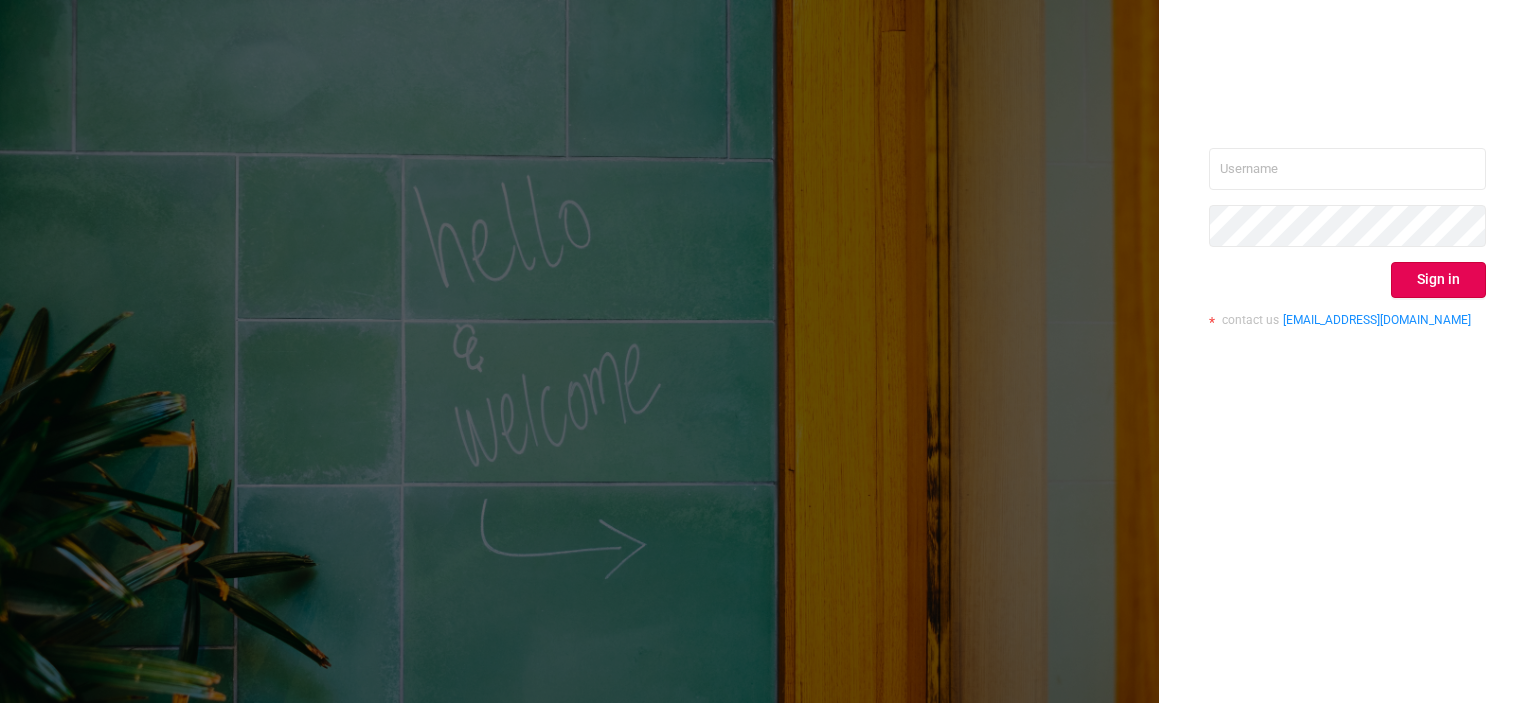 scroll, scrollTop: 0, scrollLeft: 0, axis: both 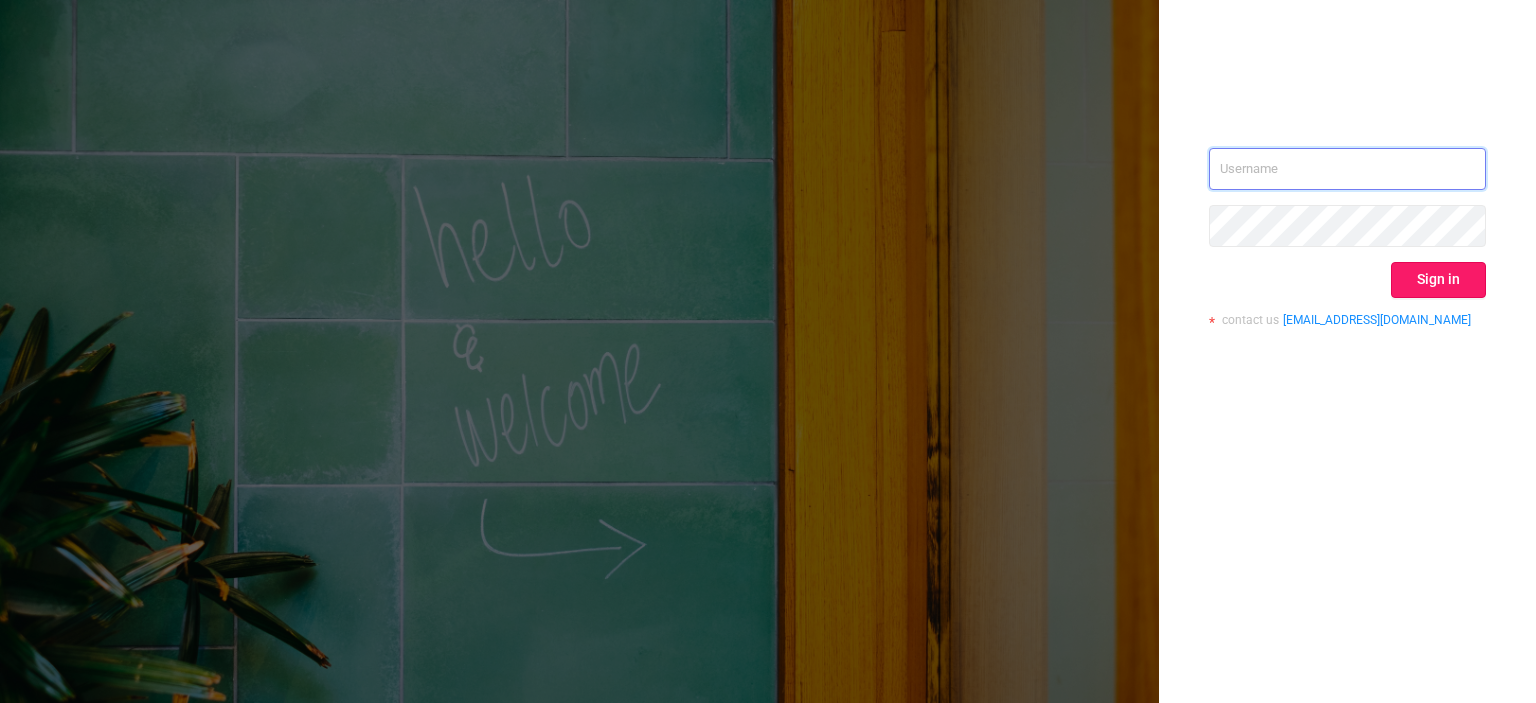 type on "[EMAIL_ADDRESS][DOMAIN_NAME]" 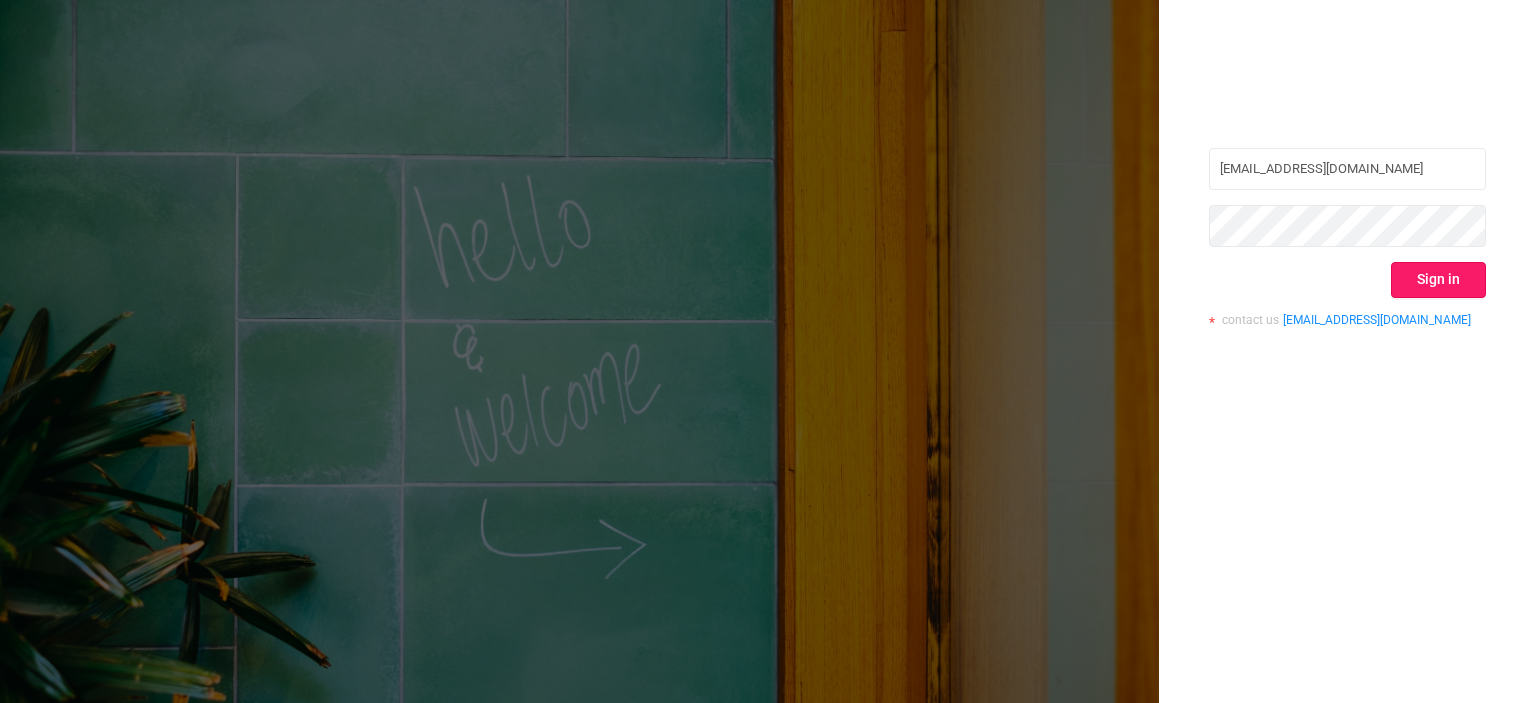 click on "Sign in" at bounding box center [1438, 280] 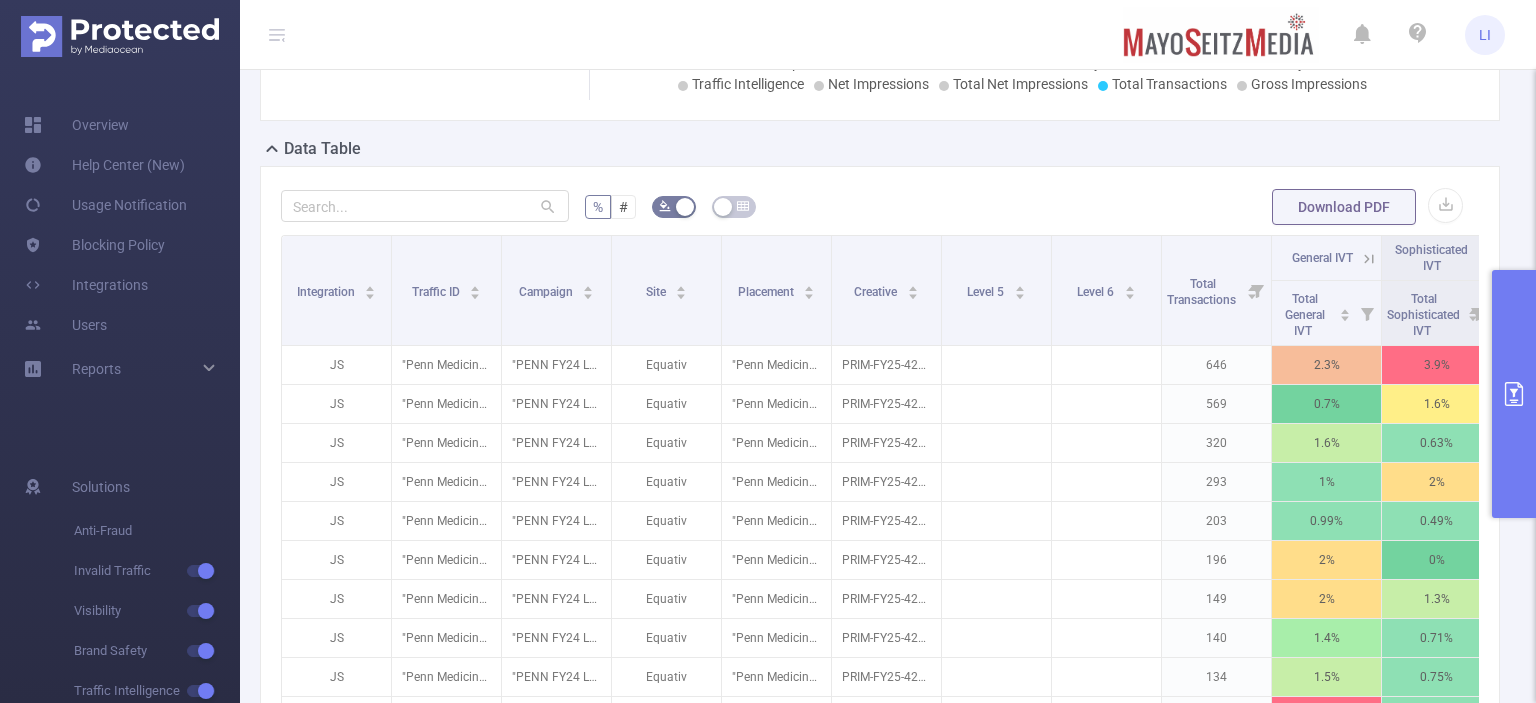 scroll, scrollTop: 0, scrollLeft: 0, axis: both 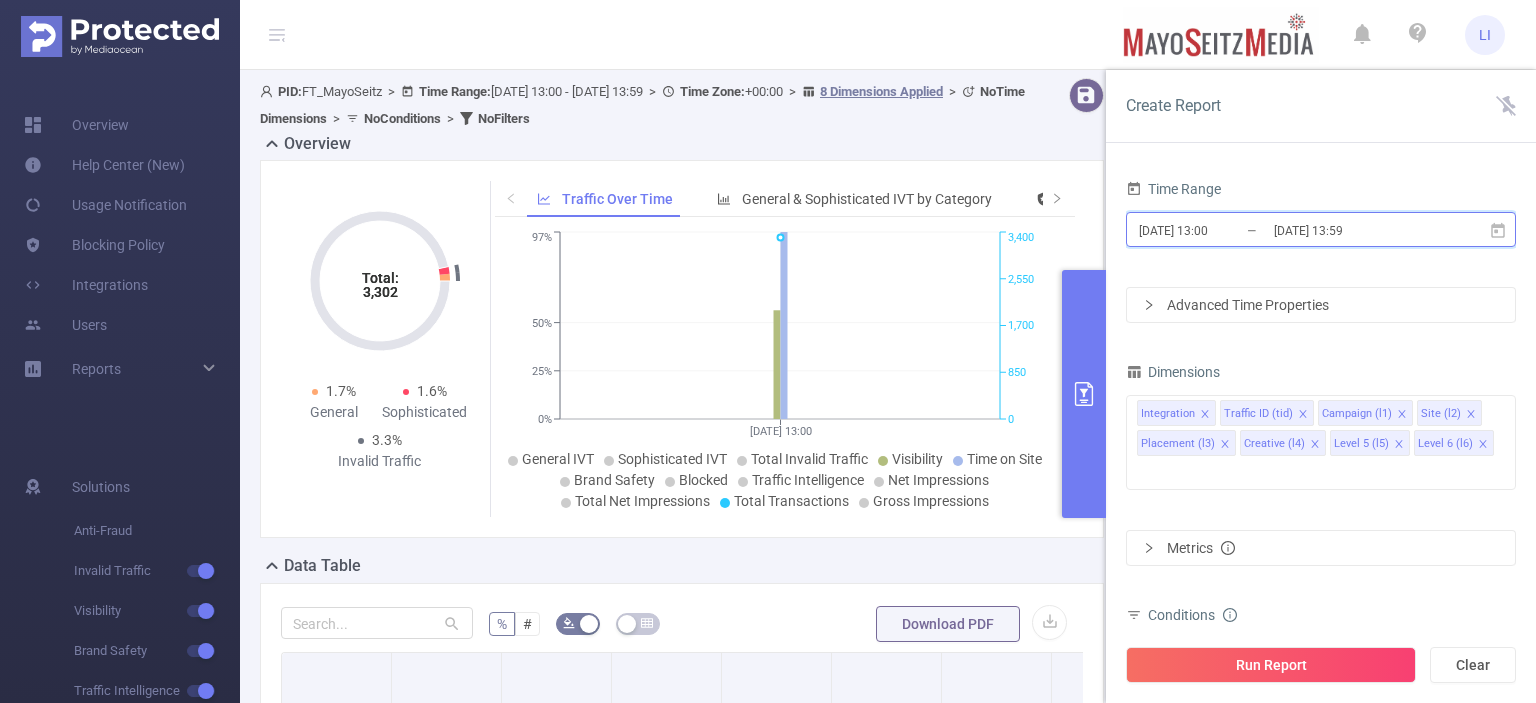 click 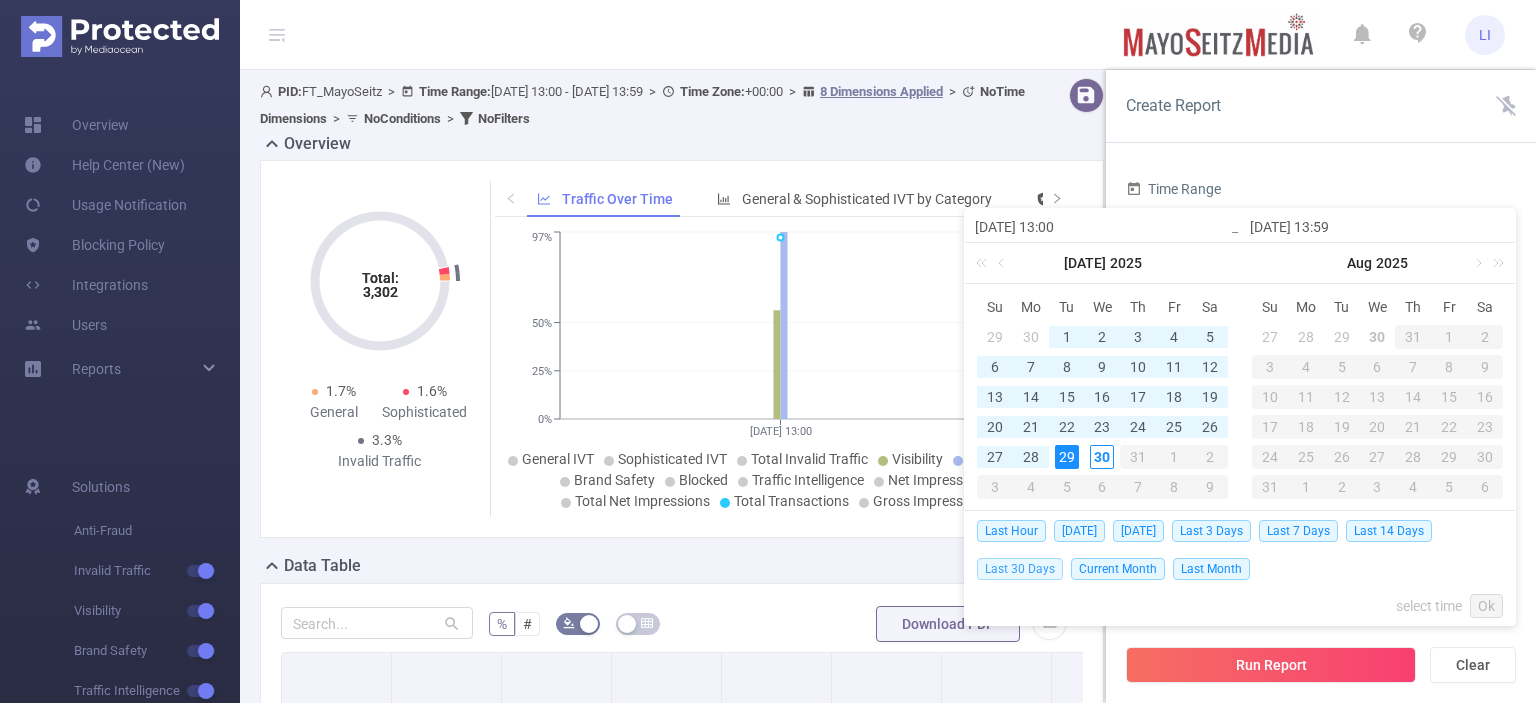 click on "Last 30 Days" at bounding box center (1020, 569) 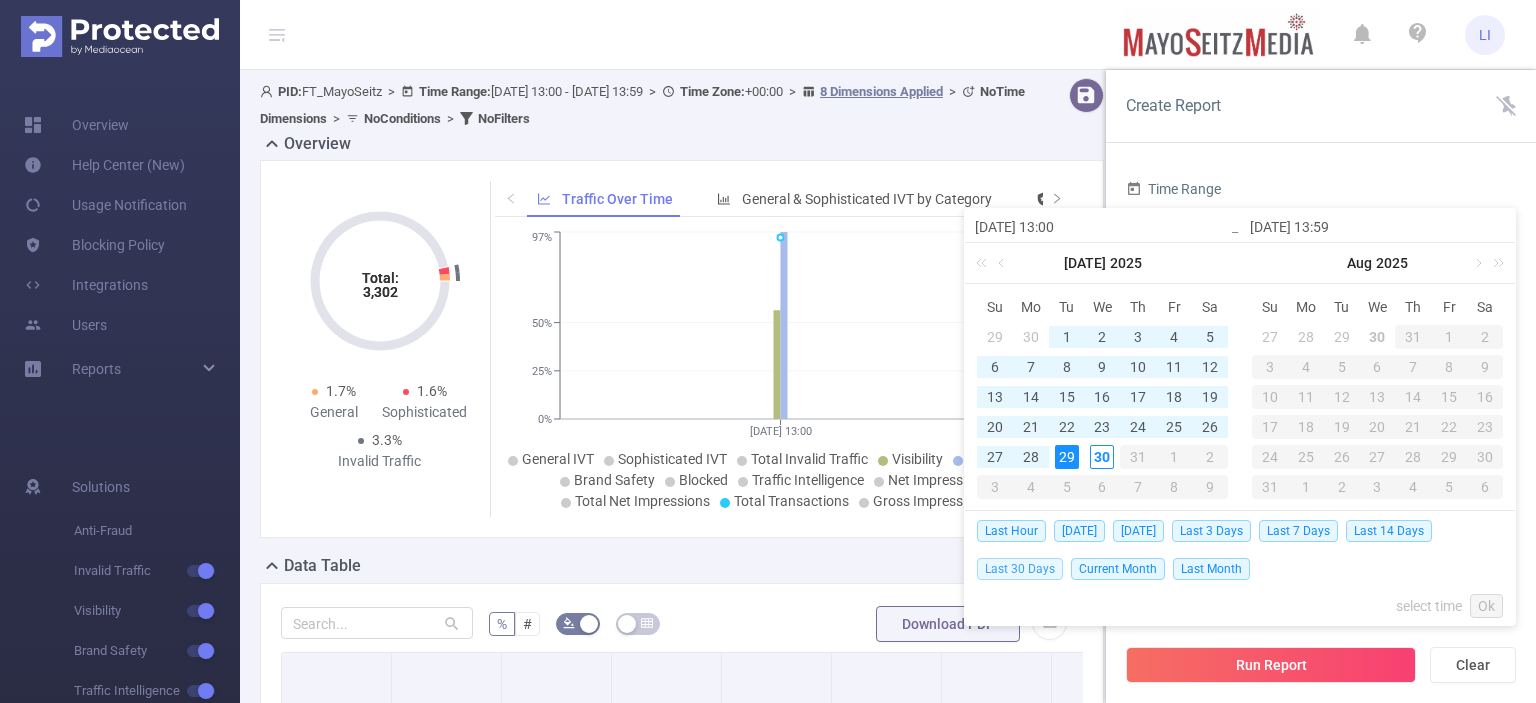 type on "[DATE] 00:00" 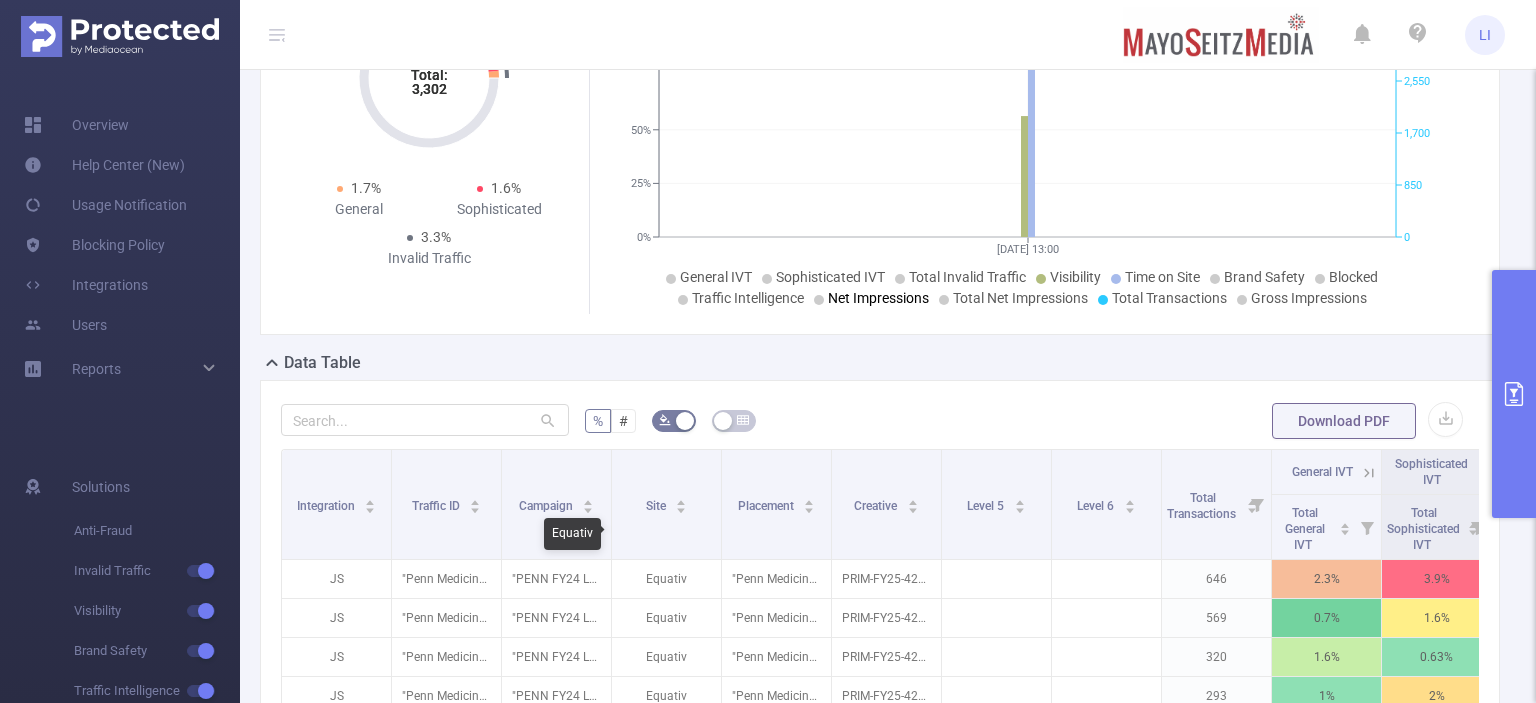 scroll, scrollTop: 184, scrollLeft: 0, axis: vertical 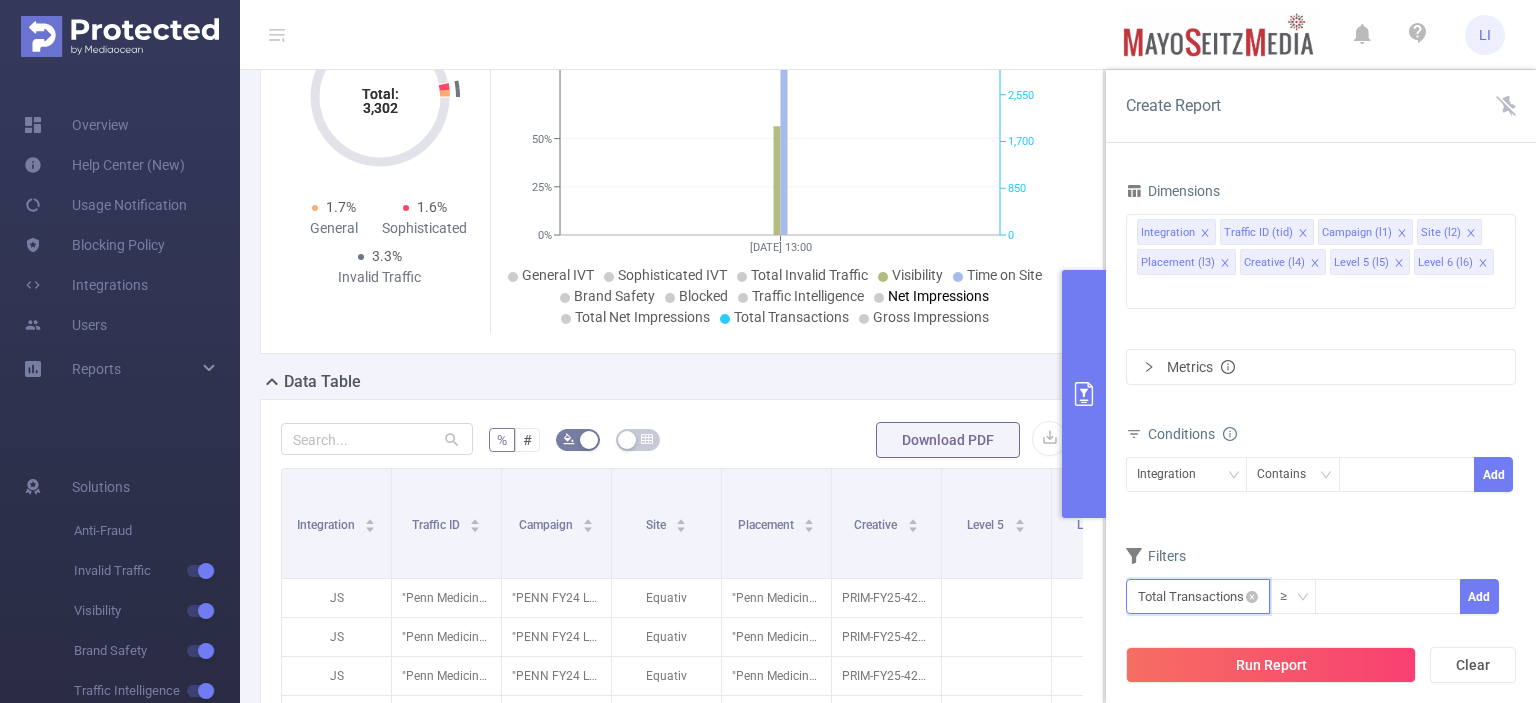 click at bounding box center [1198, 596] 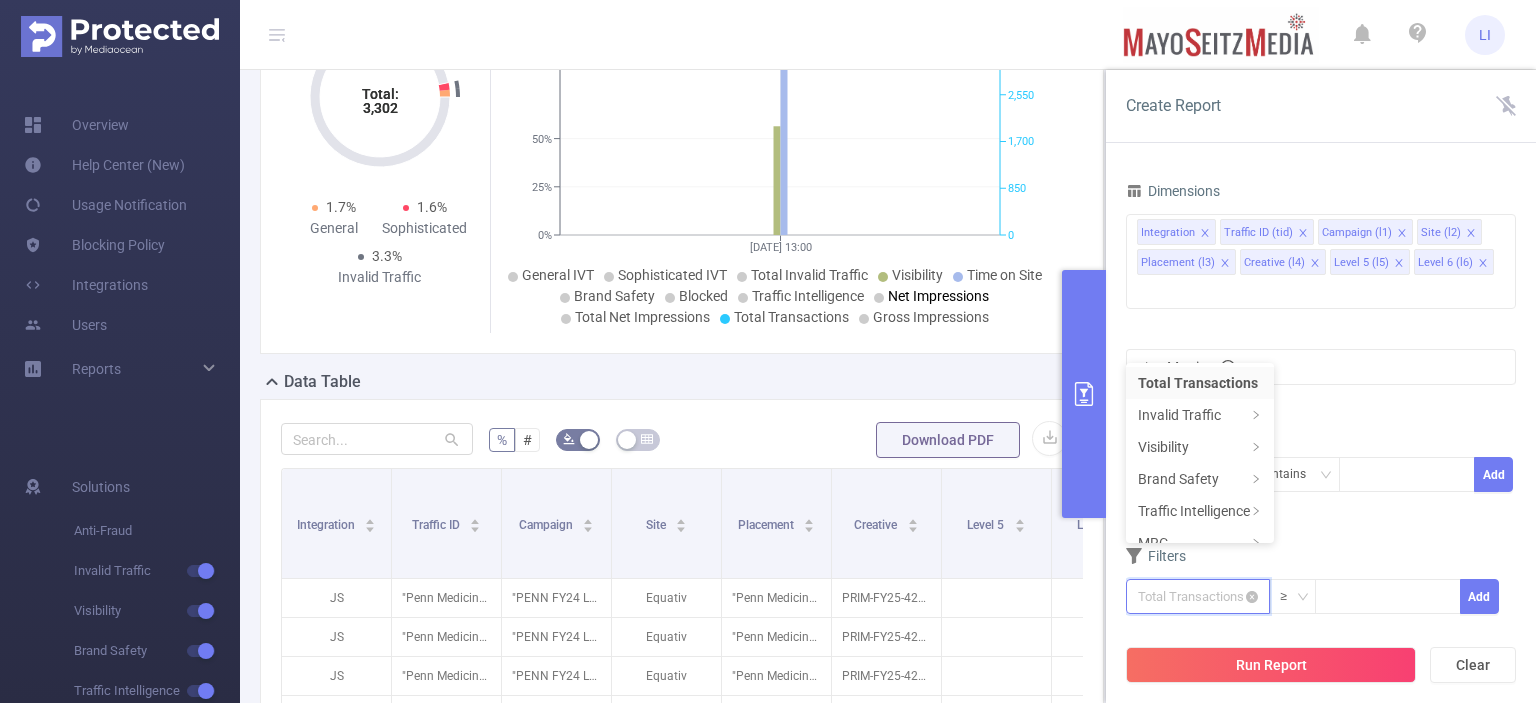 scroll, scrollTop: 4, scrollLeft: 0, axis: vertical 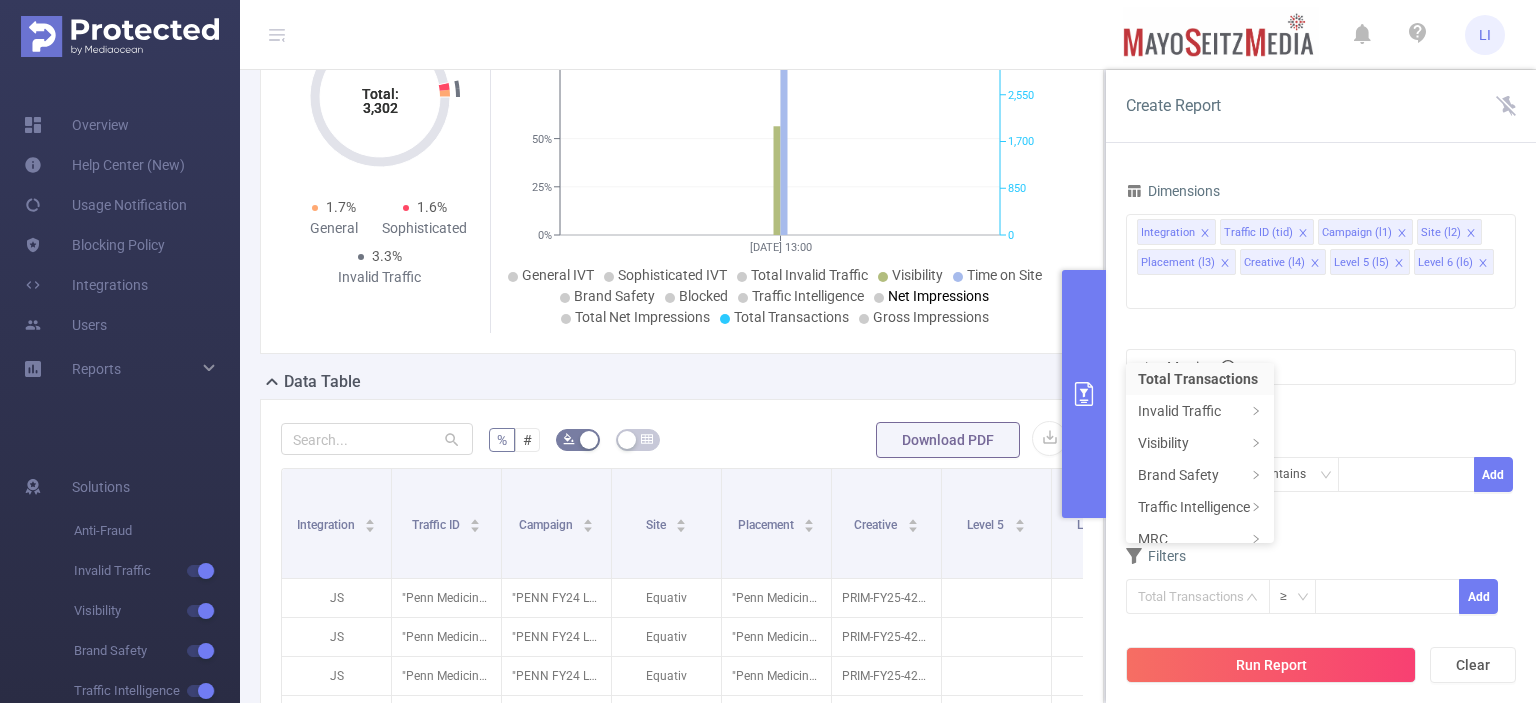 click on "Dimensions Integration Traffic ID (tid) Campaign (l1) Site (l2) Placement (l3) Creative (l4) Level 5 (l5) Level 6 (l6)   Metrics    Conditions  Integration Contains   Add    Filters Total Transactions ≥ Add" at bounding box center [1321, 408] 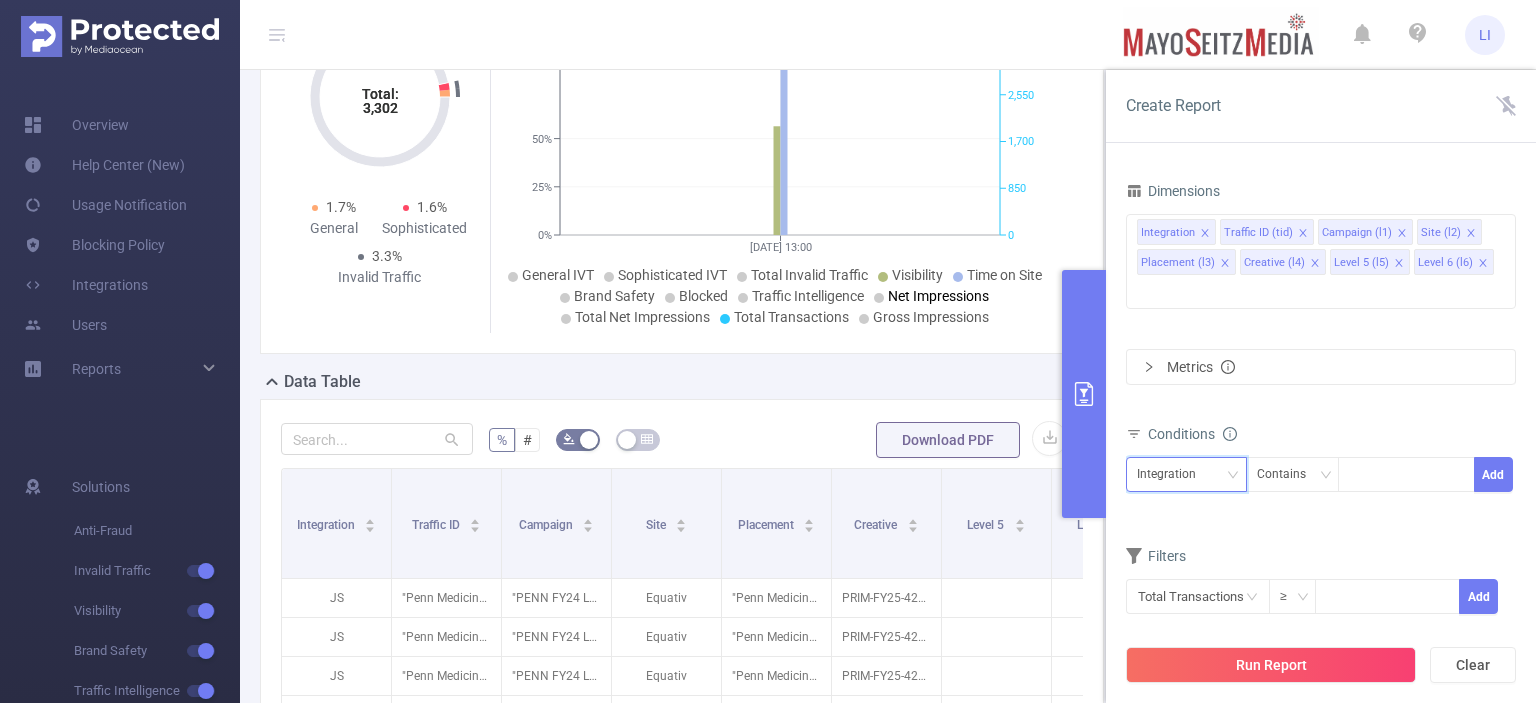 click on "Integration" at bounding box center (1186, 474) 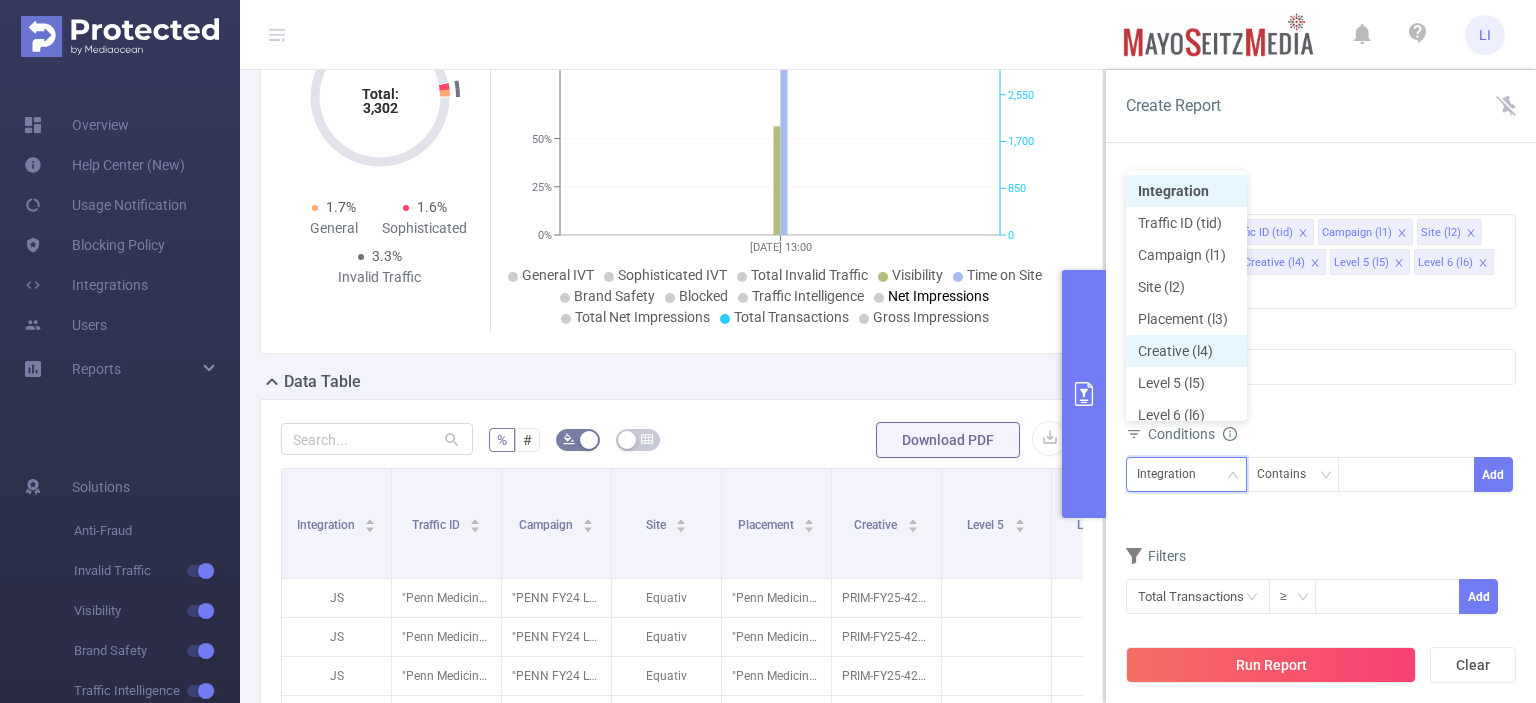 scroll, scrollTop: 10, scrollLeft: 0, axis: vertical 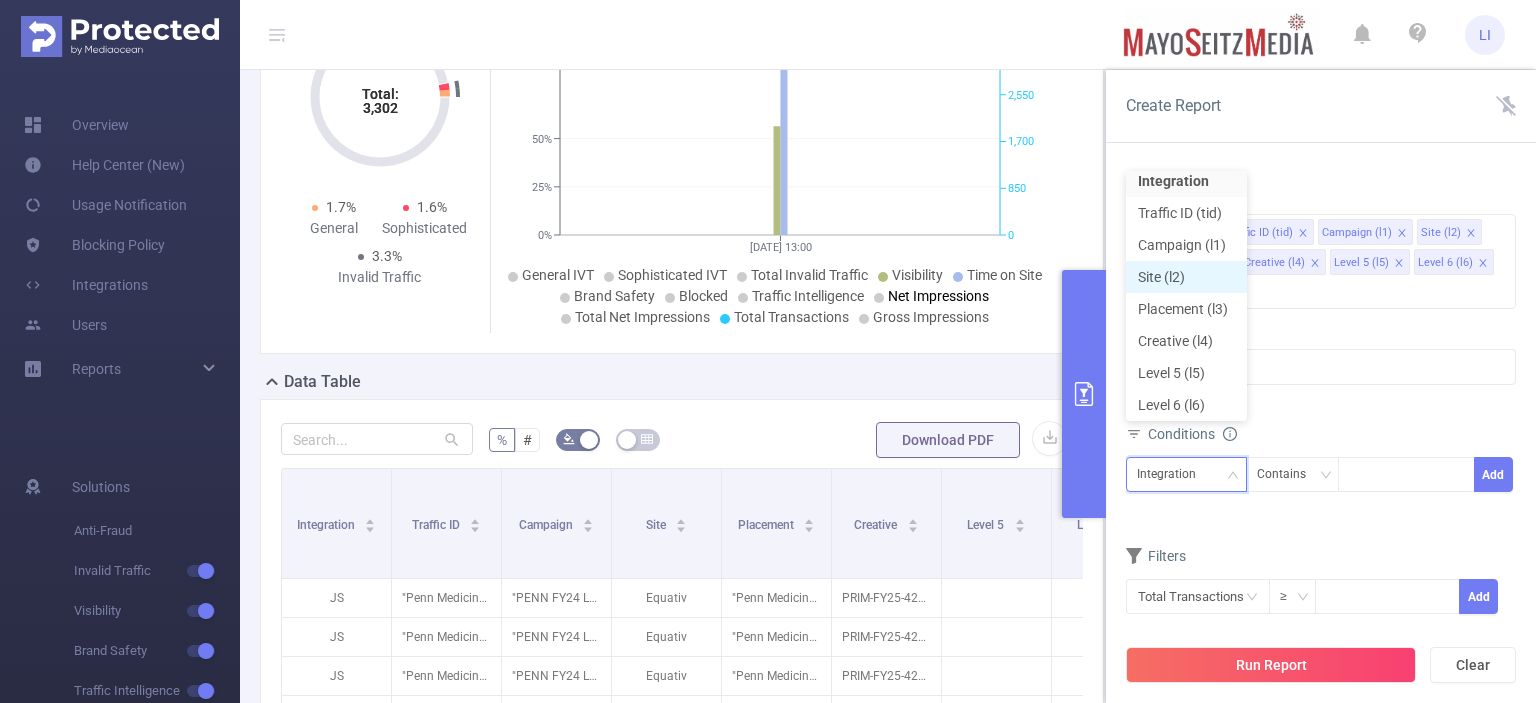 click on "Site (l2)" at bounding box center (1186, 277) 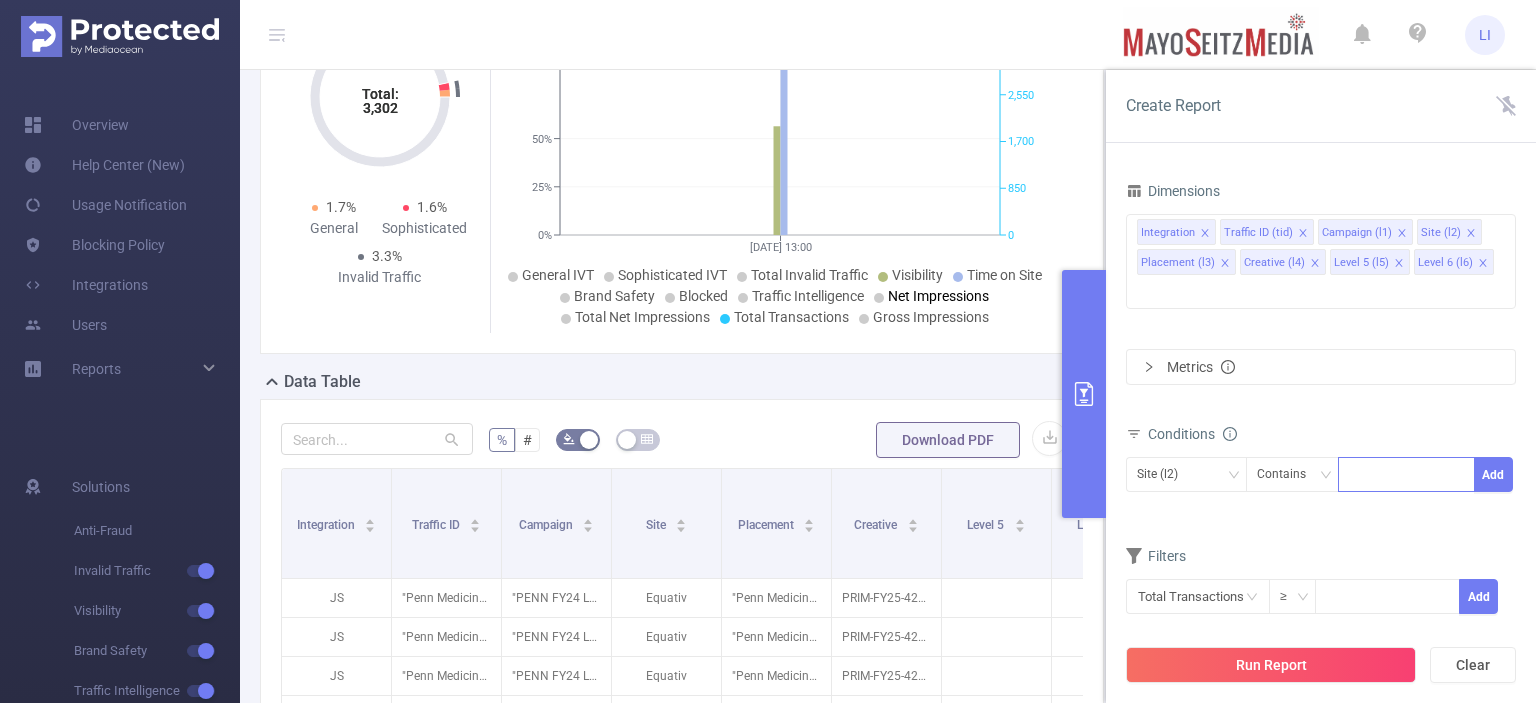 click at bounding box center (1406, 474) 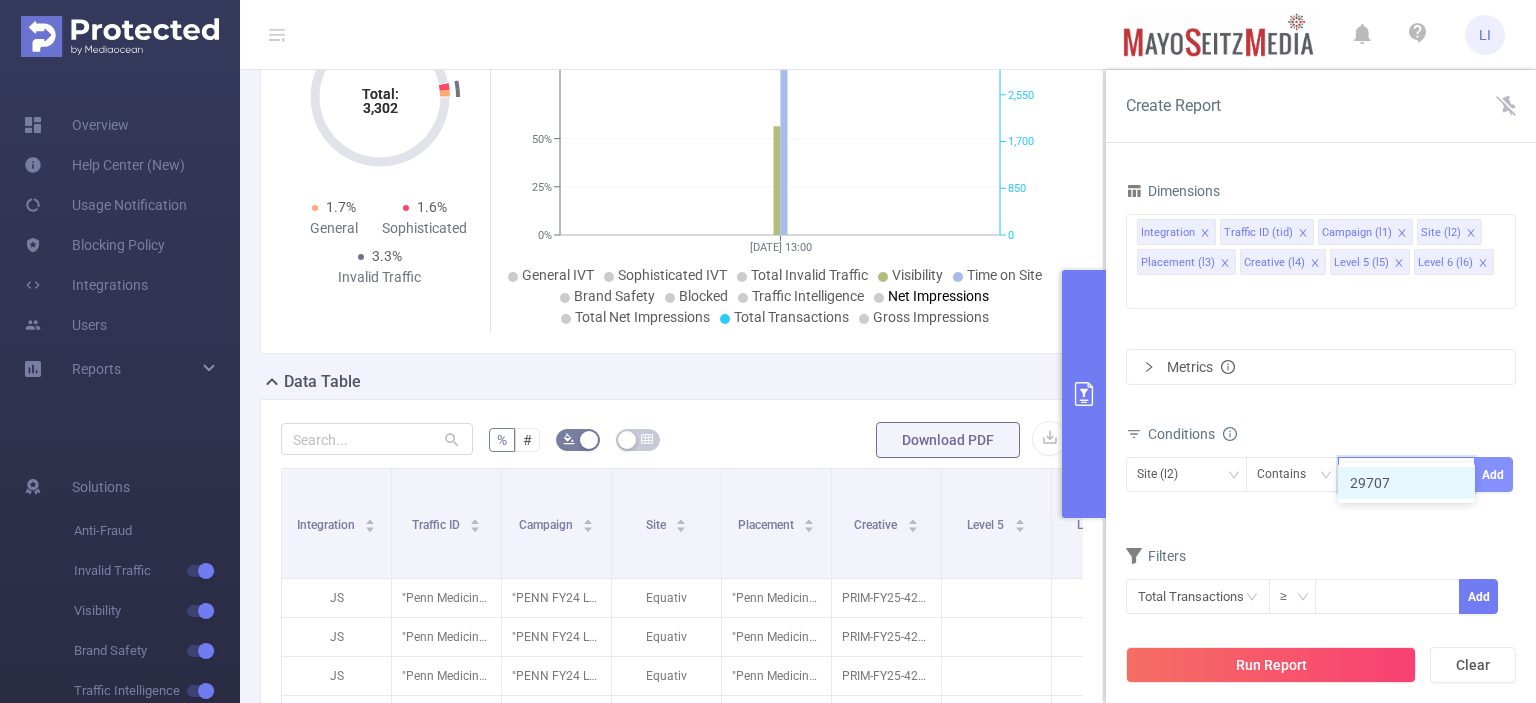type on "29707" 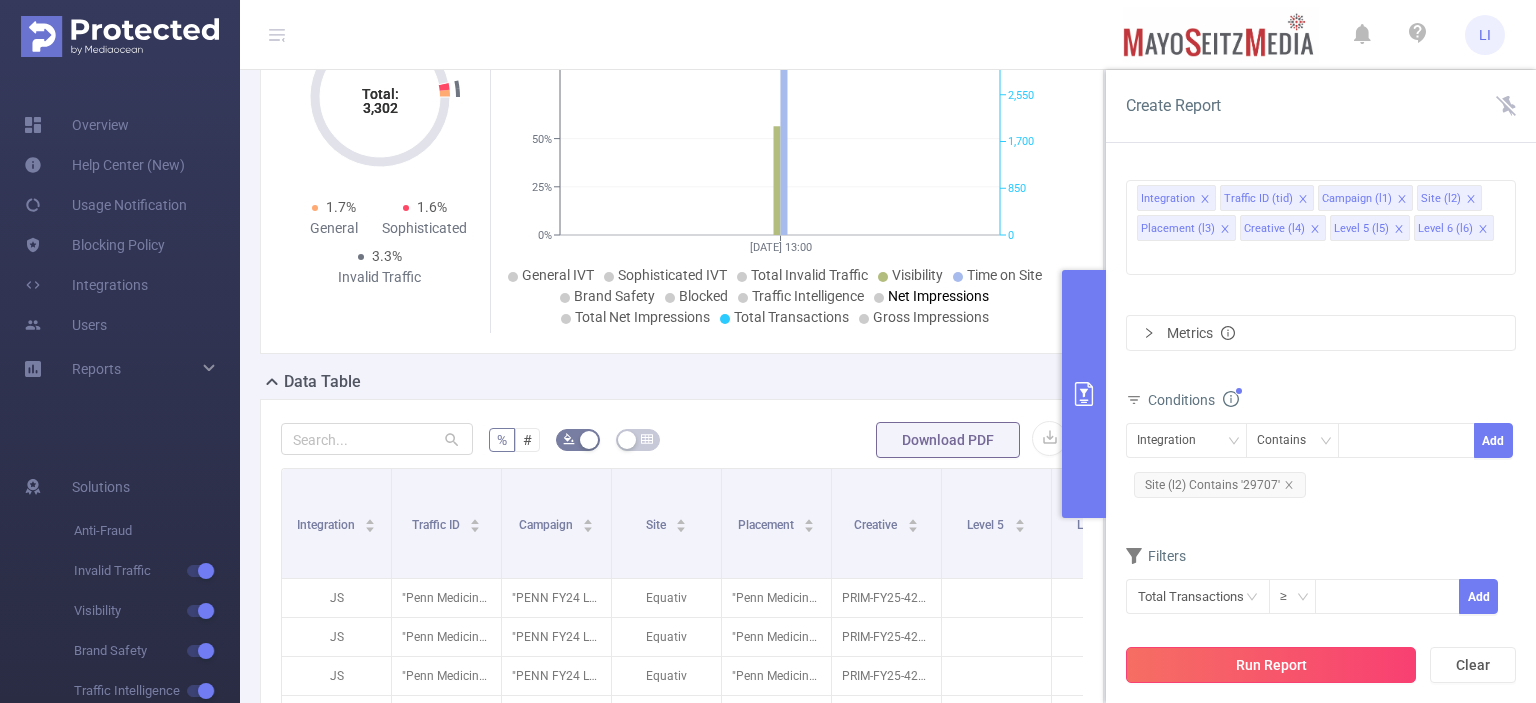 click on "Run Report" at bounding box center [1271, 665] 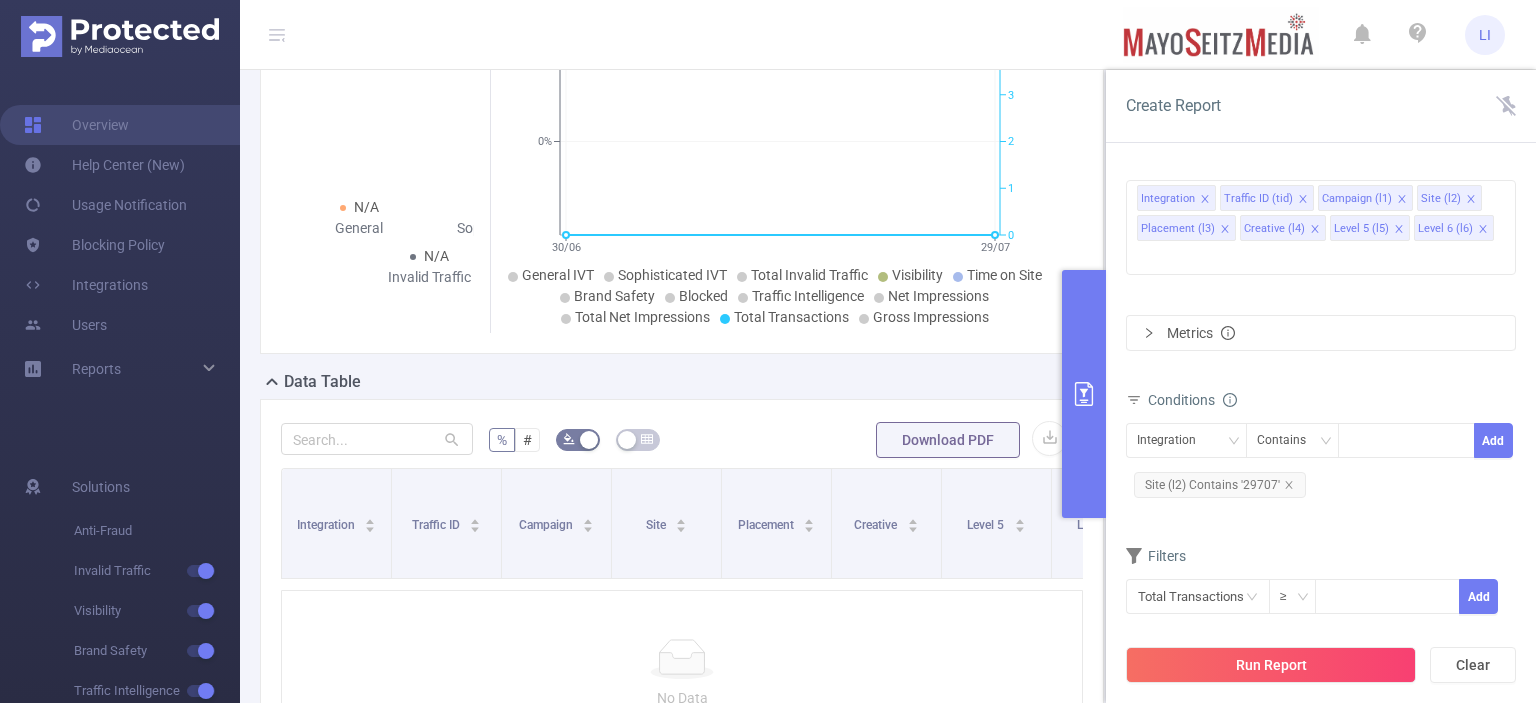 click on "% # Download PDF Integration   Traffic ID   Campaign   Site   Placement   Creative   Level 5   Level 6   Total Transactions   General IVT Sophisticated IVT IVT Visibility Time On Site Brand Safety (Detected) Classified Pre-Blocking Insights Brand Safety (Blocked) Traffic Intelligence Traffic Source Clicks Tracked Ads *Gross Impressions *Net Impressions *Total Net Impressions Total General IVT   Total Sophisticated IVT   Total IVT   1 Second   1 Second   All Categories   *Classified   Pre-Blocking Insights   Total Blocked   Insights Available   Total   Detected Clicks   Tracked Ads   *Gross Impressions   *Net Impressions   *Total Net Impressions   No Data * Metrics accredited by the Media Ratings Council.   What accreditation means?  * CTV Viewability, Roku integration and SSAI implementations using server-initiated counting is not covered within the MRC accreditation scope **  Viewable impressions ,  Non Viewable impressions  and  Viewability Undetermined Impressions   and" at bounding box center (682, 668) 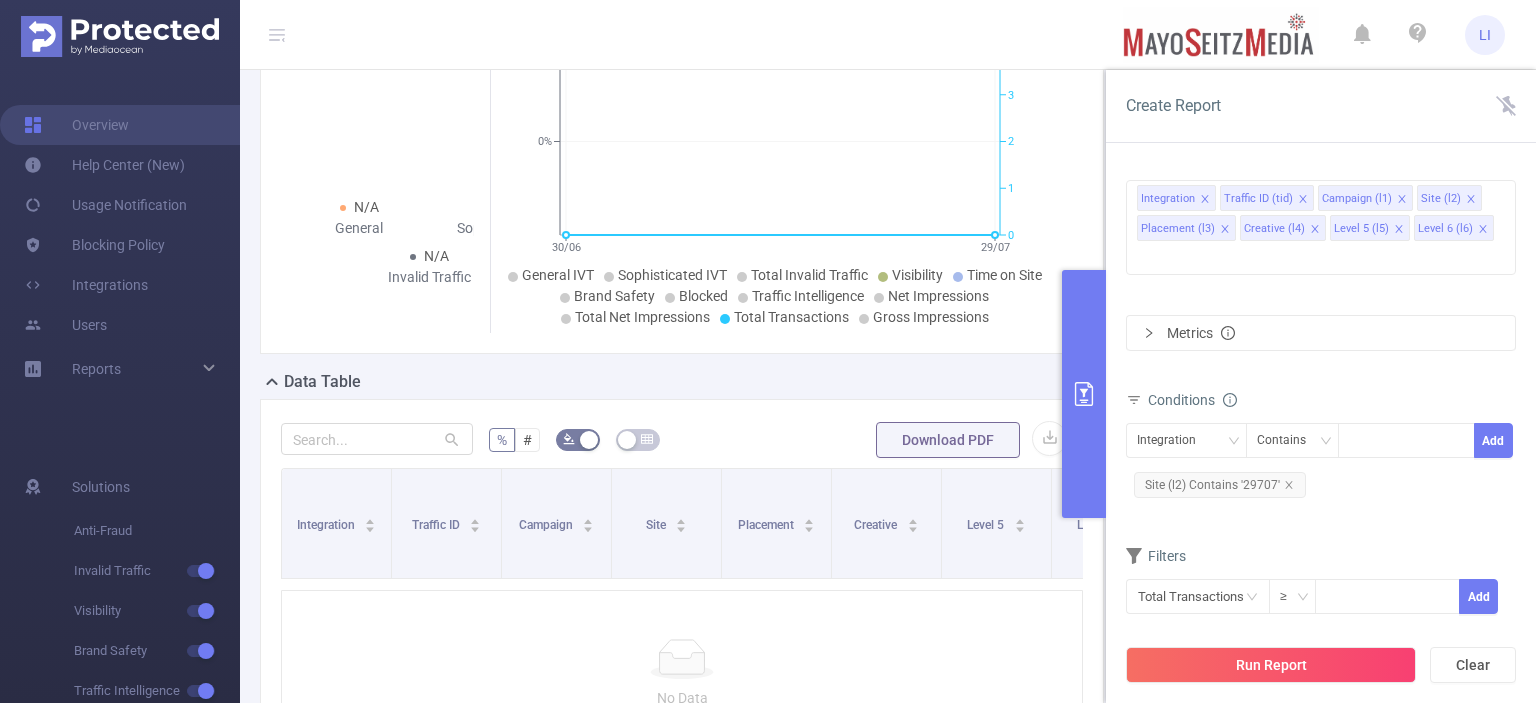 click on "Time Range 2025-06-30 00:00   _   2025-07-29 23:59 Advanced Time Properties    Dimensions Integration Traffic ID (tid) Campaign (l1) Site (l2) Placement (l3) Creative (l4) Level 5 (l5) Level 6 (l6)   Metrics    Conditions  Integration Contains   Add Site (l2) Contains '29707'    Filters Total Transactions ≥ Add" at bounding box center [1321, 446] 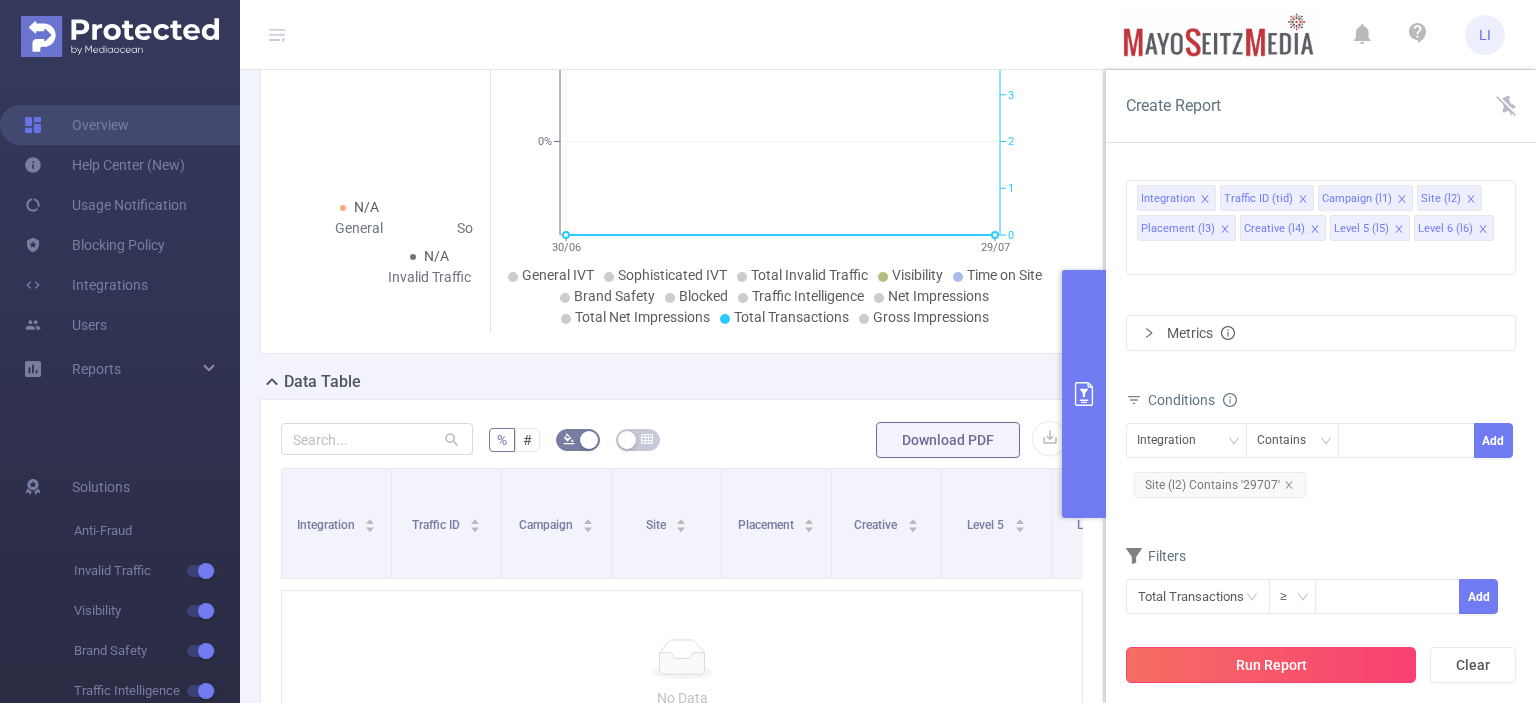 click on "Run Report" at bounding box center [1271, 665] 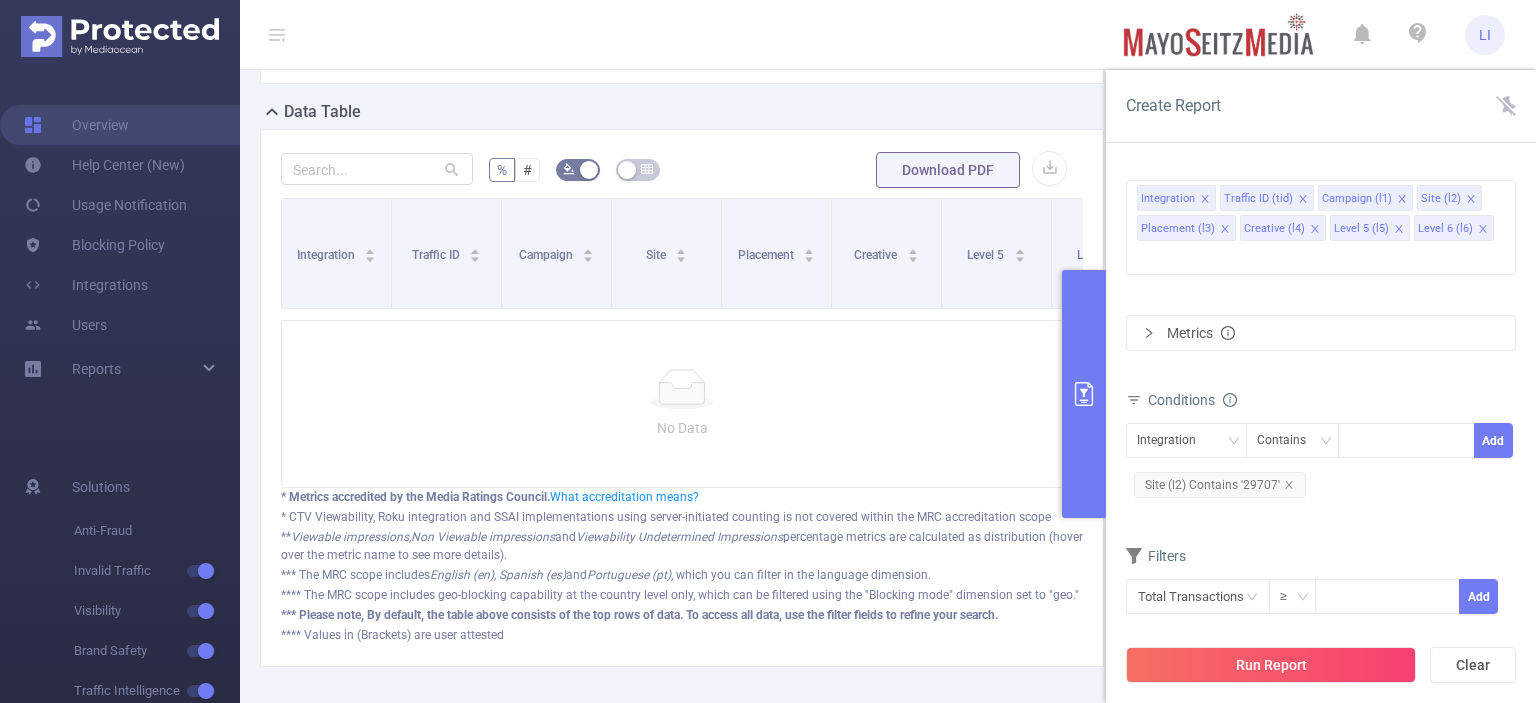 click 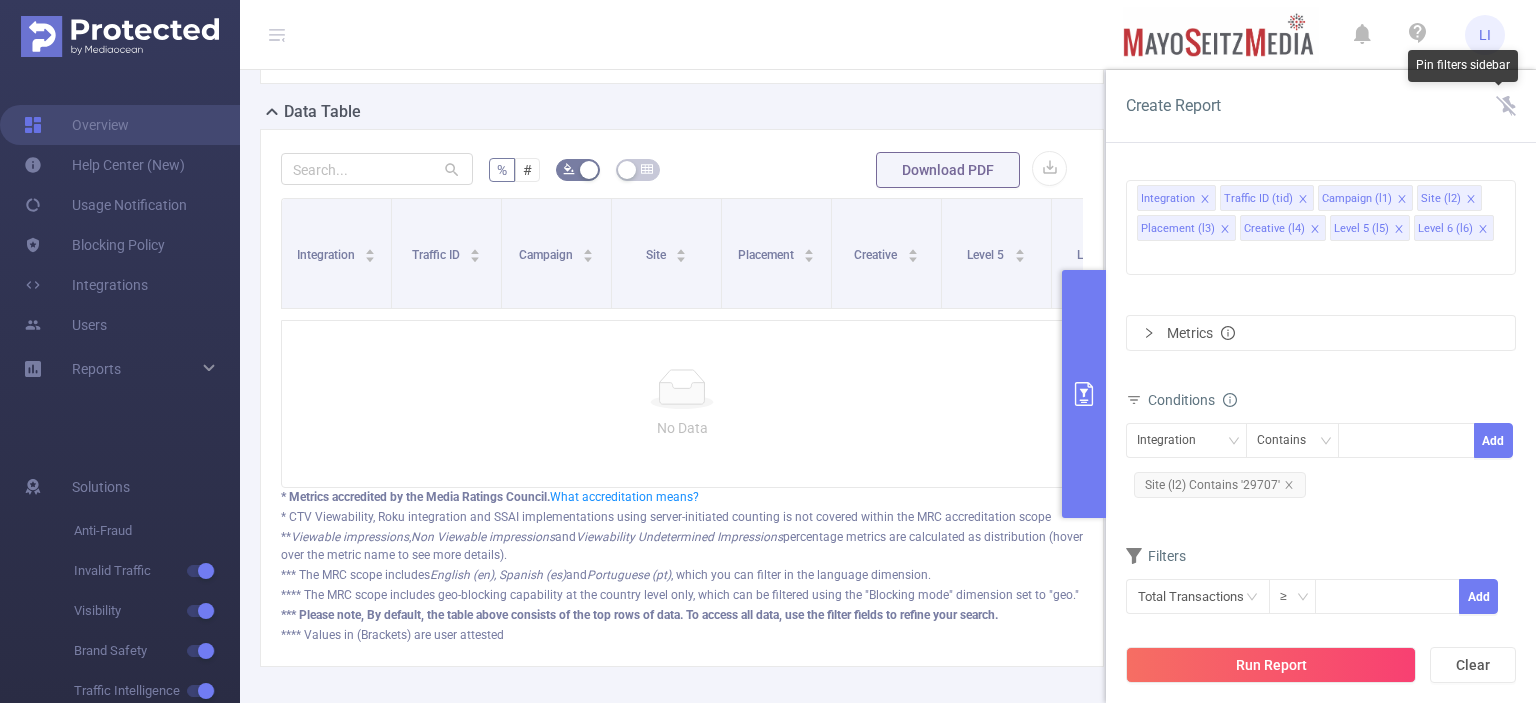 click 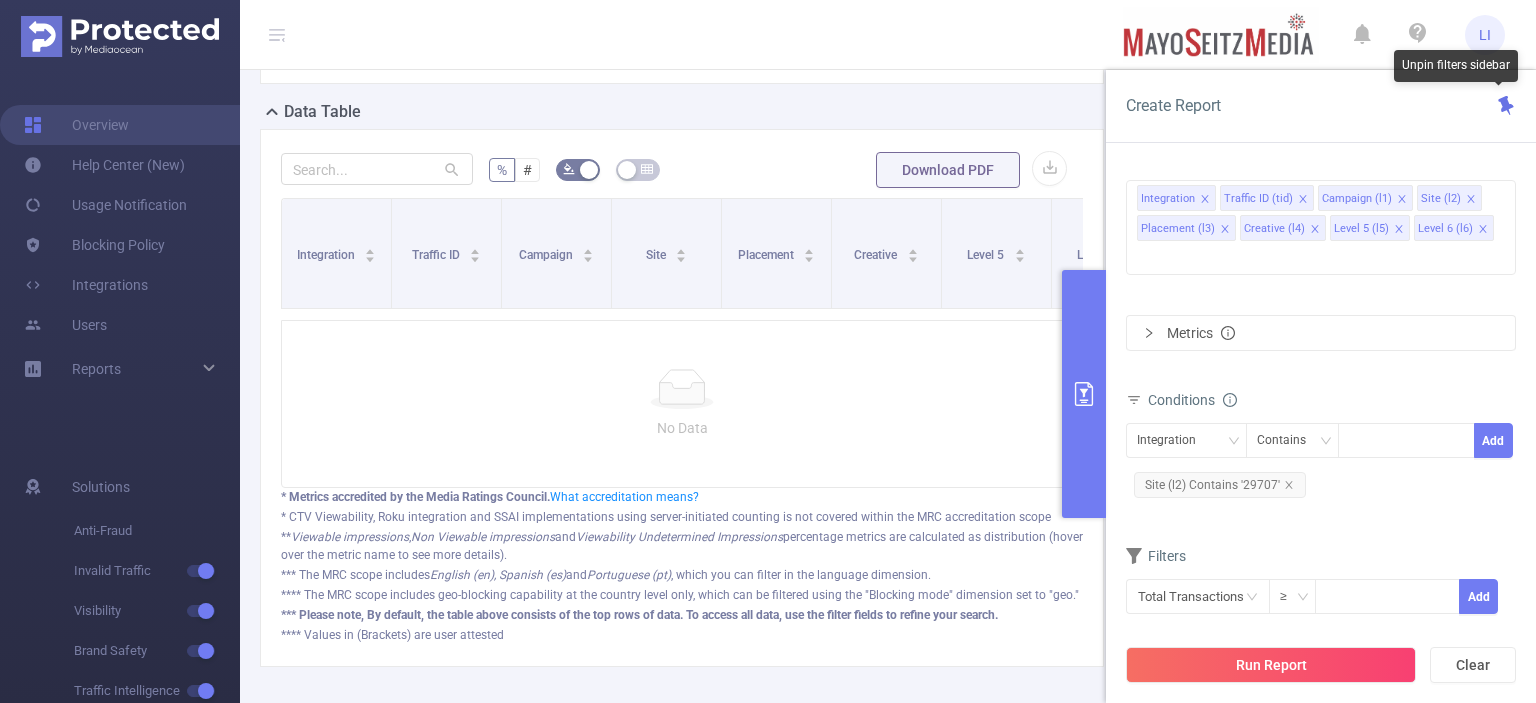 click 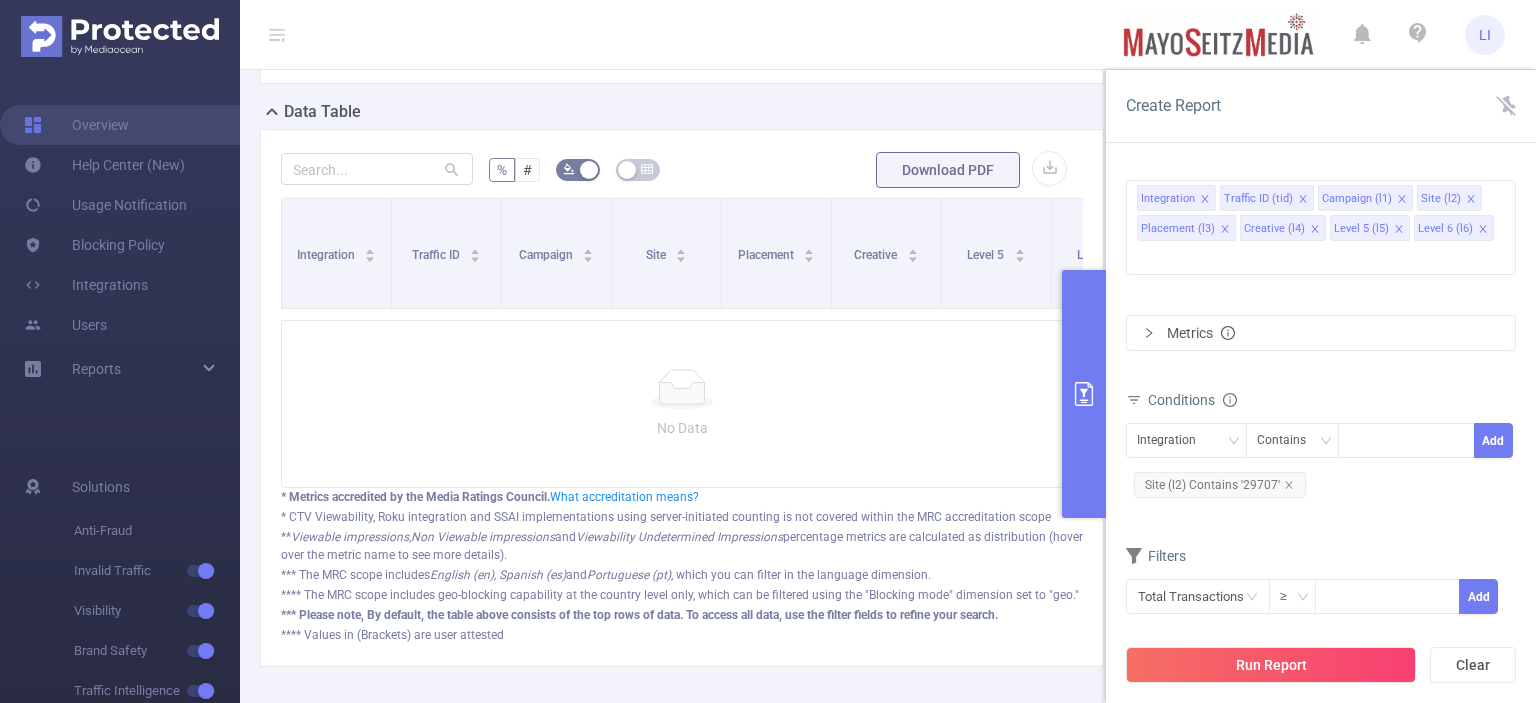 click on "LI" at bounding box center (768, 35) 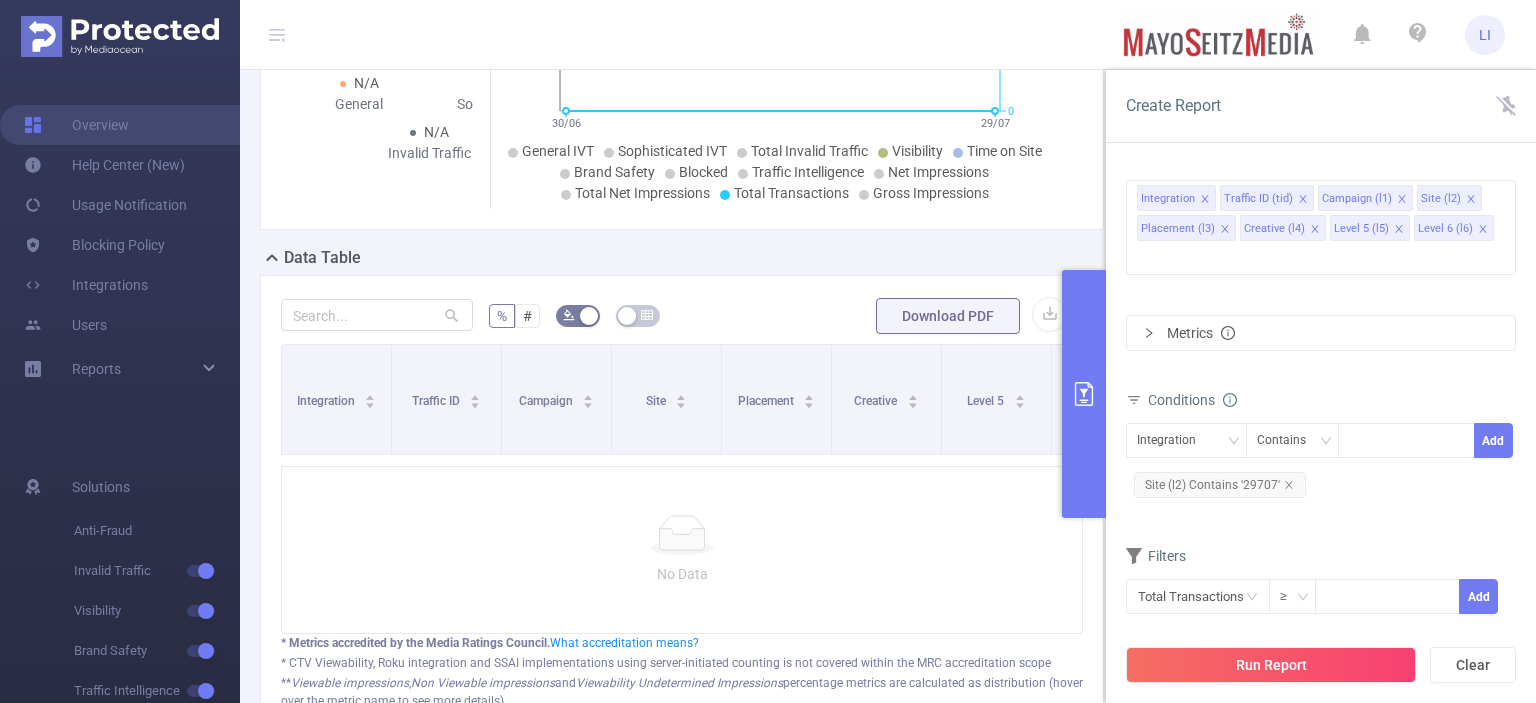 scroll, scrollTop: 268, scrollLeft: 0, axis: vertical 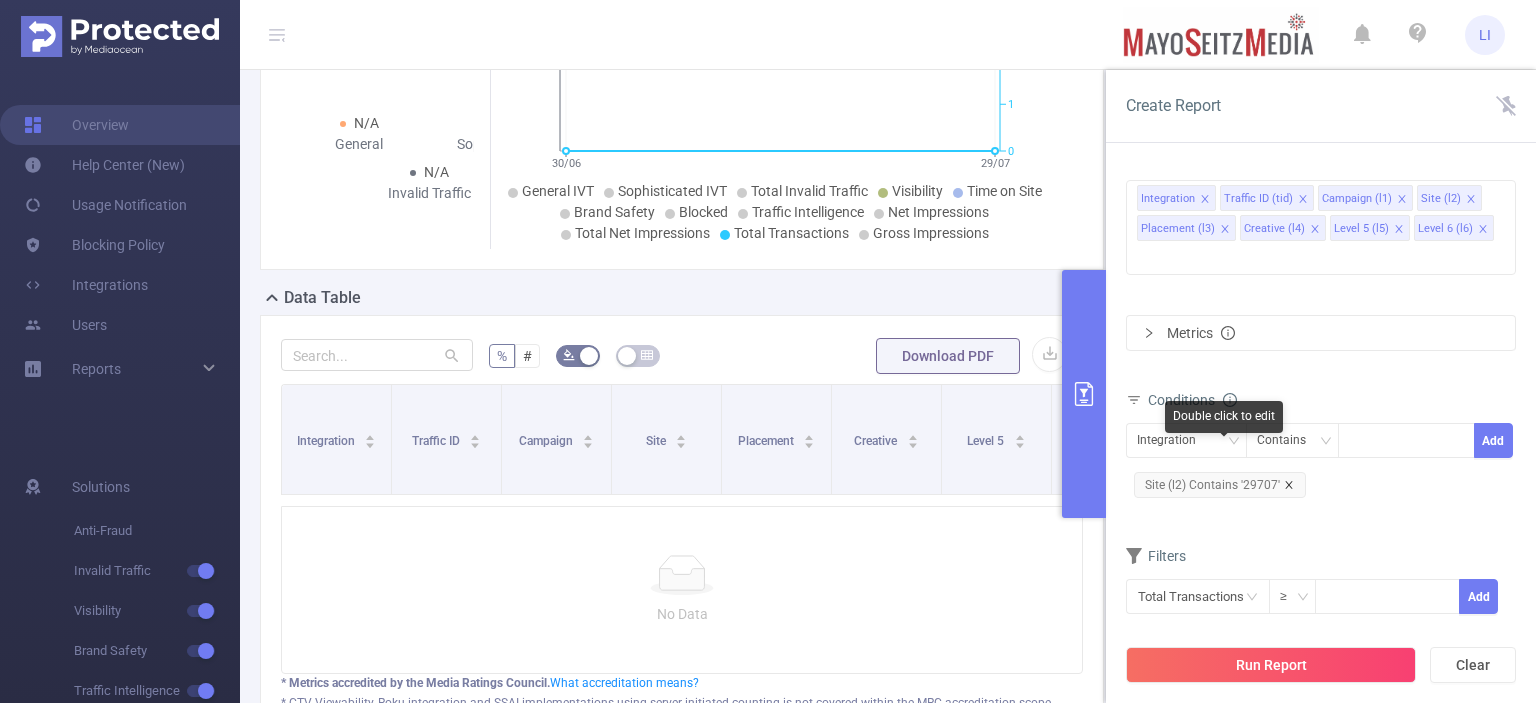 click 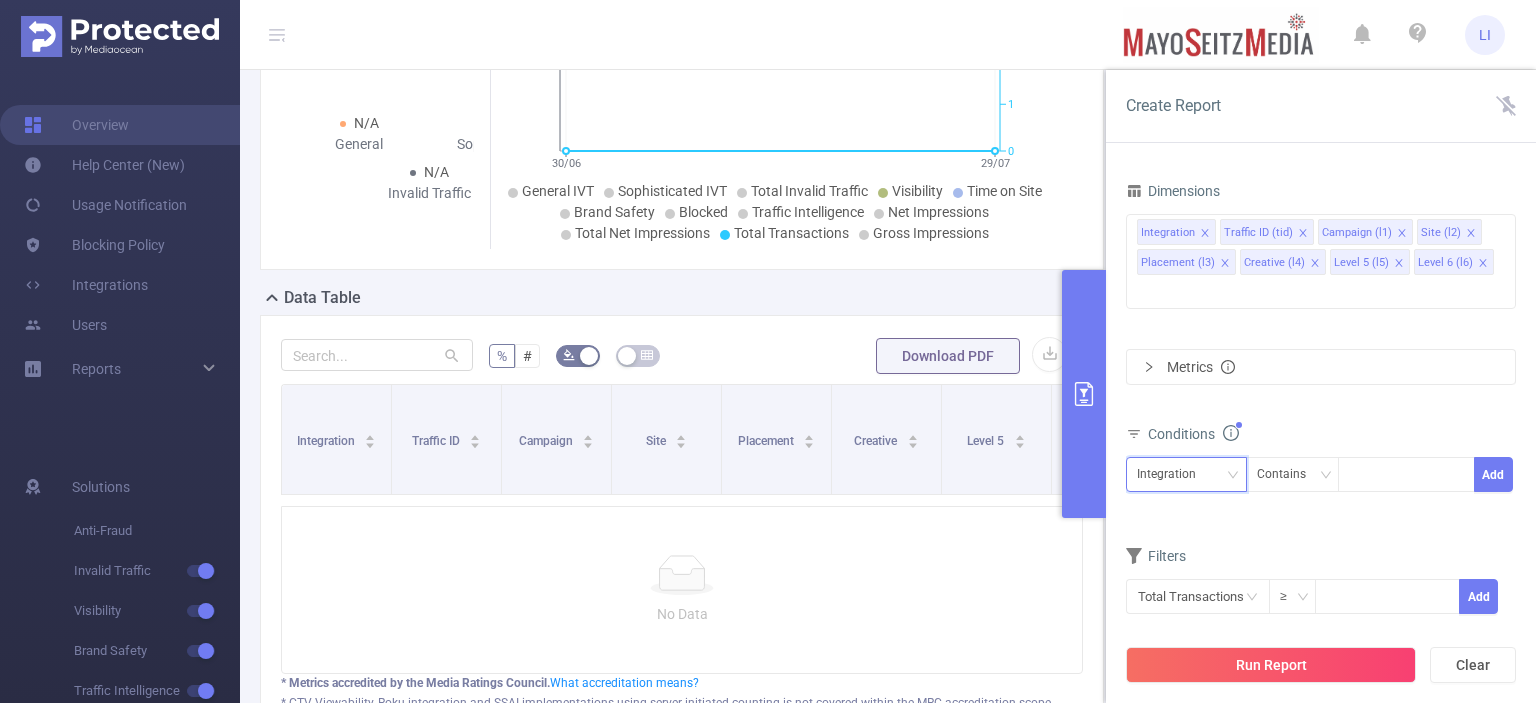 click on "Integration" at bounding box center [1186, 474] 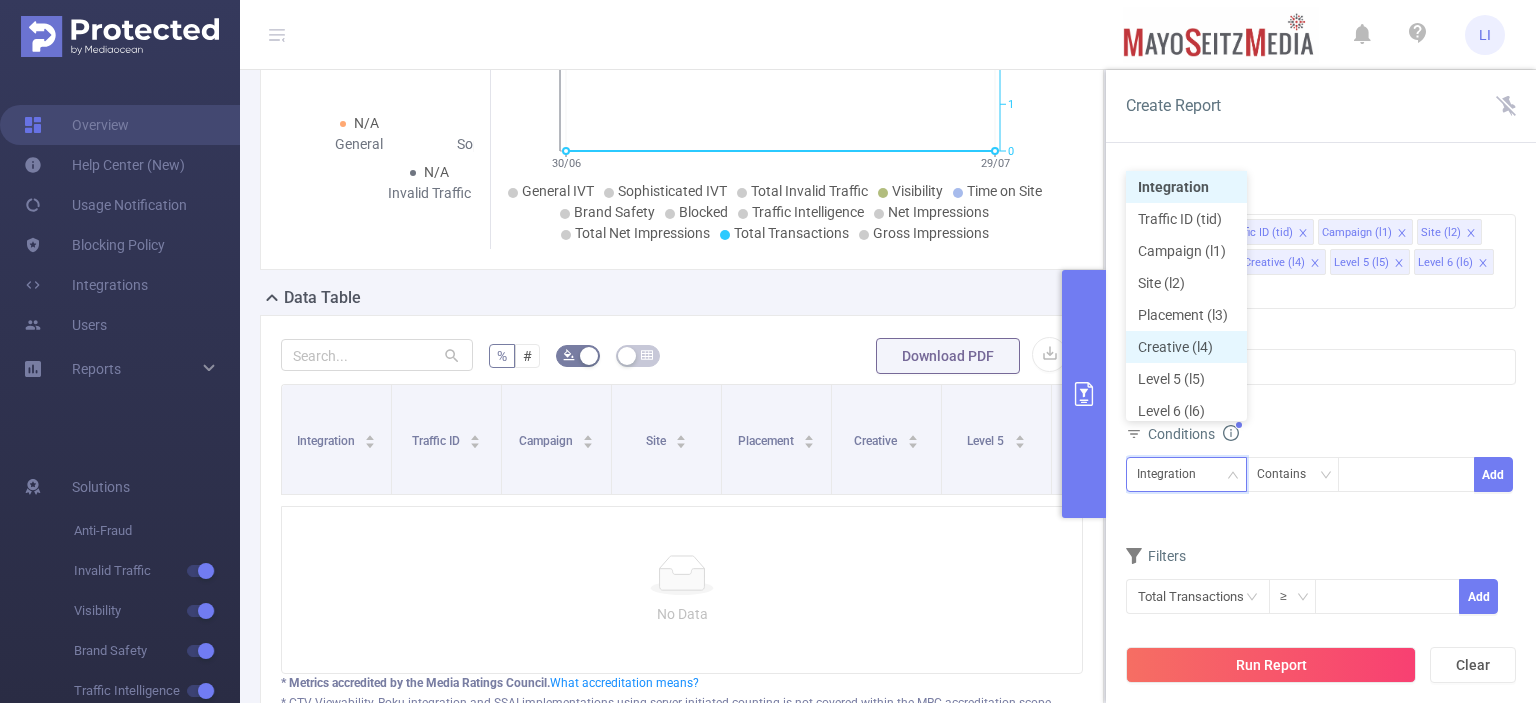 scroll, scrollTop: 10, scrollLeft: 0, axis: vertical 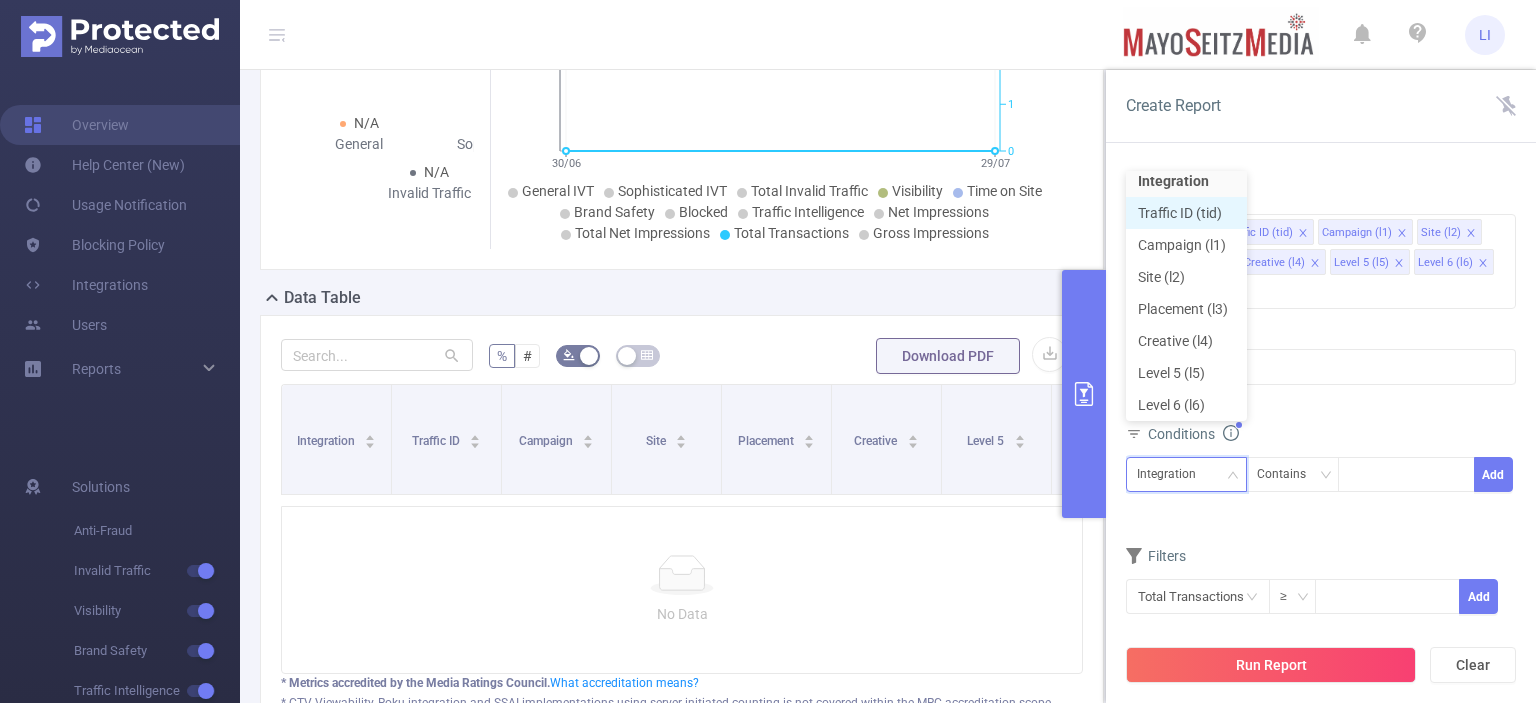 click on "Traffic ID (tid)" at bounding box center (1186, 213) 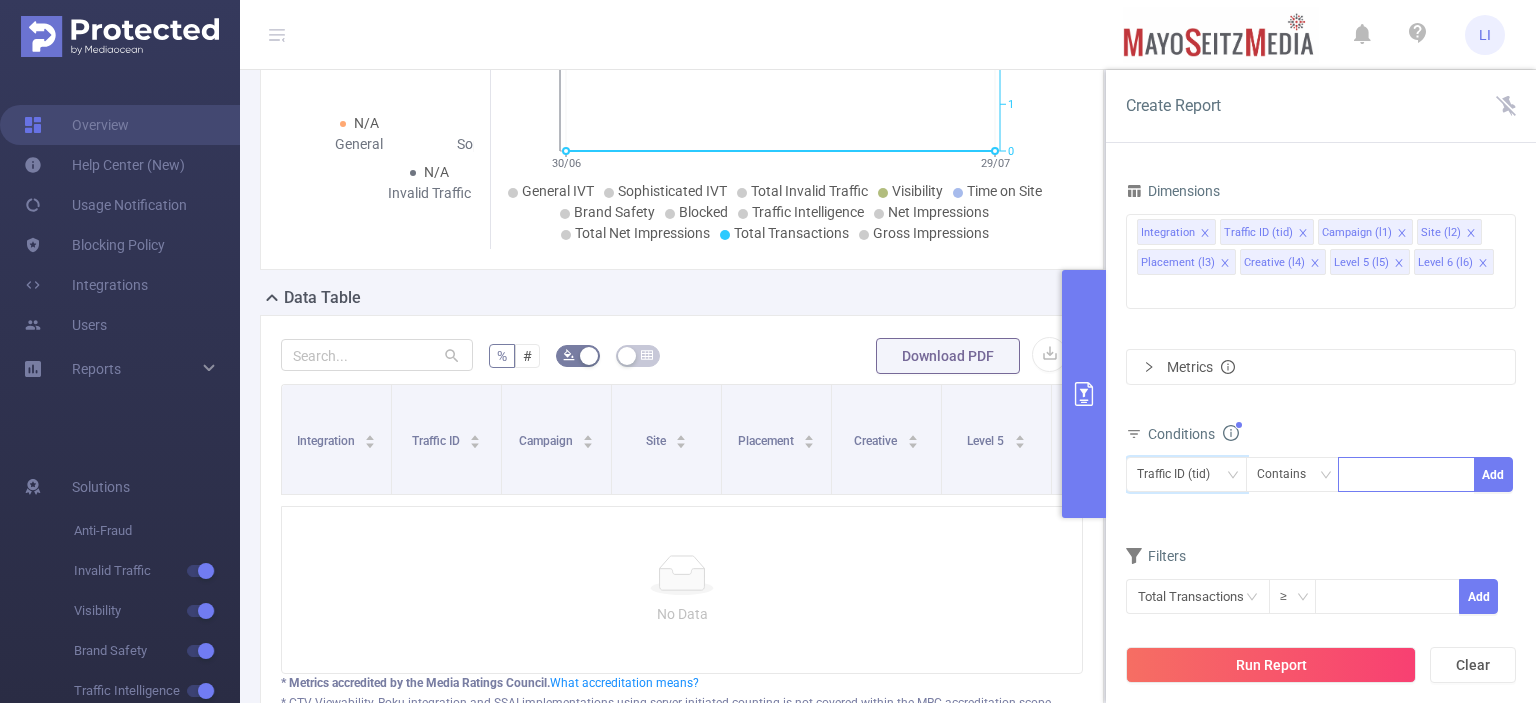 click at bounding box center [1406, 474] 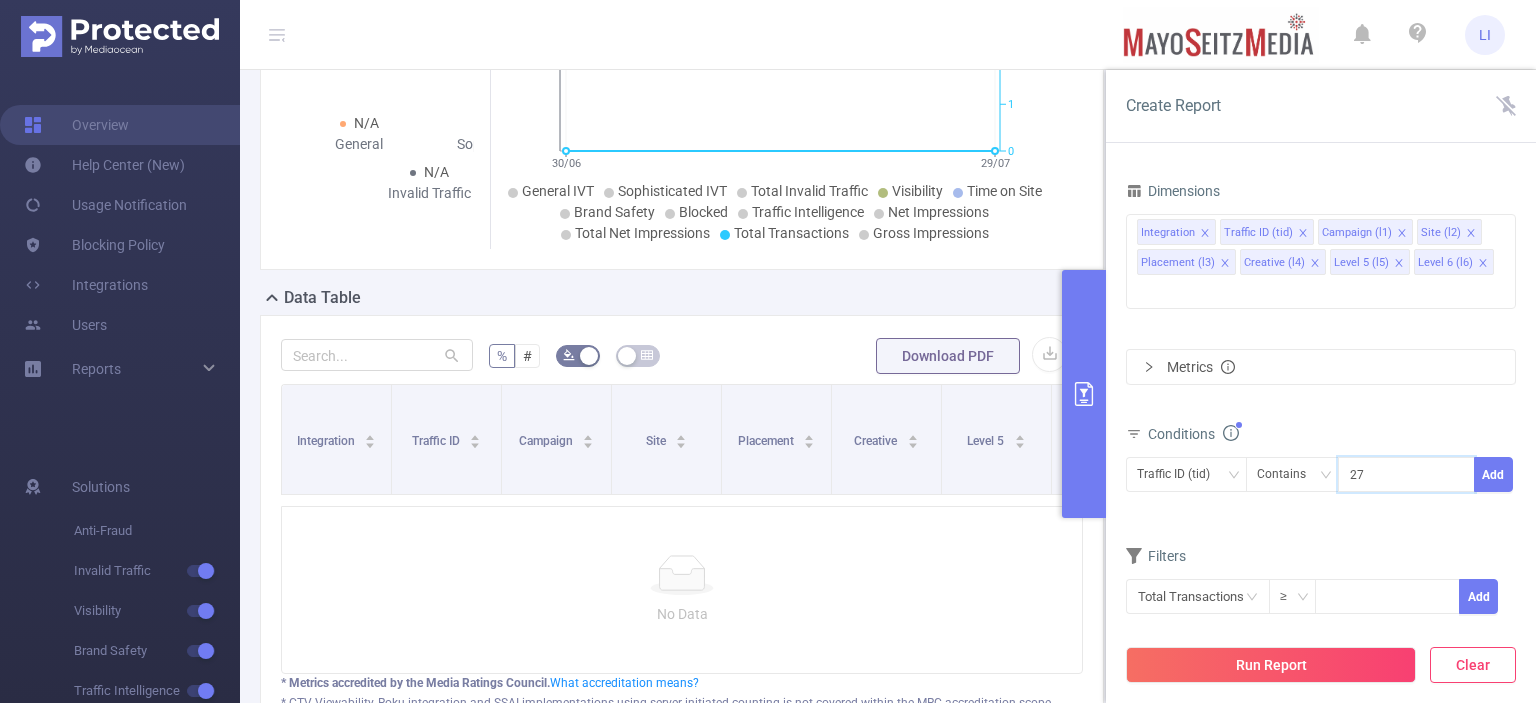 type on "27" 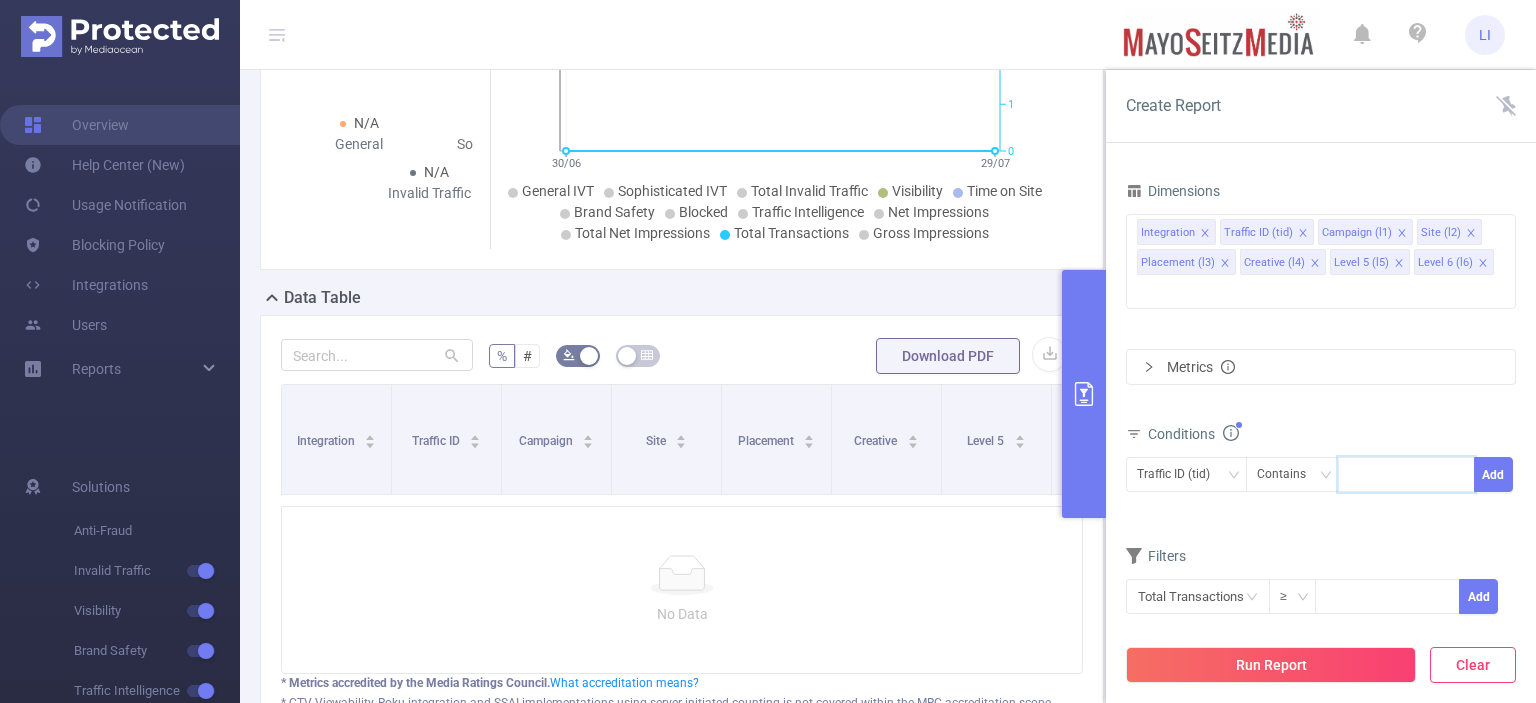 click on "Clear" at bounding box center (1473, 665) 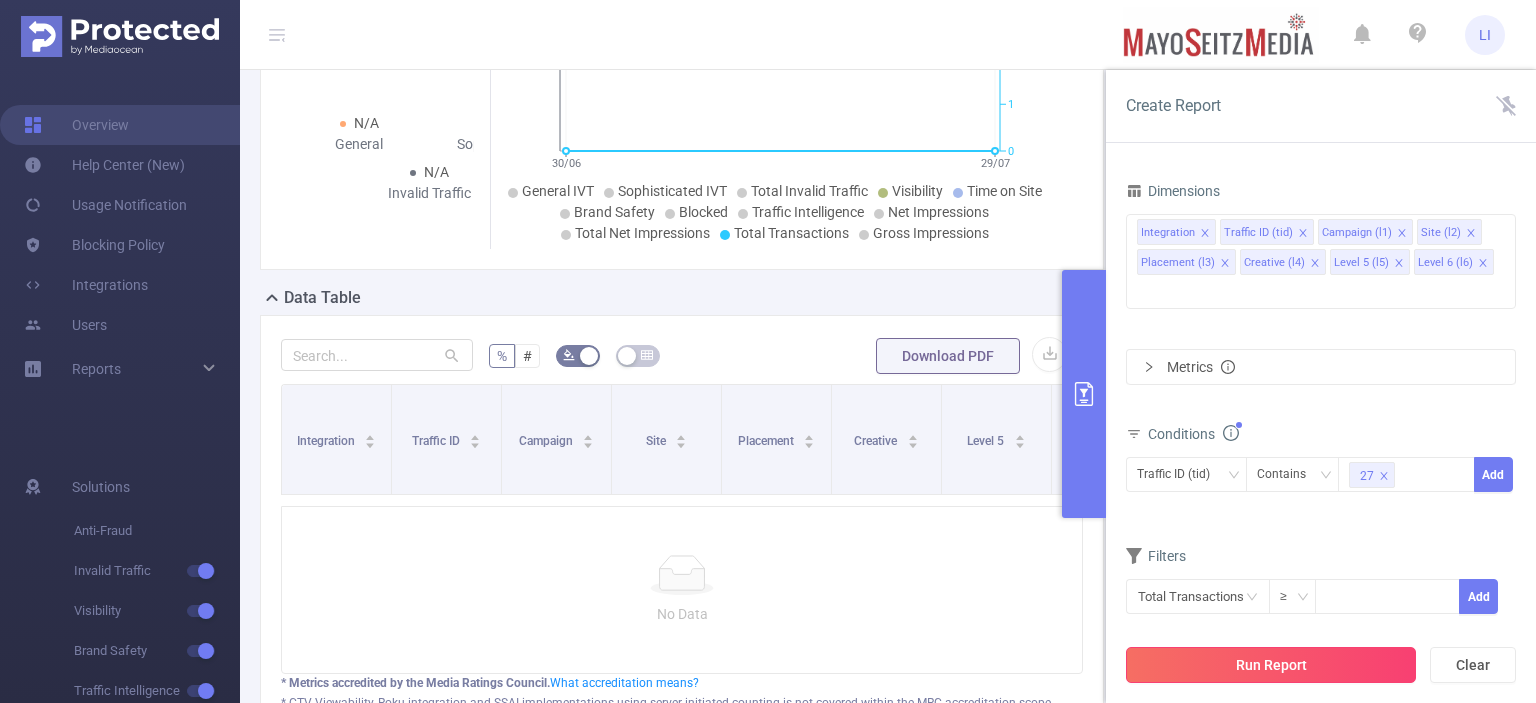 click on "Run Report" at bounding box center (1271, 665) 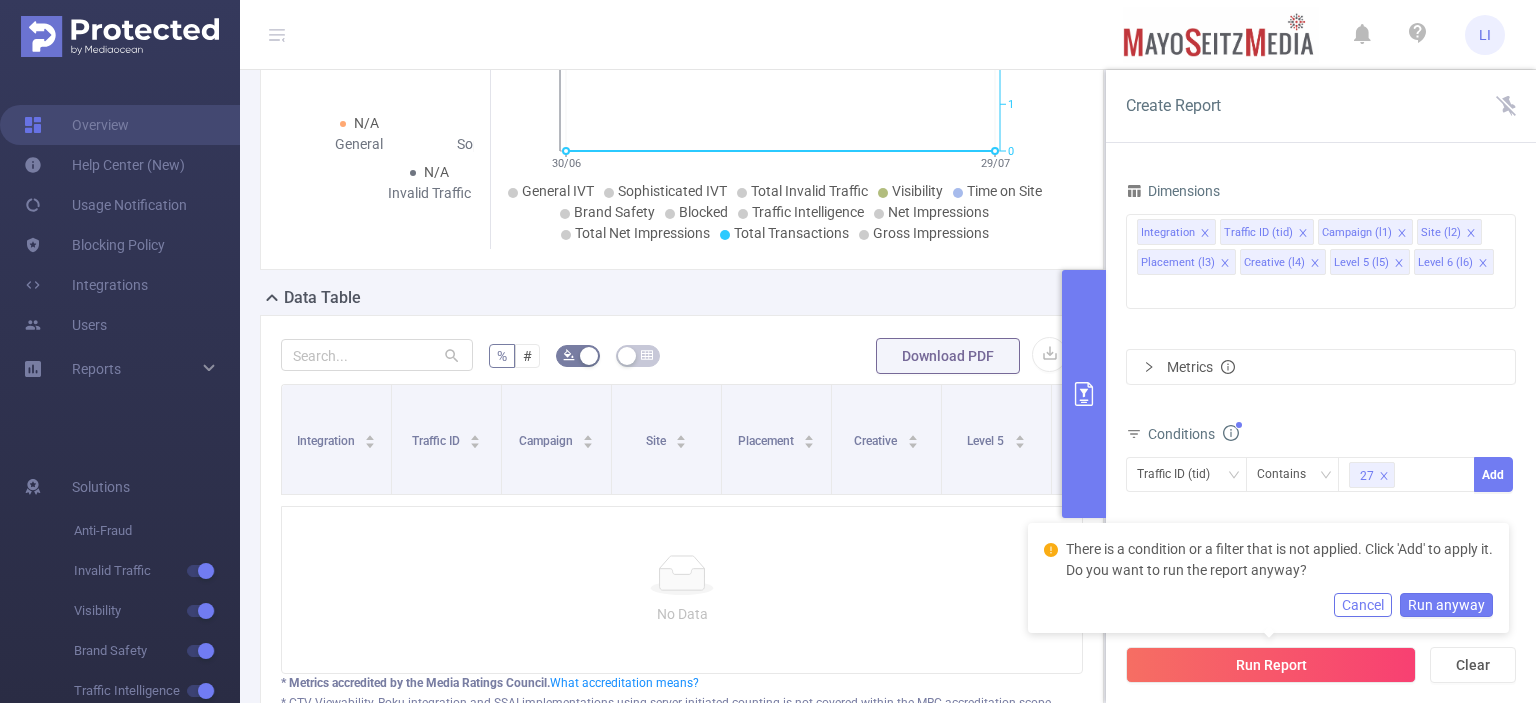 click at bounding box center [1084, 394] 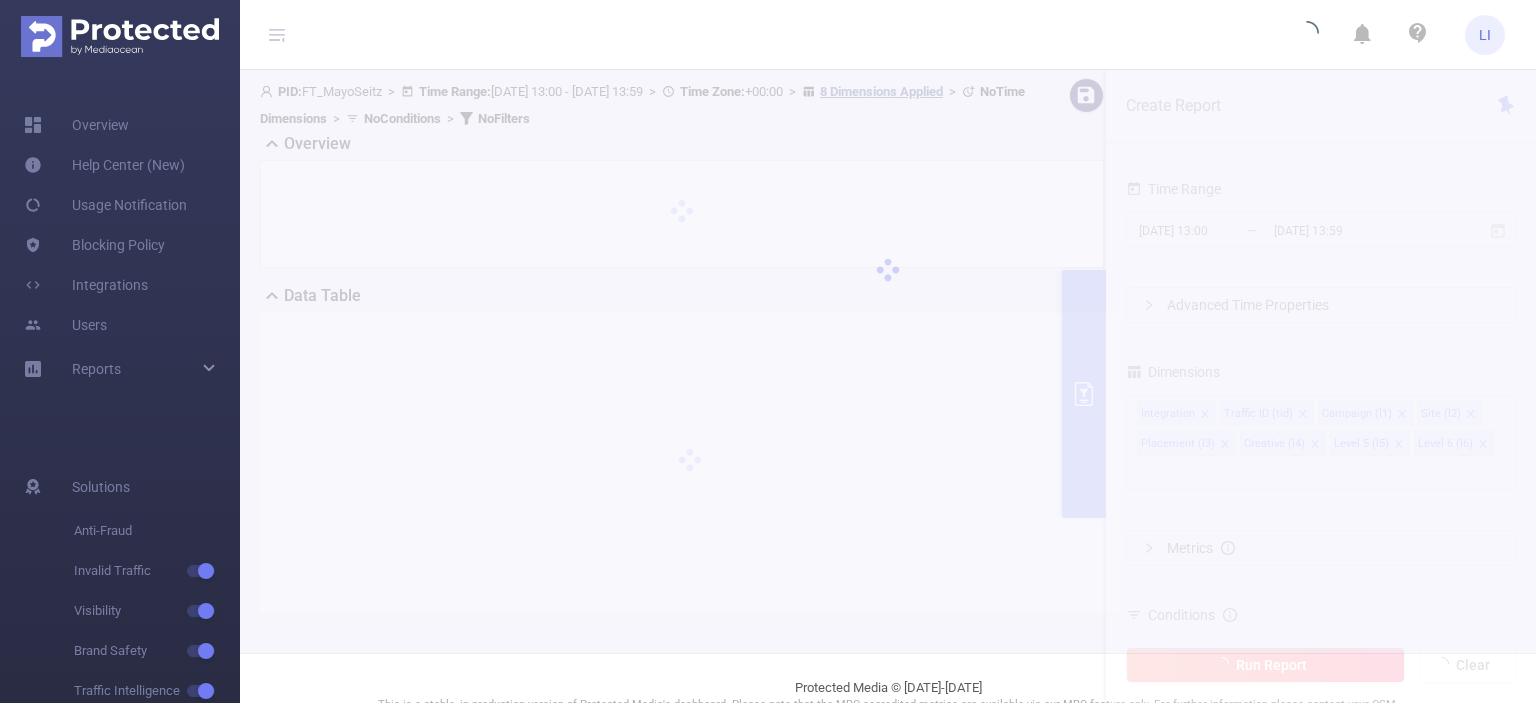 scroll, scrollTop: 0, scrollLeft: 0, axis: both 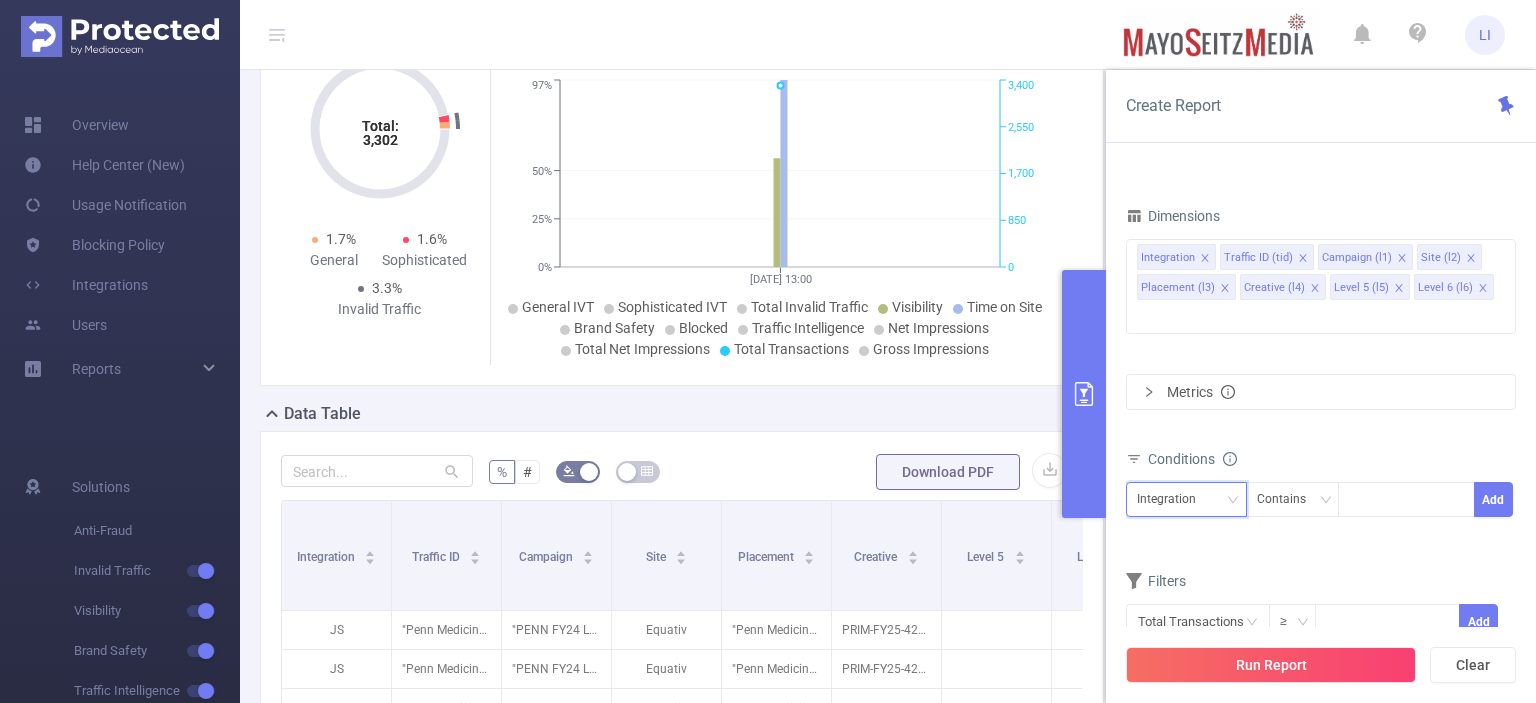 click on "Integration" at bounding box center (1173, 499) 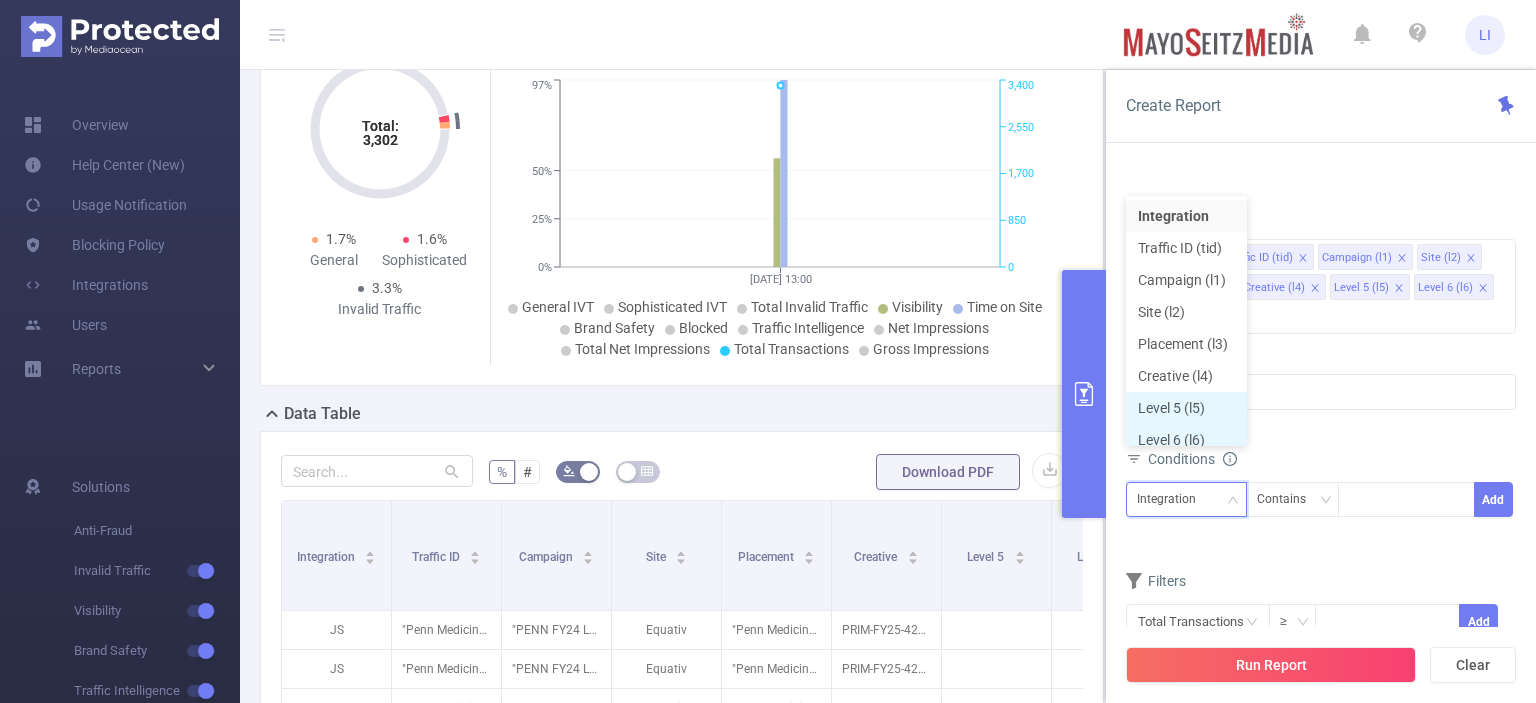 scroll, scrollTop: 10, scrollLeft: 0, axis: vertical 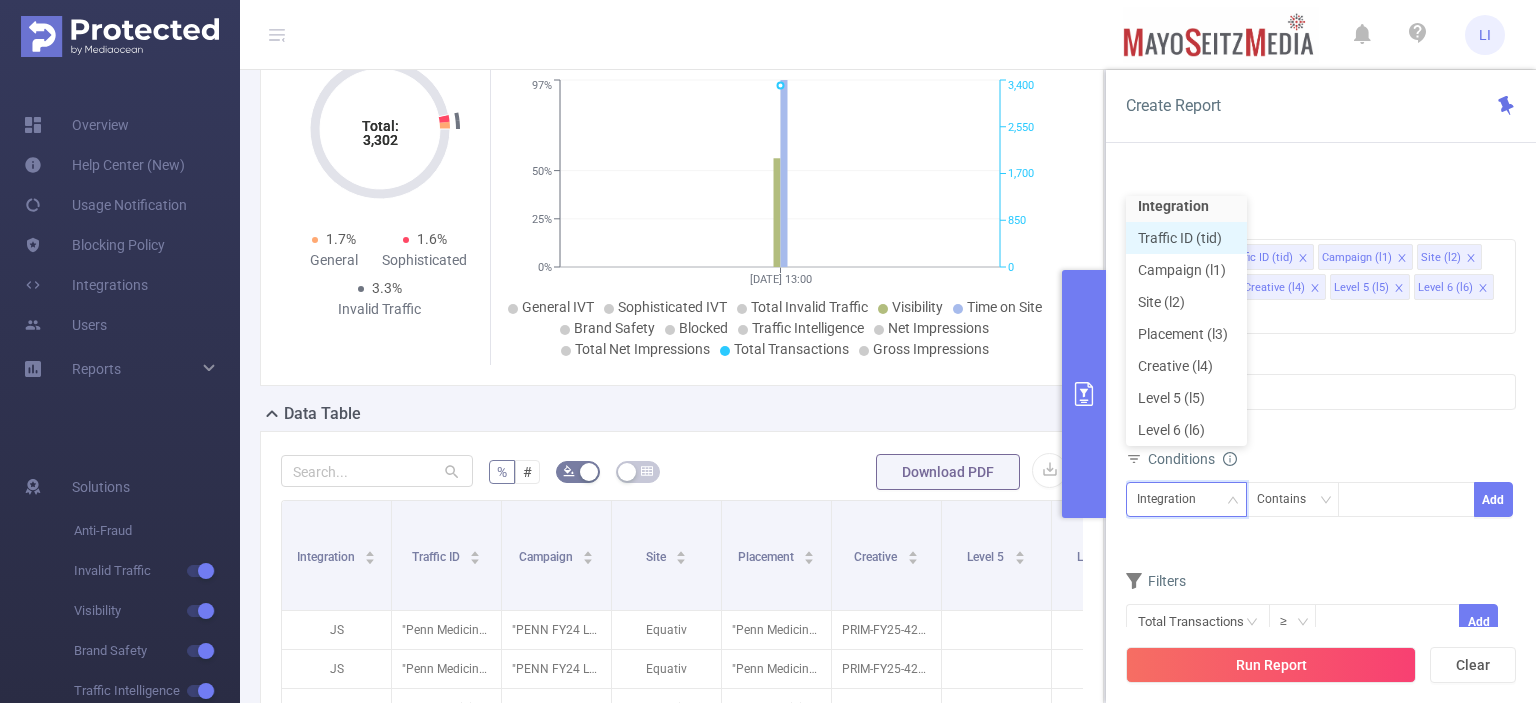 click on "Traffic ID (tid)" at bounding box center (1186, 238) 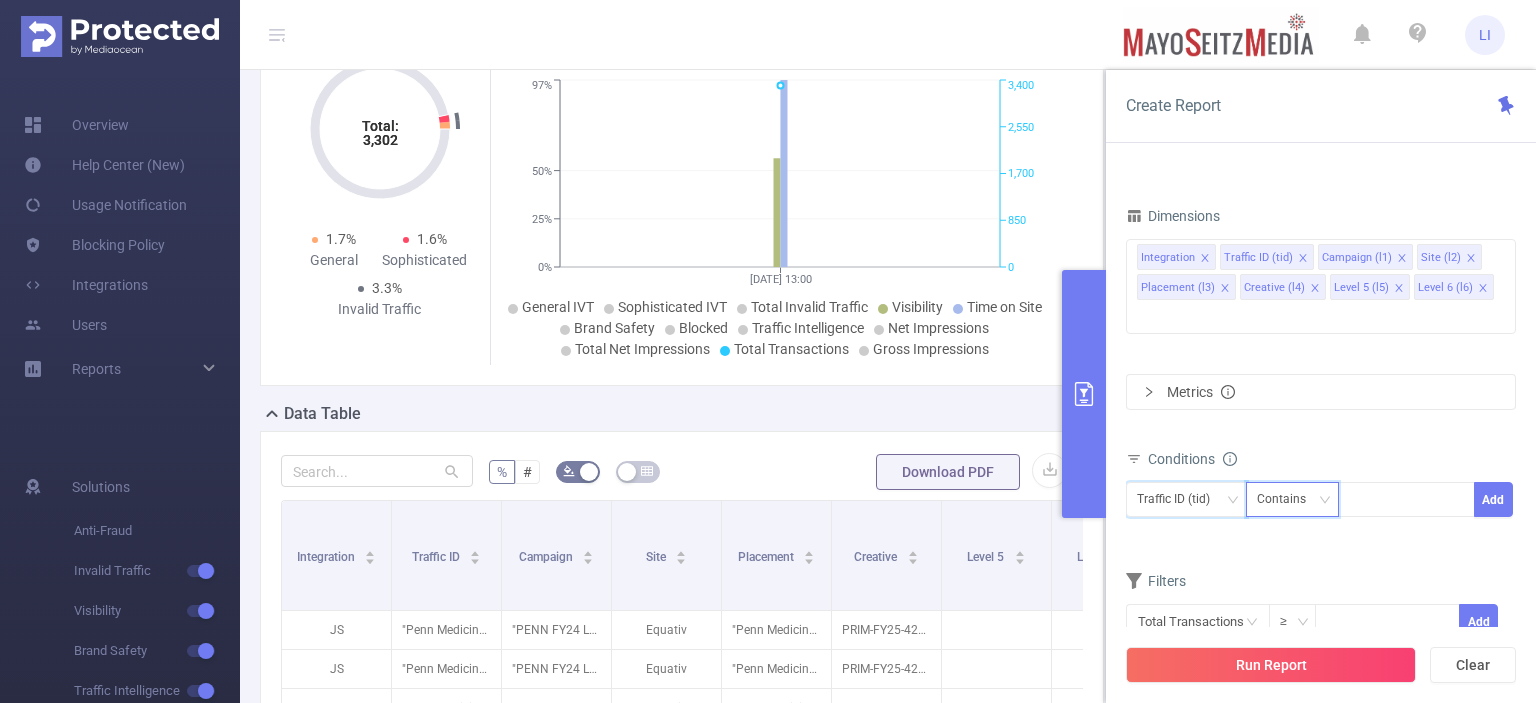 click on "Contains" at bounding box center [1288, 499] 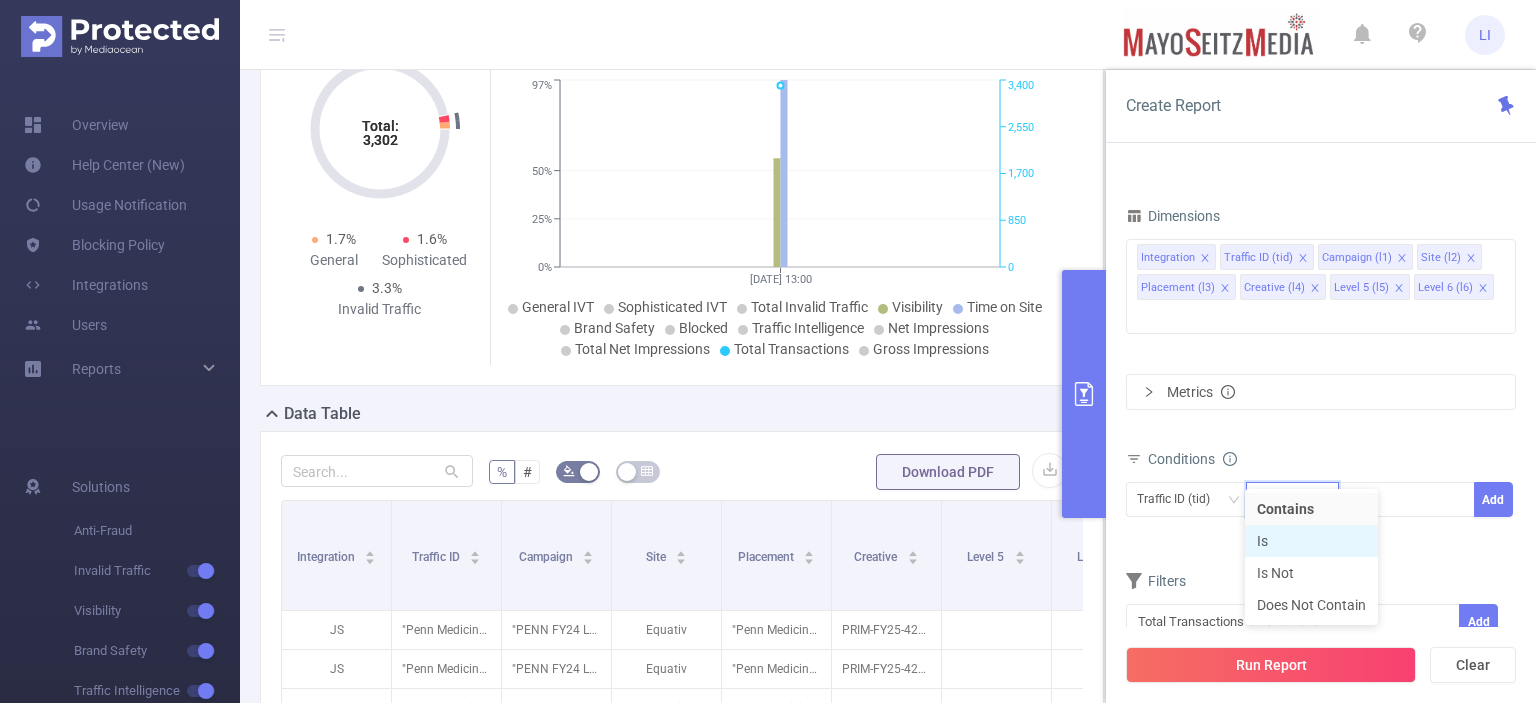 click on "Is" at bounding box center (1311, 541) 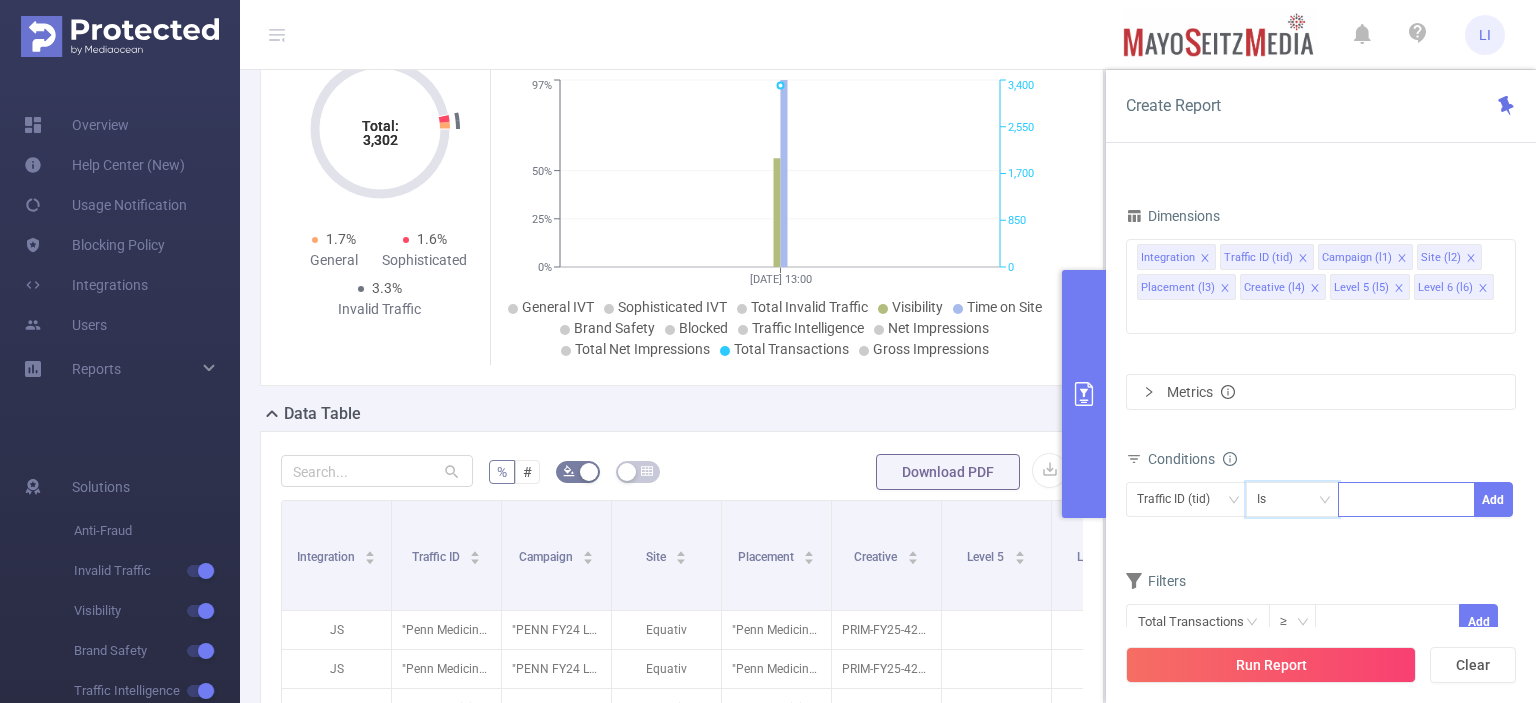 click at bounding box center (1406, 499) 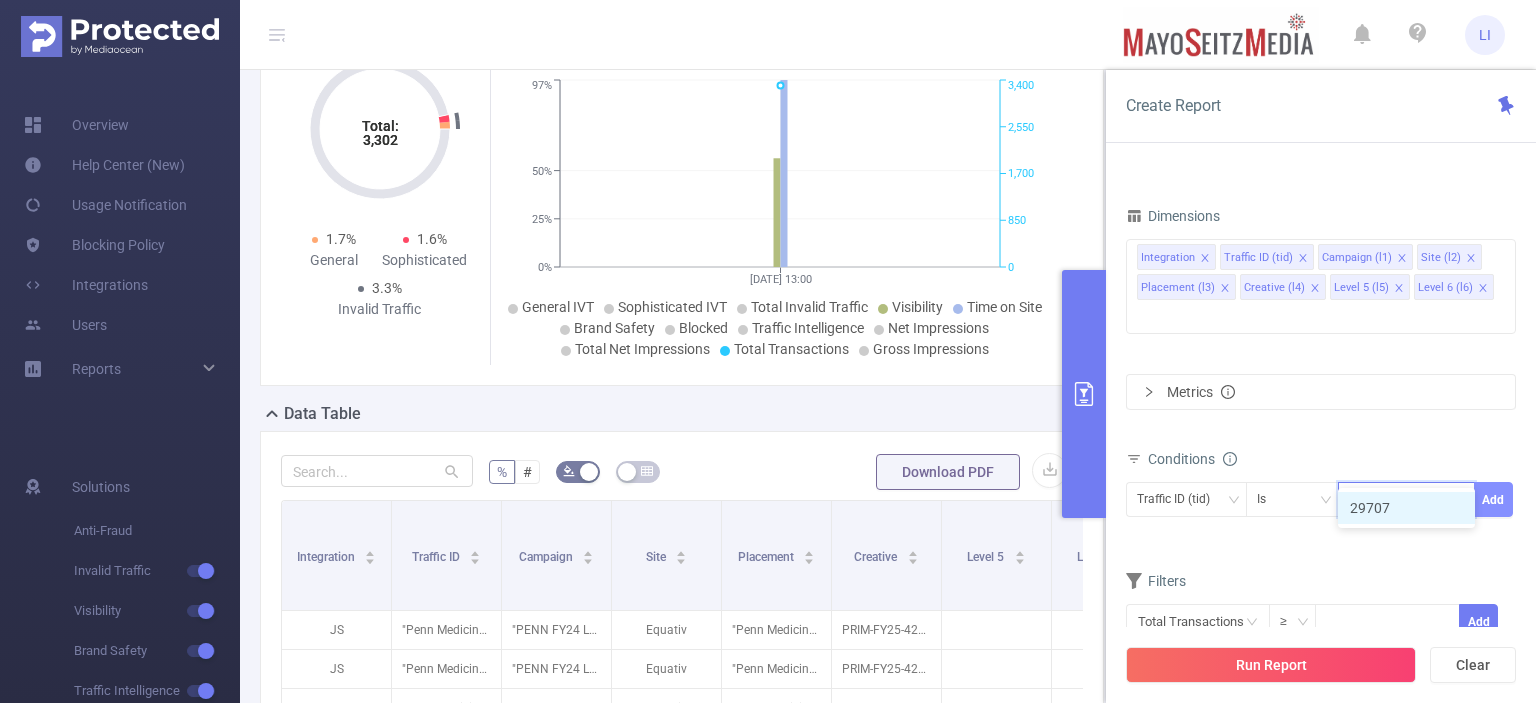 type on "29707" 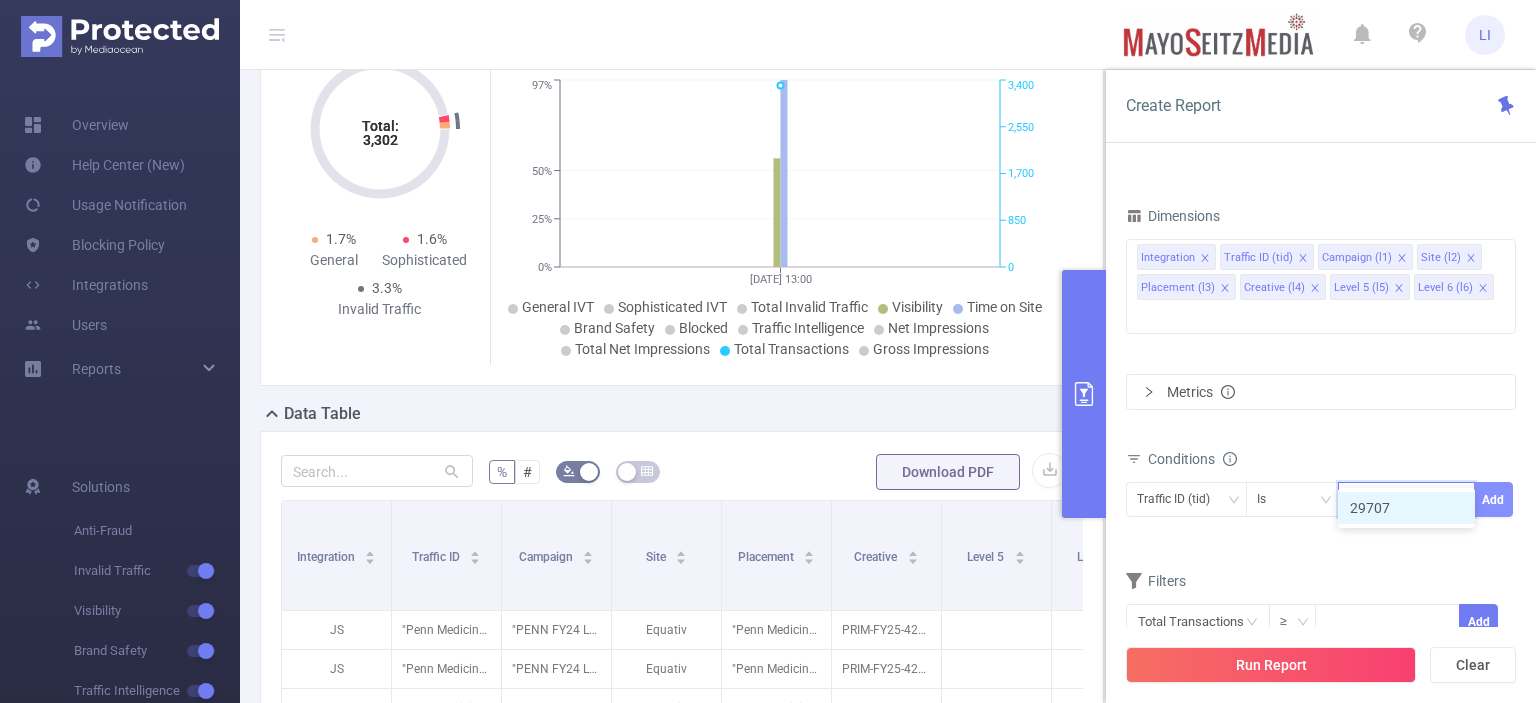 type 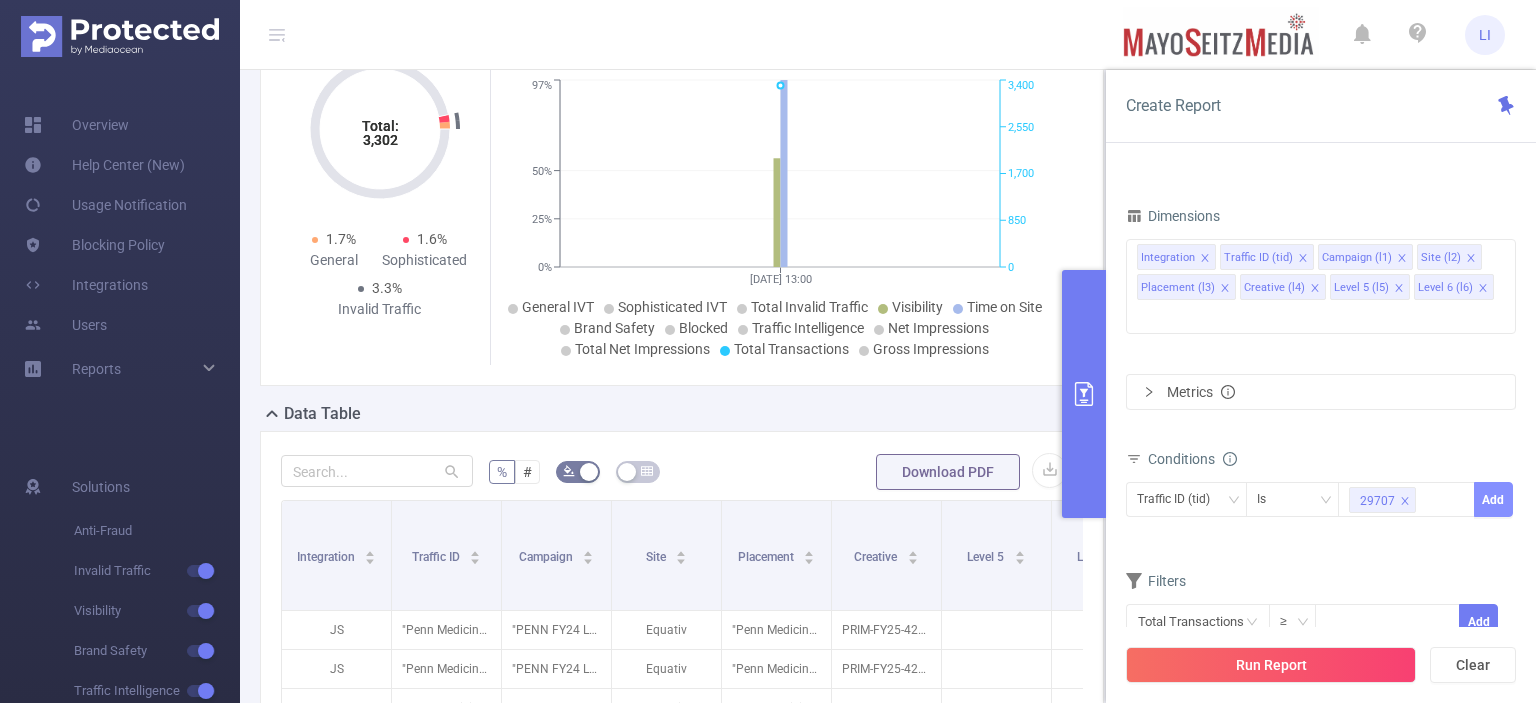 click on "Add" at bounding box center (1493, 499) 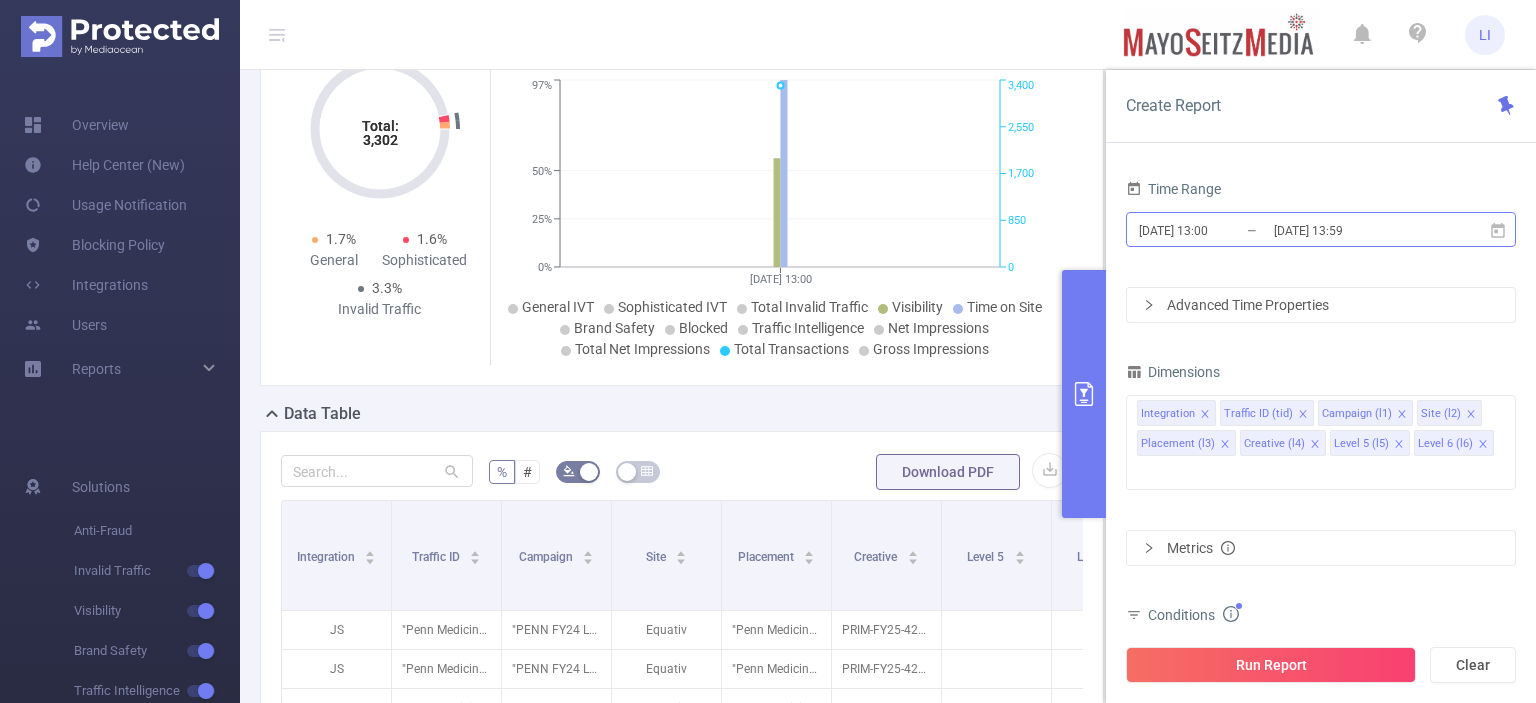 click on "[DATE] 13:00" at bounding box center (1218, 230) 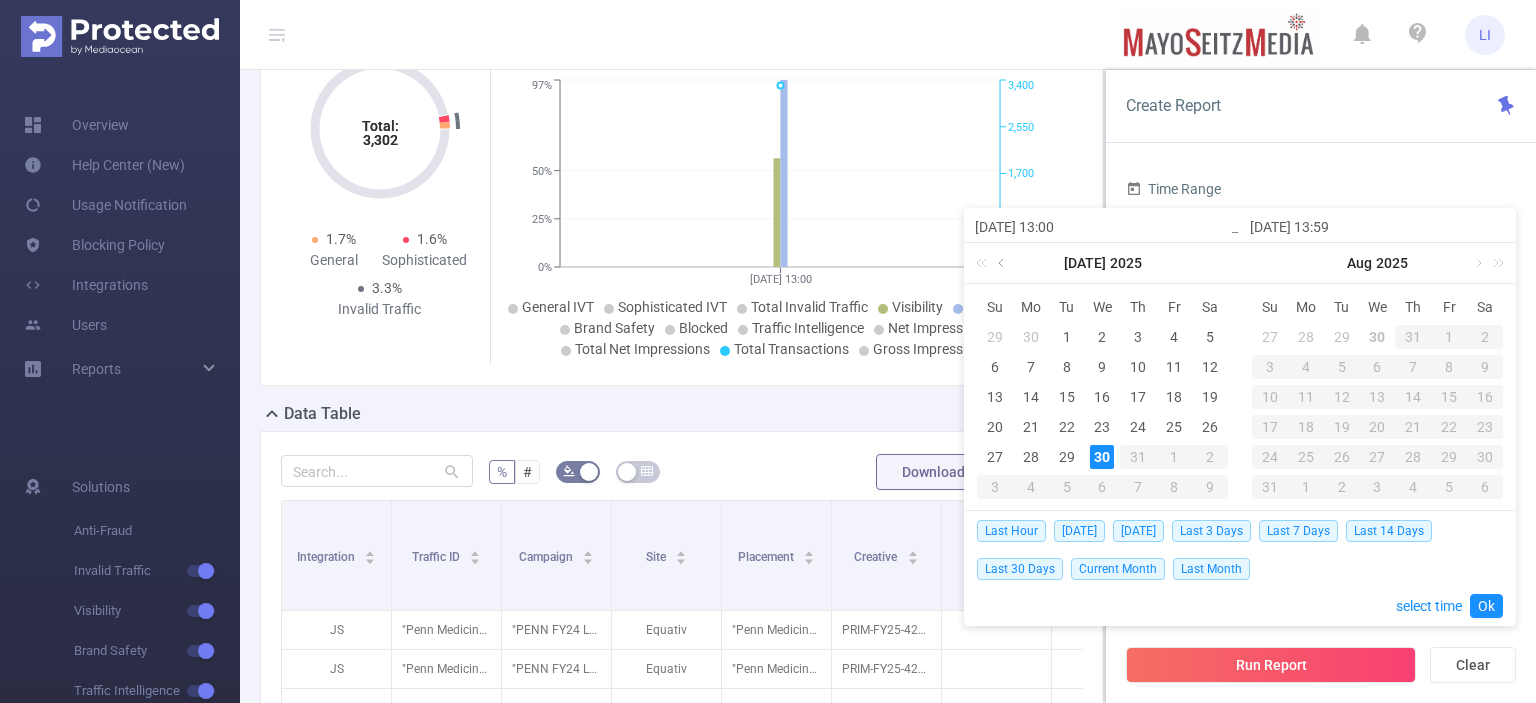 click at bounding box center [1003, 263] 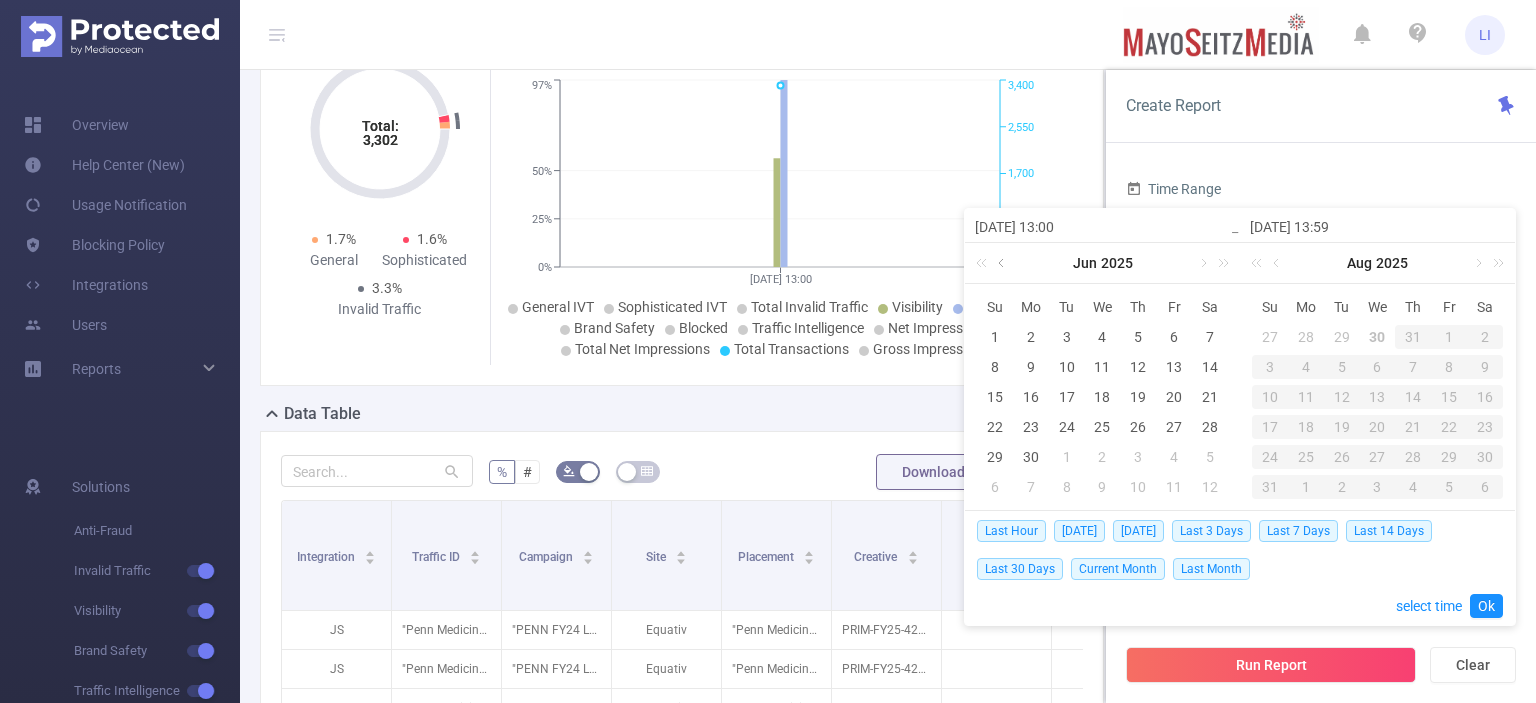 click at bounding box center [1003, 263] 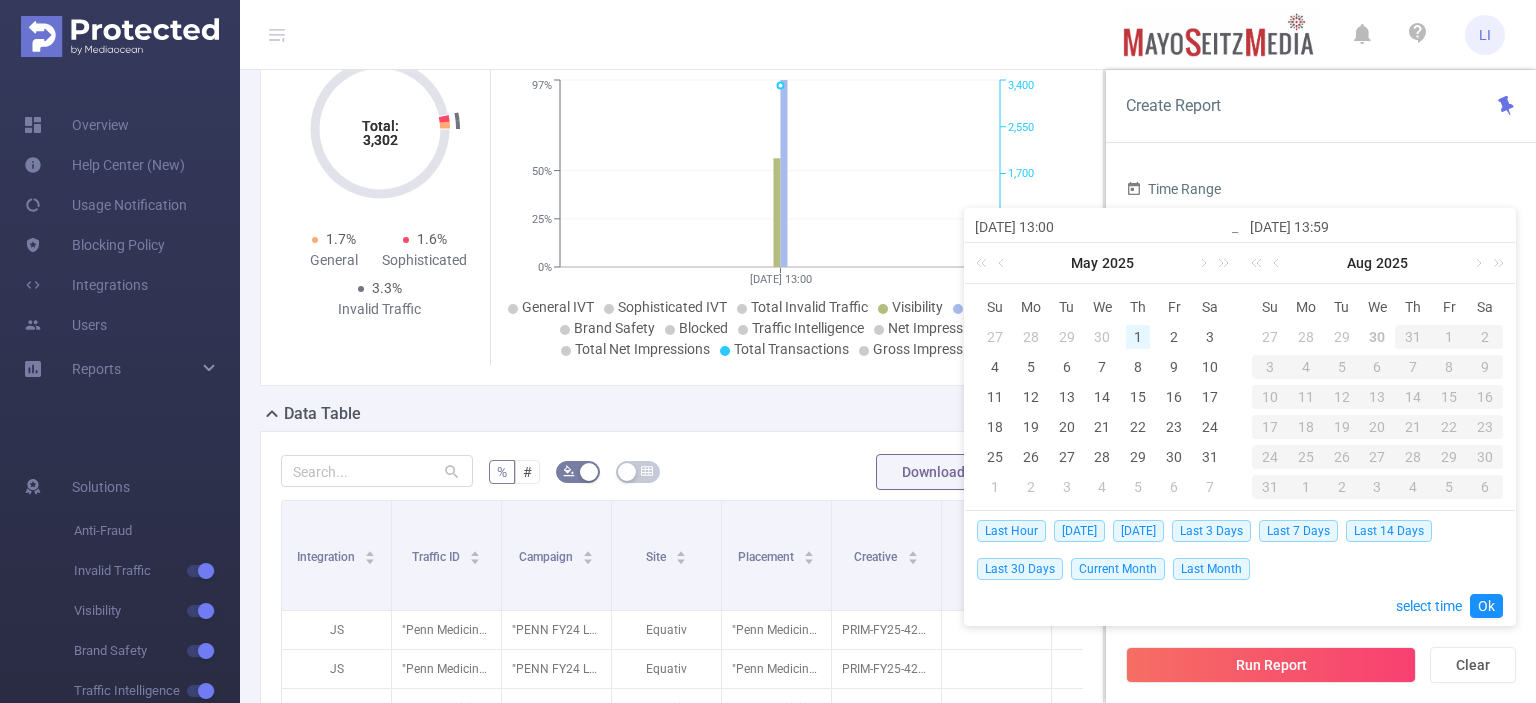 click on "1" at bounding box center (1138, 337) 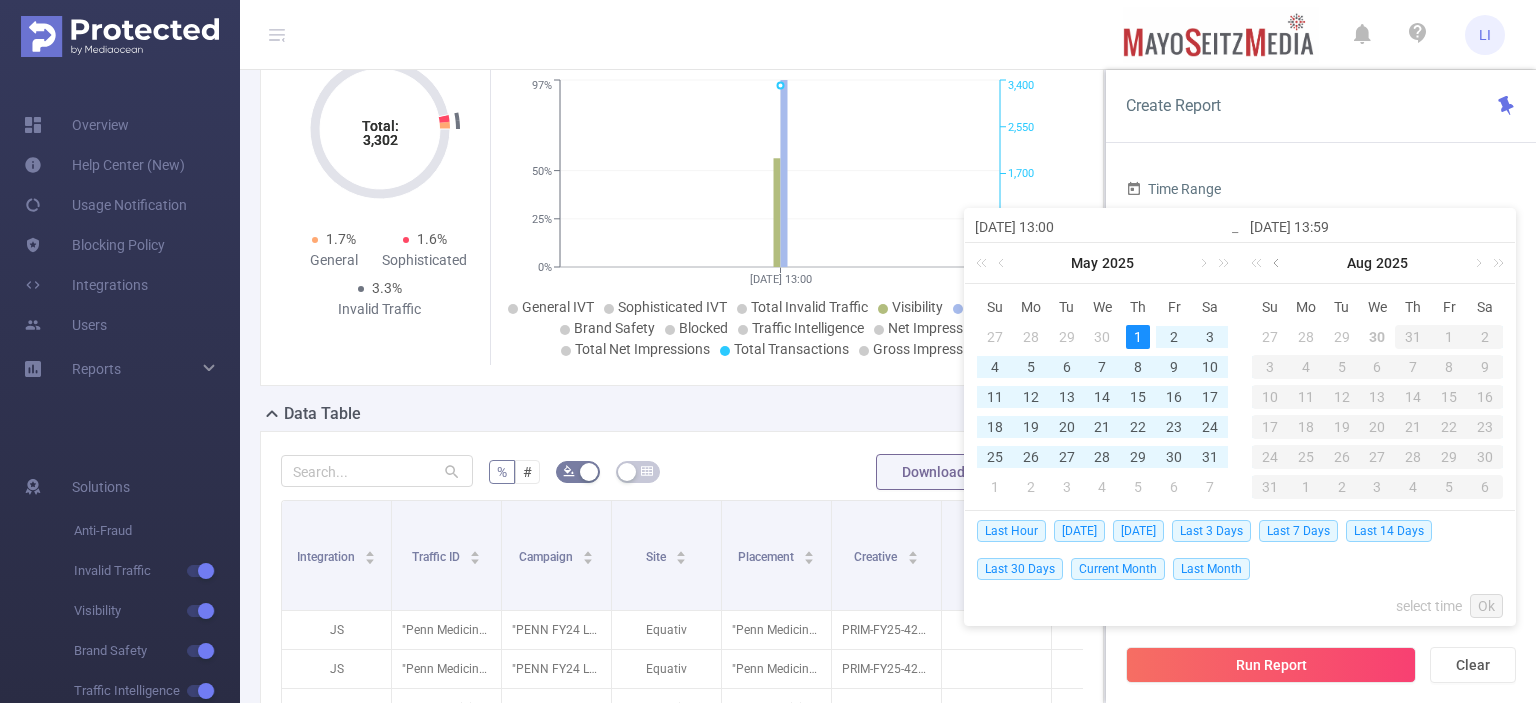 click at bounding box center [1278, 263] 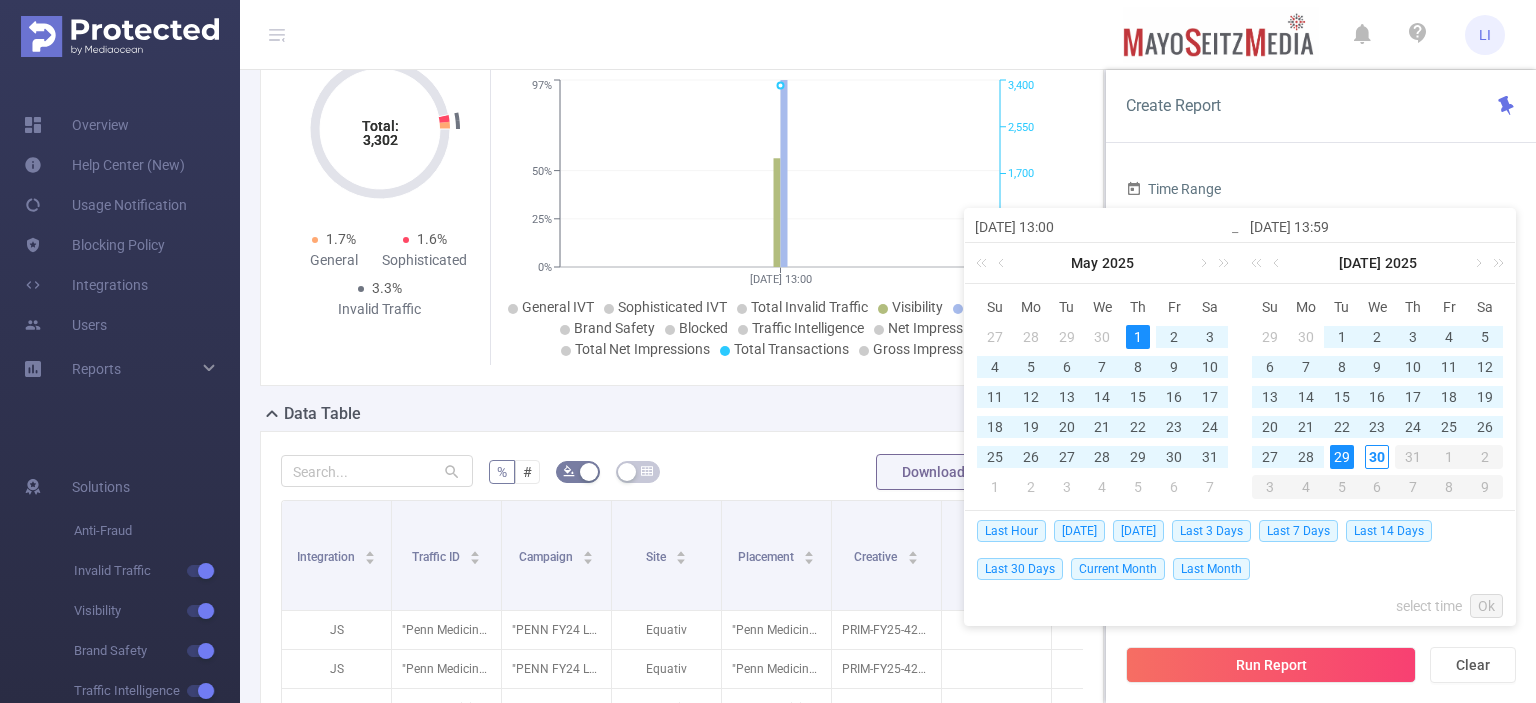 click on "29" at bounding box center [1342, 457] 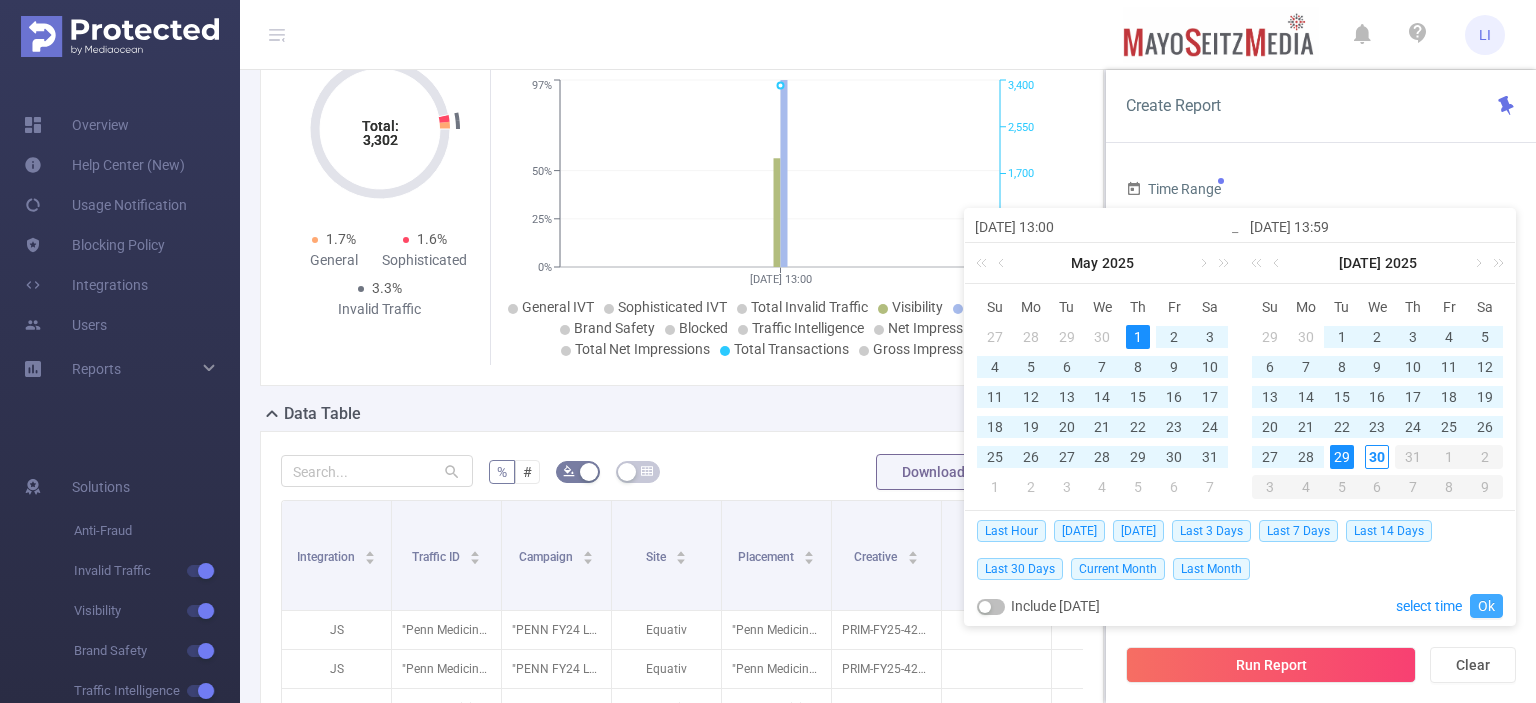 click on "Ok" at bounding box center [1486, 606] 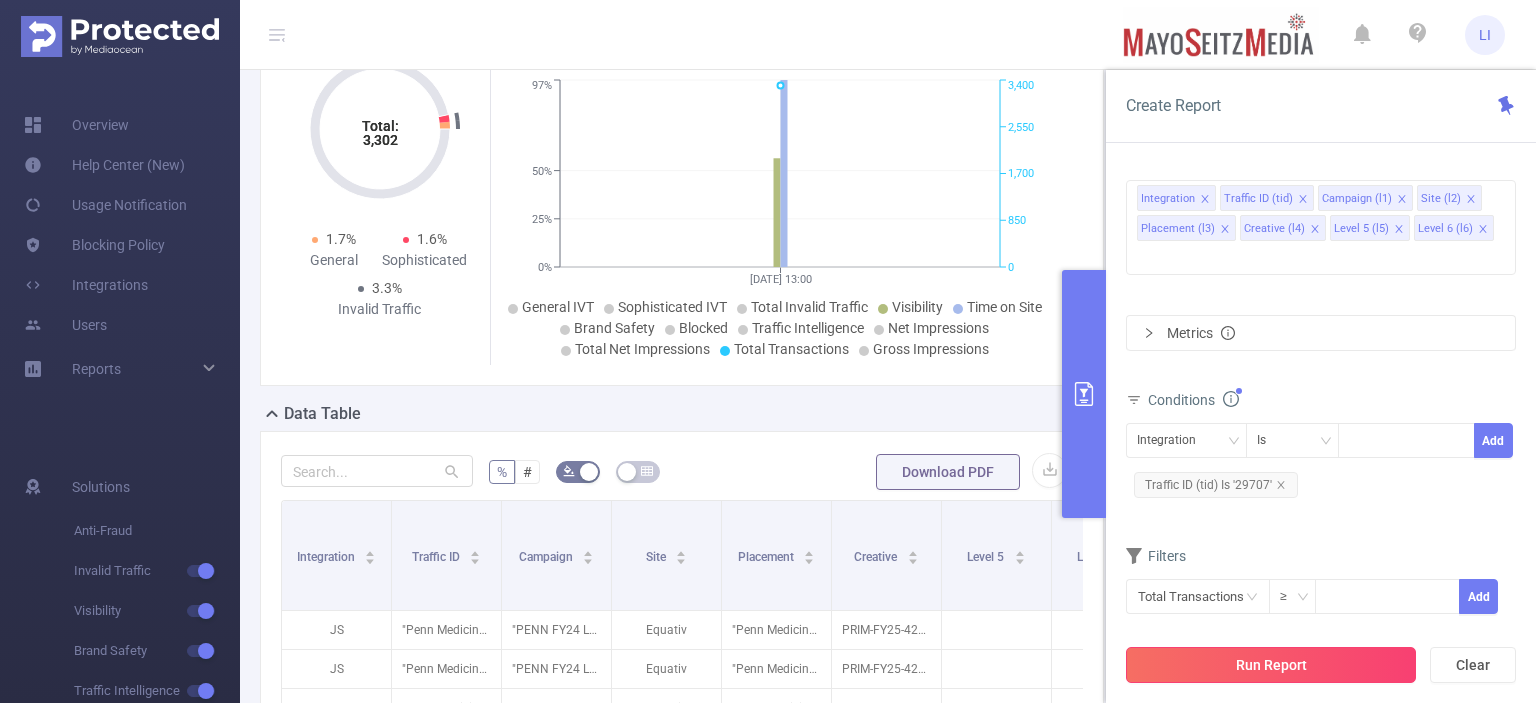 click on "Run Report" at bounding box center (1271, 665) 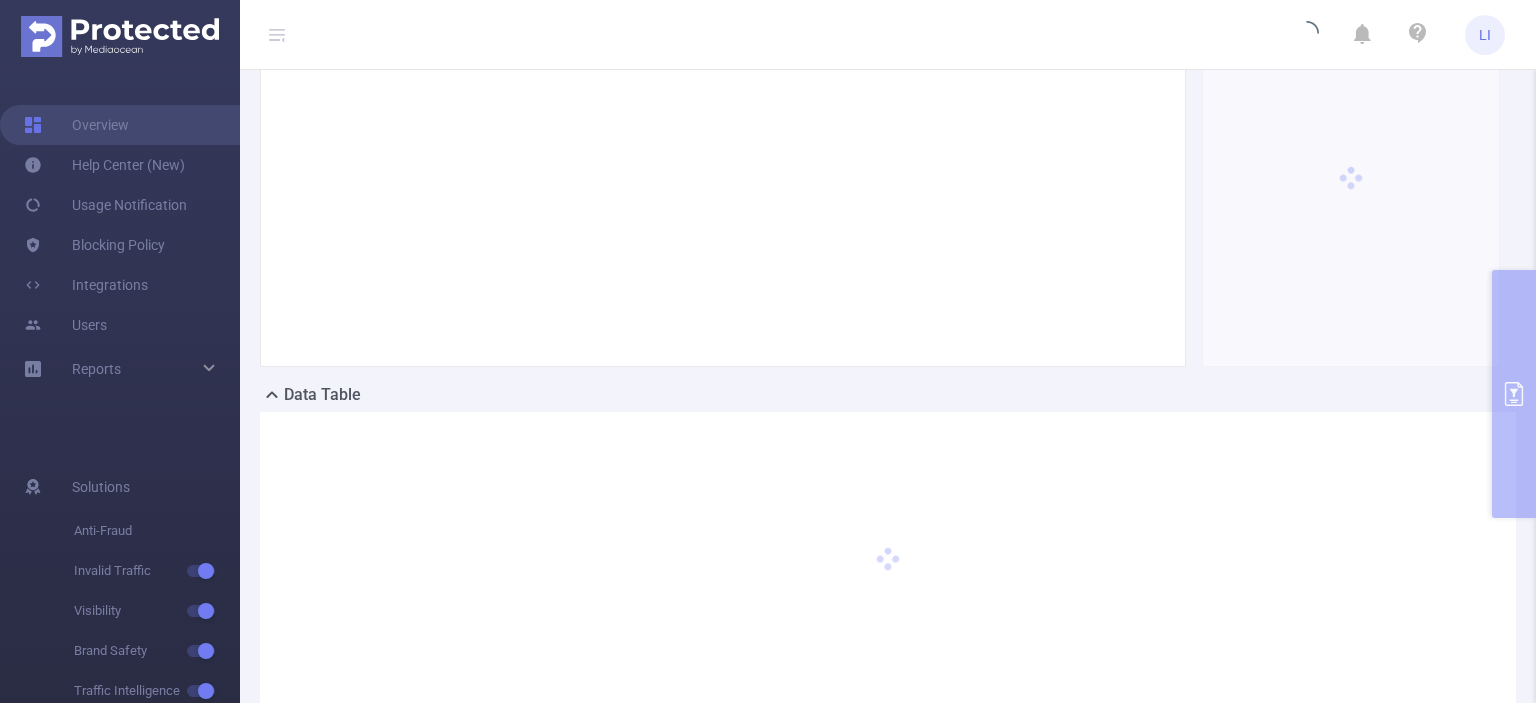 click on "LI" at bounding box center [768, 35] 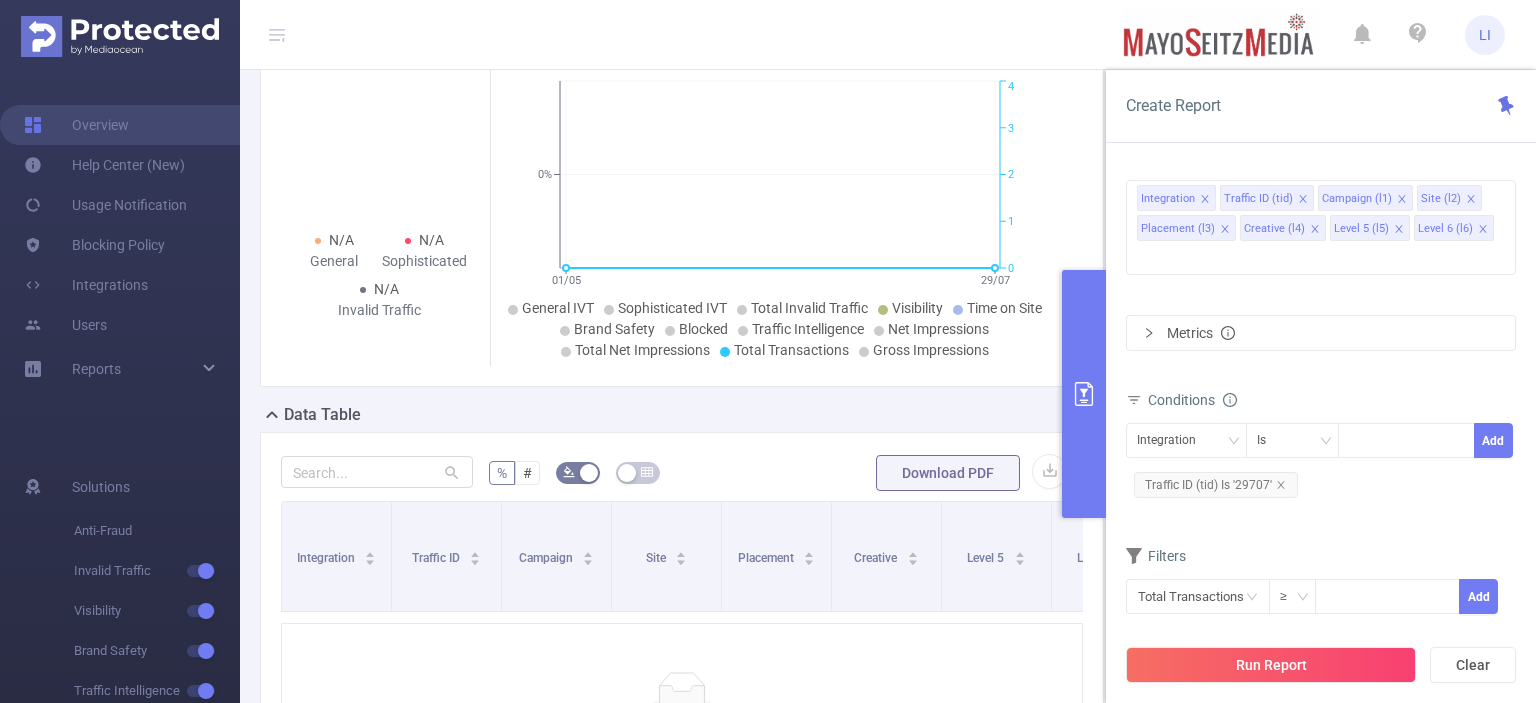 scroll, scrollTop: 0, scrollLeft: 0, axis: both 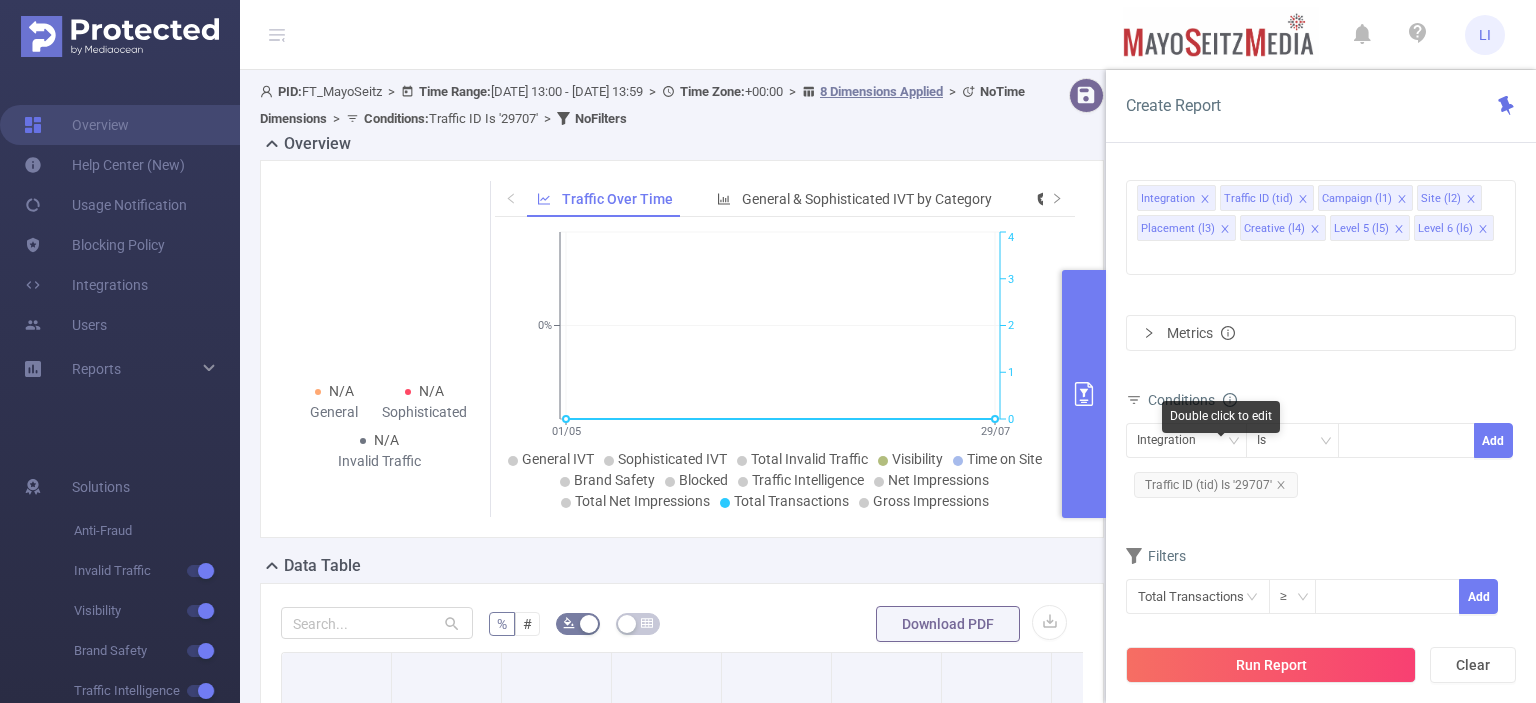 click on "Traffic ID (tid) Is '29707'" at bounding box center [1216, 485] 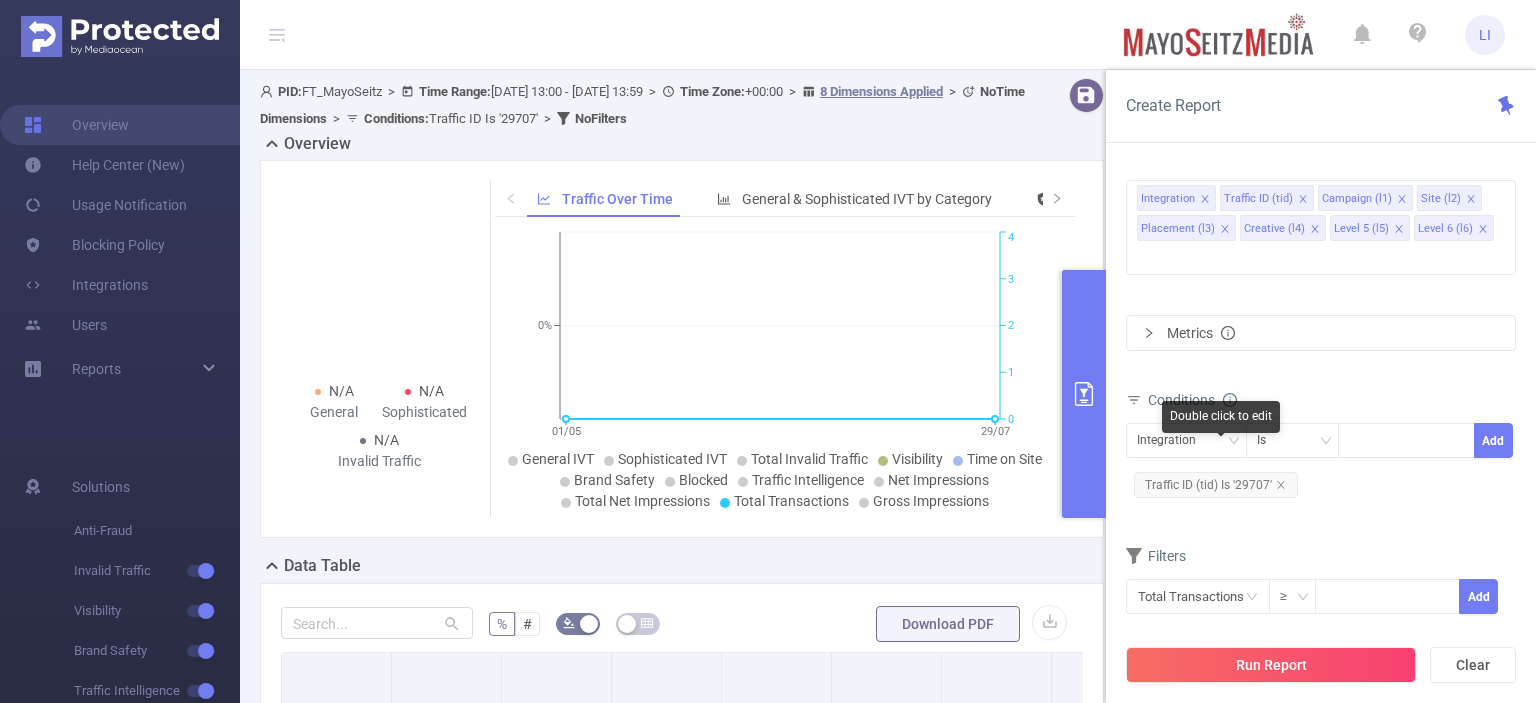 click on "Traffic ID (tid) Is '29707'" at bounding box center (1216, 485) 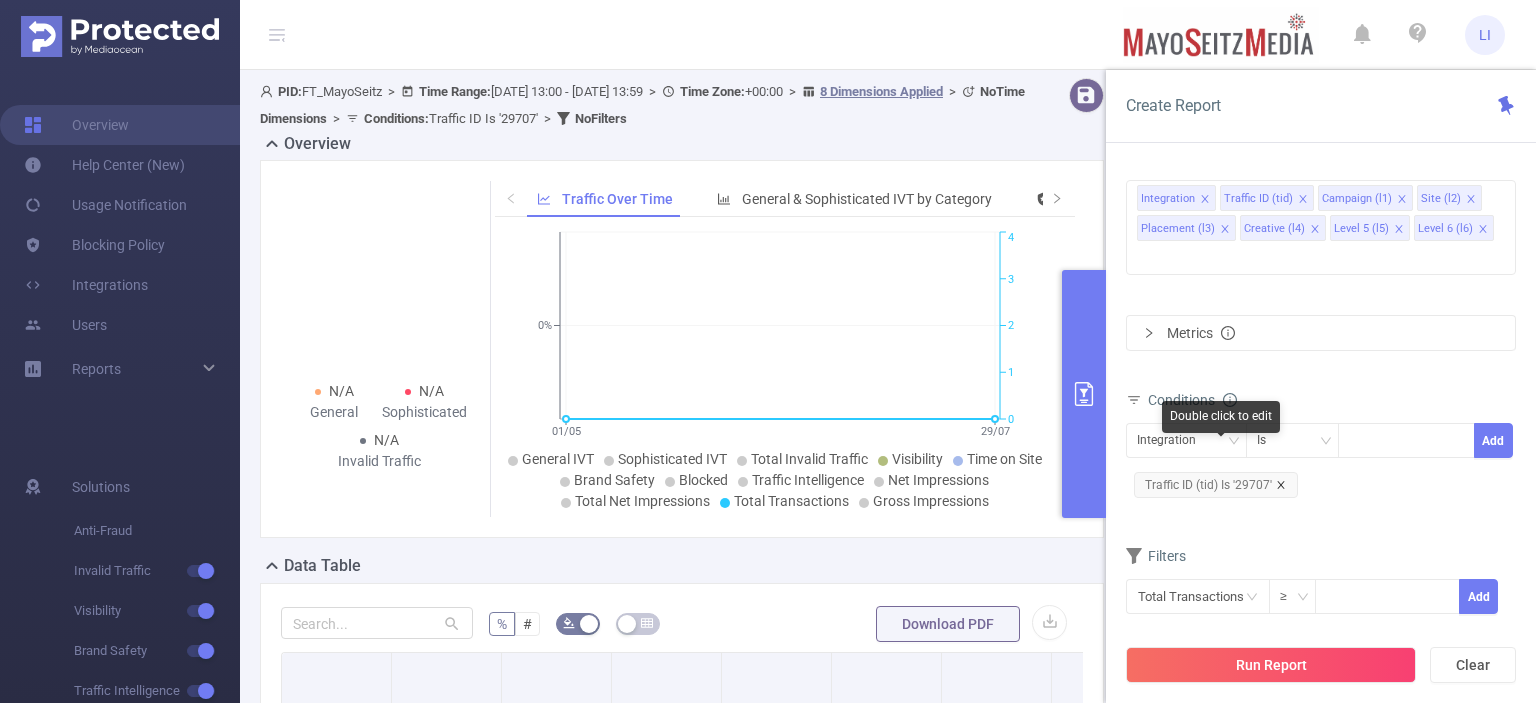click 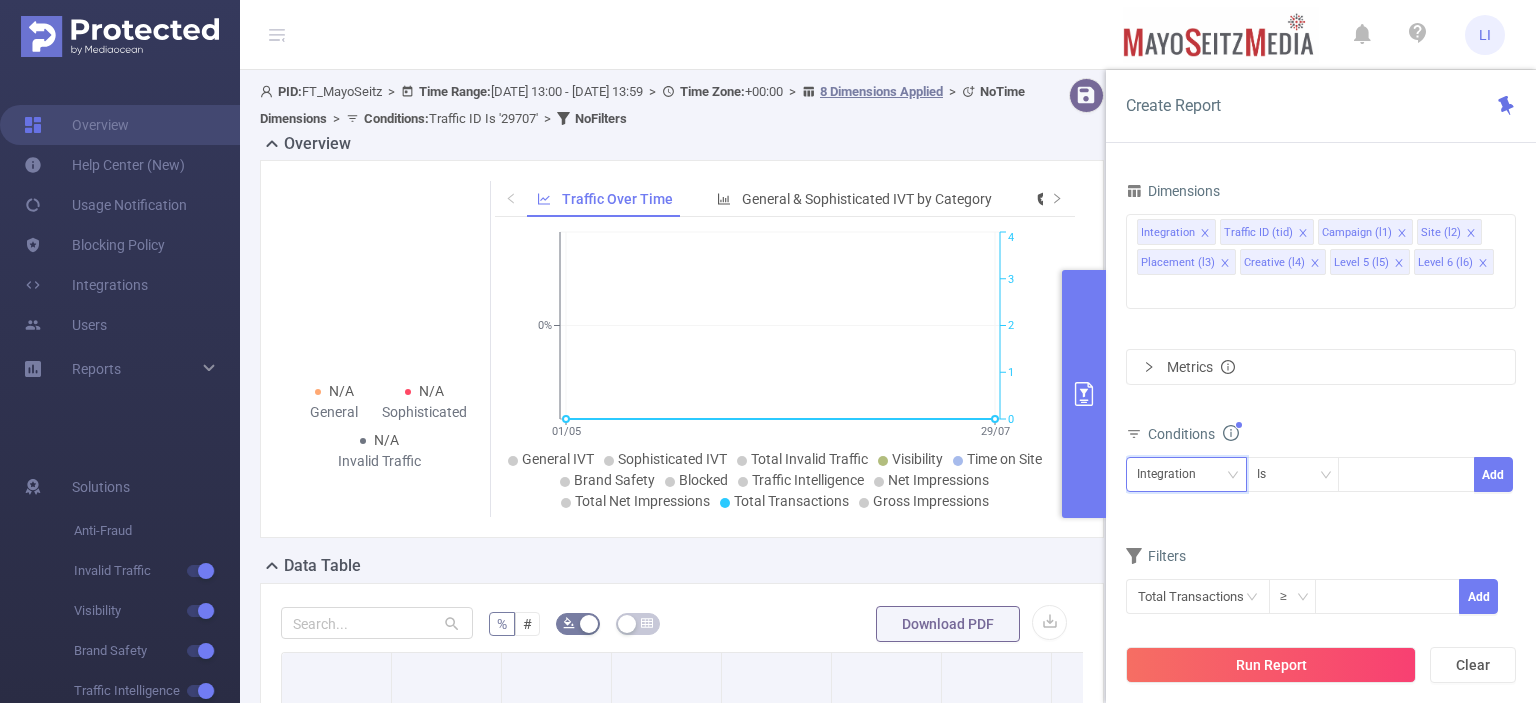 click on "Integration" at bounding box center [1173, 474] 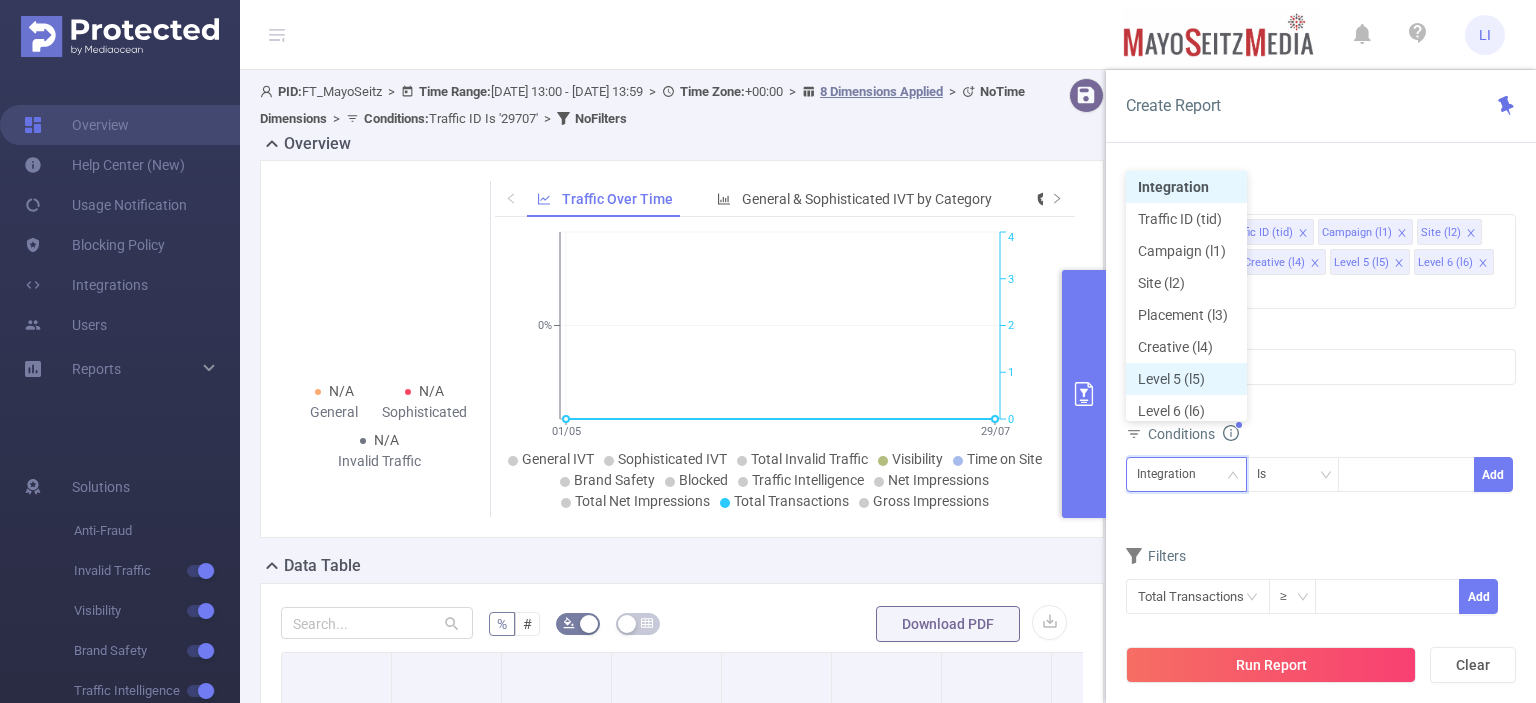scroll, scrollTop: 10, scrollLeft: 0, axis: vertical 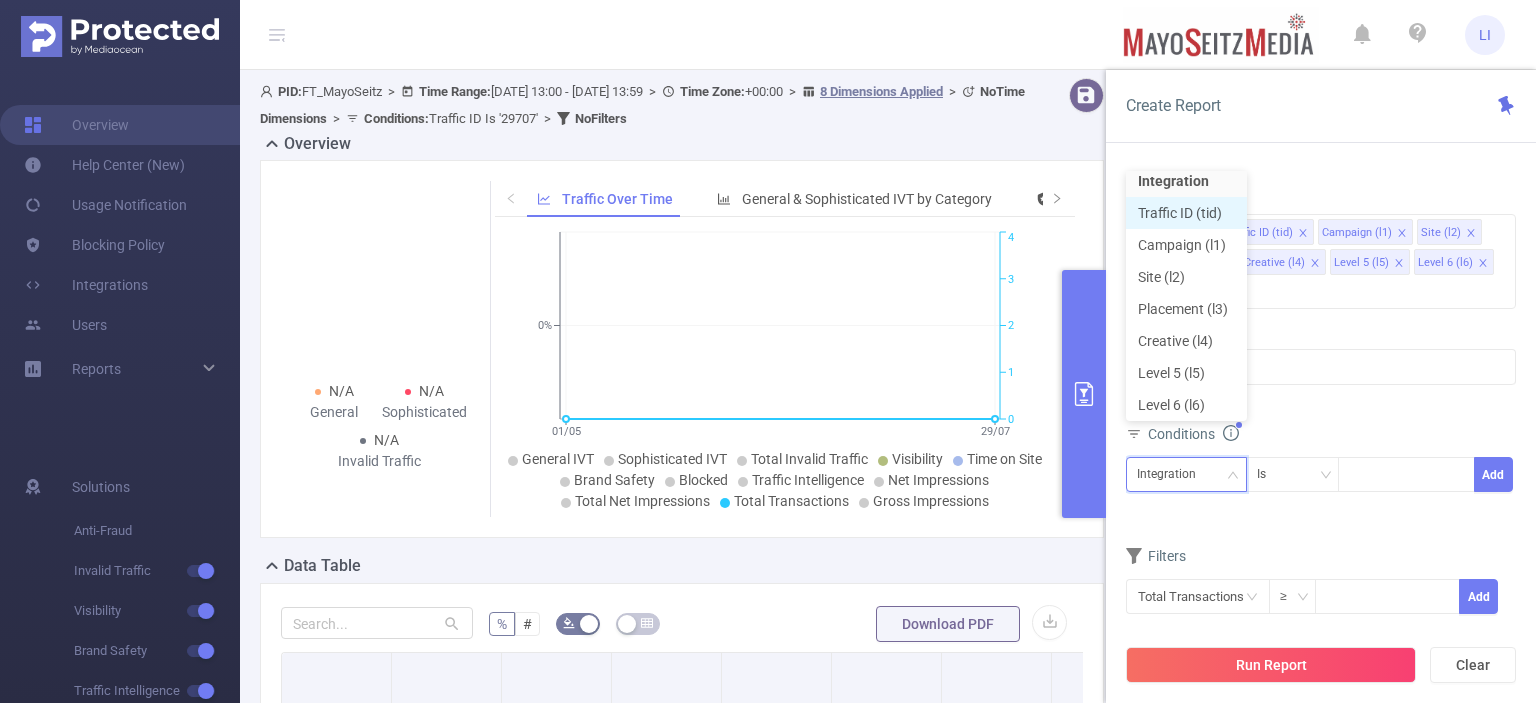 click on "Traffic ID (tid)" at bounding box center (1186, 213) 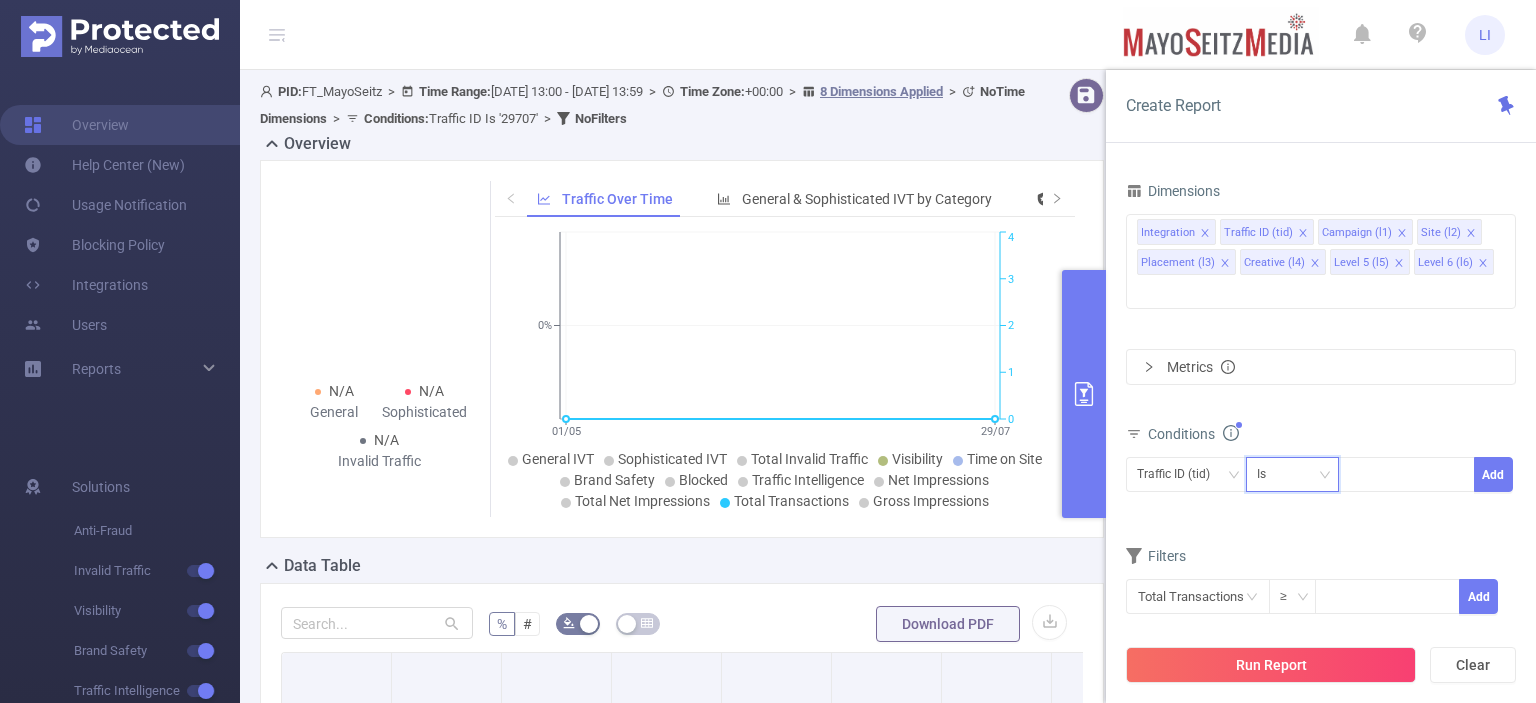 click on "Is" at bounding box center (1268, 474) 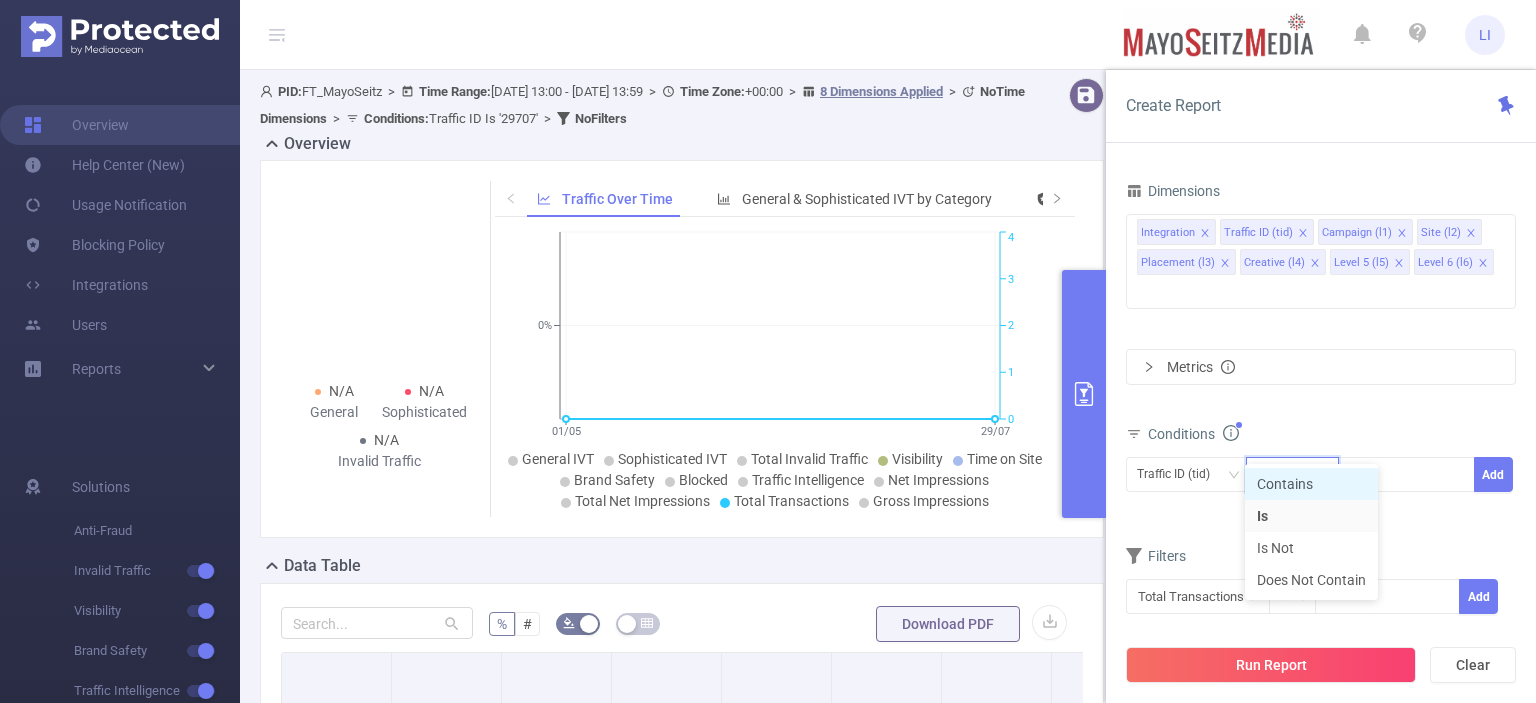 click on "Contains" at bounding box center [1311, 484] 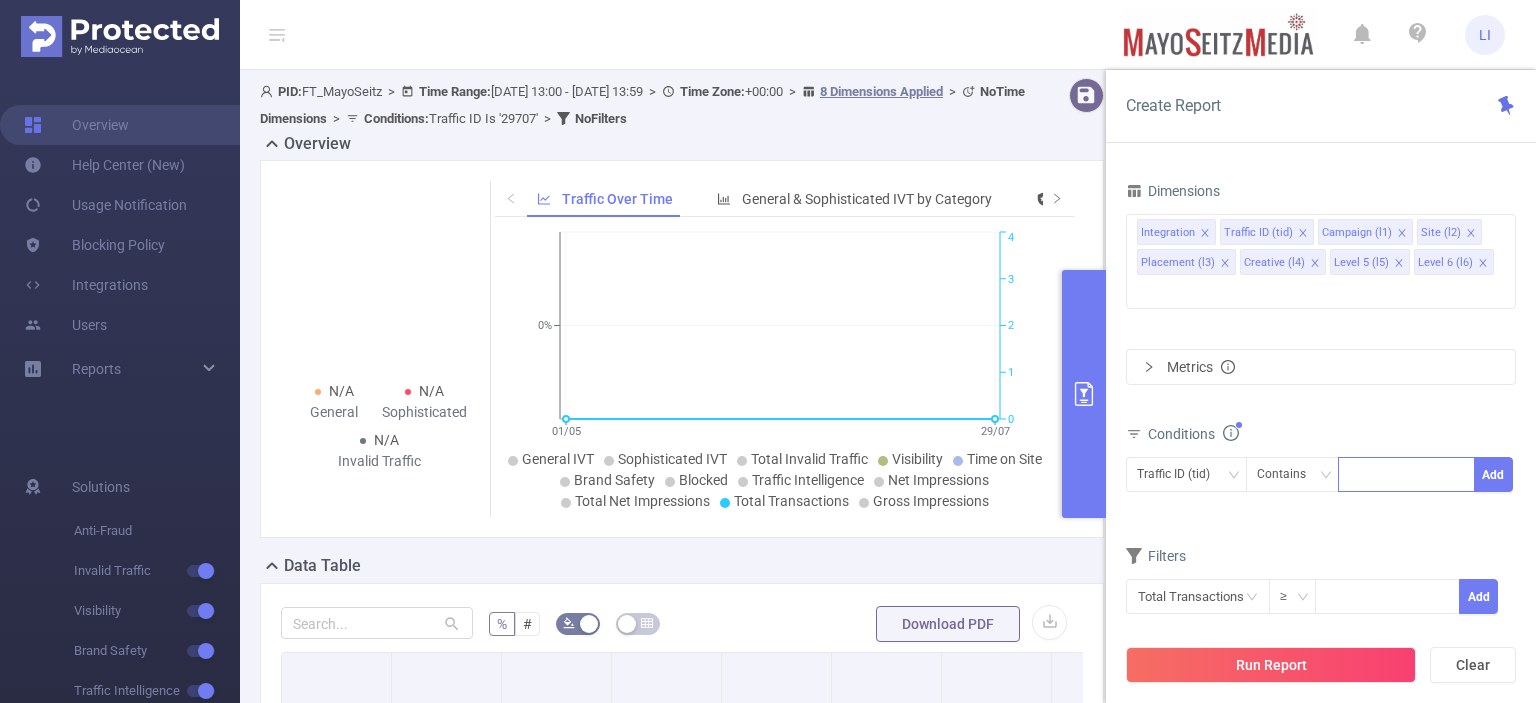 click at bounding box center (1406, 474) 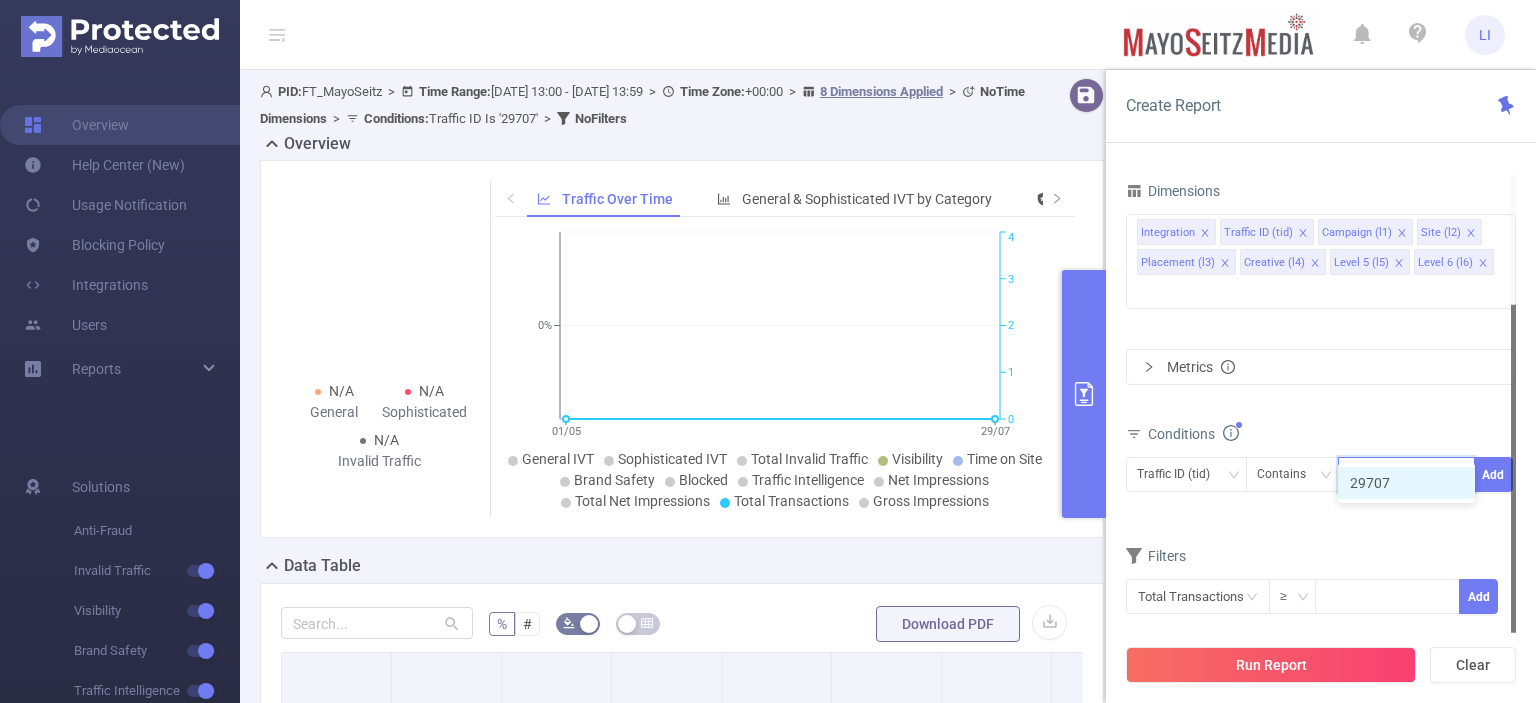 type on "29707" 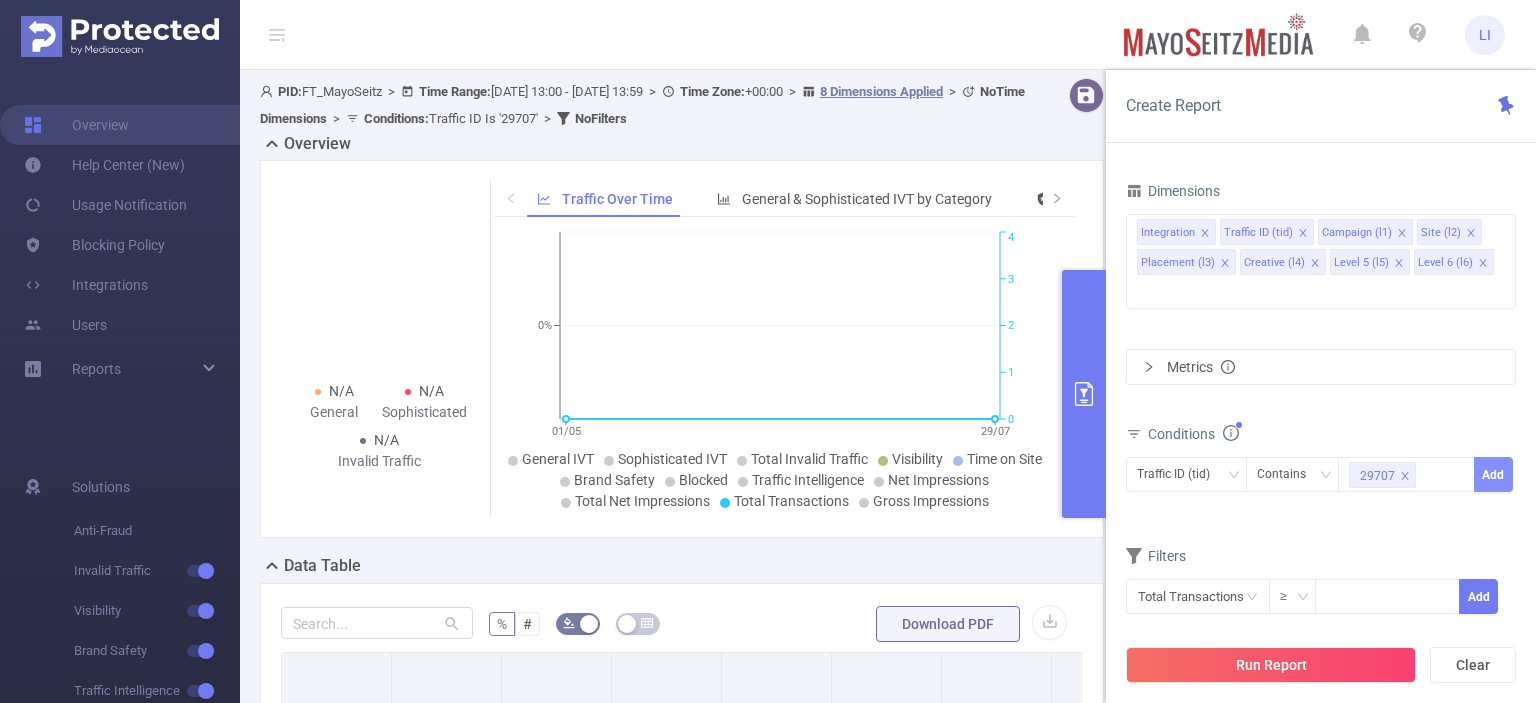 click on "Add" at bounding box center [1493, 474] 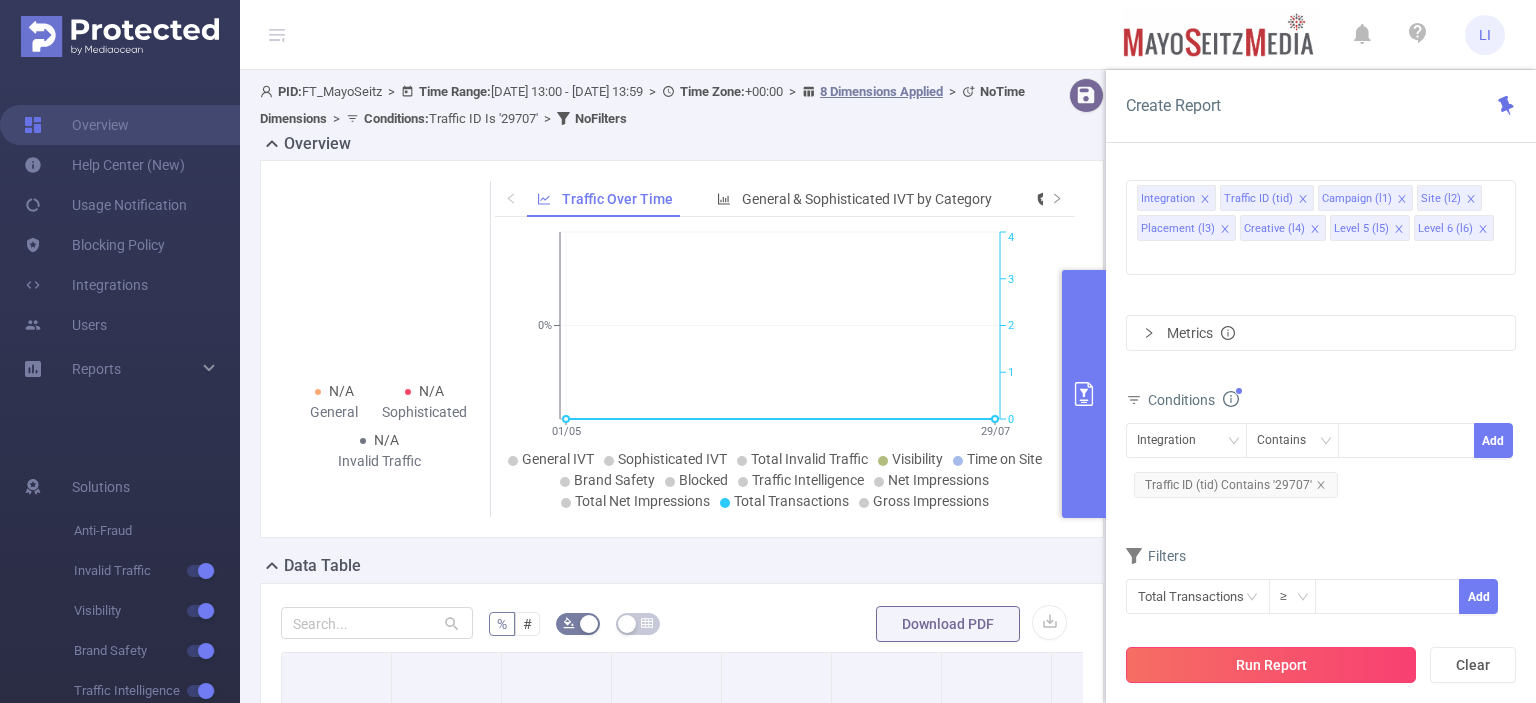 click on "Run Report" at bounding box center (1271, 665) 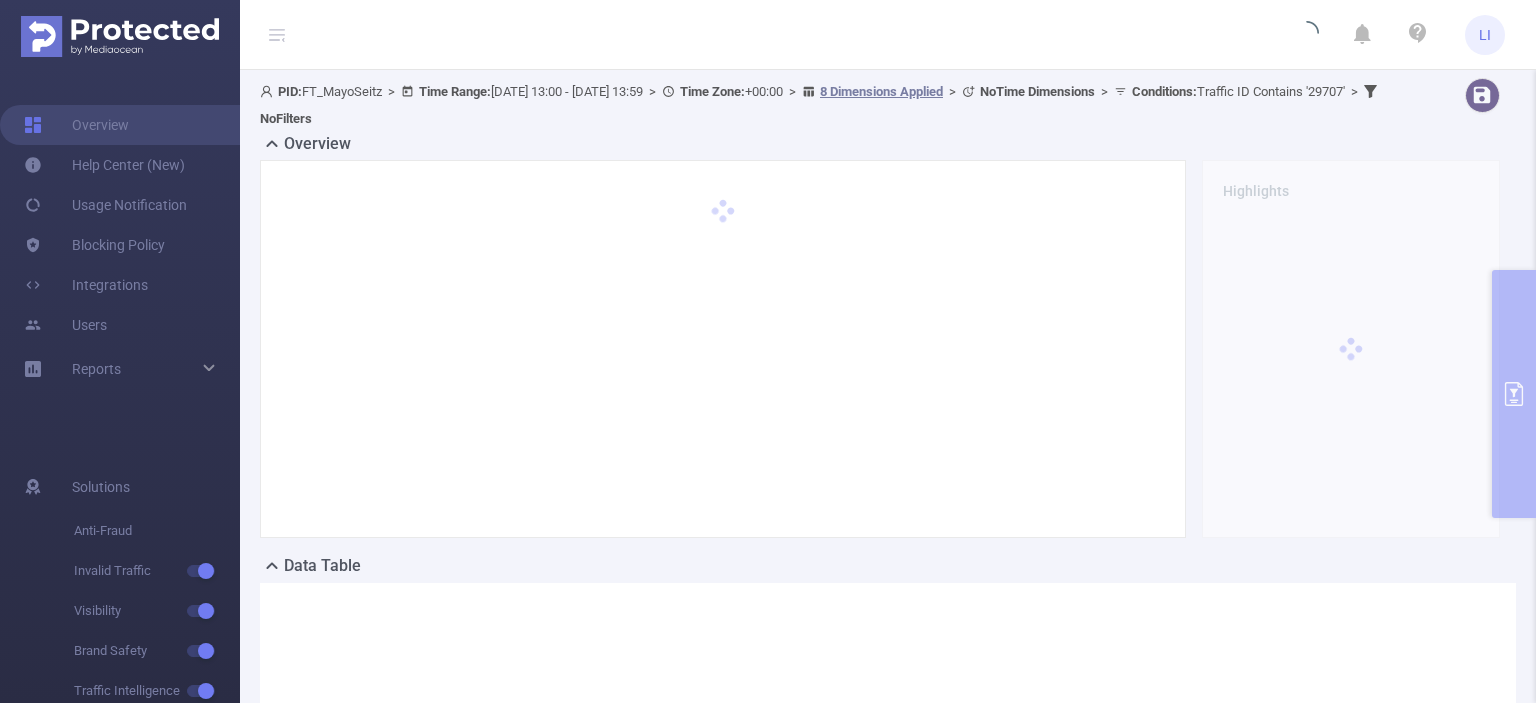 click at bounding box center (888, 733) 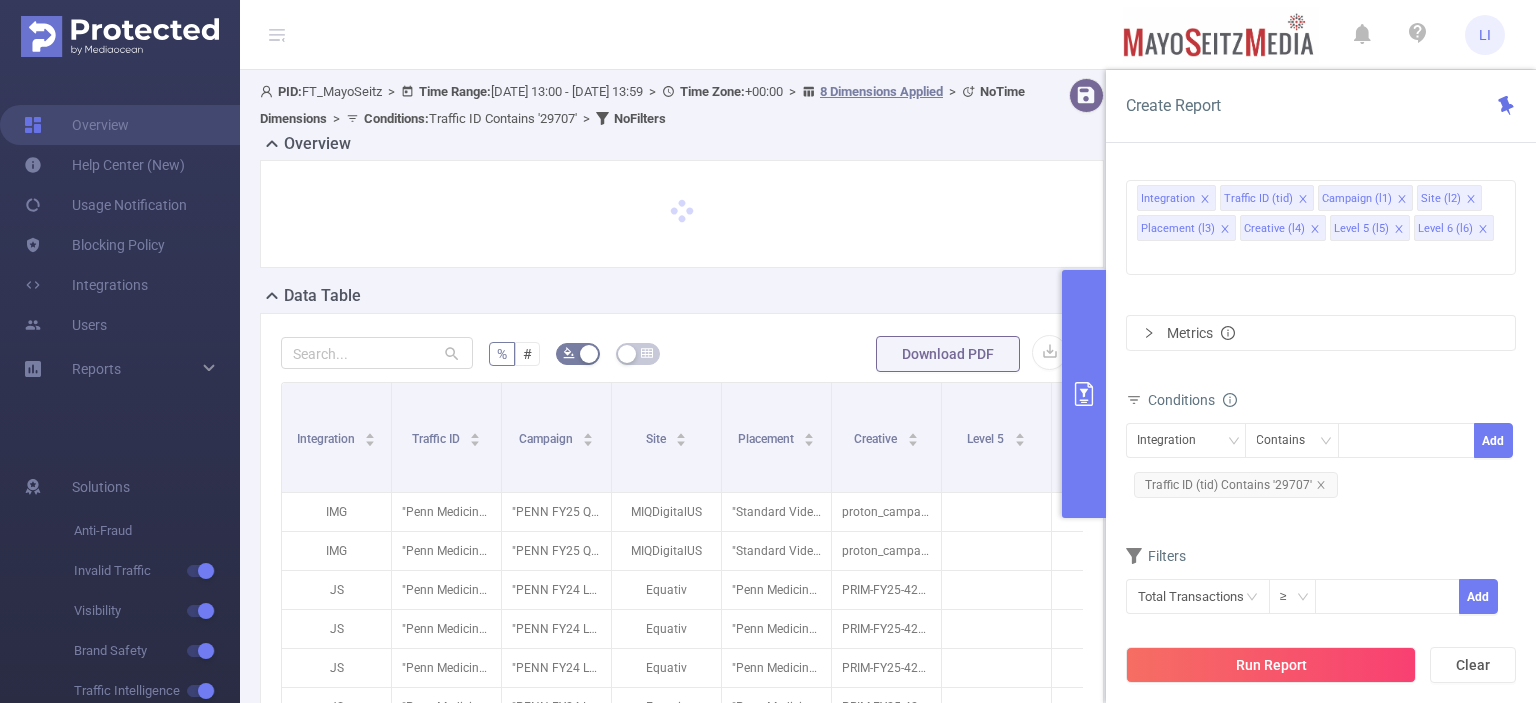 click 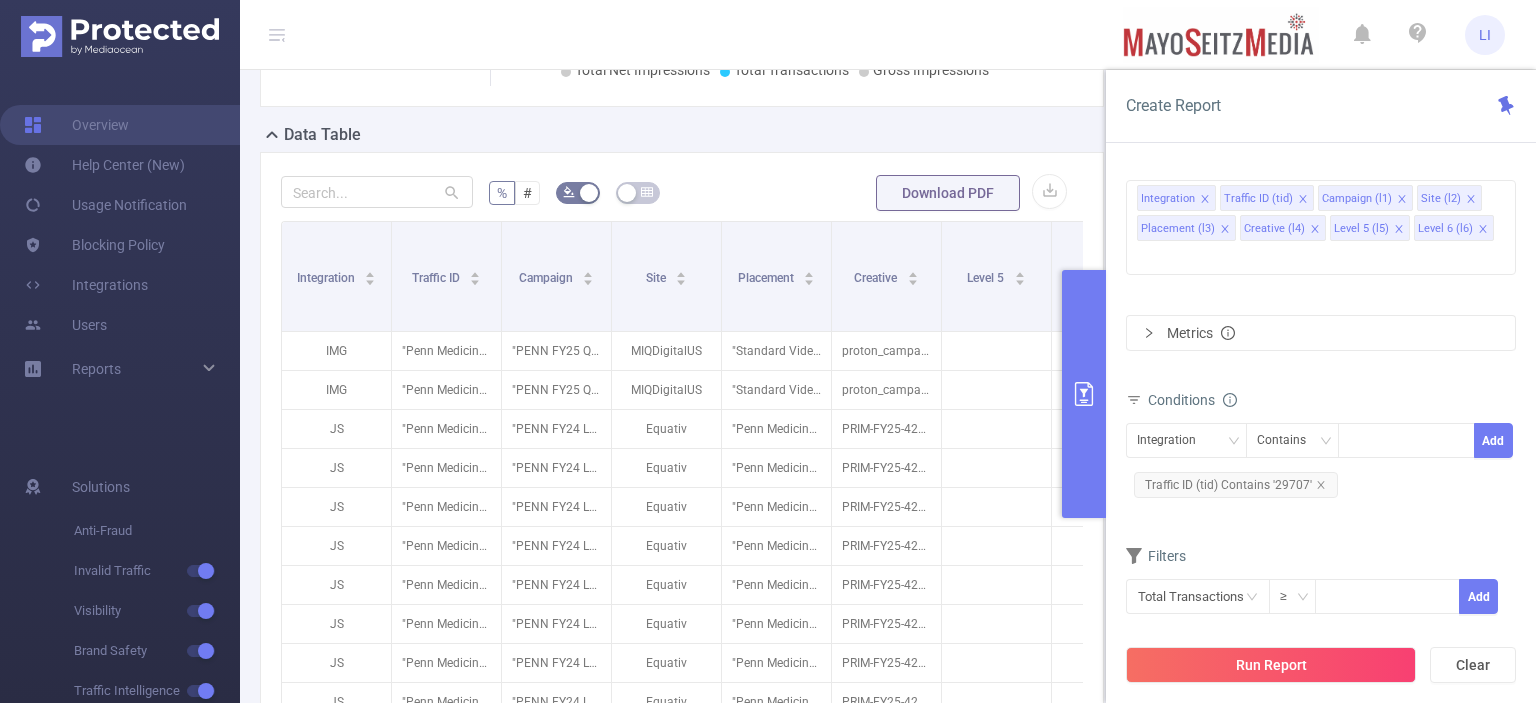 scroll, scrollTop: 431, scrollLeft: 0, axis: vertical 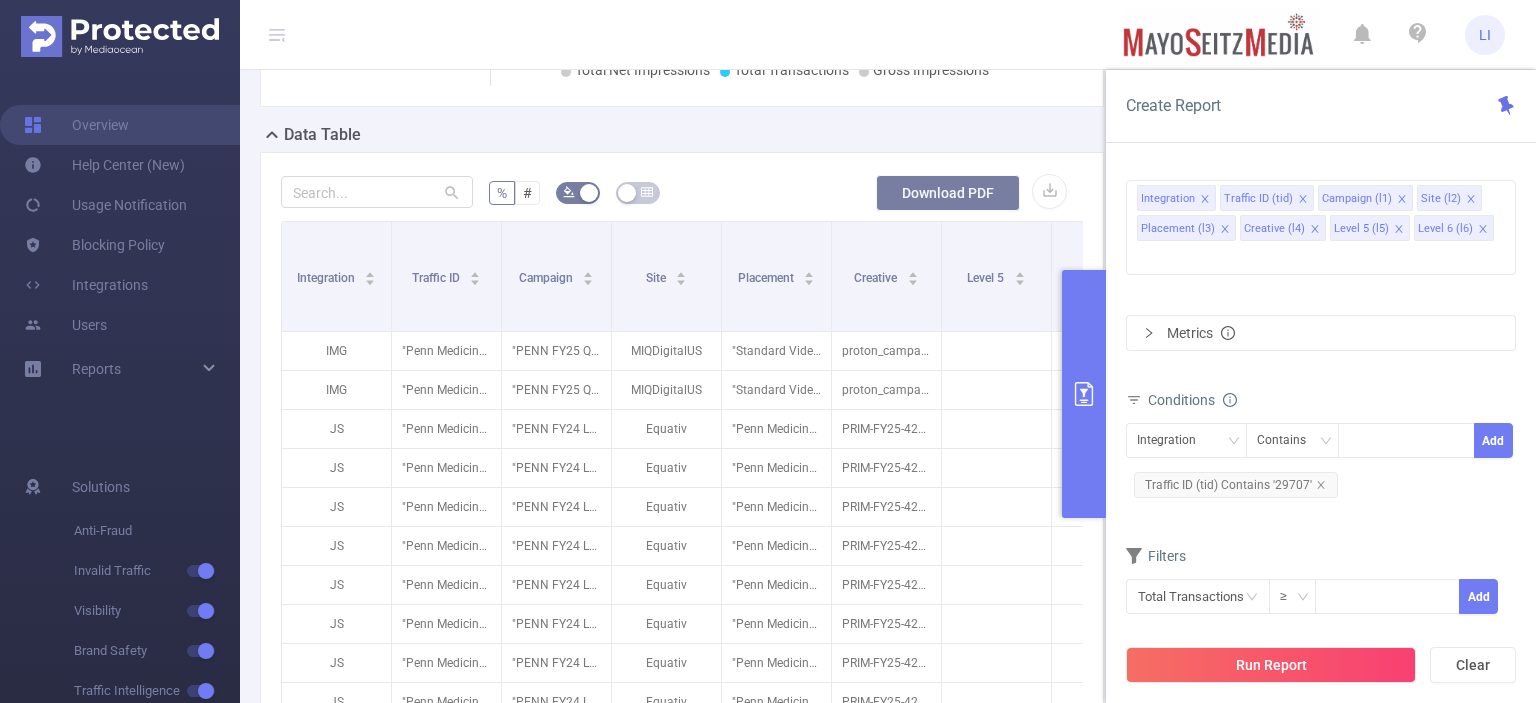 click on "Download PDF" at bounding box center (948, 193) 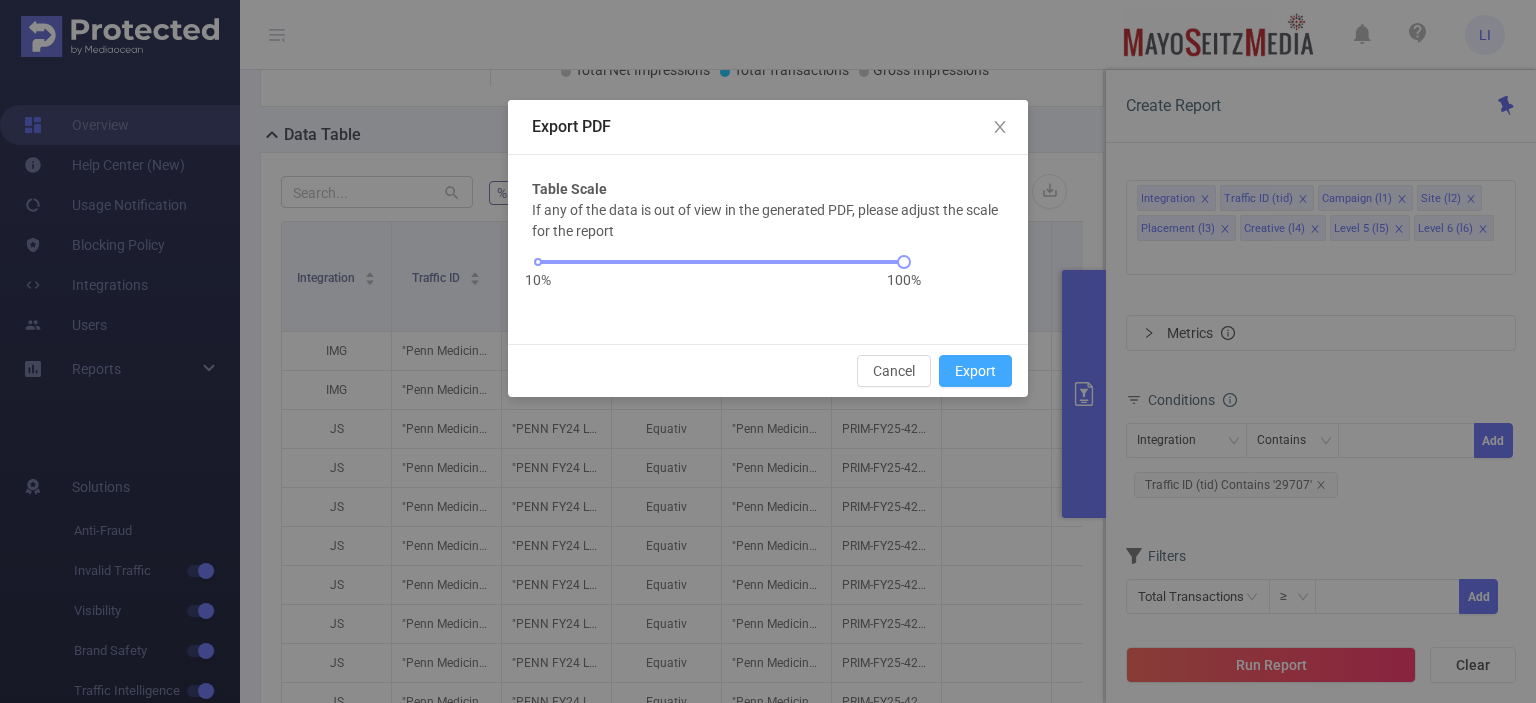click on "Export" at bounding box center [975, 371] 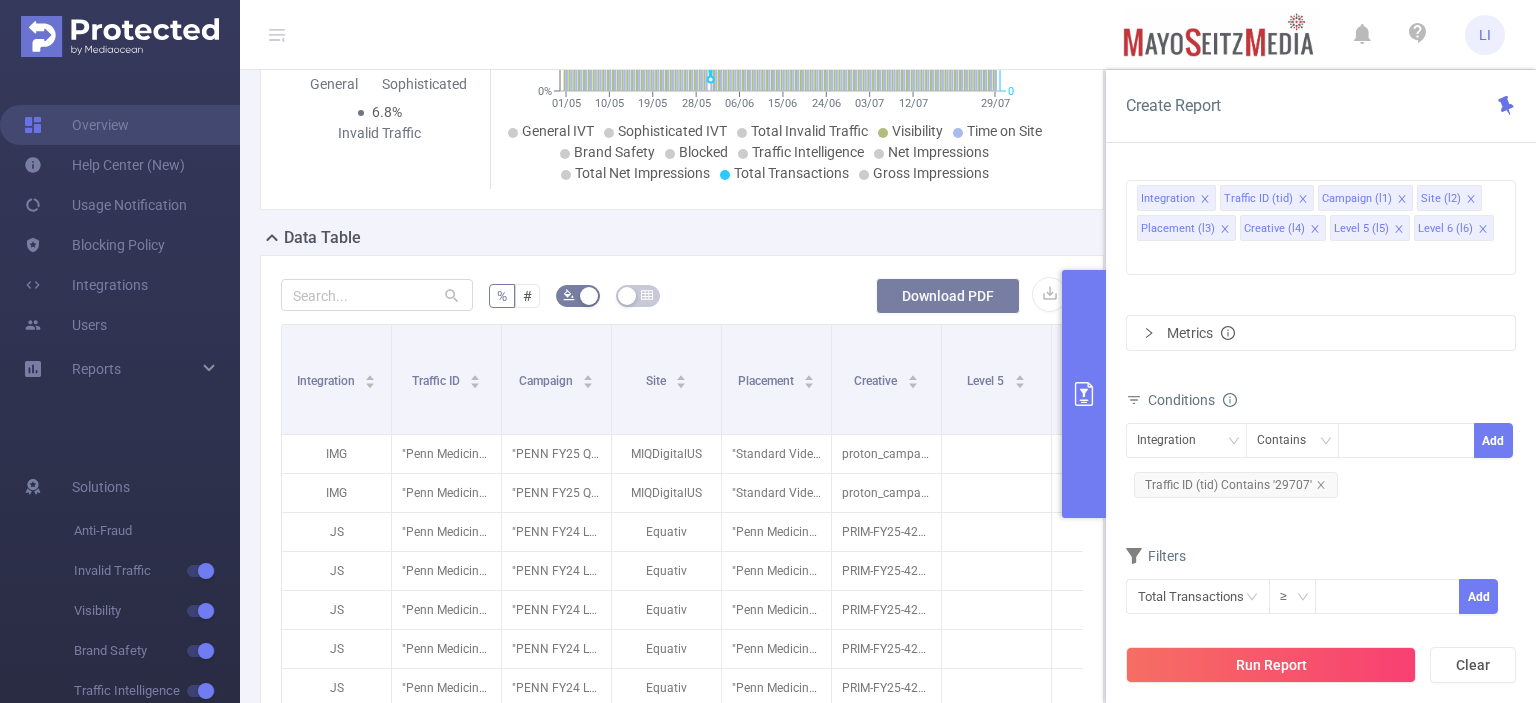 scroll, scrollTop: 323, scrollLeft: 0, axis: vertical 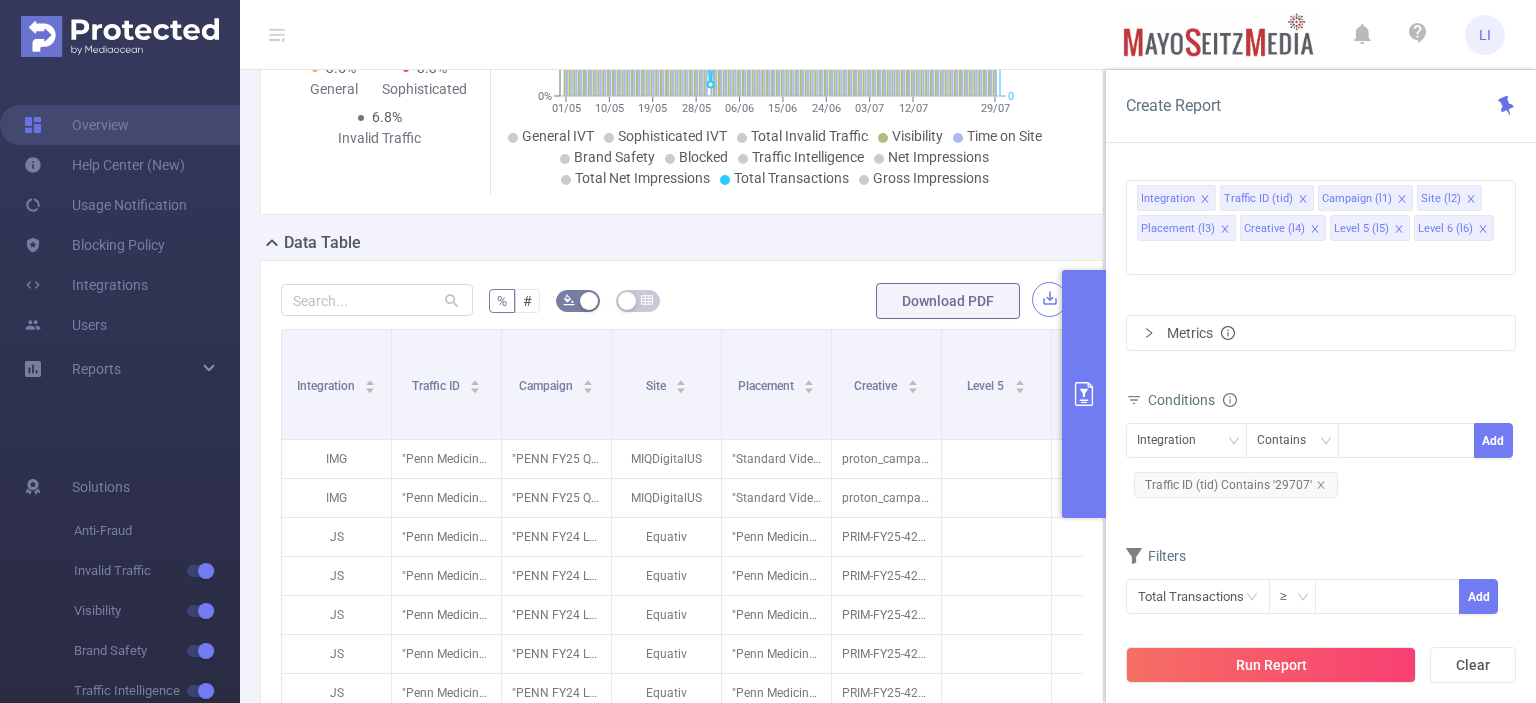 click at bounding box center [1049, 299] 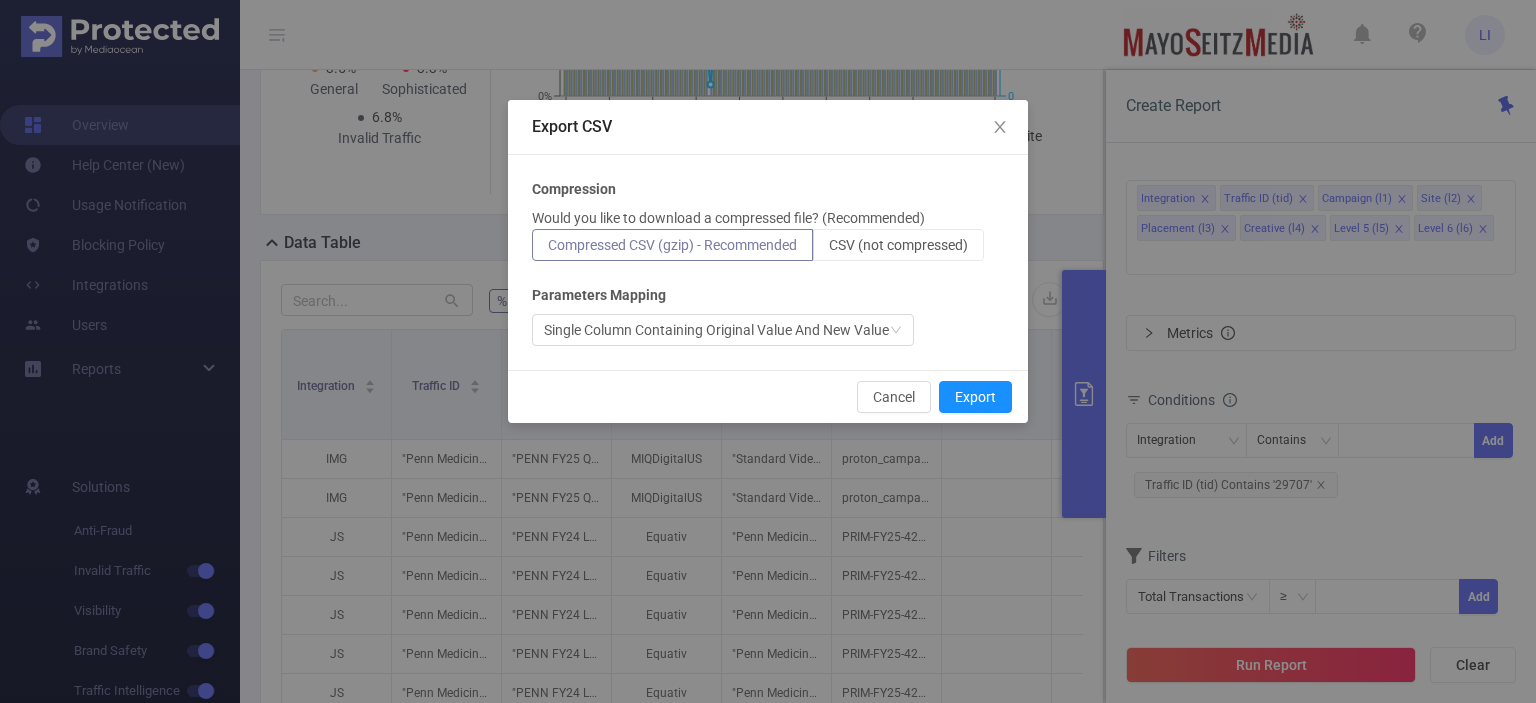 click on "Compressed CSV (gzip) - Recommended" at bounding box center [672, 245] 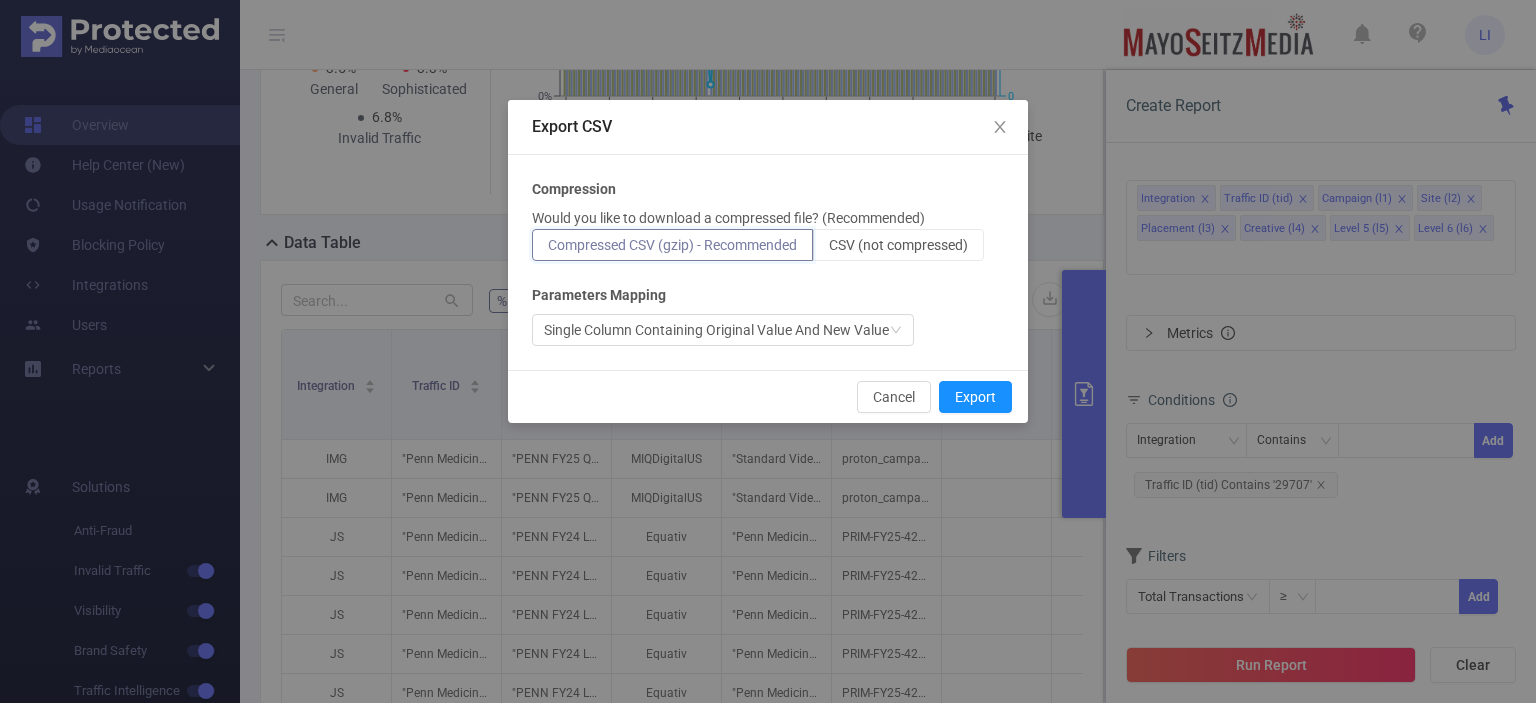 click on "Compressed CSV (gzip) - Recommended" at bounding box center [548, 250] 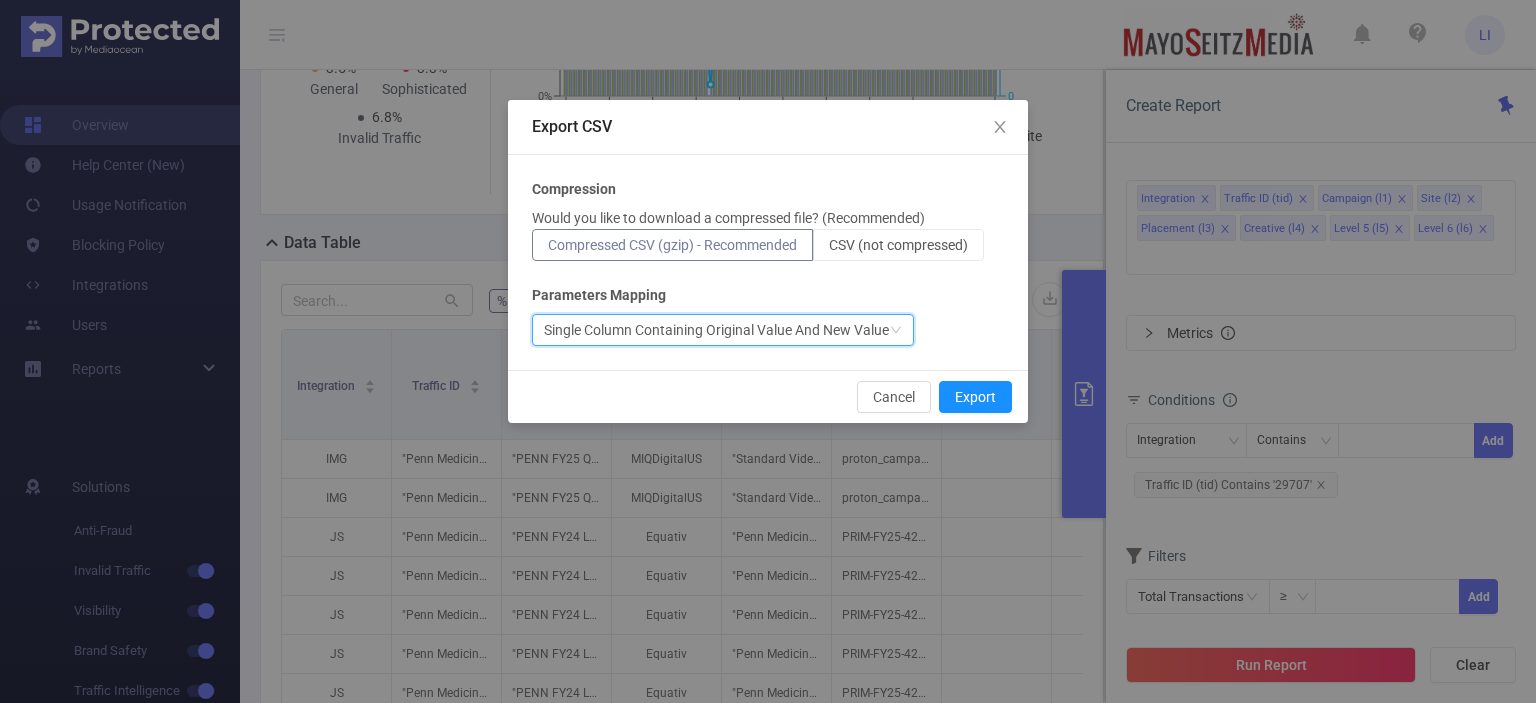 click on "Single Column Containing Original Value And New Value" at bounding box center (716, 330) 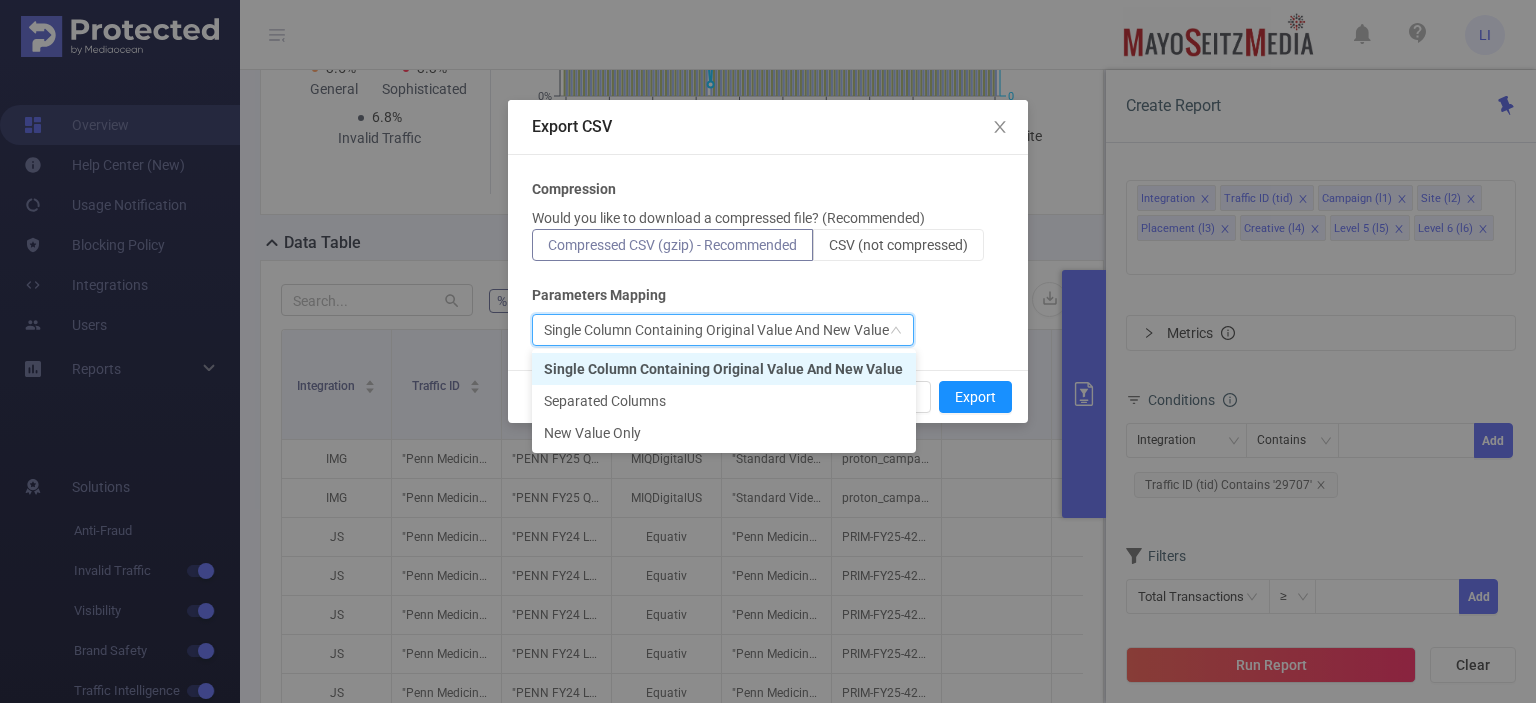 click on "Single Column Containing Original Value And New Value" at bounding box center [716, 330] 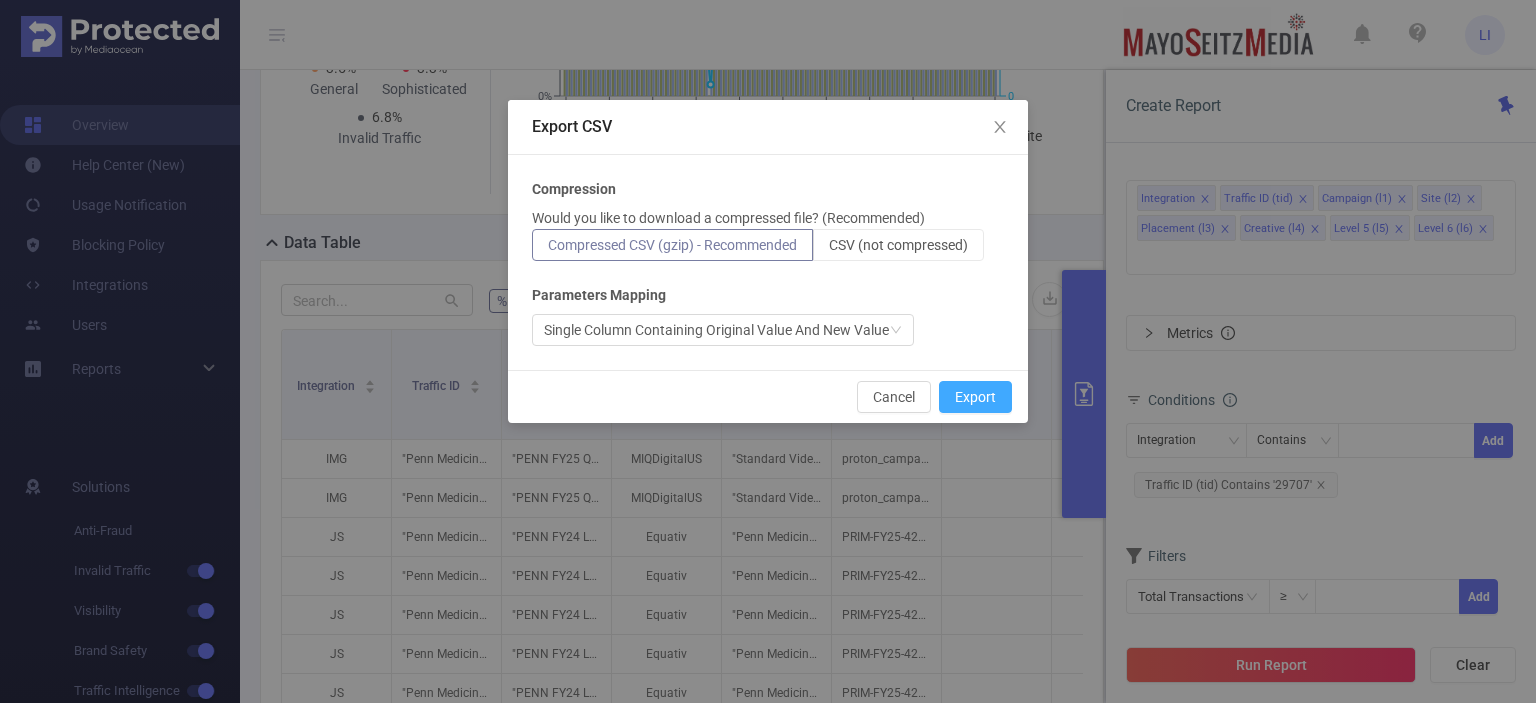 click on "Export" at bounding box center (975, 397) 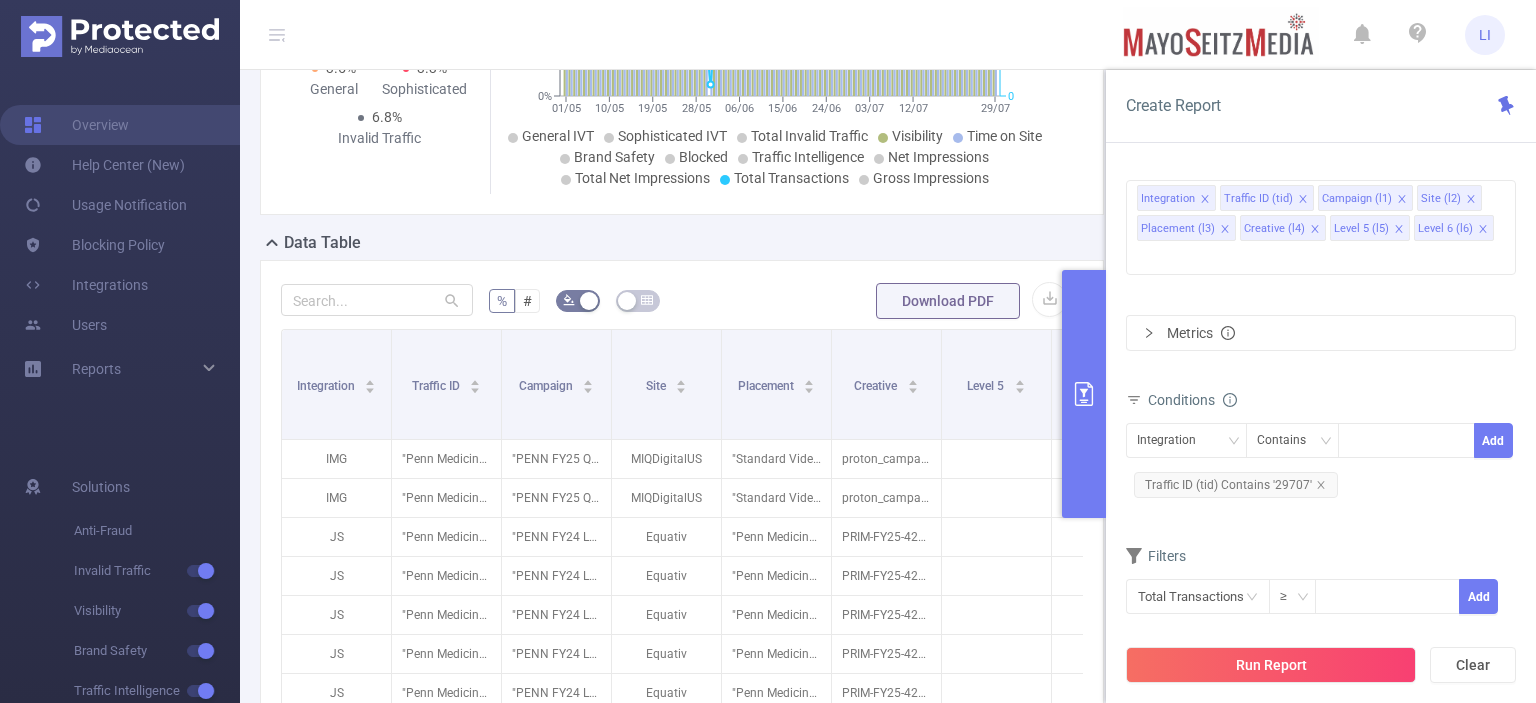 click on "LI" at bounding box center (768, 35) 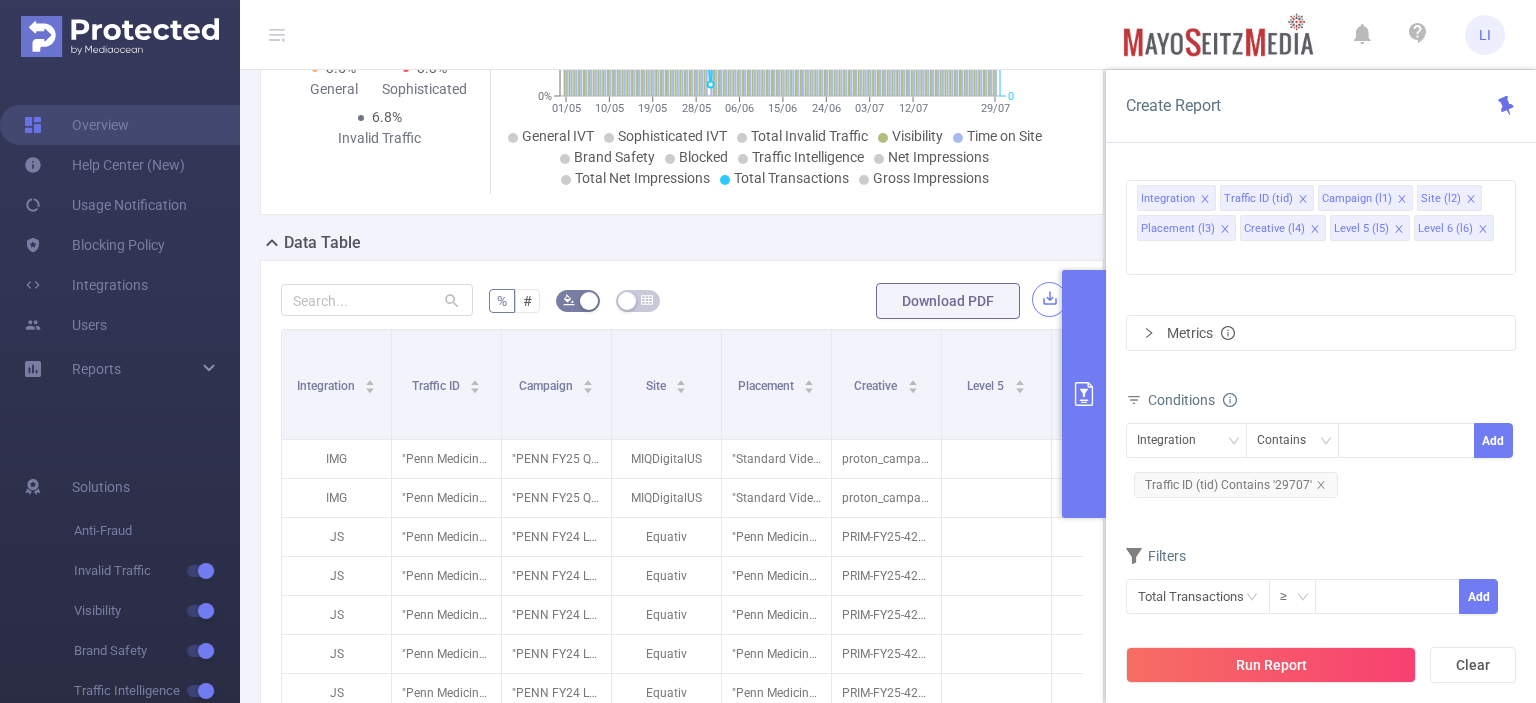click at bounding box center (1049, 299) 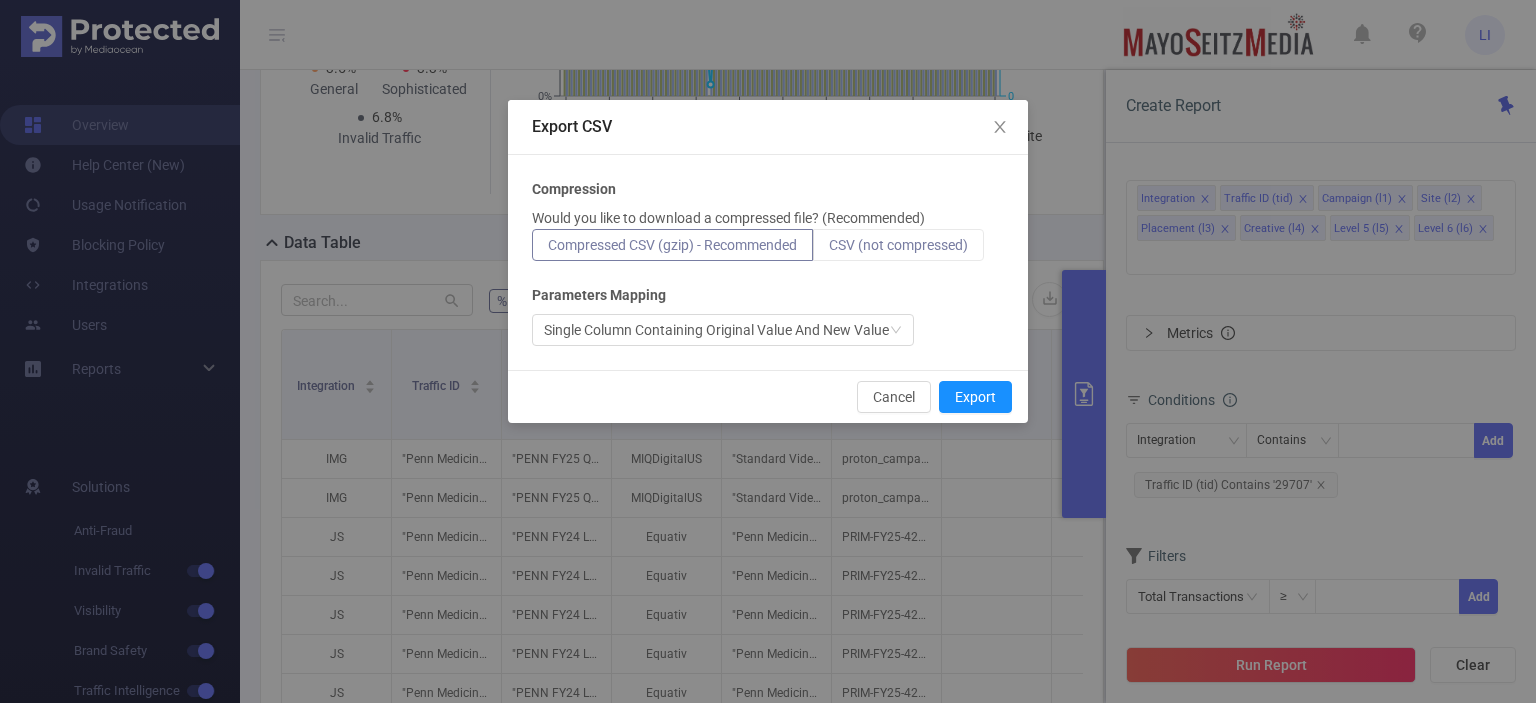 click on "CSV (not compressed)" at bounding box center [898, 245] 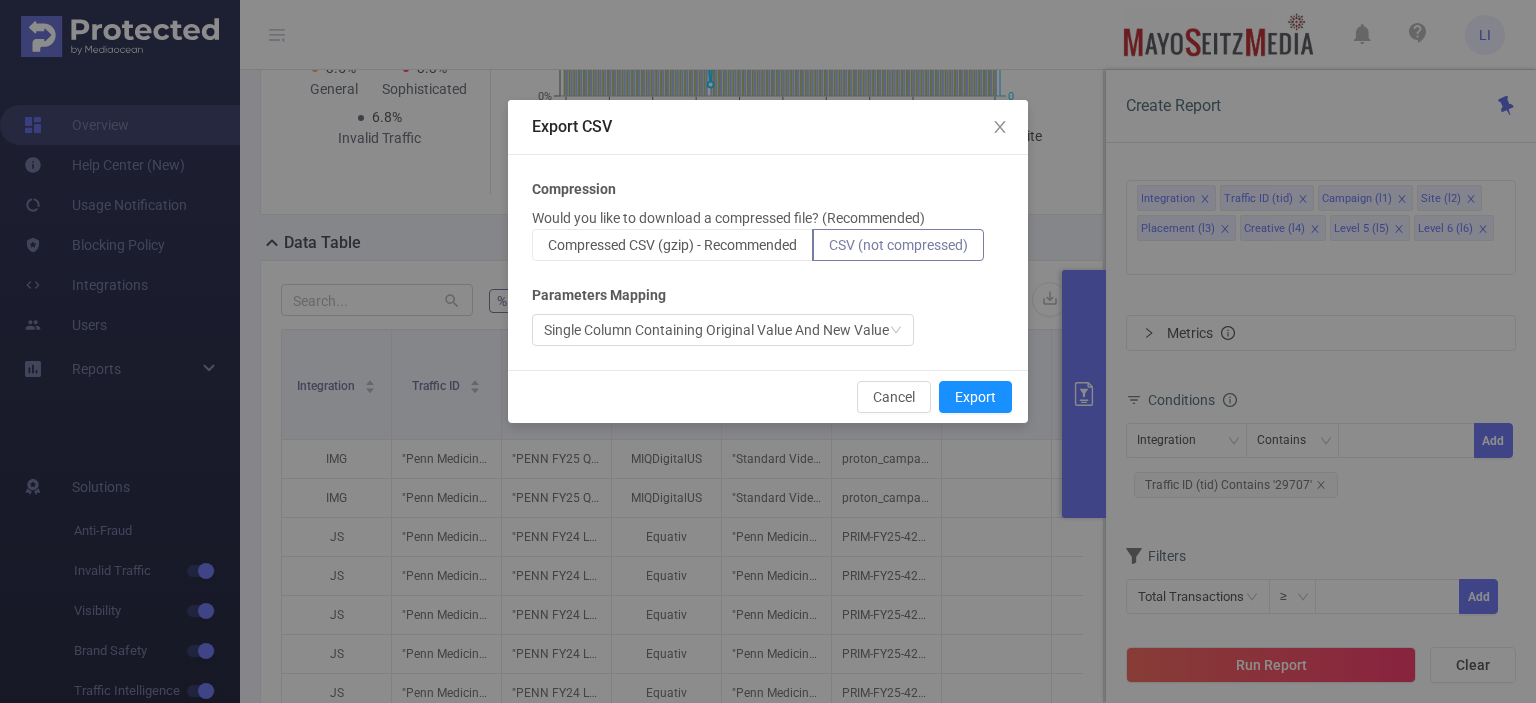 click on "CSV (not compressed)" at bounding box center (898, 245) 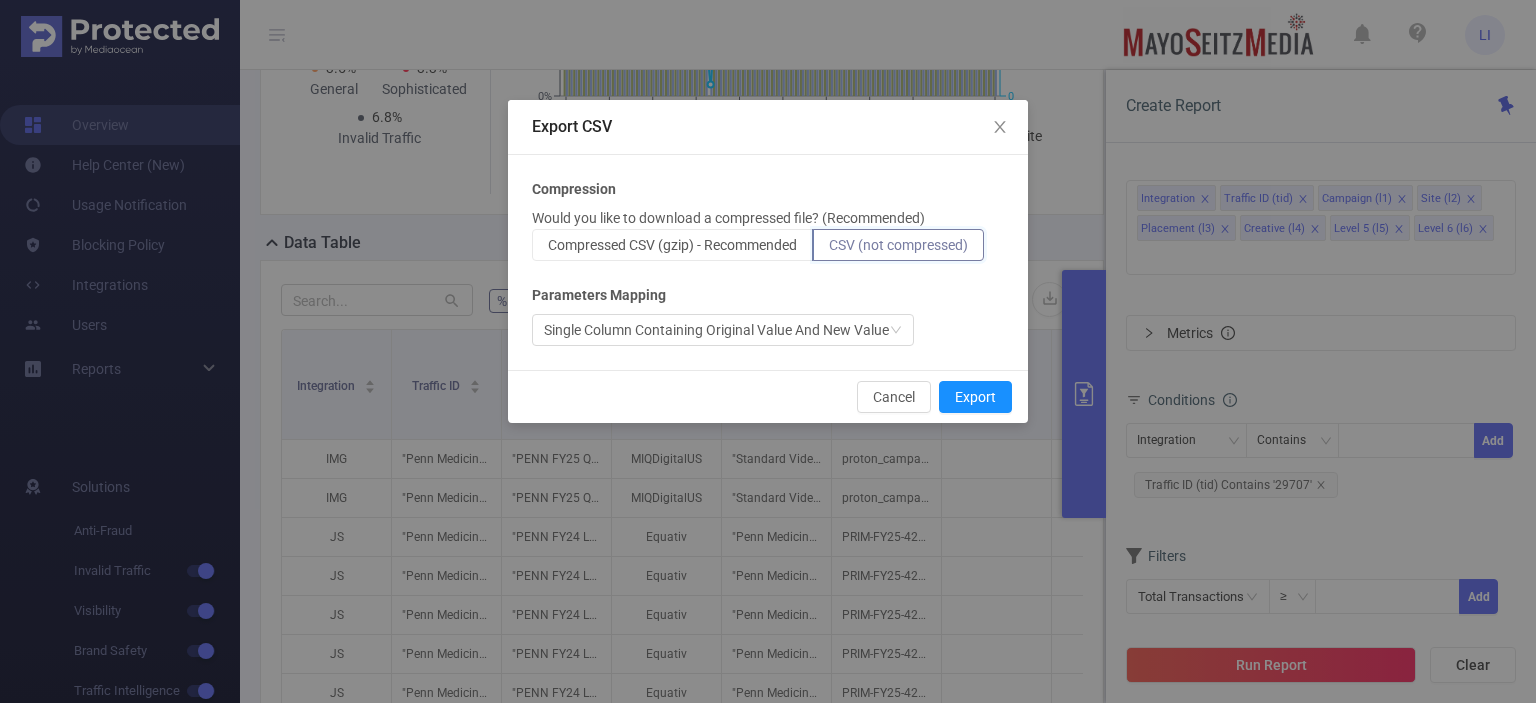 click on "CSV (not compressed)" at bounding box center [829, 250] 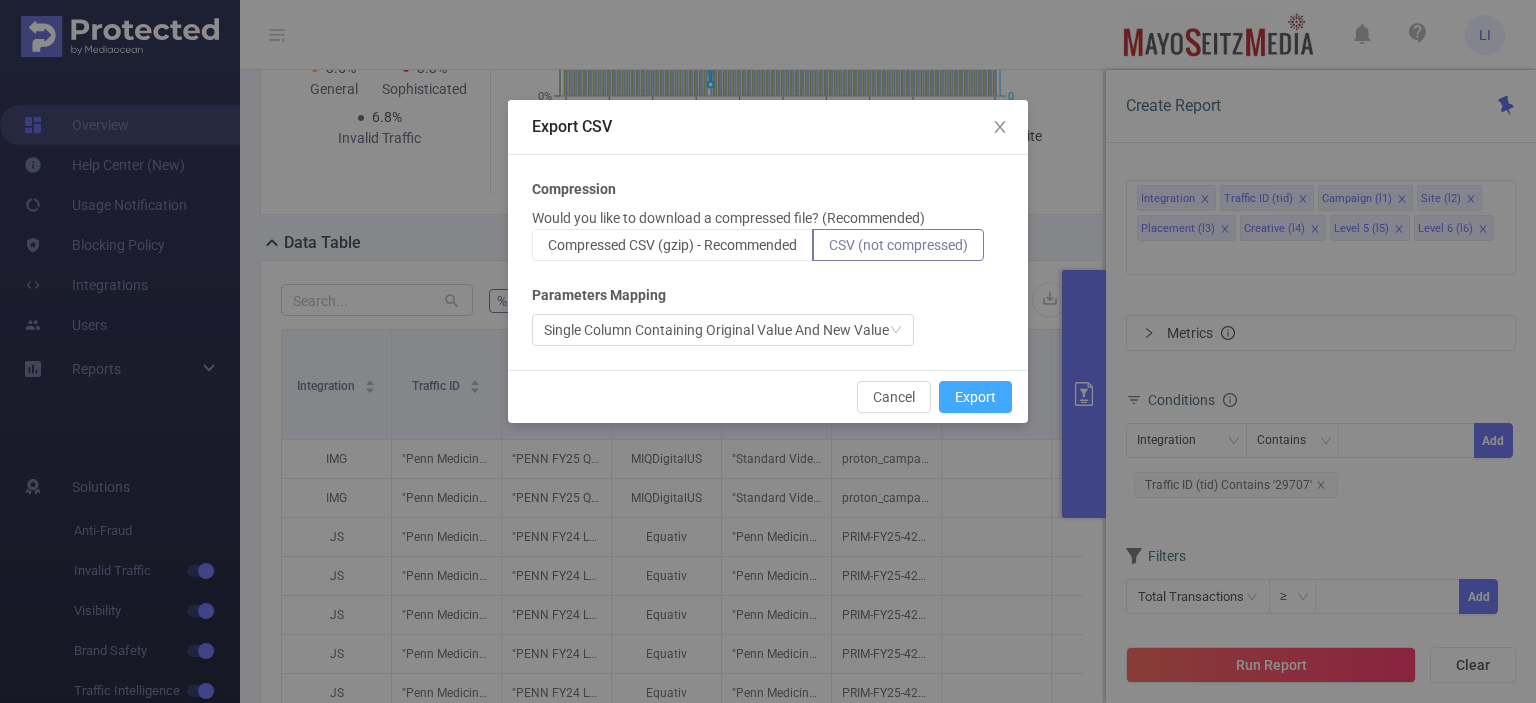 click on "Export" at bounding box center (975, 397) 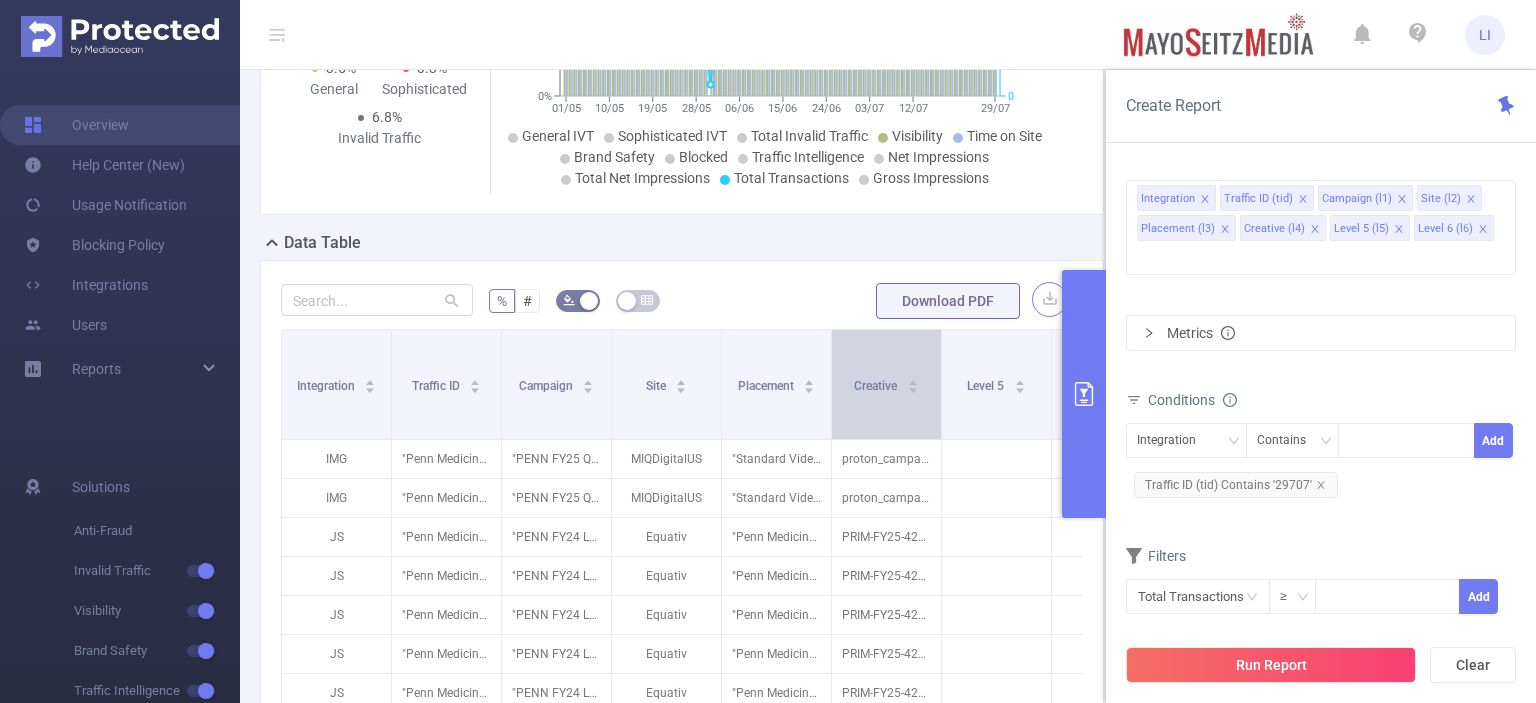 scroll, scrollTop: 0, scrollLeft: 0, axis: both 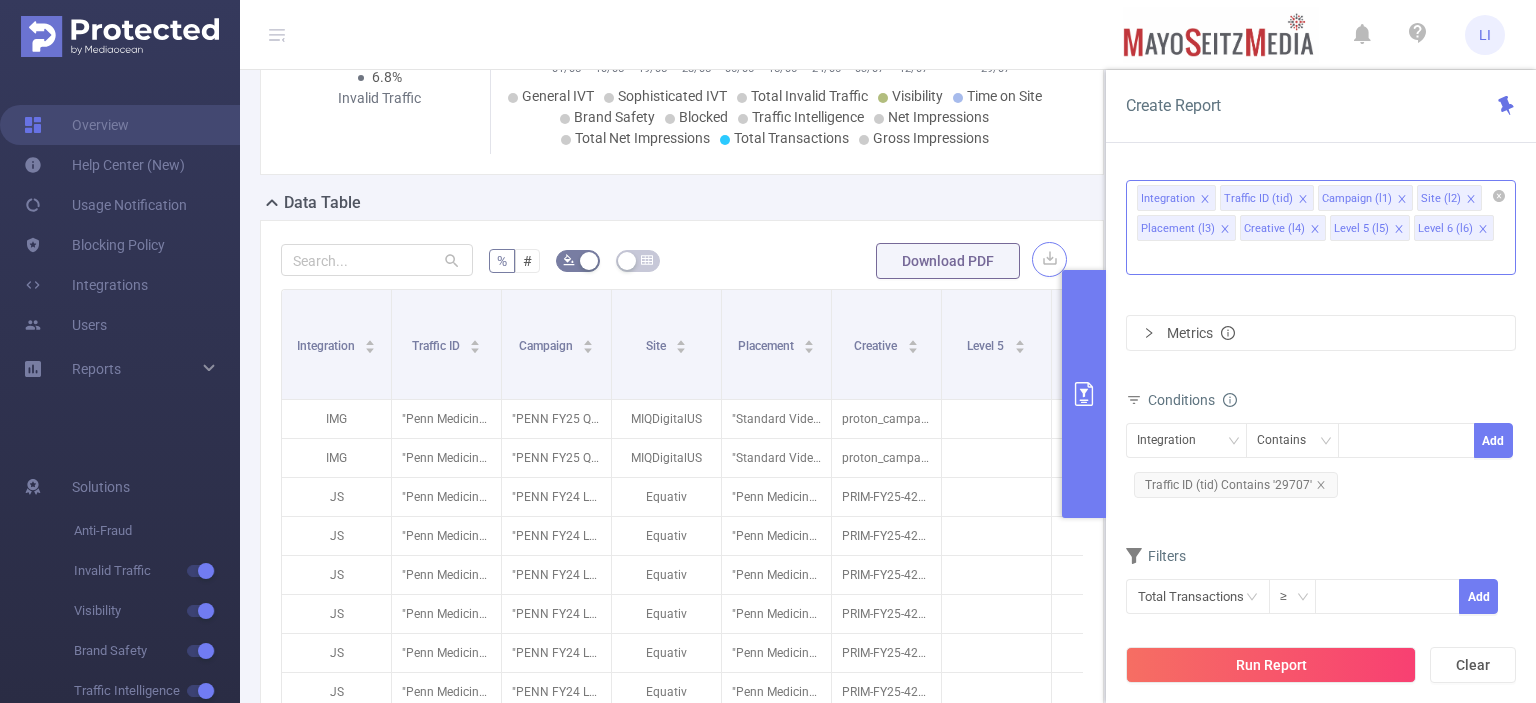 click 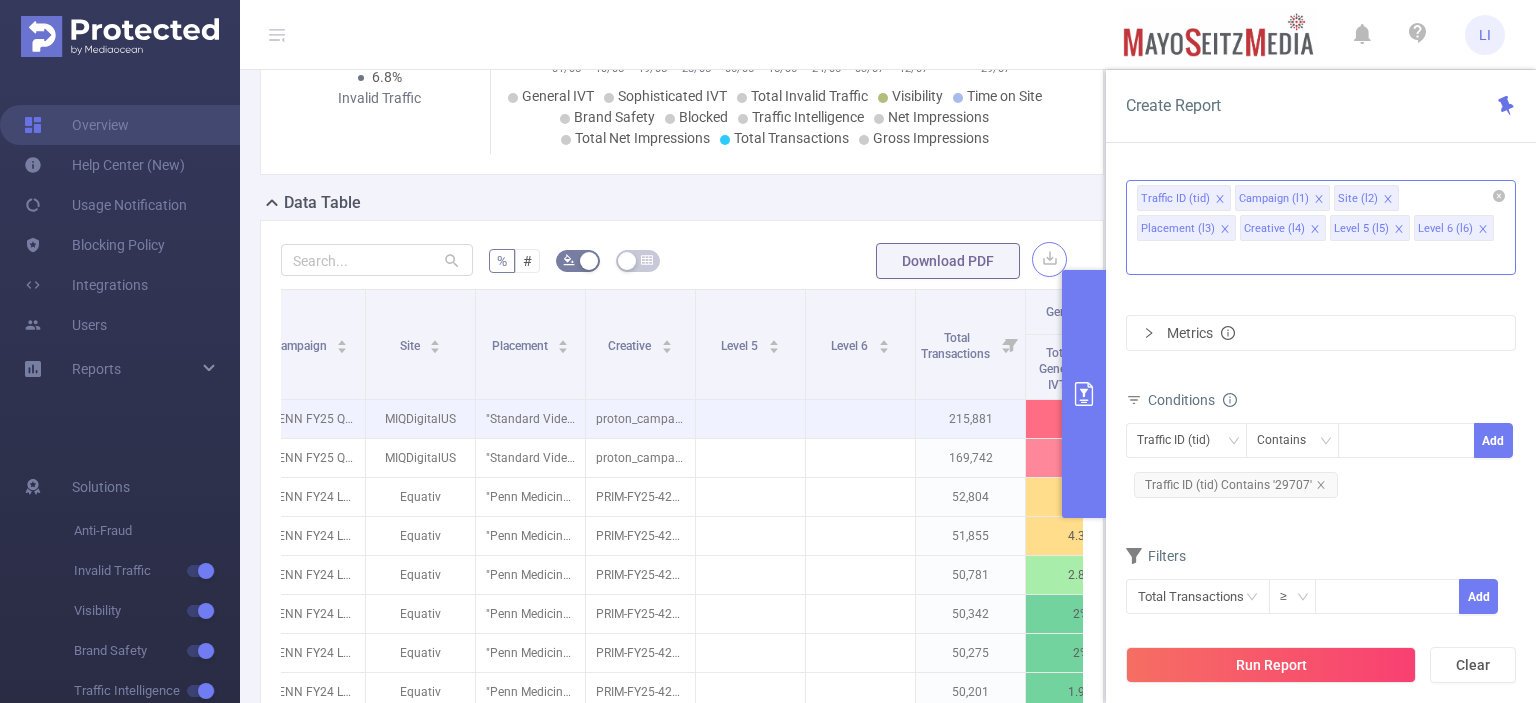 scroll, scrollTop: 0, scrollLeft: 256, axis: horizontal 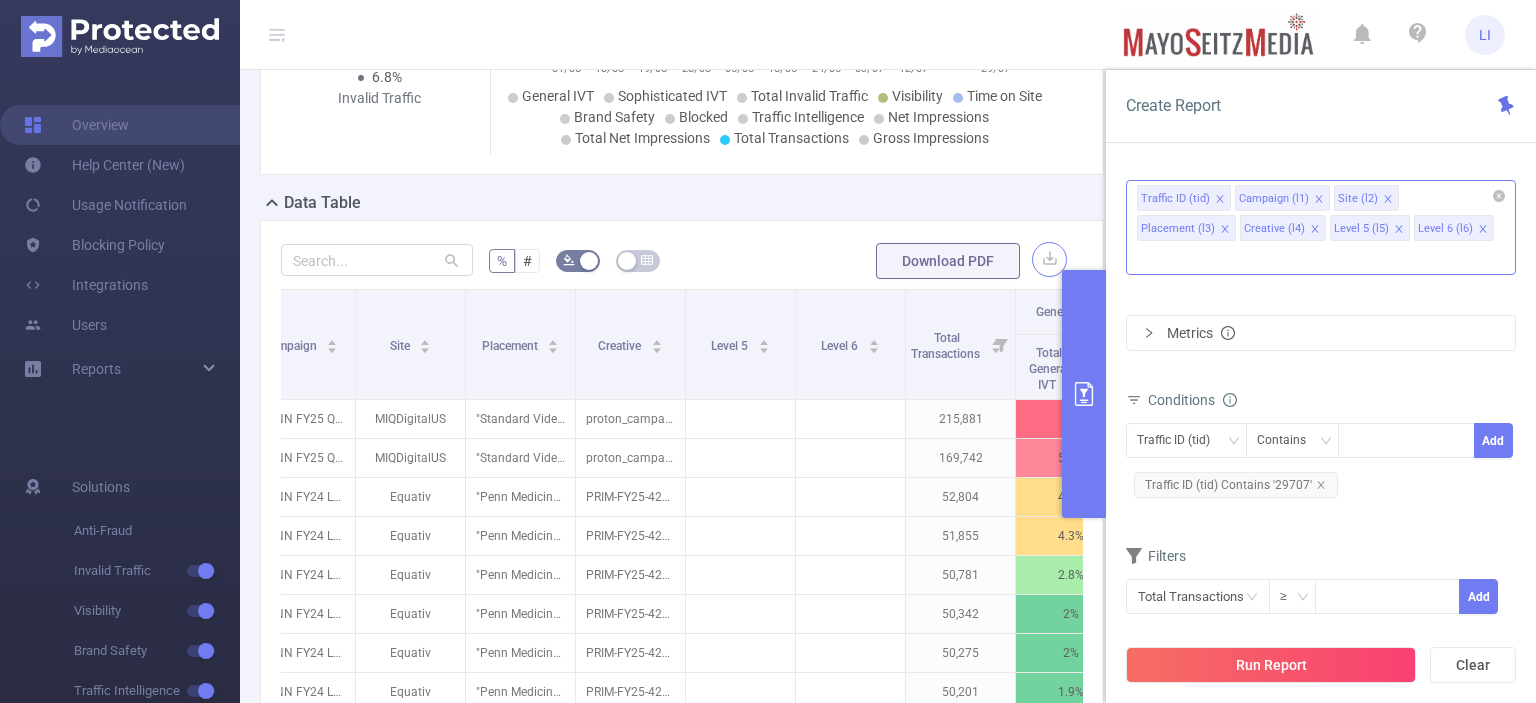 click 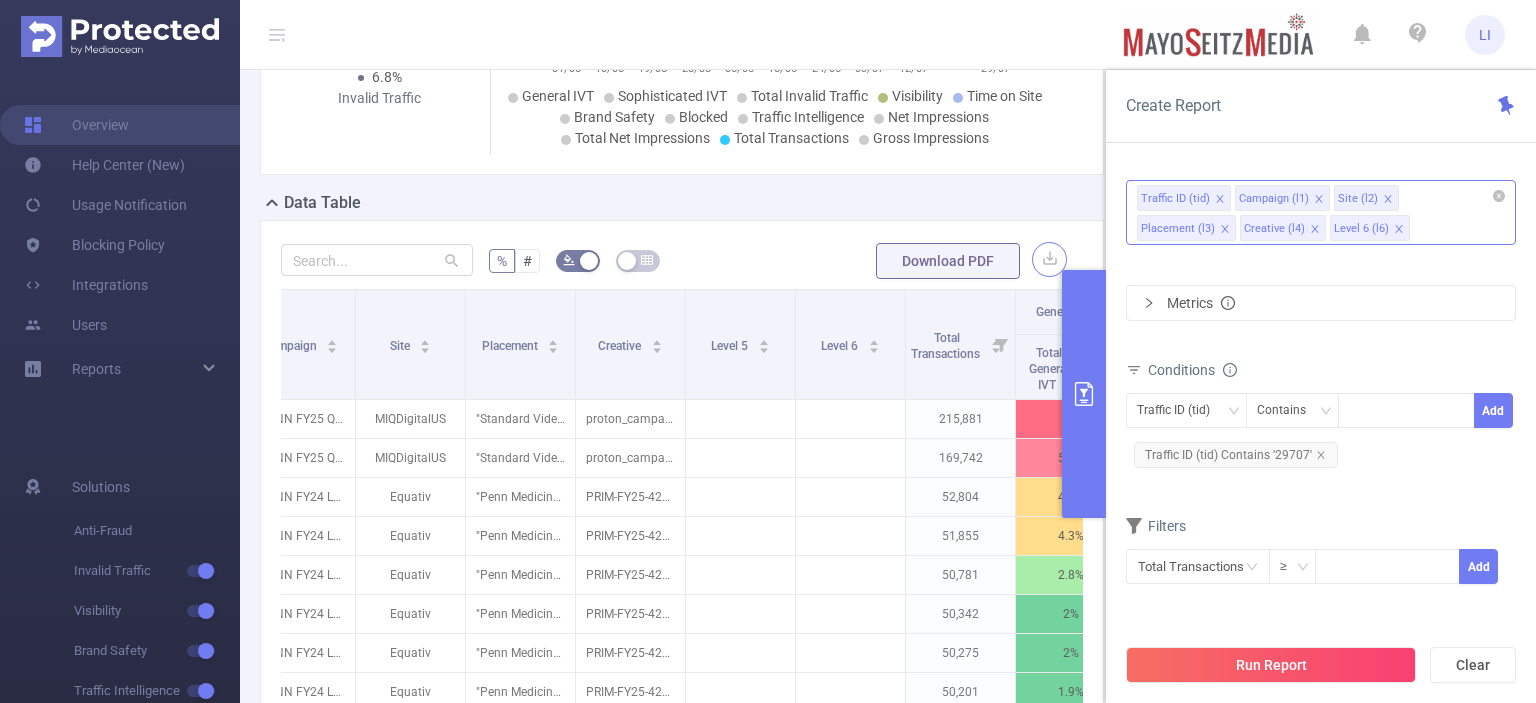 click 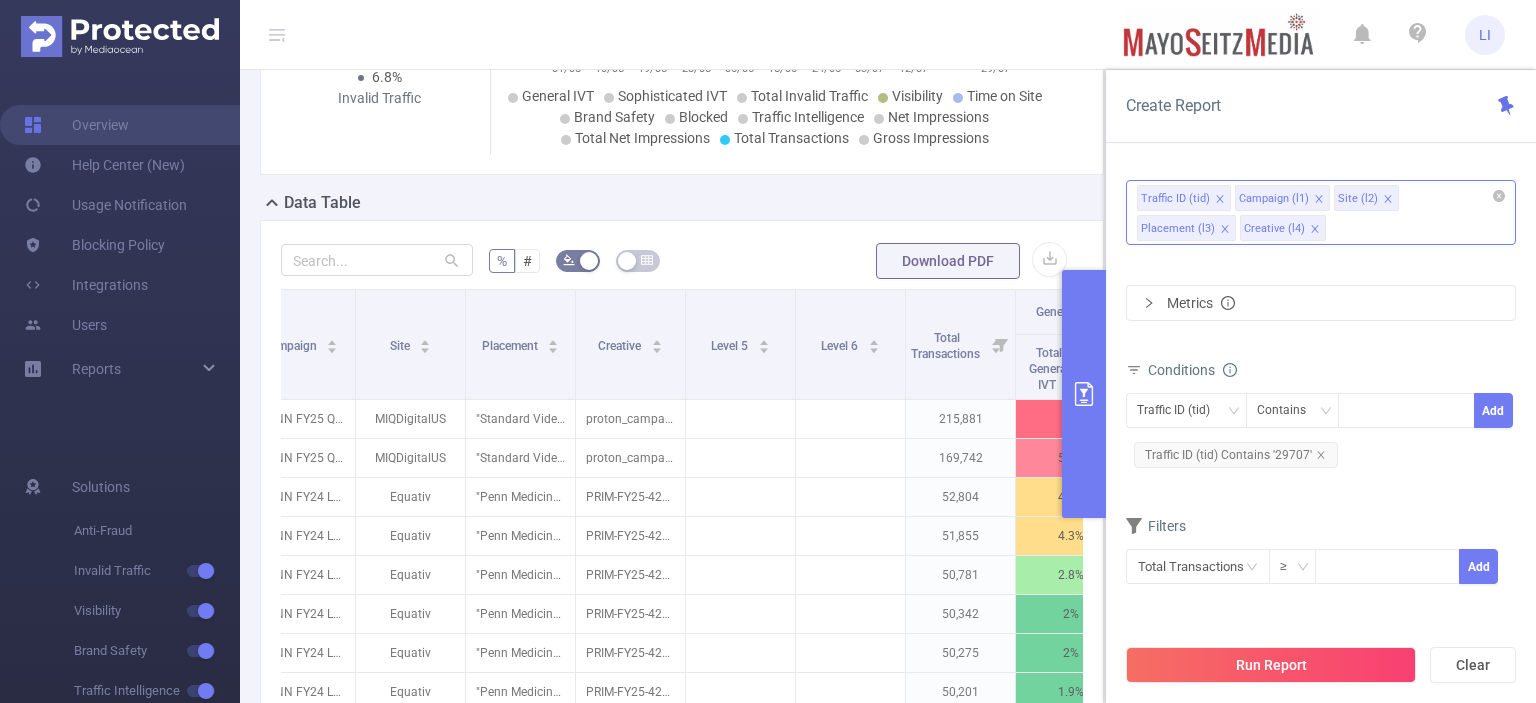 click 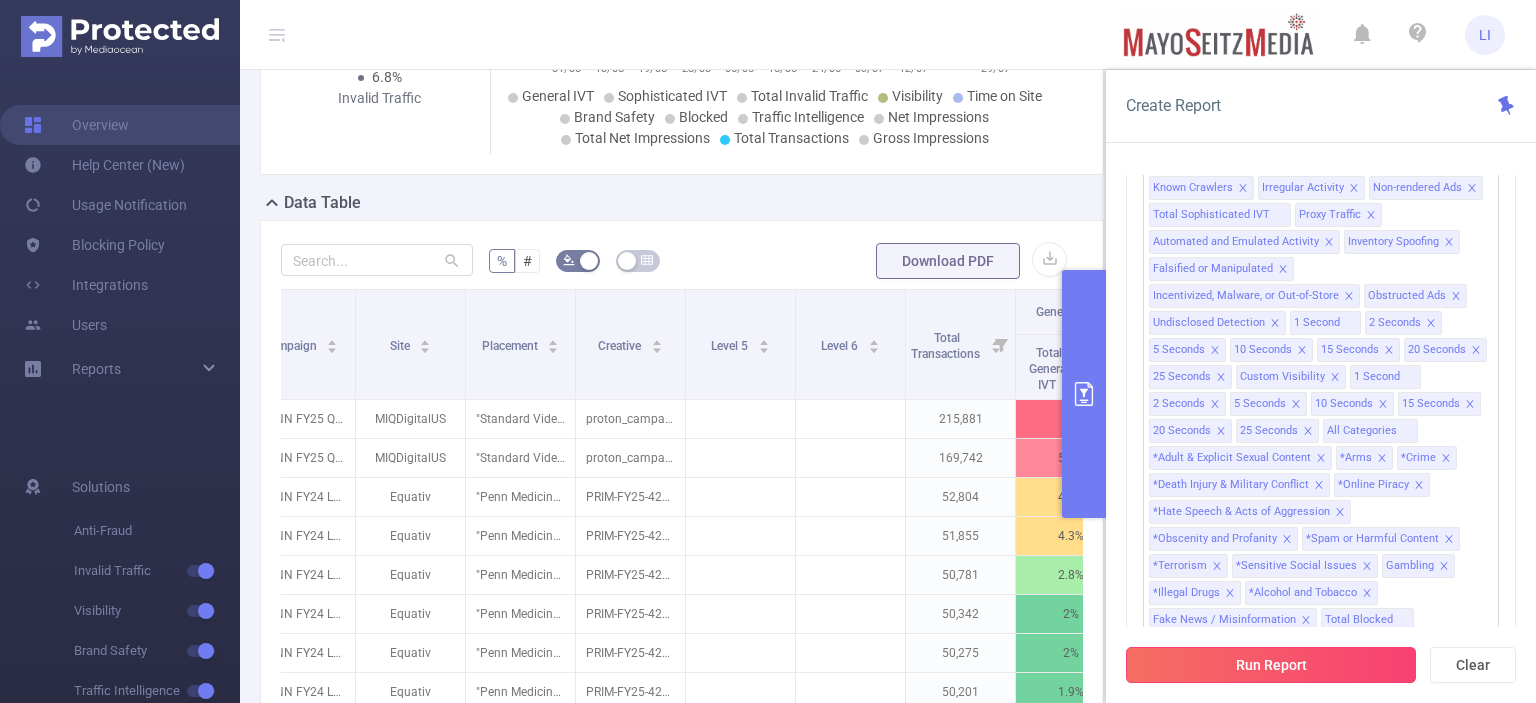 click on "Run Report" at bounding box center (1271, 665) 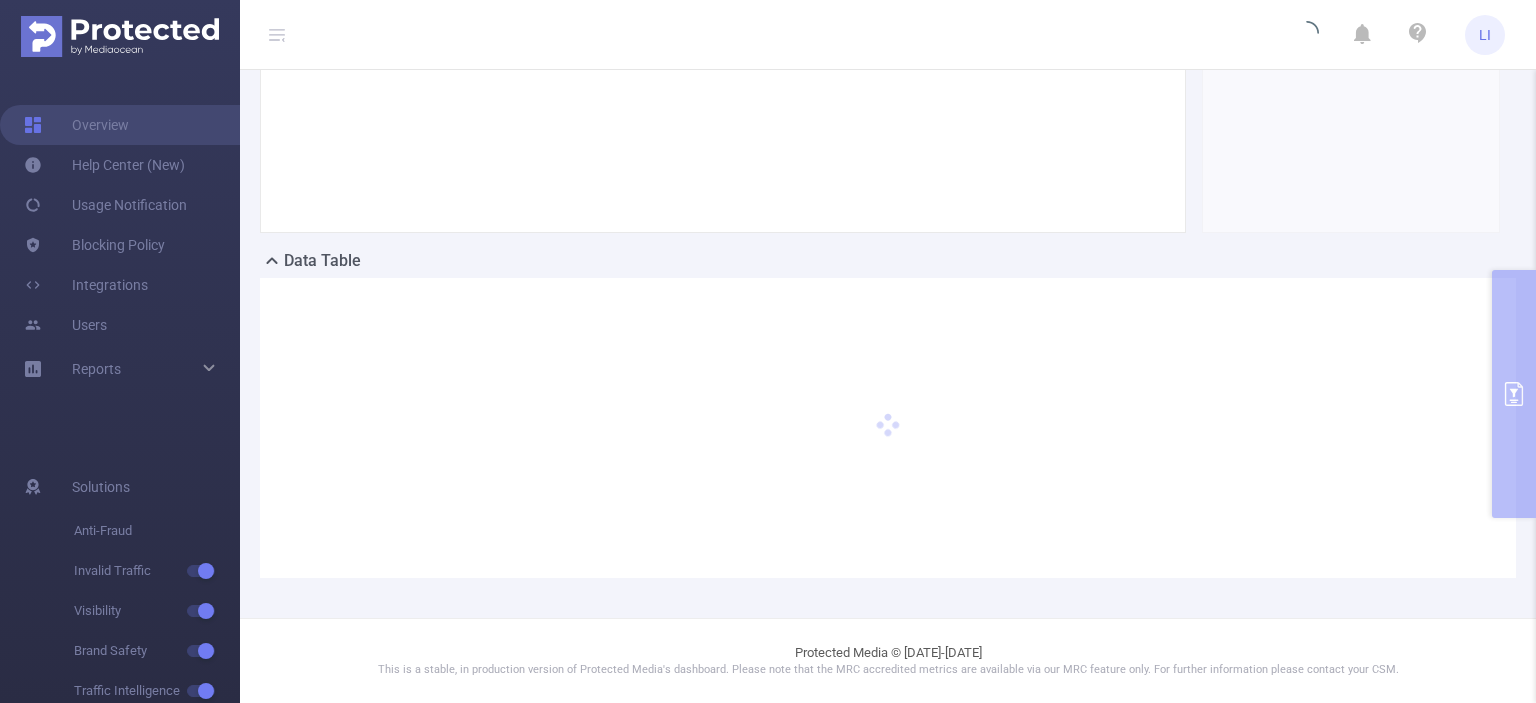 scroll, scrollTop: 303, scrollLeft: 0, axis: vertical 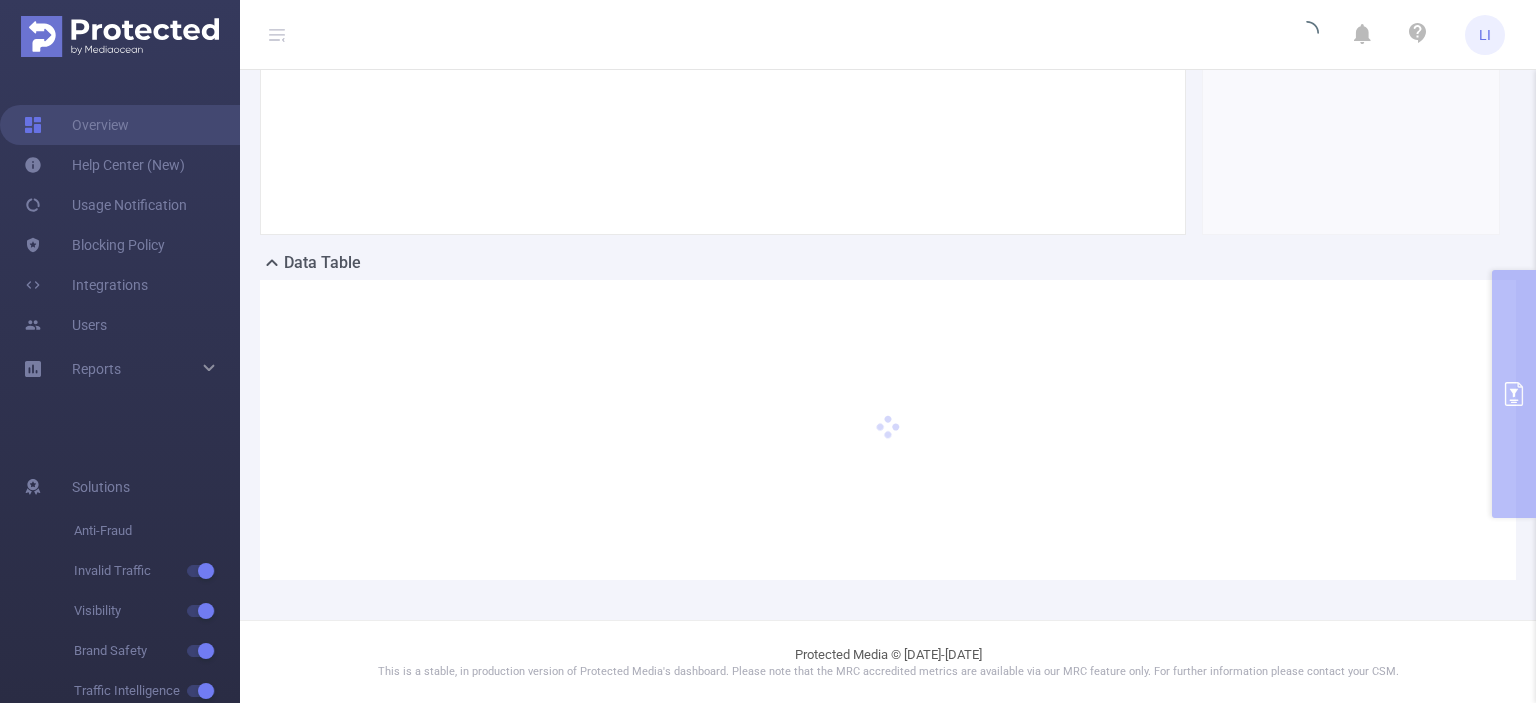 click at bounding box center [723, 46] 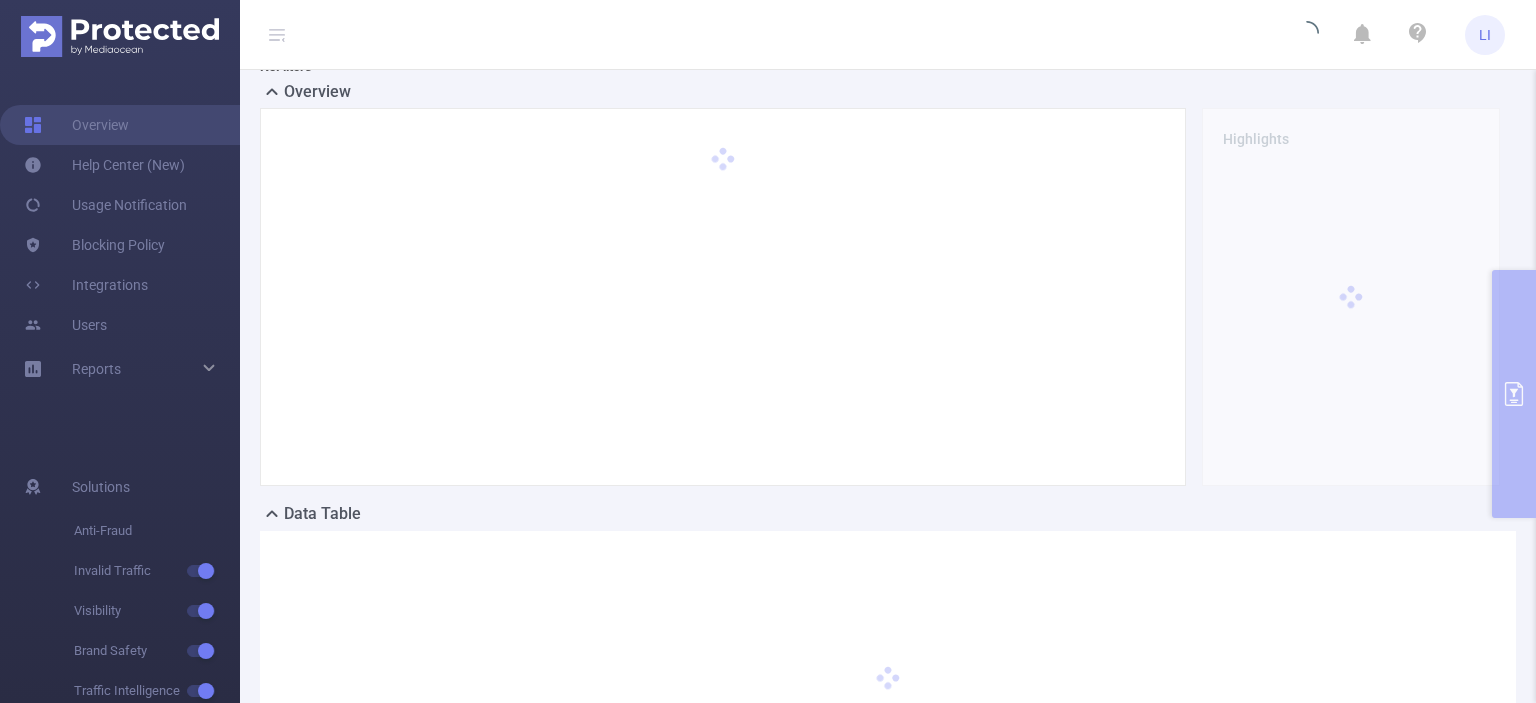 scroll, scrollTop: 50, scrollLeft: 0, axis: vertical 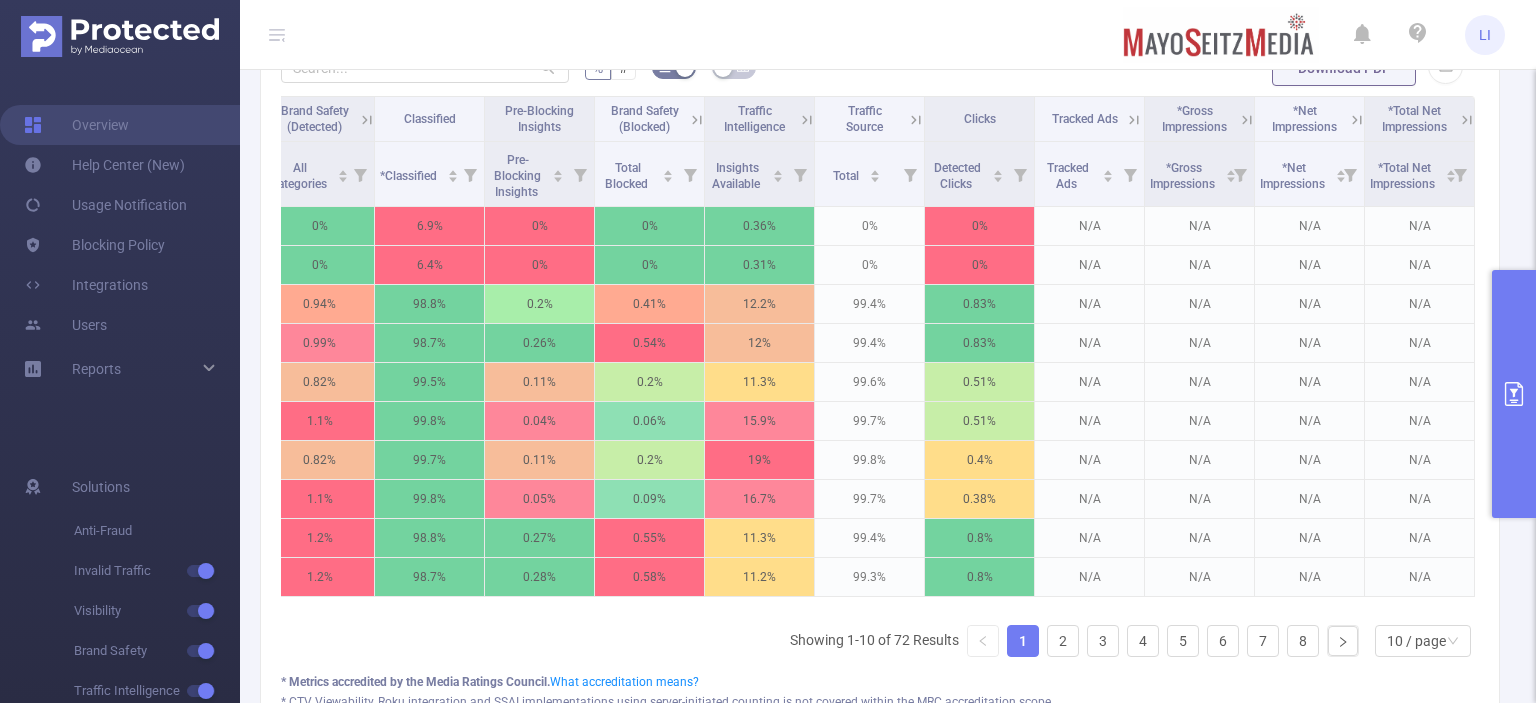 click 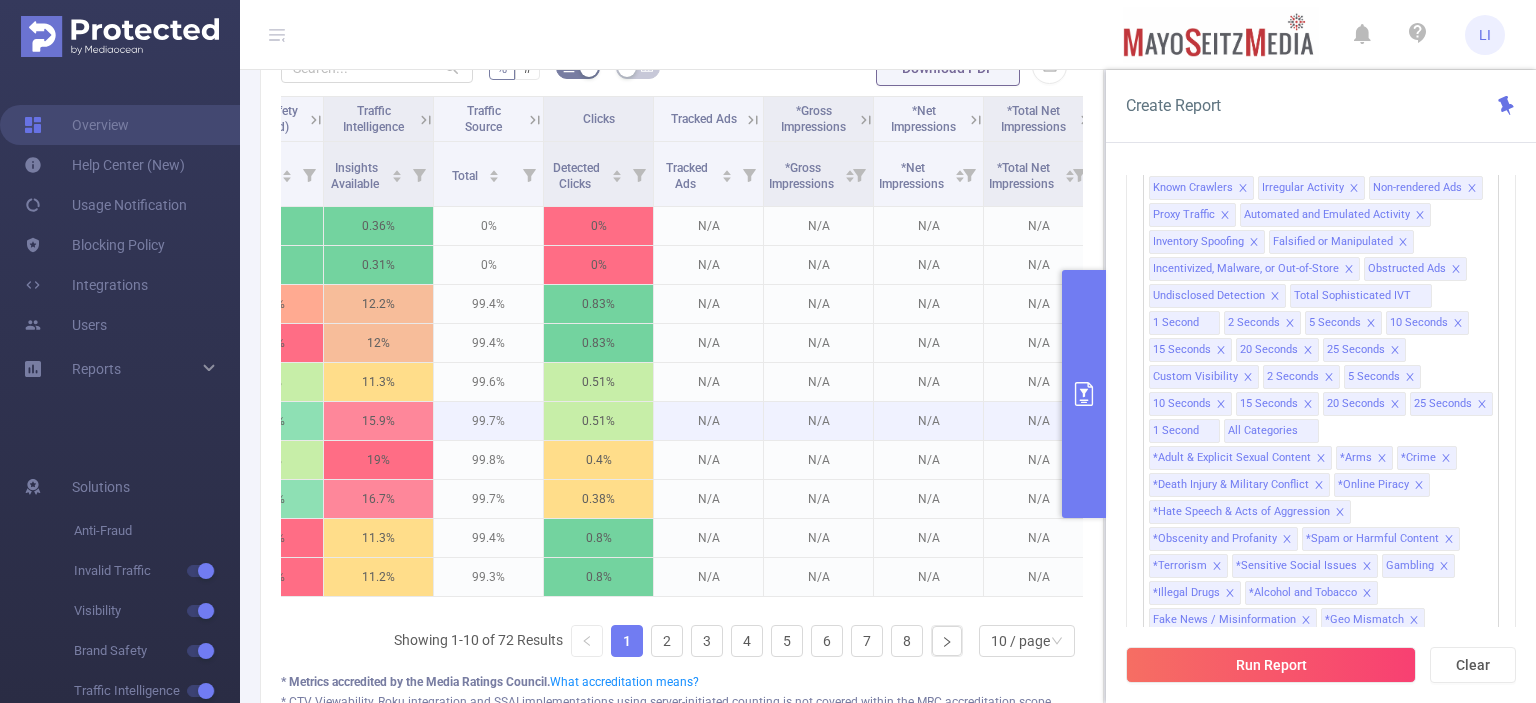 scroll, scrollTop: 0, scrollLeft: 1637, axis: horizontal 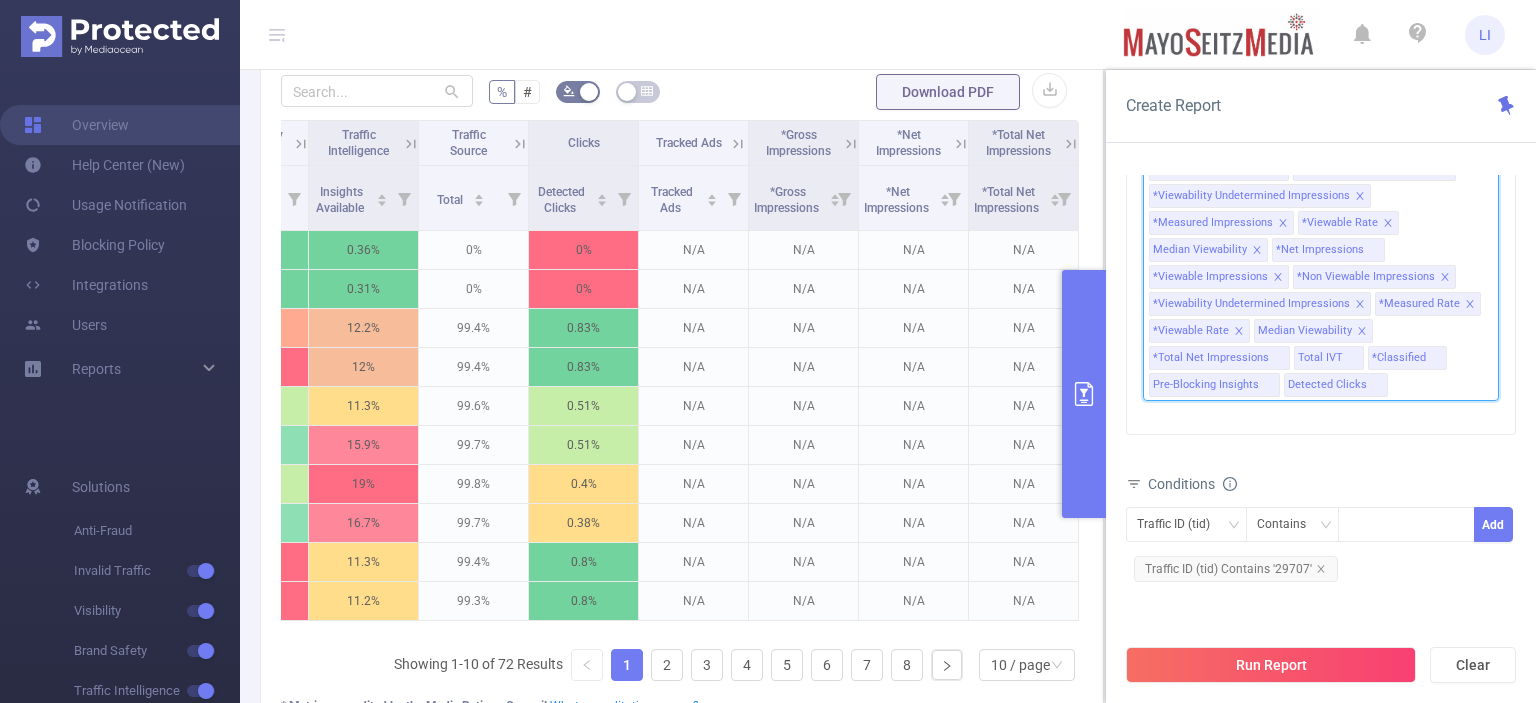 drag, startPoint x: 1172, startPoint y: 353, endPoint x: 1130, endPoint y: 433, distance: 90.35486 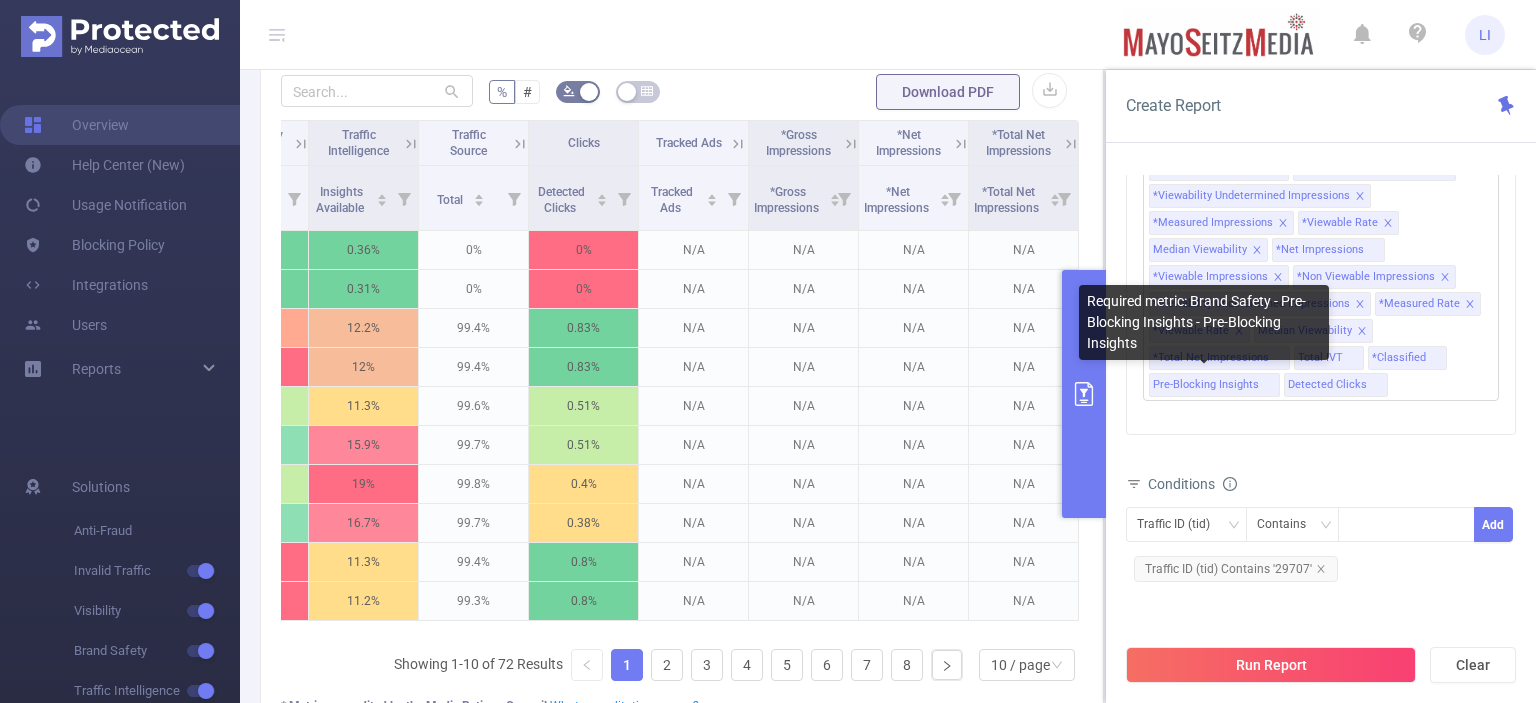 click on "Required metric: Brand Safety - Pre-Blocking Insights - Pre-Blocking Insights" at bounding box center (1204, 322) 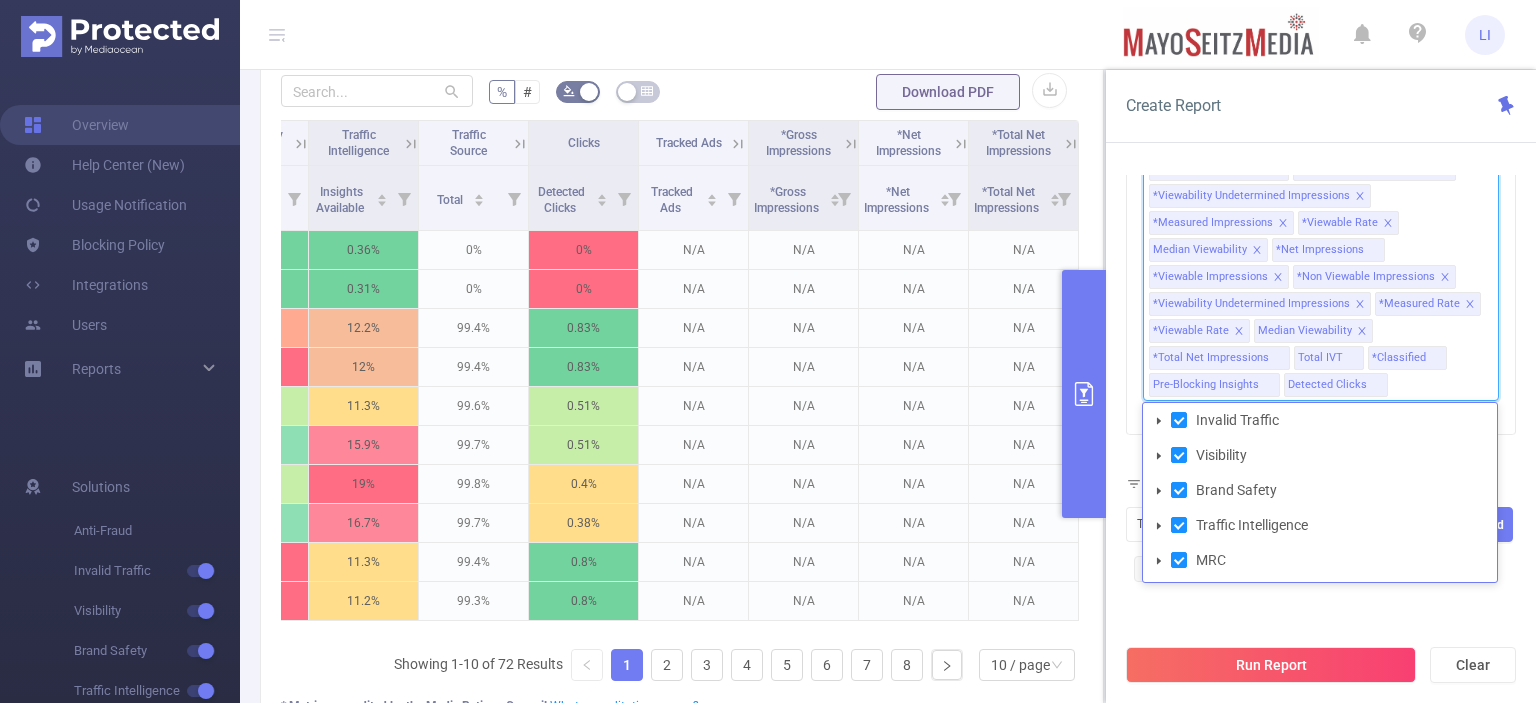 click 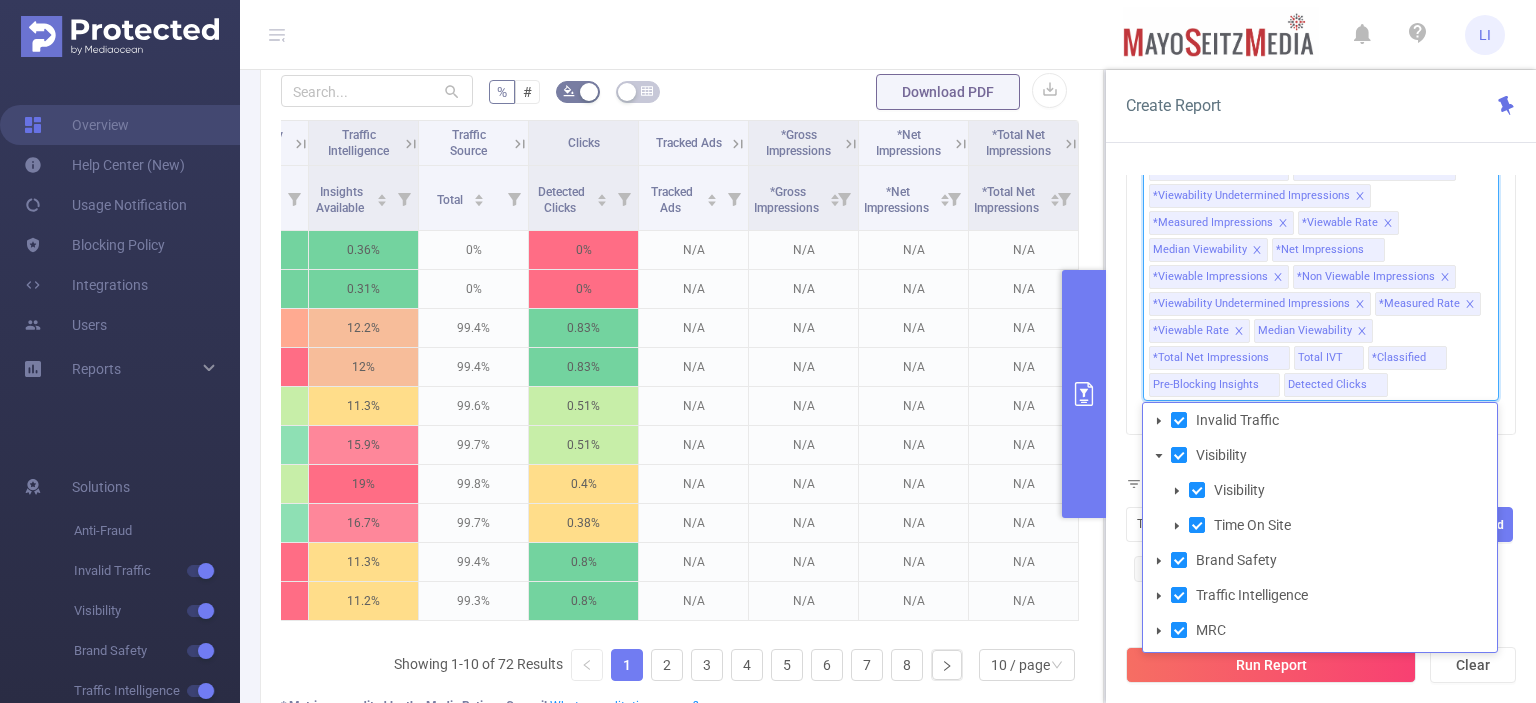 click 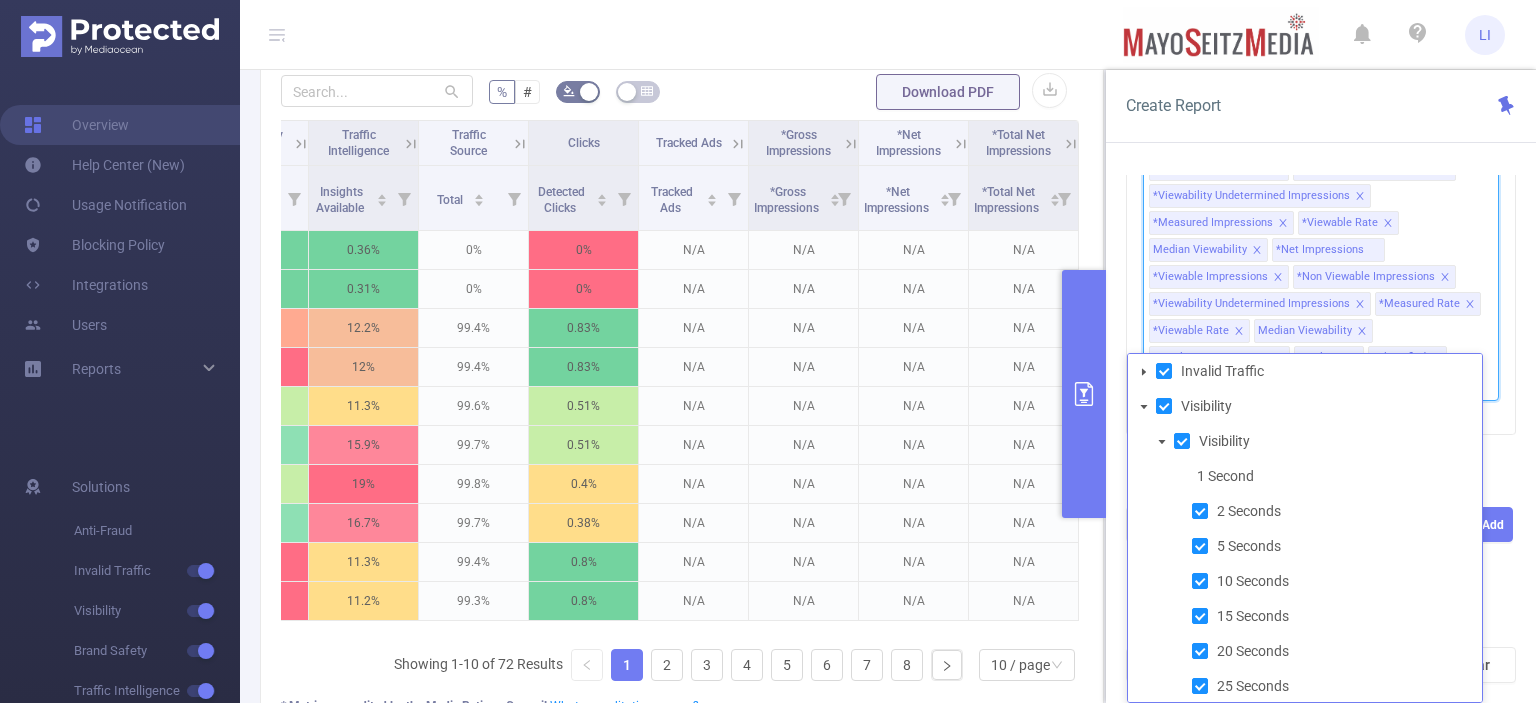 click at bounding box center (1162, 442) 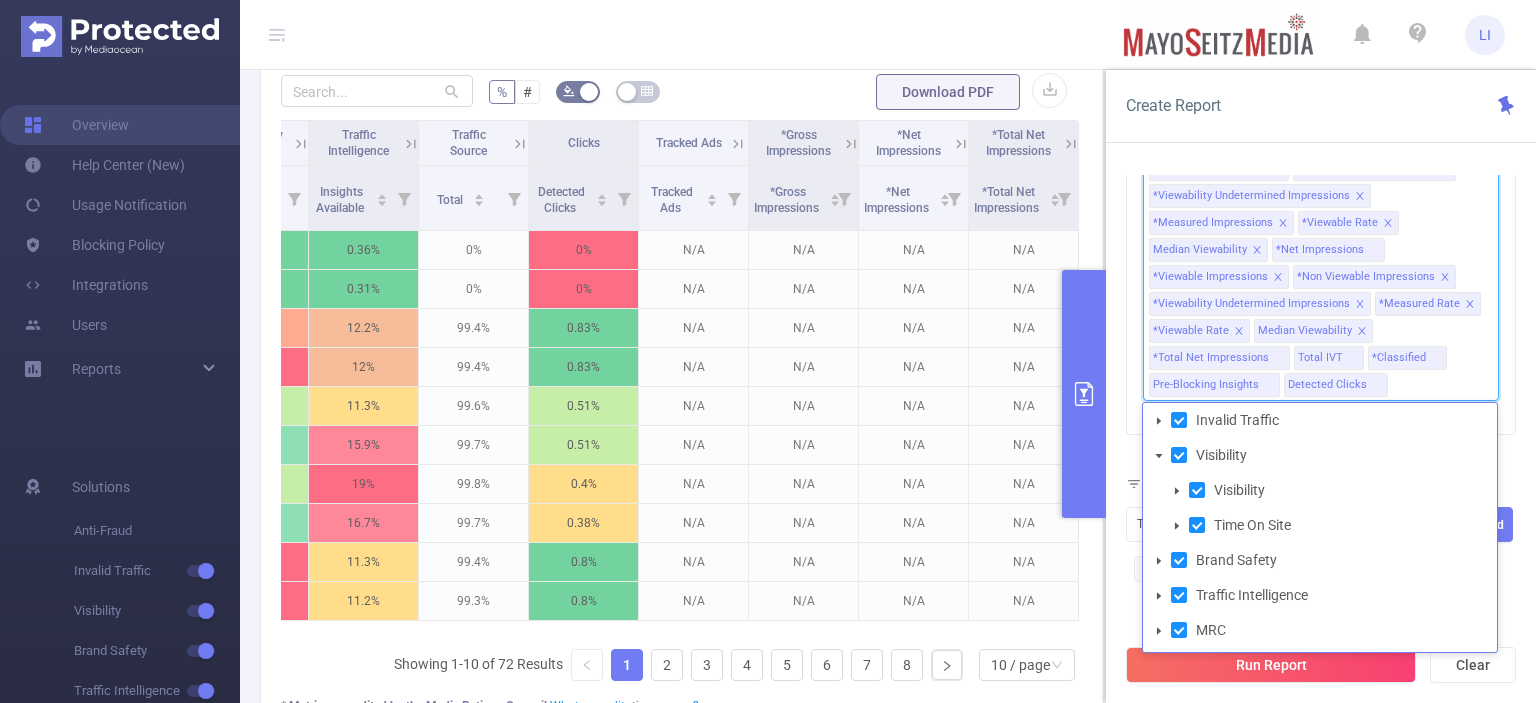 click at bounding box center [1159, 456] 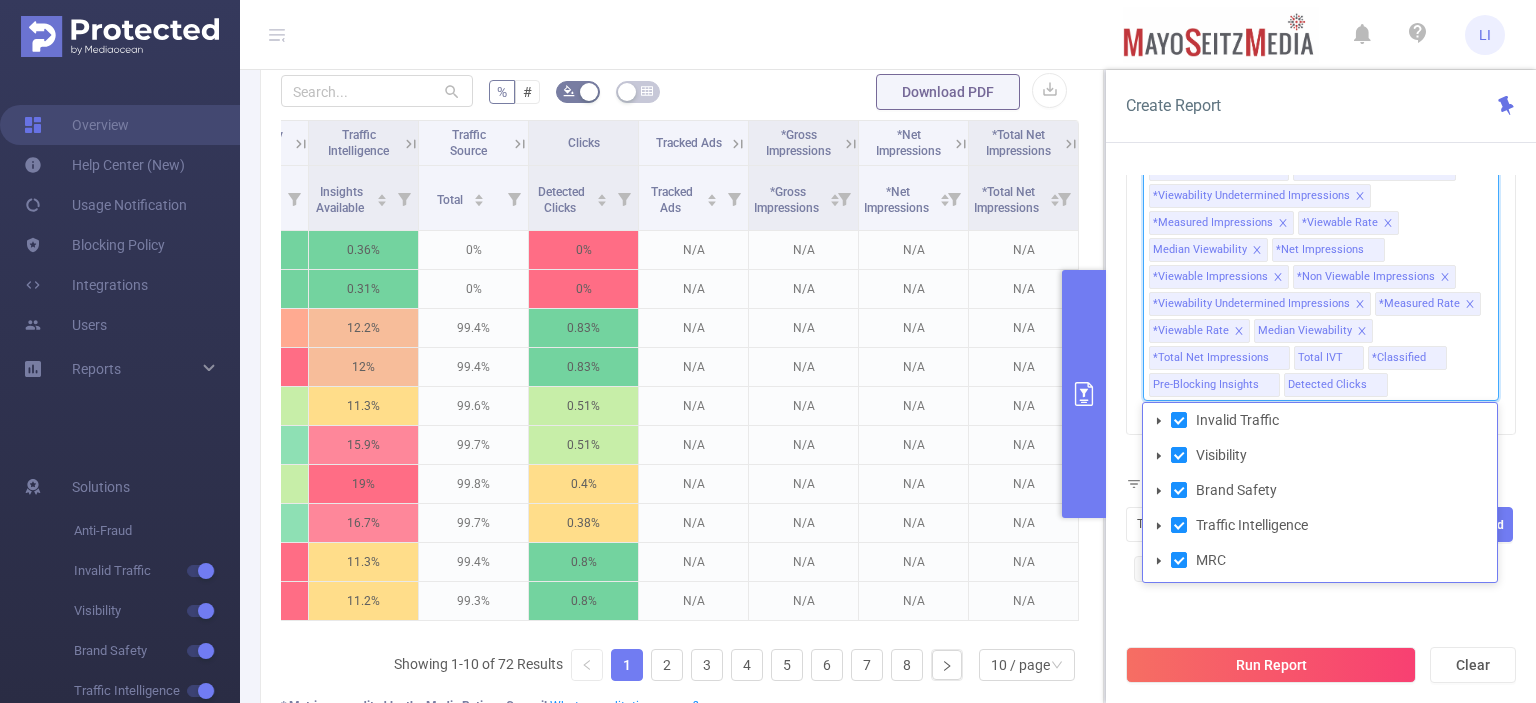 click 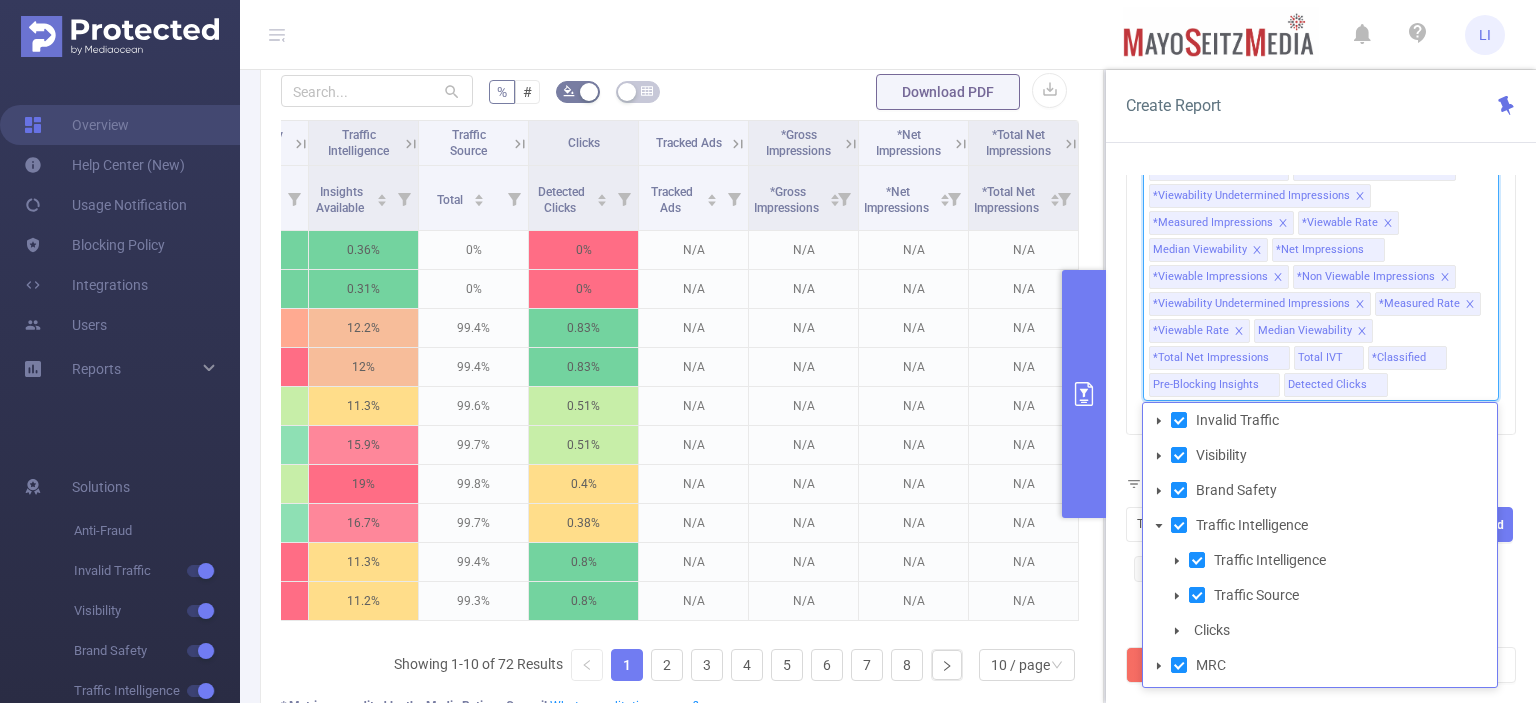 click 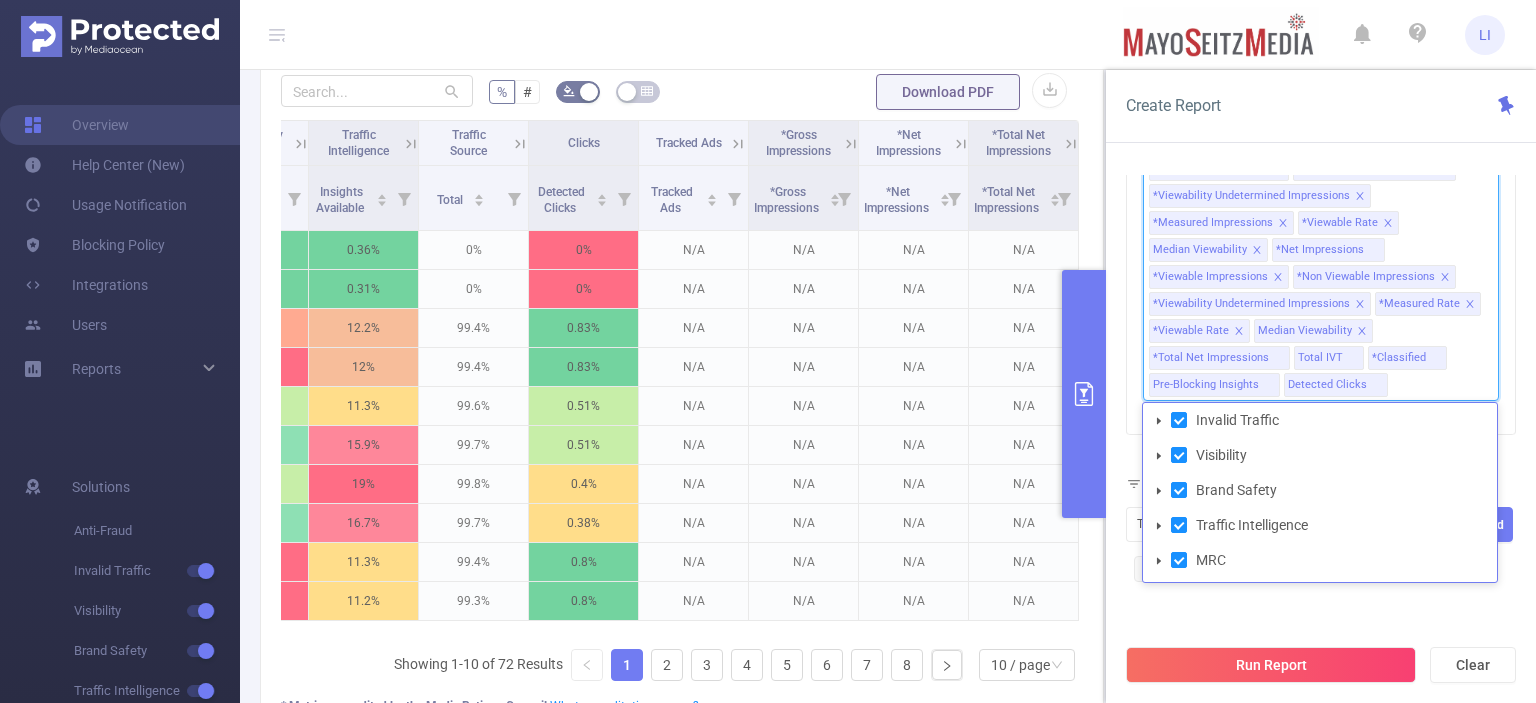 click 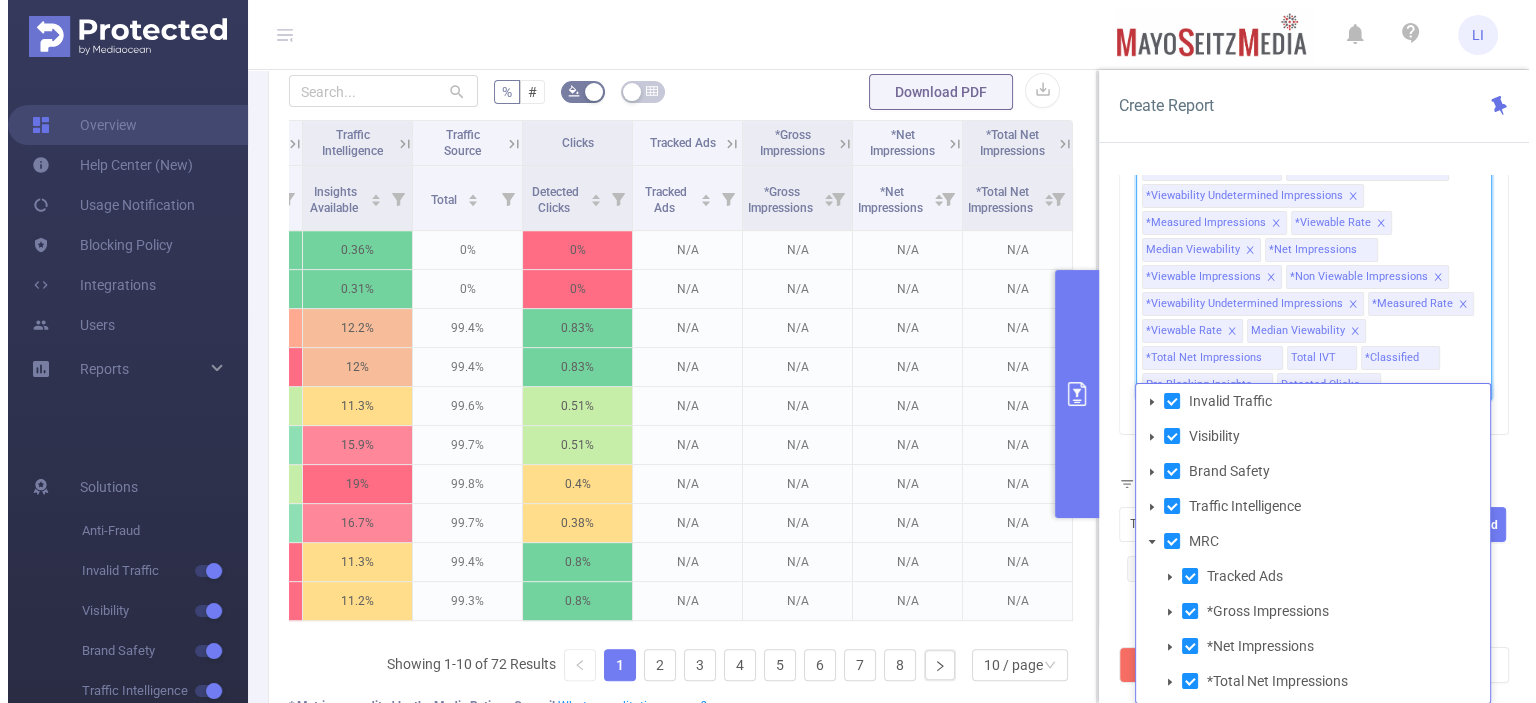 scroll, scrollTop: 0, scrollLeft: 0, axis: both 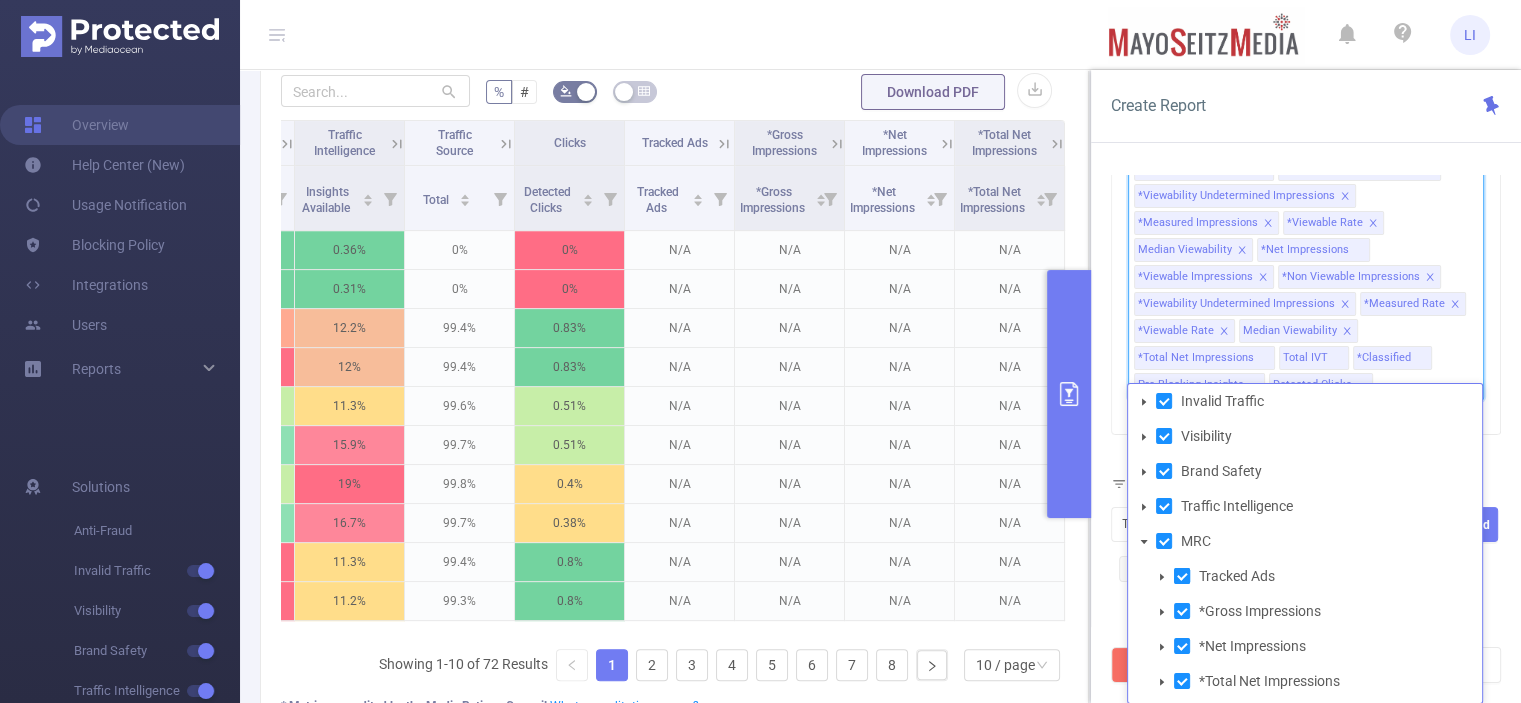 click at bounding box center [1182, 576] 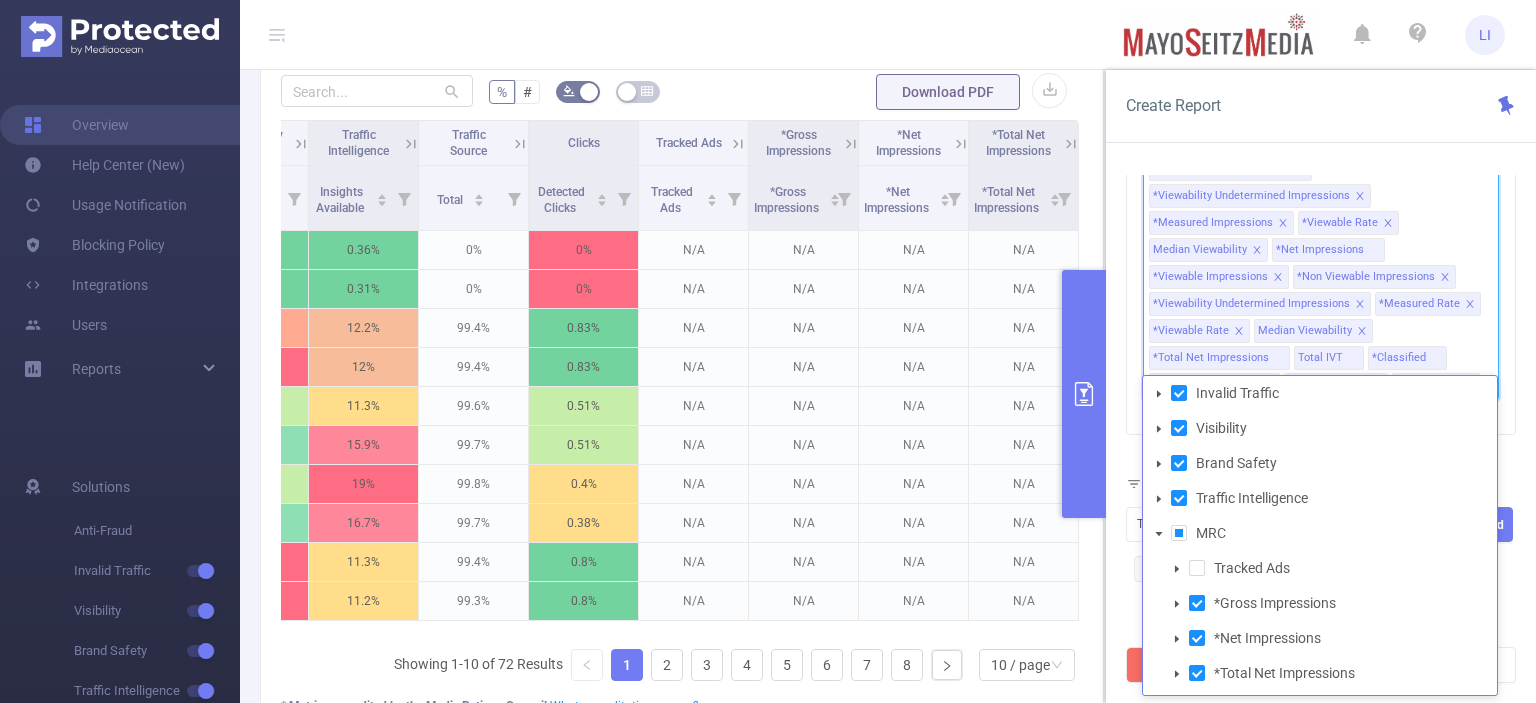 click at bounding box center (1197, 603) 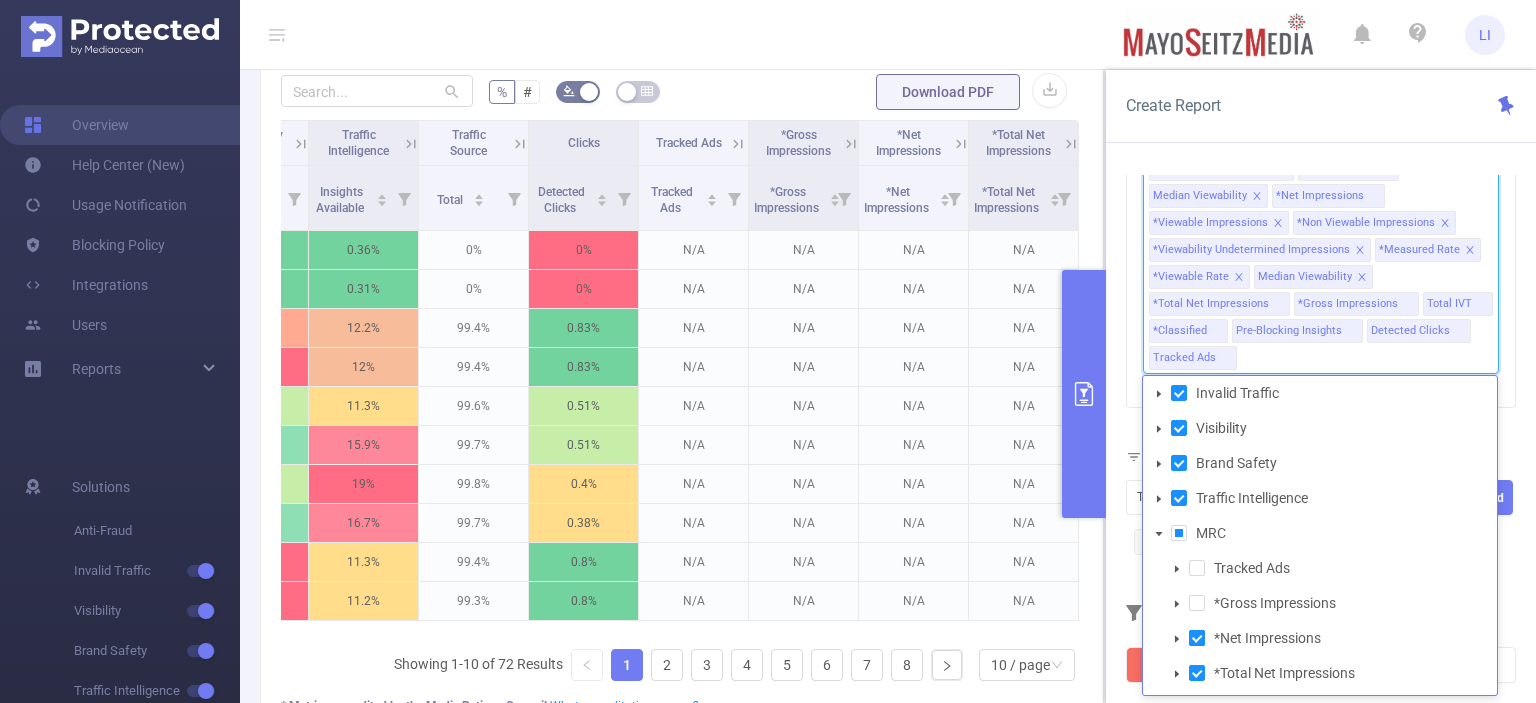 click at bounding box center [1197, 638] 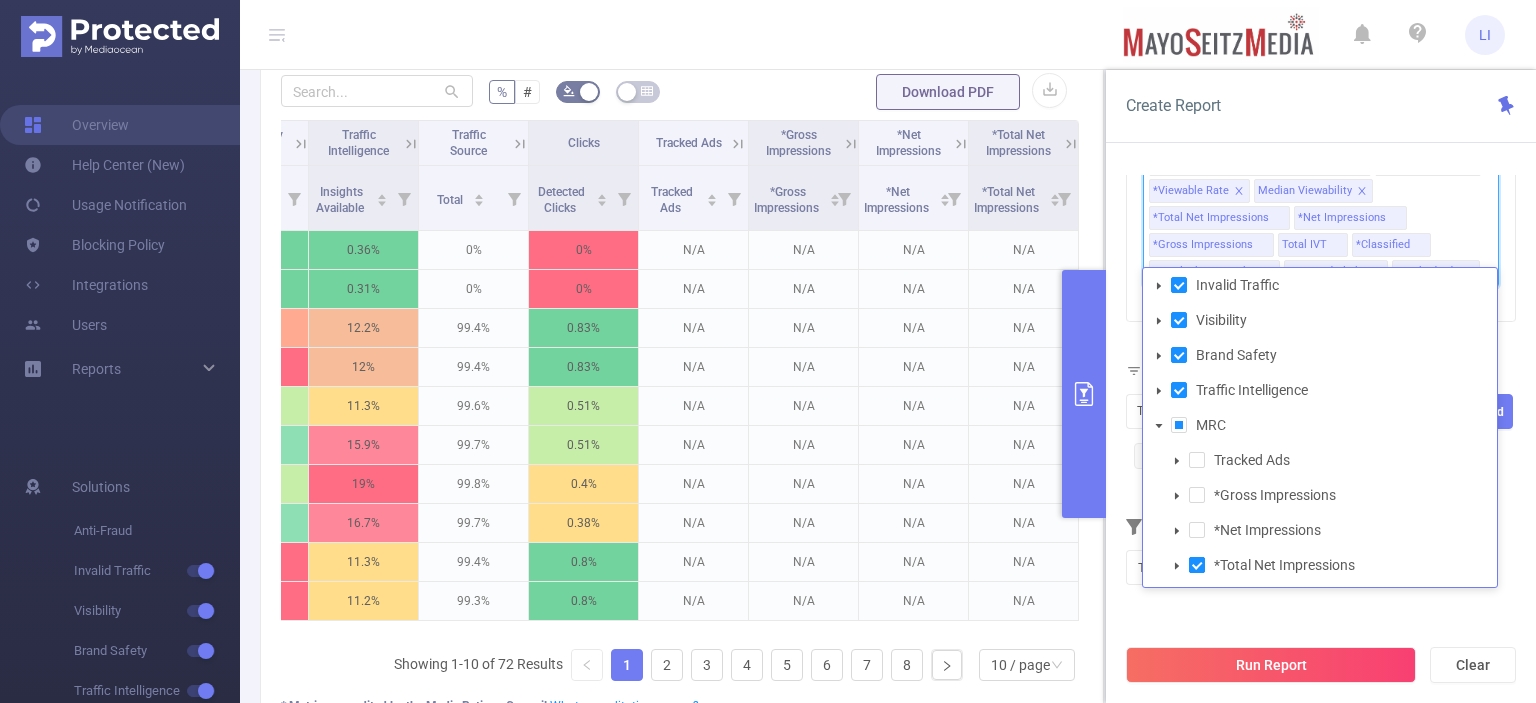 click at bounding box center (1197, 565) 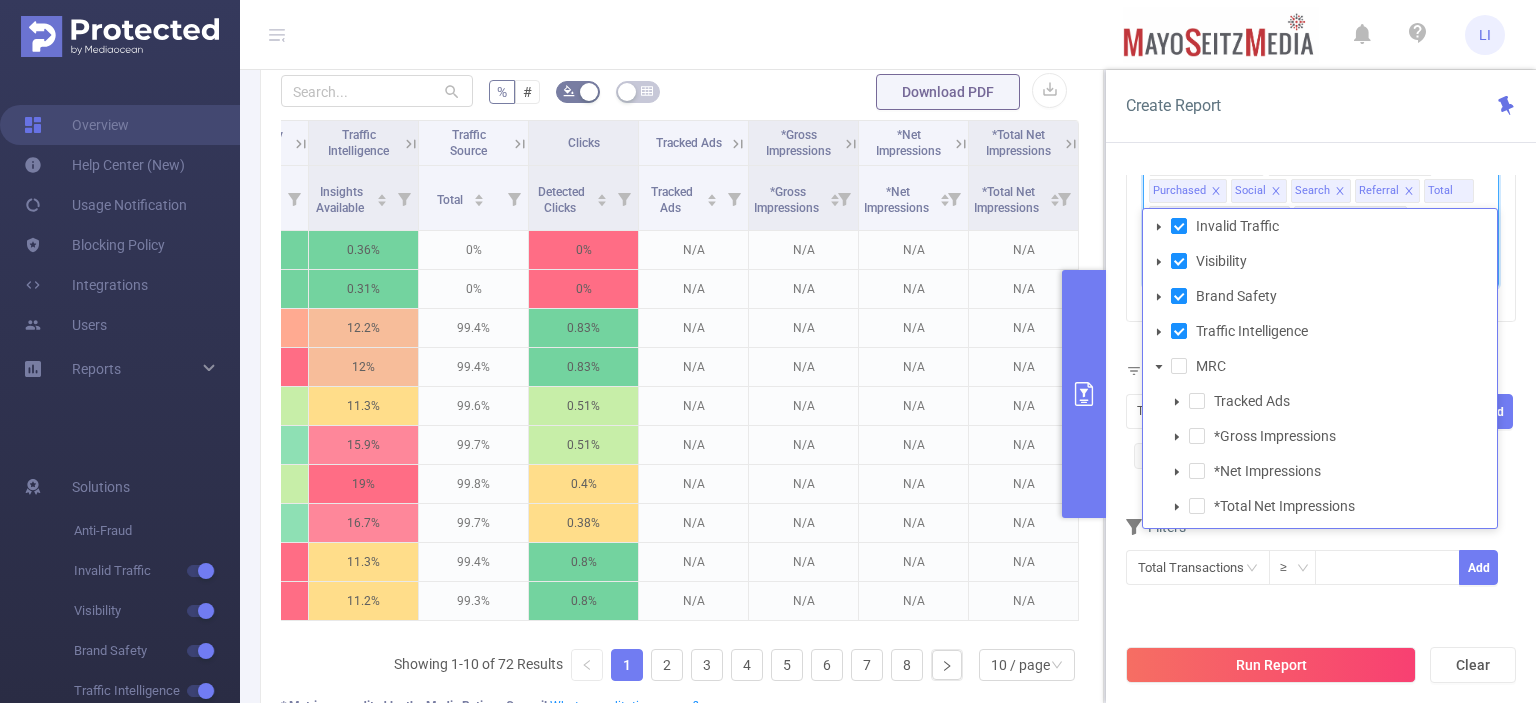click 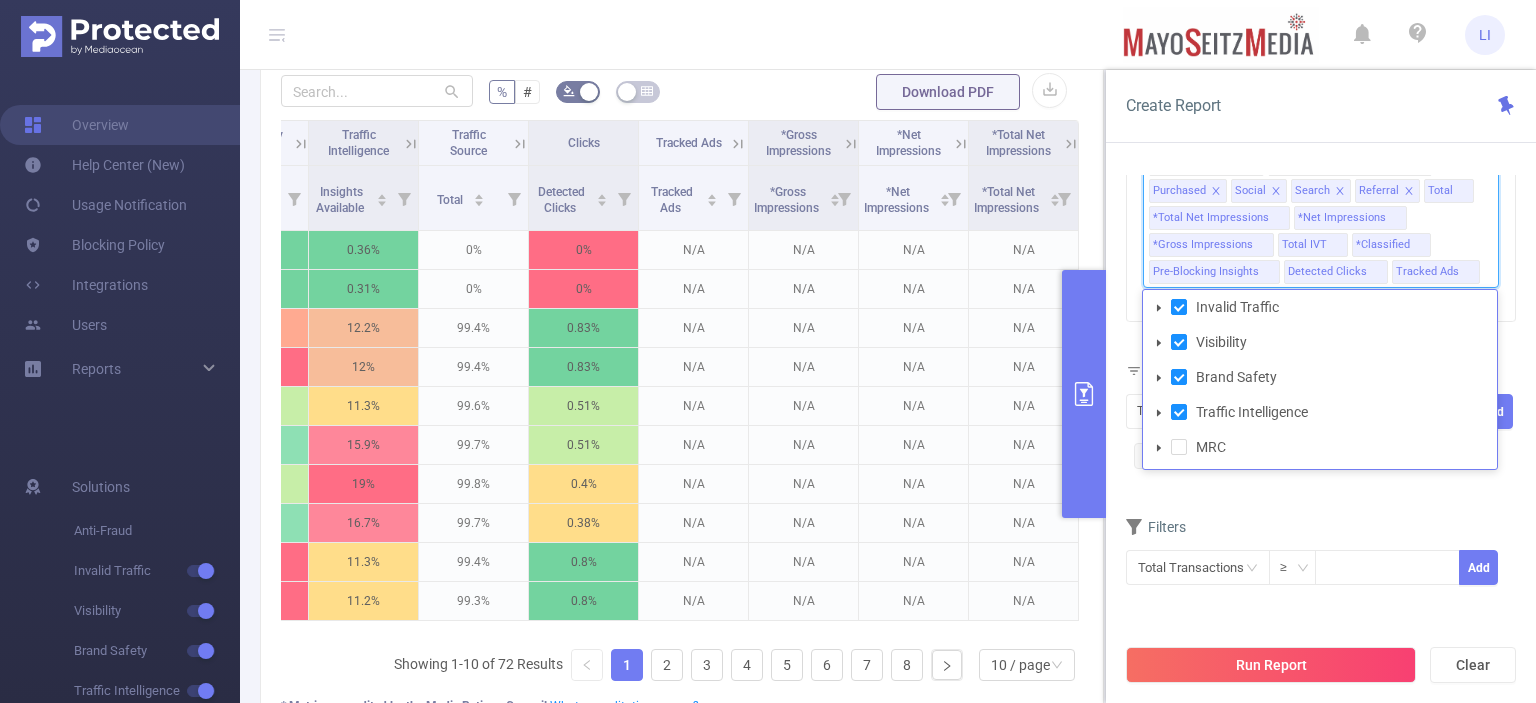 click on "Dimensions Traffic ID (tid) Campaign (l1) Site (l2) Placement (l3) Creative (l4)   Metrics Total General IVT Data Centers Disclosed Bots Known Crawlers Irregular Activity Non-rendered Ads Proxy Traffic Automated and Emulated Activity Inventory Spoofing Falsified or Manipulated Incentivized, Malware, or Out-of-Store Obstructed Ads Undisclosed Detection Total Sophisticated IVT 1 Second 2 Seconds 5 Seconds 10 Seconds 15 Seconds 20 Seconds 25 Seconds Custom Visibility 2 Seconds 5 Seconds 10 Seconds 15 Seconds 20 Seconds 25 Seconds 1 Second All Categories *Adult & Explicit Sexual Content *Arms *Crime *Death Injury & Military Conflict *Online Piracy *Hate Speech & Acts of Aggression *Obscenity and Profanity *Spam or Harmful Content *Terrorism *Sensitive Social Issues Gambling *Illegal Drugs *Alcohol and Tobacco Fake News / Misinformation *Geo Mismatch *Site List App List Keyword List Content Negative Sentiment Language Mismatch Invalid Traffic *Brand Safety Categories IAB Content Category Total Blocked Social" at bounding box center (1321, -57) 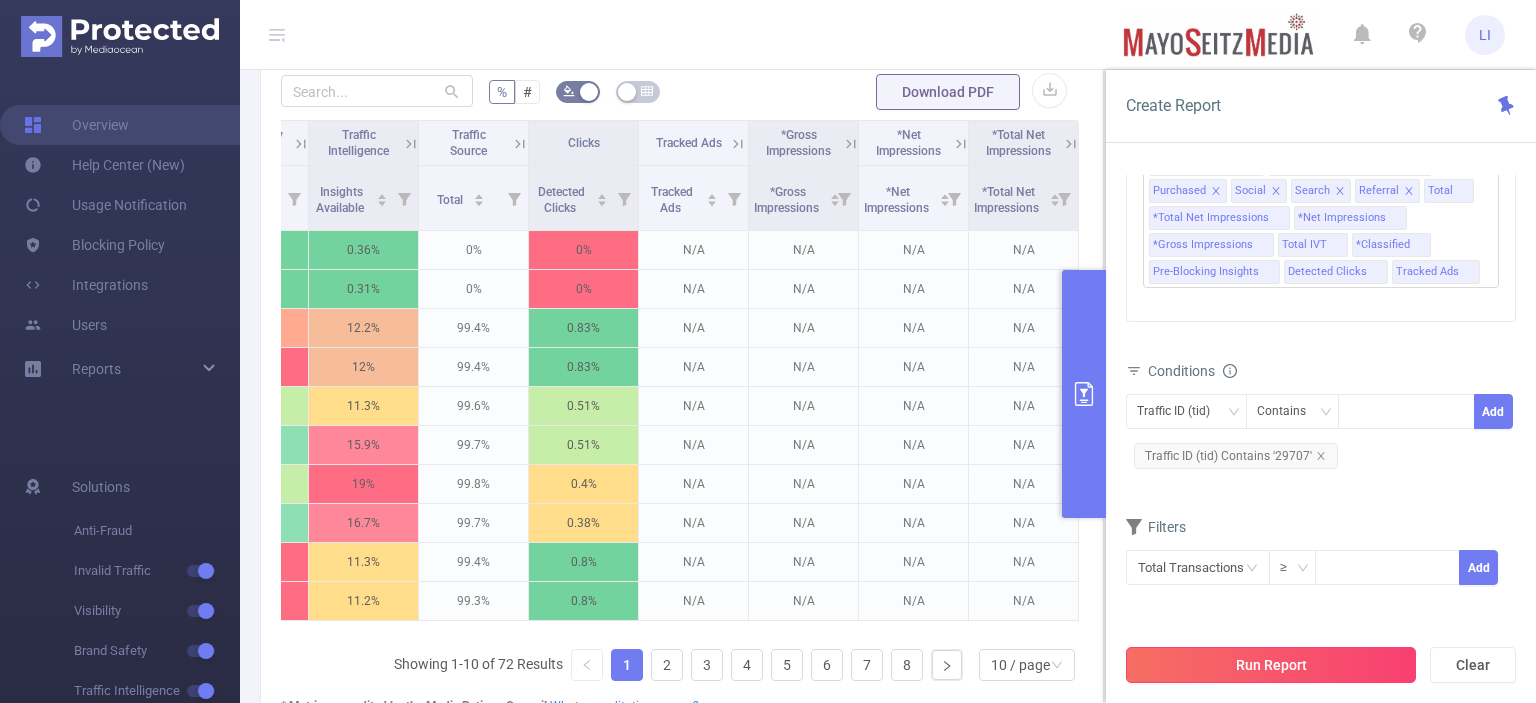 click on "Run Report" at bounding box center [1271, 665] 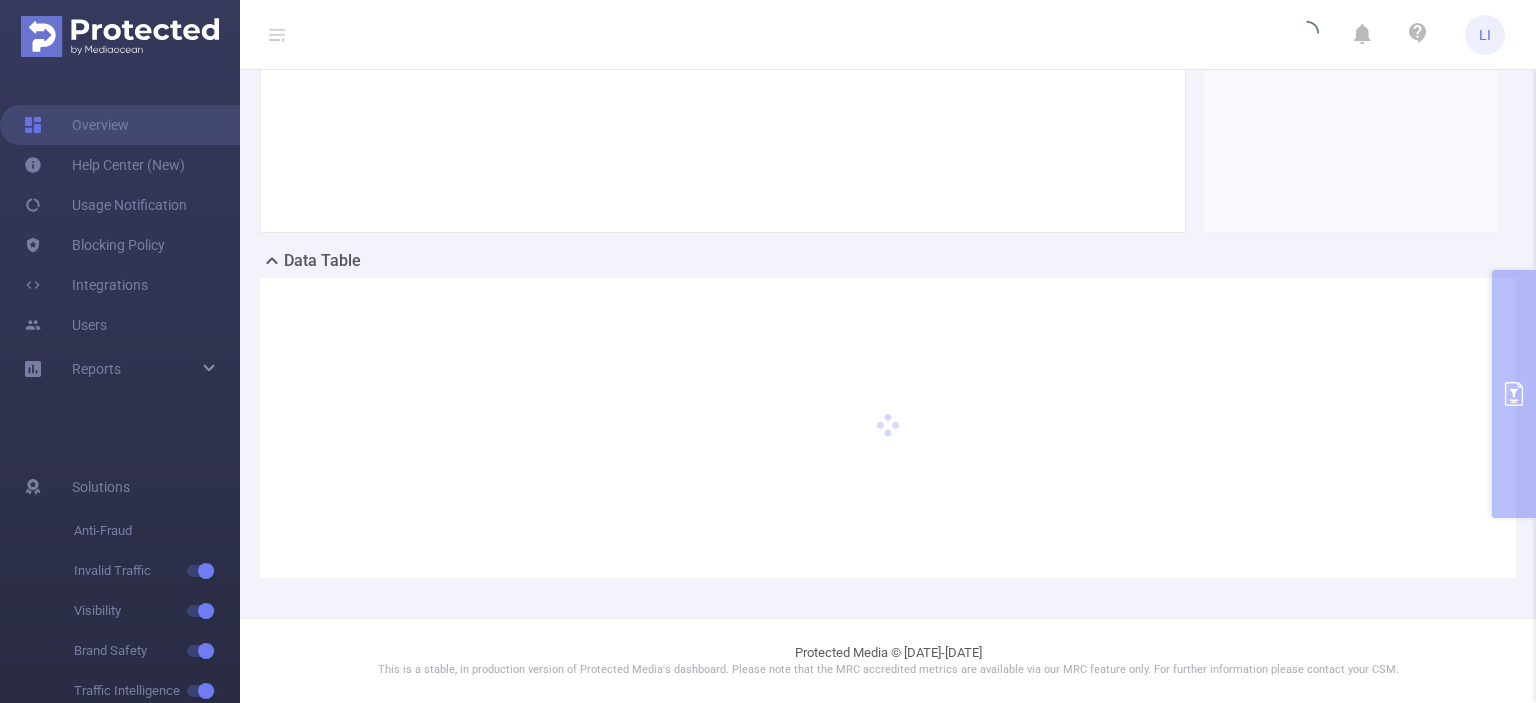 scroll, scrollTop: 303, scrollLeft: 0, axis: vertical 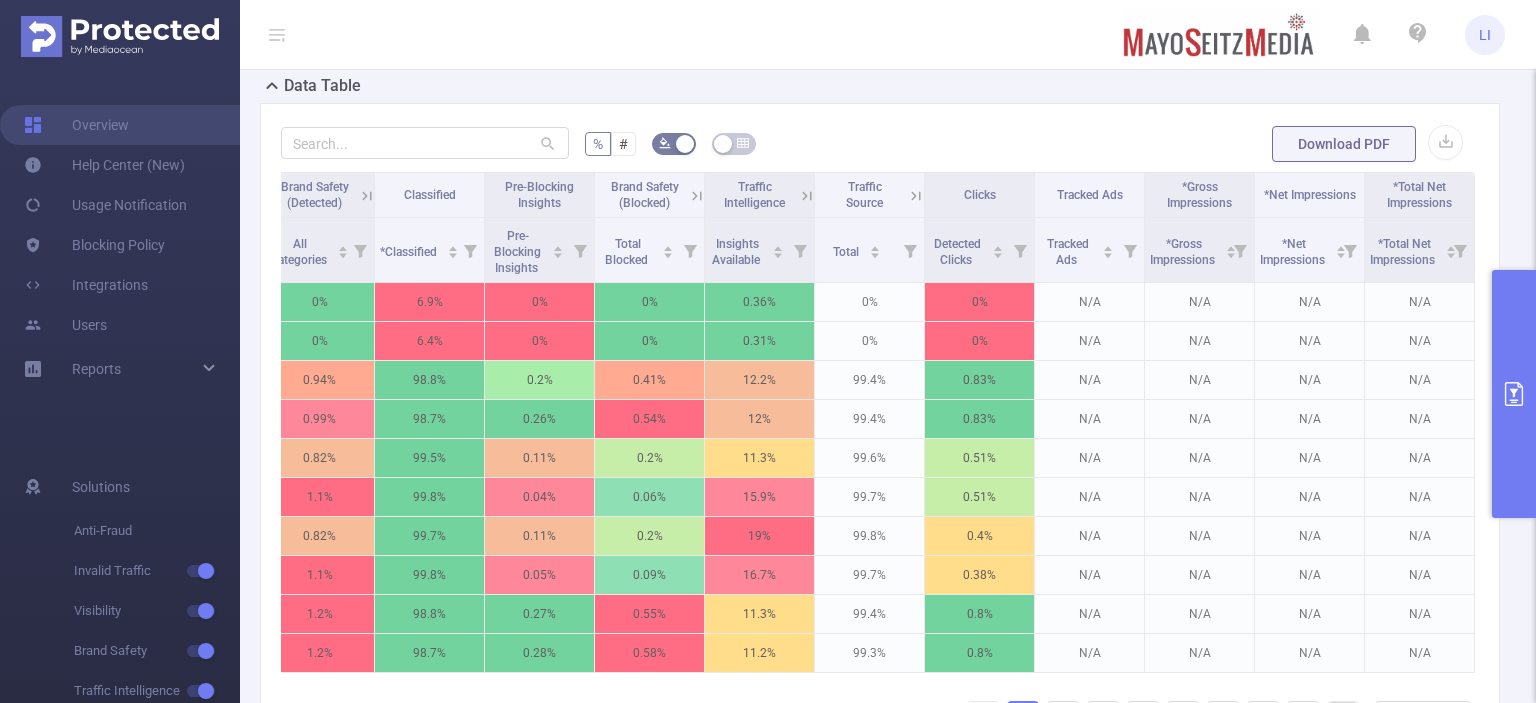 click at bounding box center [1514, 394] 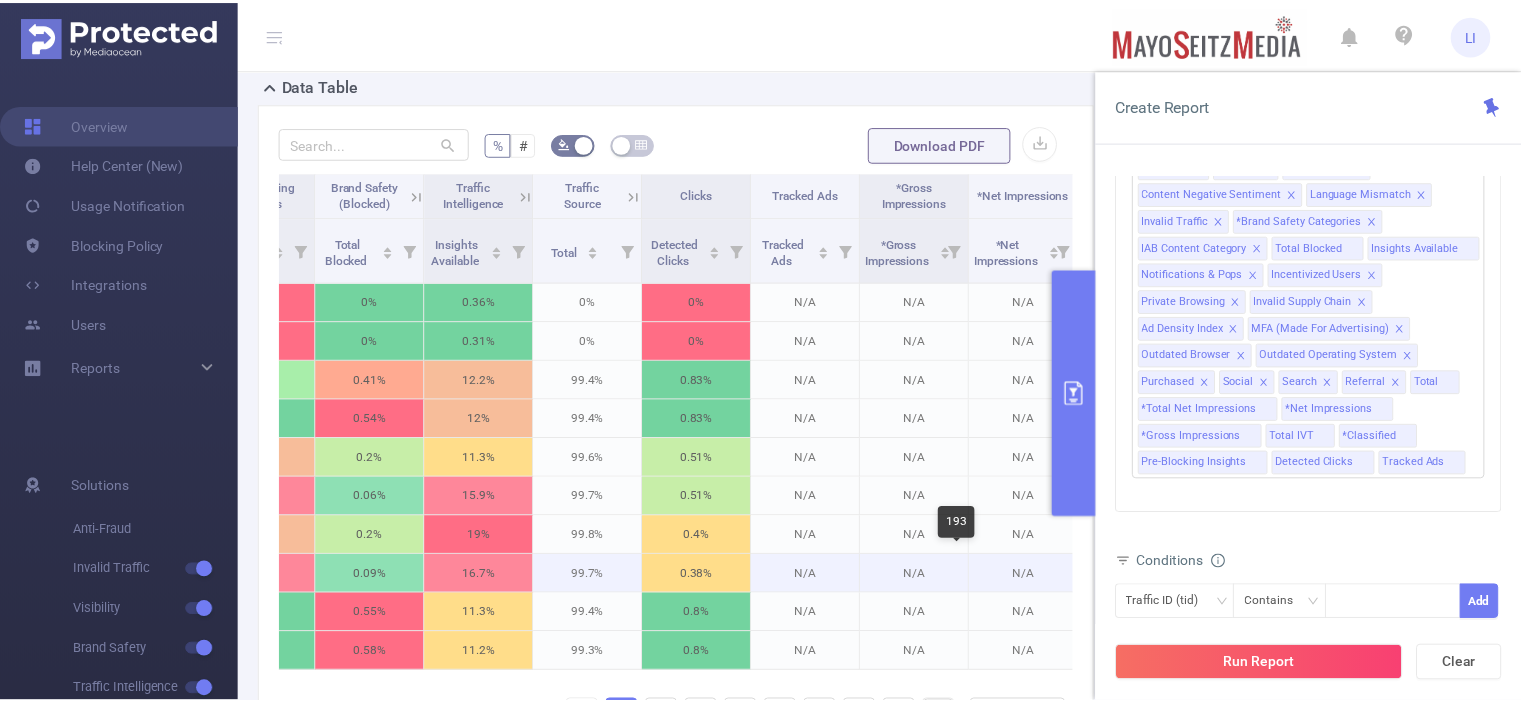 scroll, scrollTop: 0, scrollLeft: 1637, axis: horizontal 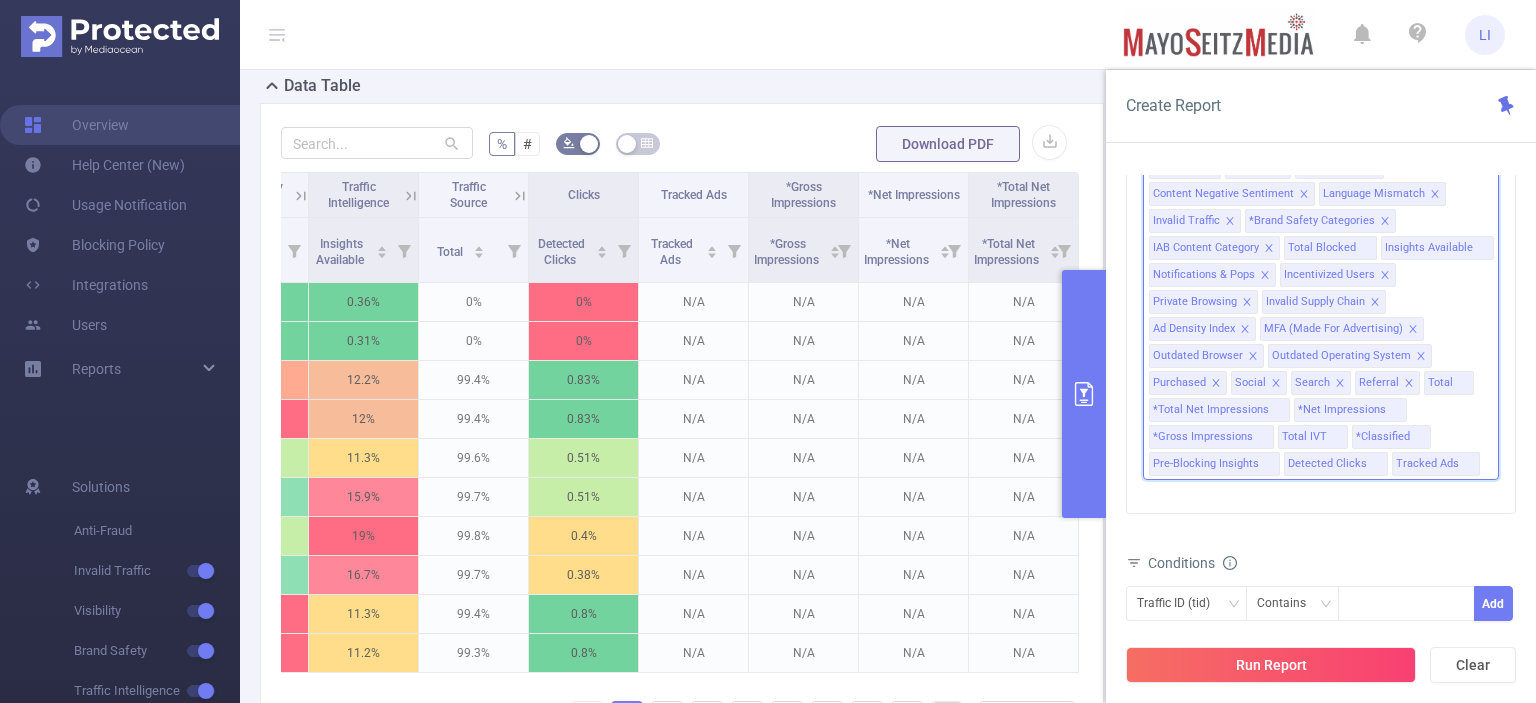 click on "Tracked Ads" at bounding box center [1427, 464] 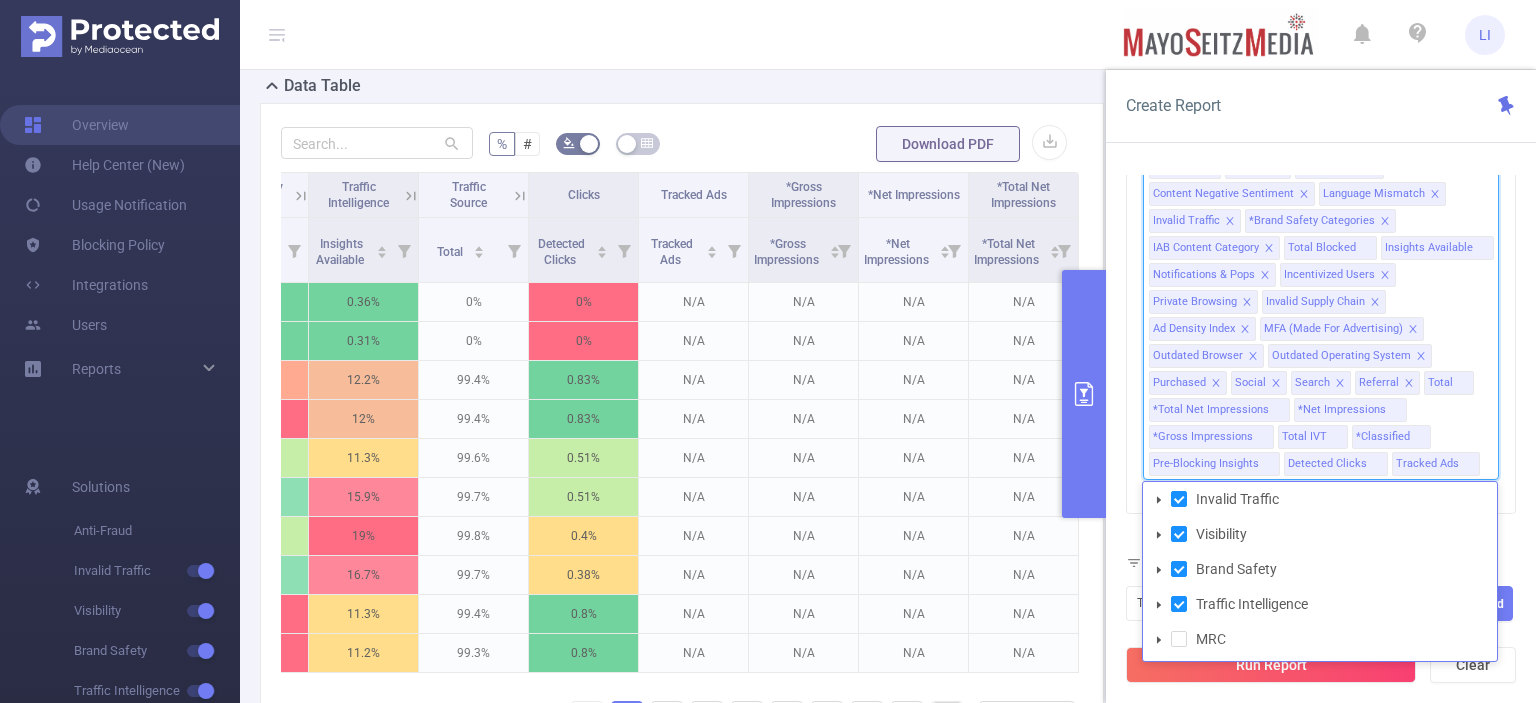 click 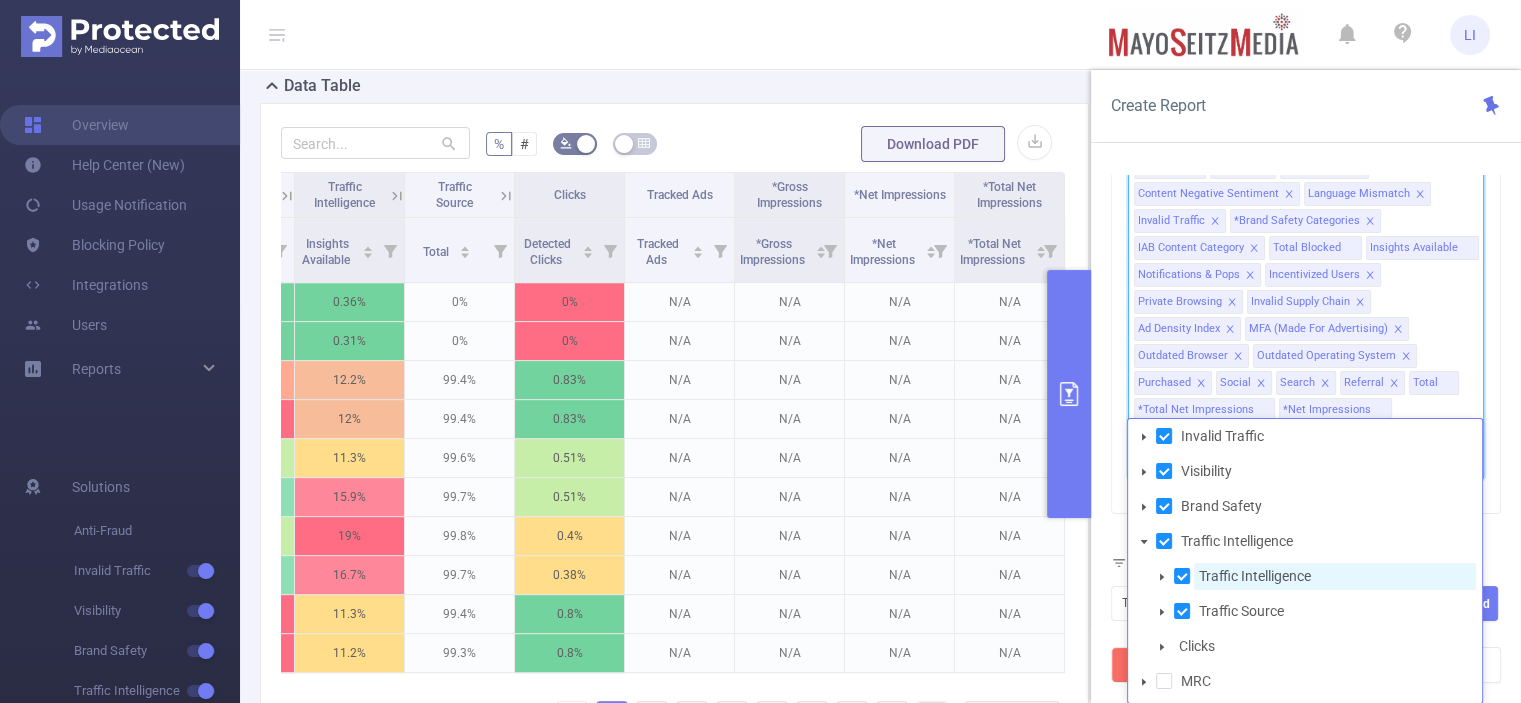 scroll, scrollTop: 0, scrollLeft: 0, axis: both 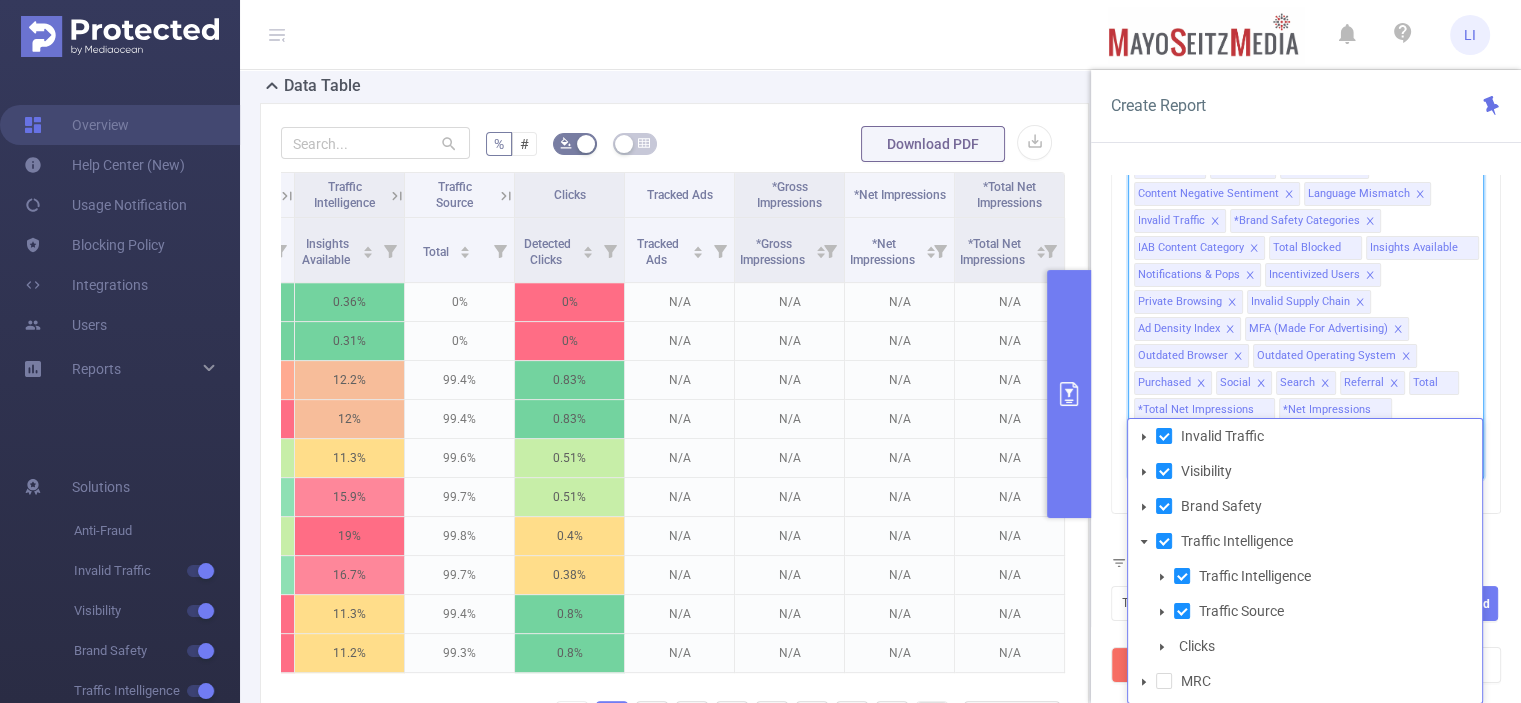 click 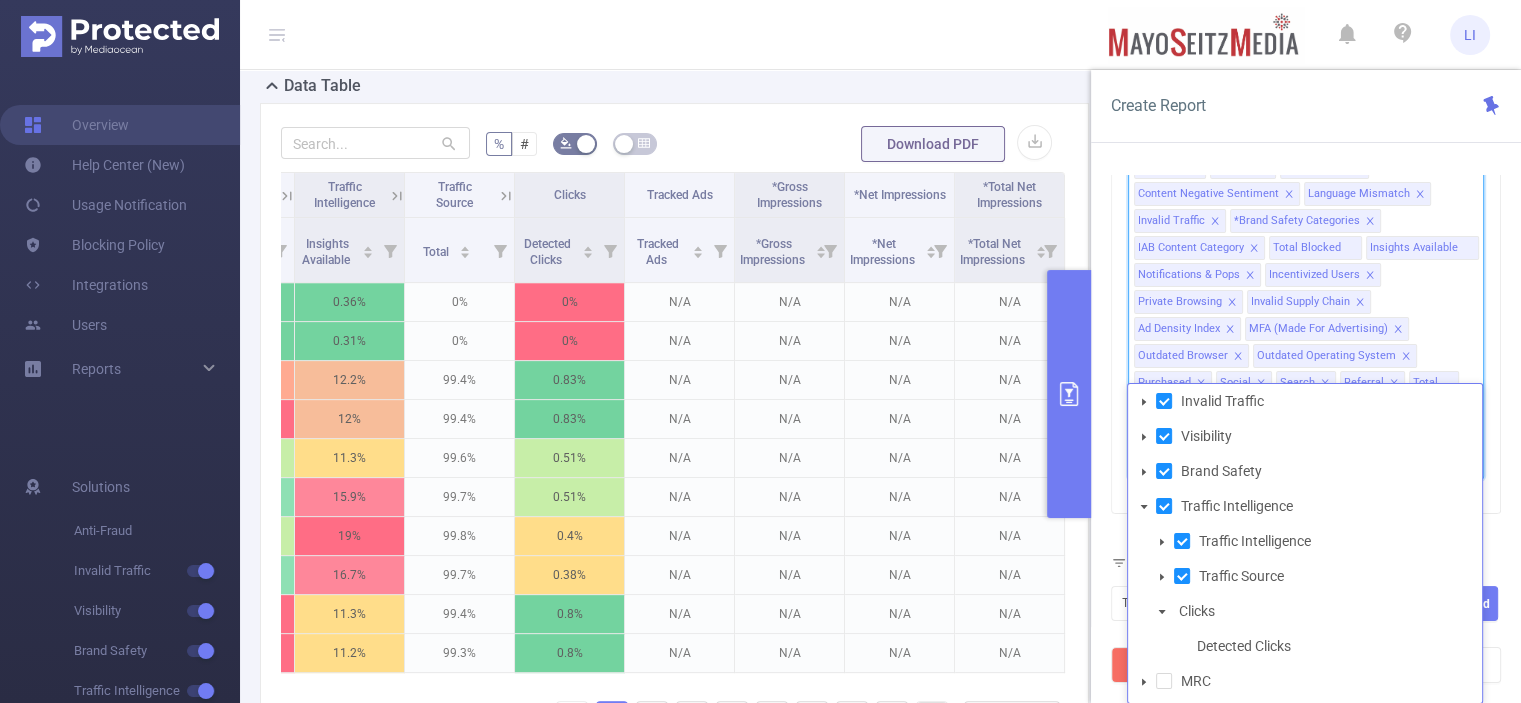 scroll, scrollTop: 0, scrollLeft: 0, axis: both 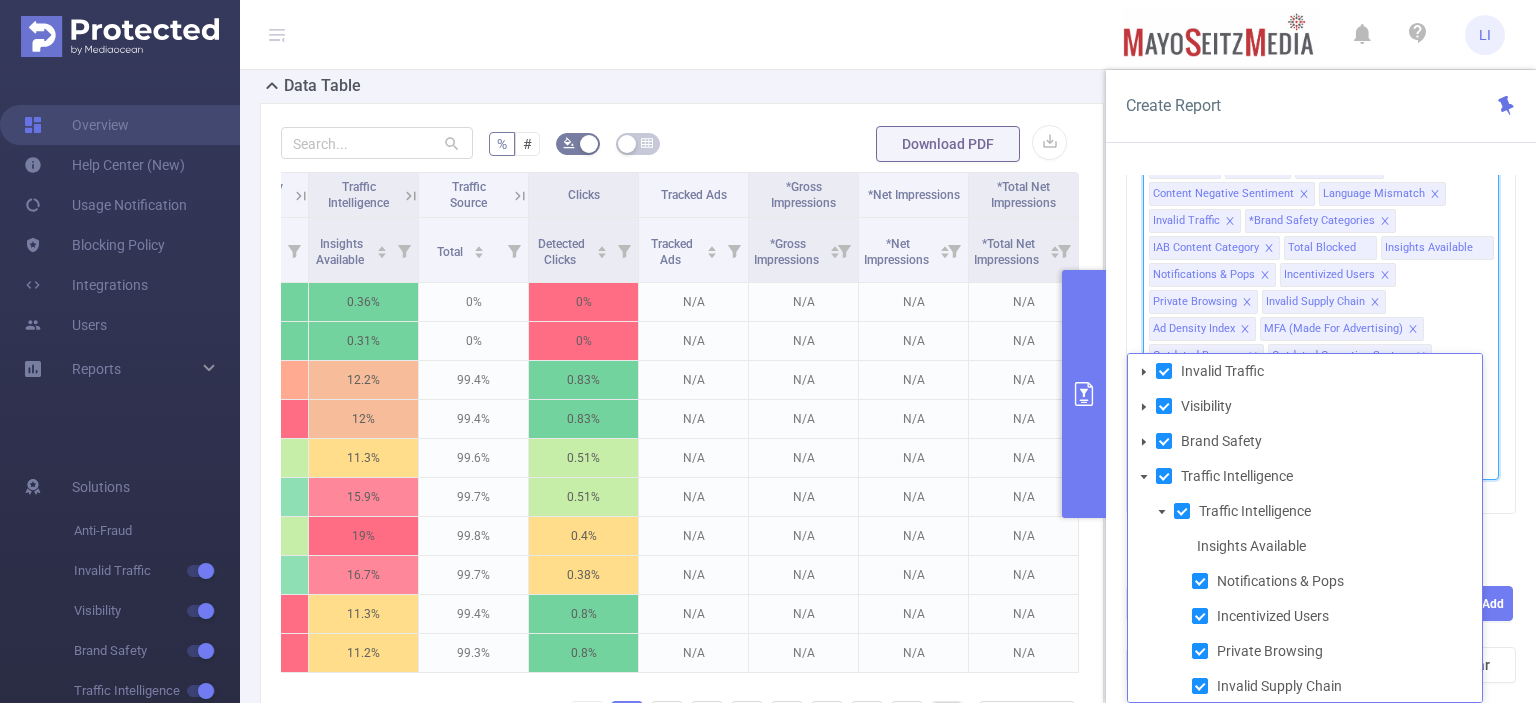click 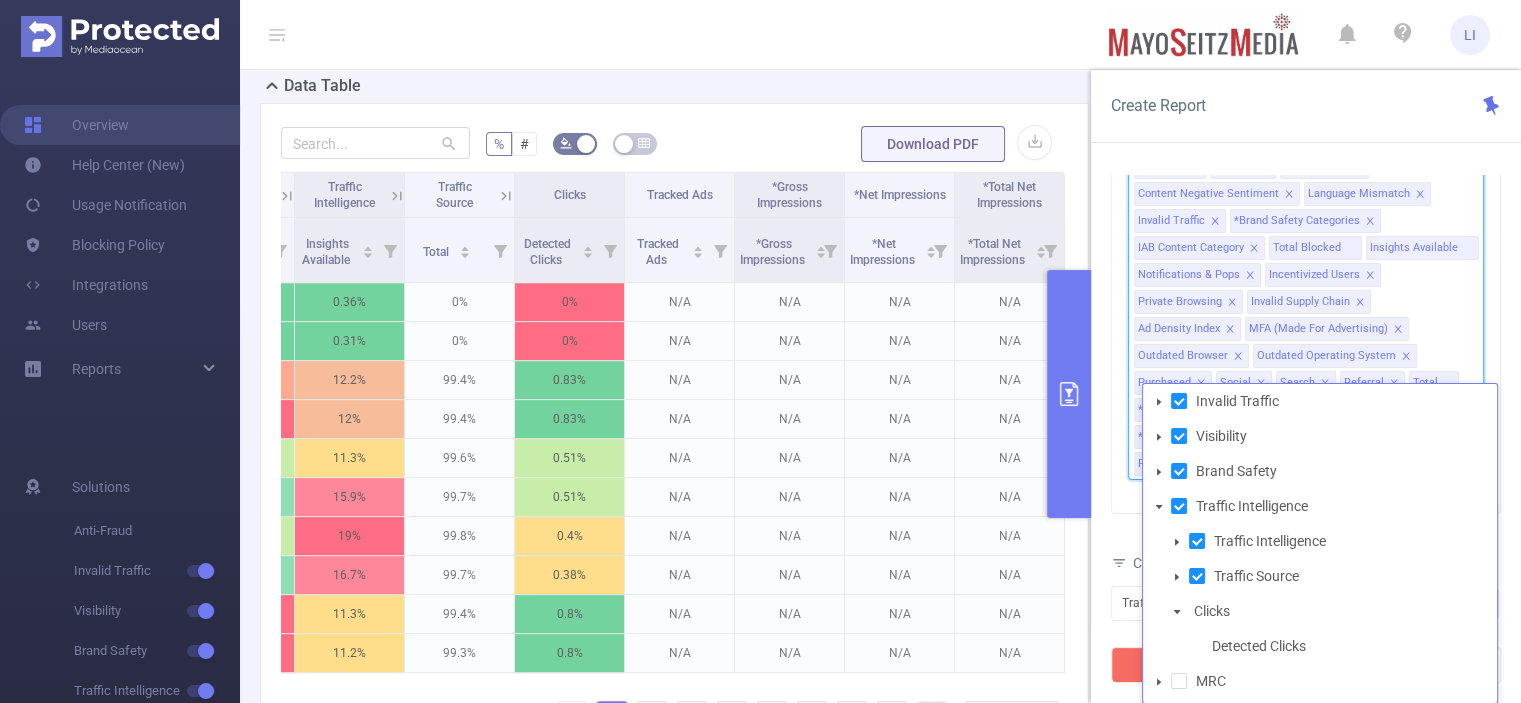 click 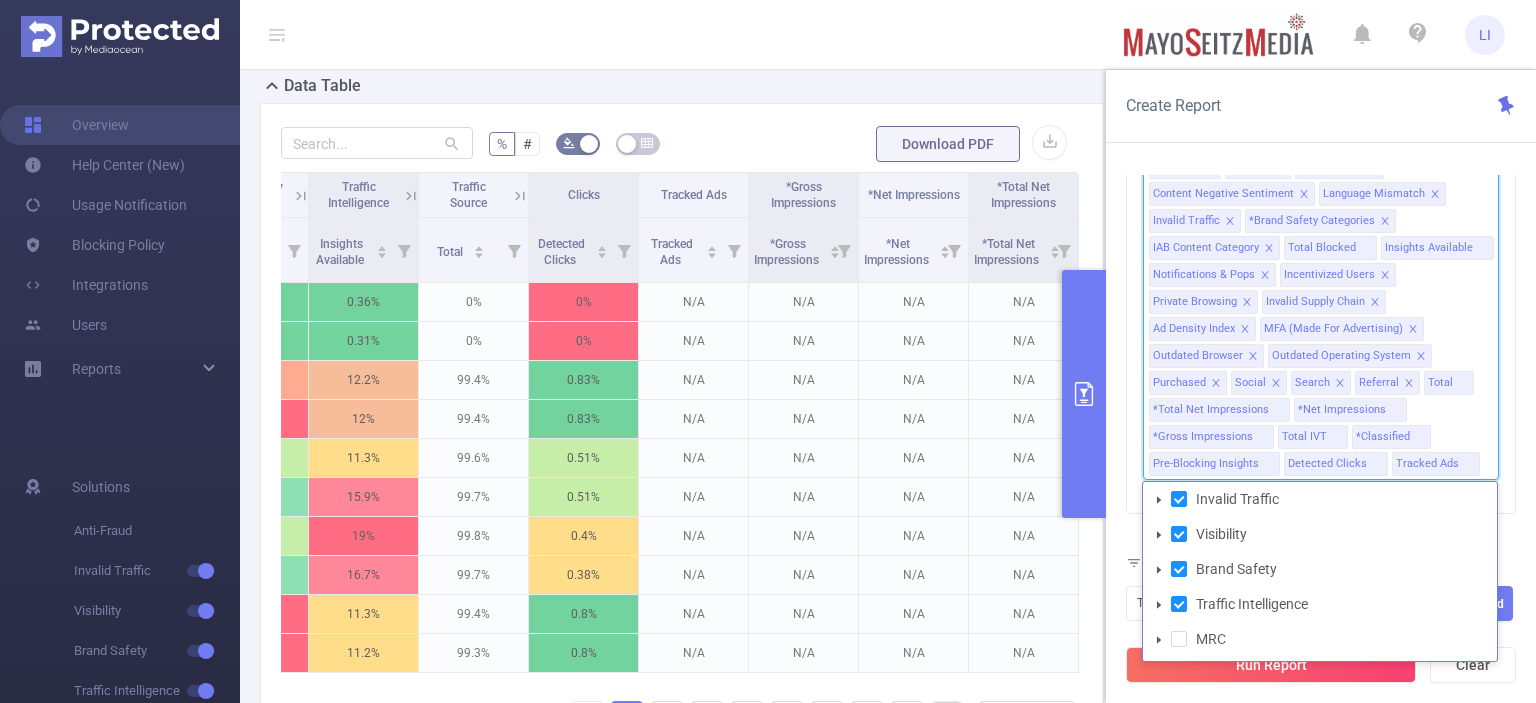 click 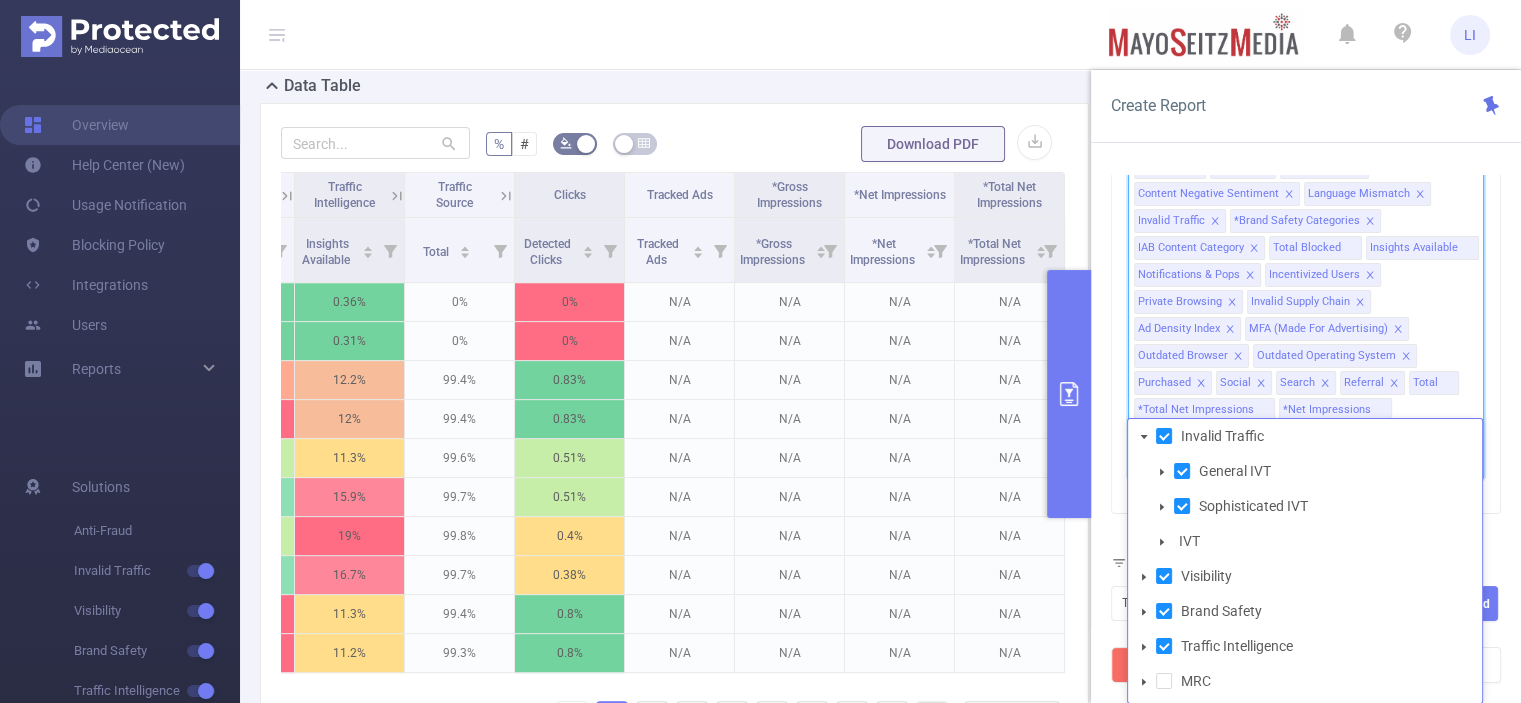 click 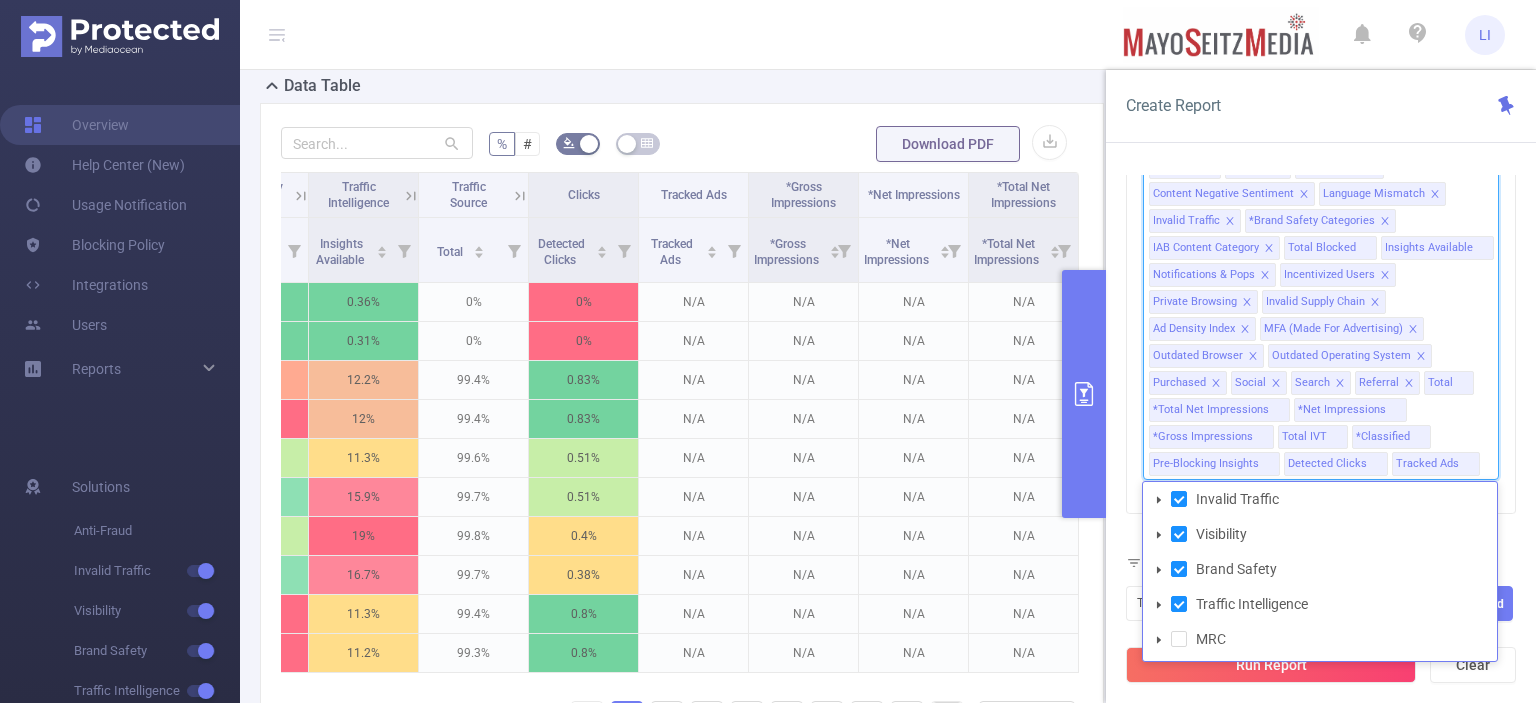 click on "Create Report" at bounding box center (1321, 106) 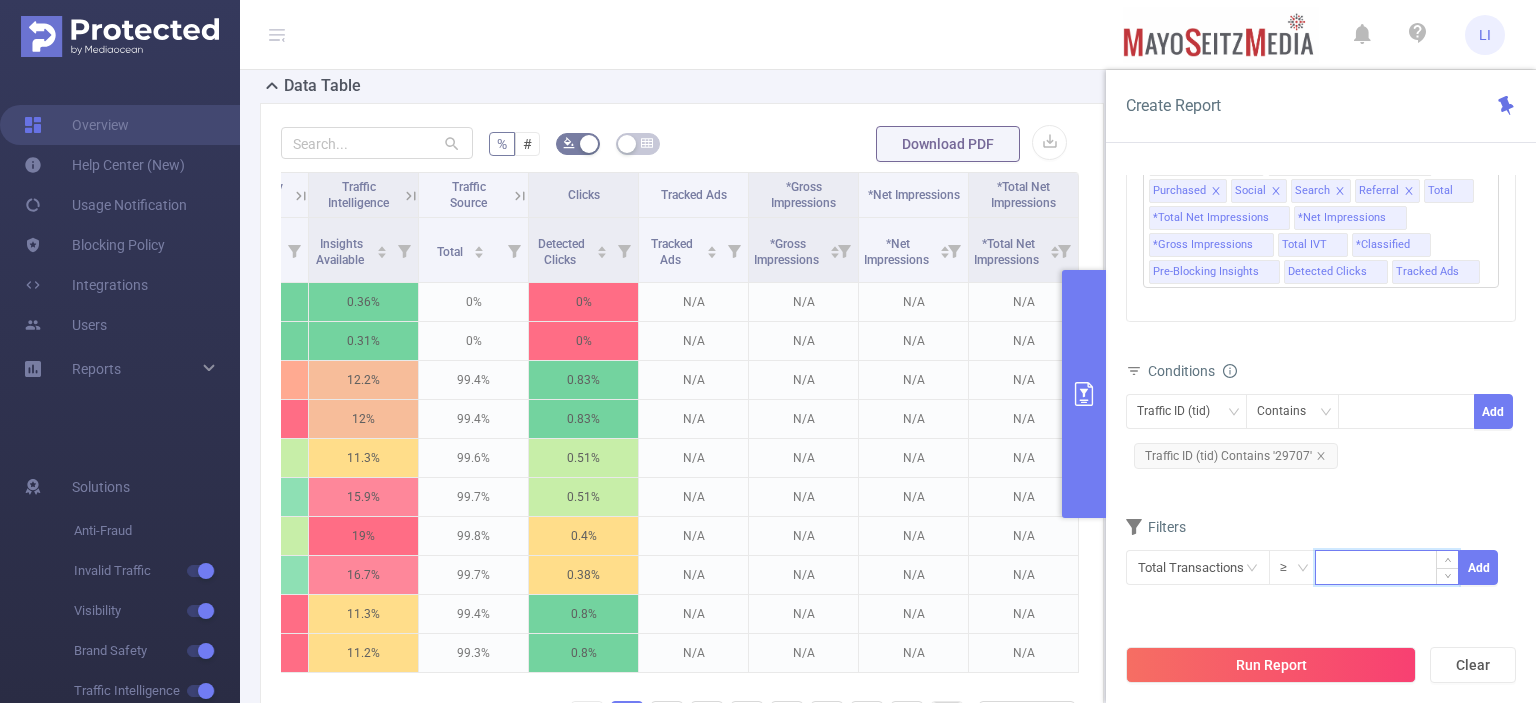 click at bounding box center [1387, 566] 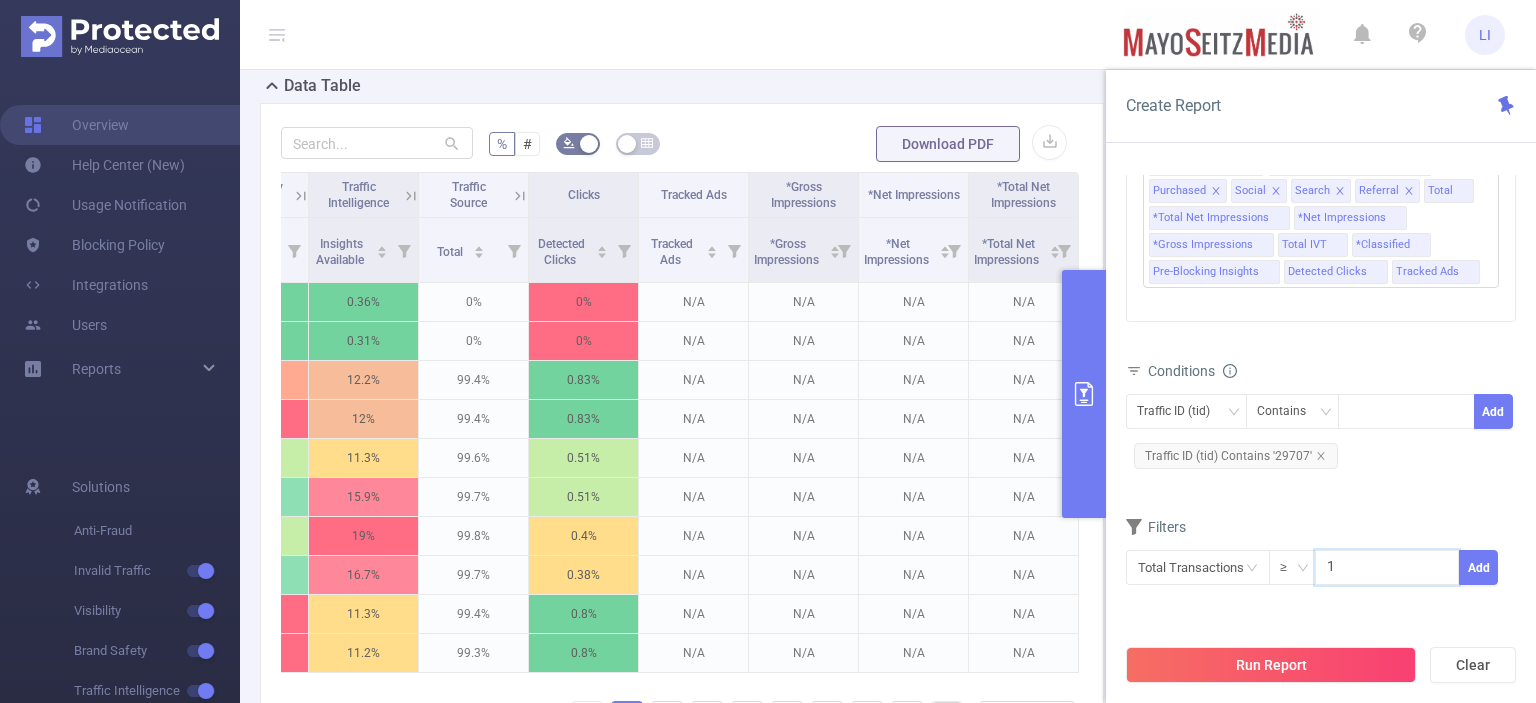 type on "1" 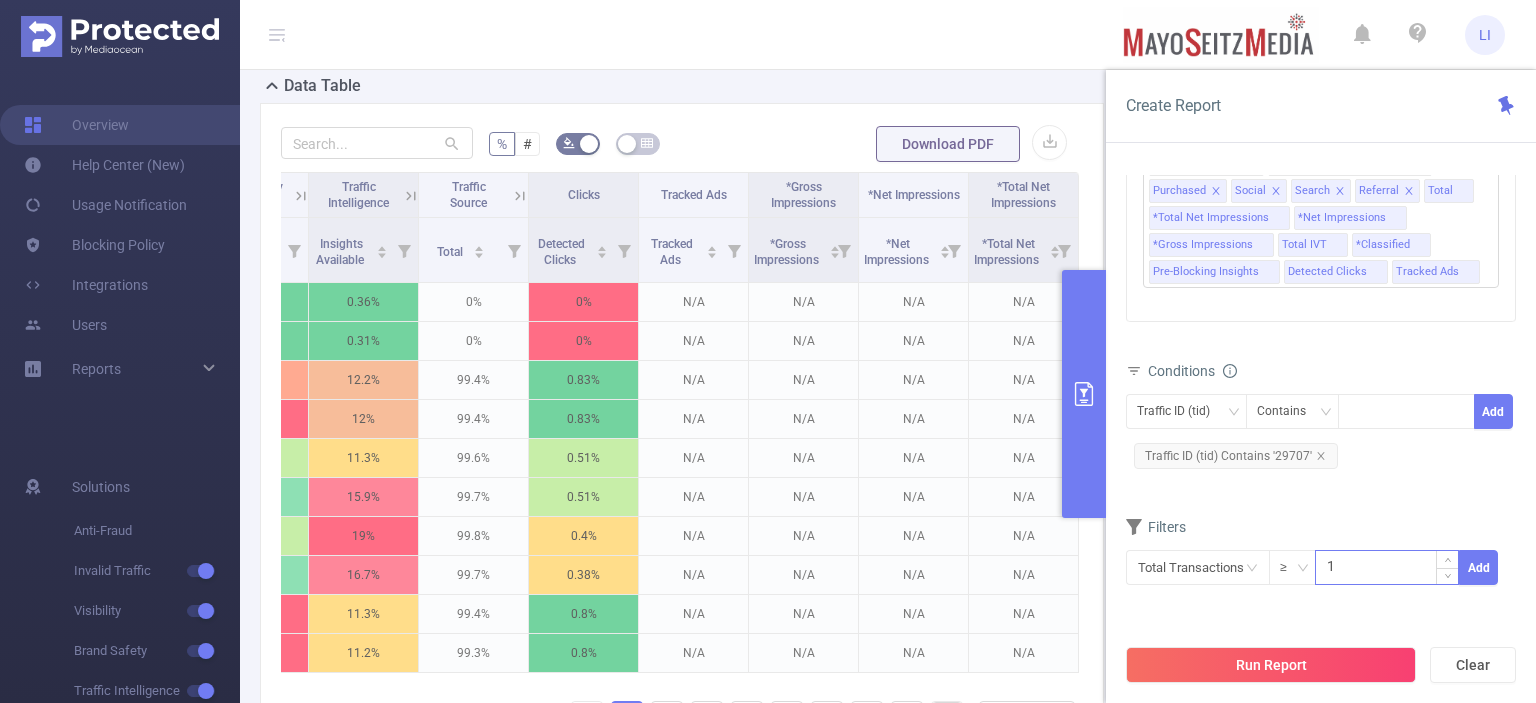 click on "1" at bounding box center (1387, 566) 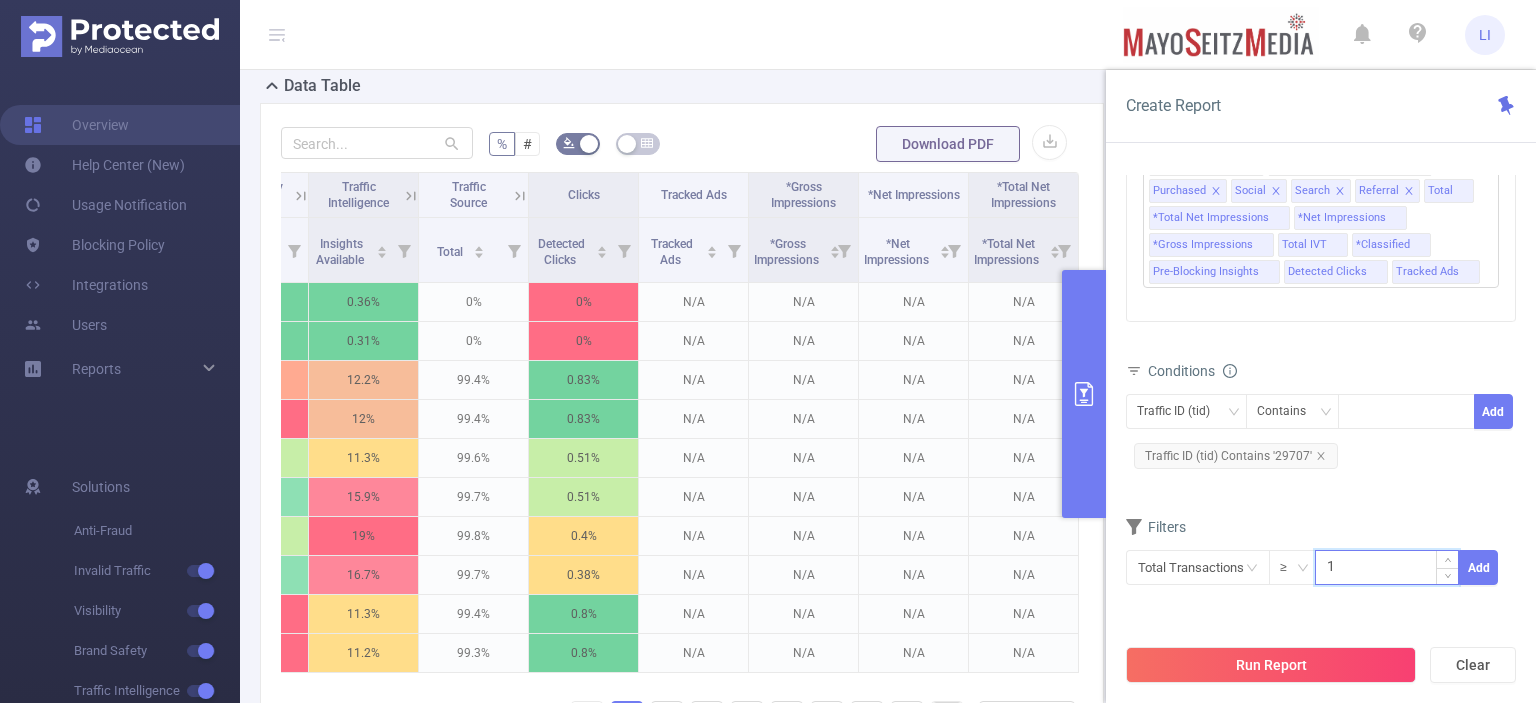 click on "1" at bounding box center (1387, 566) 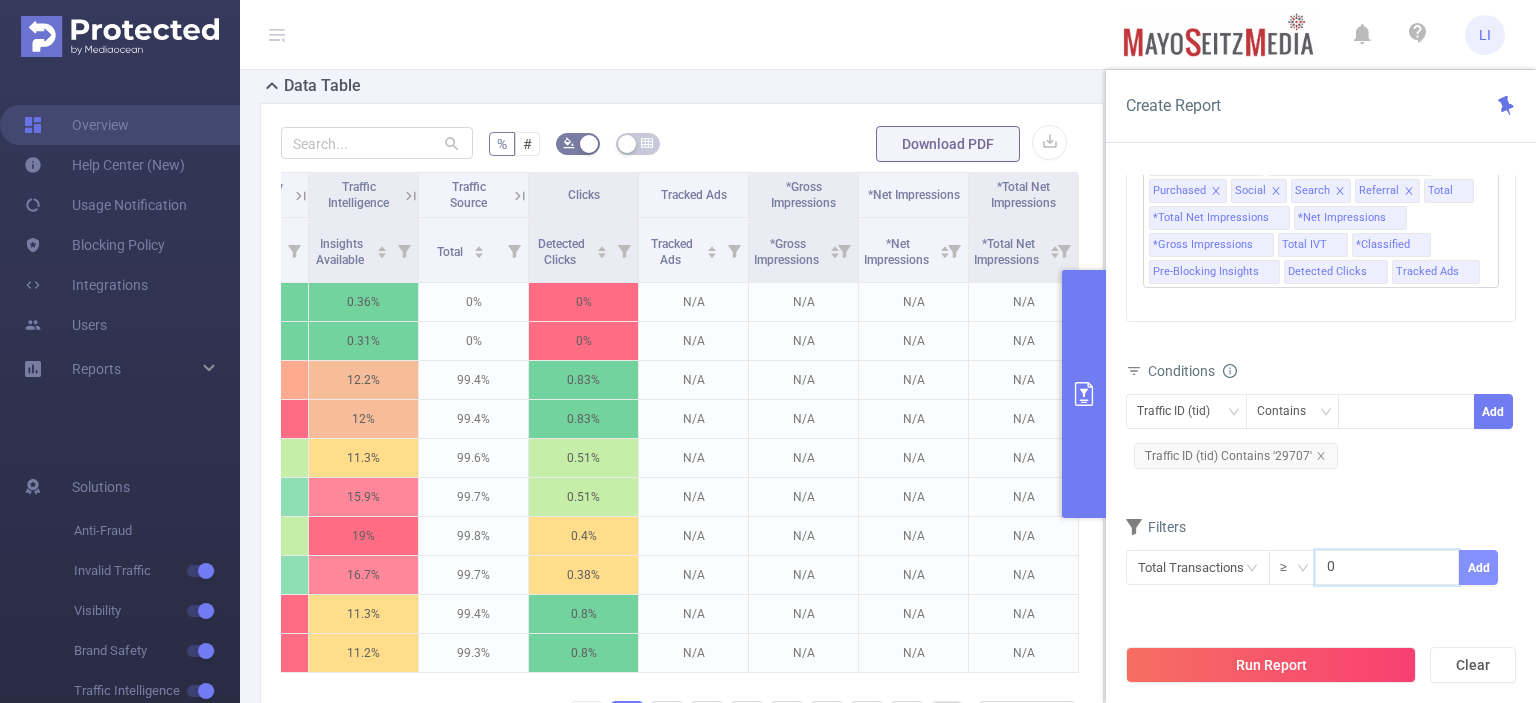 click on "Add" at bounding box center (1478, 567) 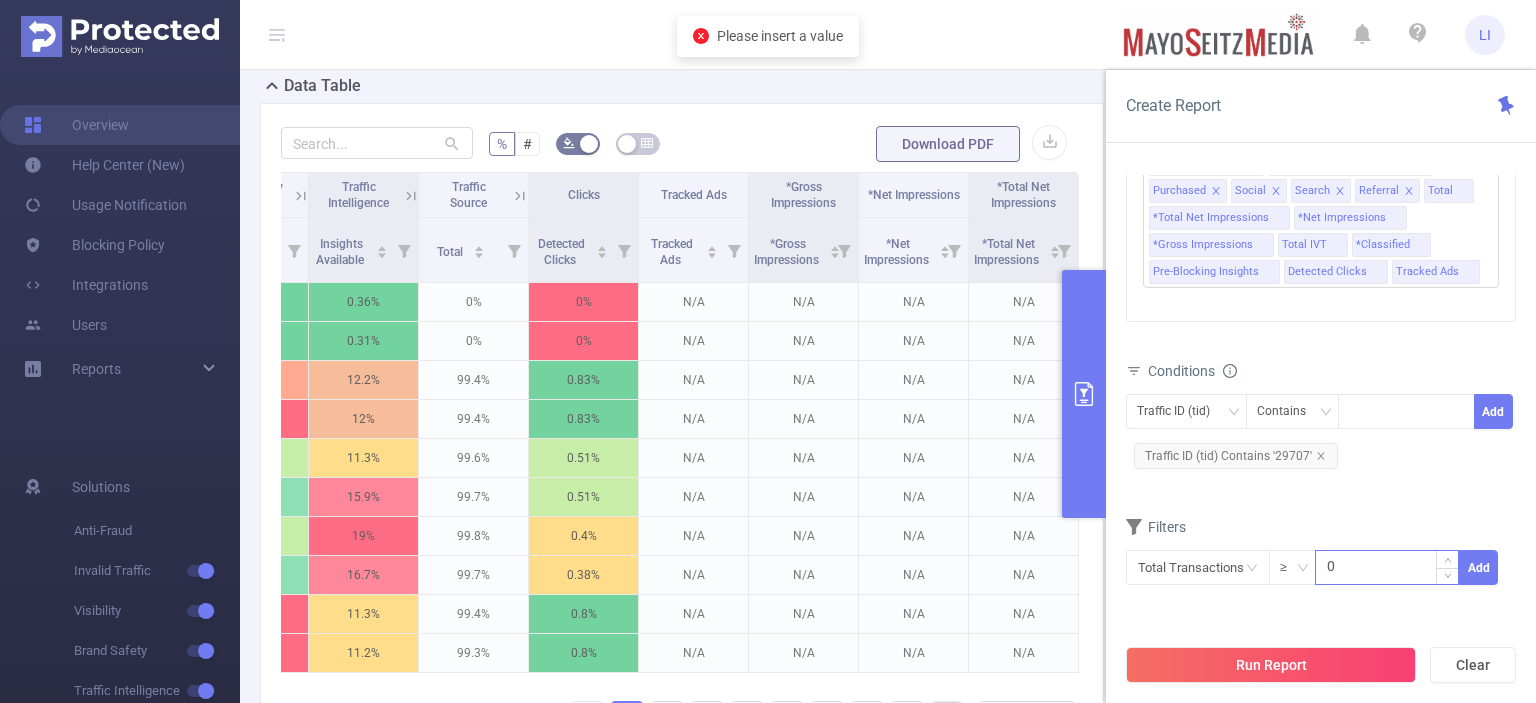 click on "0" at bounding box center [1387, 566] 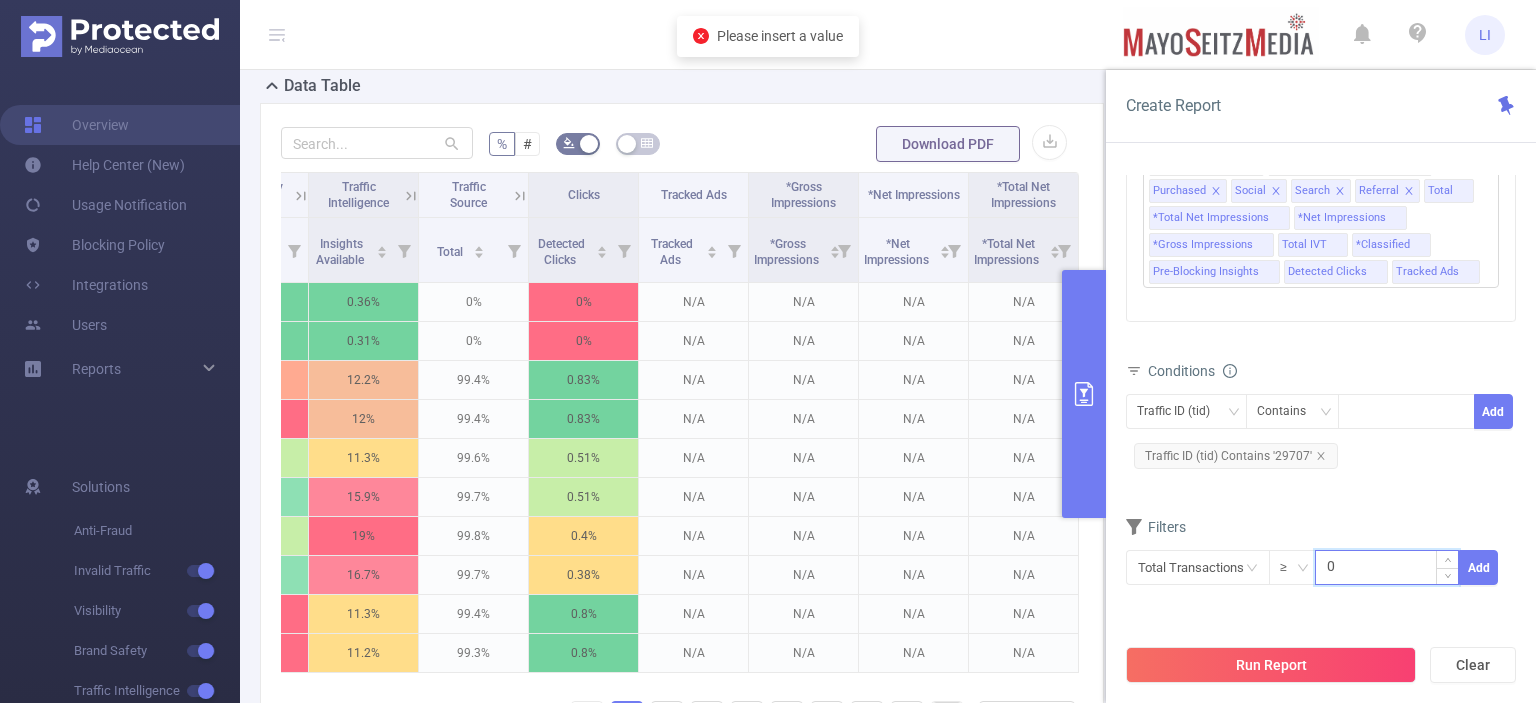 click on "0" at bounding box center [1387, 566] 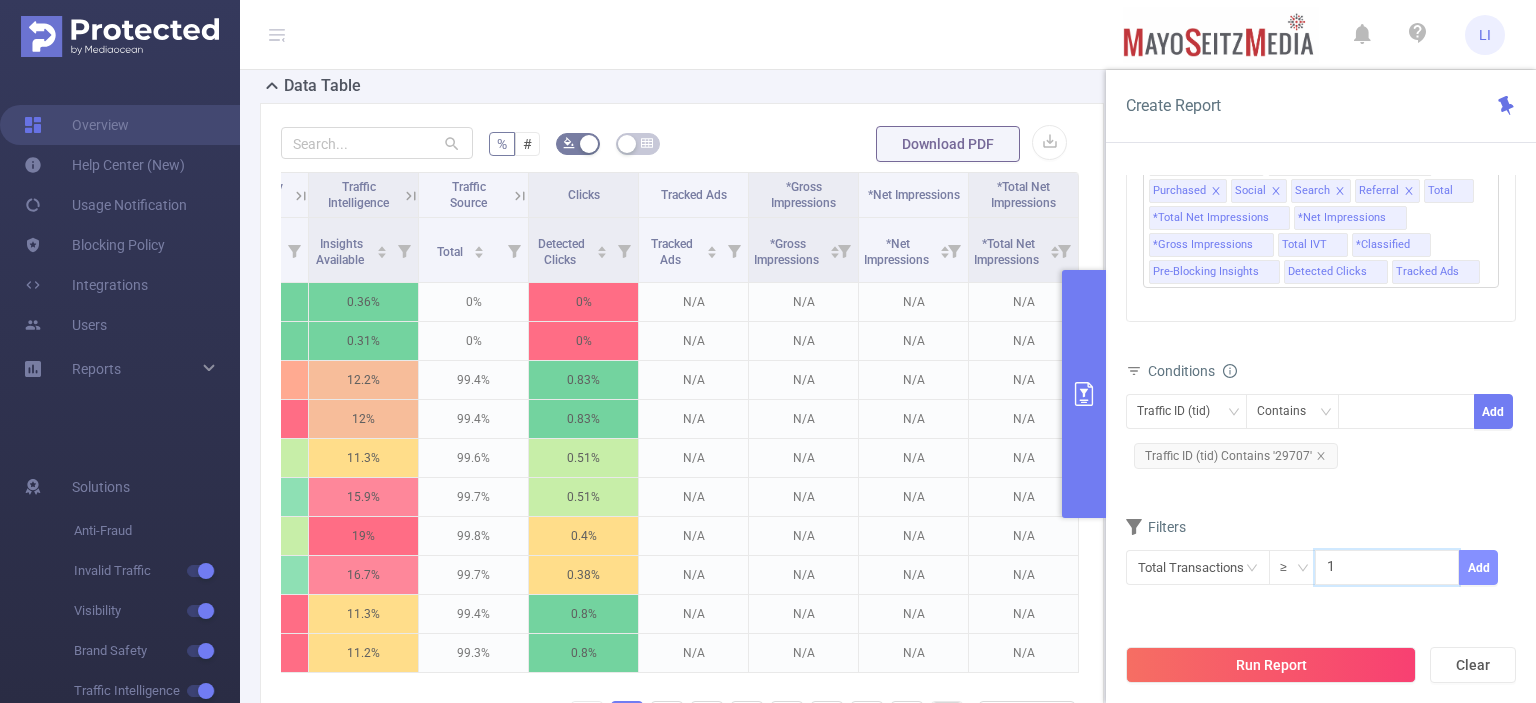 type on "1" 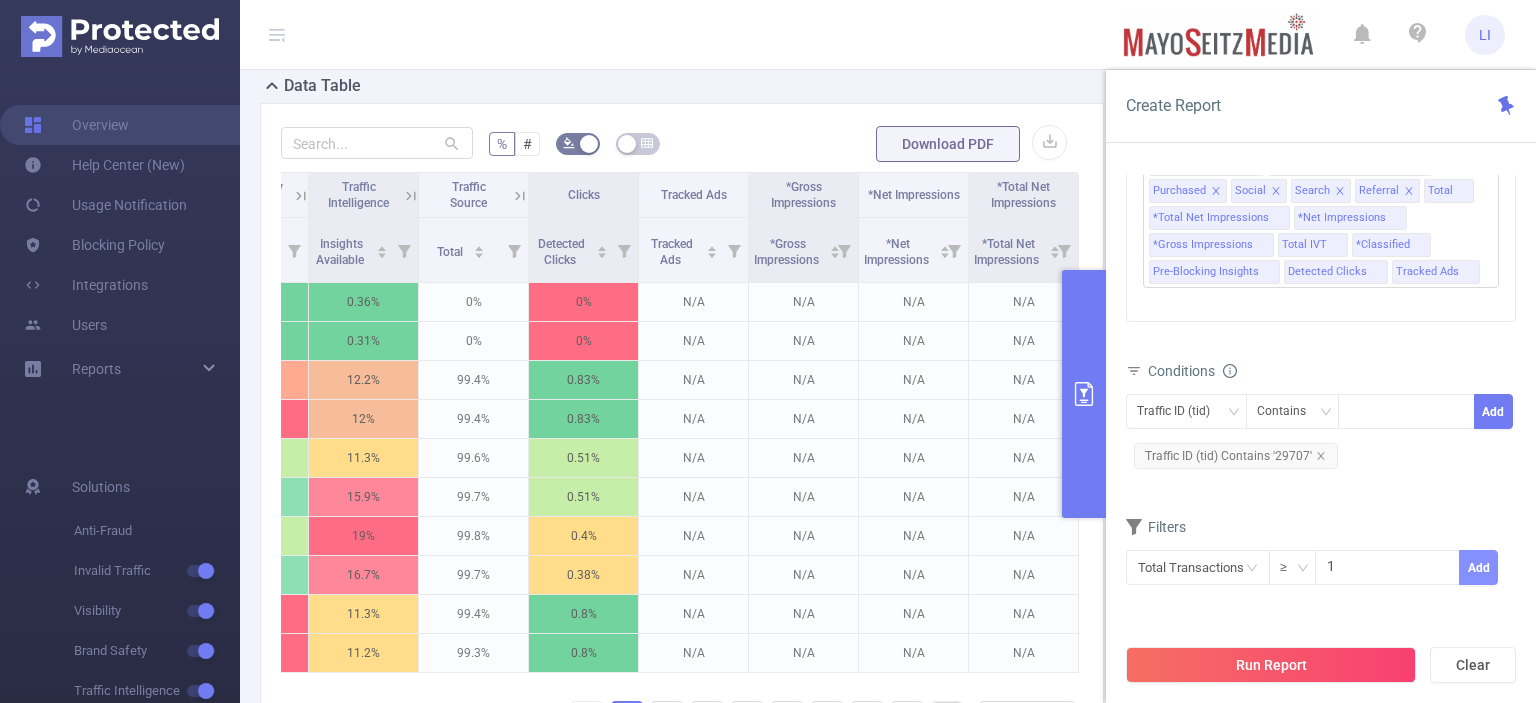 click on "Add" at bounding box center [1478, 567] 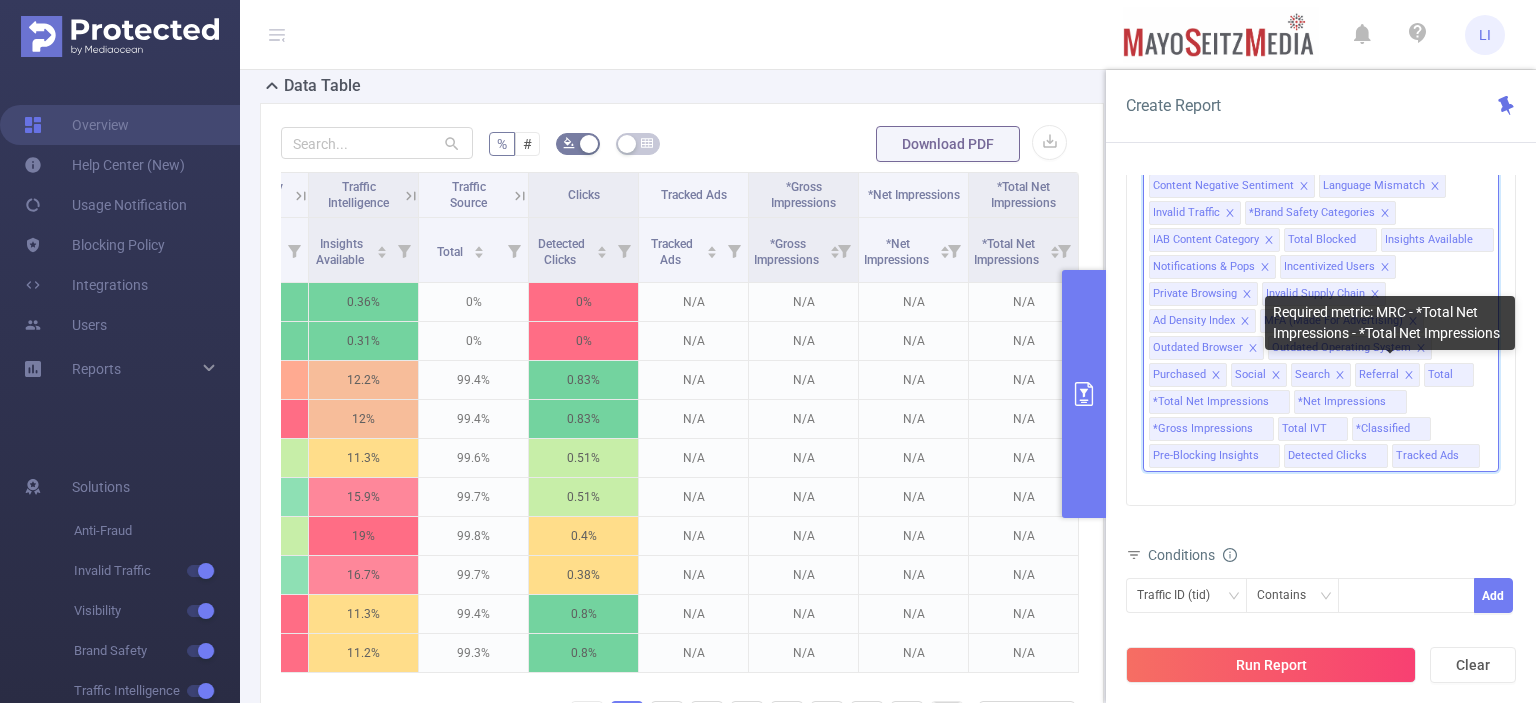 click on "*Total Net Impressions" at bounding box center [1211, 402] 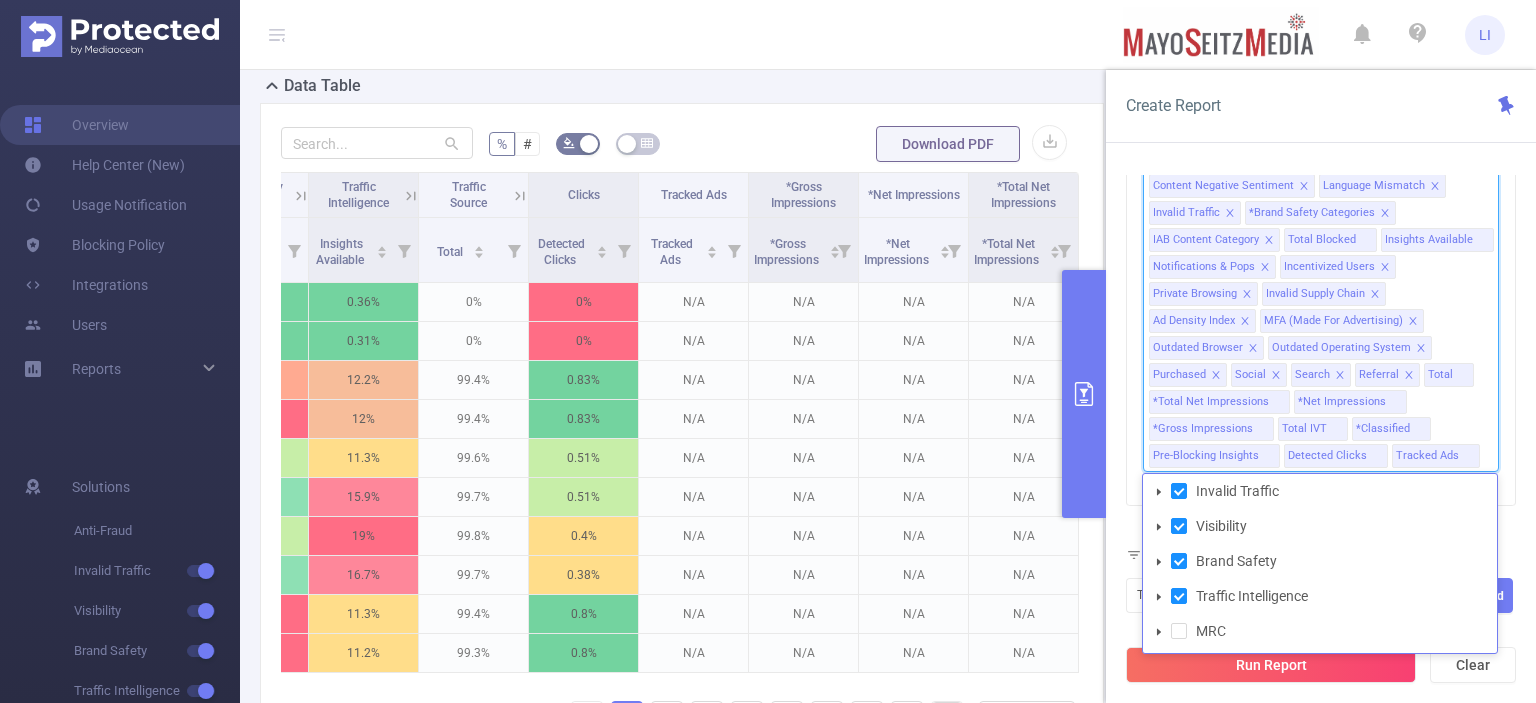 click 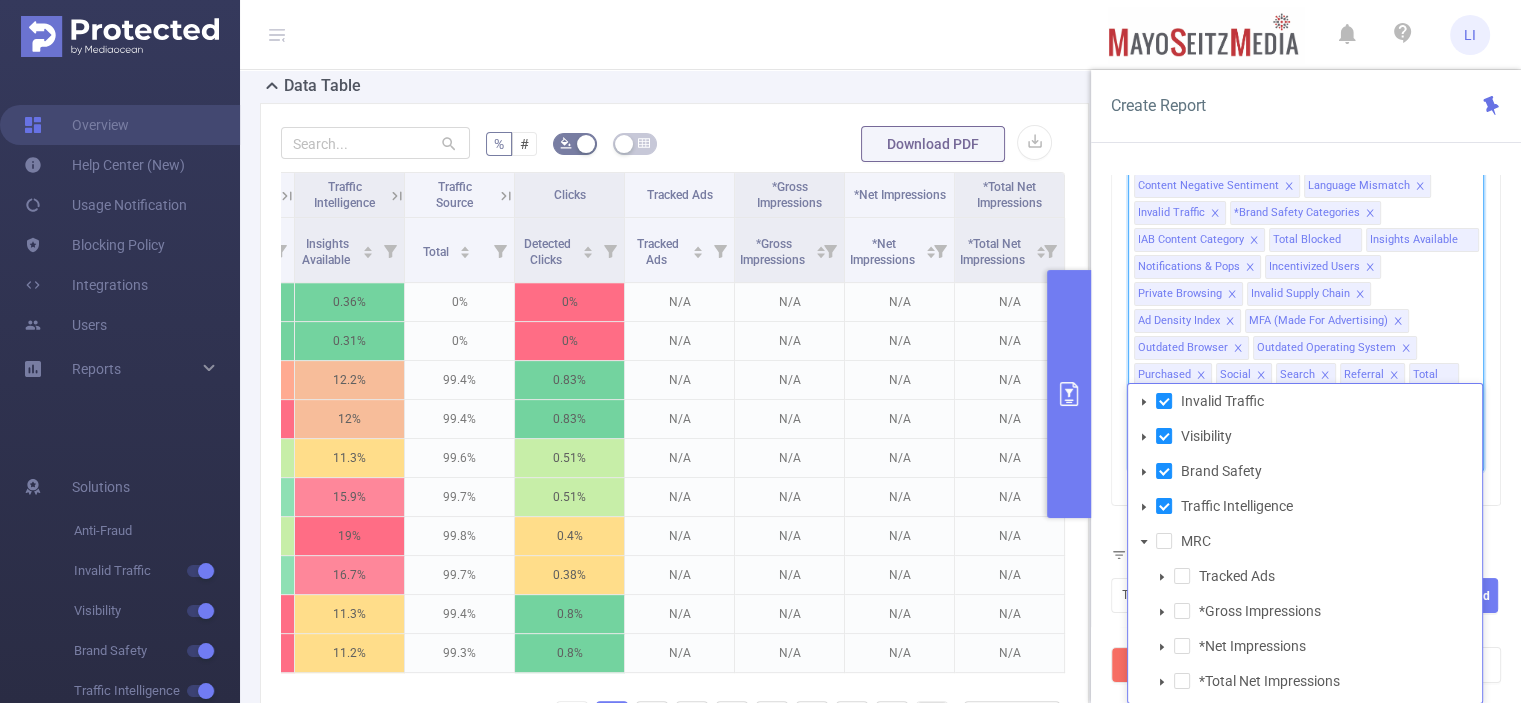 scroll, scrollTop: 0, scrollLeft: 0, axis: both 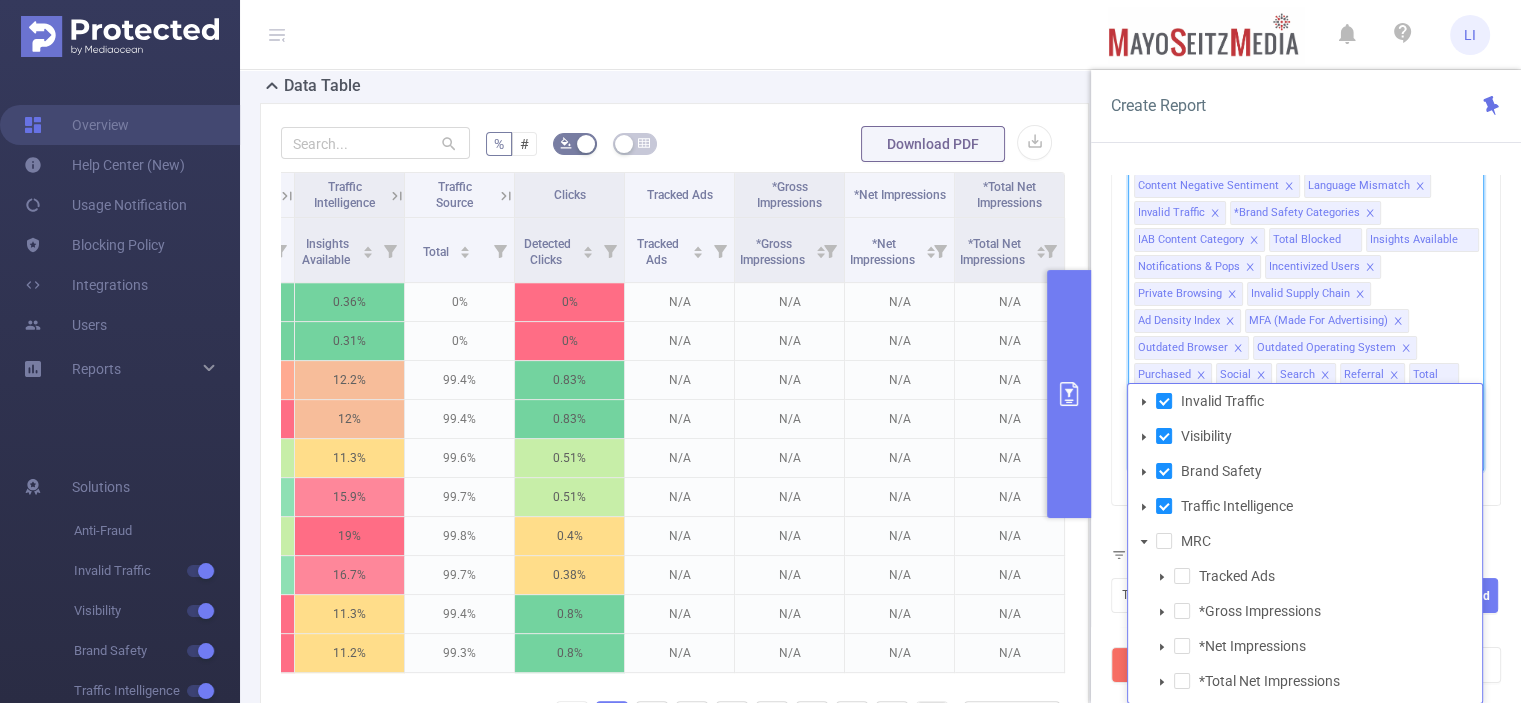 click at bounding box center (1162, 682) 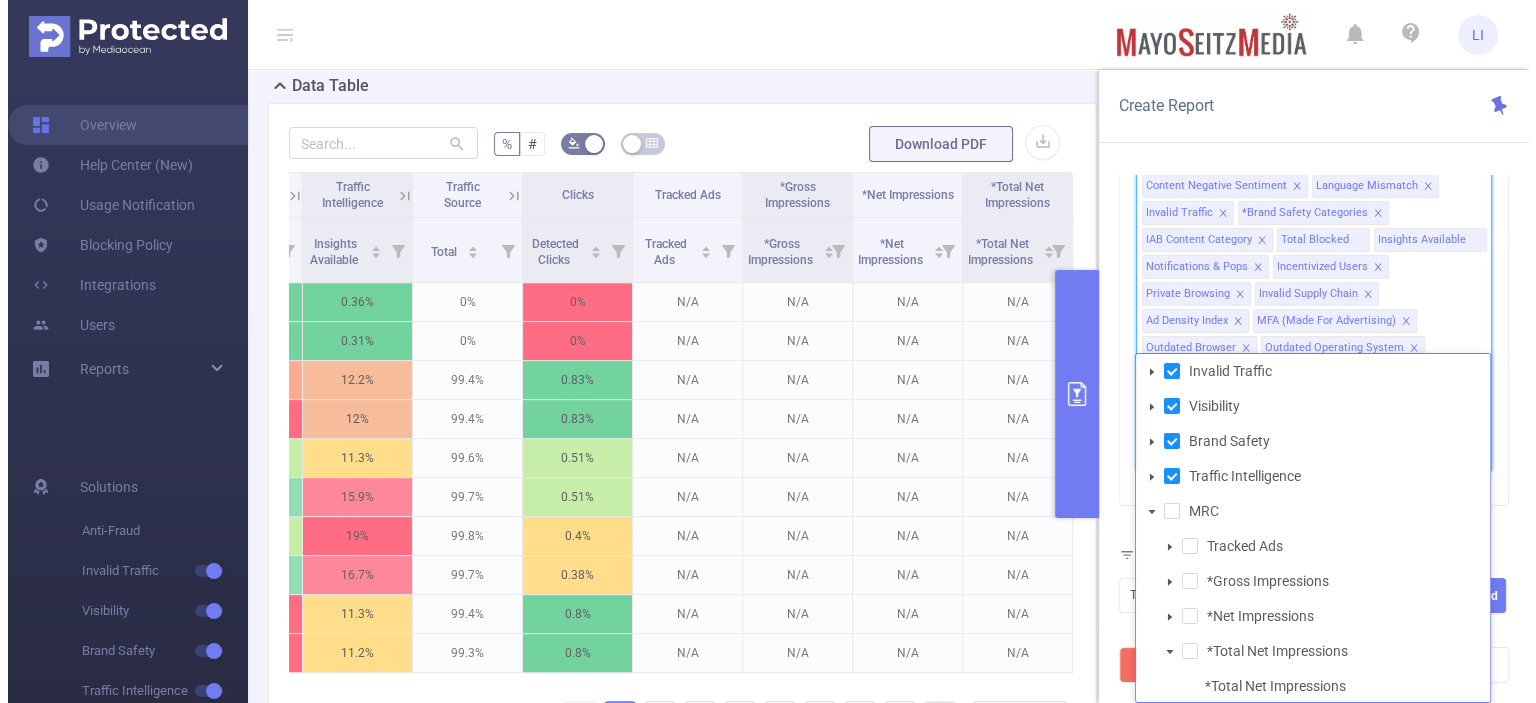 scroll, scrollTop: 0, scrollLeft: 0, axis: both 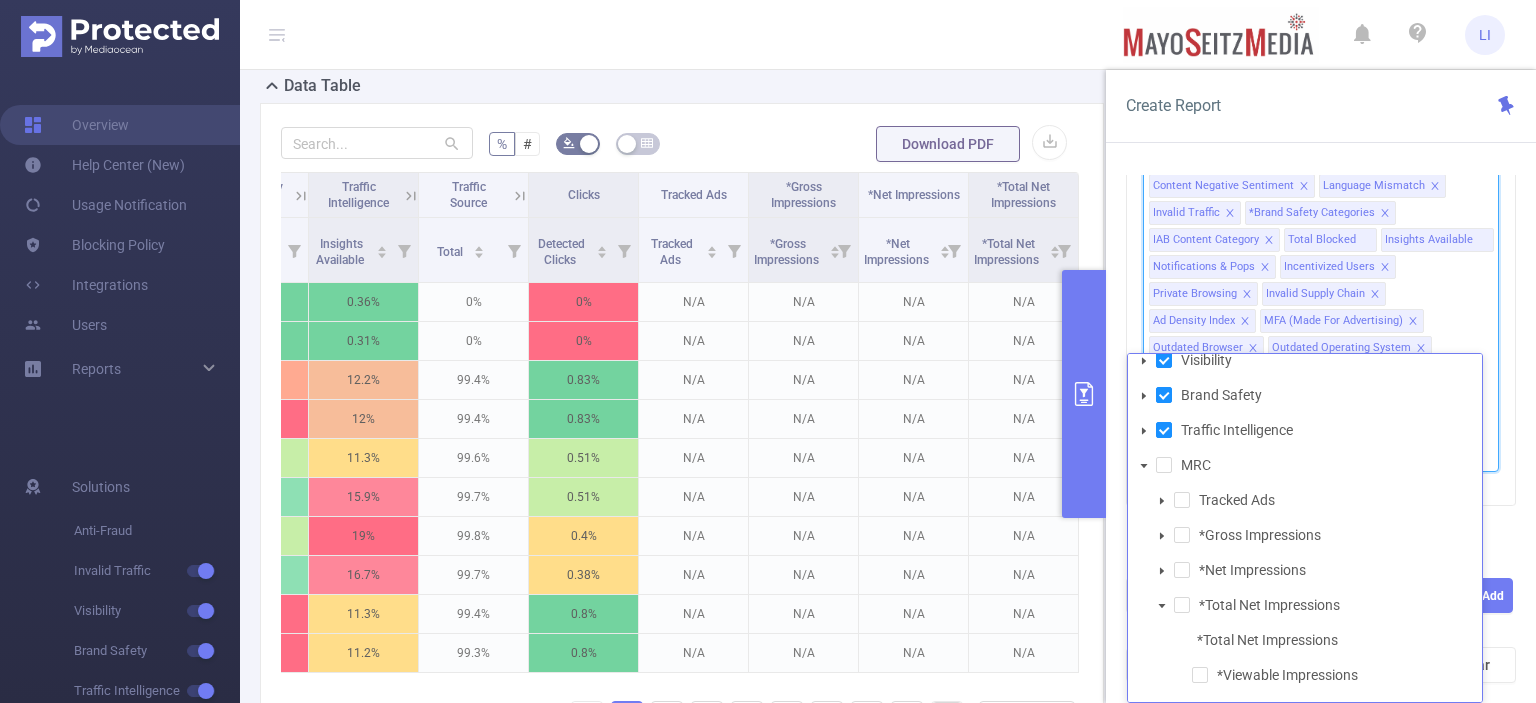 click 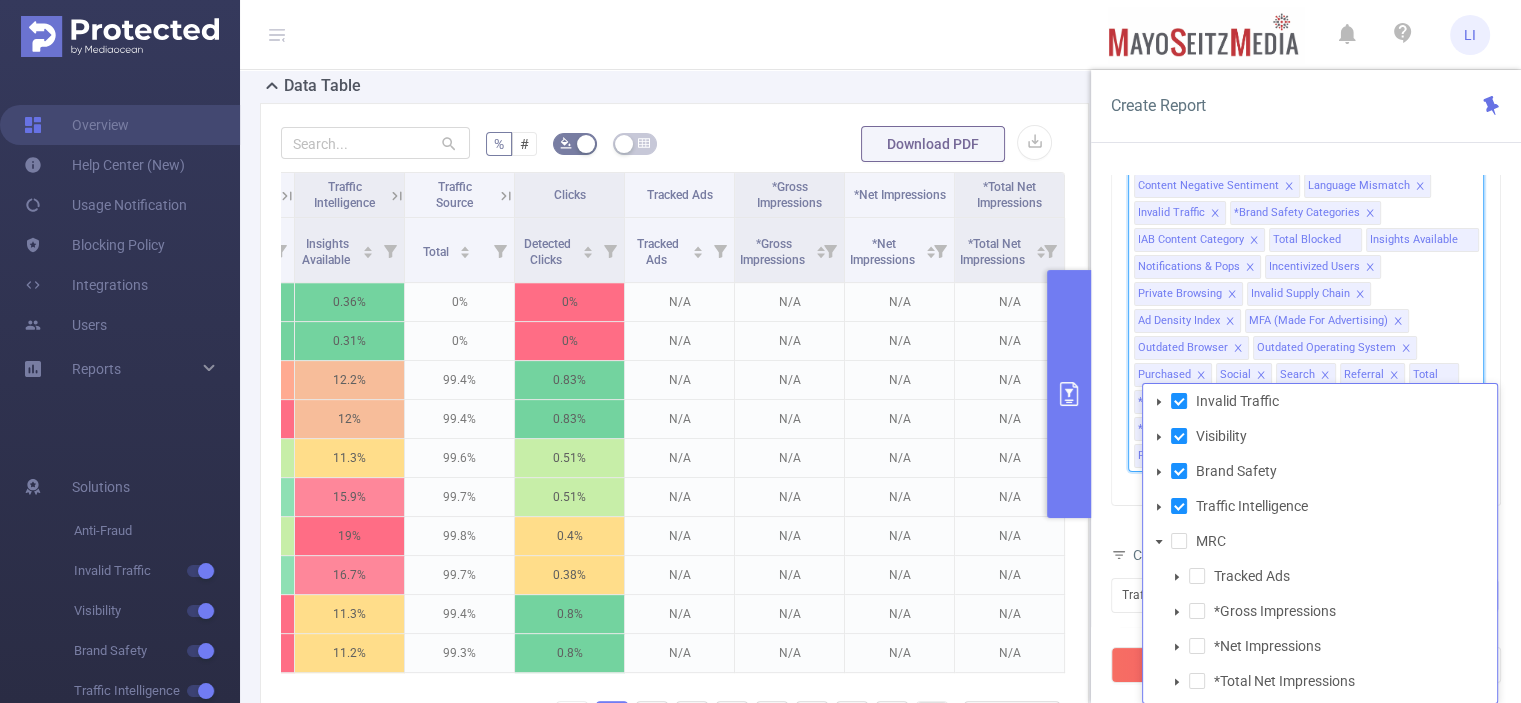 click 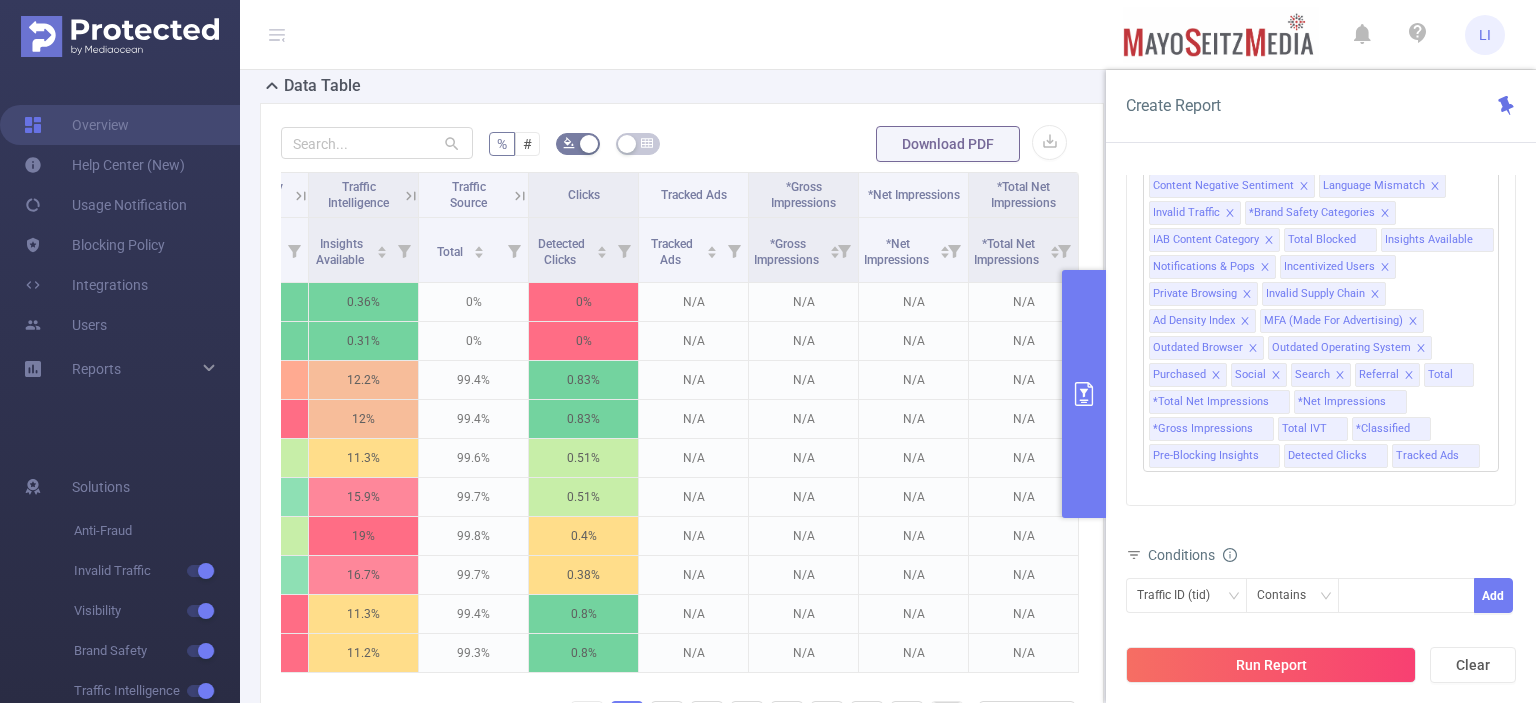click on "Time Range [DATE] 13:00   _   [DATE] 13:59 Advanced Time Properties    Dimensions Traffic ID (tid) Campaign (l1) Site (l2) Placement (l3) Creative (l4)   Metrics Total General IVT Data Centers Disclosed Bots Known Crawlers Irregular Activity Non-rendered Ads Proxy Traffic Automated and Emulated Activity Inventory Spoofing Falsified or Manipulated Incentivized, Malware, or Out-of-Store Obstructed Ads Undisclosed Detection Total Sophisticated IVT 1 Second 2 Seconds 5 Seconds 10 Seconds 15 Seconds 20 Seconds 25 Seconds Custom Visibility 2 Seconds 5 Seconds 10 Seconds 15 Seconds 20 Seconds 25 Seconds 1 Second All Categories *Adult & Explicit Sexual Content *Arms *Crime *Death Injury & Military Conflict *Online Piracy *Hate Speech & Acts of Aggression *Obscenity and Profanity *Spam or Harmful Content *Terrorism *Sensitive Social Issues Gambling *Illegal Drugs *Alcohol and Tobacco Fake News / Misinformation *Geo Mismatch *Site List App List Keyword List Content Negative Sentiment Language Mismatch" at bounding box center (1321, 446) 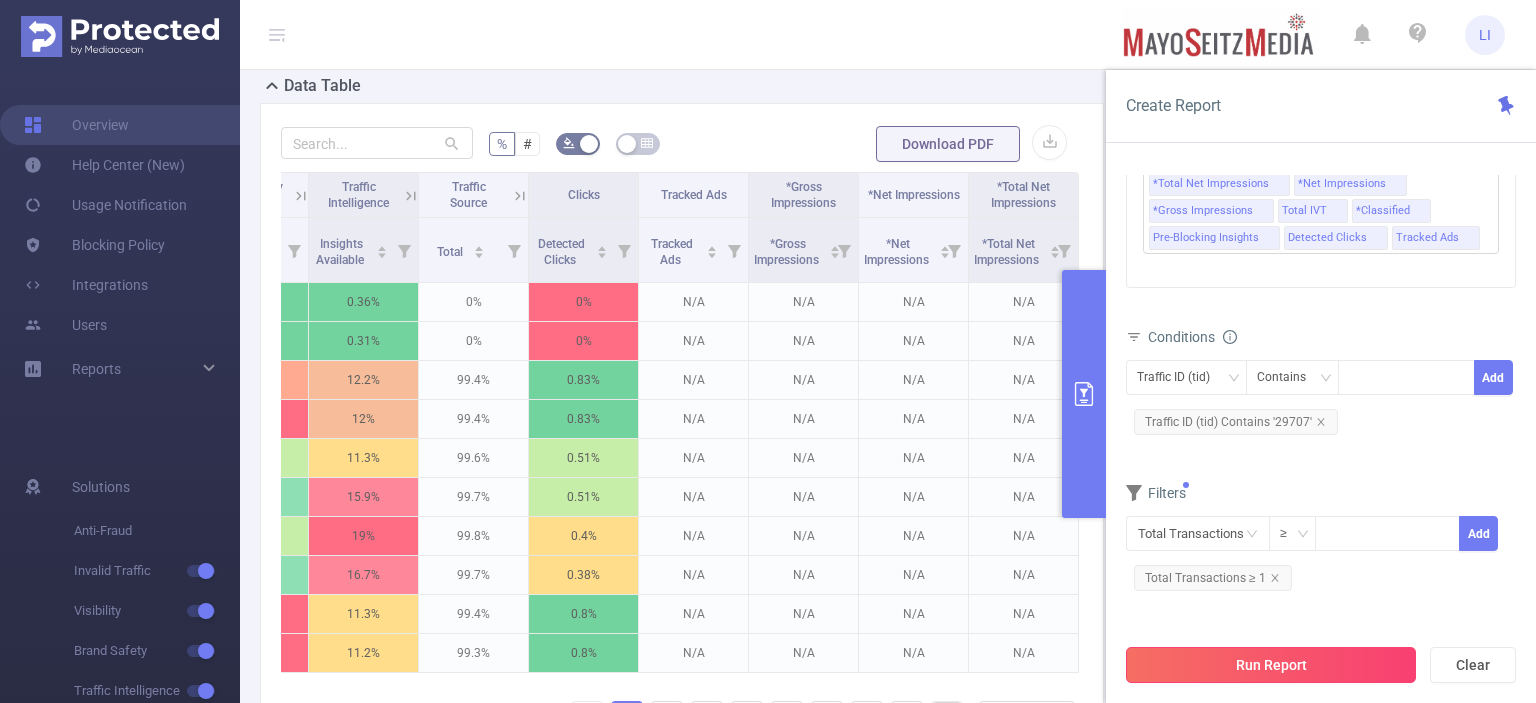 click on "Run Report" at bounding box center [1271, 665] 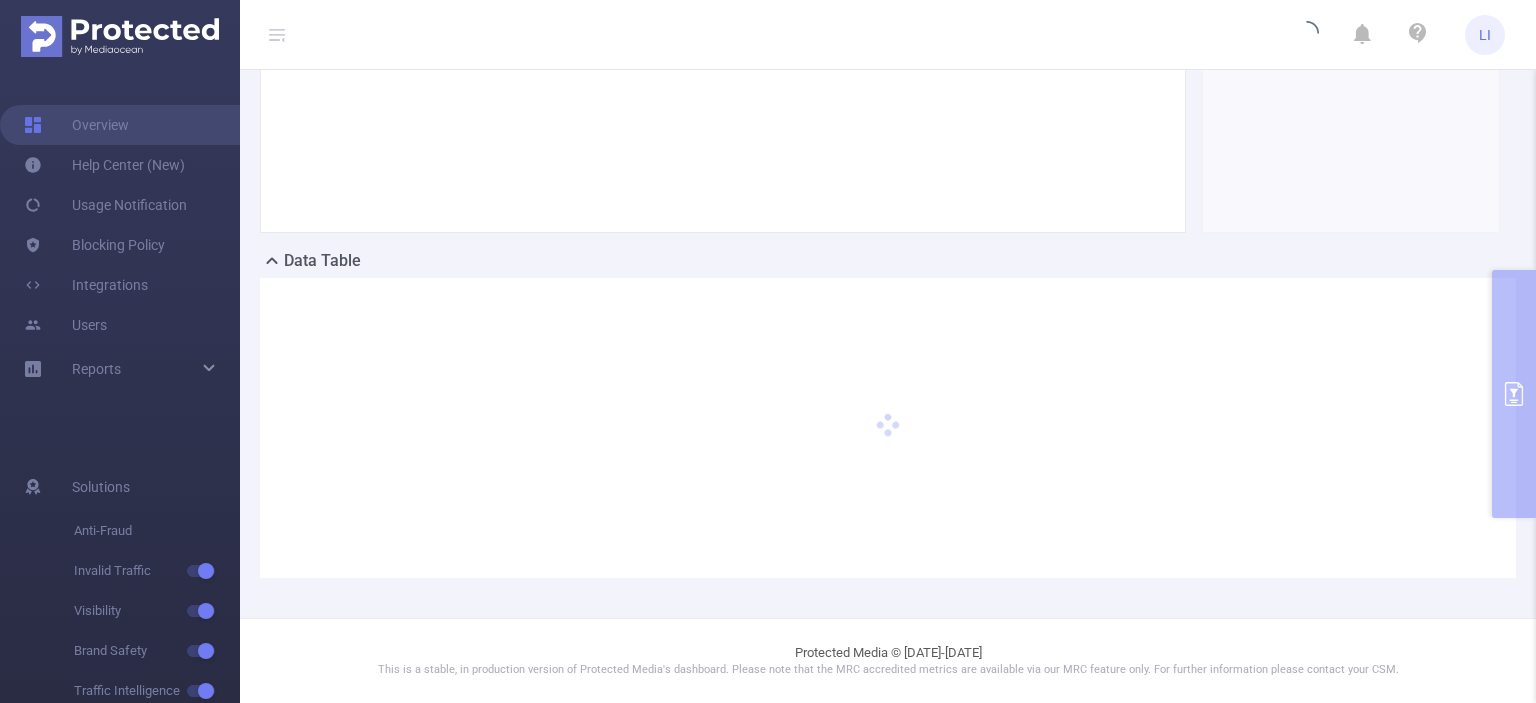 scroll, scrollTop: 303, scrollLeft: 0, axis: vertical 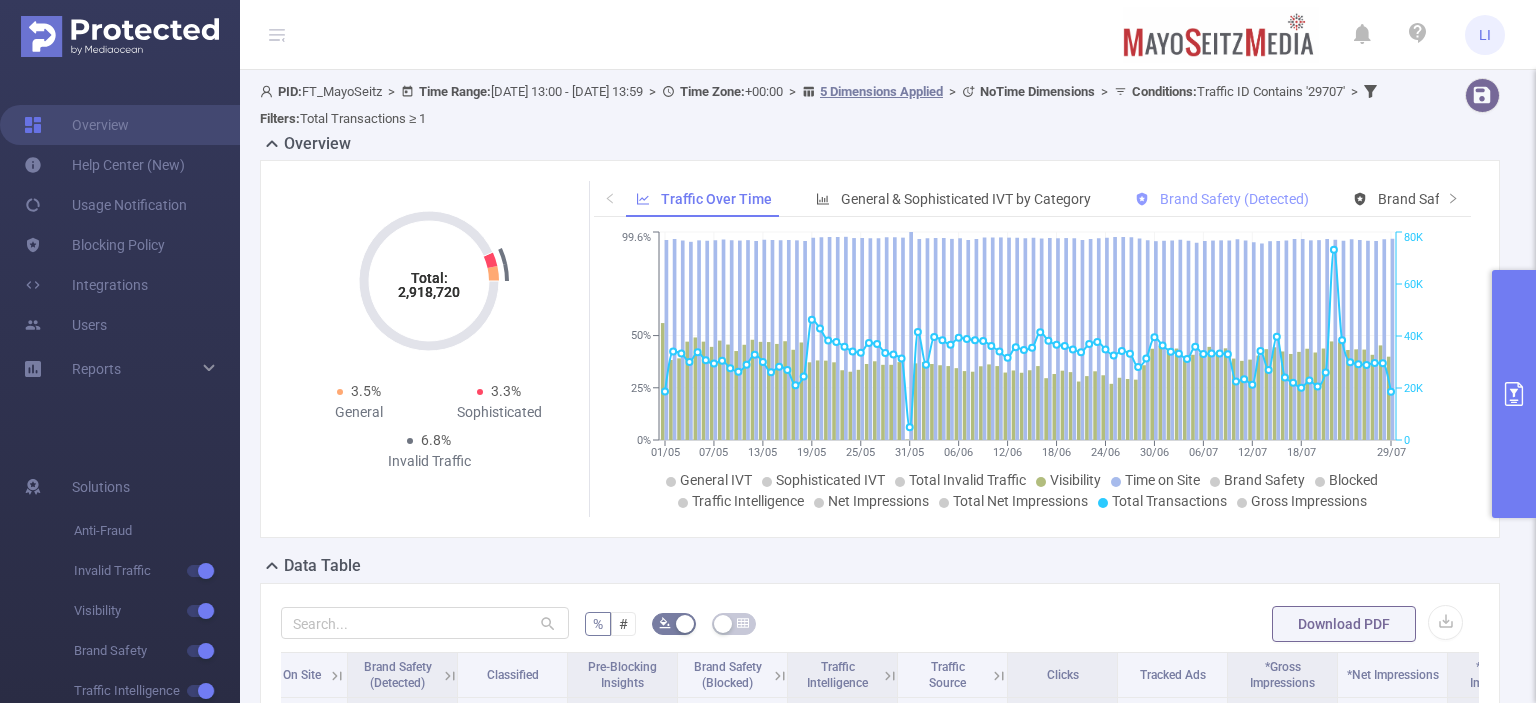click on "Brand Safety (Detected)" at bounding box center [1234, 199] 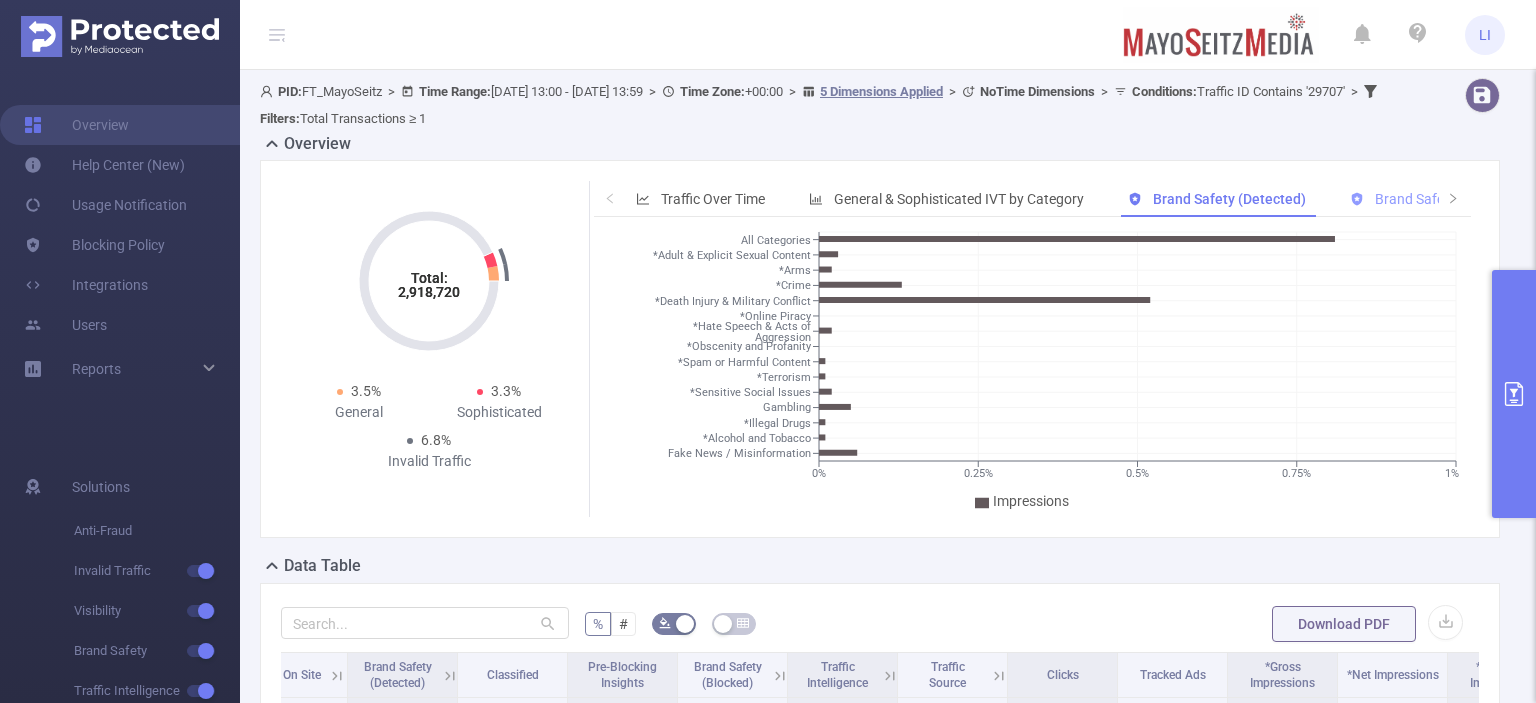 click on "Brand Safety (Blocked)" at bounding box center (1434, 199) 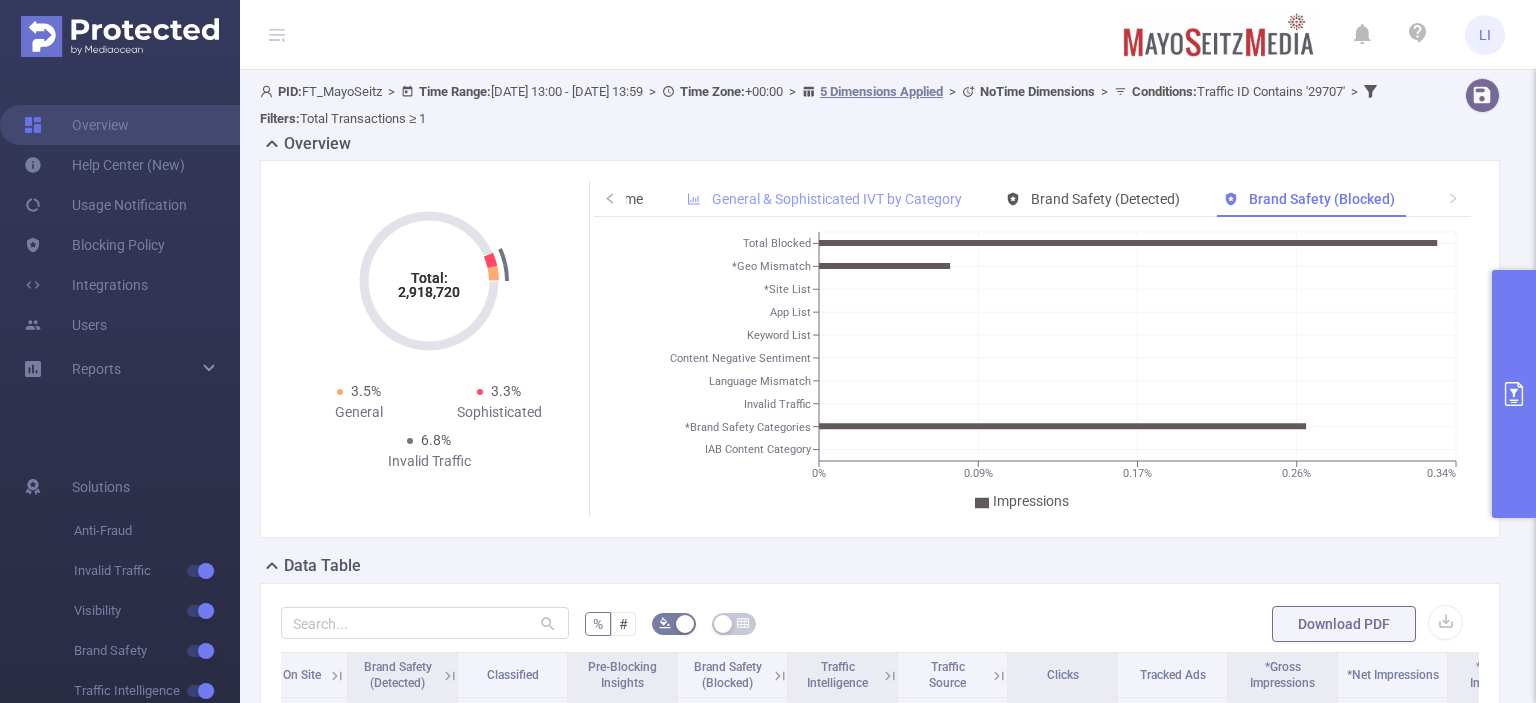 click on "General & Sophisticated IVT by Category" at bounding box center (837, 199) 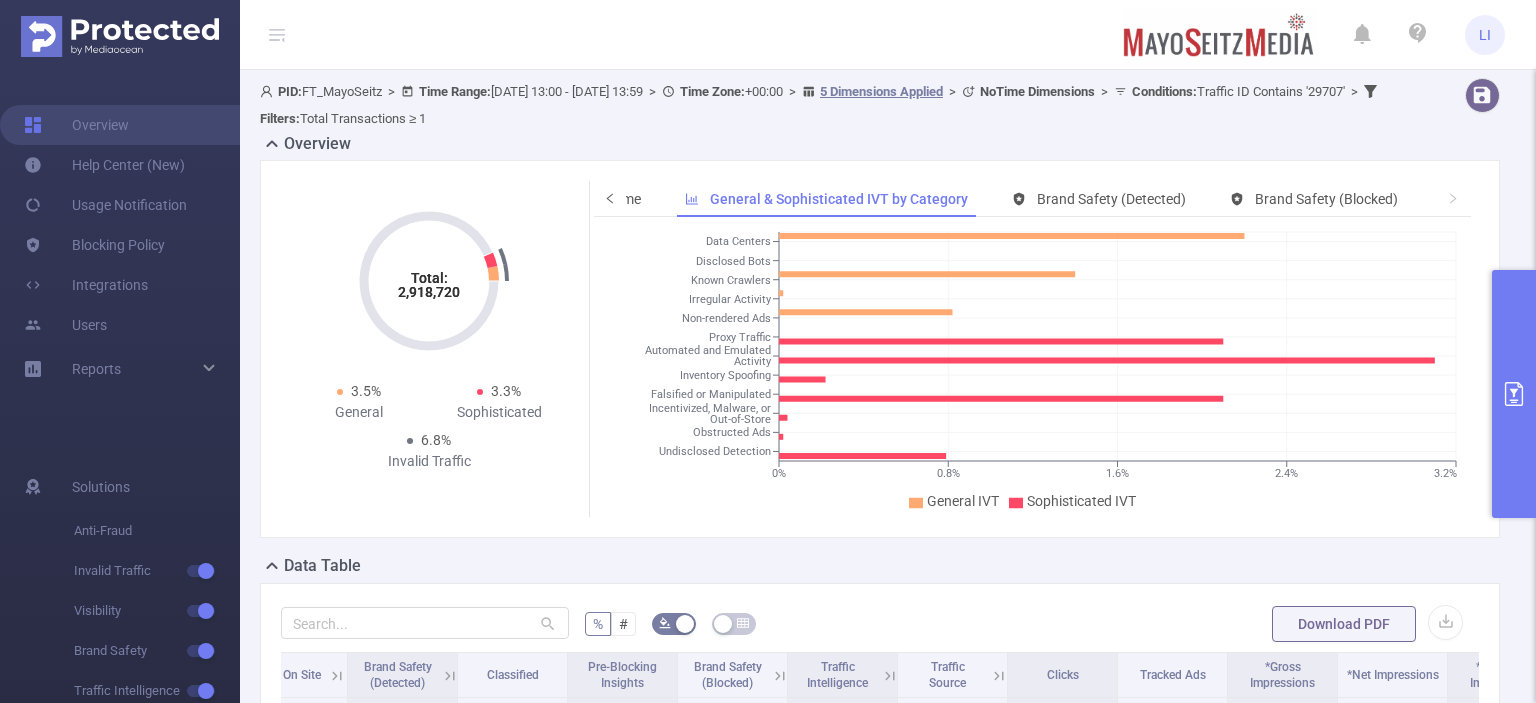 click 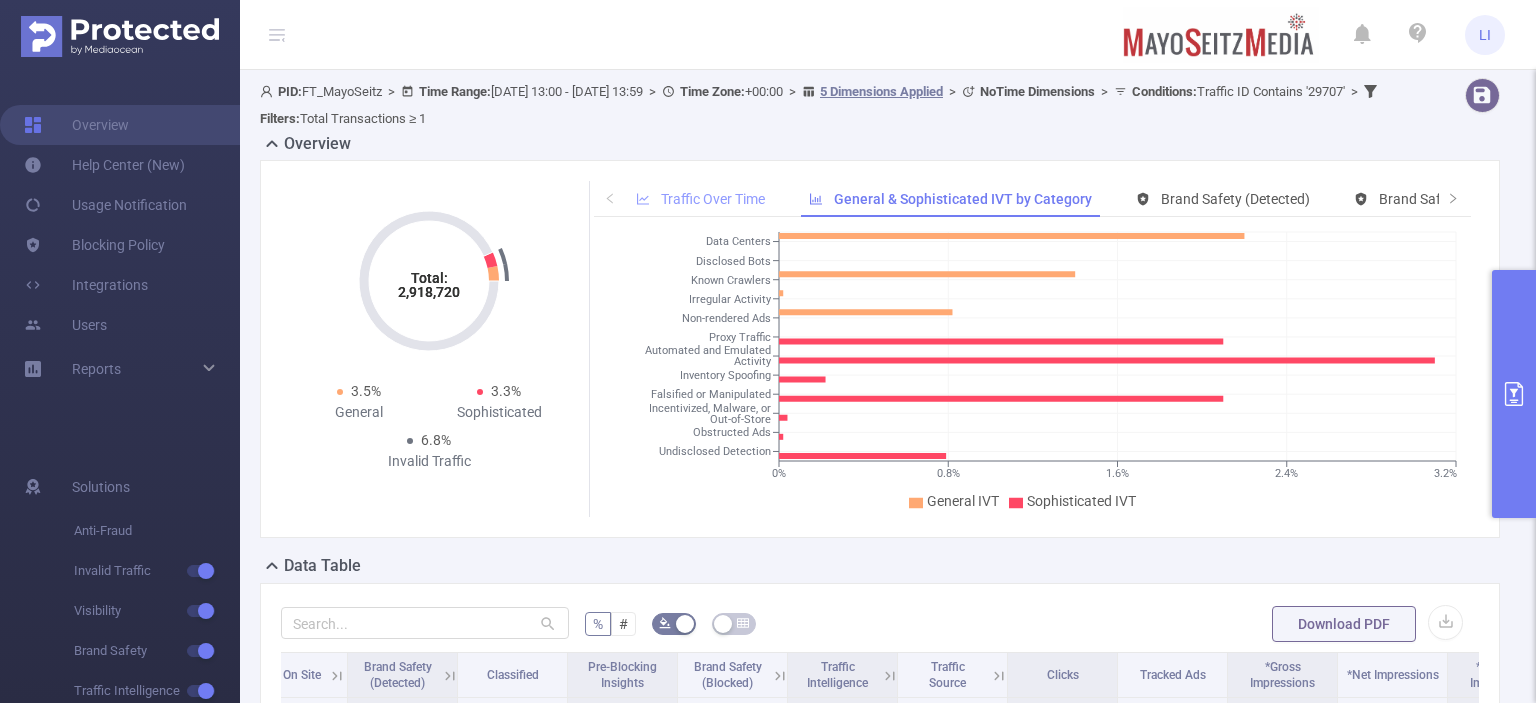 click on "Traffic Over Time" at bounding box center [713, 199] 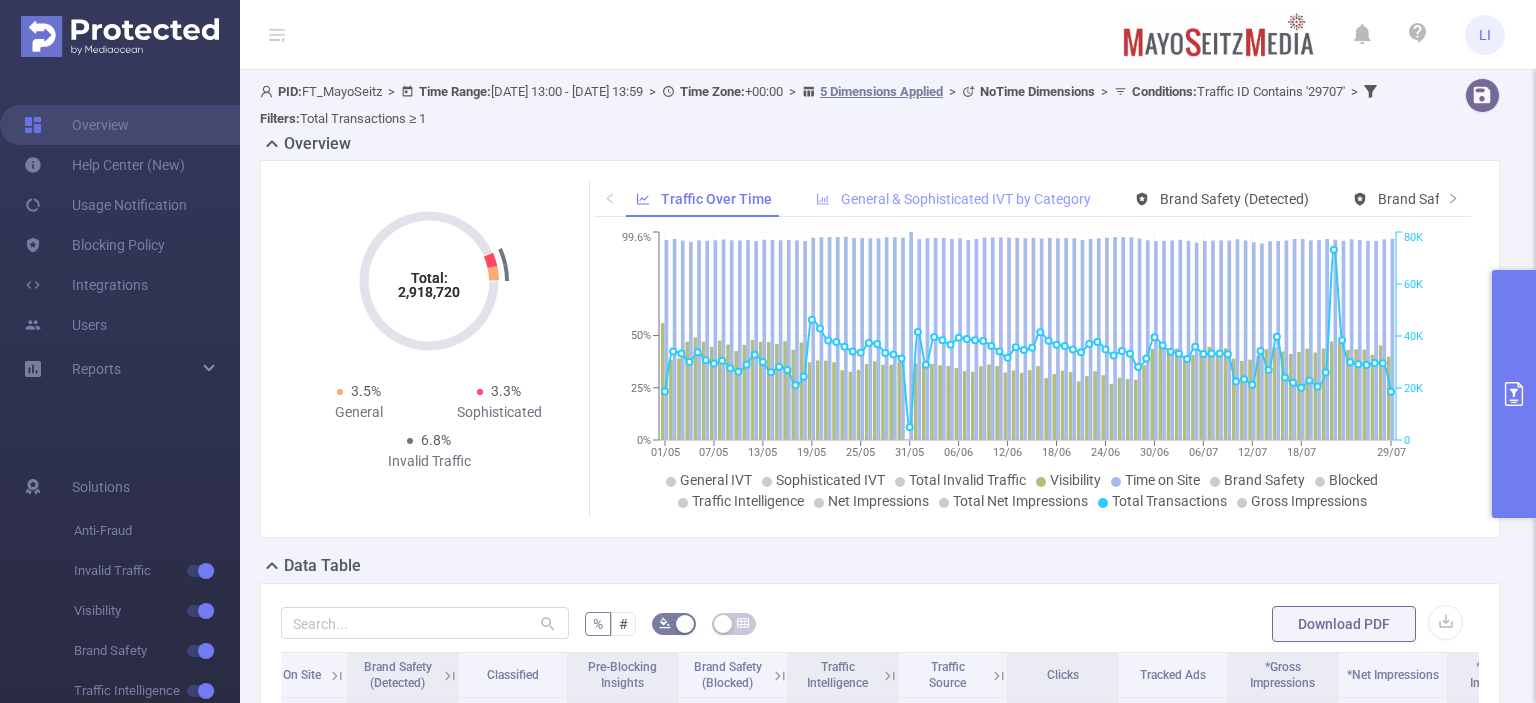 click on "General & Sophisticated IVT by Category" at bounding box center [953, 199] 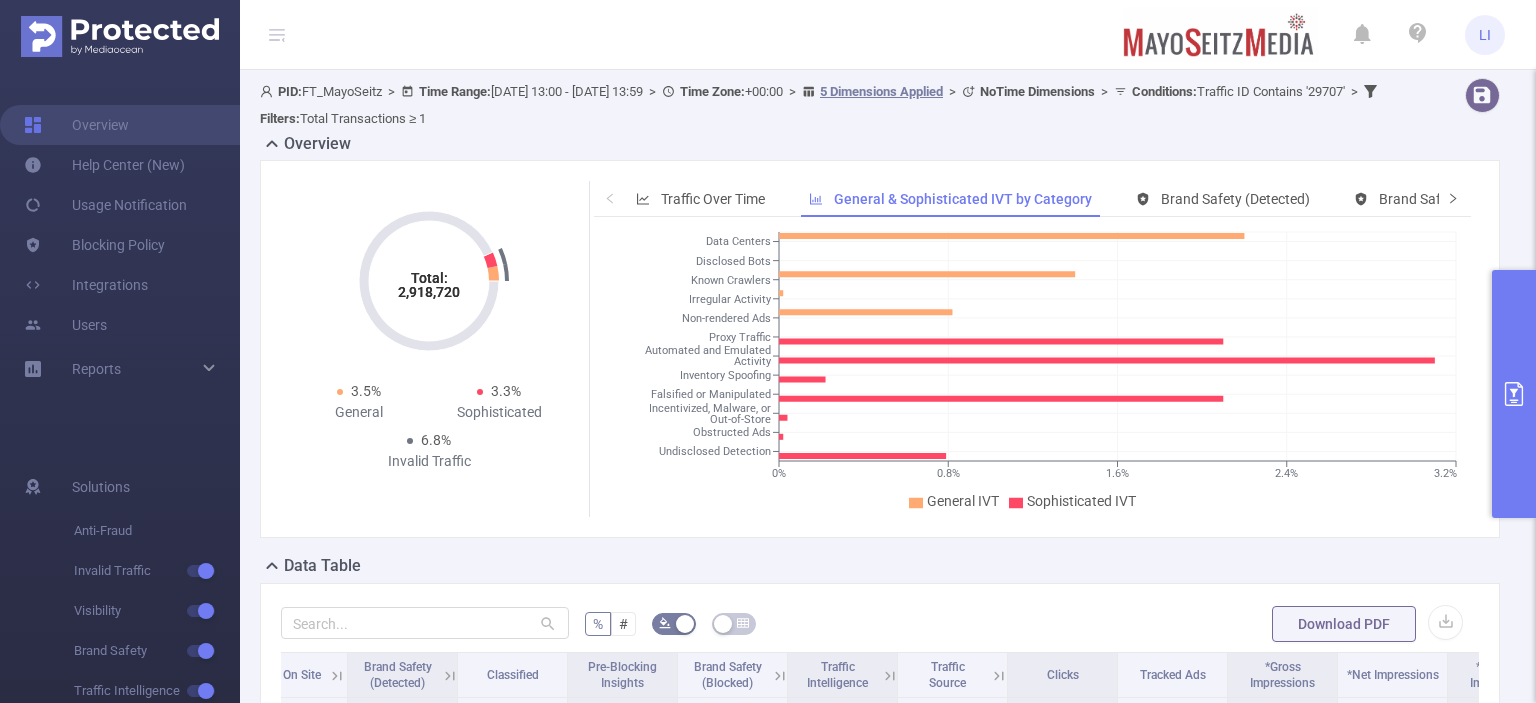 click at bounding box center [1453, 199] 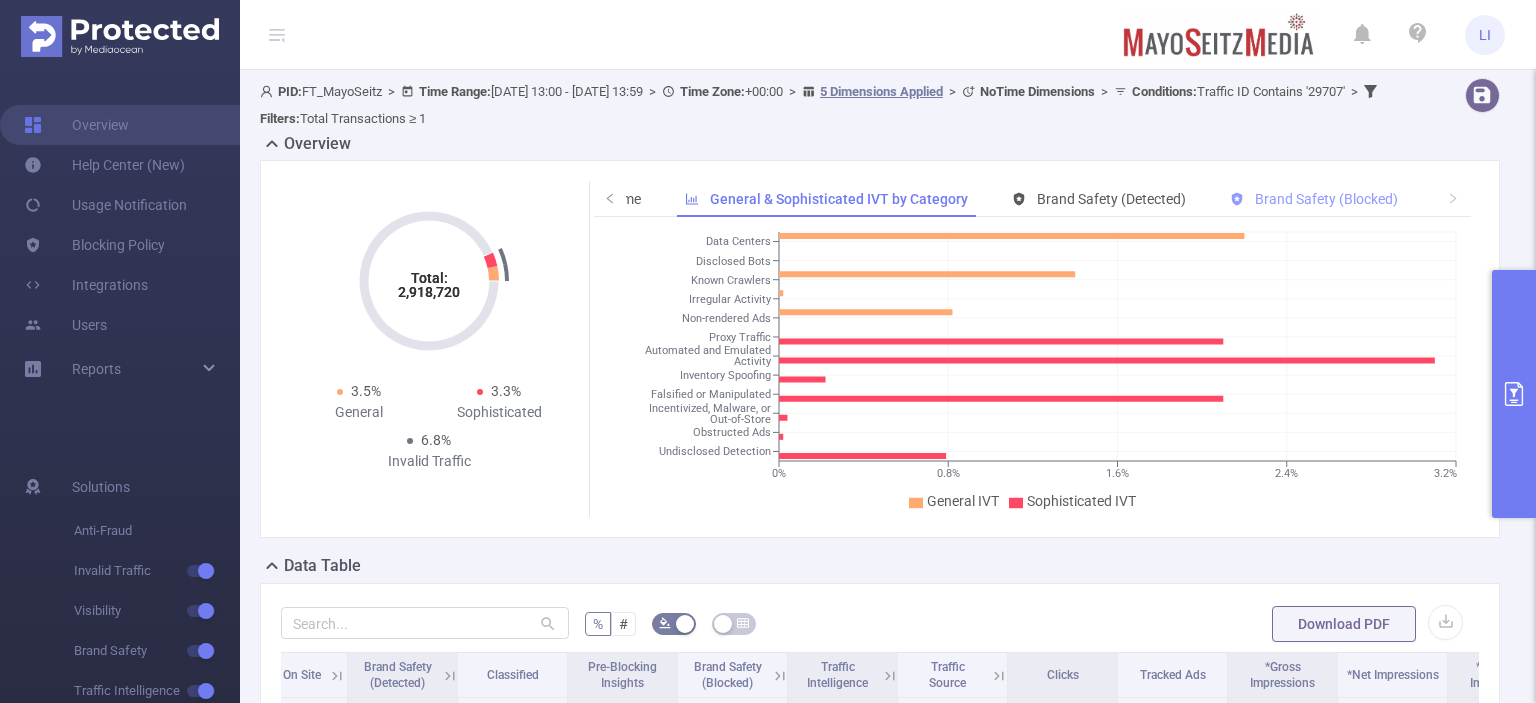 click on "Brand Safety (Blocked)" at bounding box center [1326, 199] 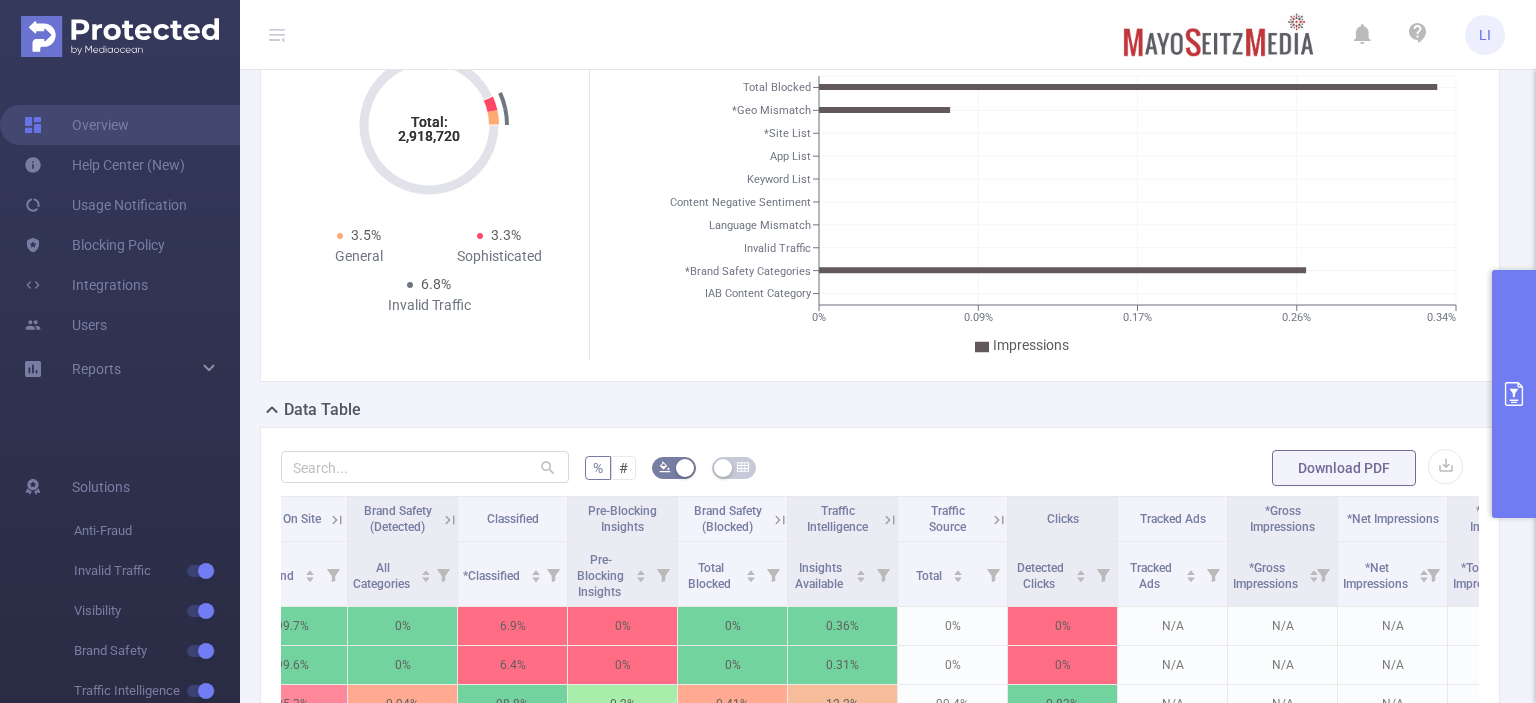 scroll, scrollTop: 156, scrollLeft: 0, axis: vertical 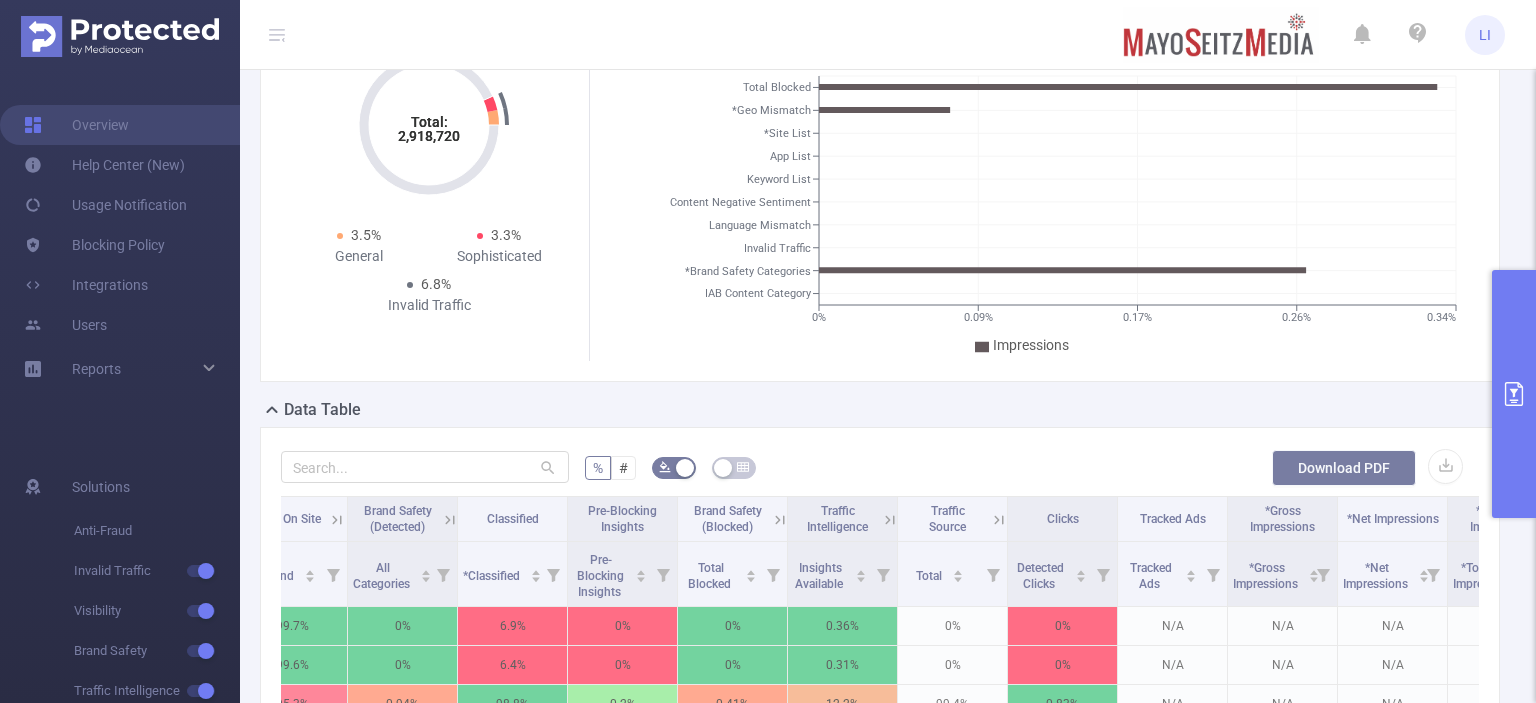 click on "Download PDF" at bounding box center [1344, 468] 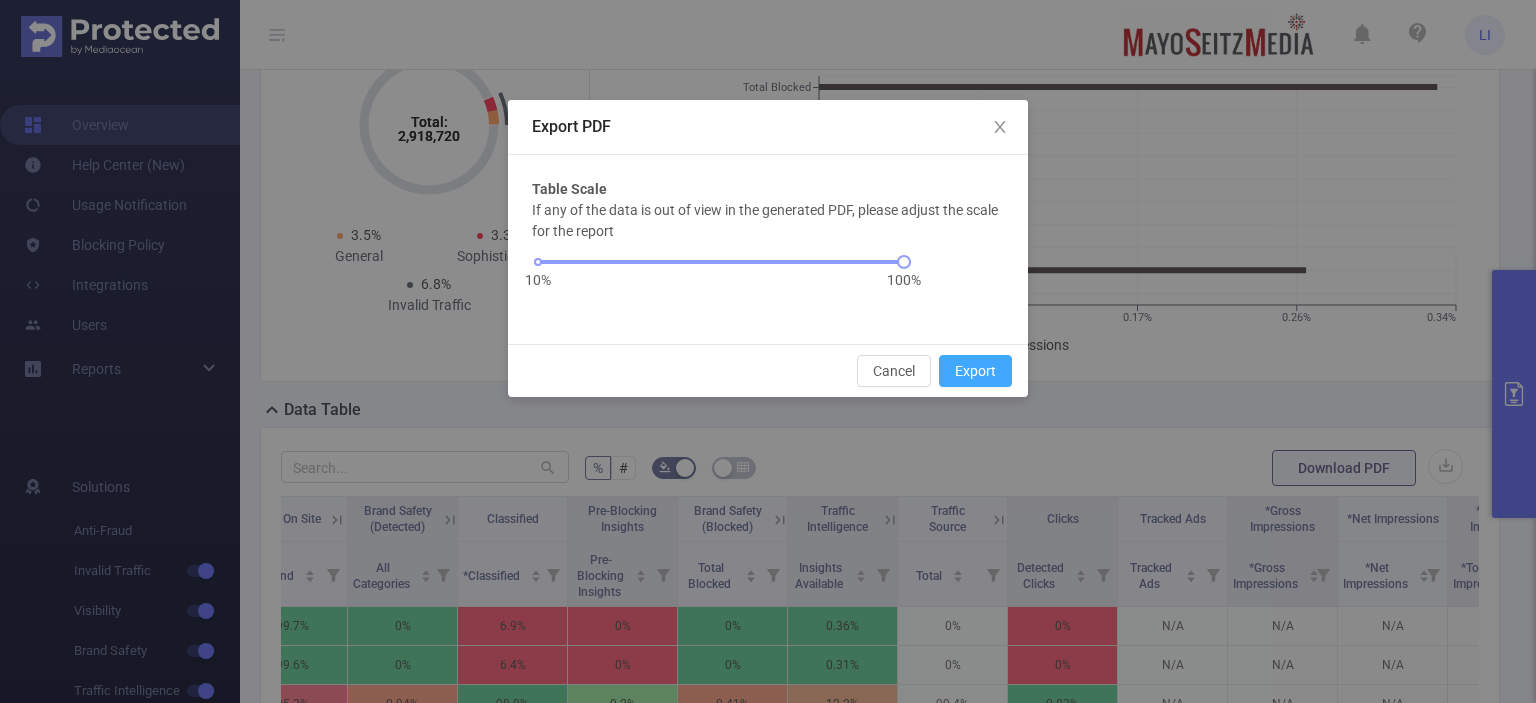 click on "Export" at bounding box center [975, 371] 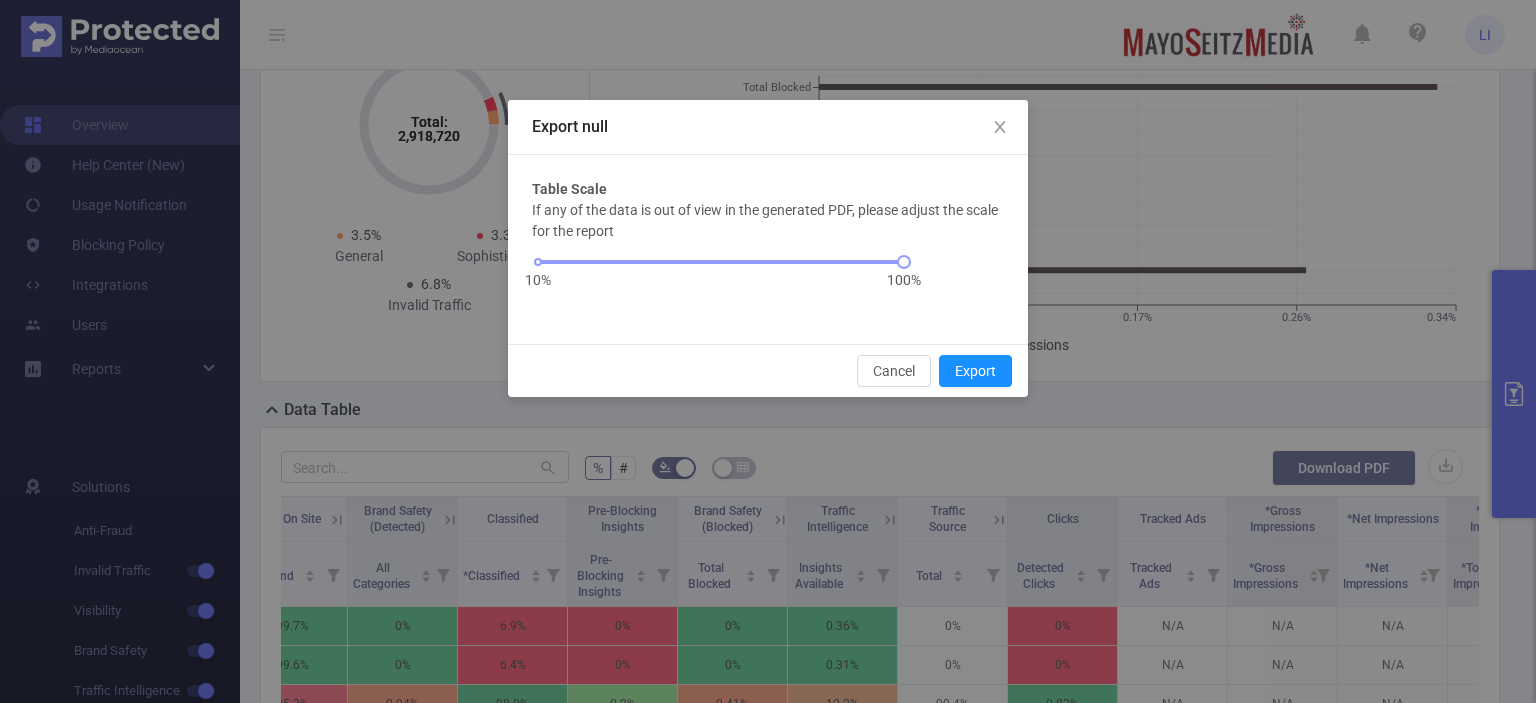 scroll, scrollTop: 195, scrollLeft: 0, axis: vertical 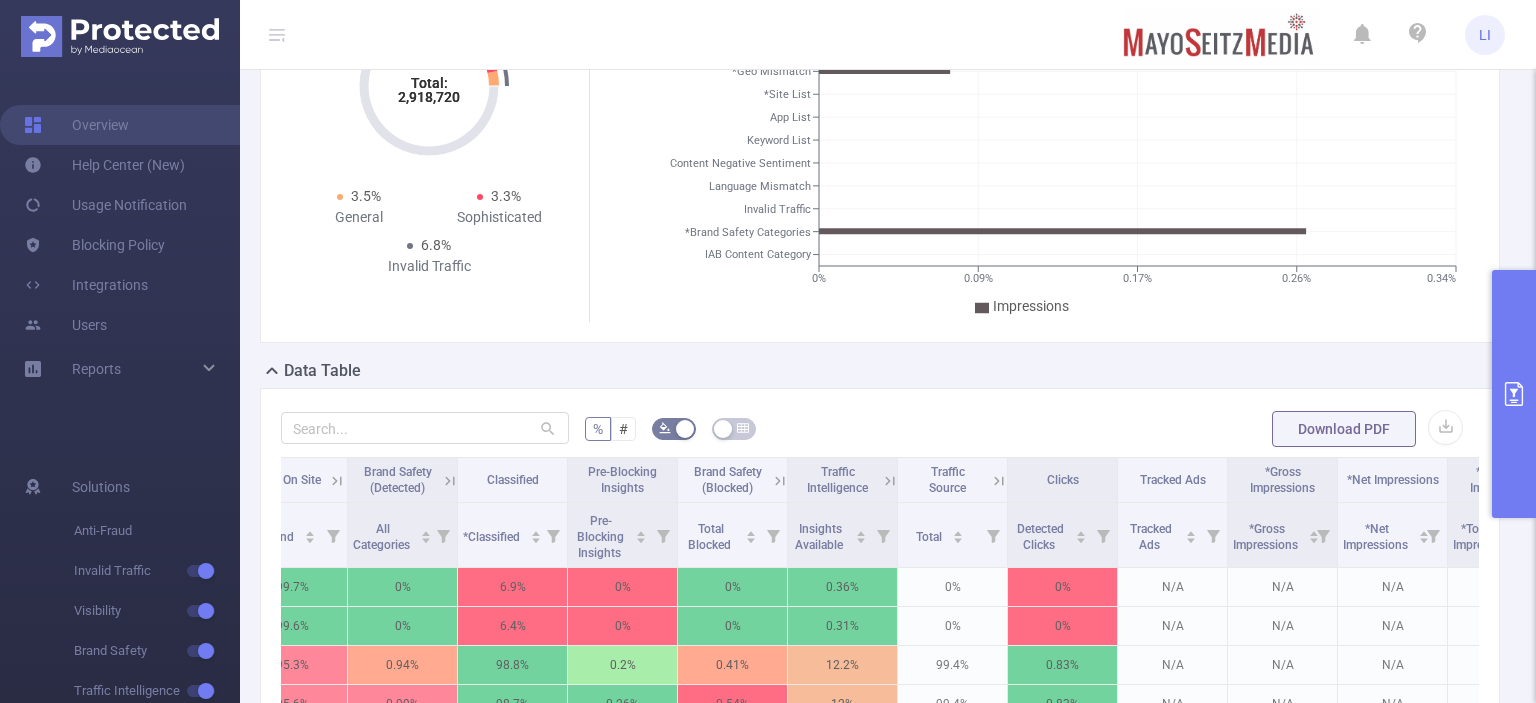 click on "% # Download PDF" at bounding box center (880, 429) 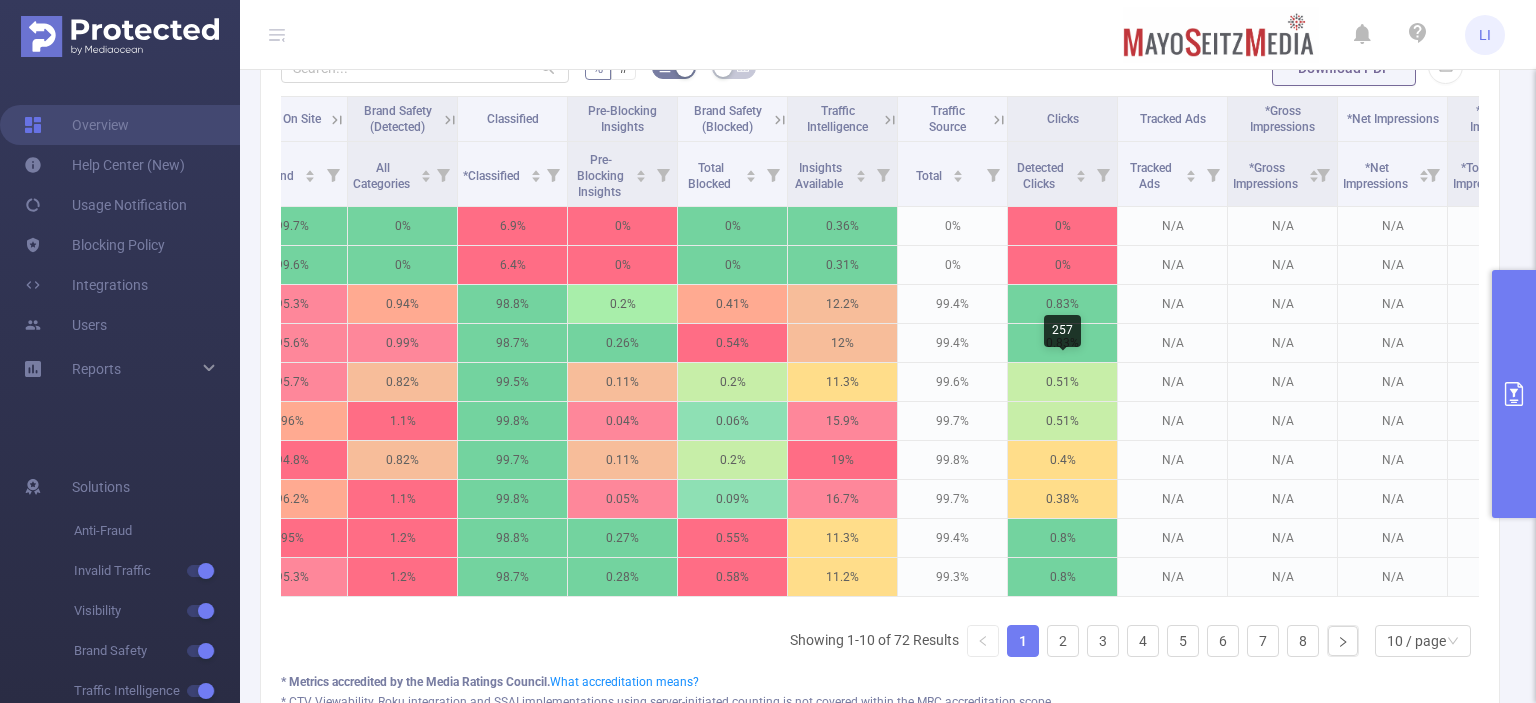 scroll, scrollTop: 557, scrollLeft: 0, axis: vertical 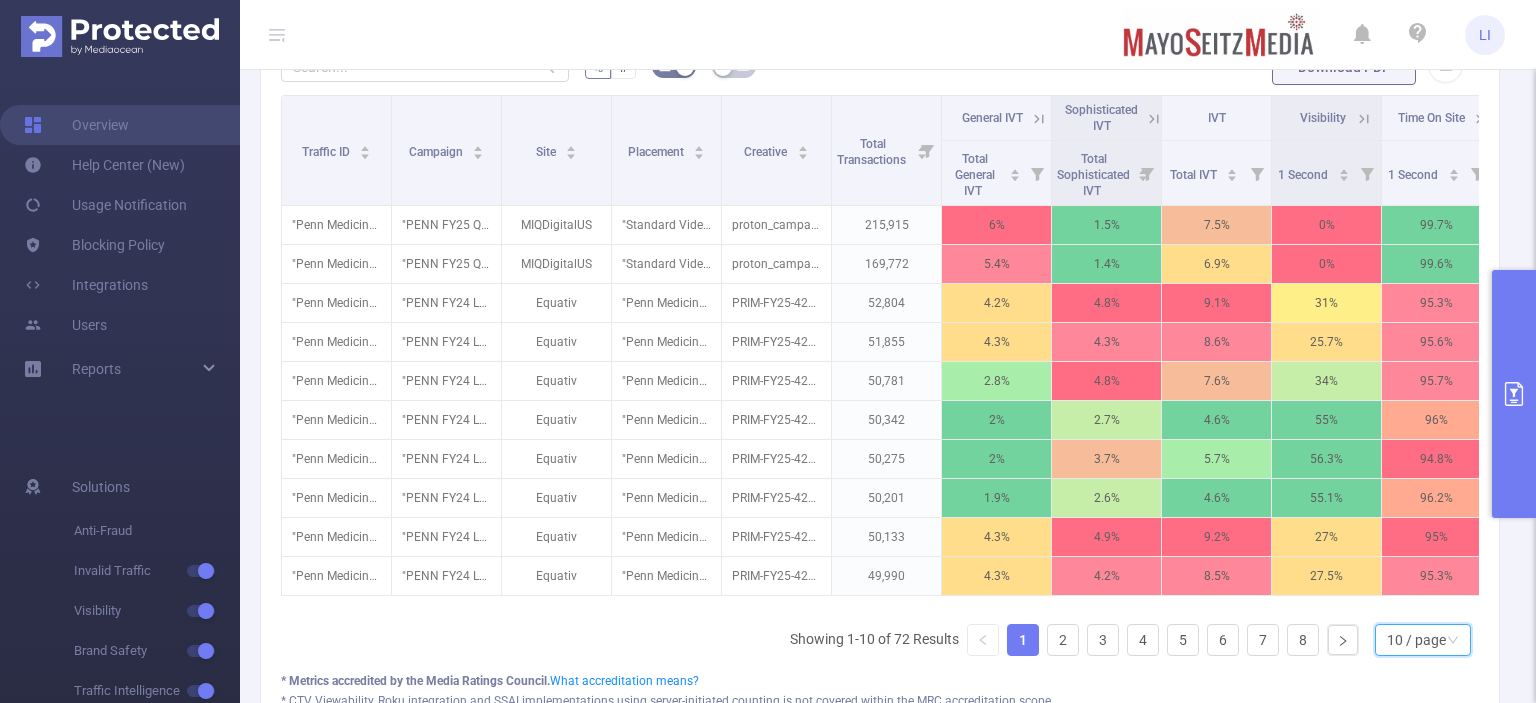 click on "10 / page" at bounding box center [1416, 640] 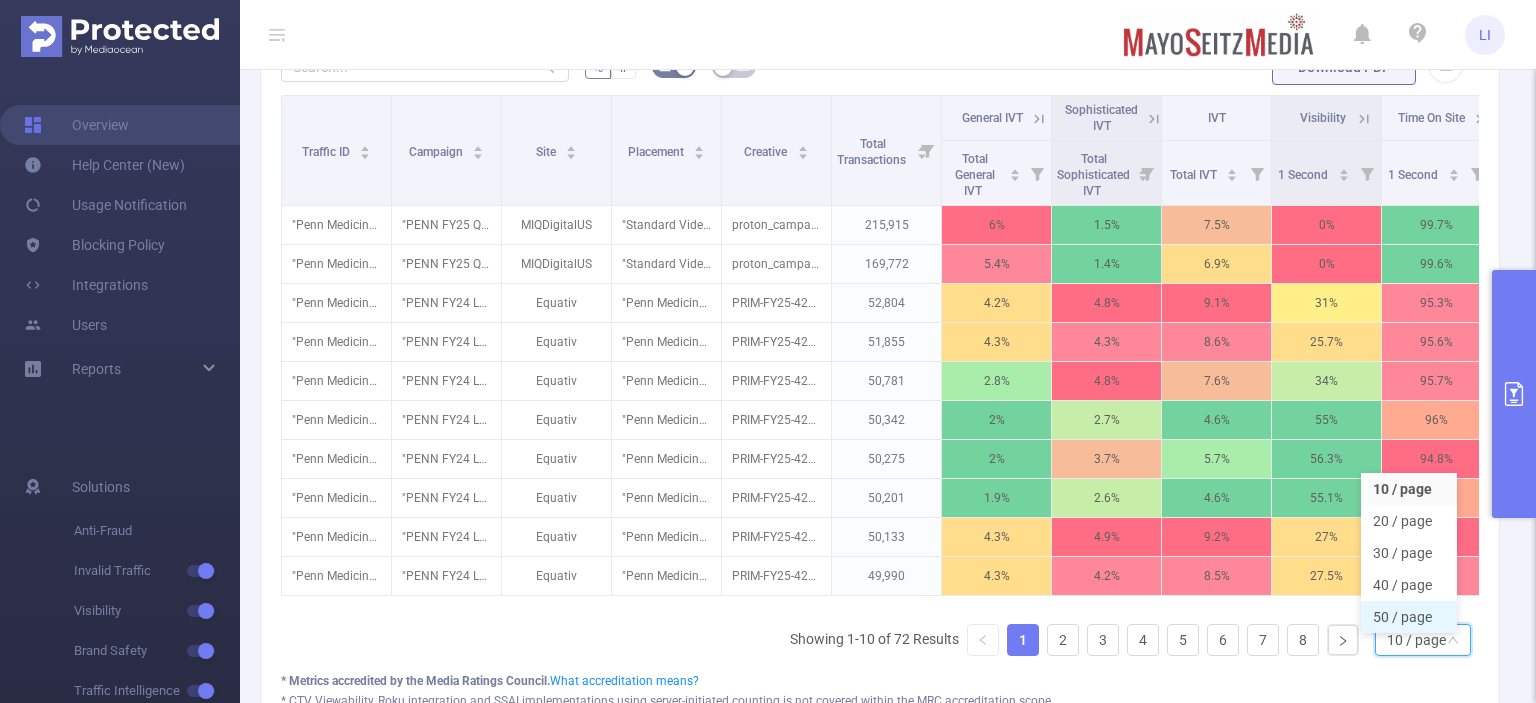 click on "50 / page" at bounding box center (1409, 617) 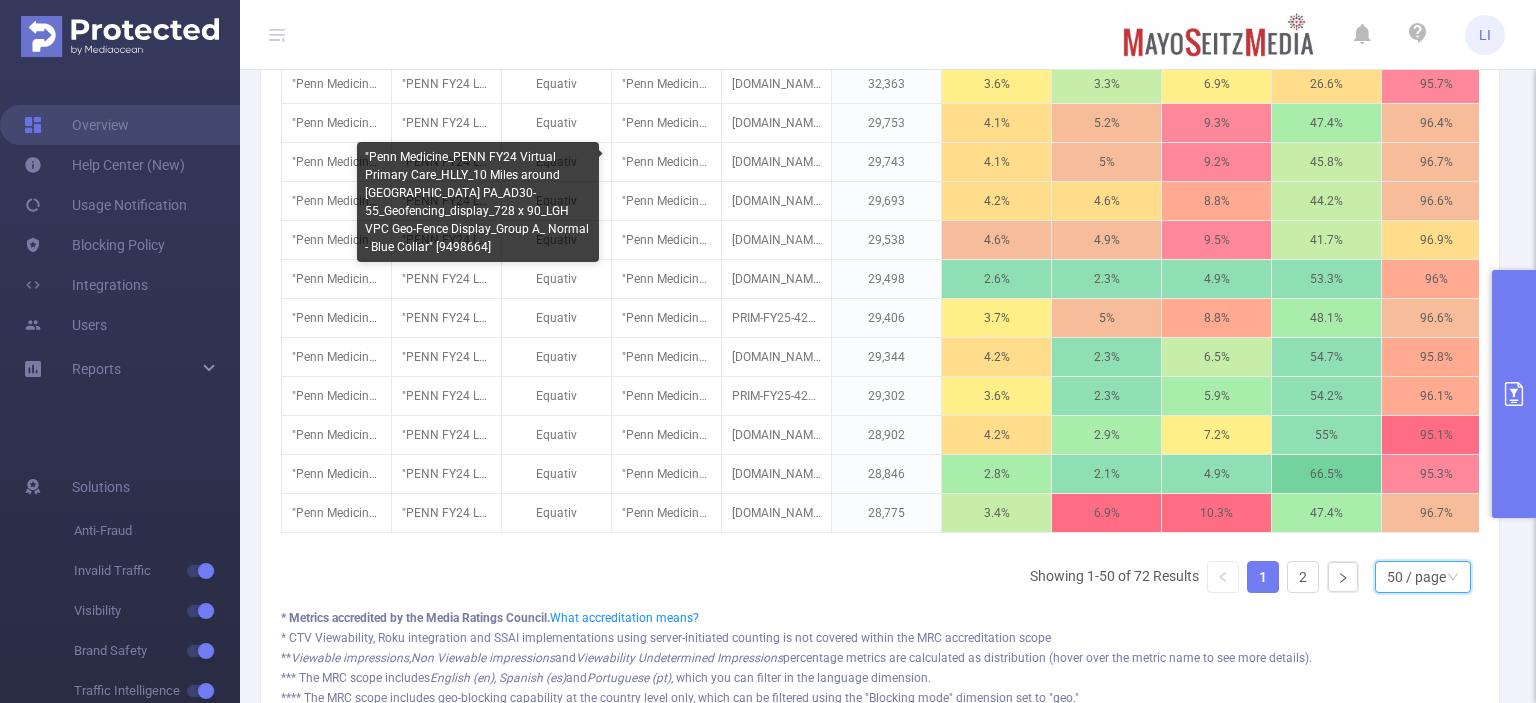 scroll, scrollTop: 2374, scrollLeft: 0, axis: vertical 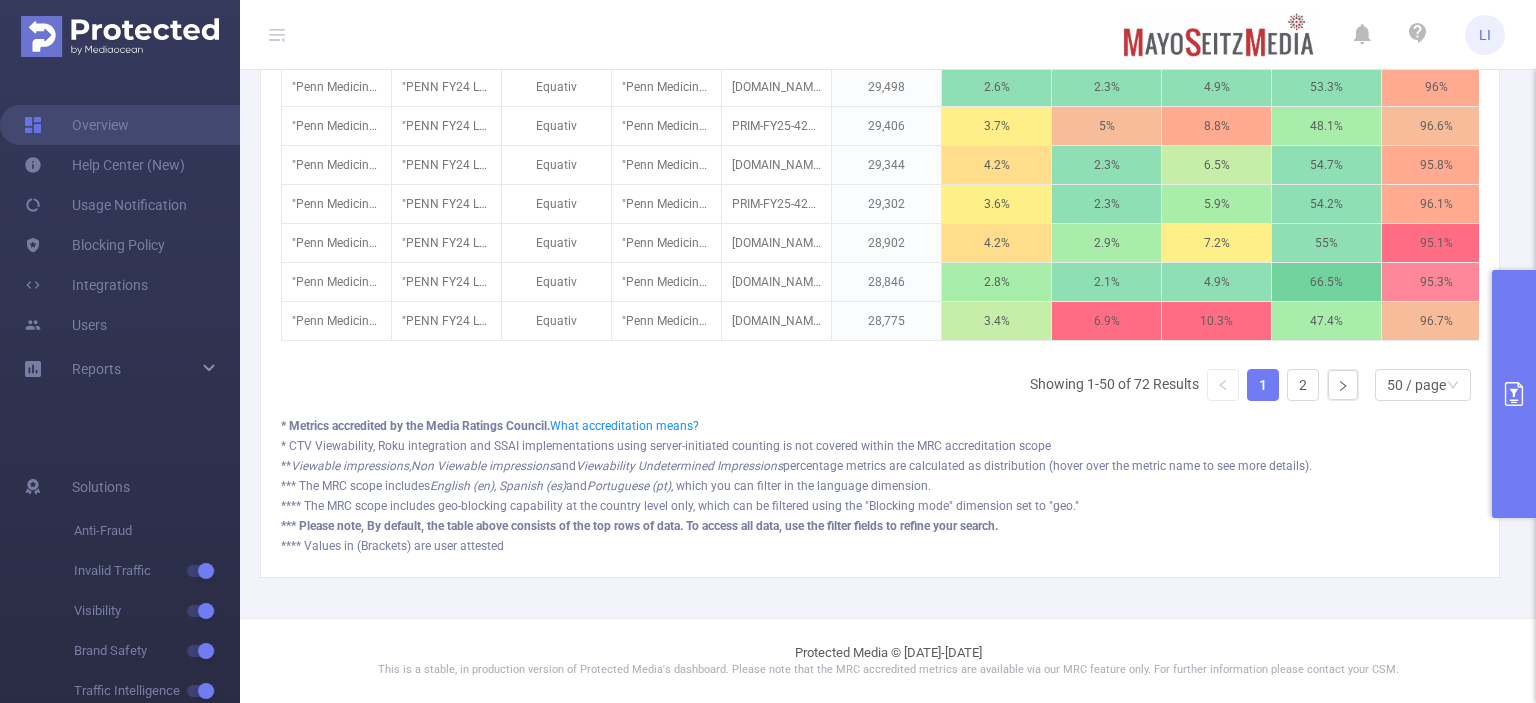 click on "Traffic ID   Campaign   Site   Placement   Creative   Total Transactions   General IVT Sophisticated IVT IVT Visibility Time On Site Brand Safety (Detected) Classified Pre-Blocking Insights Brand Safety (Blocked) Traffic Intelligence Traffic Source Clicks Tracked Ads *Gross Impressions *Net Impressions *Total Net Impressions Total General IVT   Total Sophisticated IVT   Total IVT   1 Second   1 Second   All Categories   *Classified   Pre-Blocking Insights   Total Blocked   Insights Available   Total   Detected Clicks   Tracked Ads   *Gross Impressions   *Net Impressions   *Total Net Impressions   "Penn Medicine" [29707] "PENN FY25 Q3Q4 PPRO Proton - Flight 3" [278844] MIQDigitalUS "Standard Video_Penn Medicine_PENN FY25 Q3Q4 PPRO Proton_HLLY_LGH SA_A45+ MiQ Health Audiences for Oncology_Prospecting_streaming video (FEP)_1 x 1_Flight 3 15 placement" [9559016] proton_campaign_update_15_second_lgh_final_original.mp4 [5114813] 215,915 6% 1.5% 7.5% 0% 99.7% 0% 6.9% 0% 0% 0.36% 0% 0% N/A N/A 1" at bounding box center (880, -652) 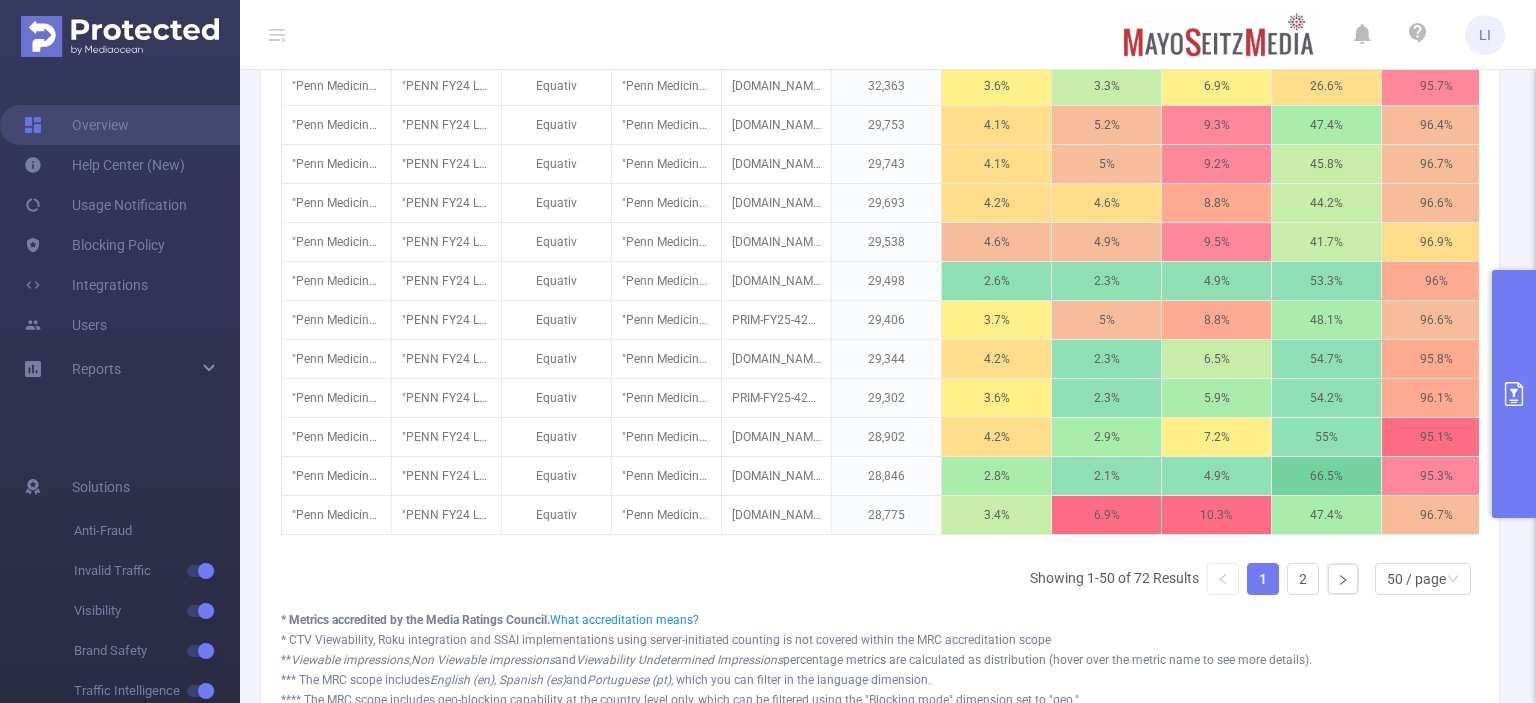 scroll, scrollTop: 2374, scrollLeft: 0, axis: vertical 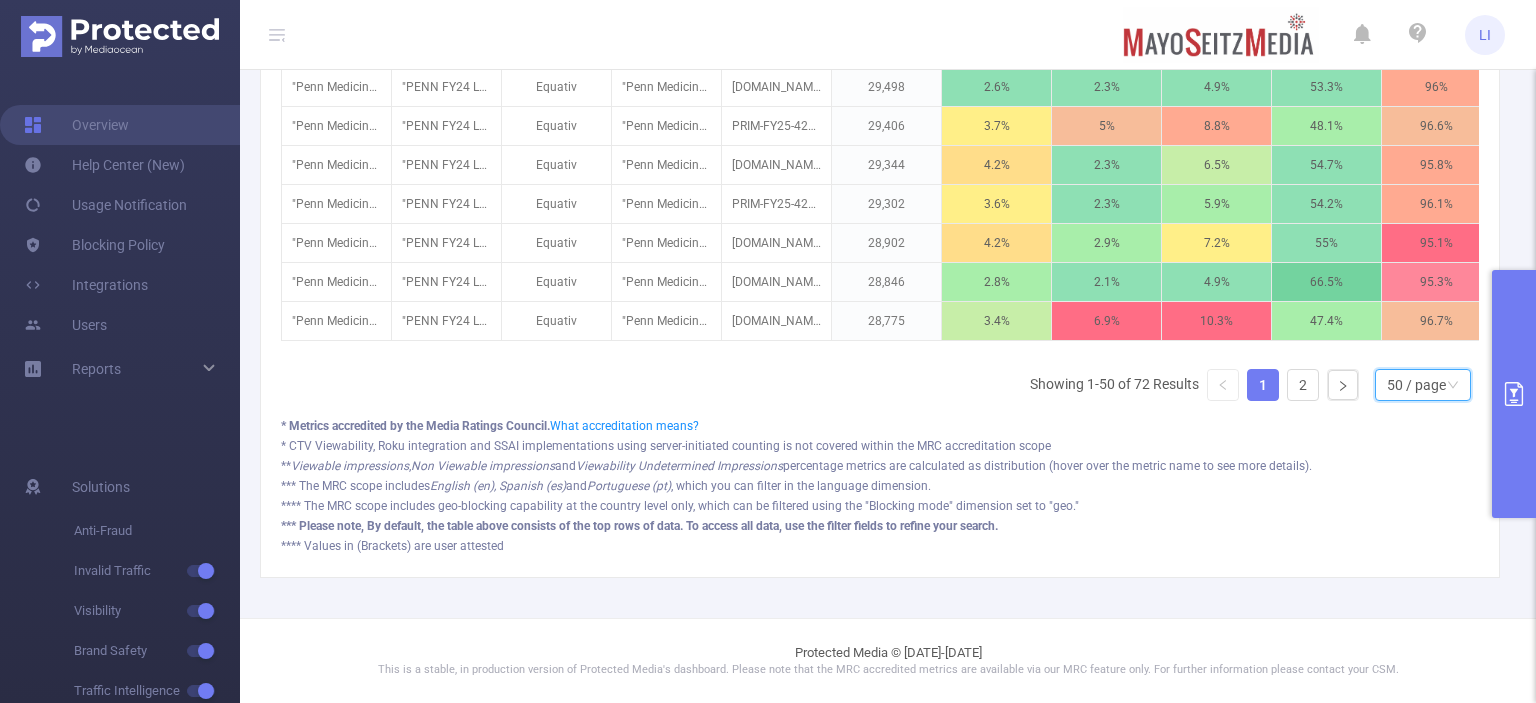 click 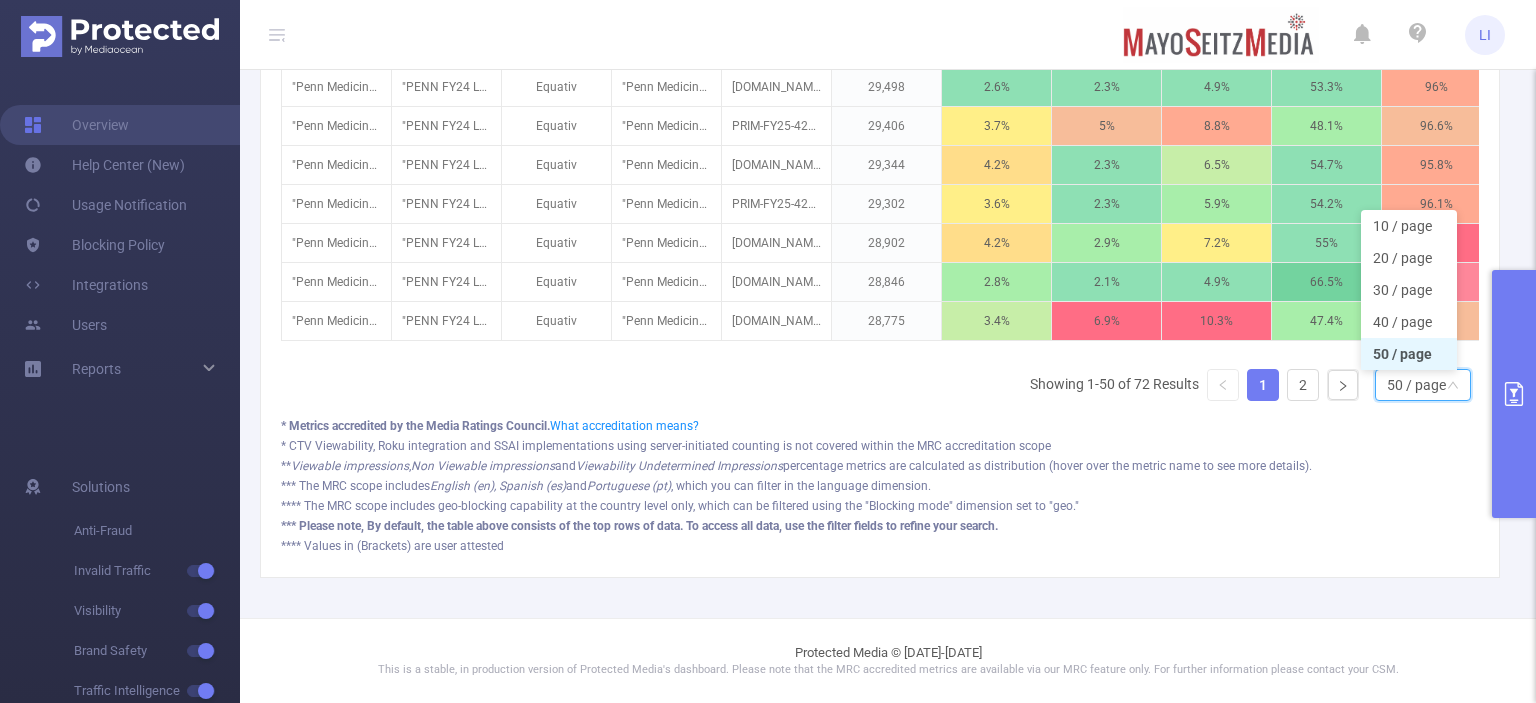 click on "Traffic ID   Campaign   Site   Placement   Creative   Total Transactions   General IVT Sophisticated IVT IVT Visibility Time On Site Brand Safety (Detected) Classified Pre-Blocking Insights Brand Safety (Blocked) Traffic Intelligence Traffic Source Clicks Tracked Ads *Gross Impressions *Net Impressions *Total Net Impressions Total General IVT   Total Sophisticated IVT   Total IVT   1 Second   1 Second   All Categories   *Classified   Pre-Blocking Insights   Total Blocked   Insights Available   Total   Detected Clicks   Tracked Ads   *Gross Impressions   *Net Impressions   *Total Net Impressions   "Penn Medicine" [29707] "PENN FY25 Q3Q4 PPRO Proton - Flight 3" [278844] MIQDigitalUS "Standard Video_Penn Medicine_PENN FY25 Q3Q4 PPRO Proton_HLLY_LGH SA_A45+ MiQ Health Audiences for Oncology_Prospecting_streaming video (FEP)_1 x 1_Flight 3 15 placement" [9559016] proton_campaign_update_15_second_lgh_final_original.mp4 [5114813] 215,915 6% 1.5% 7.5% 0% 99.7% 0% 6.9% 0% 0% 0.36% 0% 0% N/A N/A 1" at bounding box center (880, -652) 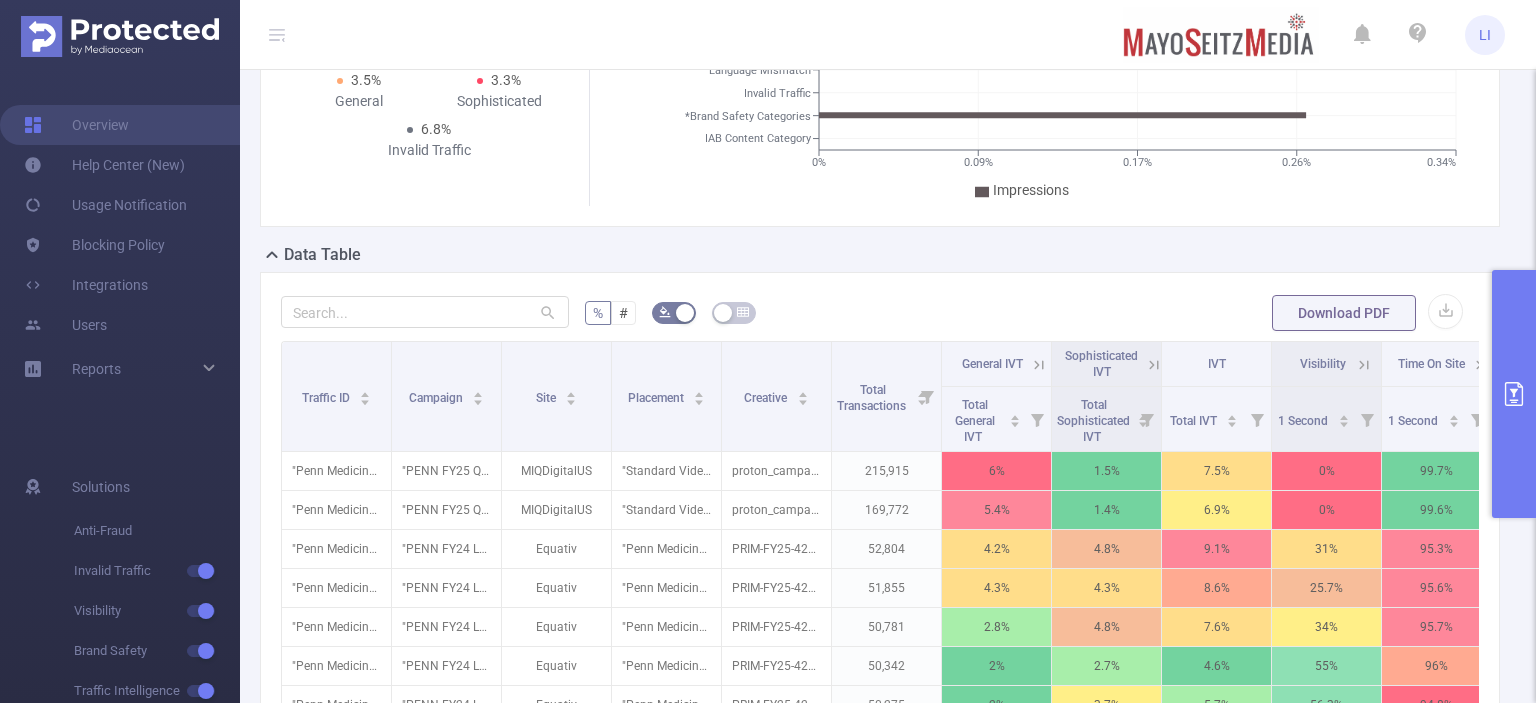 scroll, scrollTop: 310, scrollLeft: 0, axis: vertical 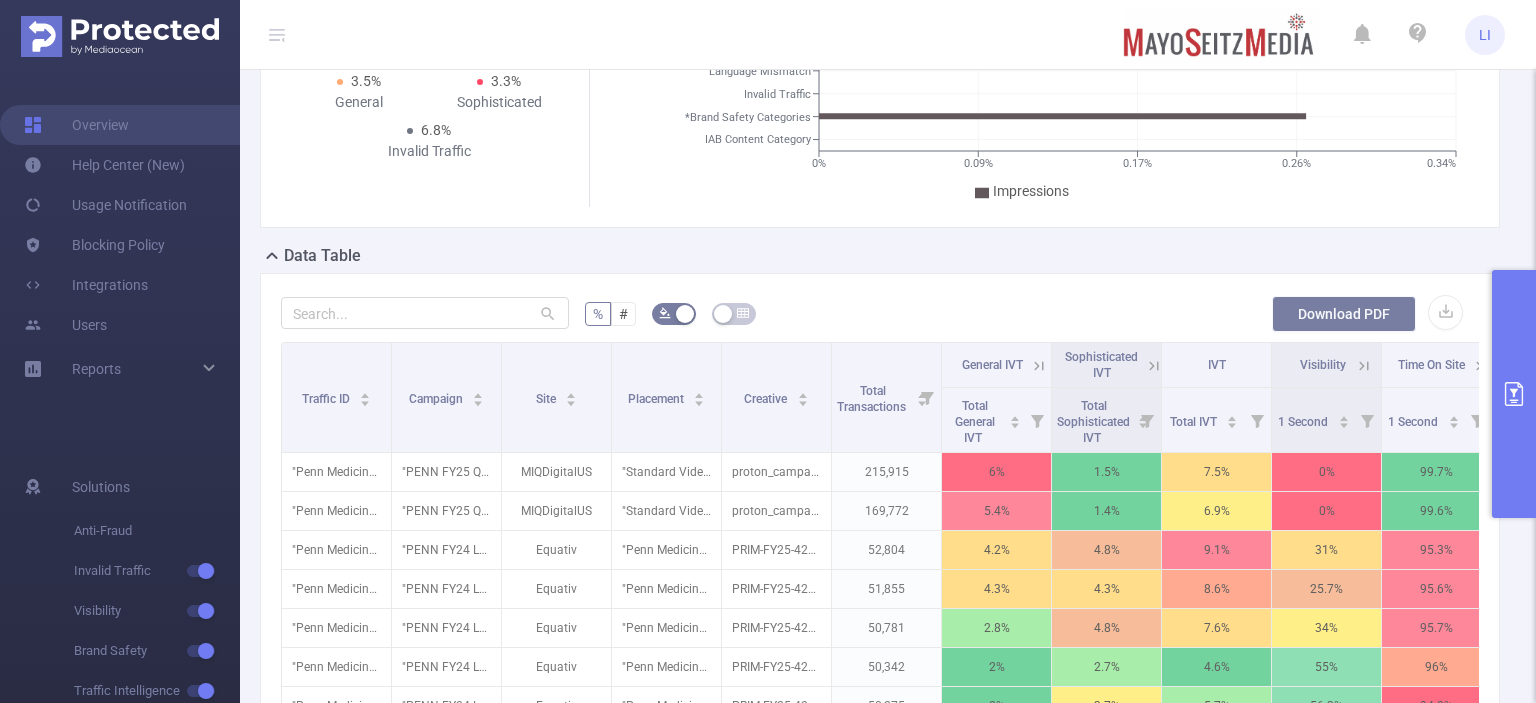 click on "Download PDF" at bounding box center [1344, 314] 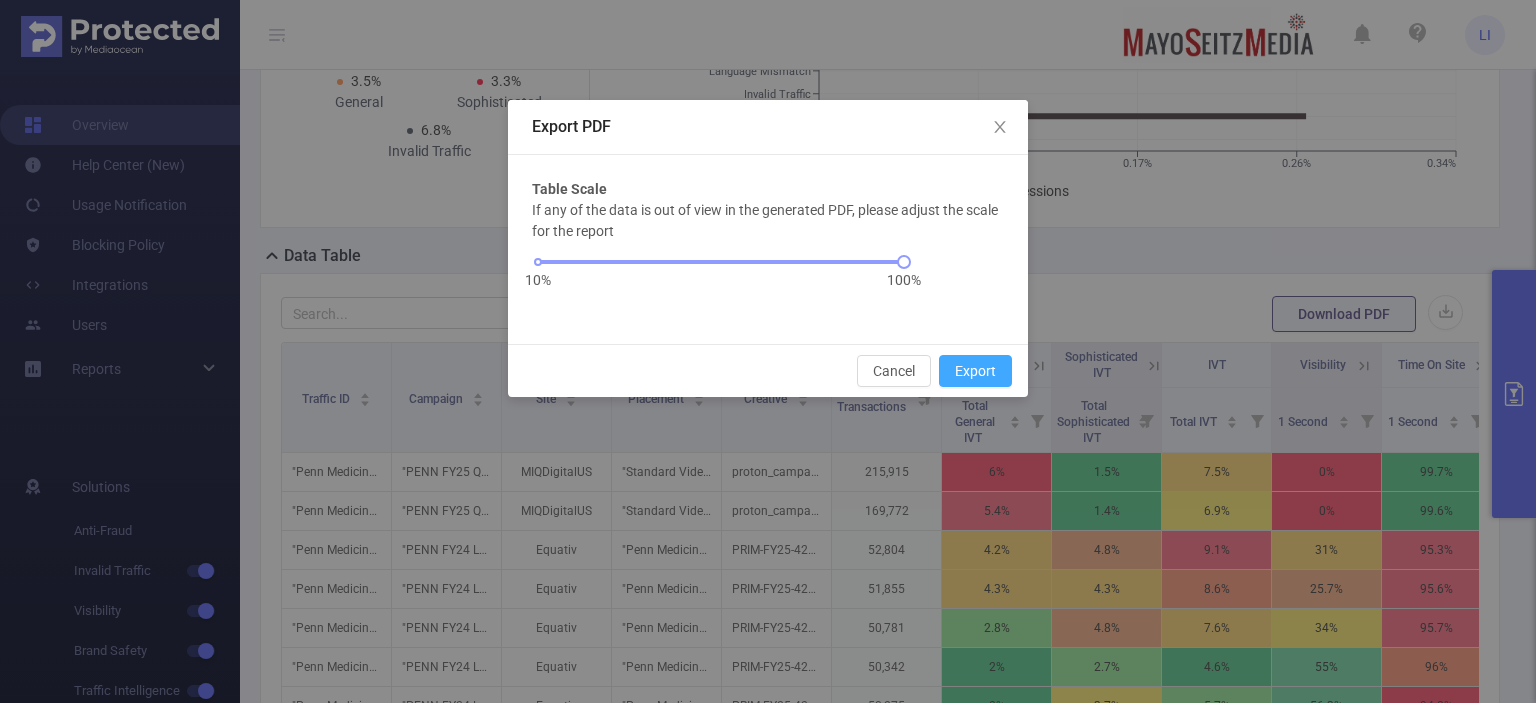 click on "Export" at bounding box center (975, 371) 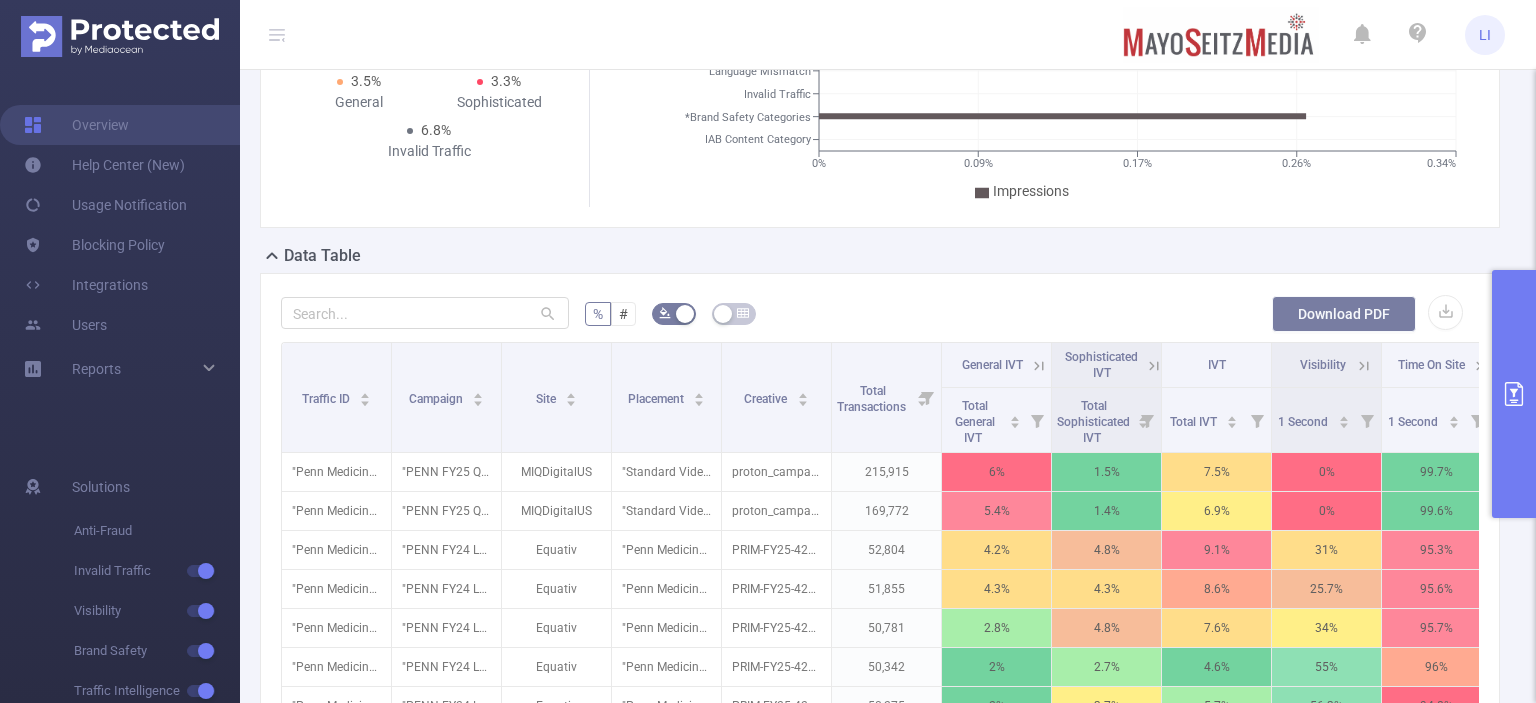 scroll, scrollTop: 388, scrollLeft: 0, axis: vertical 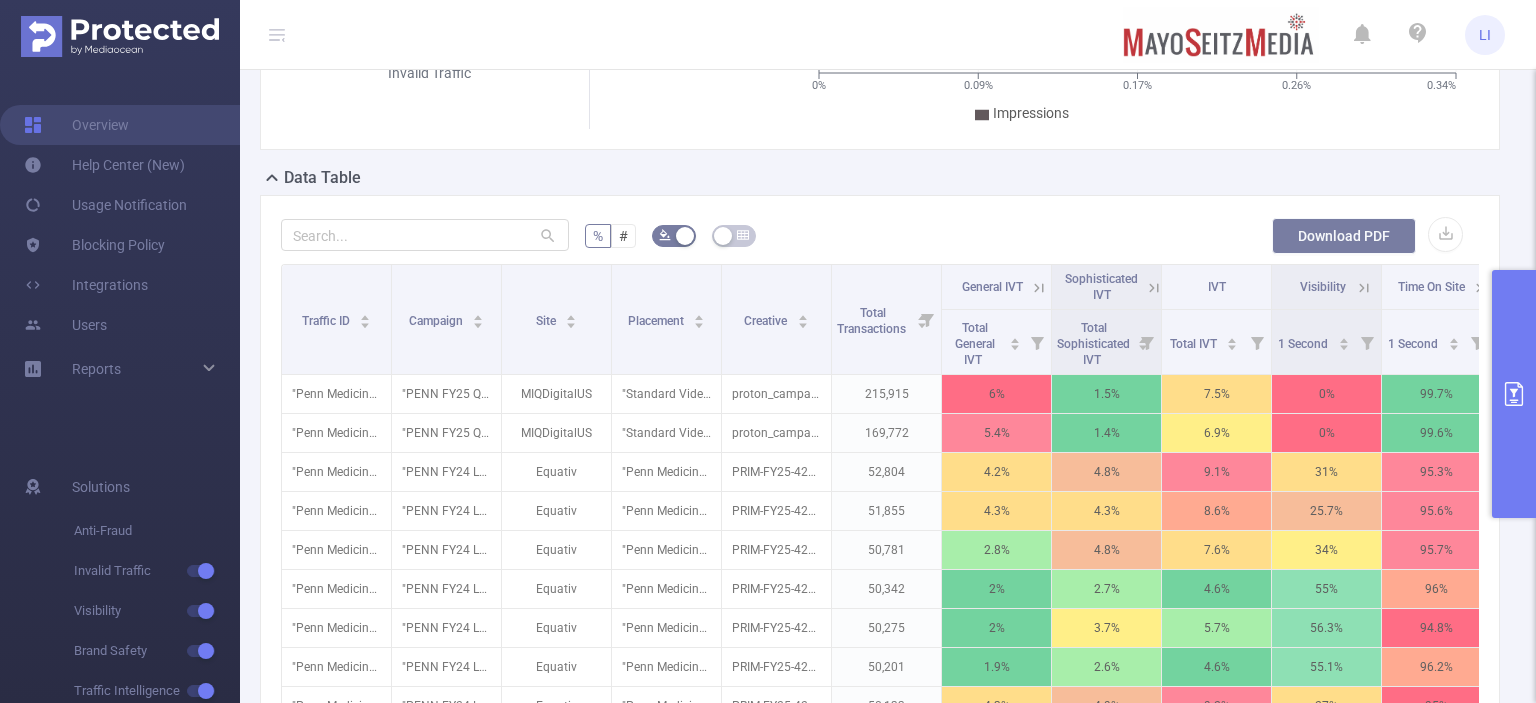 click on "Download PDF" at bounding box center (1344, 236) 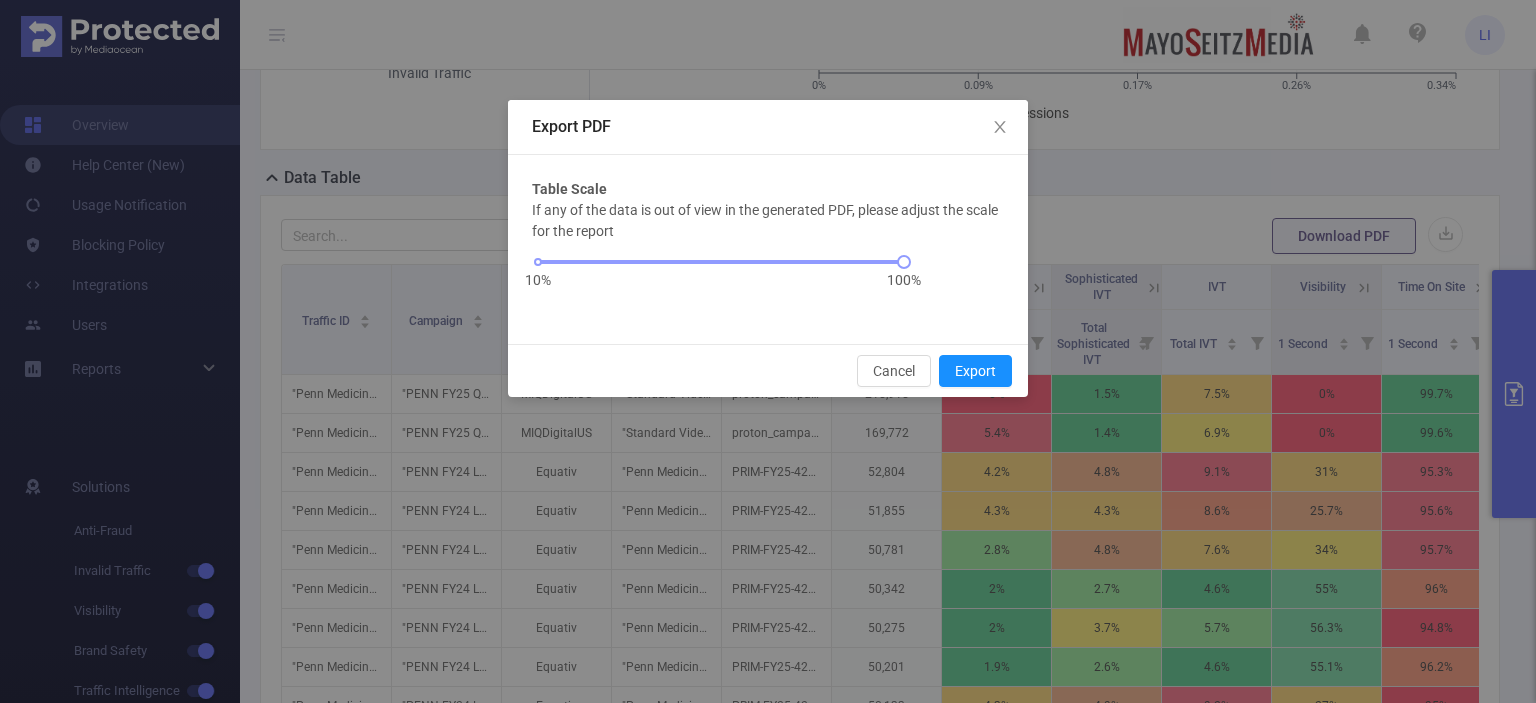 click on "10% 100%" at bounding box center [721, 269] 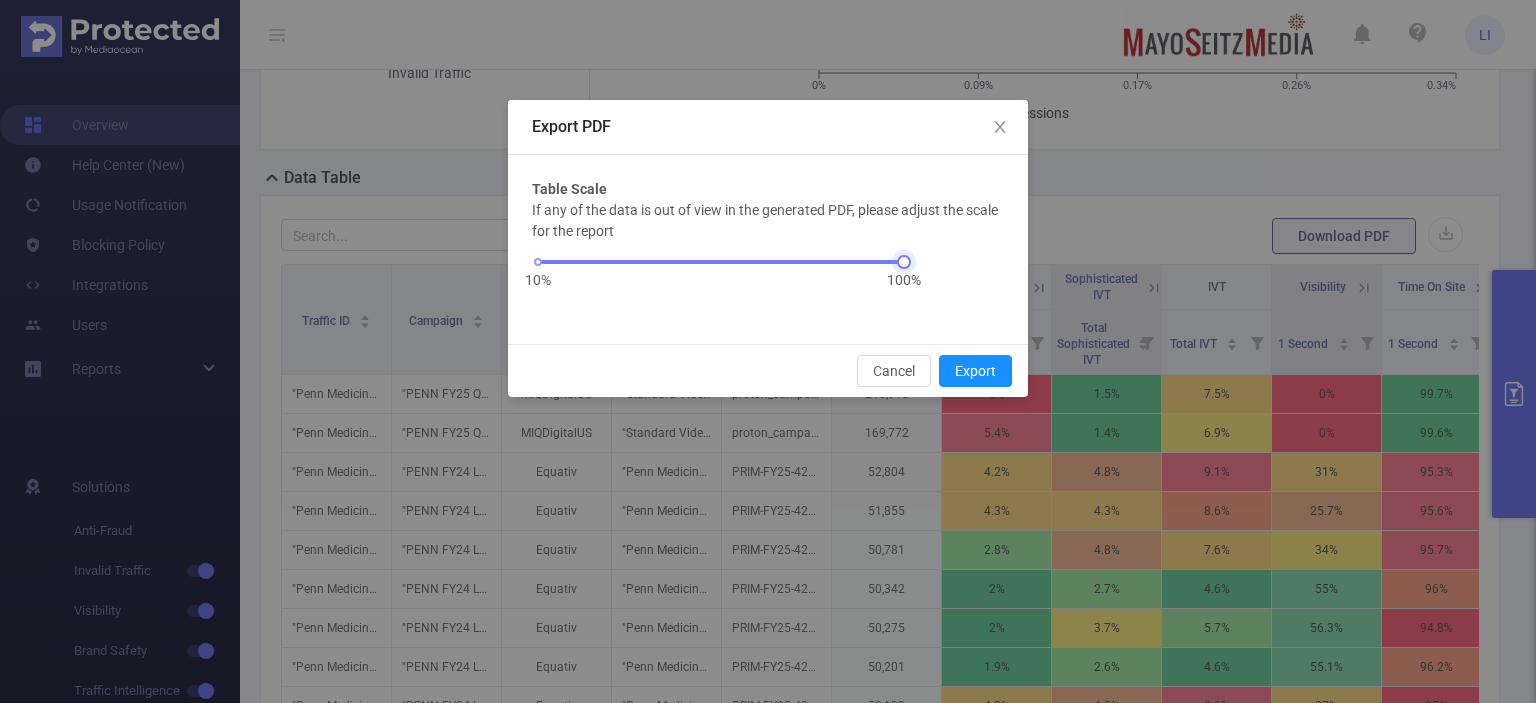 click on "10% 100%" at bounding box center [721, 262] 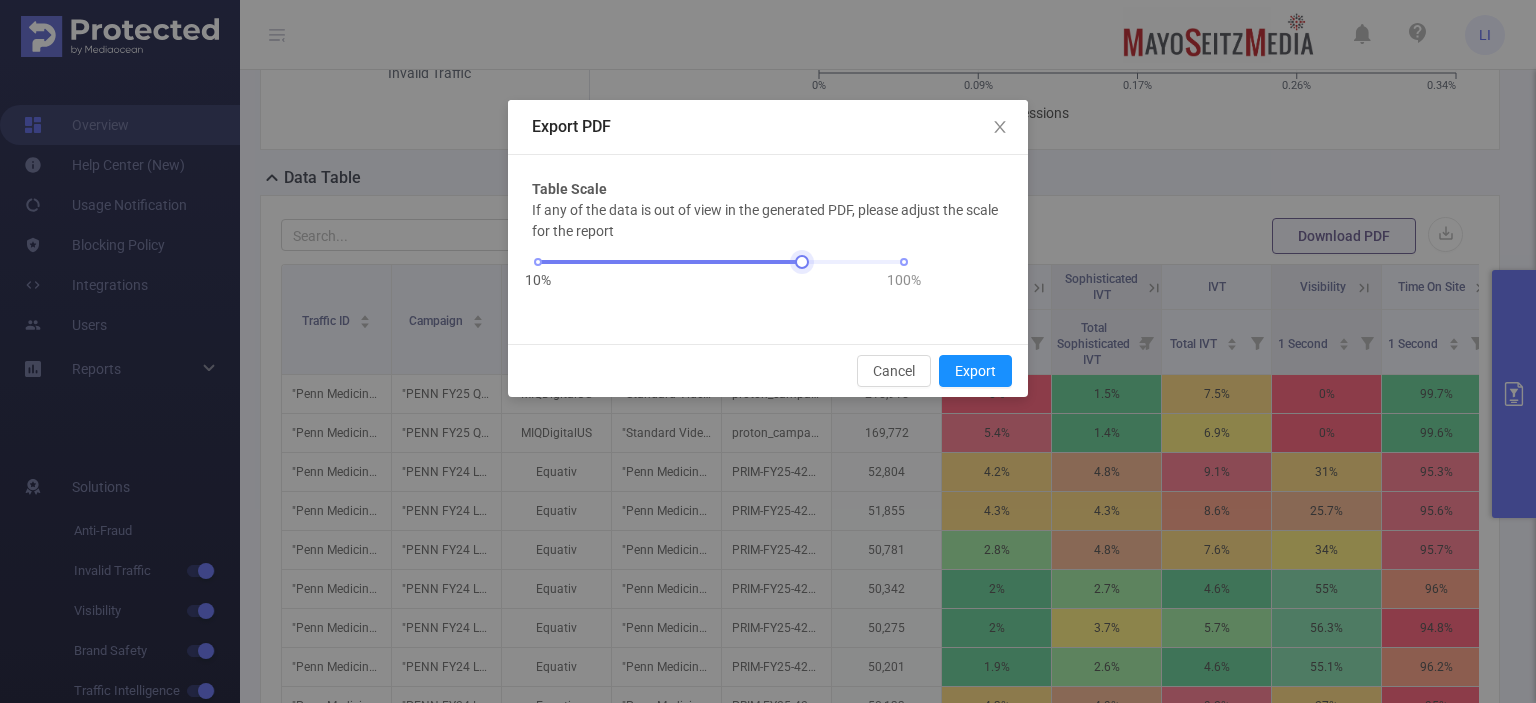 click on "10% 100%" at bounding box center (721, 262) 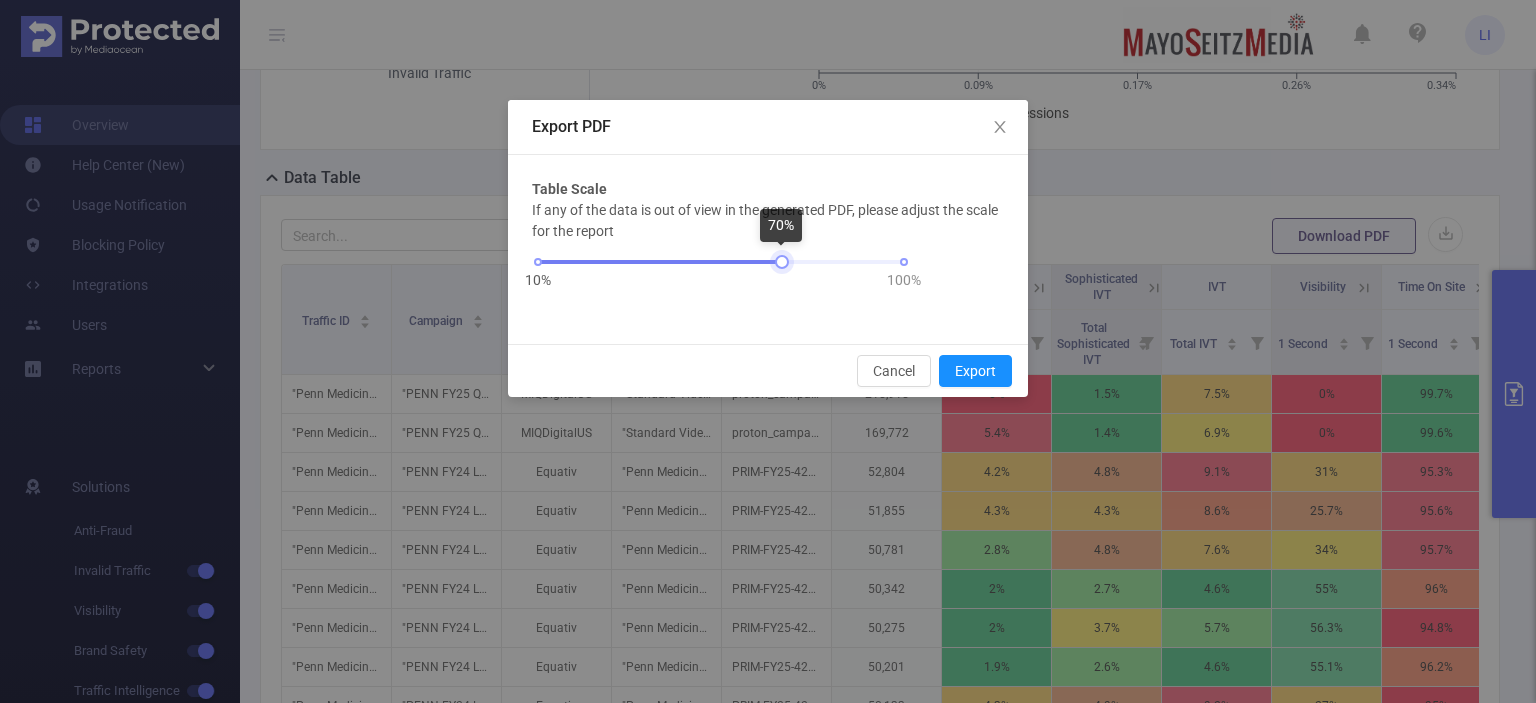 click at bounding box center (782, 262) 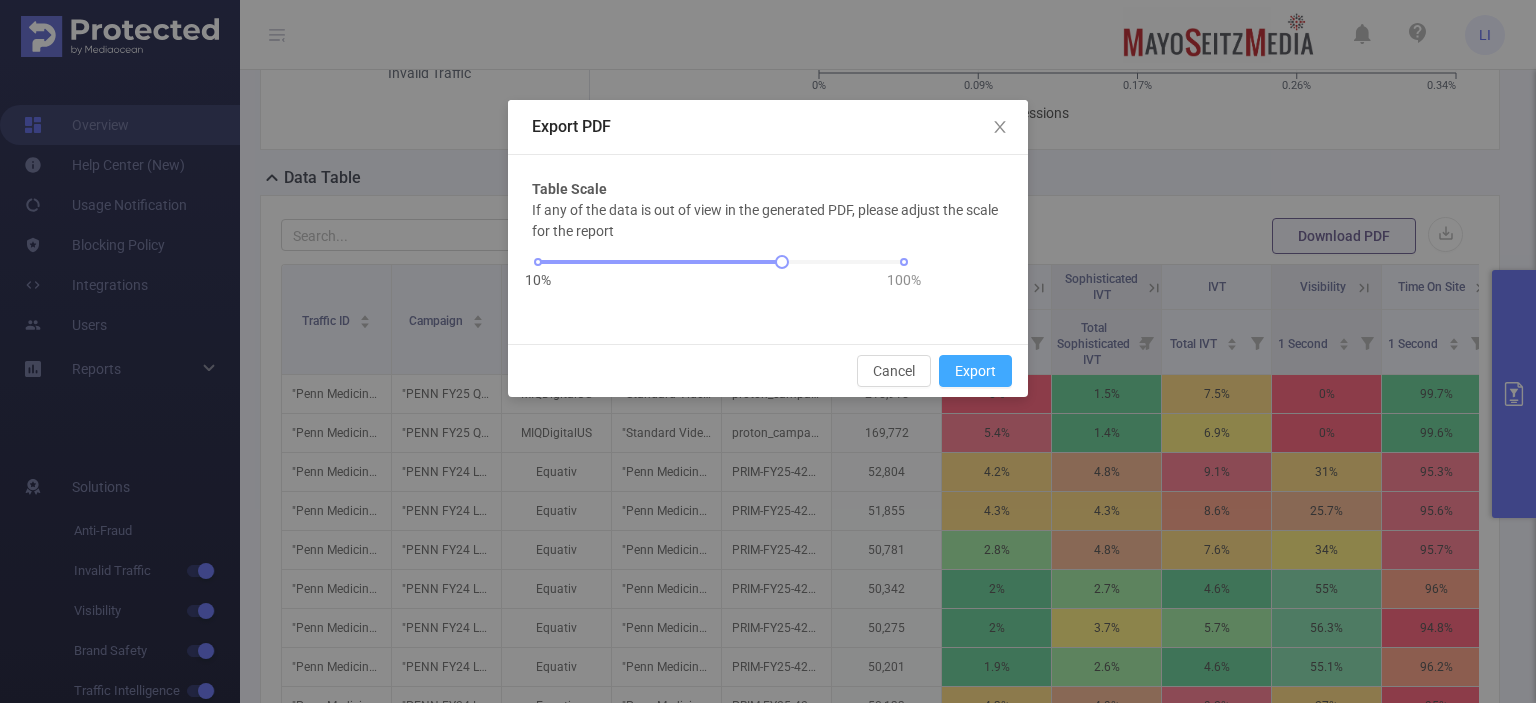 click on "Export" at bounding box center [975, 371] 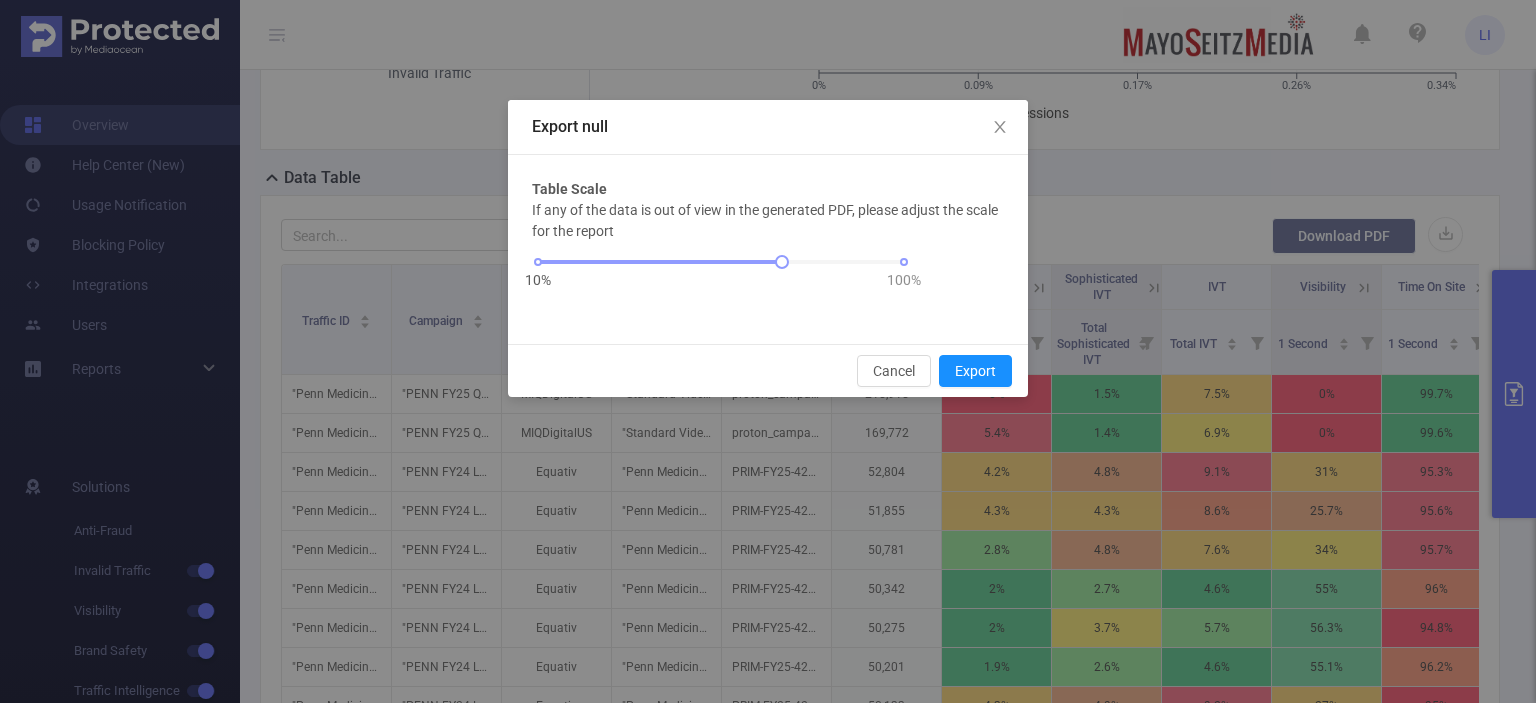 scroll, scrollTop: 484, scrollLeft: 0, axis: vertical 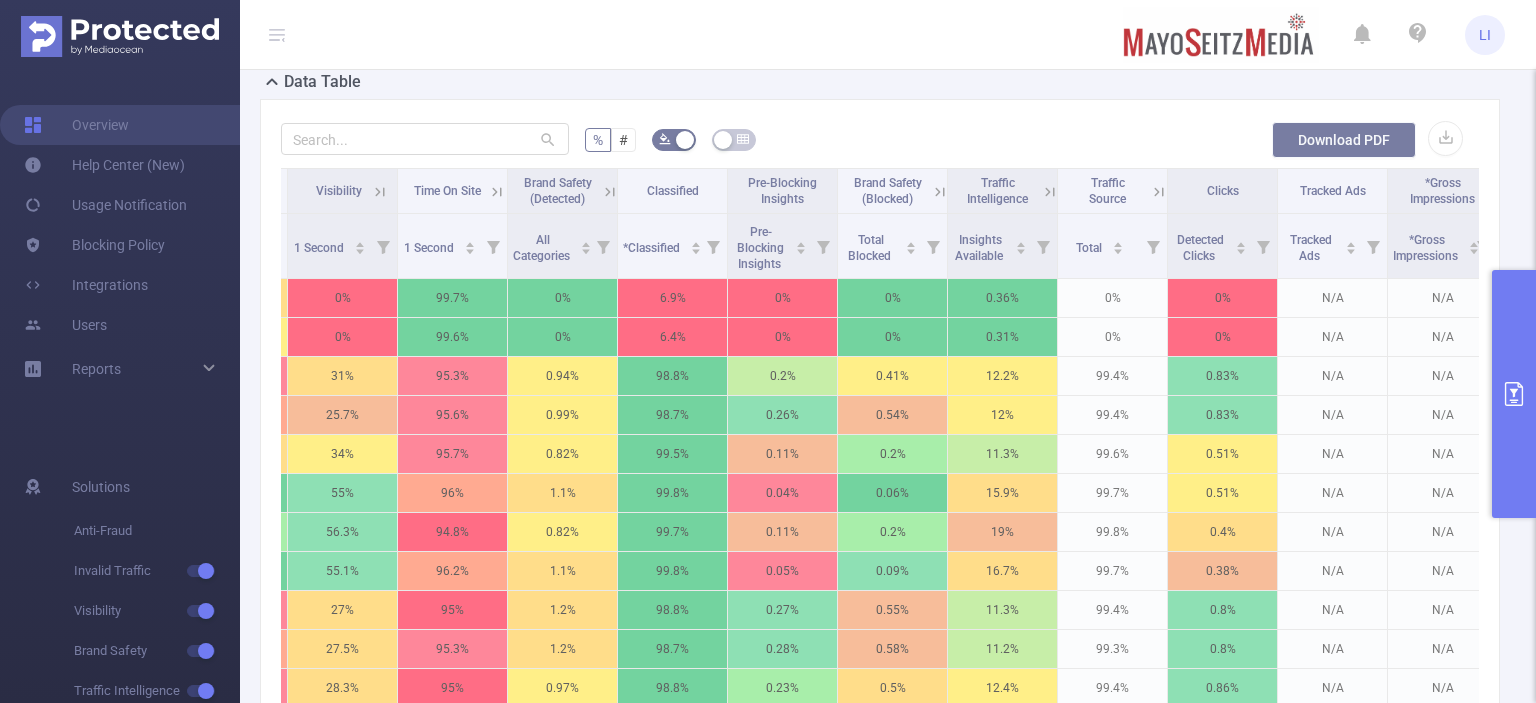 click on "Download PDF" at bounding box center [1344, 140] 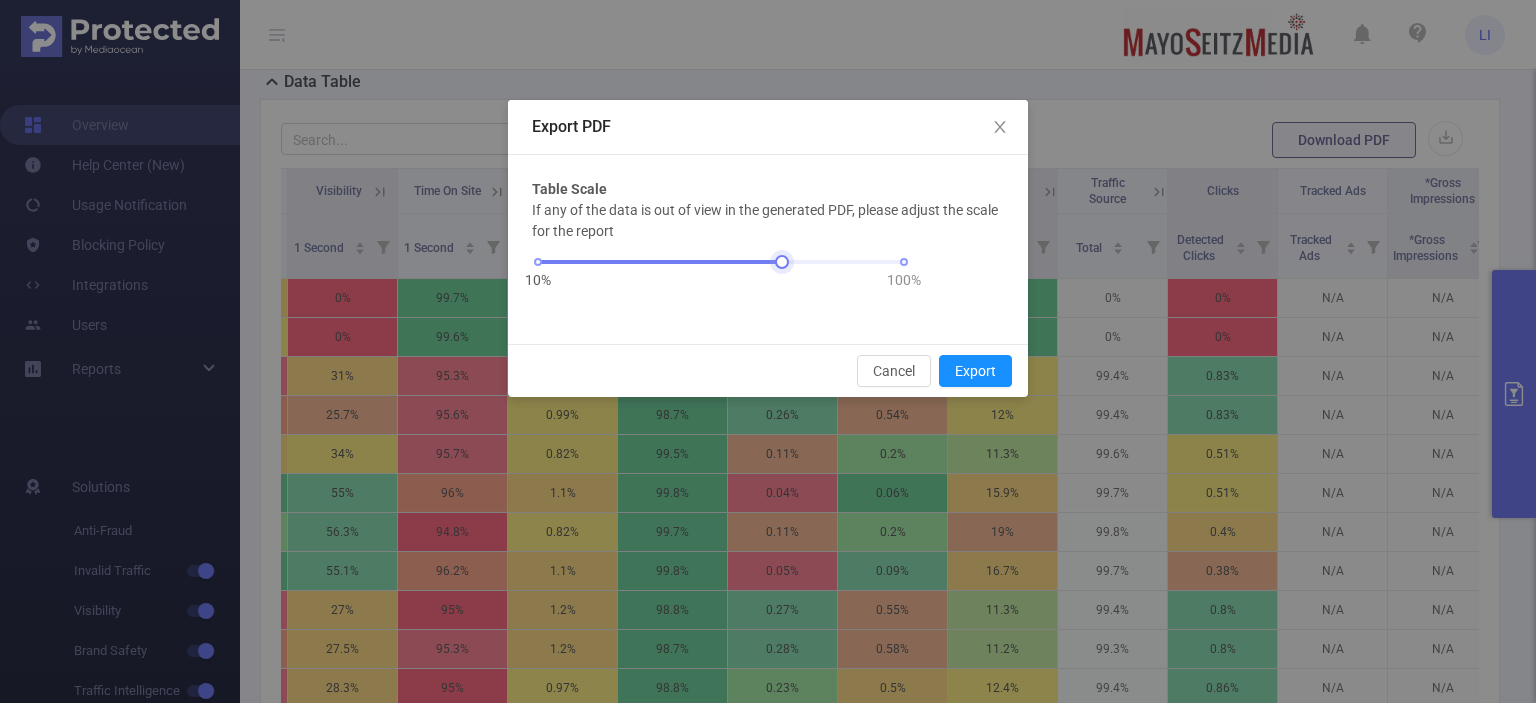 click on "10% 100%" at bounding box center (721, 262) 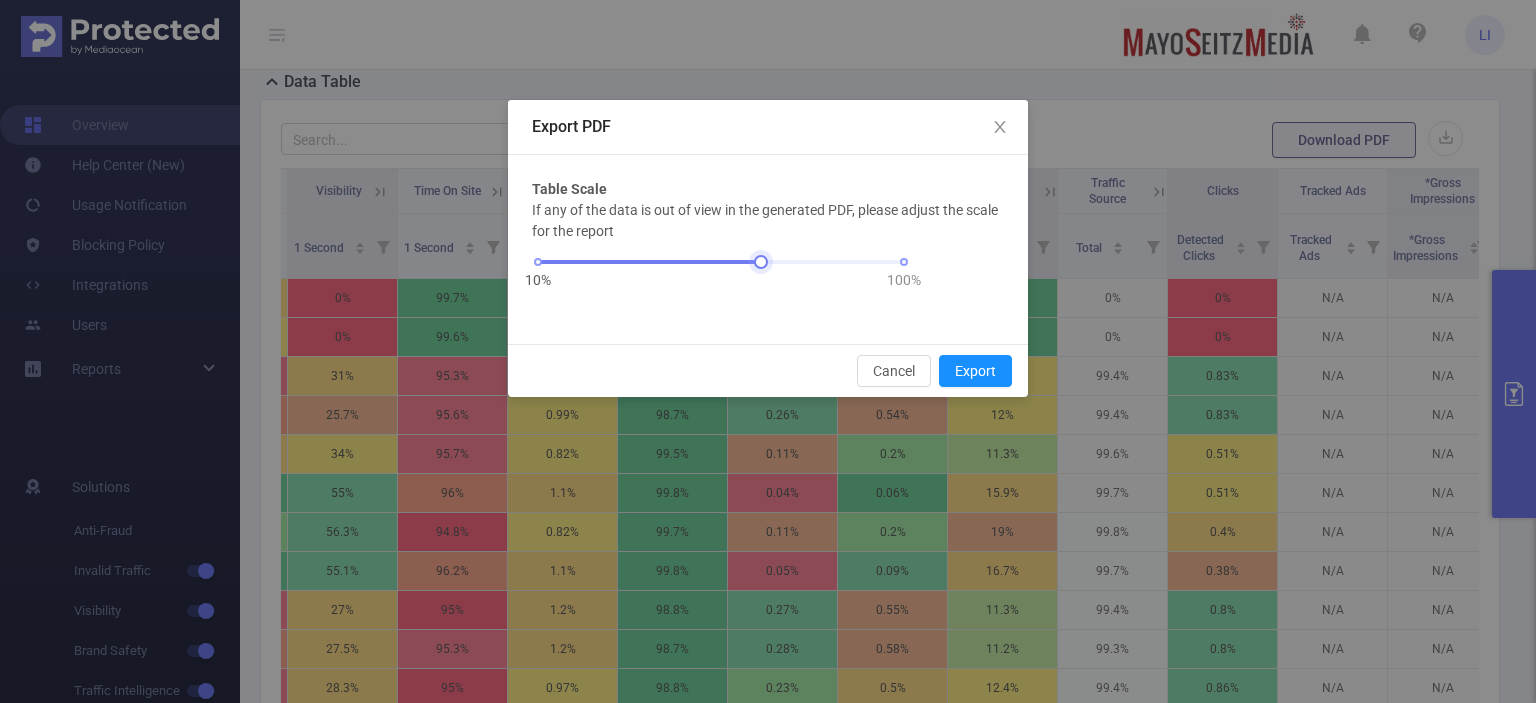 click at bounding box center [721, 262] 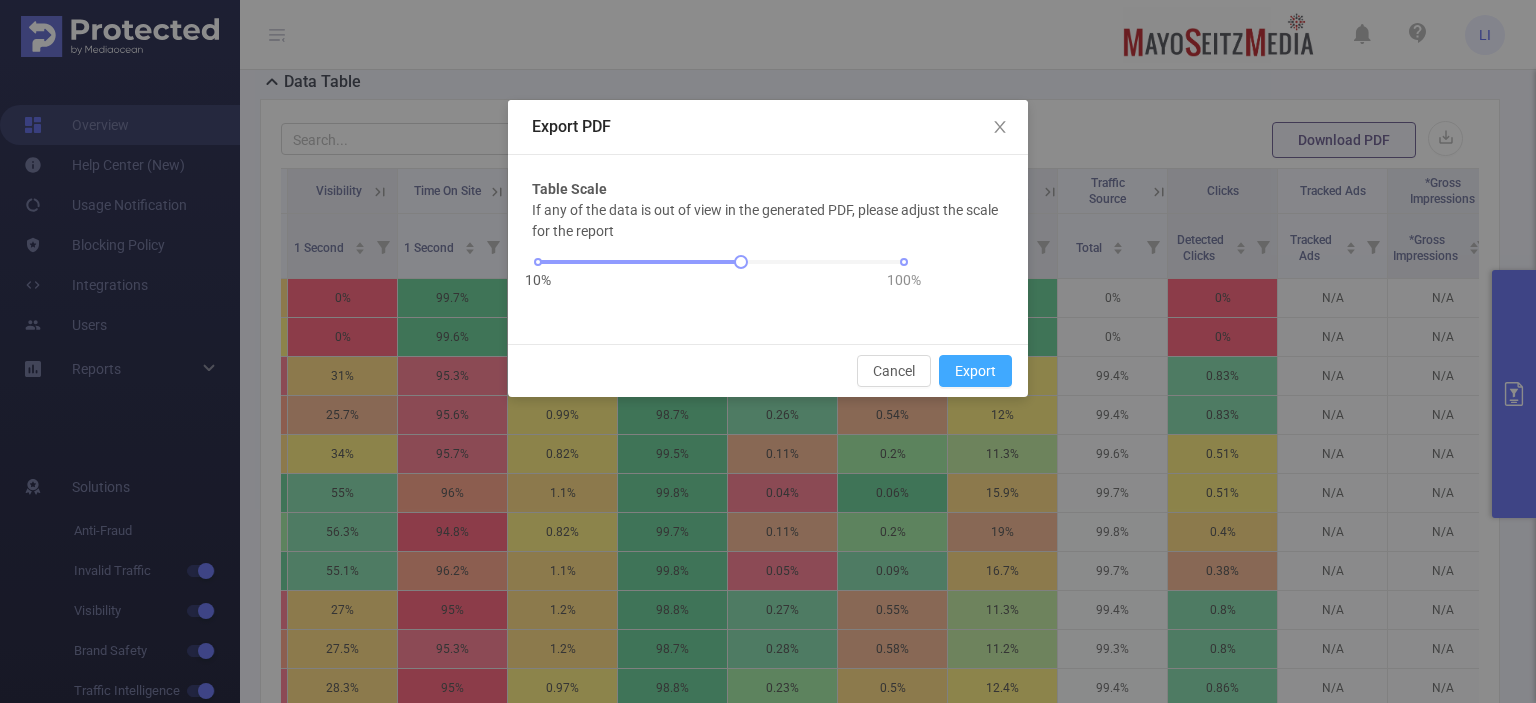 click on "Export" at bounding box center (975, 371) 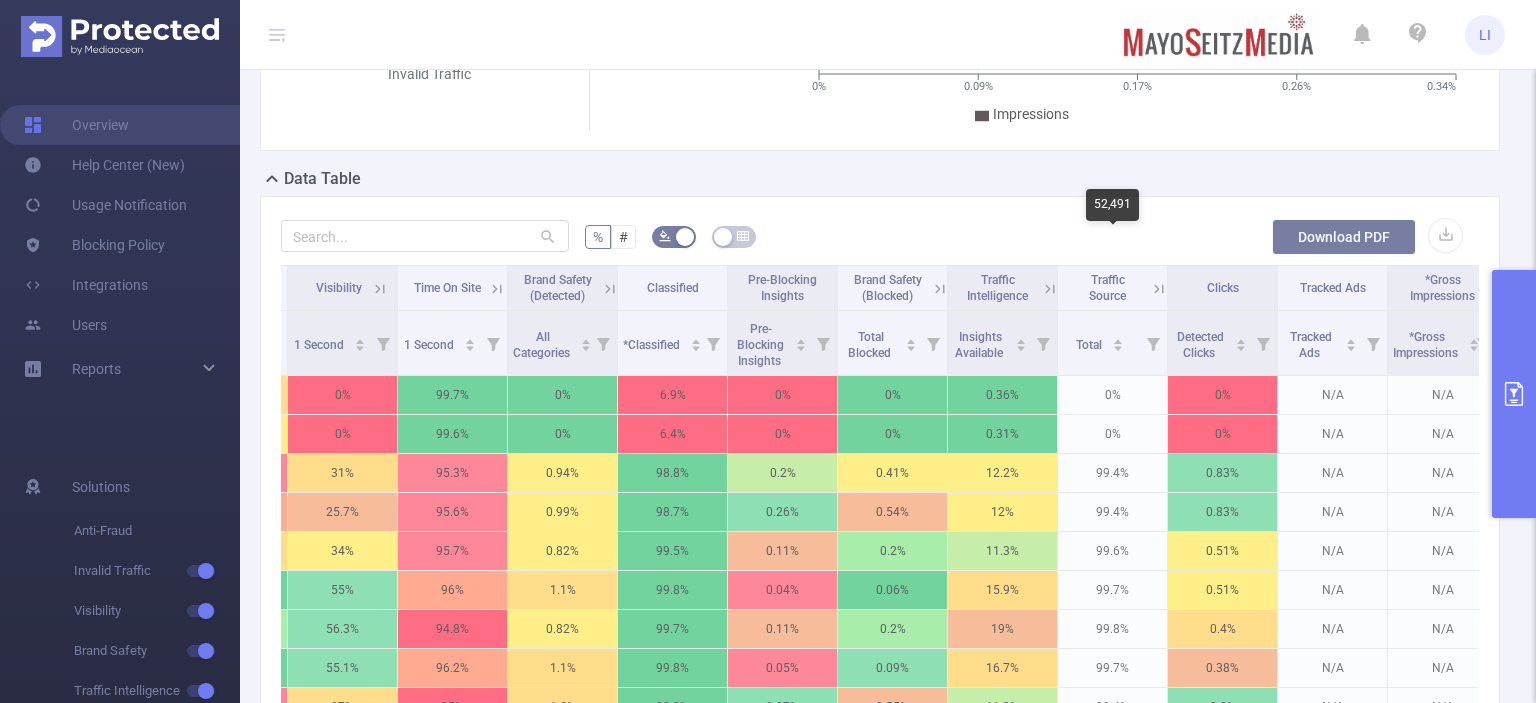 scroll, scrollTop: 385, scrollLeft: 0, axis: vertical 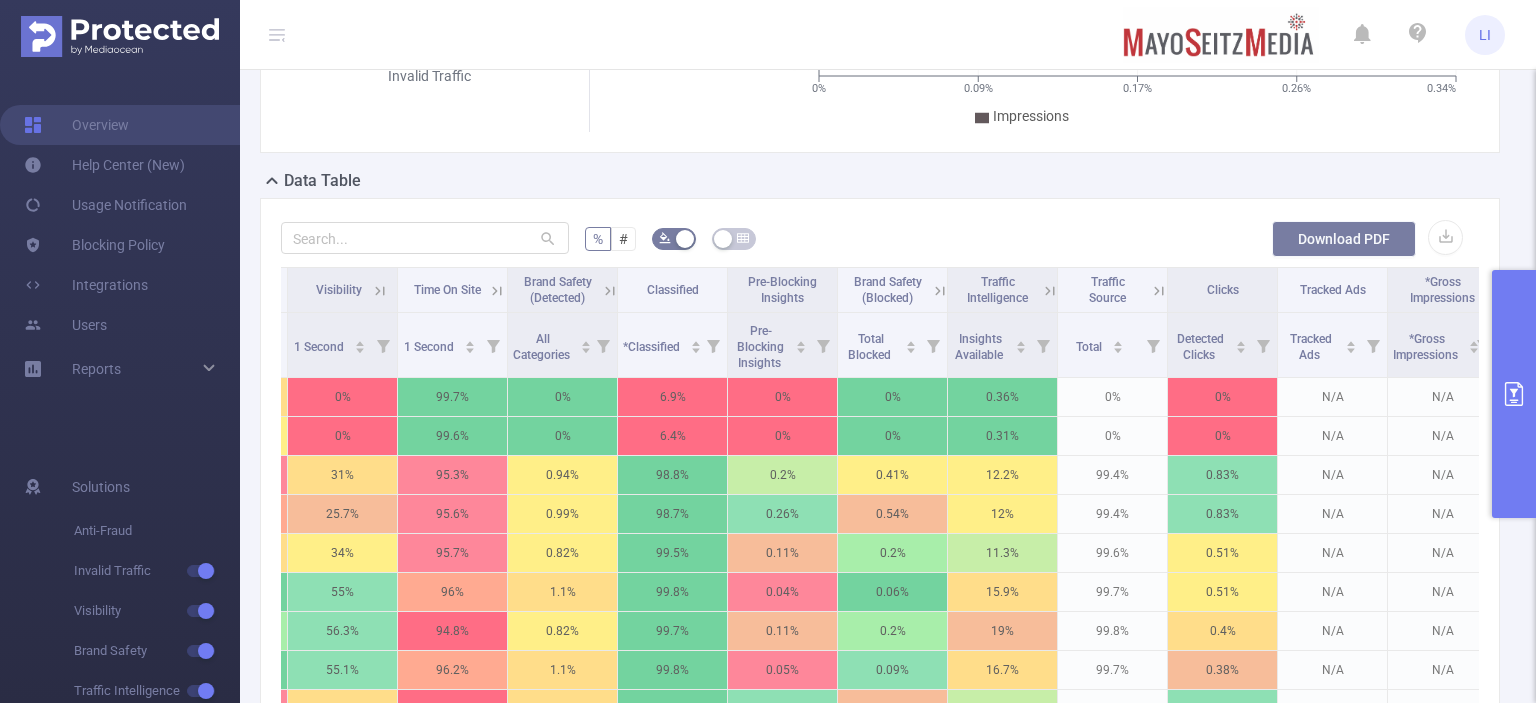click on "Download PDF" at bounding box center [1344, 239] 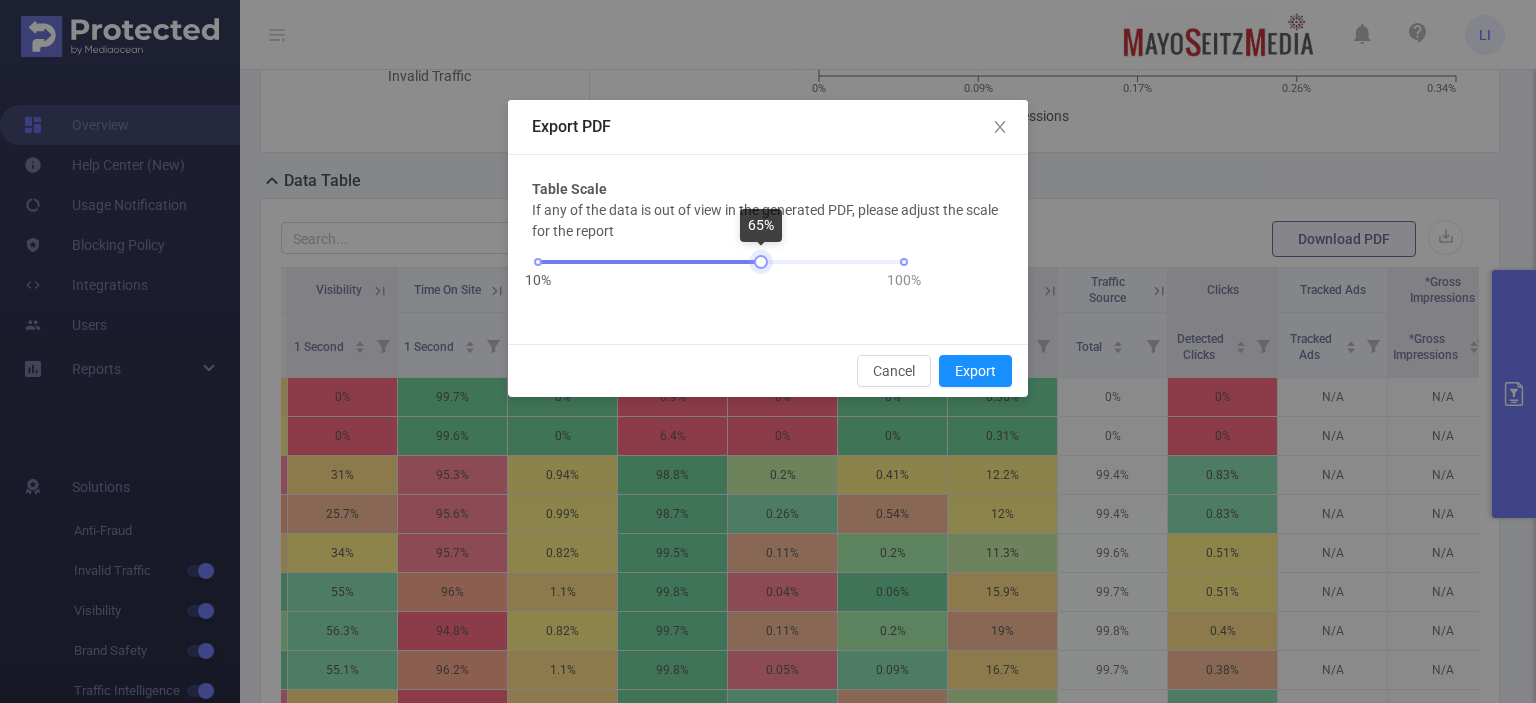 click on "10% 100%" at bounding box center [721, 262] 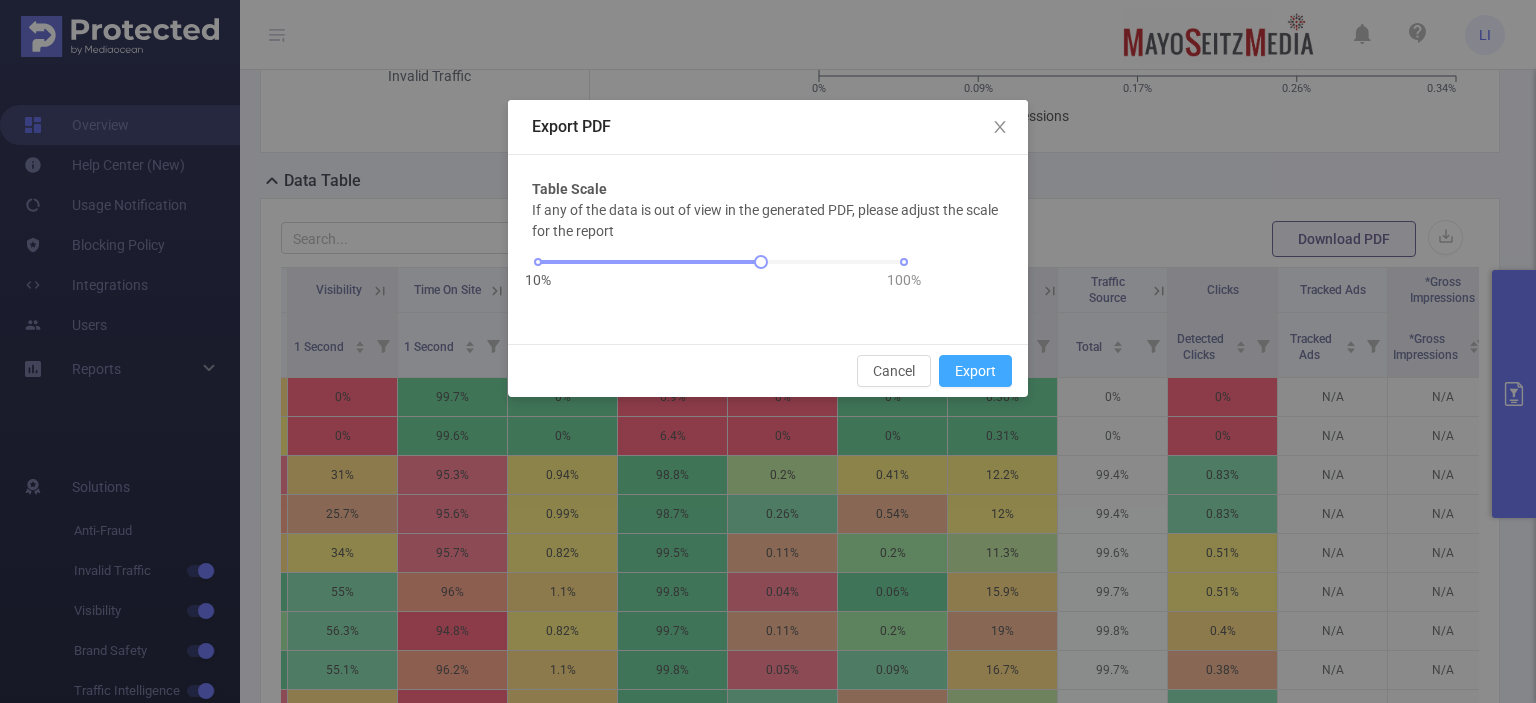 click on "Export" at bounding box center [975, 371] 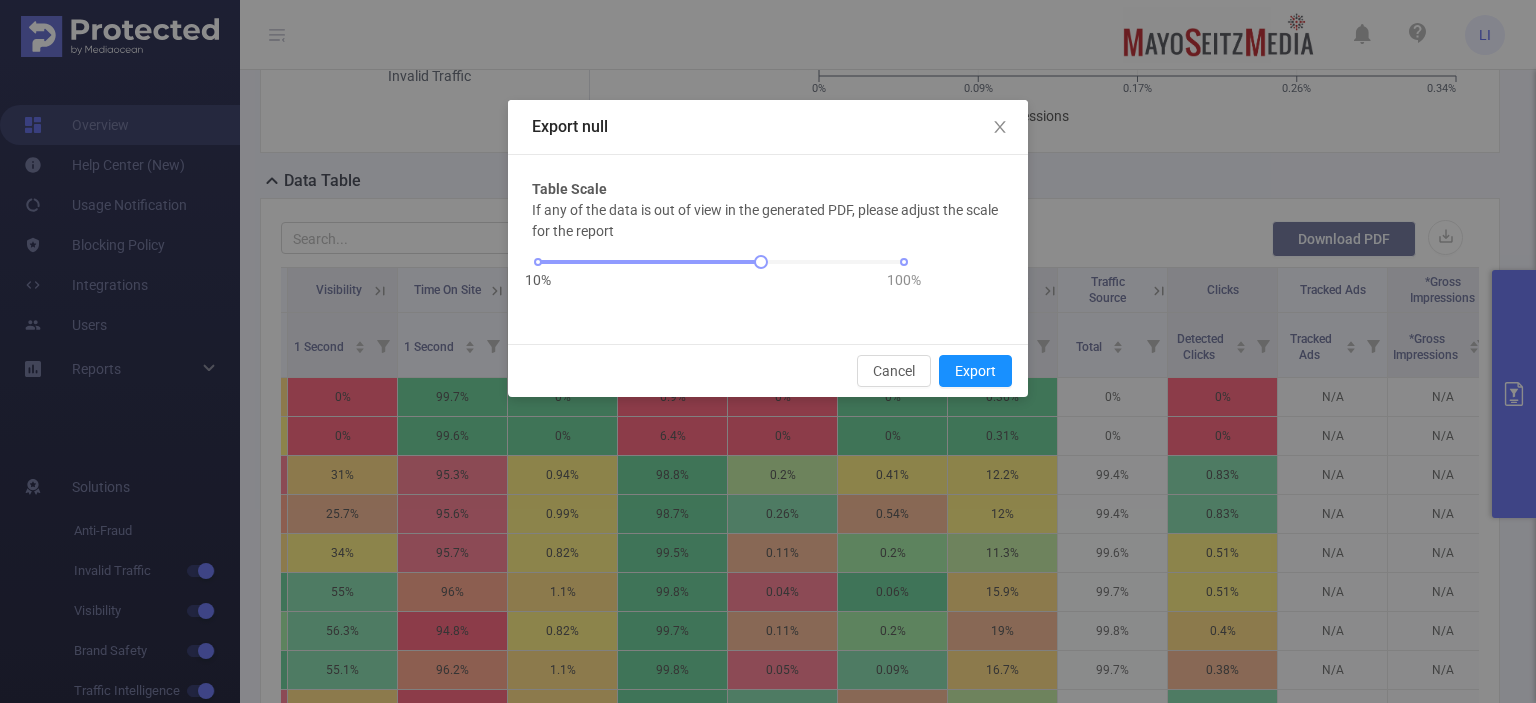 scroll, scrollTop: 482, scrollLeft: 0, axis: vertical 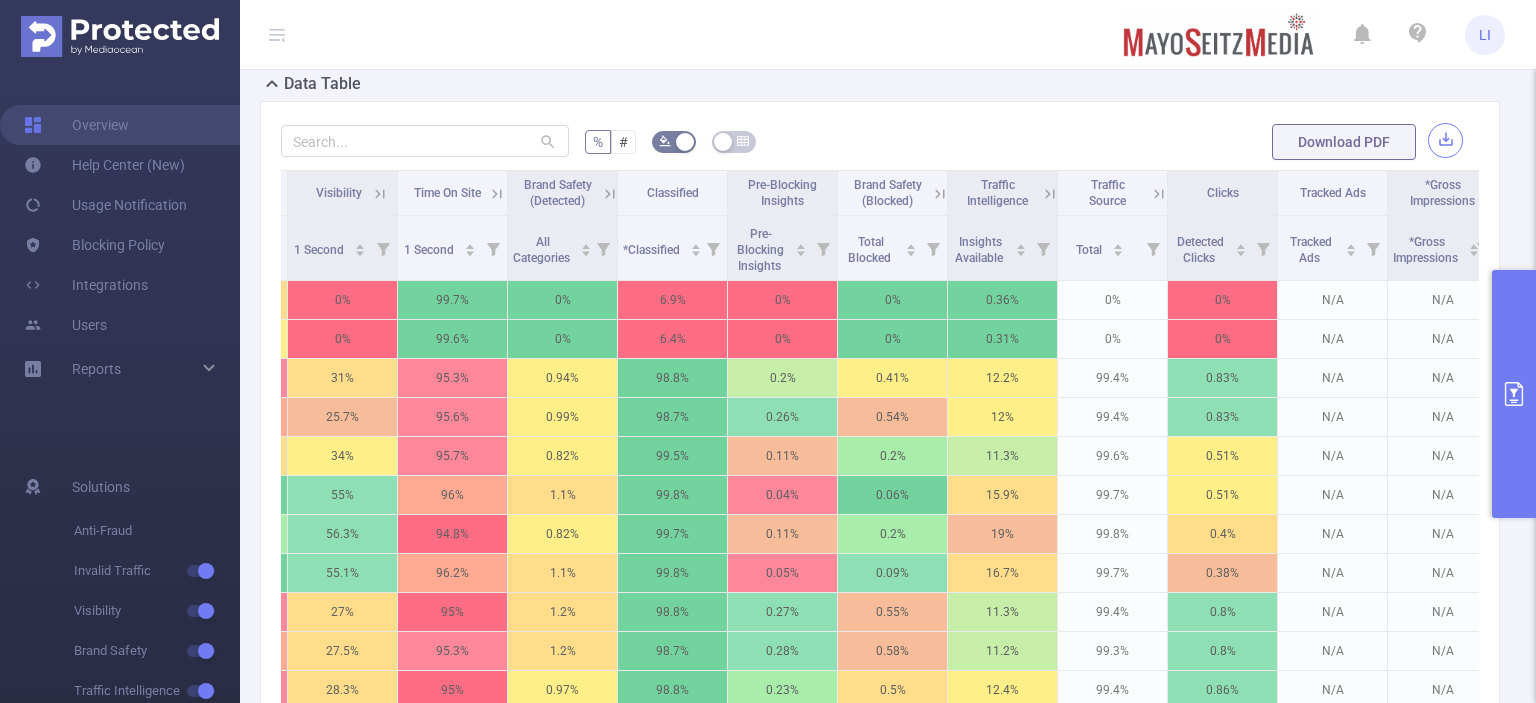 click at bounding box center (1445, 140) 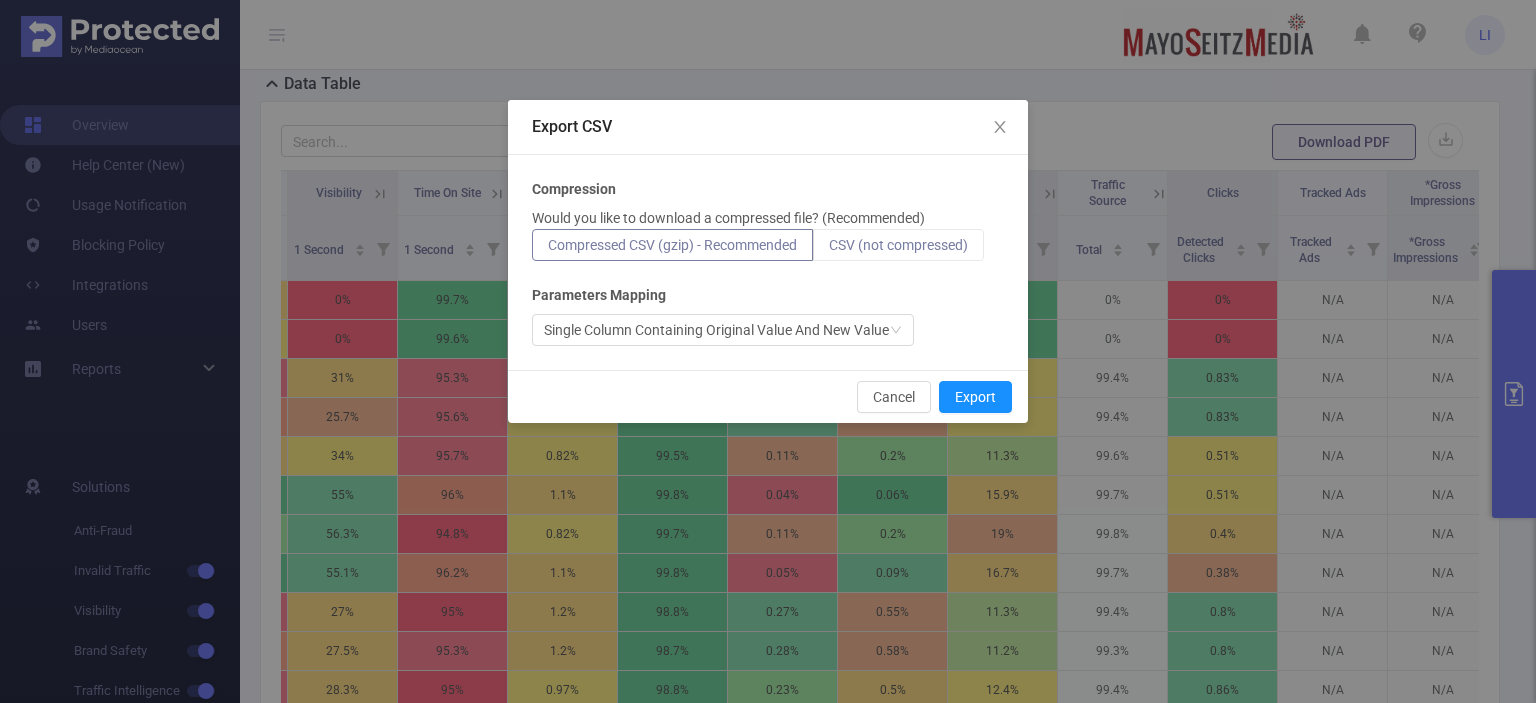 click on "CSV (not compressed)" at bounding box center [898, 245] 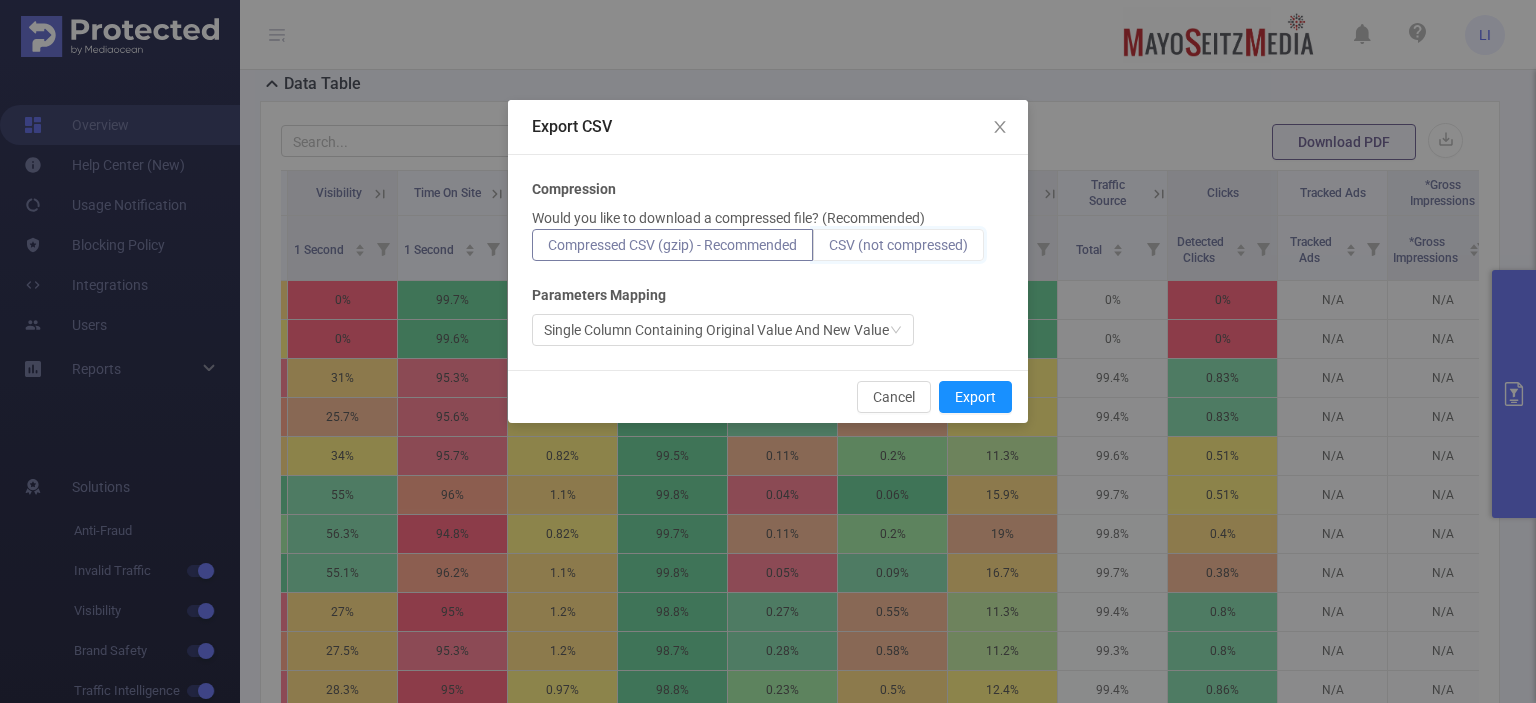 click on "CSV (not compressed)" at bounding box center (829, 250) 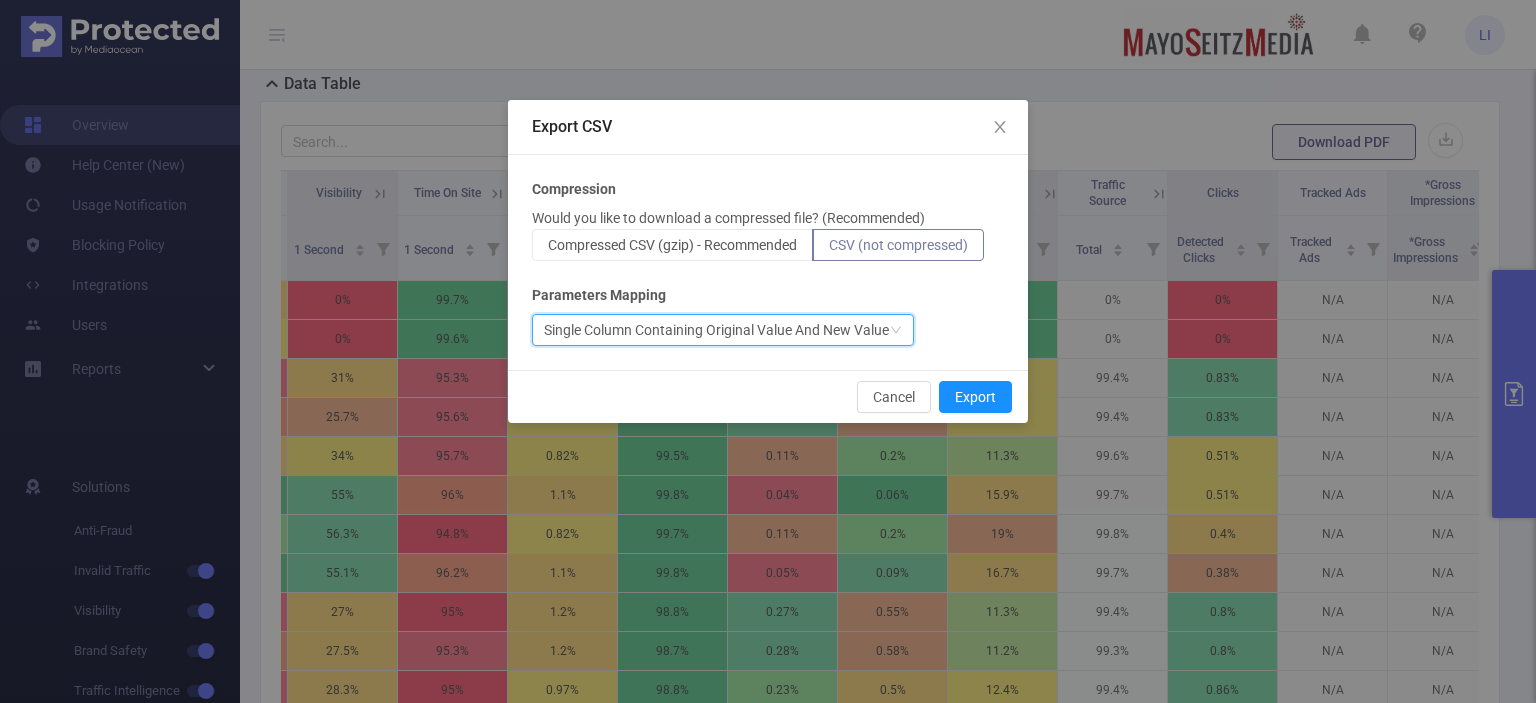 click on "Single Column Containing Original Value And New Value" at bounding box center [716, 330] 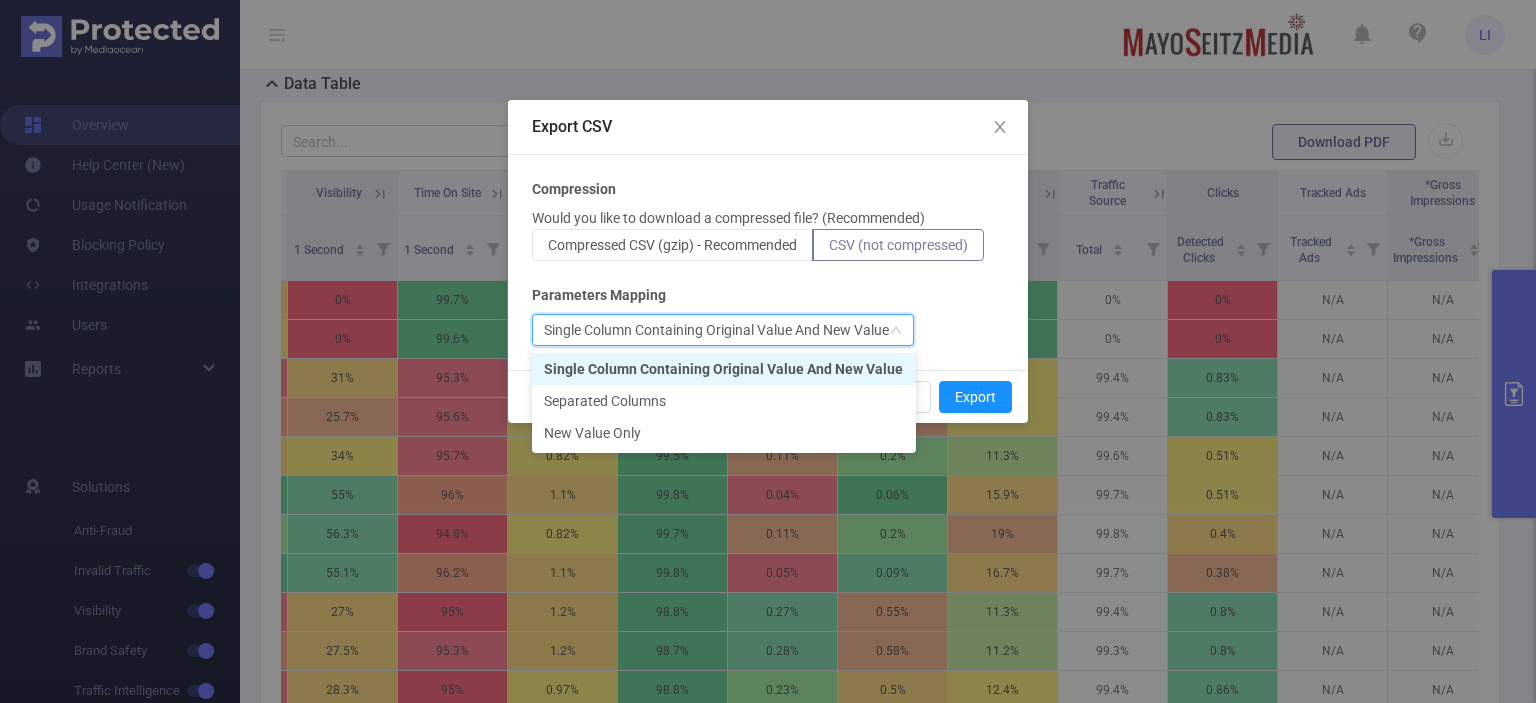 click on "Compression Would you like to download a compressed file? (Recommended) Compressed CSV (gzip) - Recommended  CSV (not compressed) Parameters Mapping Single Column Containing Original Value And New Value" at bounding box center (768, 262) 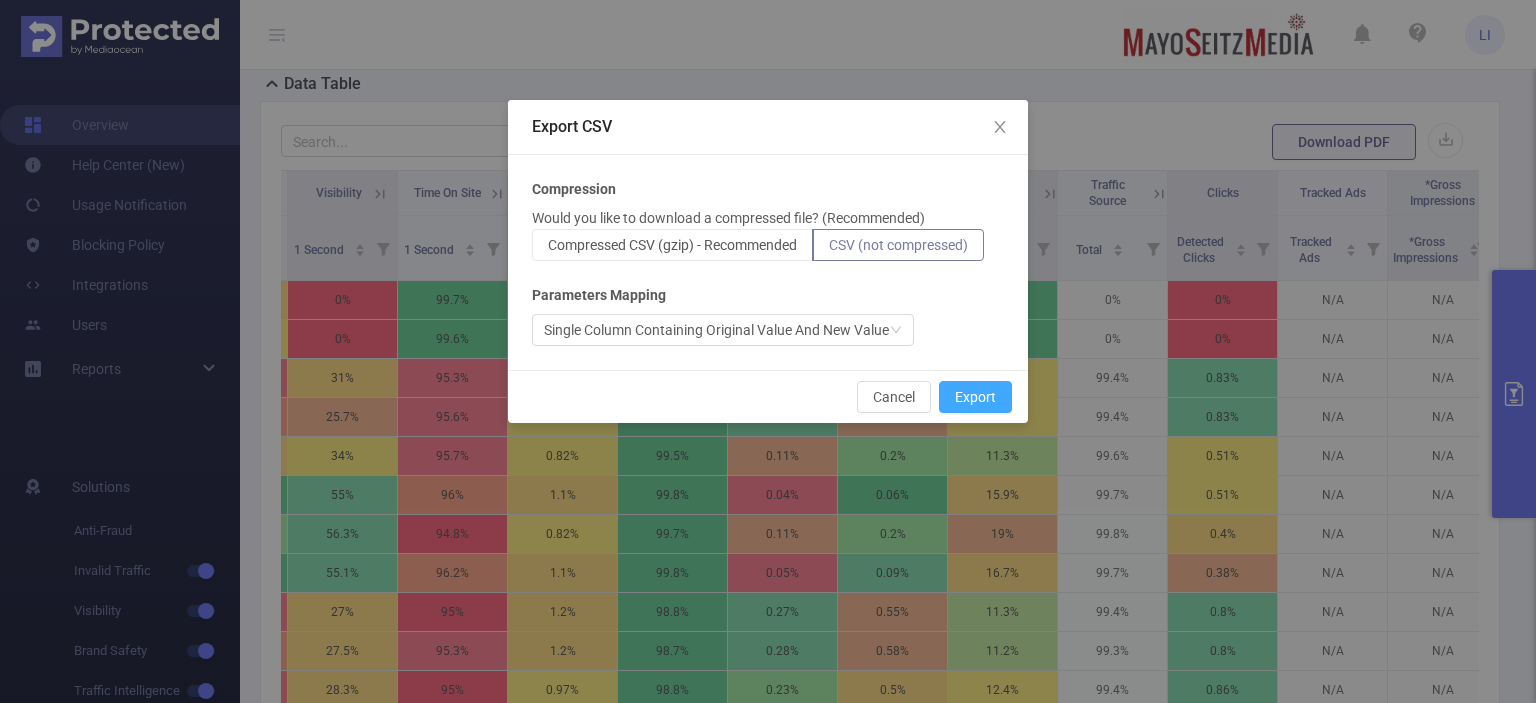 click on "Export" at bounding box center (975, 397) 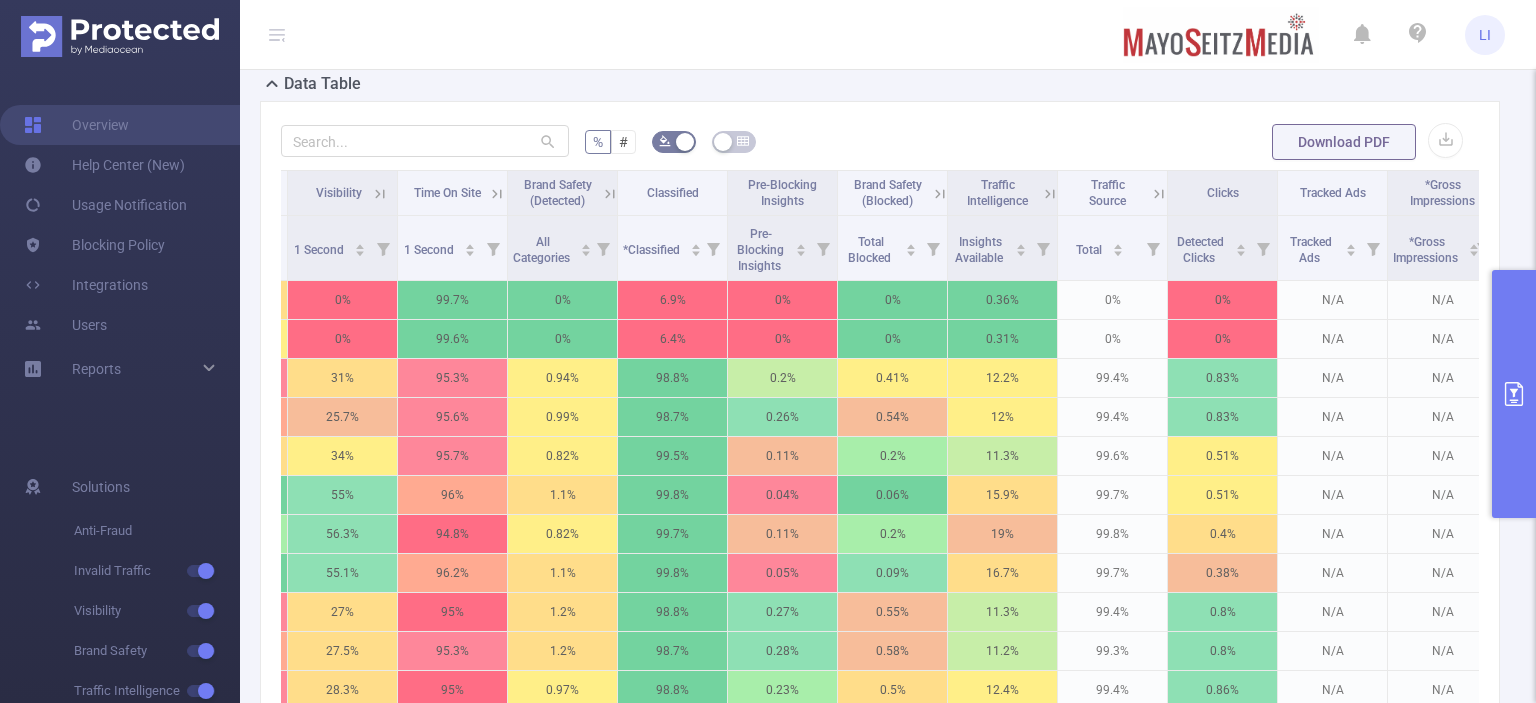 click 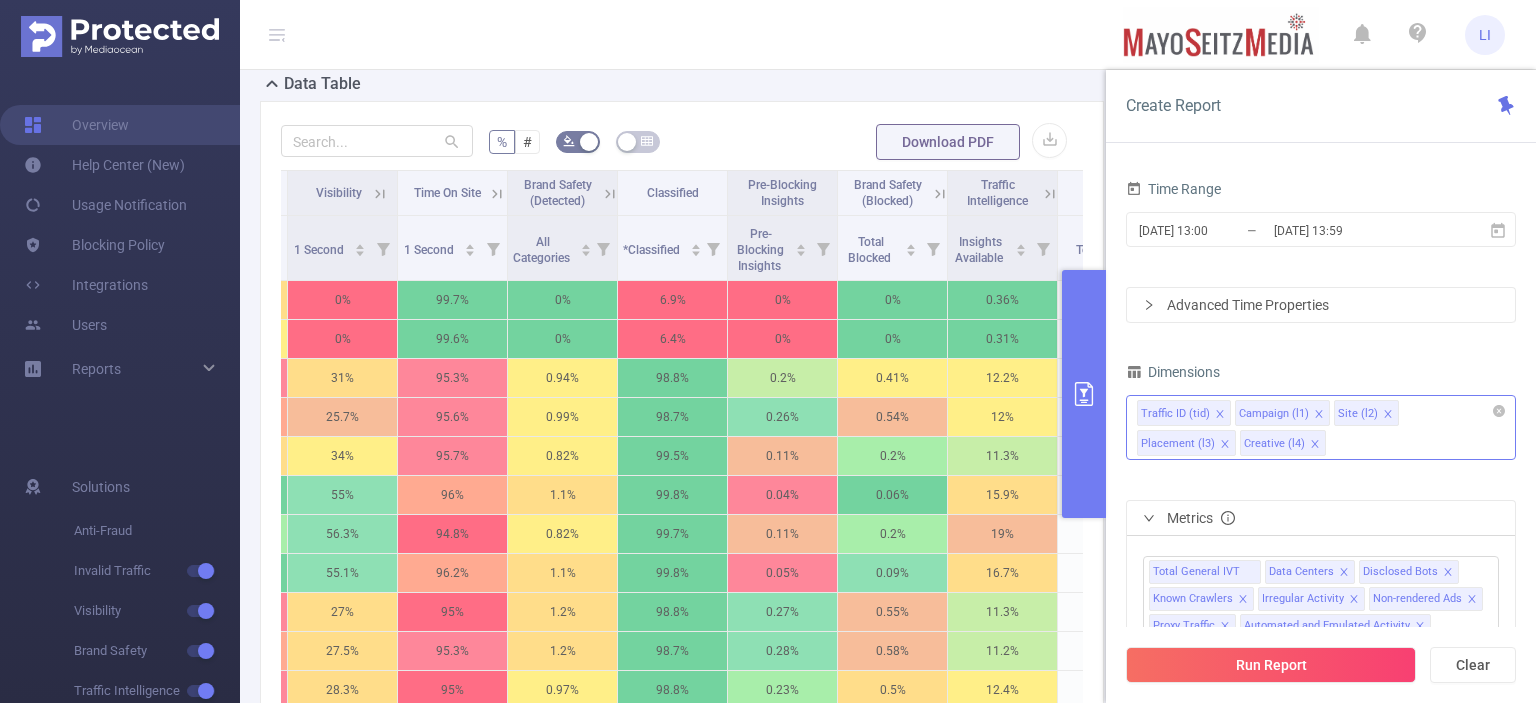 click 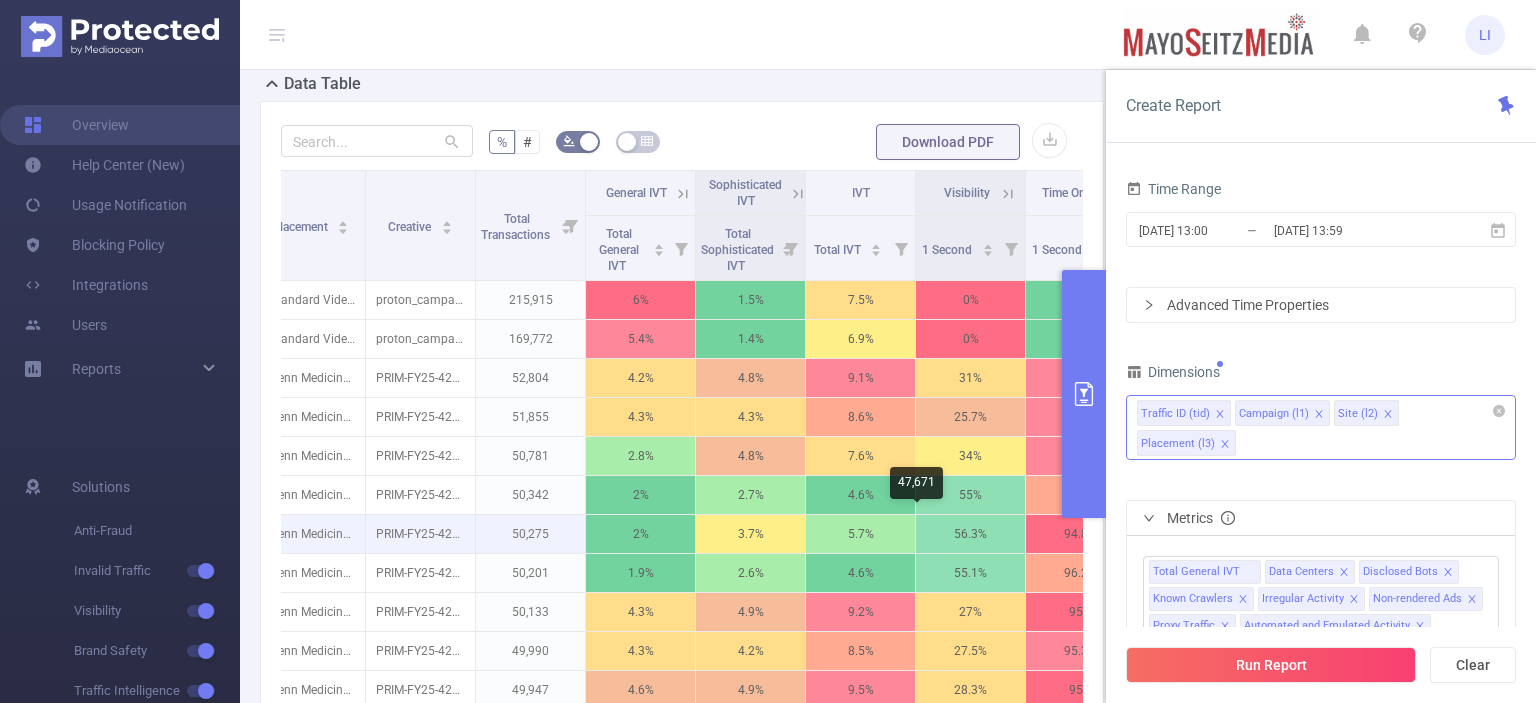 scroll, scrollTop: 0, scrollLeft: 362, axis: horizontal 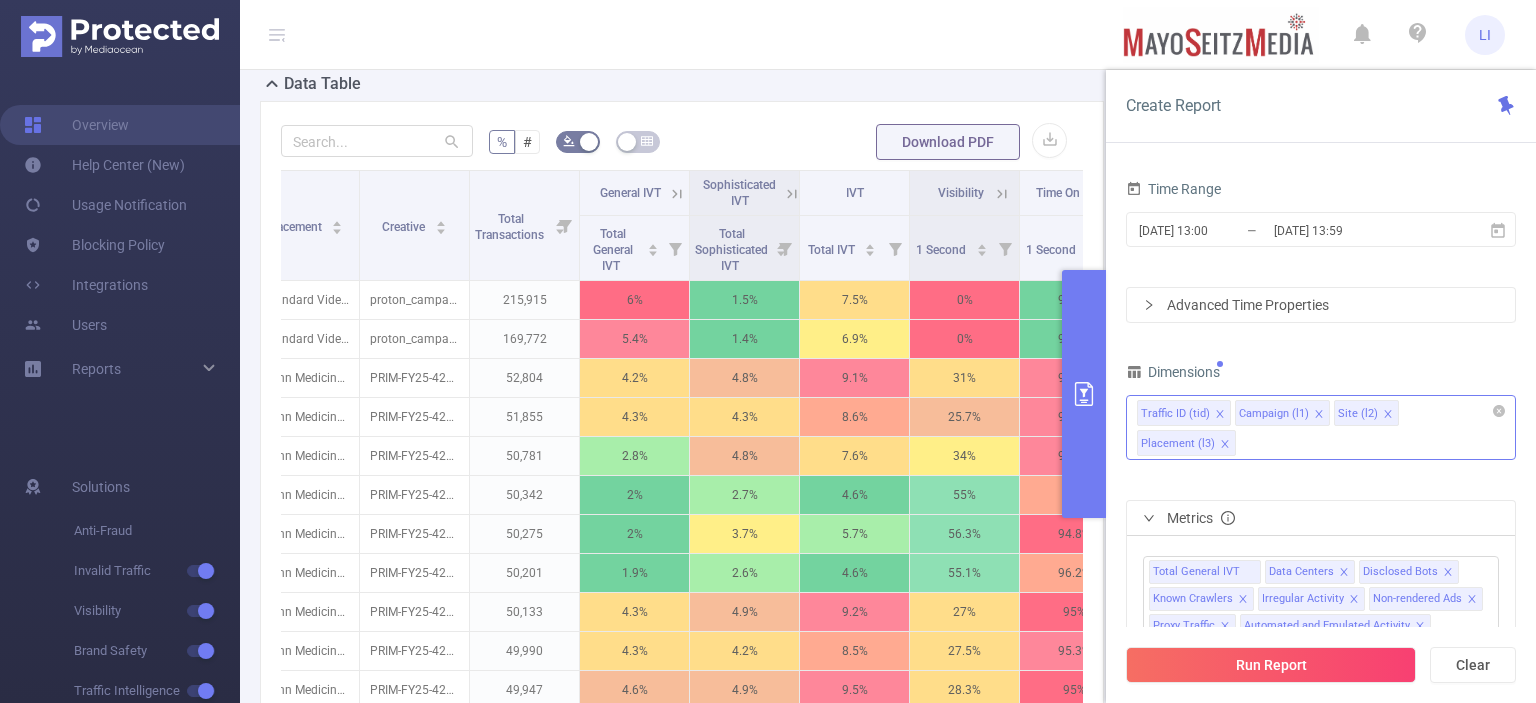 click on "Traffic ID (tid) Campaign (l1) Site (l2) Placement (l3)" at bounding box center [1321, 427] 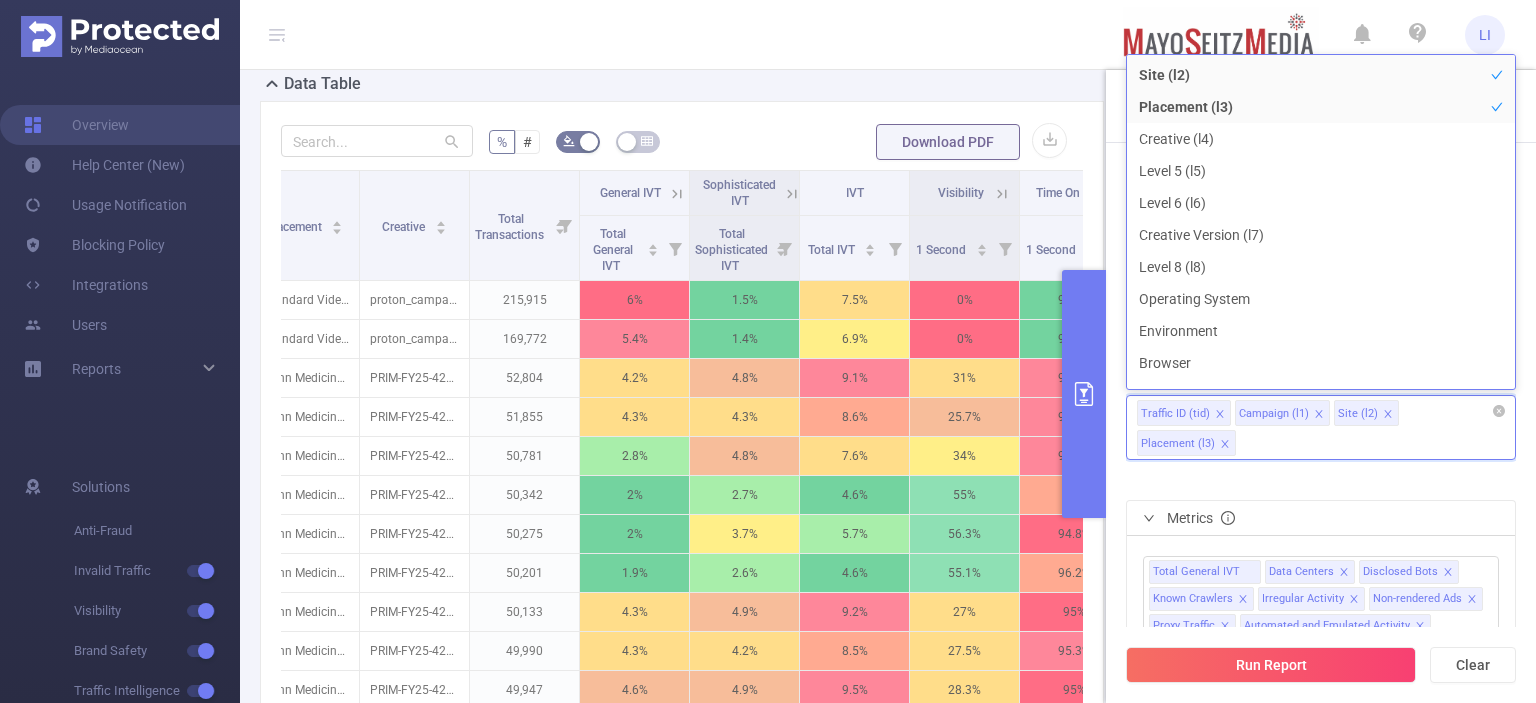 scroll, scrollTop: 118, scrollLeft: 0, axis: vertical 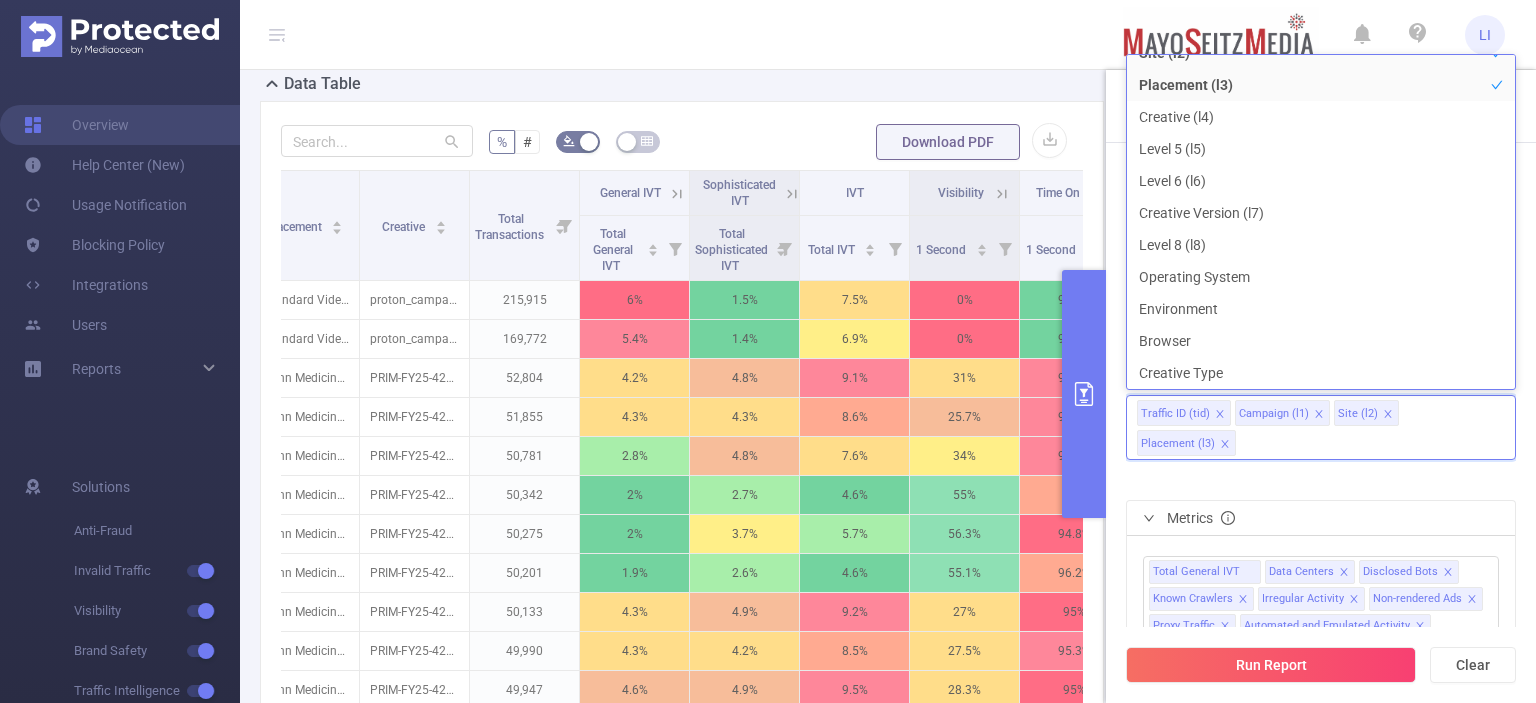 click on "Dimensions Traffic ID (tid) Campaign (l1) Site (l2) Placement (l3)   Metrics Total General IVT Data Centers Disclosed Bots Known Crawlers Irregular Activity Non-rendered Ads Proxy Traffic Automated and Emulated Activity Inventory Spoofing Falsified or Manipulated Incentivized, Malware, or Out-of-Store Obstructed Ads Undisclosed Detection Total Sophisticated IVT 1 Second 2 Seconds 5 Seconds 10 Seconds 15 Seconds 20 Seconds 25 Seconds Custom Visibility 2 Seconds 5 Seconds 10 Seconds 15 Seconds 20 Seconds 25 Seconds 1 Second All Categories *Adult & Explicit Sexual Content *Arms *Crime *Death Injury & Military Conflict *Online Piracy *Hate Speech & Acts of Aggression *Obscenity and Profanity *Spam or Harmful Content *Terrorism *Sensitive Social Issues Gambling *Illegal Drugs *Alcohol and Tobacco Fake News / Misinformation *Geo Mismatch *Site List App List Keyword List Content Negative Sentiment Language Mismatch Invalid Traffic *Brand Safety Categories IAB Content Category Total Blocked Insights Available" at bounding box center [1321, 1043] 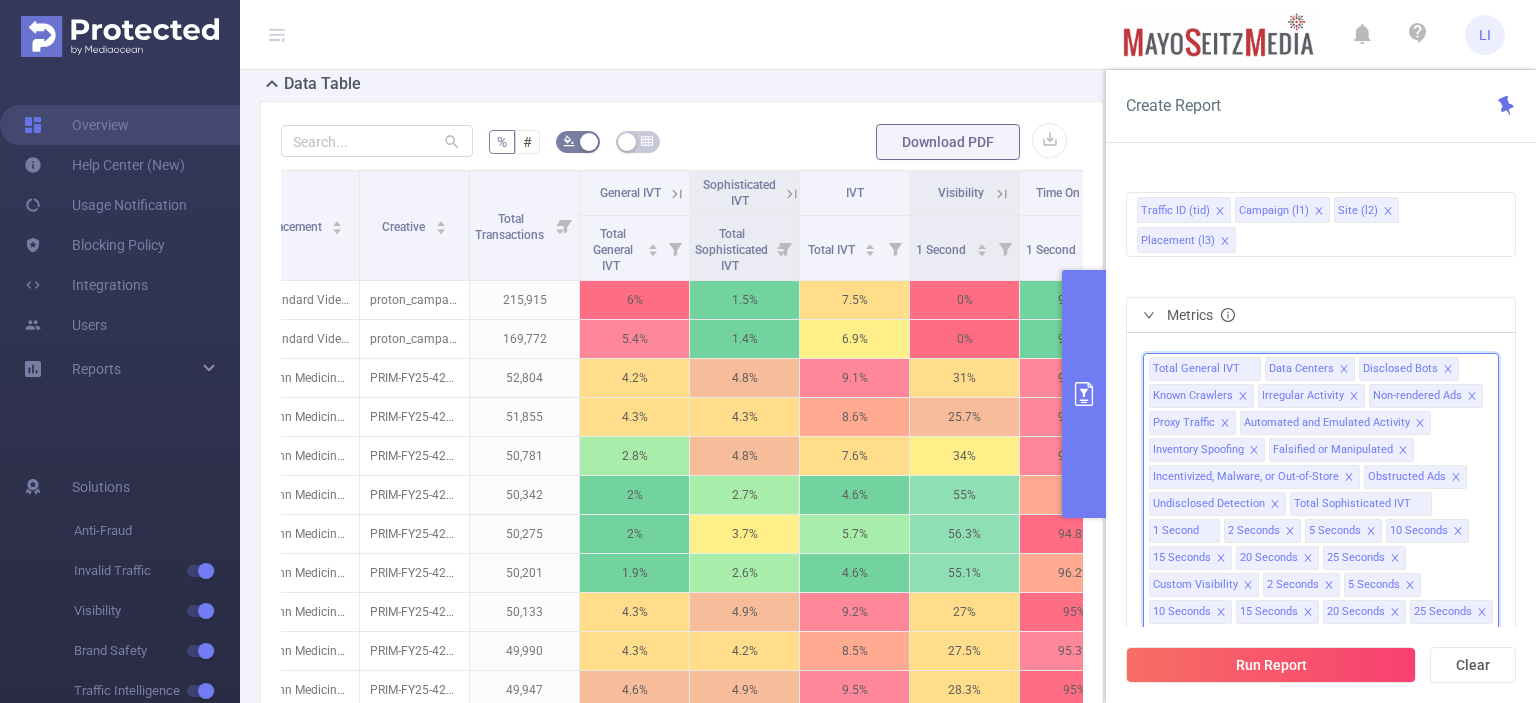 click on "Total General IVT Data Centers Disclosed Bots Known Crawlers Irregular Activity Non-rendered Ads Proxy Traffic Automated and Emulated Activity Inventory Spoofing Falsified or Manipulated Incentivized, Malware, or Out-of-Store Obstructed Ads Undisclosed Detection Total Sophisticated IVT 1 Second 2 Seconds 5 Seconds 10 Seconds 15 Seconds 20 Seconds 25 Seconds Custom Visibility 2 Seconds 5 Seconds 10 Seconds 15 Seconds 20 Seconds 25 Seconds 1 Second All Categories *Adult & Explicit Sexual Content *Arms *Crime *Death Injury & Military Conflict *Online Piracy *Hate Speech & Acts of Aggression *Obscenity and Profanity *Spam or Harmful Content *Terrorism *Sensitive Social Issues Gambling *Illegal Drugs *Alcohol and Tobacco Fake News / Misinformation *Geo Mismatch *Site List App List Keyword List Content Negative Sentiment Language Mismatch Invalid Traffic *Brand Safety Categories IAB Content Category Total Blocked Insights Available Notifications & Pops Incentivized Users Private Browsing Invalid Supply Chain Social" at bounding box center [1321, 760] 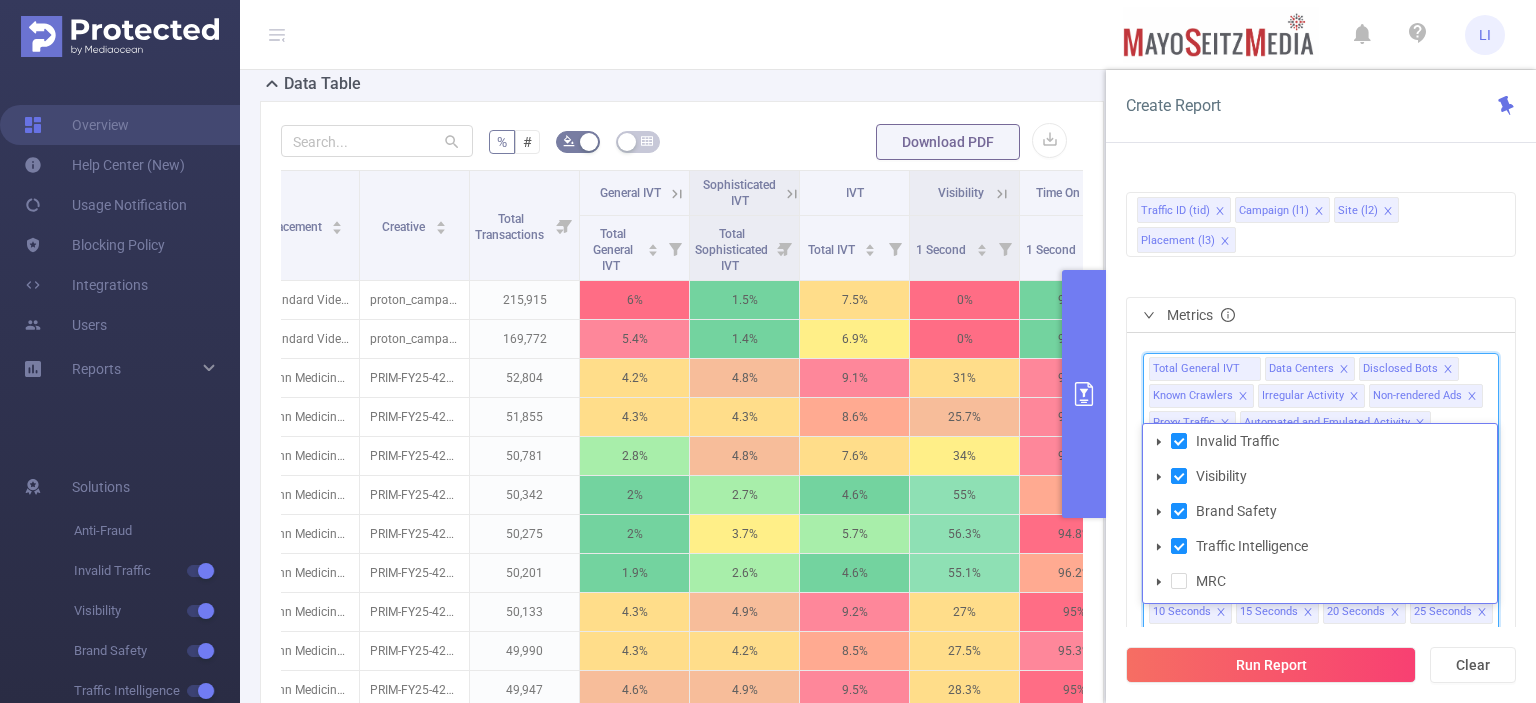 click 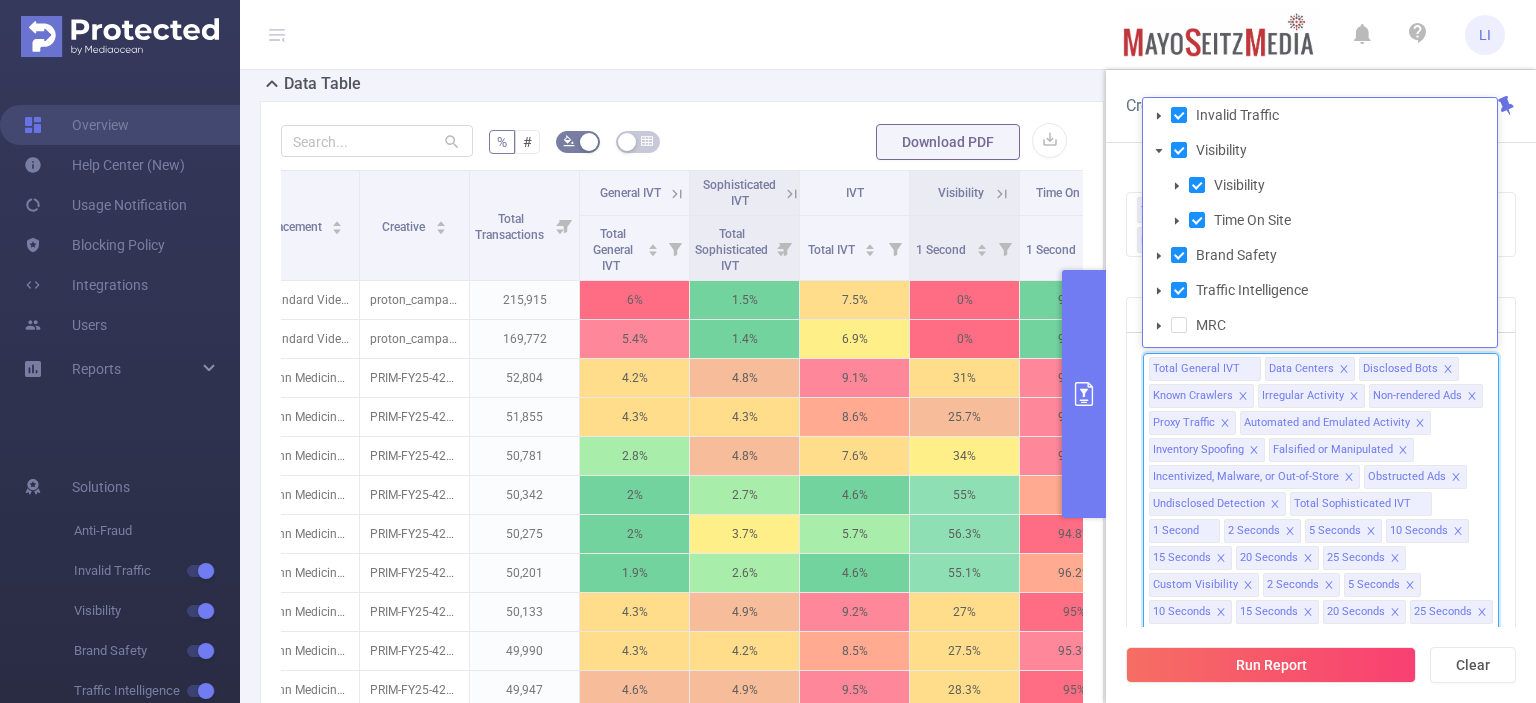 click at bounding box center [1177, 186] 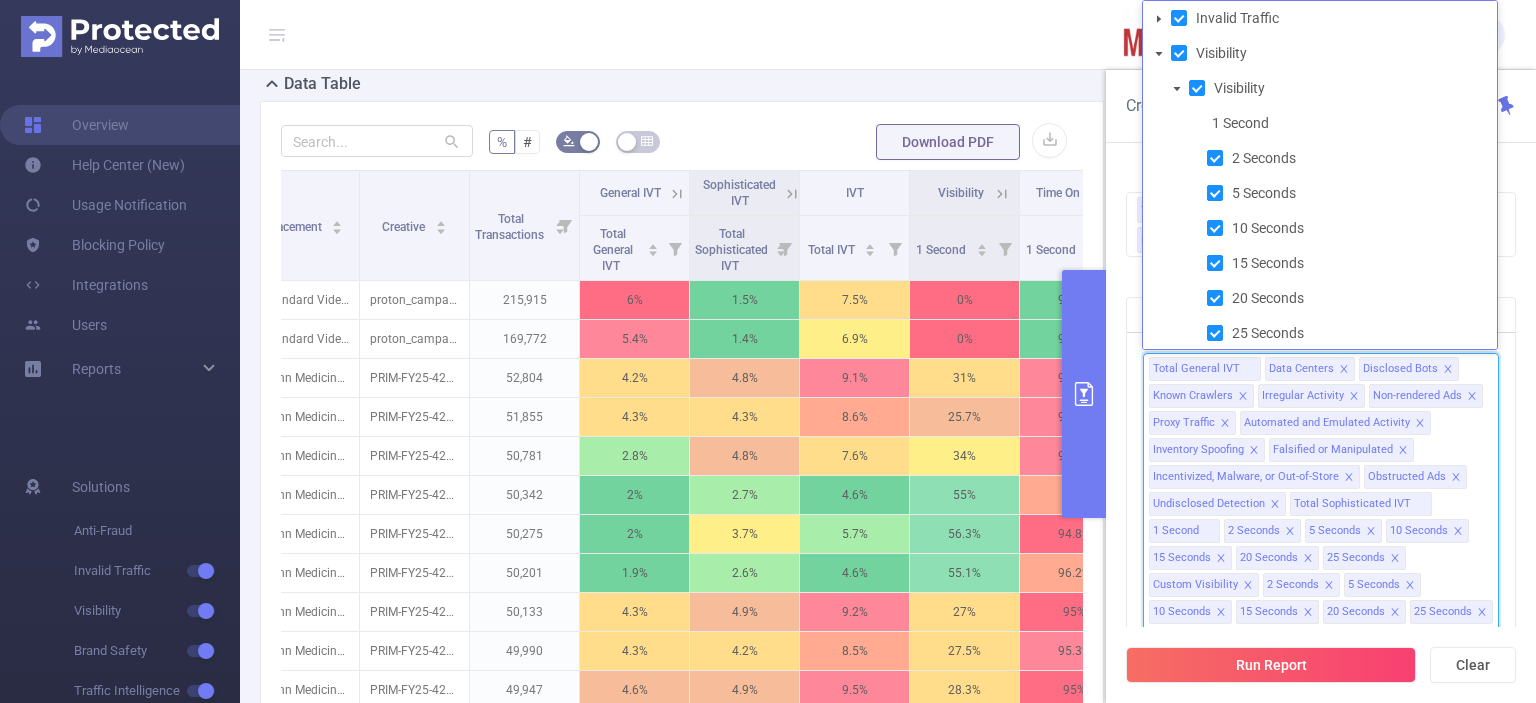 click 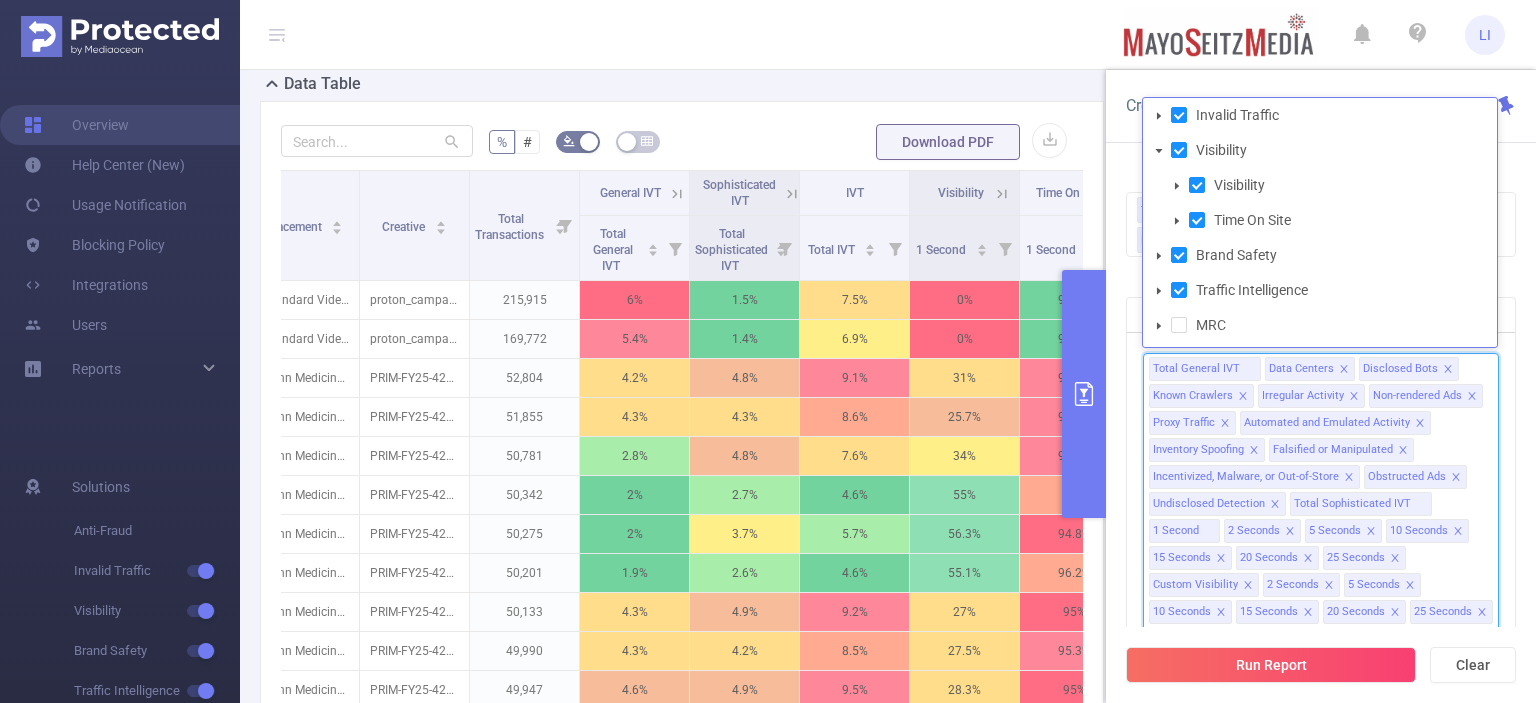 click 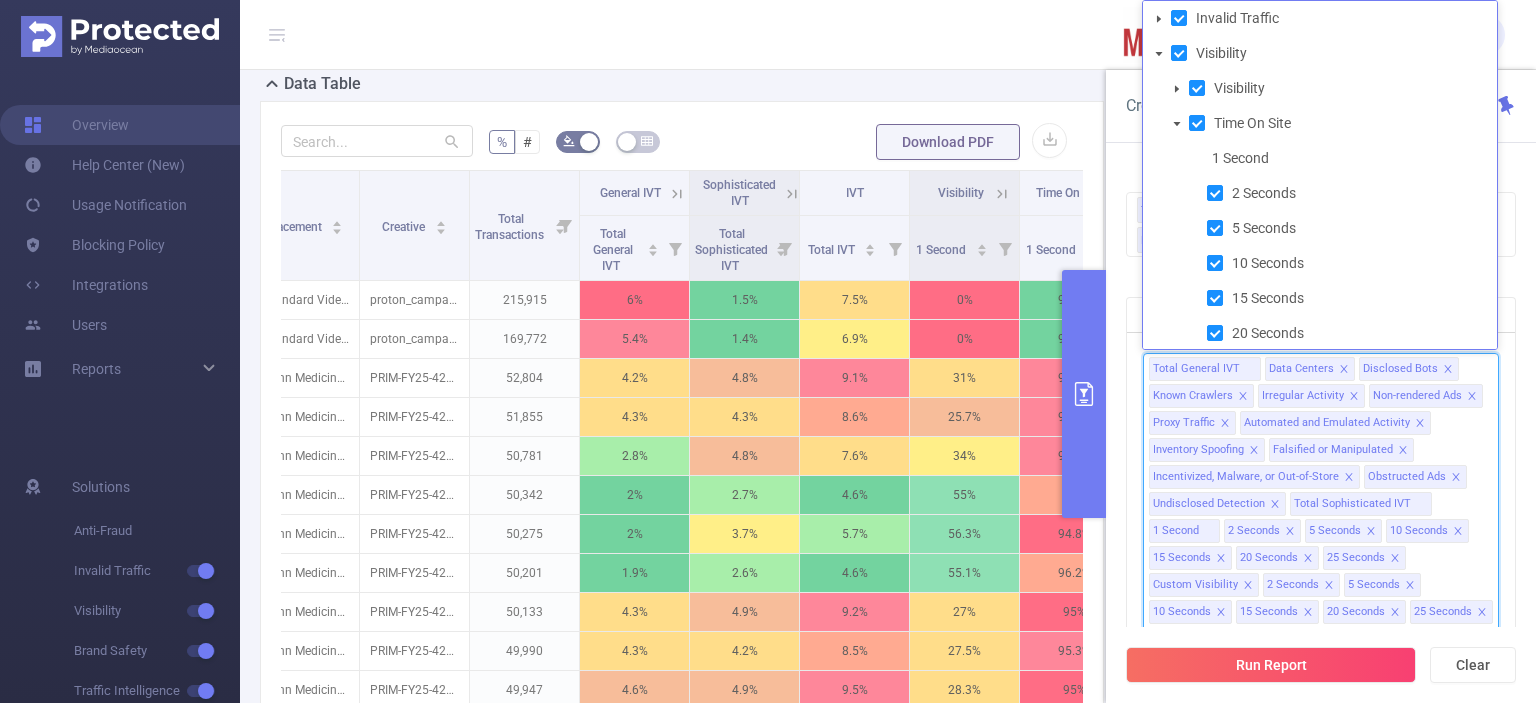 click 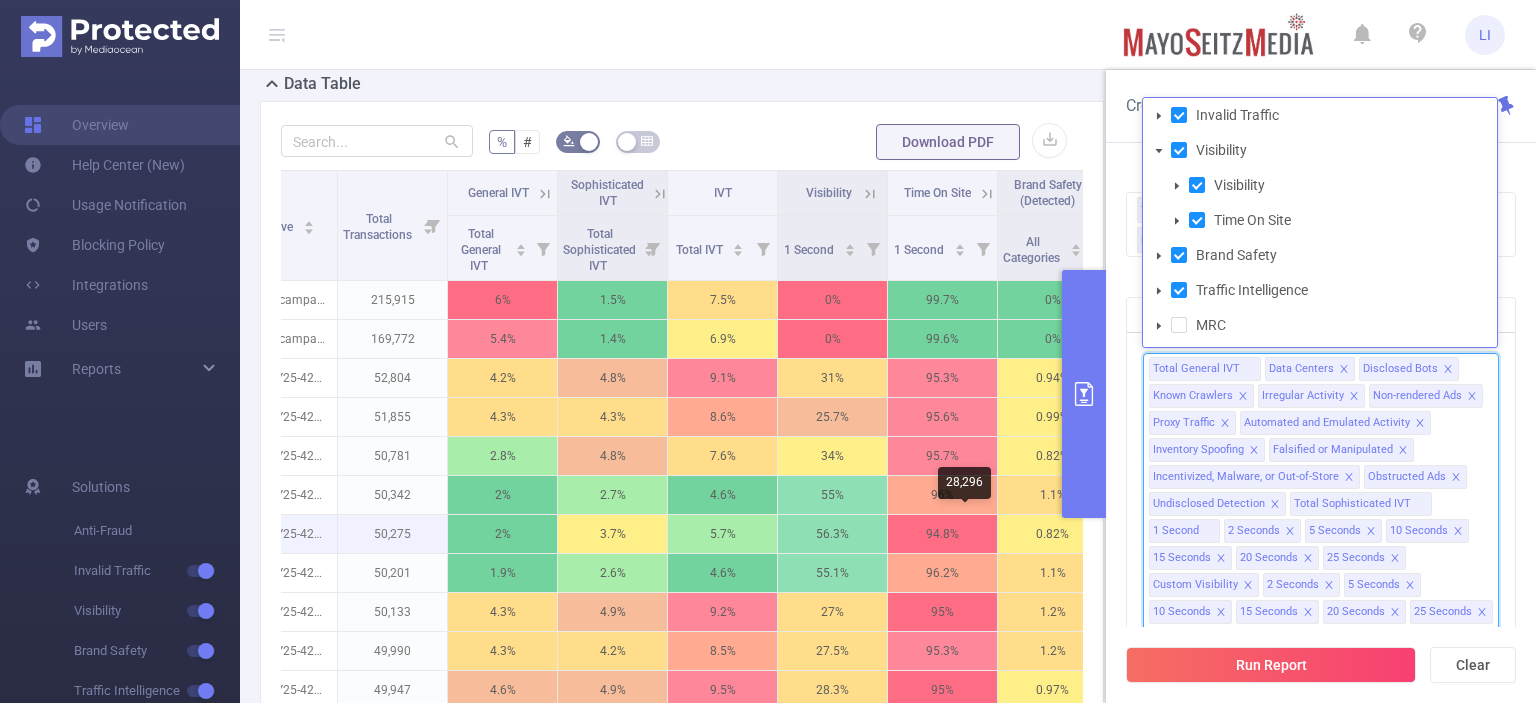 scroll, scrollTop: 0, scrollLeft: 498, axis: horizontal 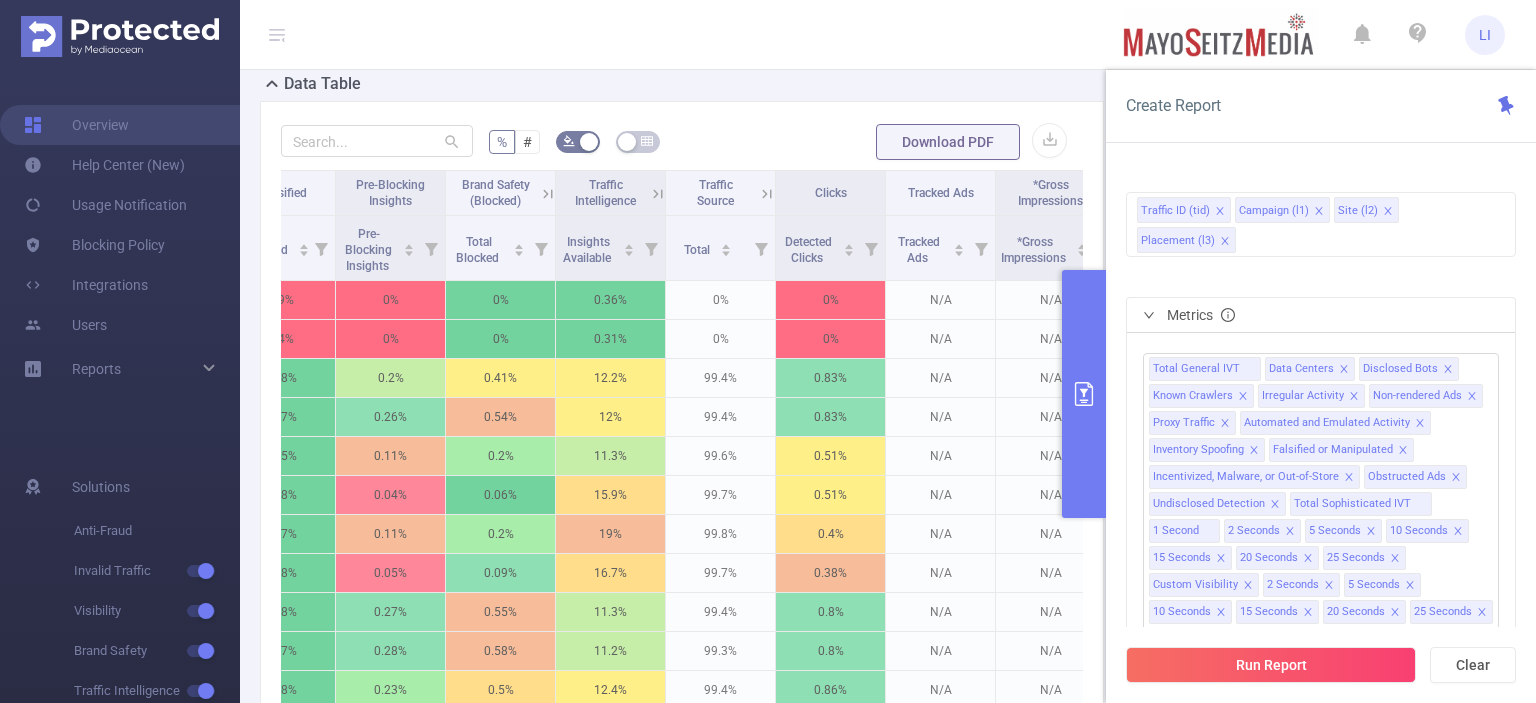 click on "Total General IVT Data Centers Disclosed Bots Known Crawlers Irregular Activity Non-rendered Ads Proxy Traffic Automated and Emulated Activity Inventory Spoofing Falsified or Manipulated Incentivized, Malware, or Out-of-Store Obstructed Ads Undisclosed Detection Total Sophisticated IVT 1 Second 2 Seconds 5 Seconds 10 Seconds 15 Seconds 20 Seconds 25 Seconds Custom Visibility 2 Seconds 5 Seconds 10 Seconds 15 Seconds 20 Seconds 25 Seconds 1 Second All Categories *Adult & Explicit Sexual Content *Arms *Crime *Death Injury & Military Conflict *Online Piracy *Hate Speech & Acts of Aggression *Obscenity and Profanity *Spam or Harmful Content *Terrorism *Sensitive Social Issues Gambling *Illegal Drugs *Alcohol and Tobacco Fake News / Misinformation *Geo Mismatch *Site List App List Keyword List Content Negative Sentiment Language Mismatch Invalid Traffic *Brand Safety Categories IAB Content Category Total Blocked Insights Available Notifications & Pops Incentivized Users Private Browsing Invalid Supply Chain Social" at bounding box center [1321, 767] 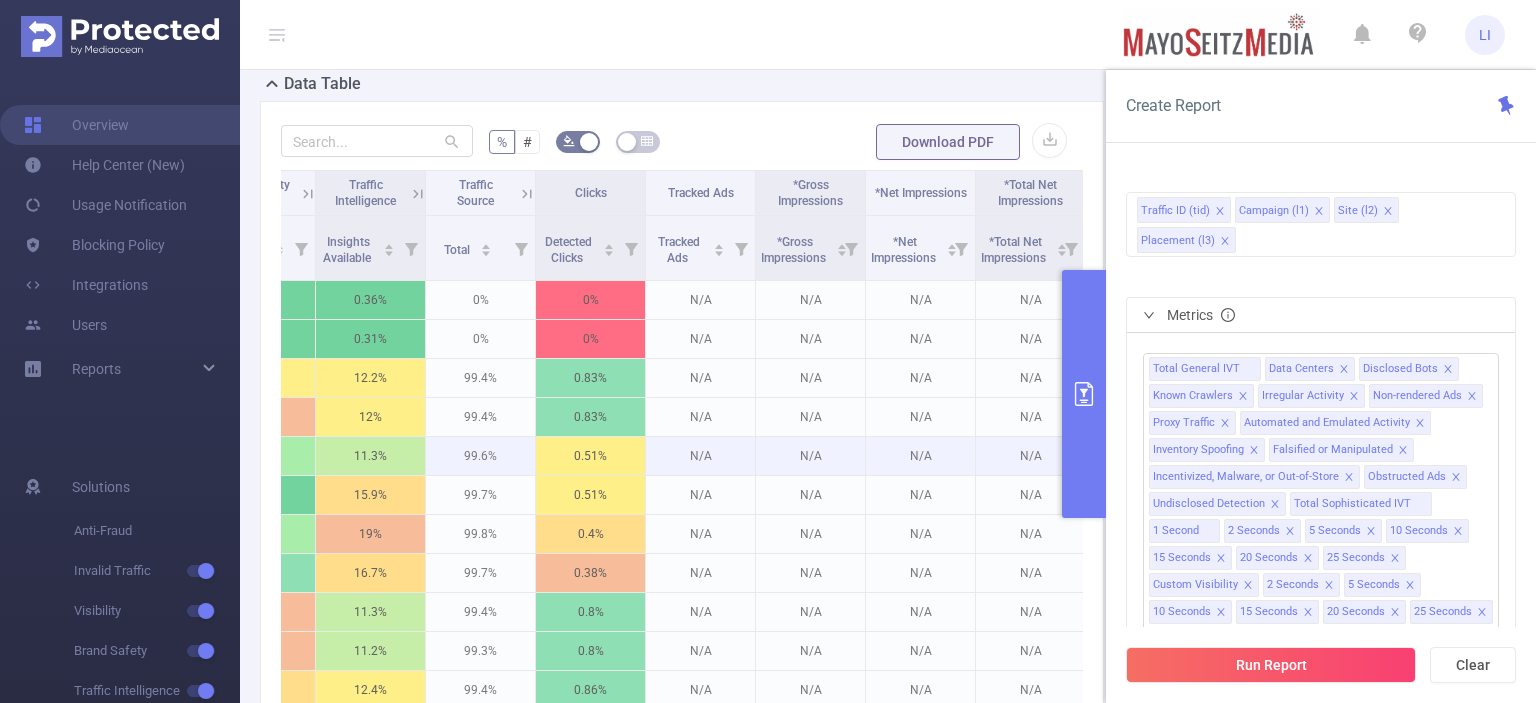 scroll, scrollTop: 0, scrollLeft: 1623, axis: horizontal 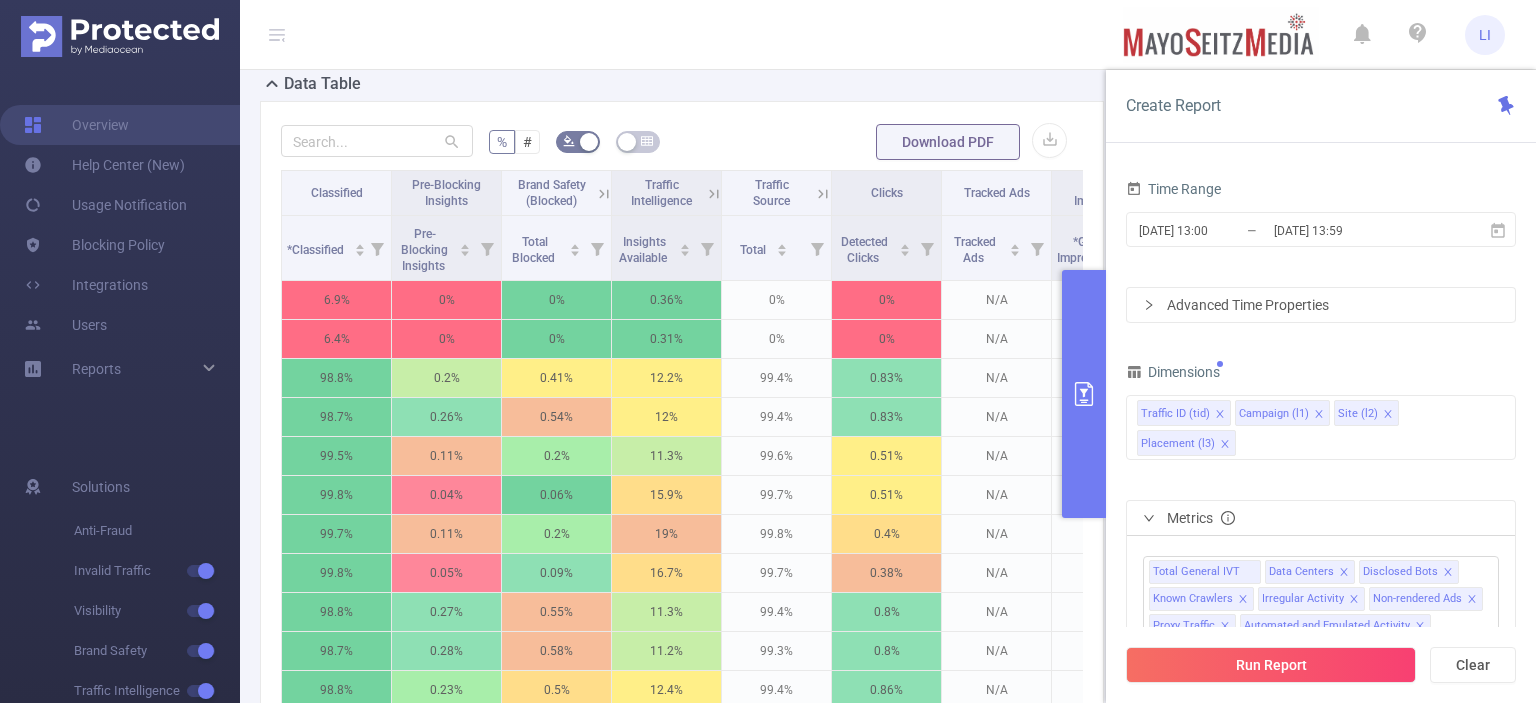 click on "% # Download PDF Traffic ID   Campaign   Site   Placement   Creative   Total Transactions   General IVT Sophisticated IVT IVT Visibility Time On Site Brand Safety (Detected) Classified Pre-Blocking Insights Brand Safety (Blocked) Traffic Intelligence Traffic Source Clicks Tracked Ads *Gross Impressions *Net Impressions *Total Net Impressions Total General IVT   Total Sophisticated IVT   Total IVT   1 Second   1 Second   All Categories   *Classified   Pre-Blocking Insights   Total Blocked   Insights Available   Total   Detected Clicks   Tracked Ads   *Gross Impressions   *Net Impressions   *Total Net Impressions   "Penn Medicine" [29707] "PENN FY25 Q3Q4 PPRO Proton - Flight 3" [278844] MIQDigitalUS "Standard Video_Penn Medicine_PENN FY25 Q3Q4 PPRO Proton_HLLY_LGH SA_A45+ MiQ Health Audiences for Oncology_Prospecting_streaming video (FEP)_1 x 1_Flight 3 15 placement" [9559016] proton_campaign_update_15_second_lgh_final_original.mp4 [5114813] 215,915 6% 1.5% 7.5% 0% 99.7% 0% 6.9% 0% 0% 0% 1" at bounding box center (682, 1293) 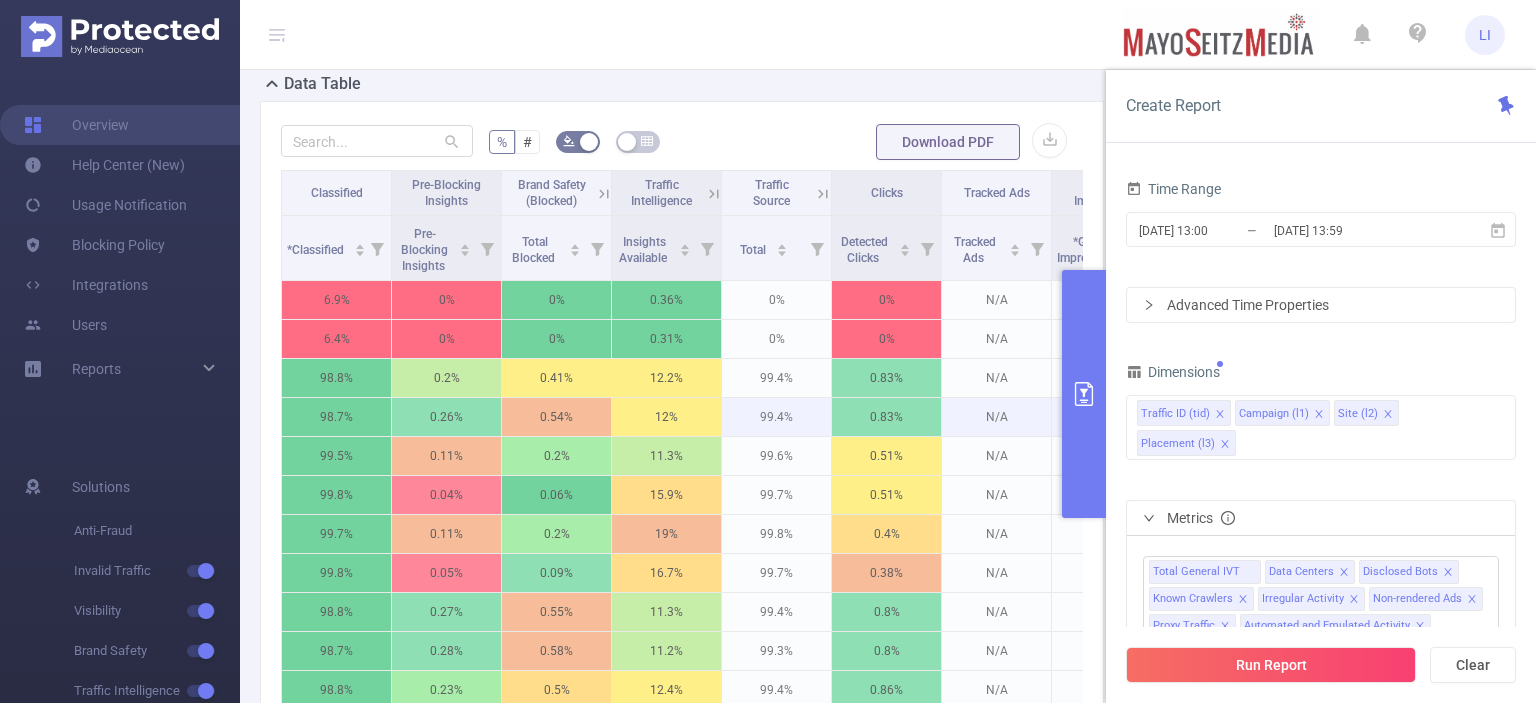 scroll, scrollTop: 0, scrollLeft: 1241, axis: horizontal 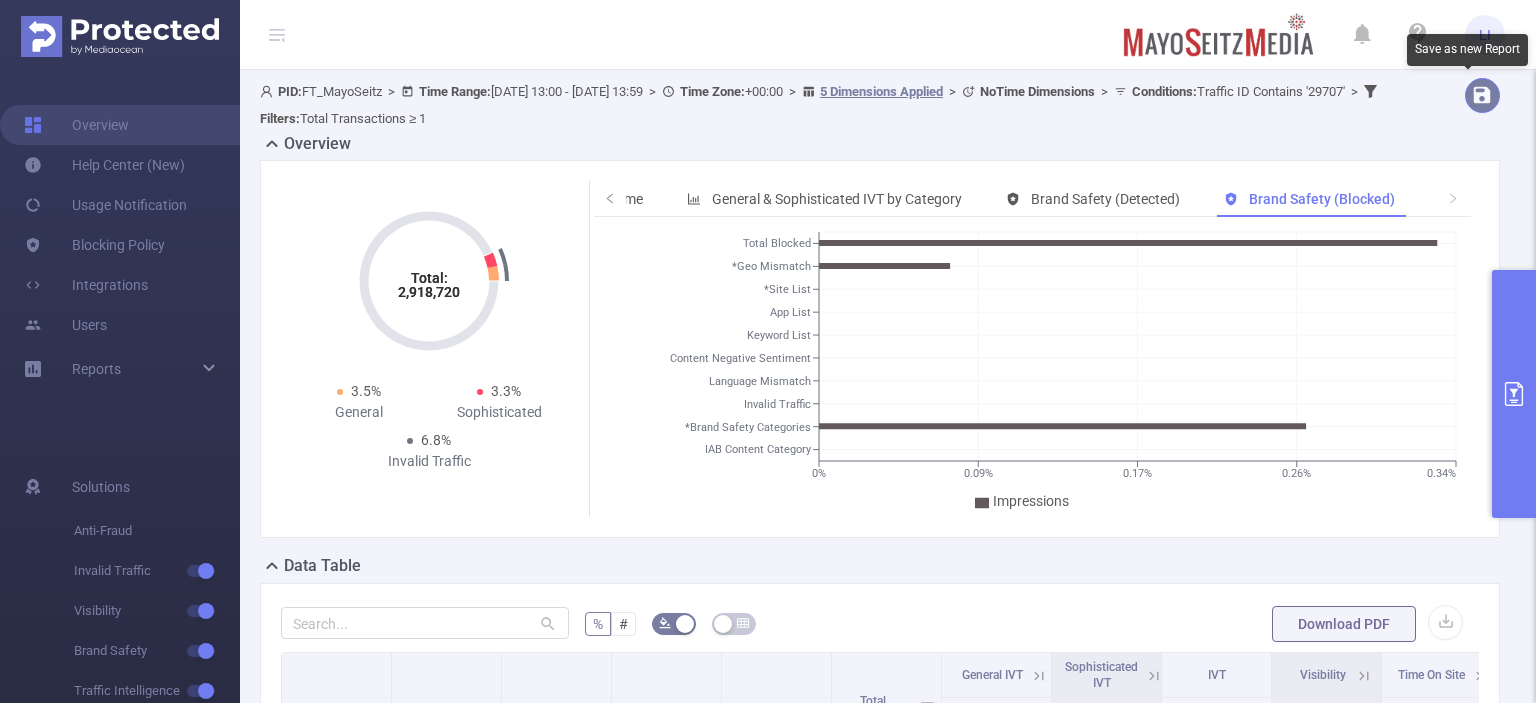 click at bounding box center (1482, 95) 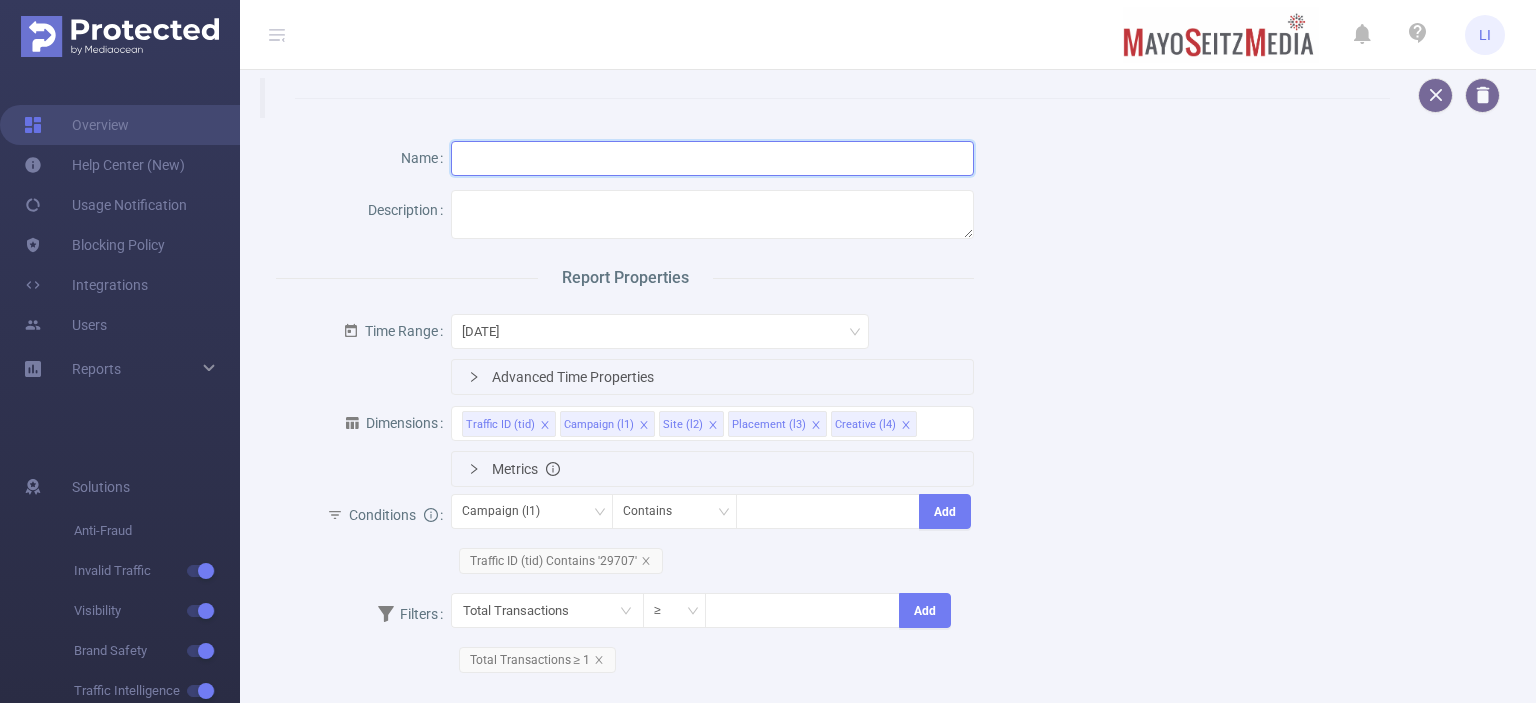 click at bounding box center (713, 158) 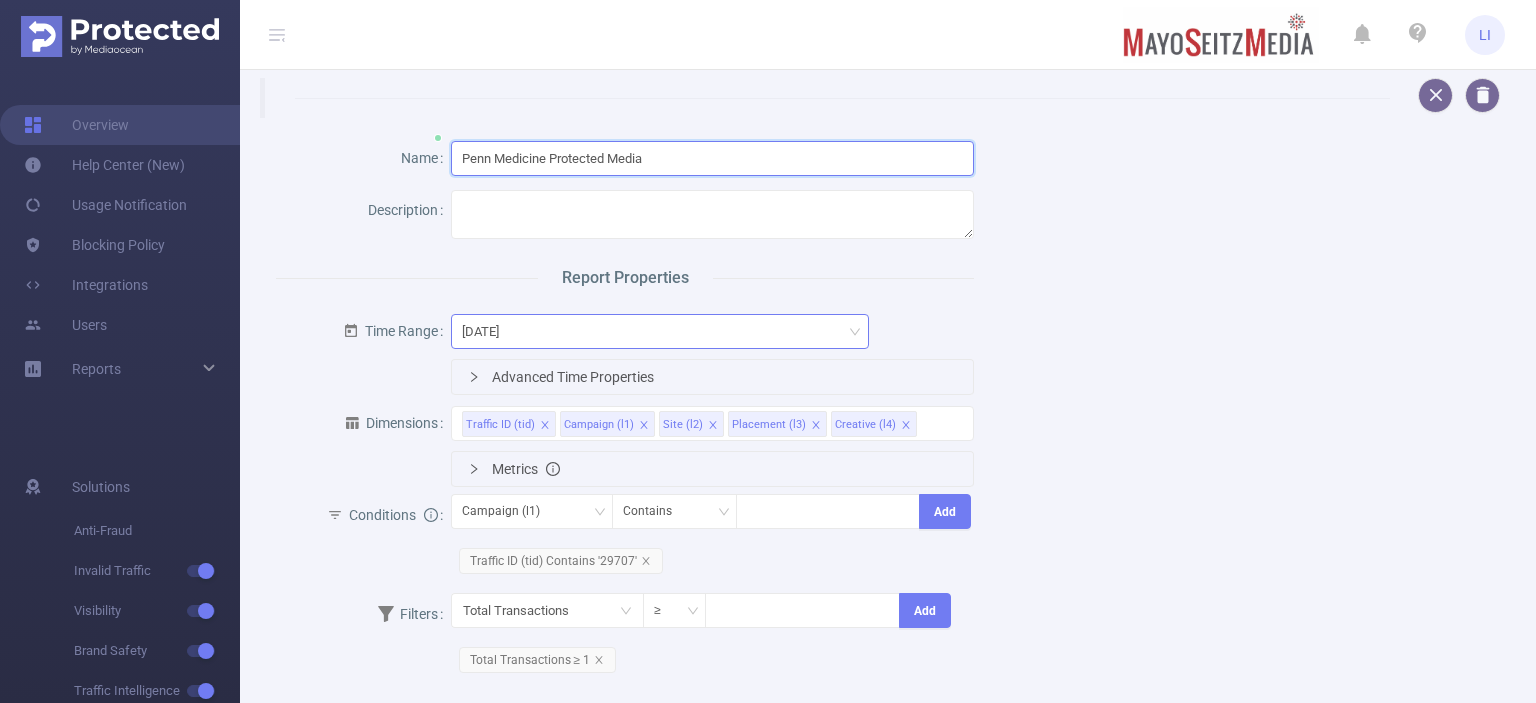 type on "Penn Medicine Protected Media" 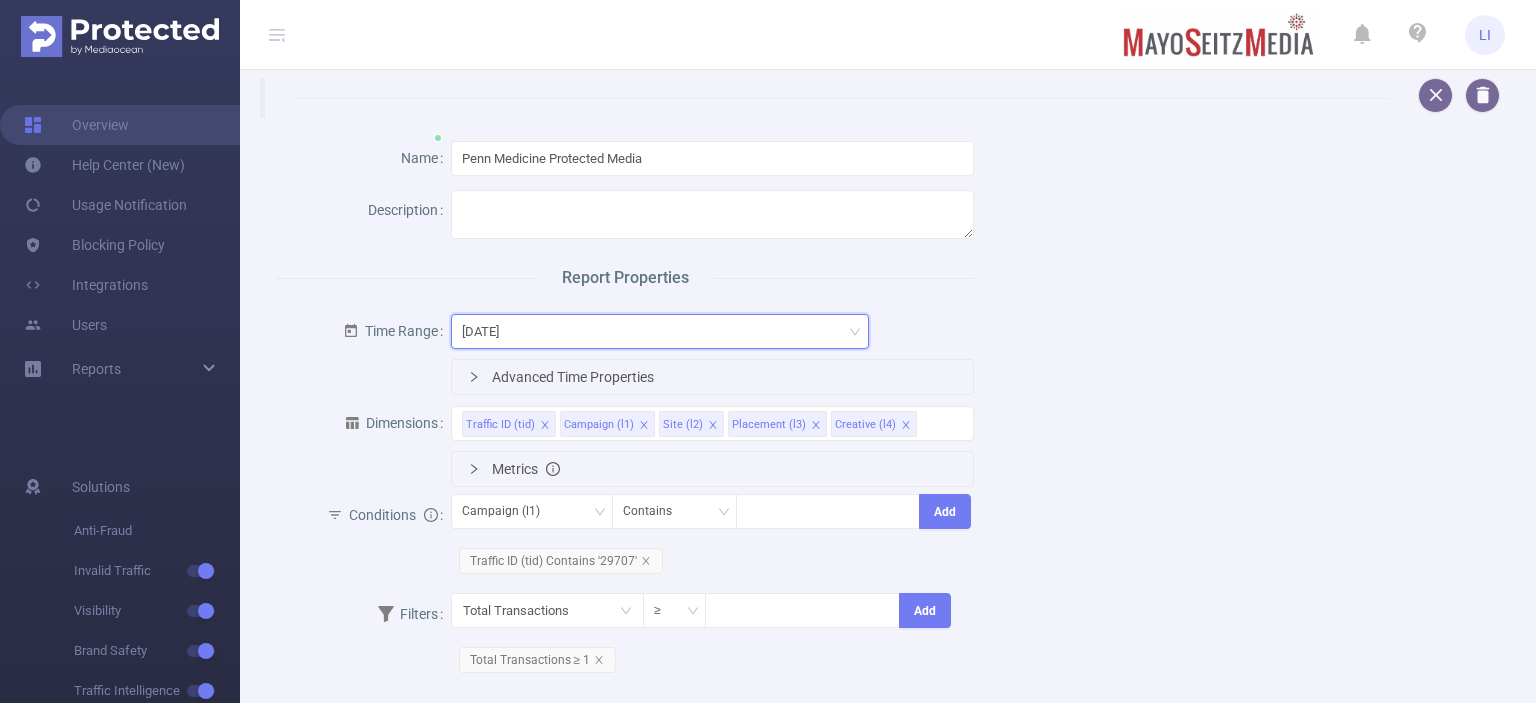click on "[DATE]" at bounding box center (660, 331) 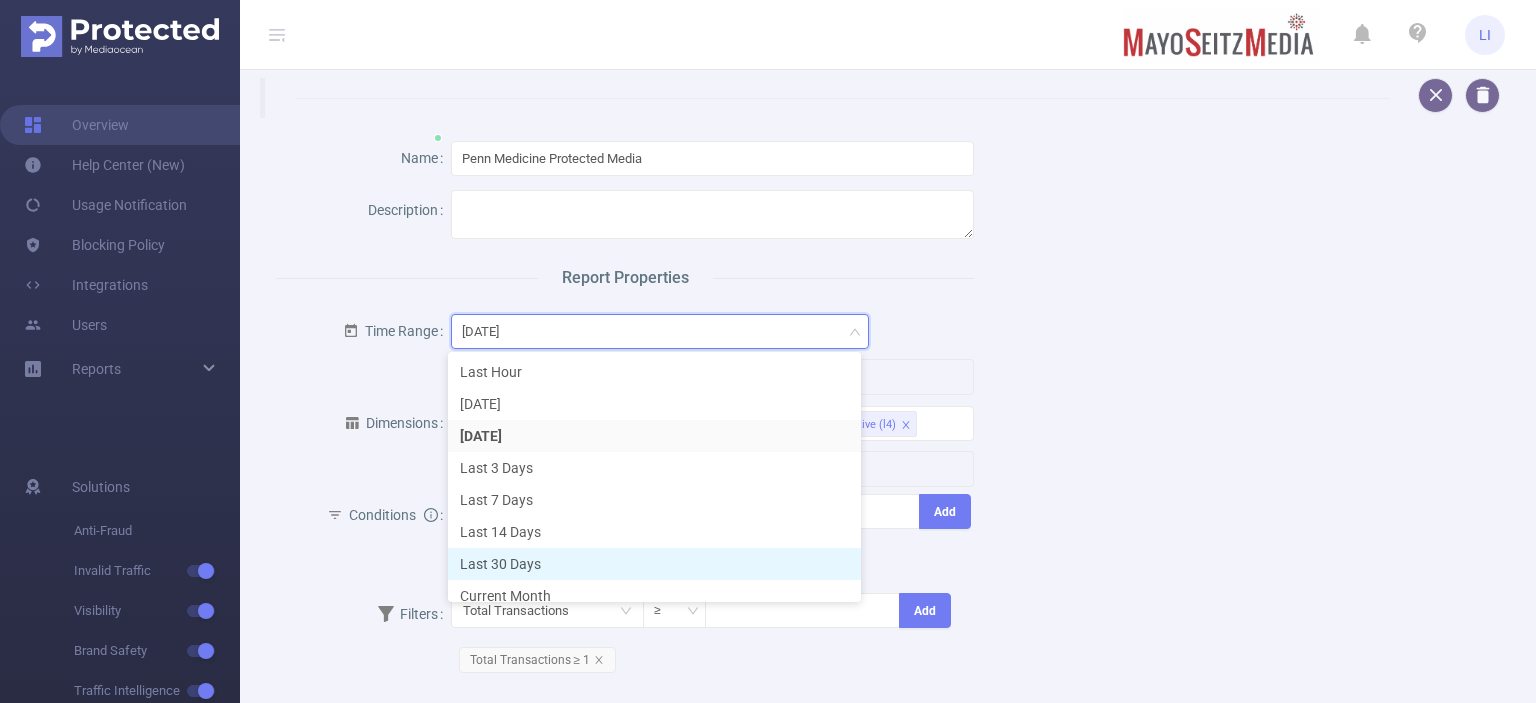 click on "Last 30 Days" at bounding box center (654, 564) 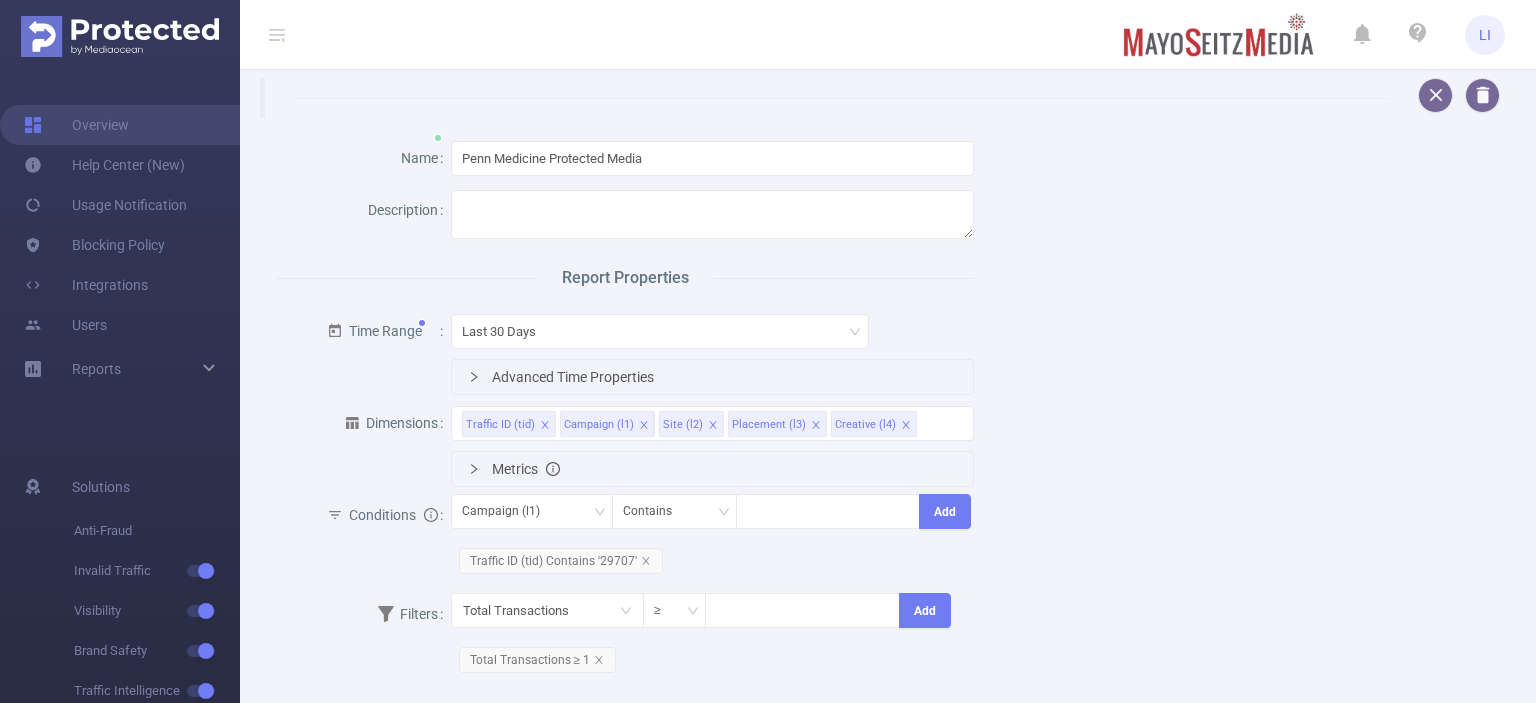 click on "Name Penn Medicine Protected Media Description  Report Properties     Time Range Last 30 Days Advanced Time Properties    Dimensions Traffic ID (tid) Campaign (l1) Site (l2) Placement (l3) Creative (l4)   Metrics    Conditions  Campaign (l1) Contains   Add Traffic ID (tid) Contains '29707'    Filters Total Transactions ≥ Add Total Transactions ≥ 1  Alert Configurations  Activate notification Save Report" at bounding box center (880, 491) 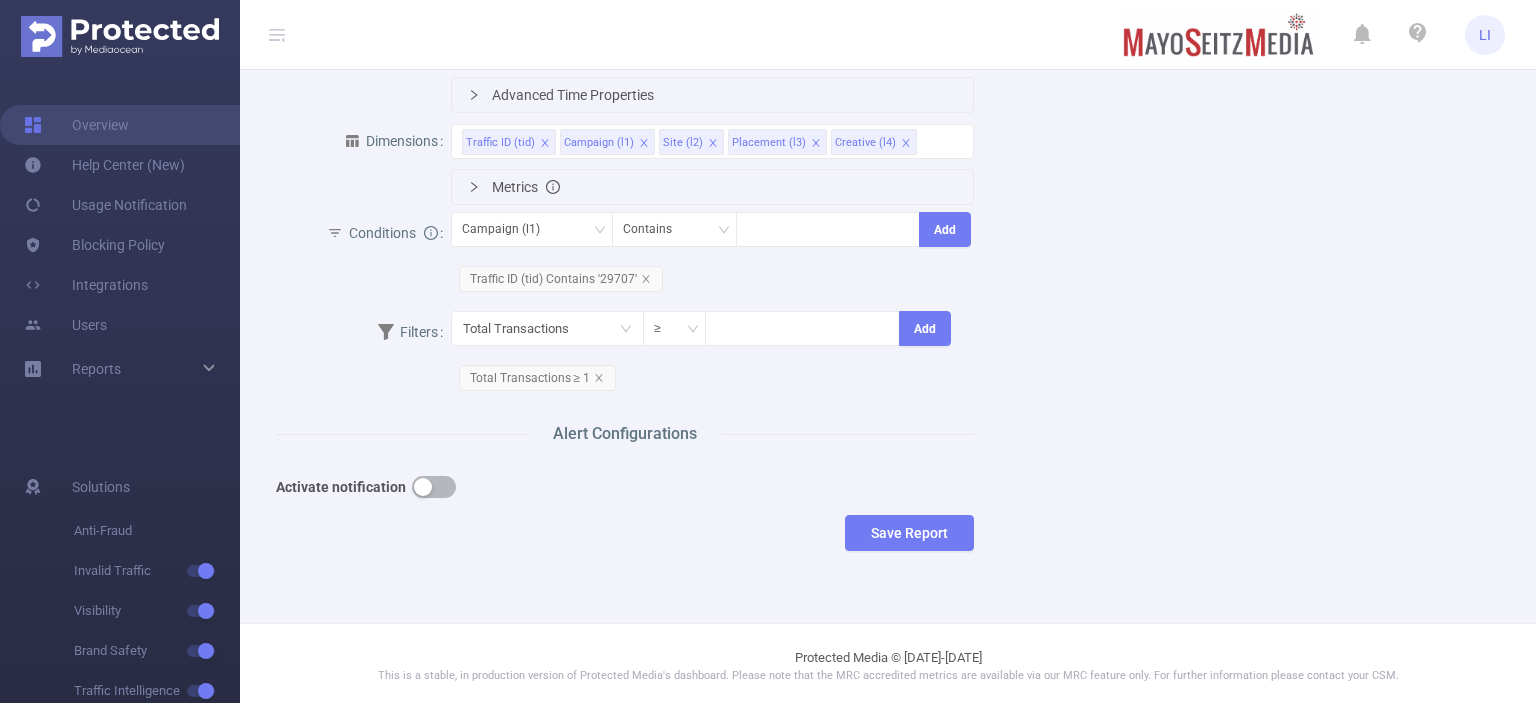 scroll, scrollTop: 281, scrollLeft: 0, axis: vertical 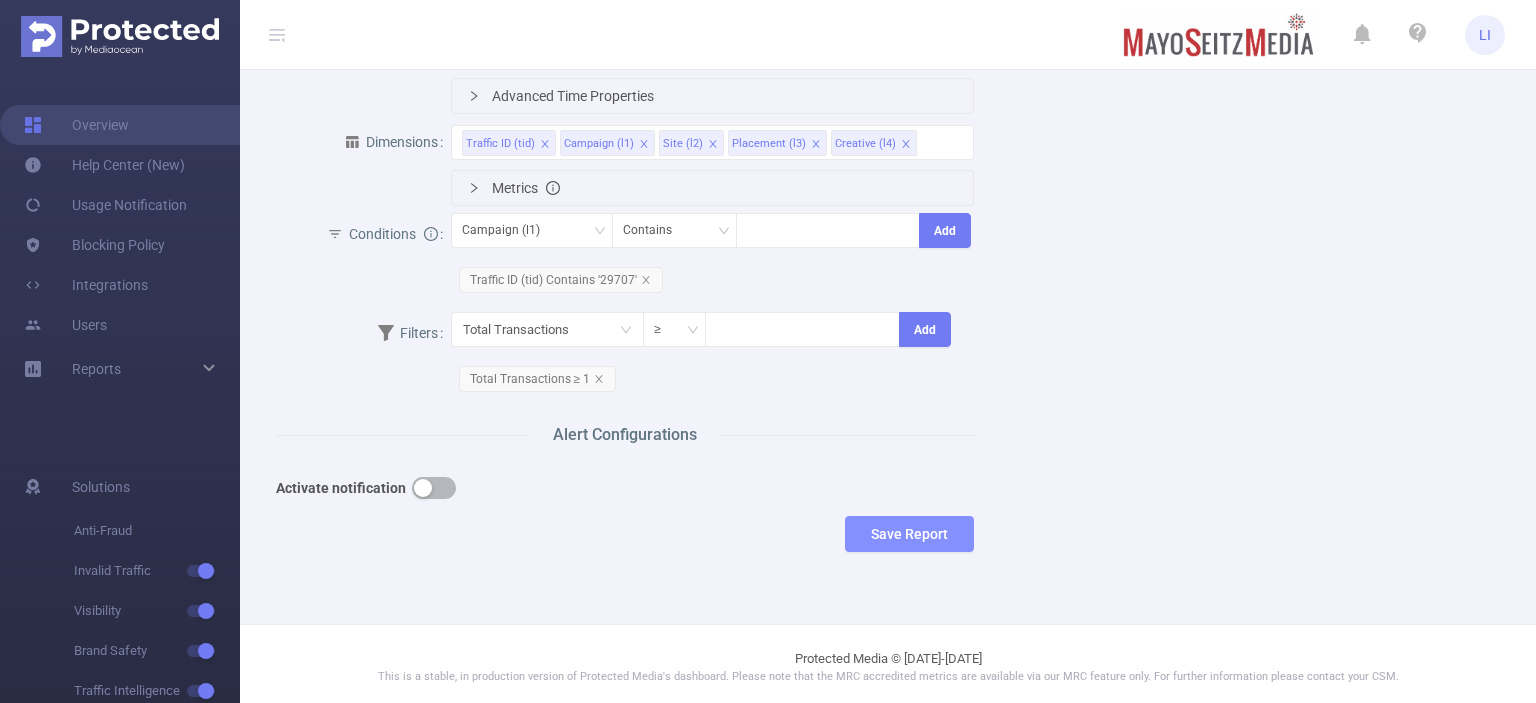 click on "Save Report" at bounding box center (909, 534) 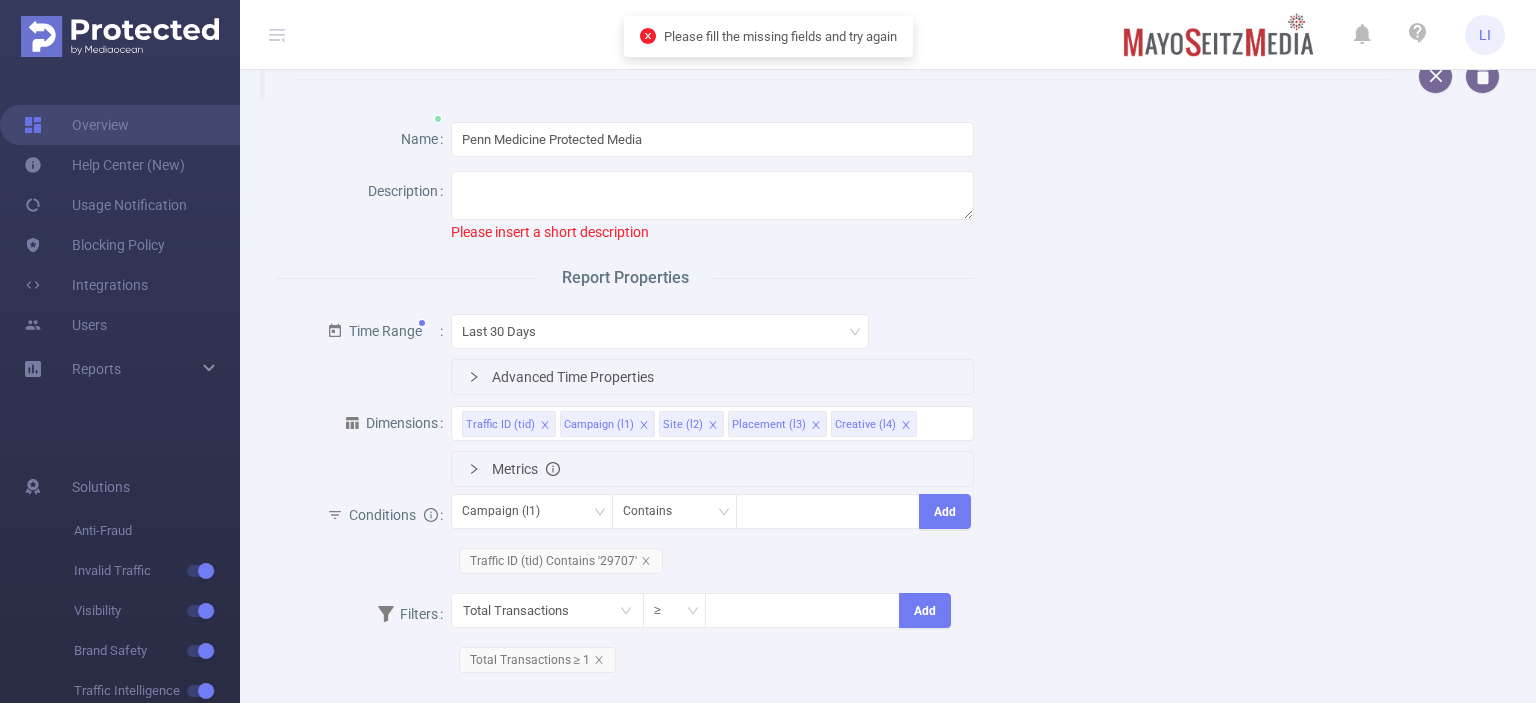 scroll, scrollTop: 19, scrollLeft: 0, axis: vertical 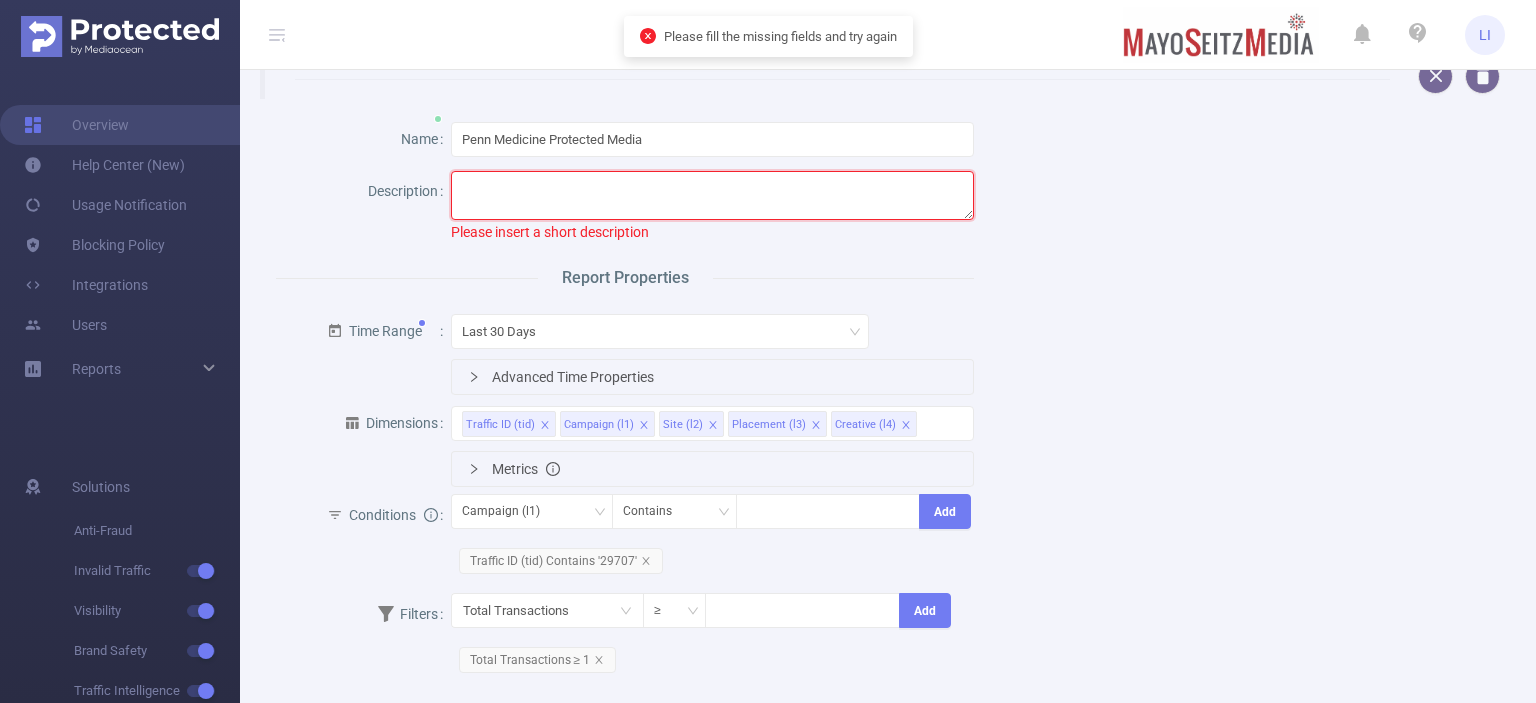 click at bounding box center [713, 195] 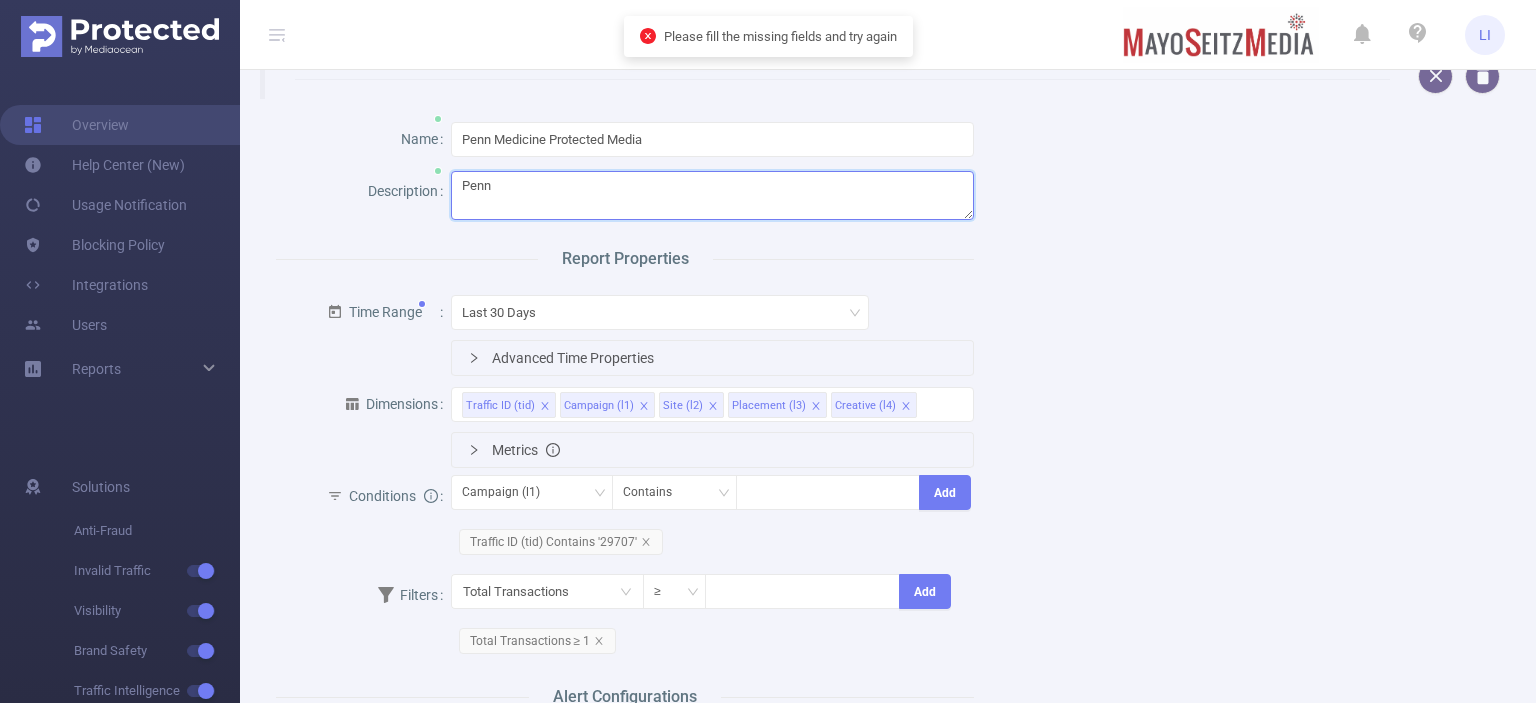 scroll, scrollTop: 283, scrollLeft: 0, axis: vertical 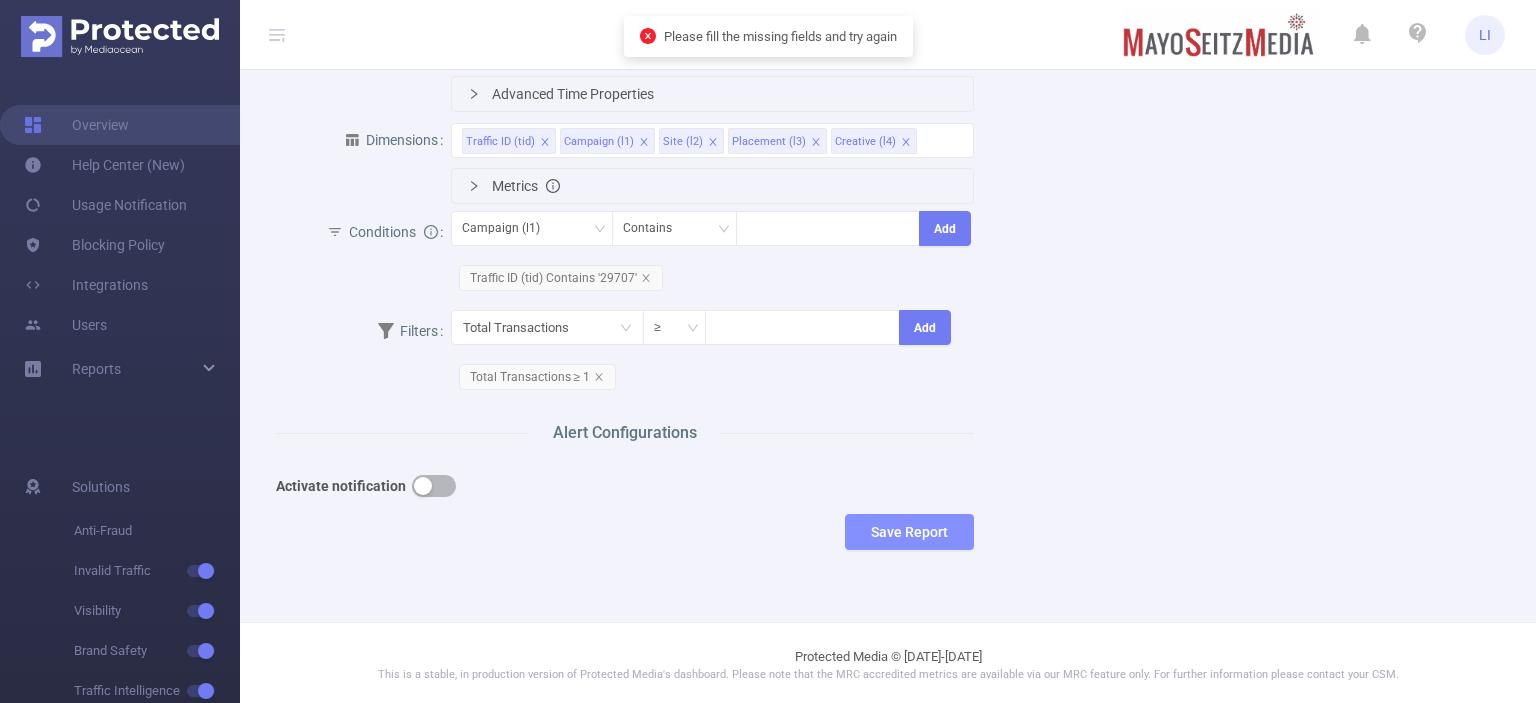 type on "Penn" 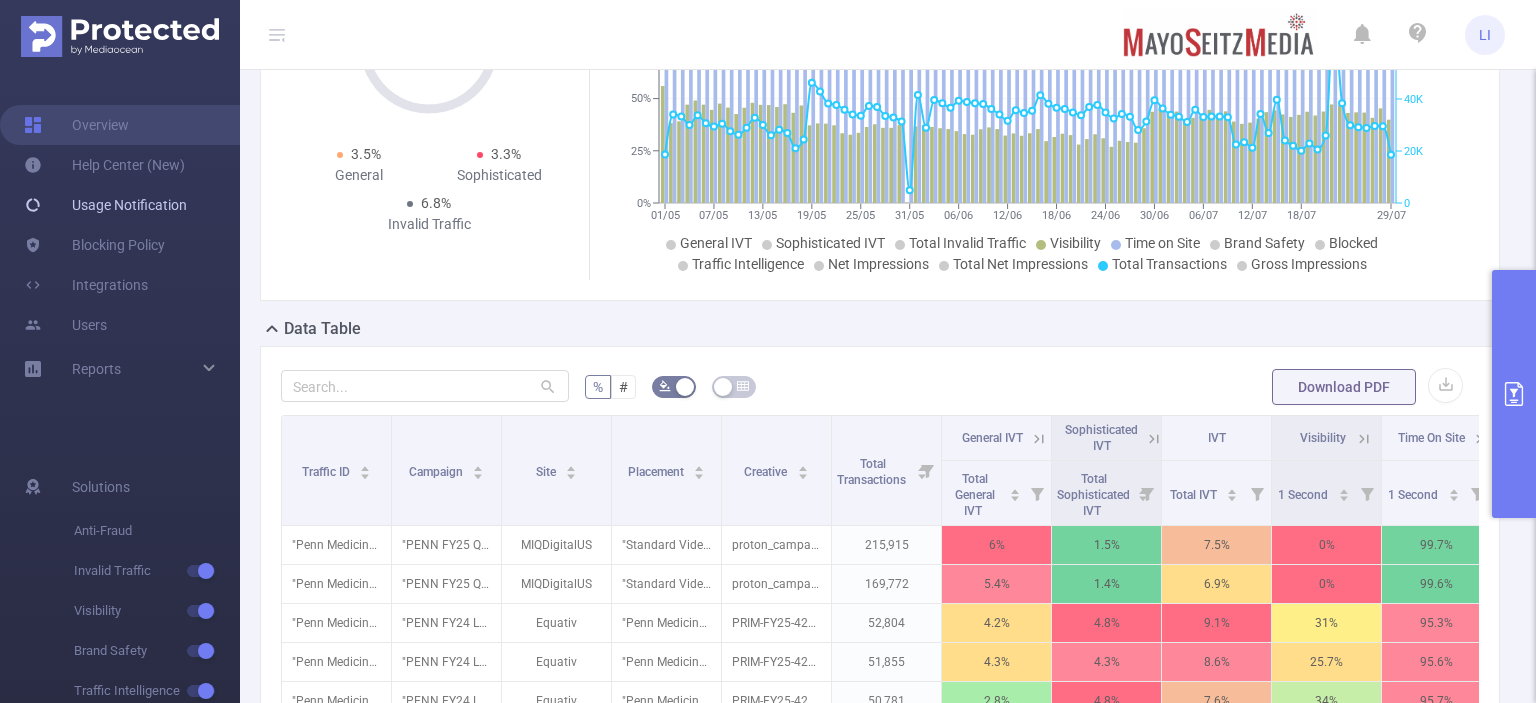 click on "Usage Notification" at bounding box center (105, 205) 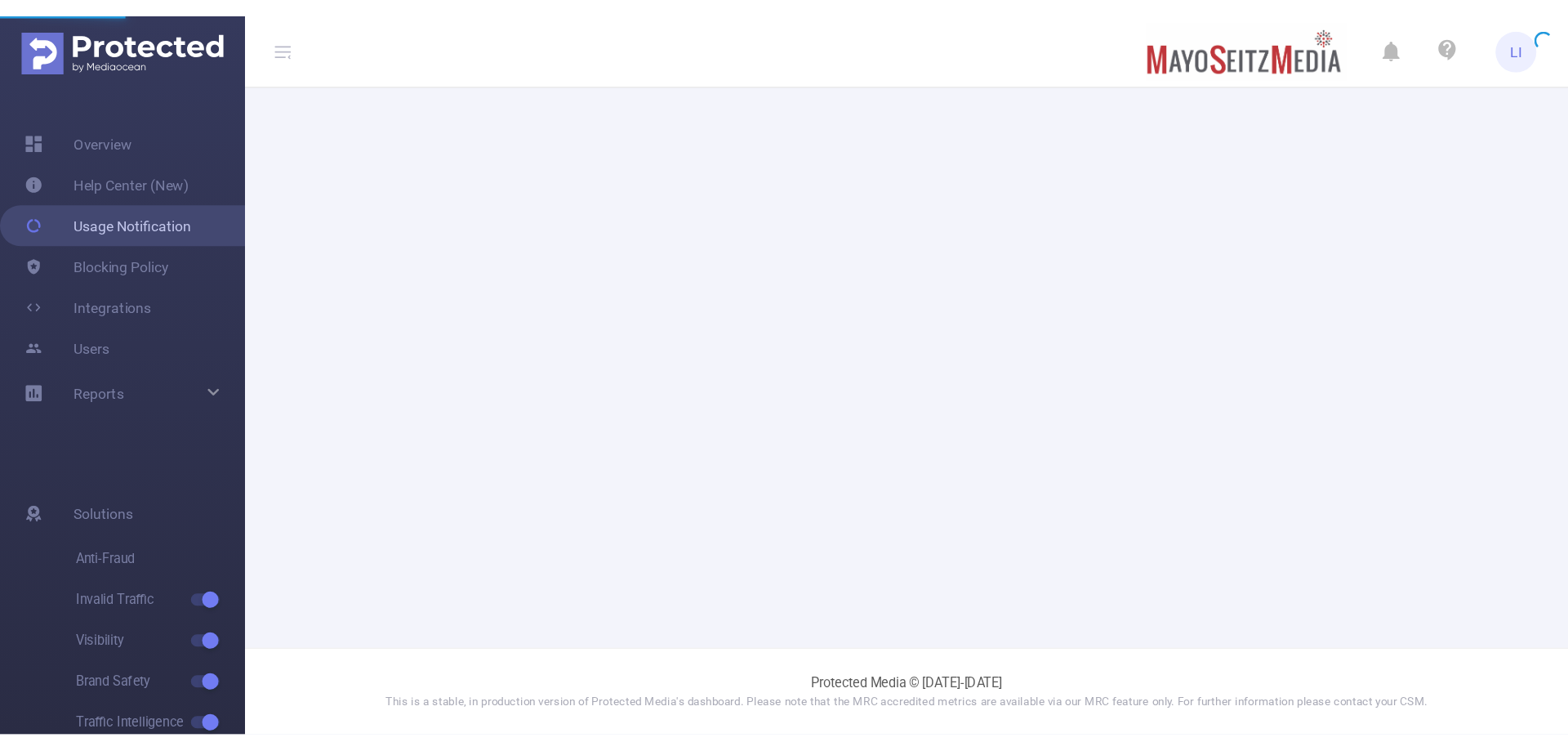 scroll, scrollTop: 0, scrollLeft: 0, axis: both 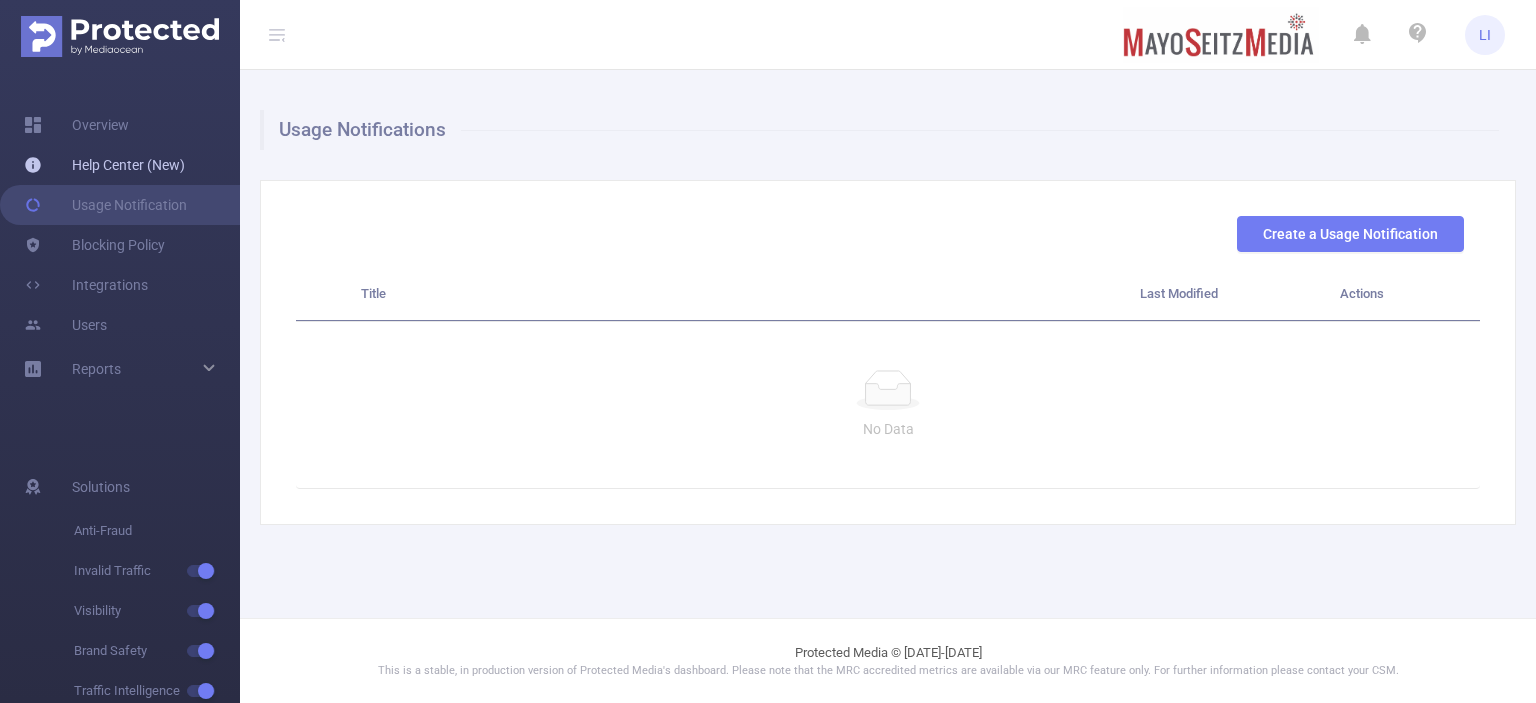 click on "Help Center (New)" at bounding box center (104, 165) 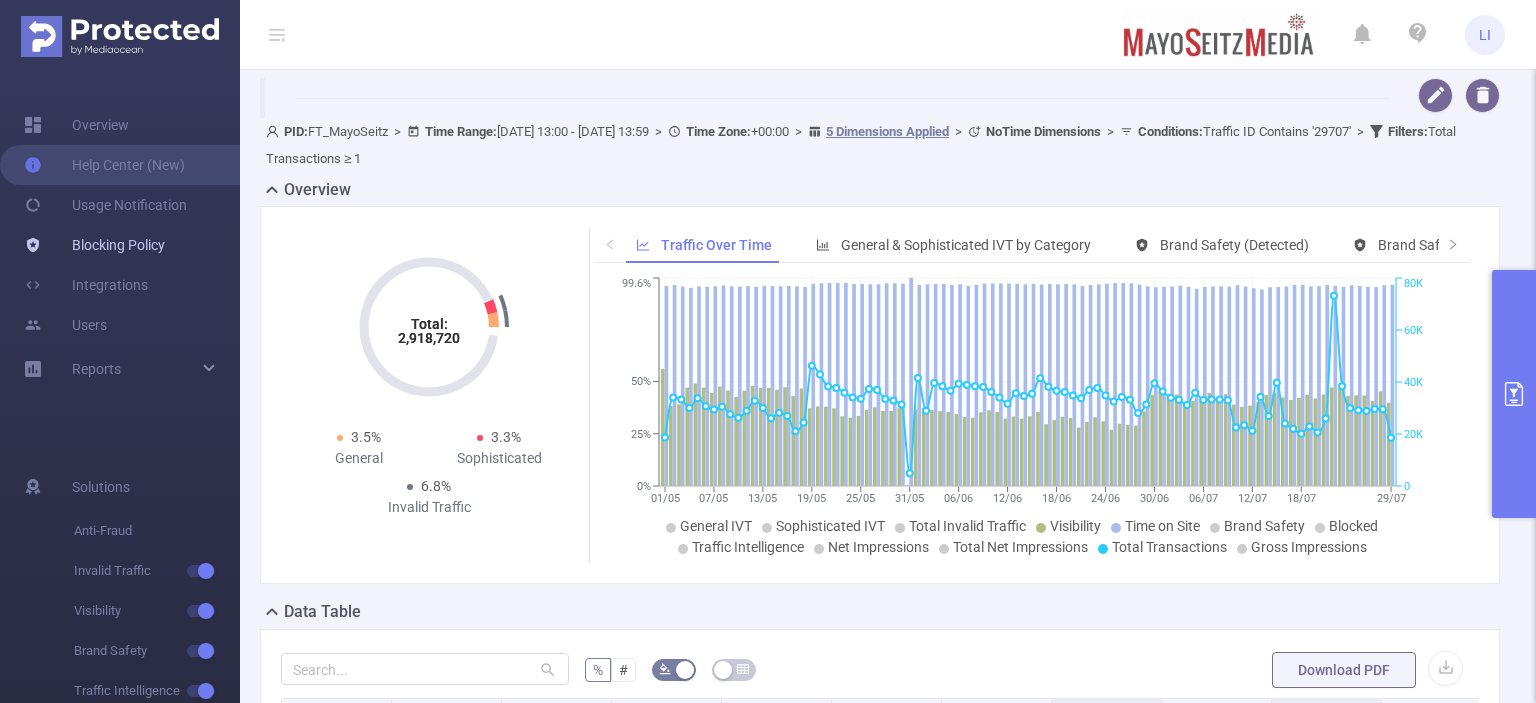 click on "Blocking Policy" at bounding box center [94, 245] 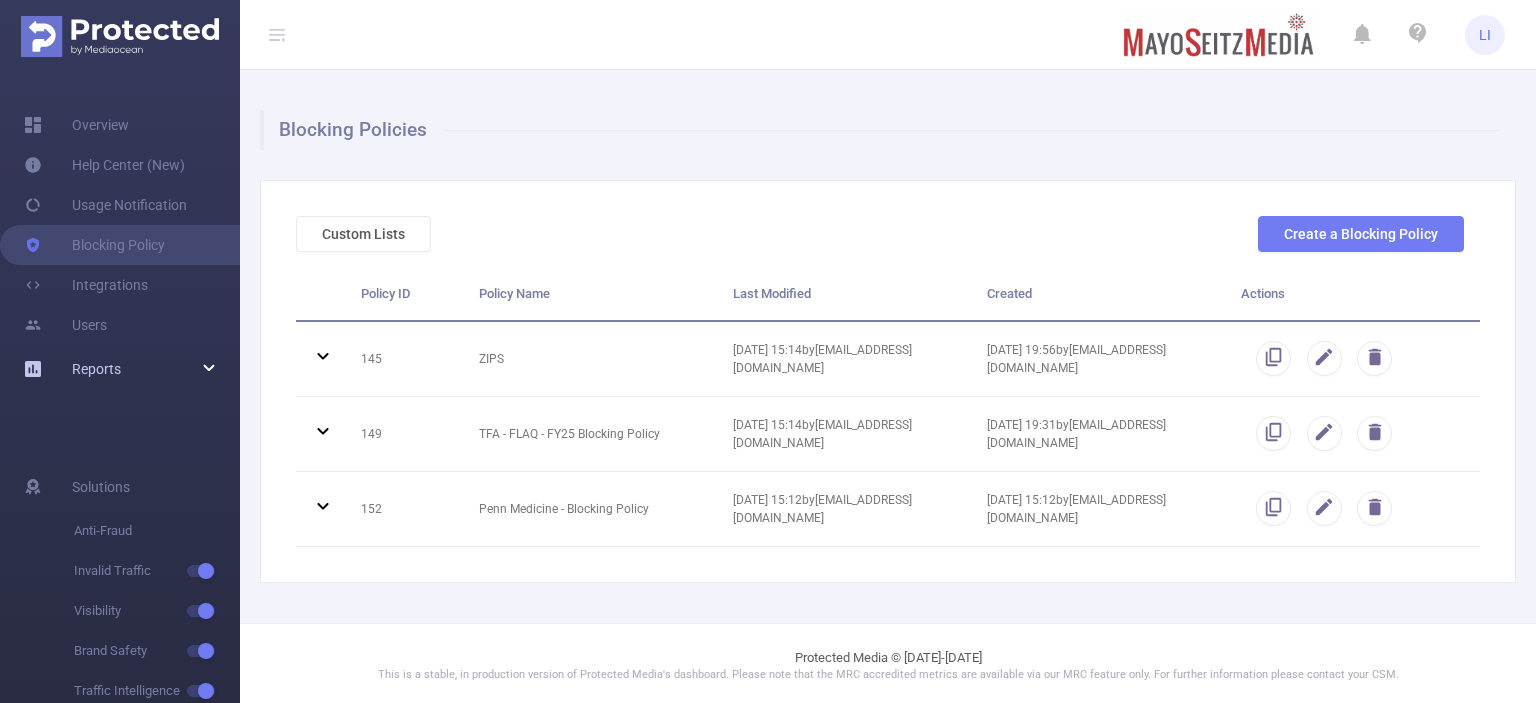 click on "Reports" at bounding box center [96, 369] 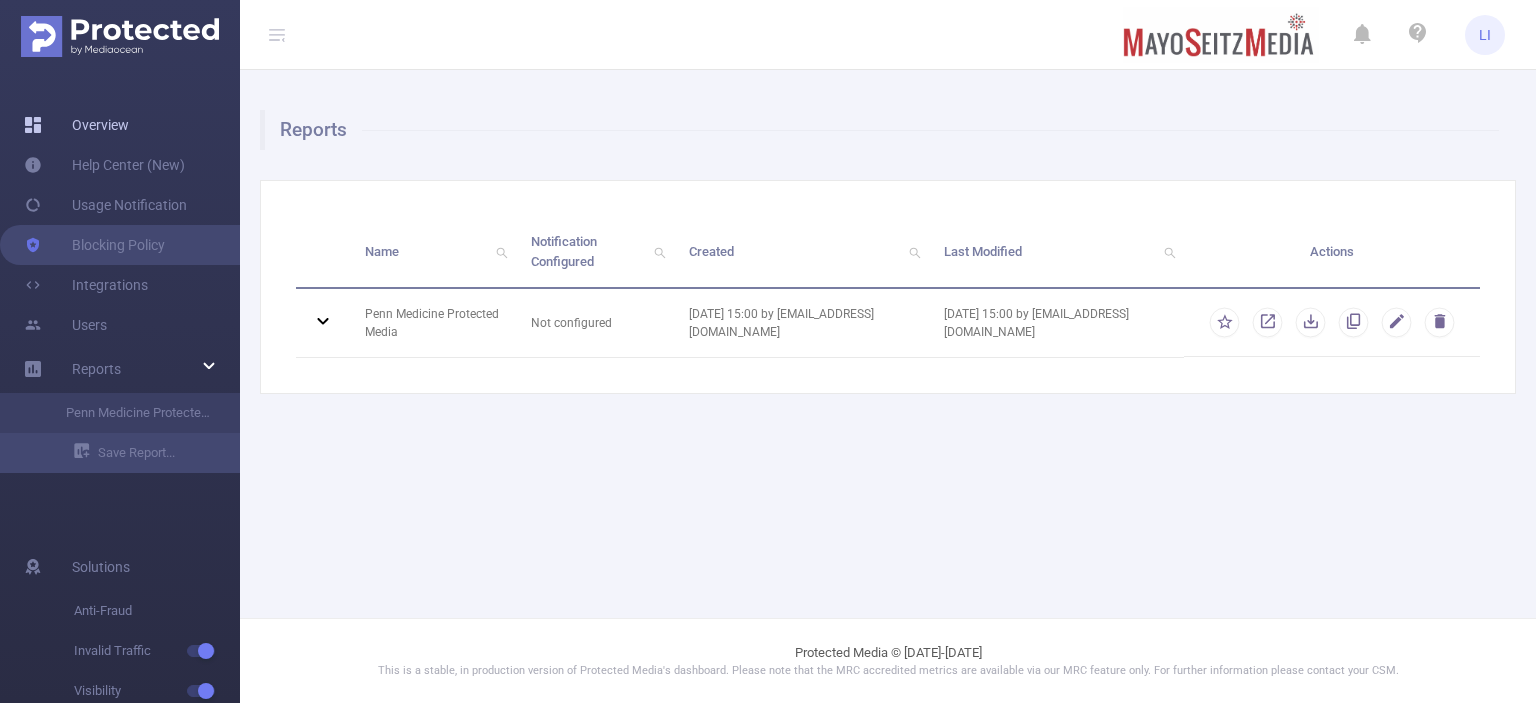 click on "Overview" at bounding box center (76, 125) 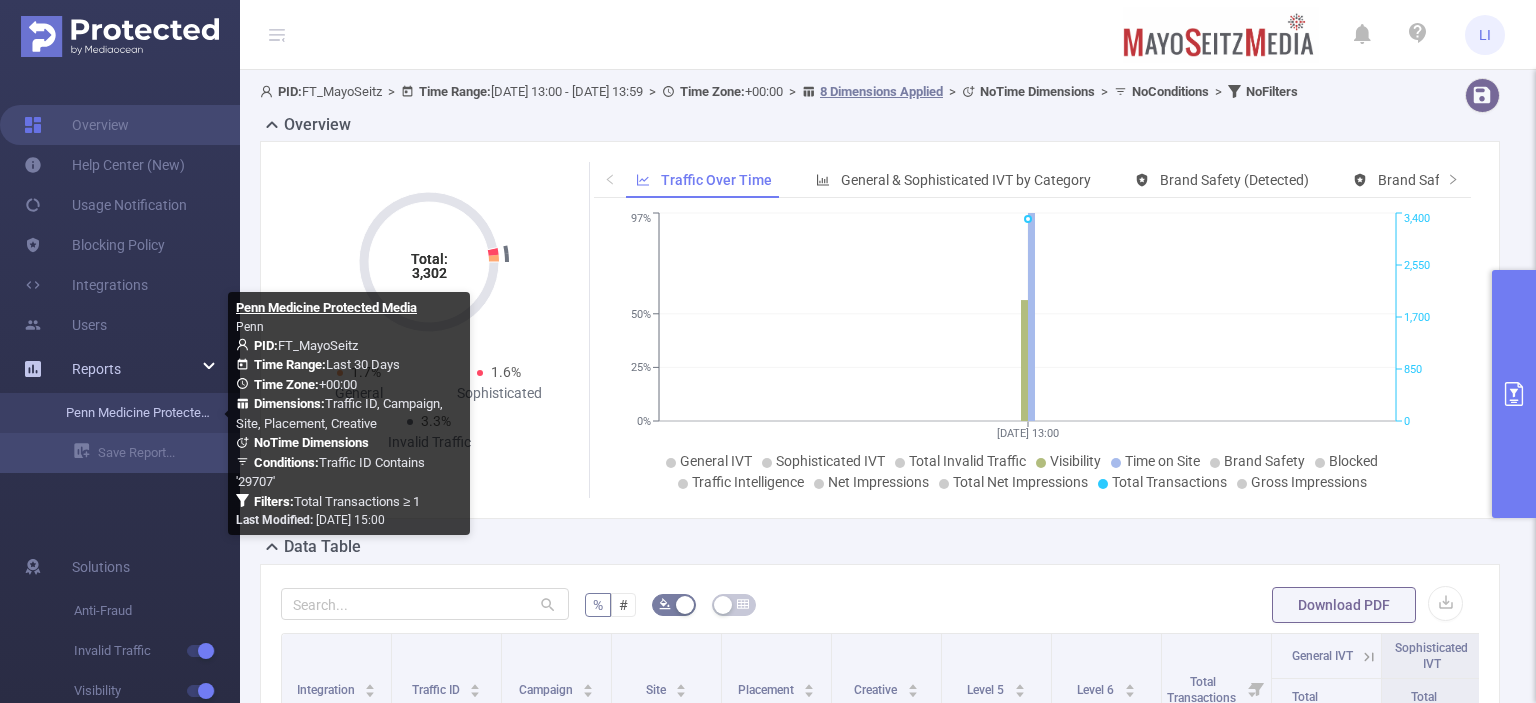 click on "Penn Medicine Protected Media" at bounding box center (128, 413) 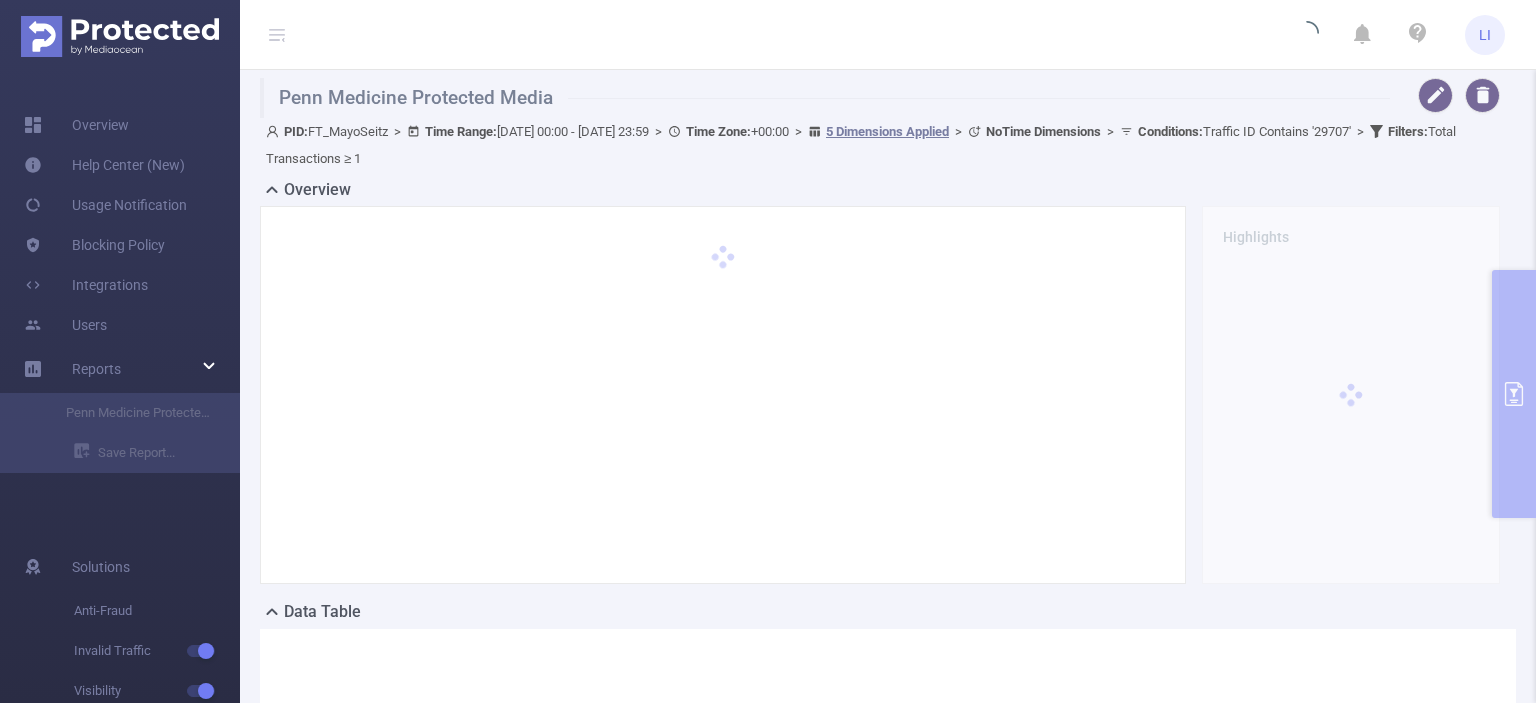 type on "[DATE] 00:00" 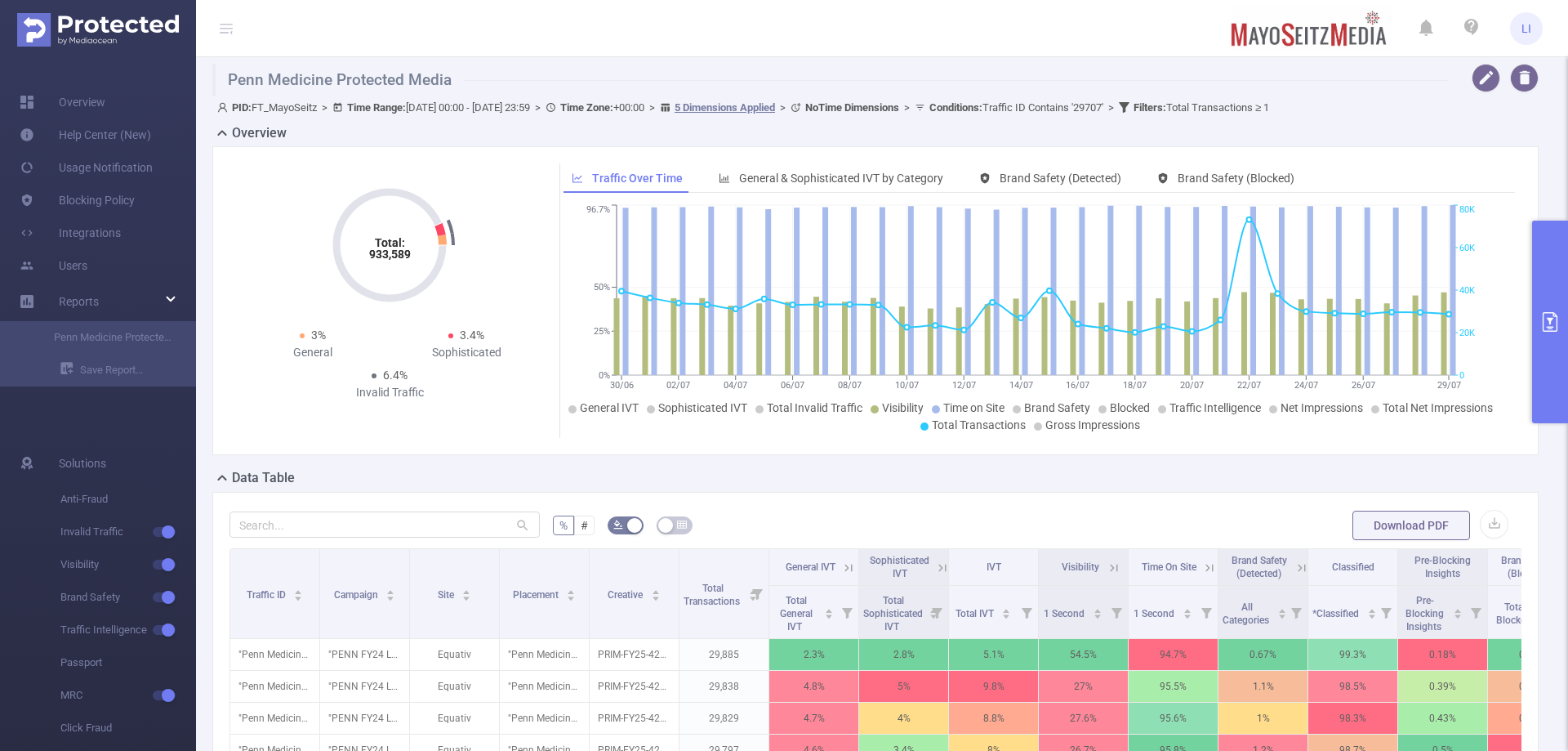 click on "LI" at bounding box center [784, 29] 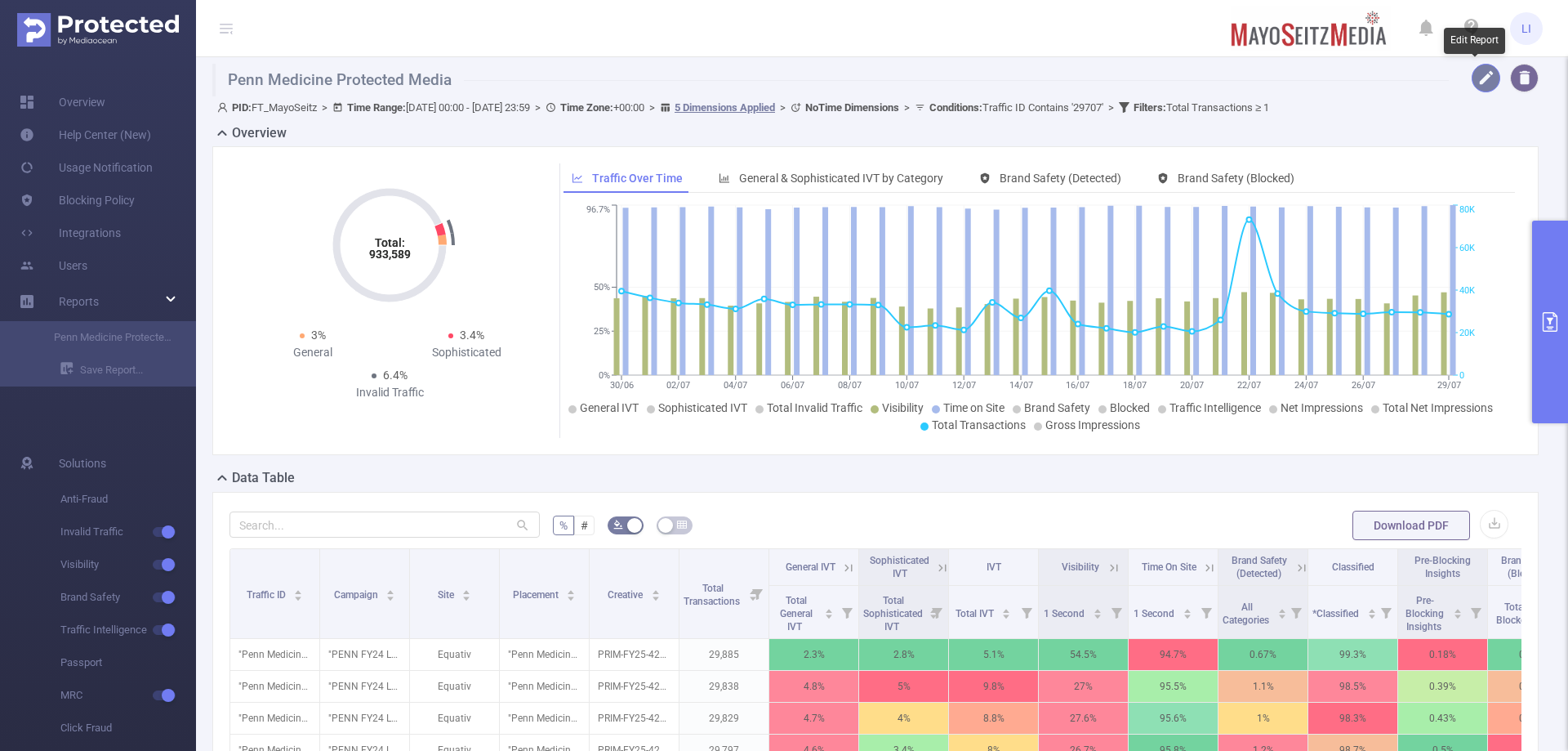 click at bounding box center (1486, 78) 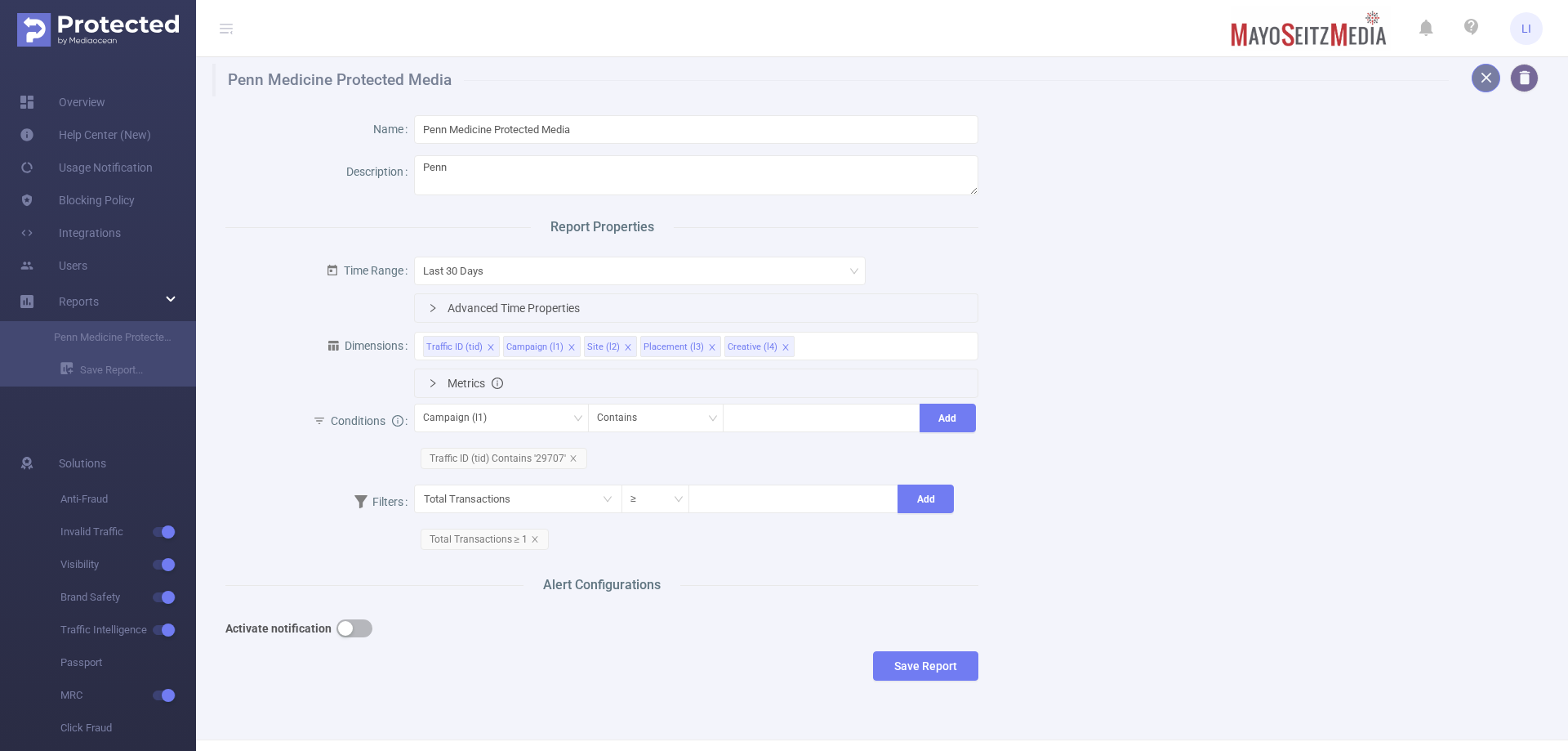 click at bounding box center [1486, 78] 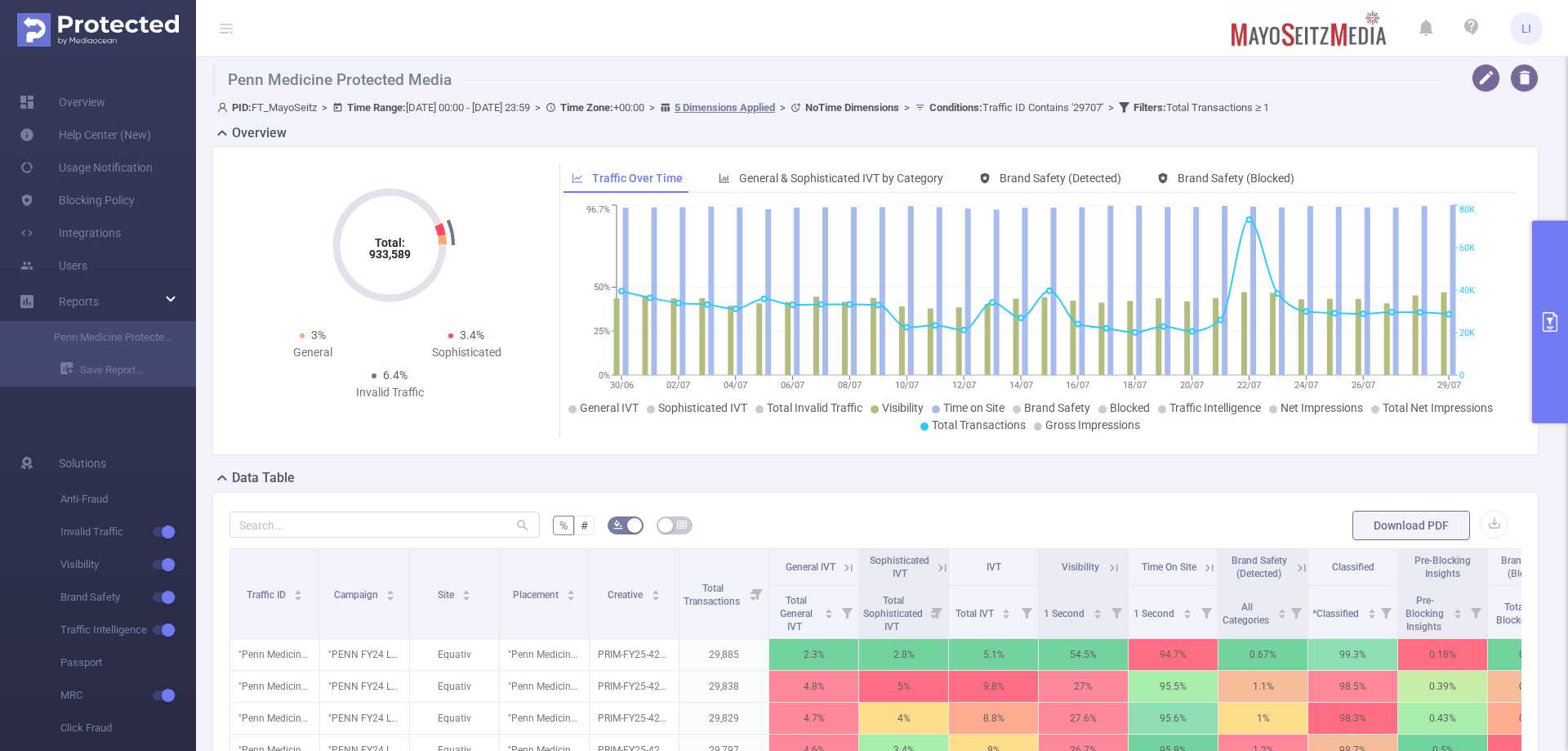 click at bounding box center (1550, 322) 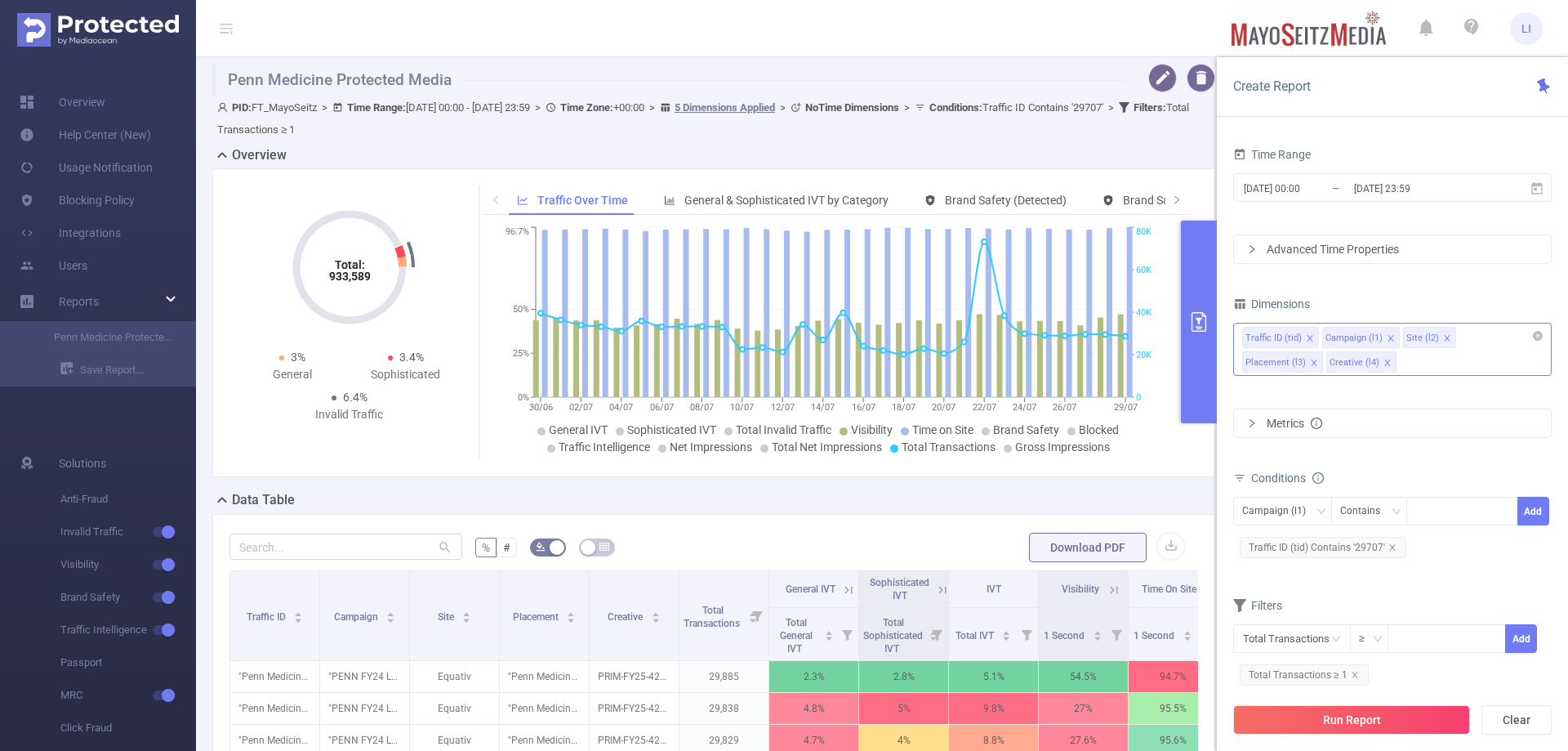 click 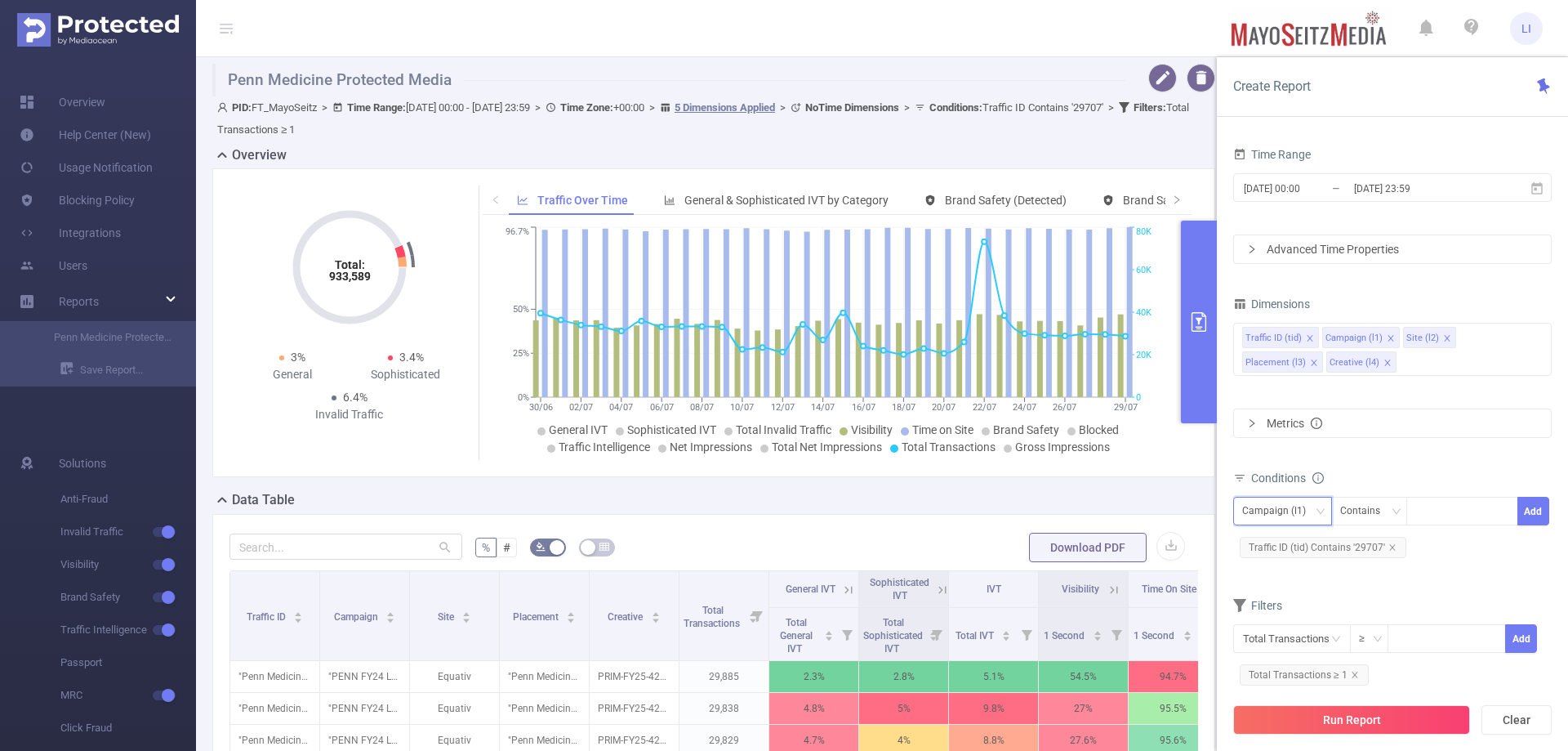 click on "Campaign (l1)" at bounding box center [1280, 511] 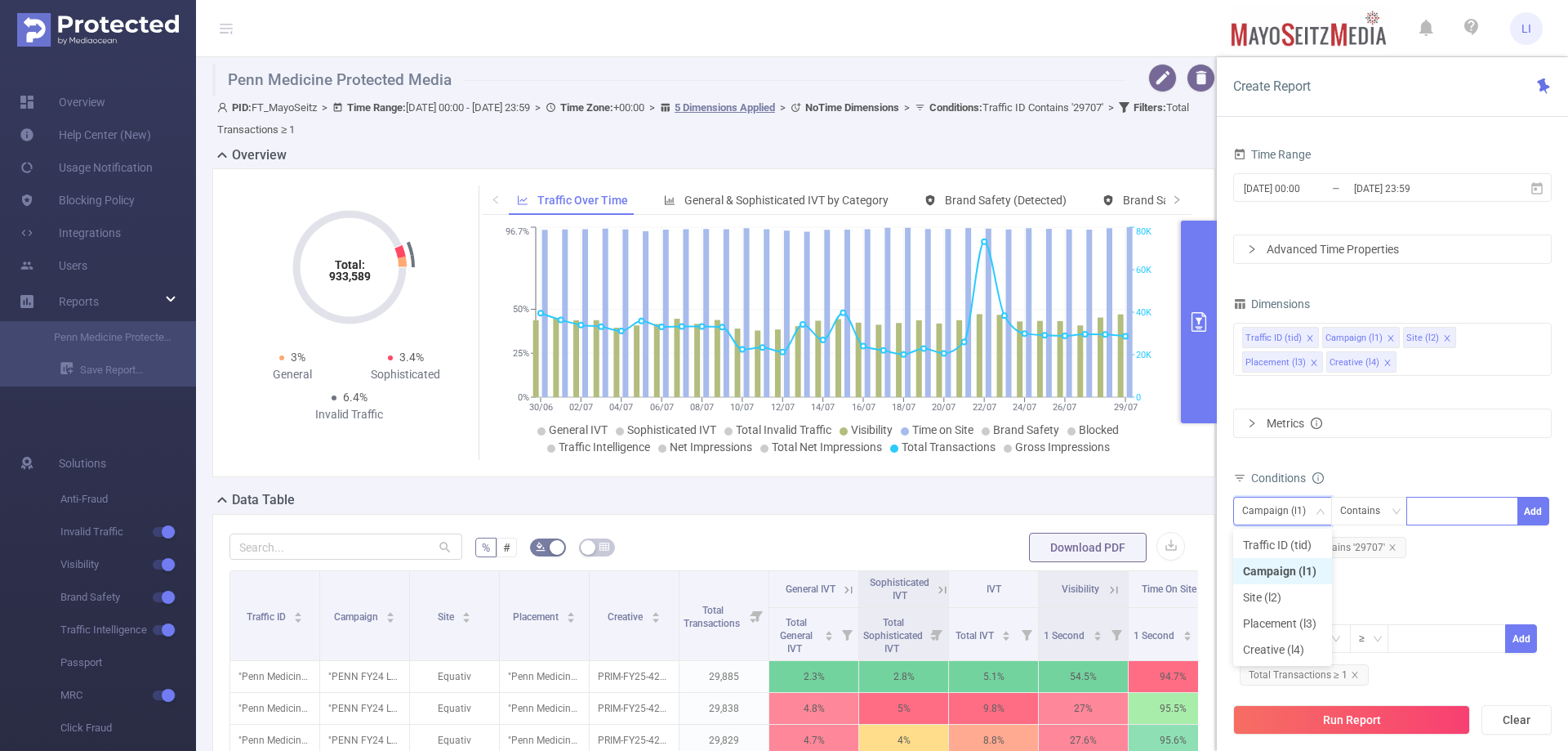 click at bounding box center [1462, 511] 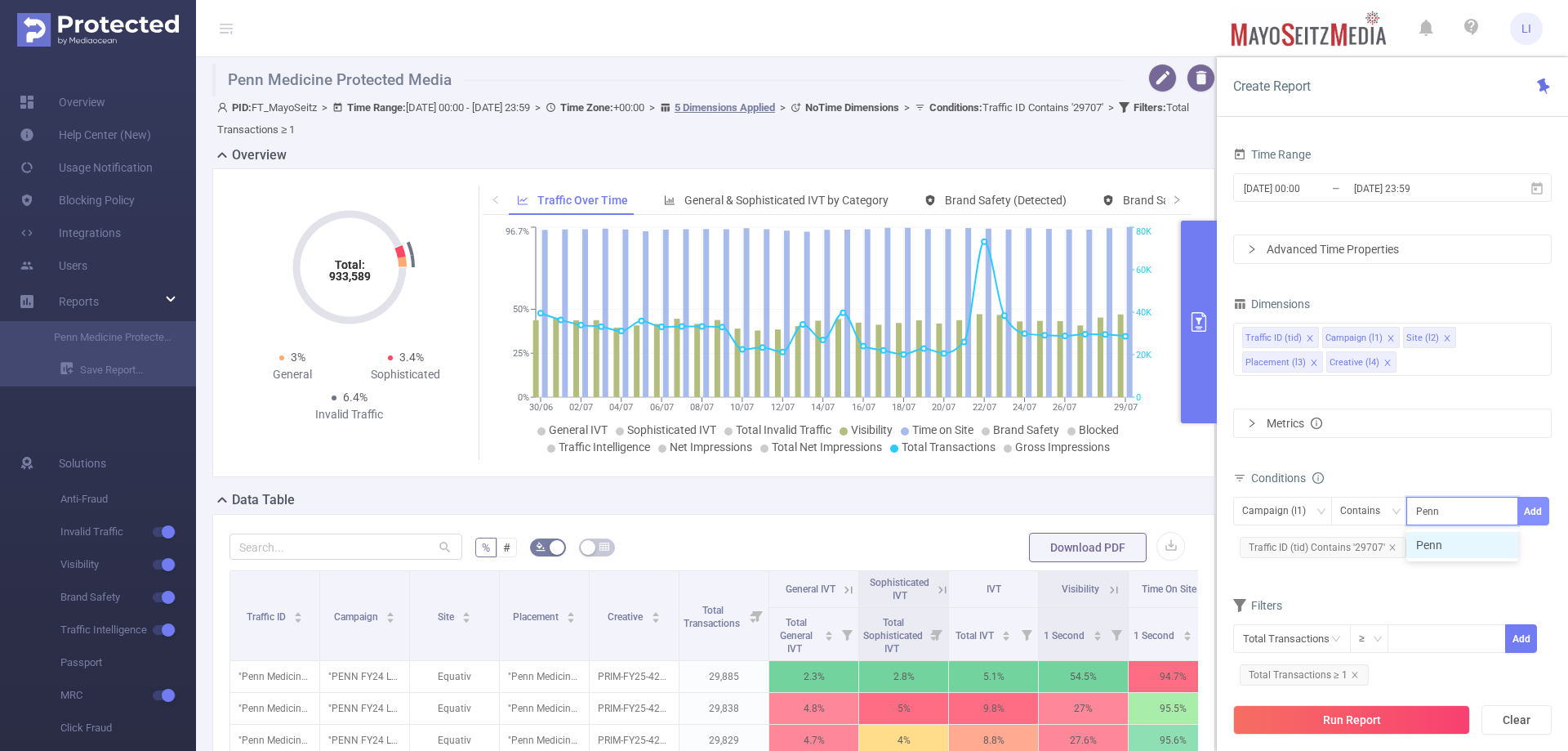 type on "Penn" 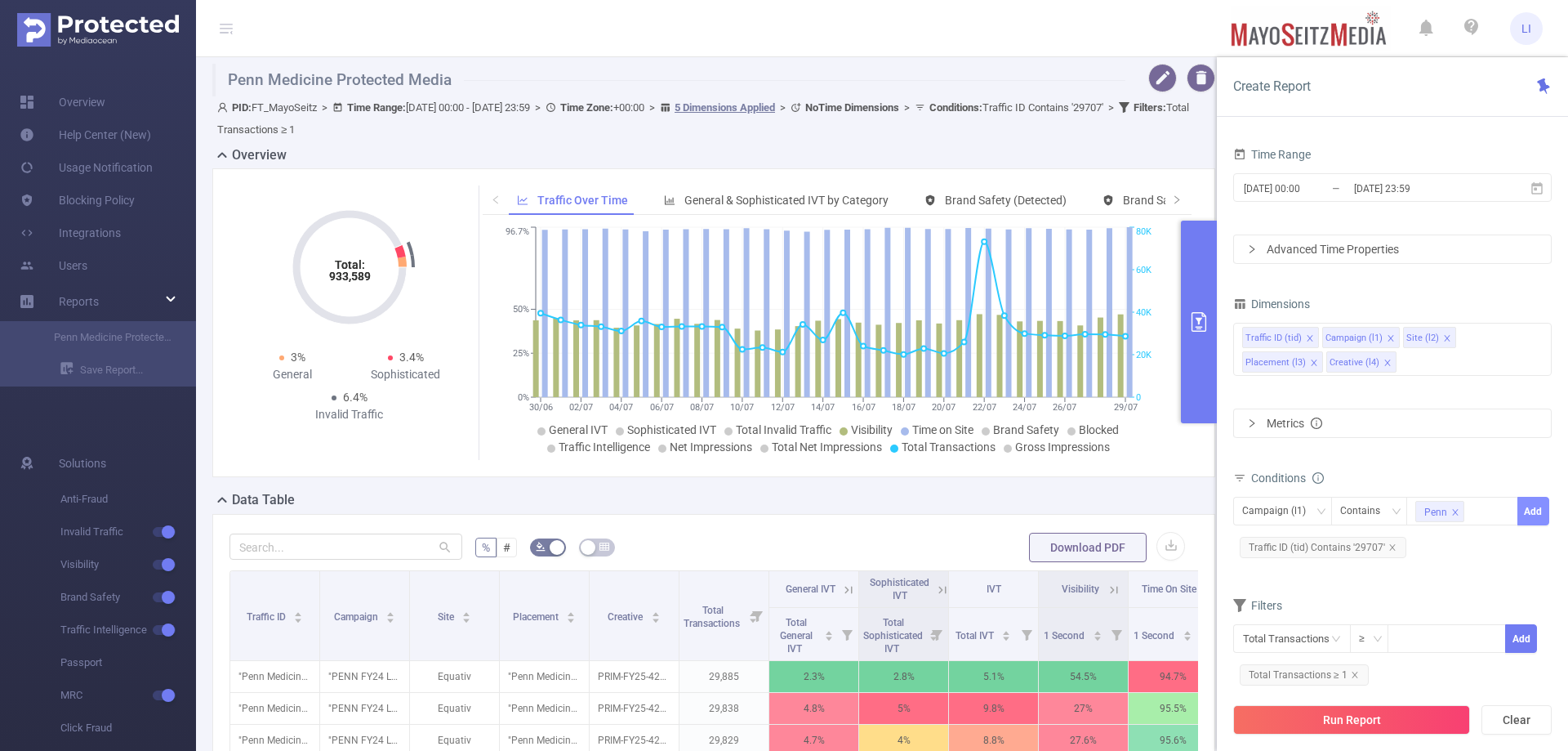 click on "Add" at bounding box center (1533, 511) 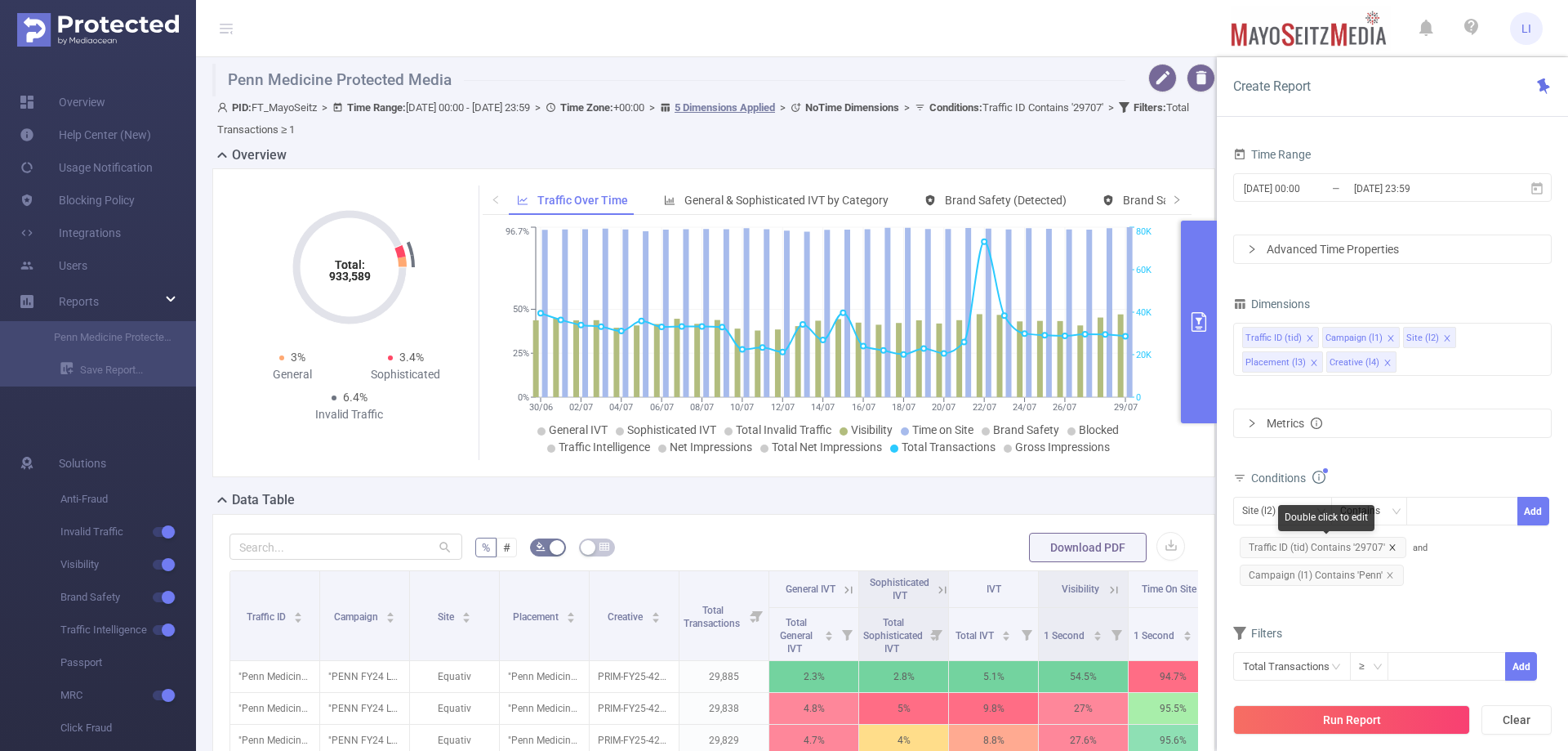 click 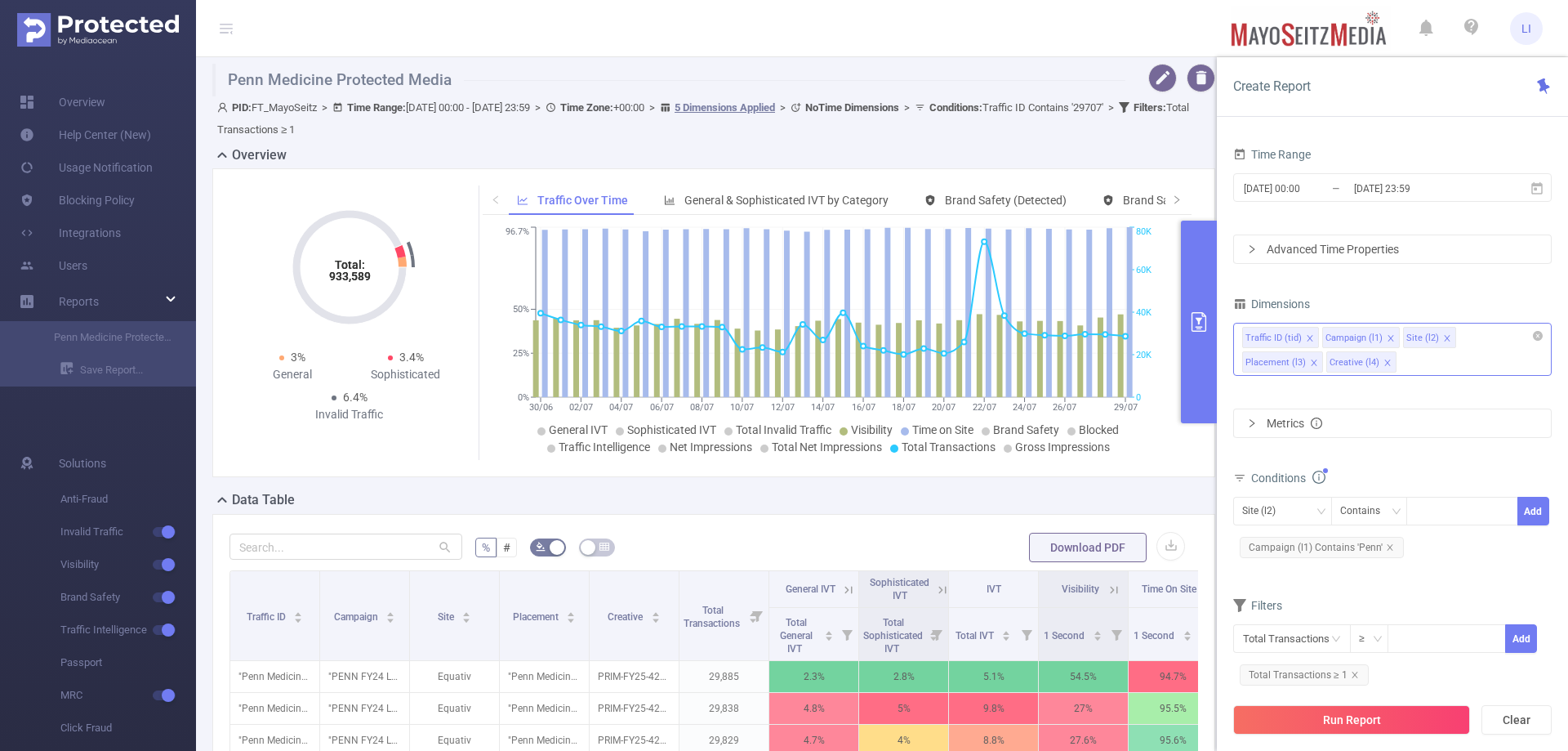 click 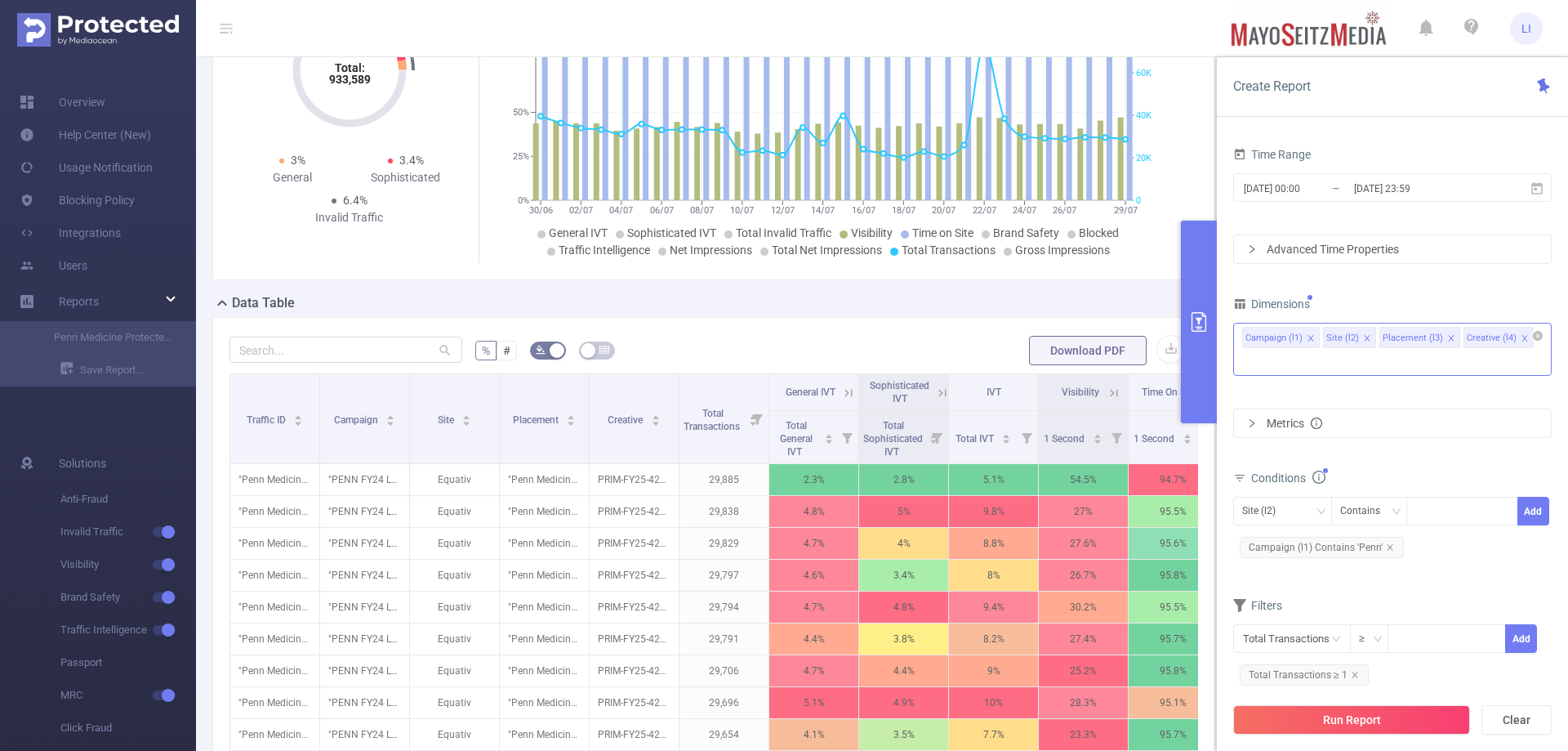 scroll, scrollTop: 47, scrollLeft: 0, axis: vertical 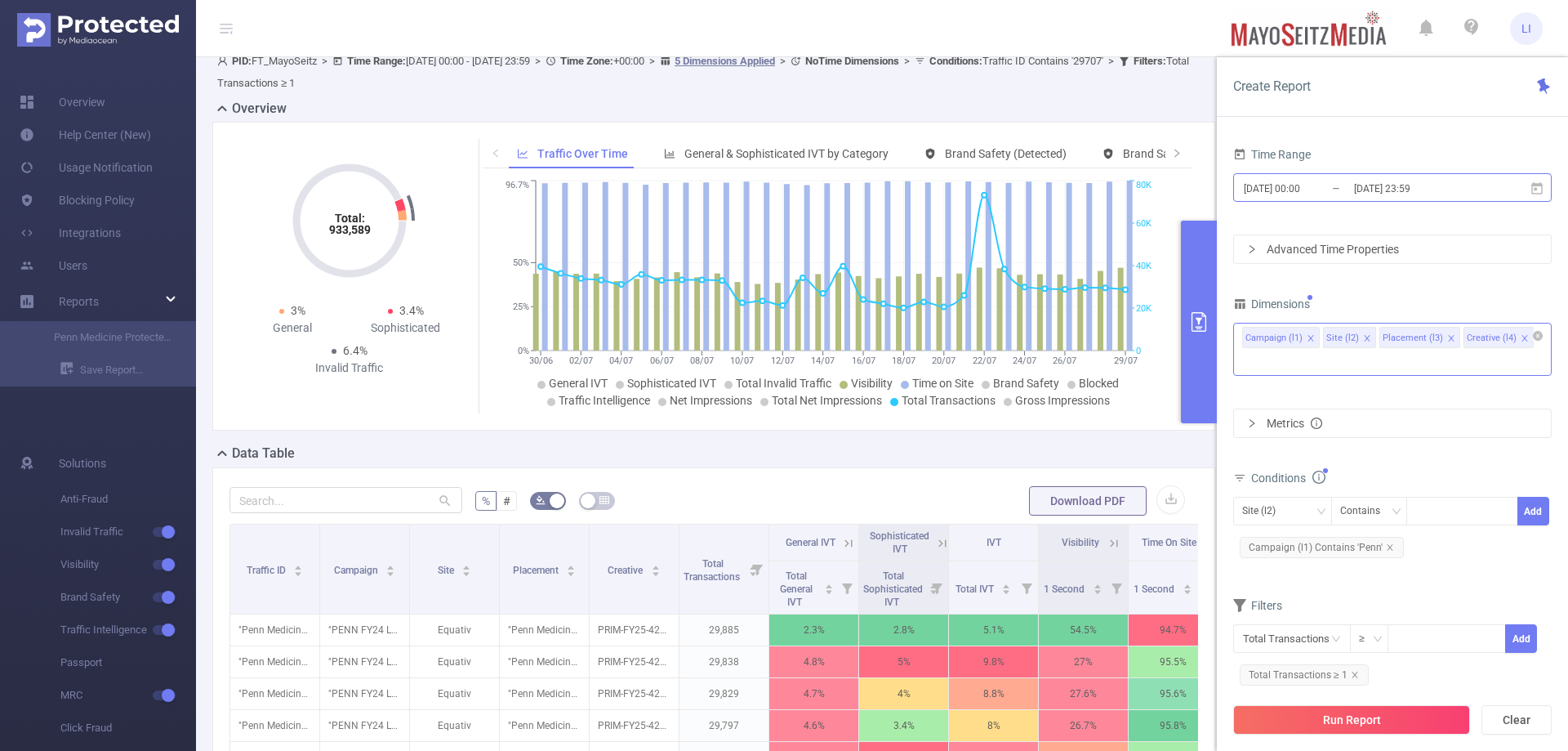click on "[DATE] 00:00" at bounding box center (1308, 188) 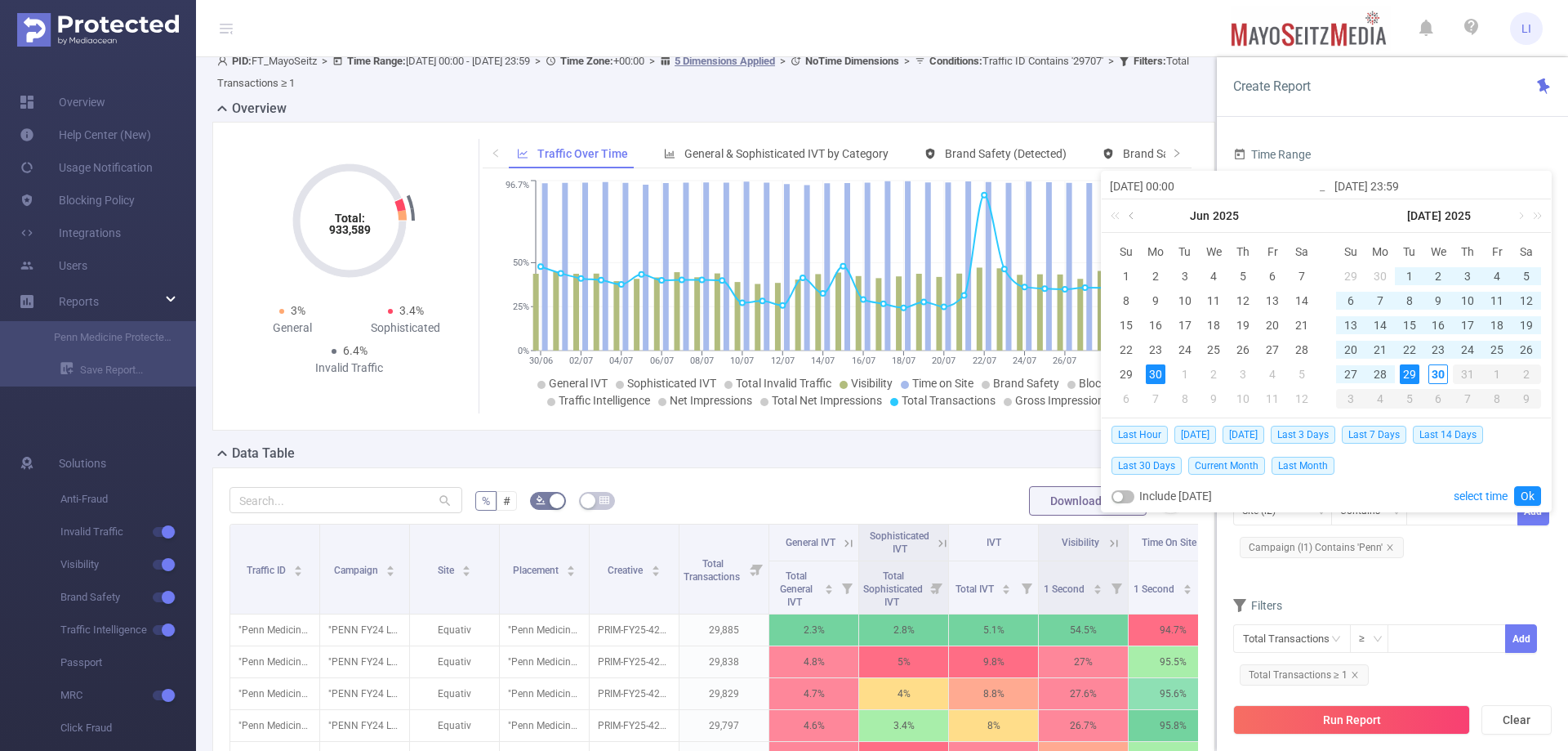 click at bounding box center (1133, 216) 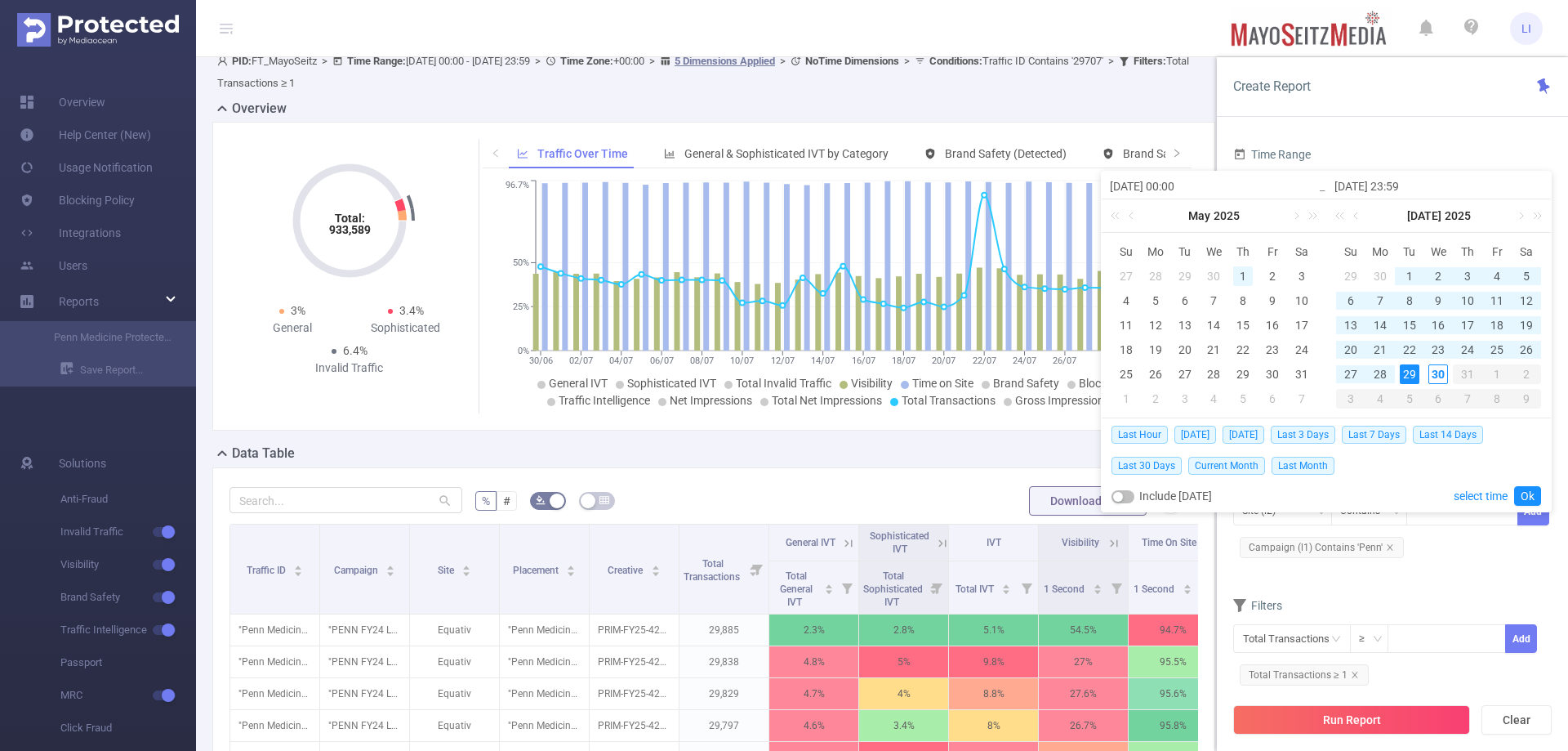 click on "1" at bounding box center [1243, 276] 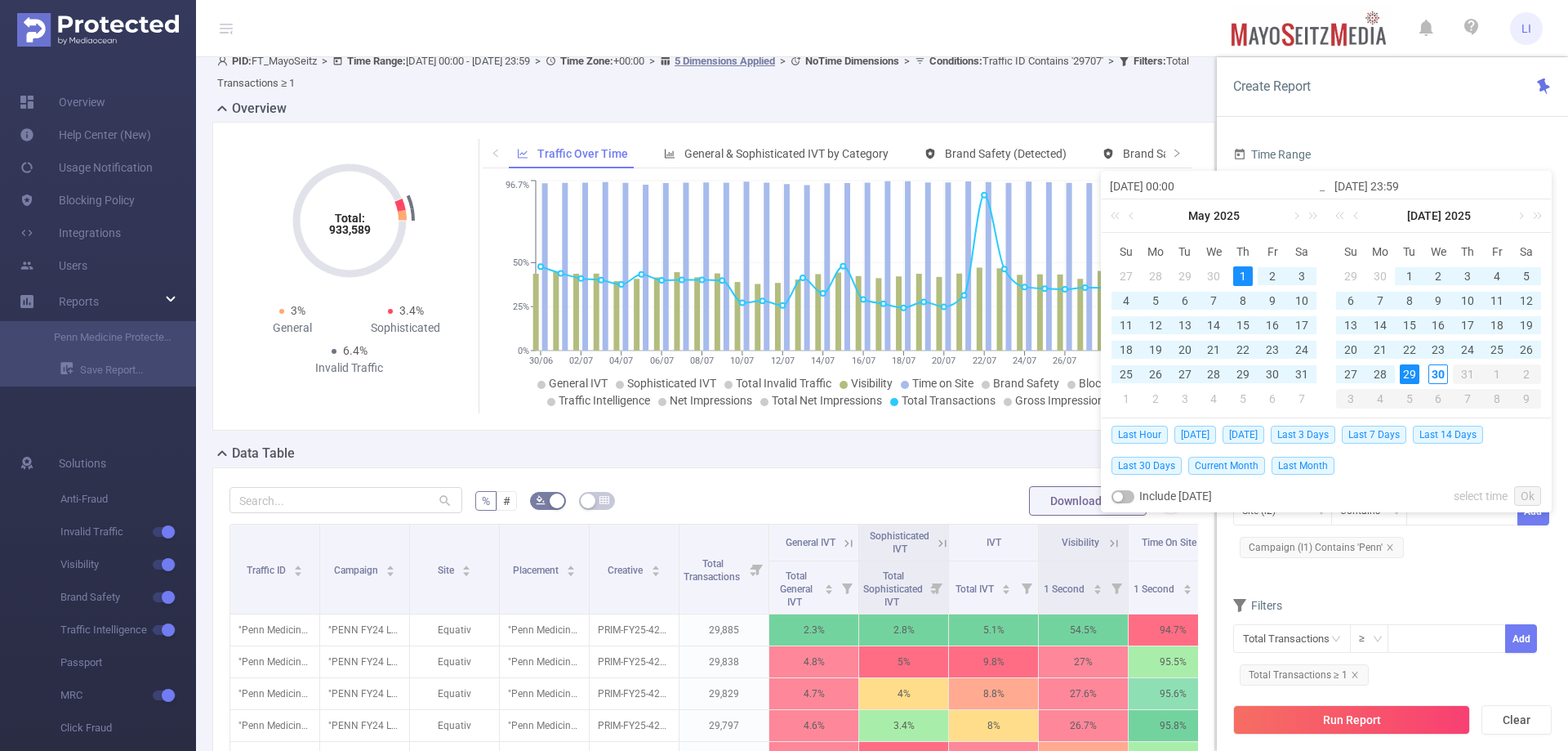 click on "29" at bounding box center [1410, 374] 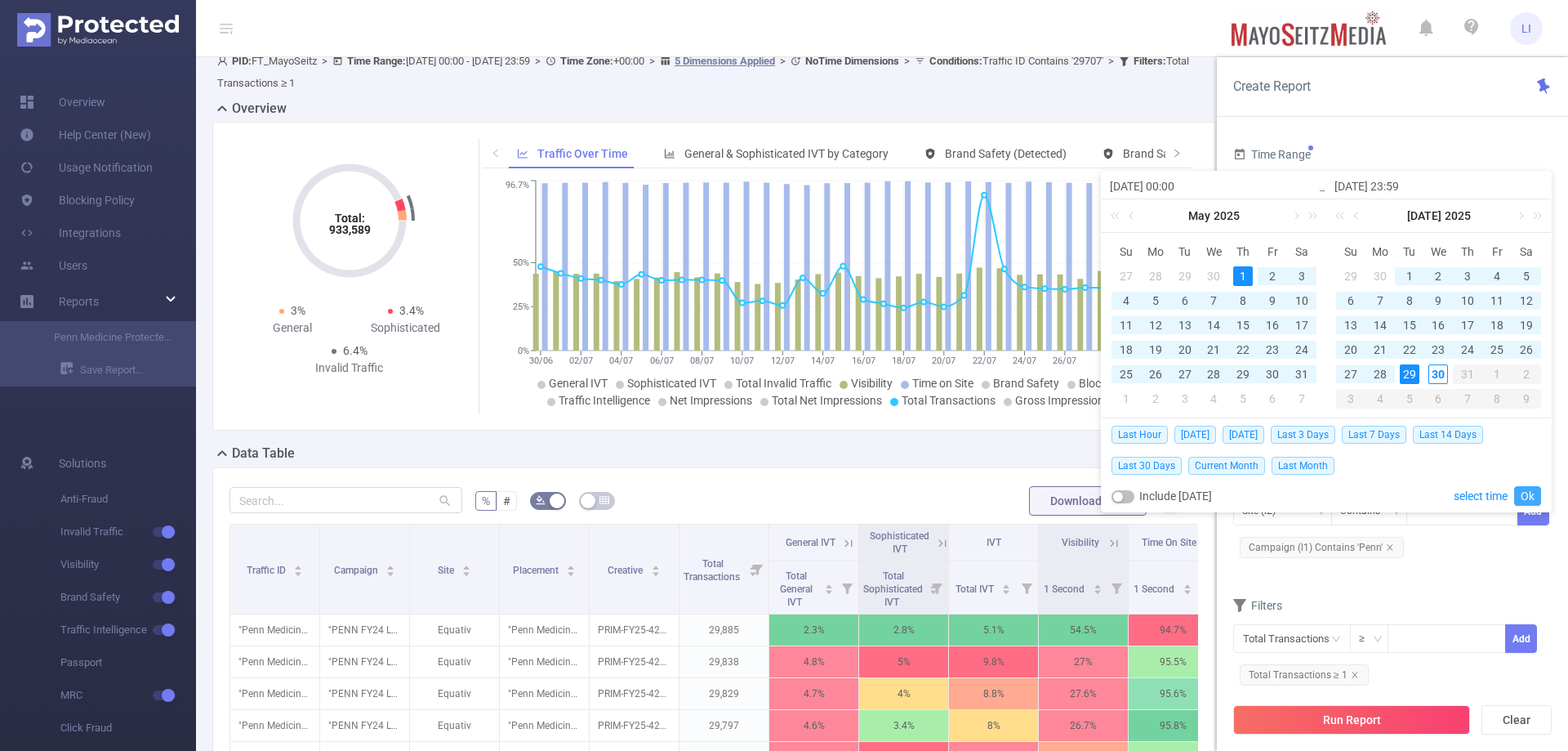 click on "Ok" at bounding box center [1527, 496] 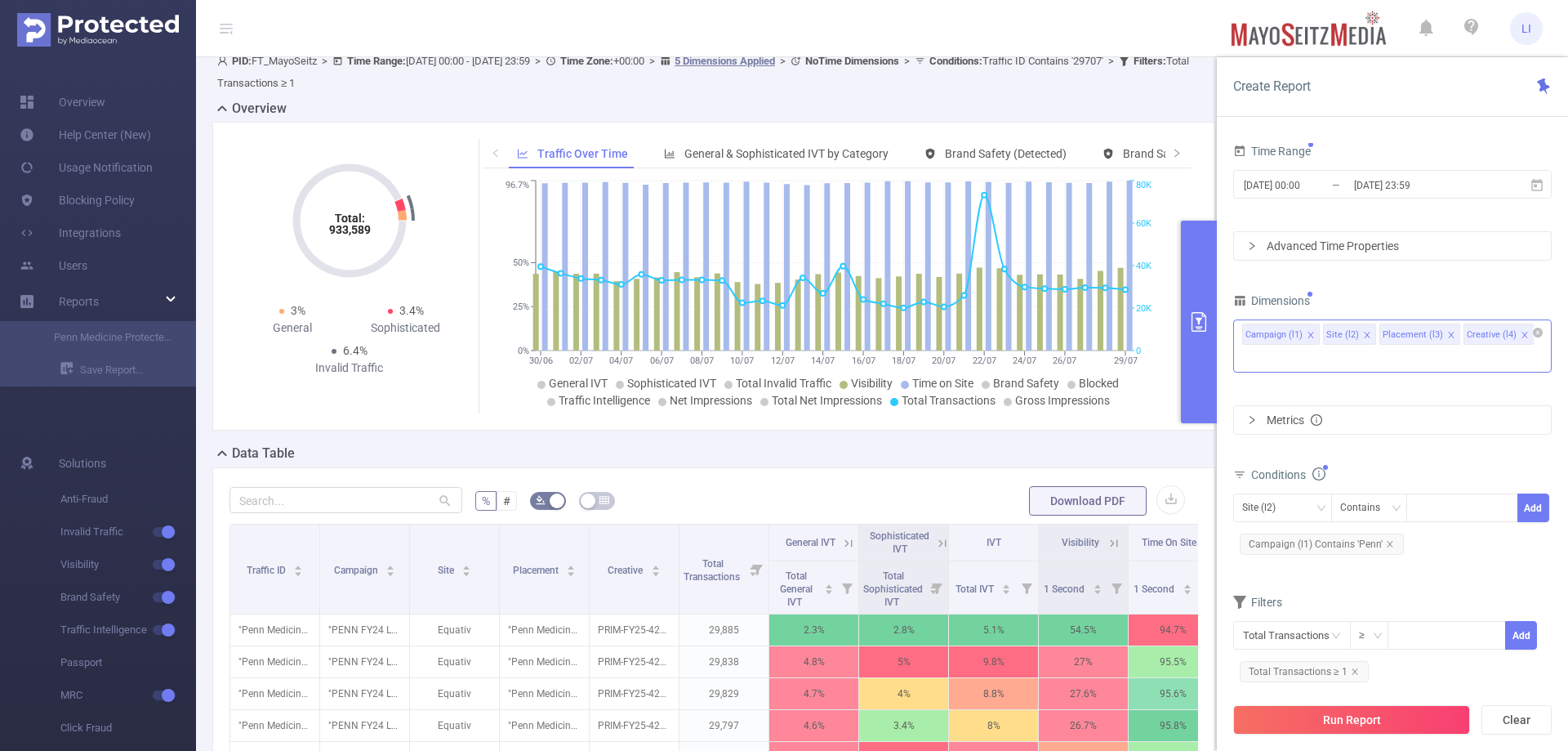 click on "Metrics" at bounding box center (1392, 420) 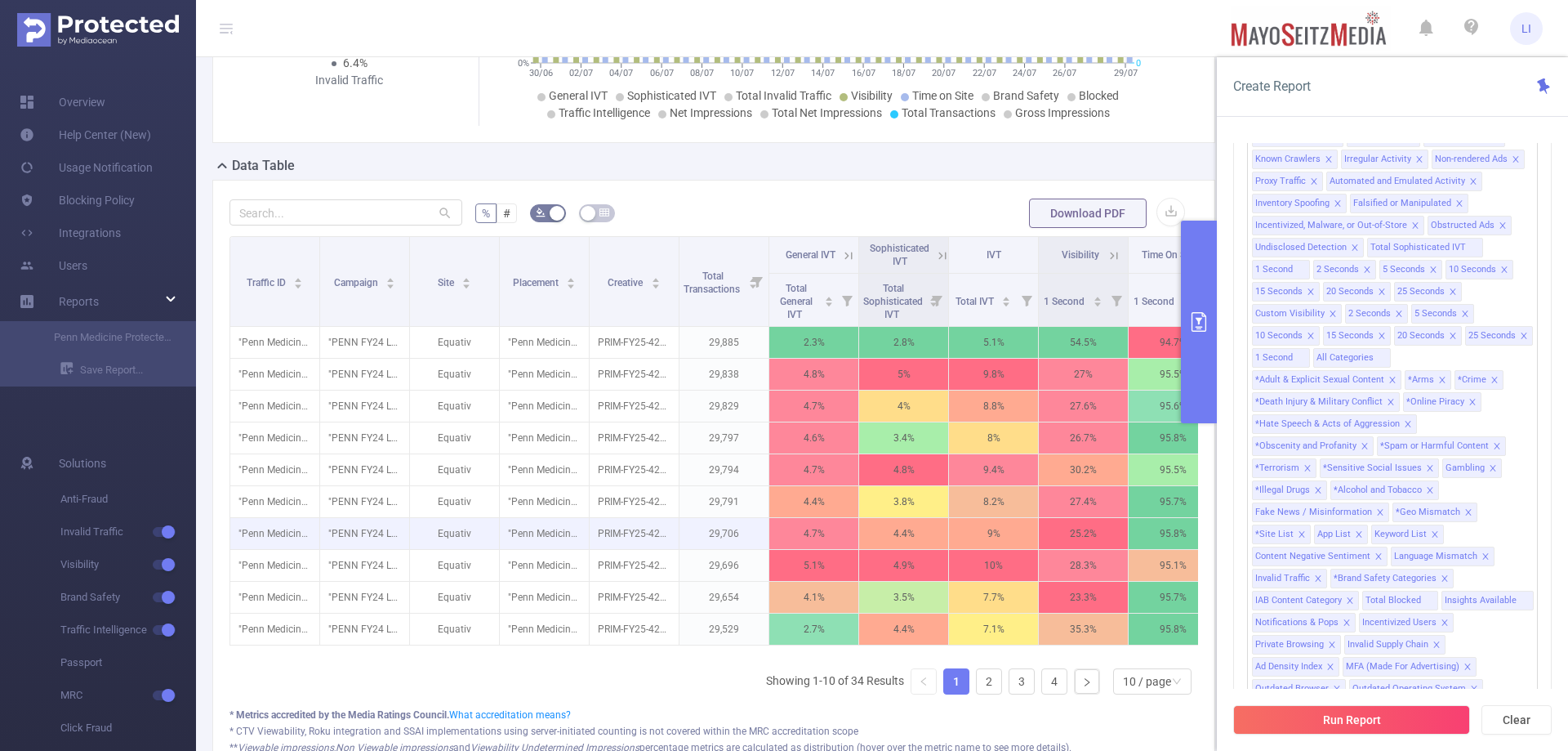 scroll, scrollTop: 373, scrollLeft: 0, axis: vertical 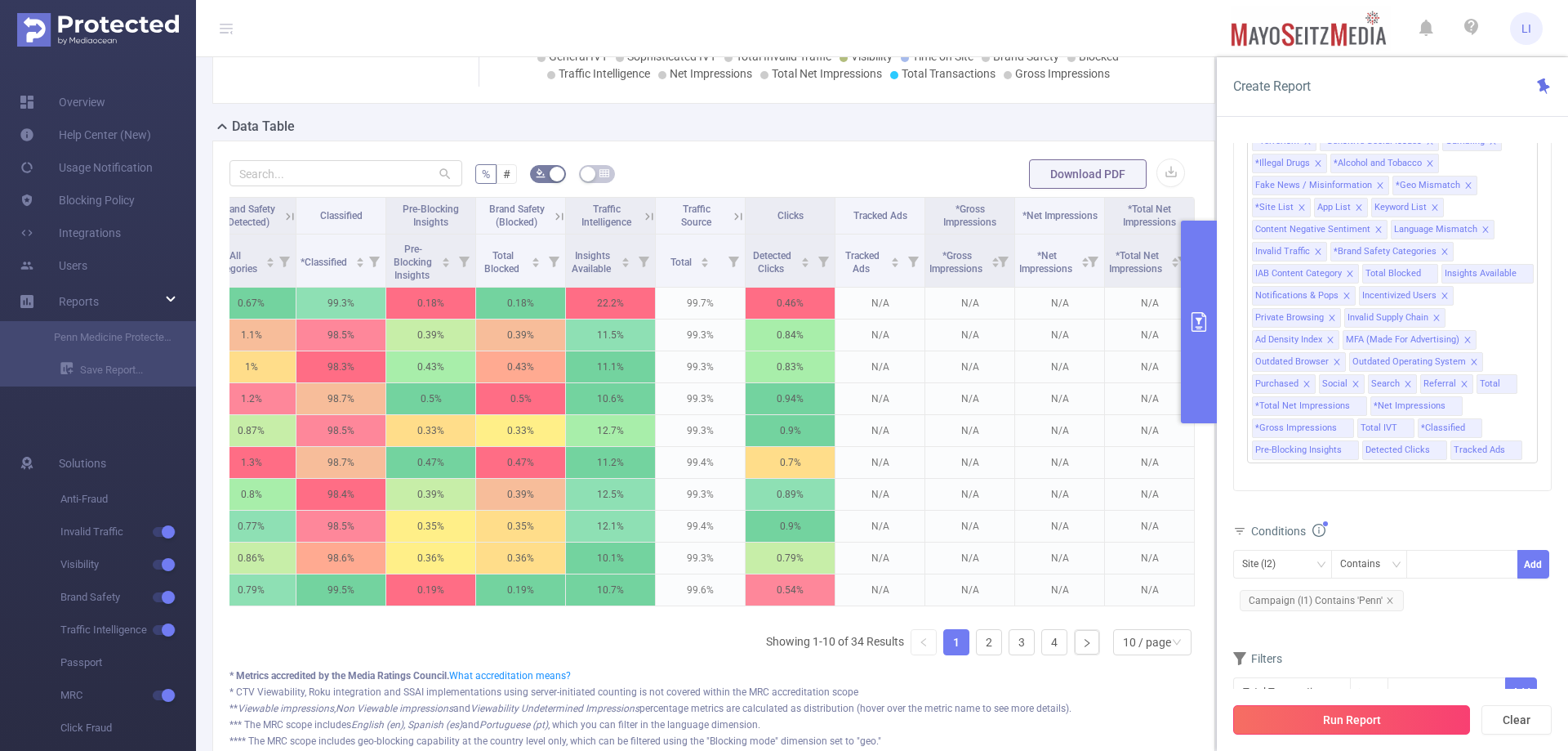 click on "Run Report" at bounding box center (1352, 720) 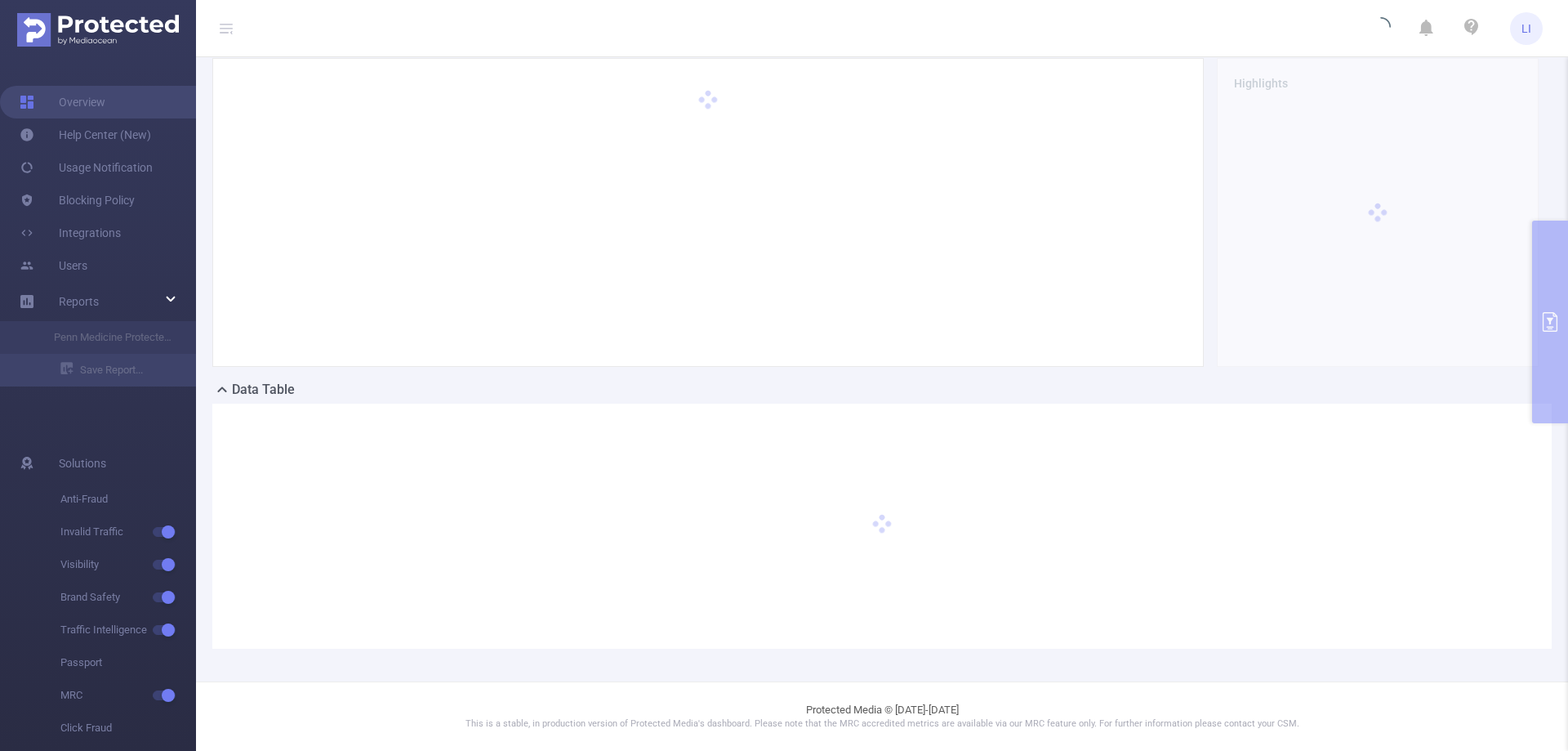 scroll, scrollTop: 57, scrollLeft: 0, axis: vertical 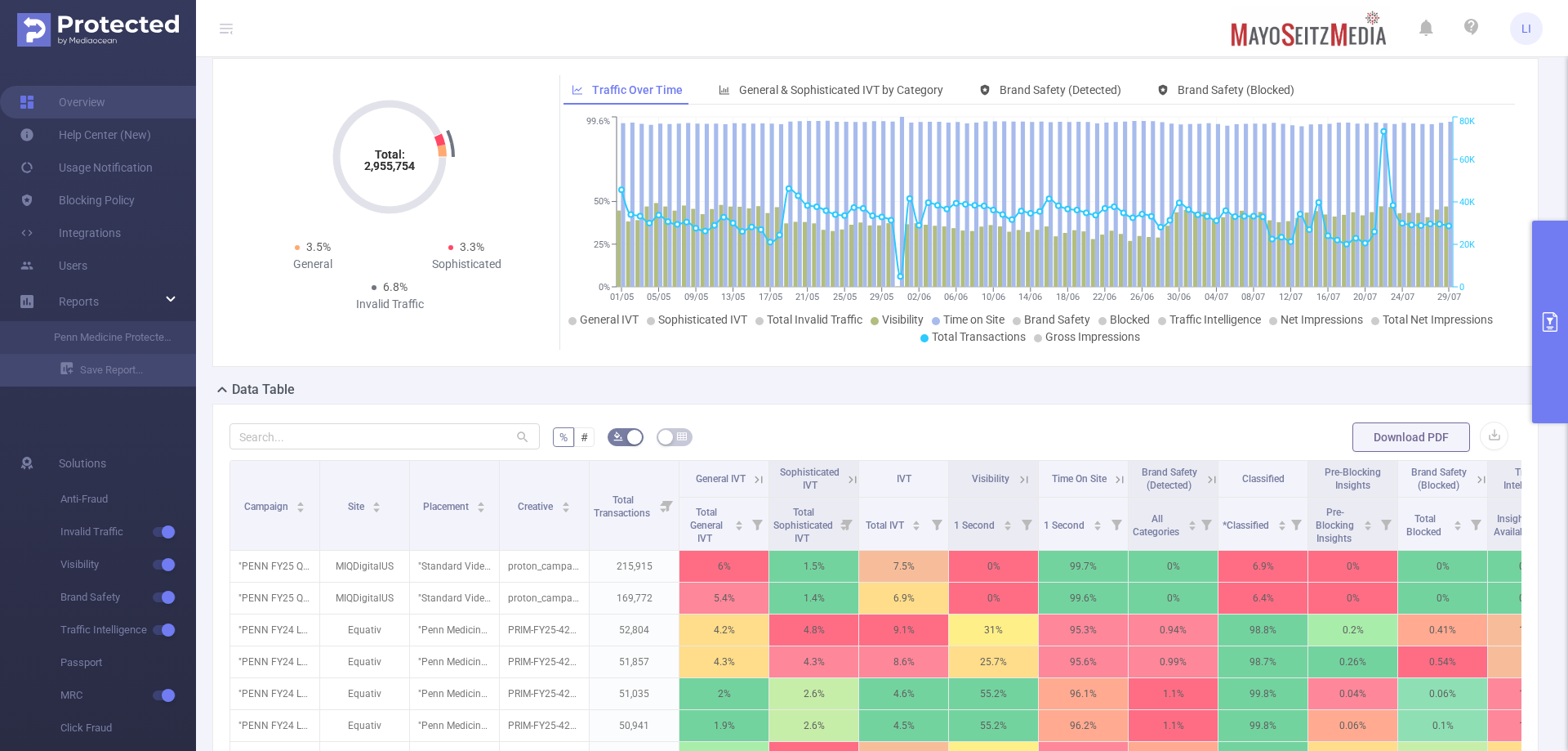 click on "% # Download PDF Campaign   Site   Placement   Creative   Total Transactions   General IVT Sophisticated IVT IVT Visibility Time On Site Brand Safety (Detected) Classified Pre-Blocking Insights Brand Safety (Blocked) Traffic Intelligence Traffic Source Clicks Tracked Ads *Gross Impressions *Net Impressions *Total Net Impressions Total General IVT   Total Sophisticated IVT   Total IVT   1 Second   1 Second   All Categories   *Classified   Pre-Blocking Insights   Total Blocked   Insights Available   Total   Detected Clicks   Tracked Ads   *Gross Impressions   *Net Impressions   *Total Net Impressions   "PENN FY25 Q3Q4 PPRO Proton - Flight 3" [278844] MIQDigitalUS "Standard Video_Penn Medicine_PENN FY25 Q3Q4 PPRO Proton_HLLY_LGH SA_A45+ MiQ Health Audiences for Oncology_Prospecting_streaming video (FEP)_1 x 1_Flight 3 15 placement" [9559016] proton_campaign_update_15_second_lgh_final_original.mp4 [5114813] 215,915 6% 1.5% 7.5% 0% 99.7% 0% 6.9% 0% 0% 0.36% 0% 0% N/A N/A  N/A   N/A  169,772 0%" at bounding box center [875, 733] 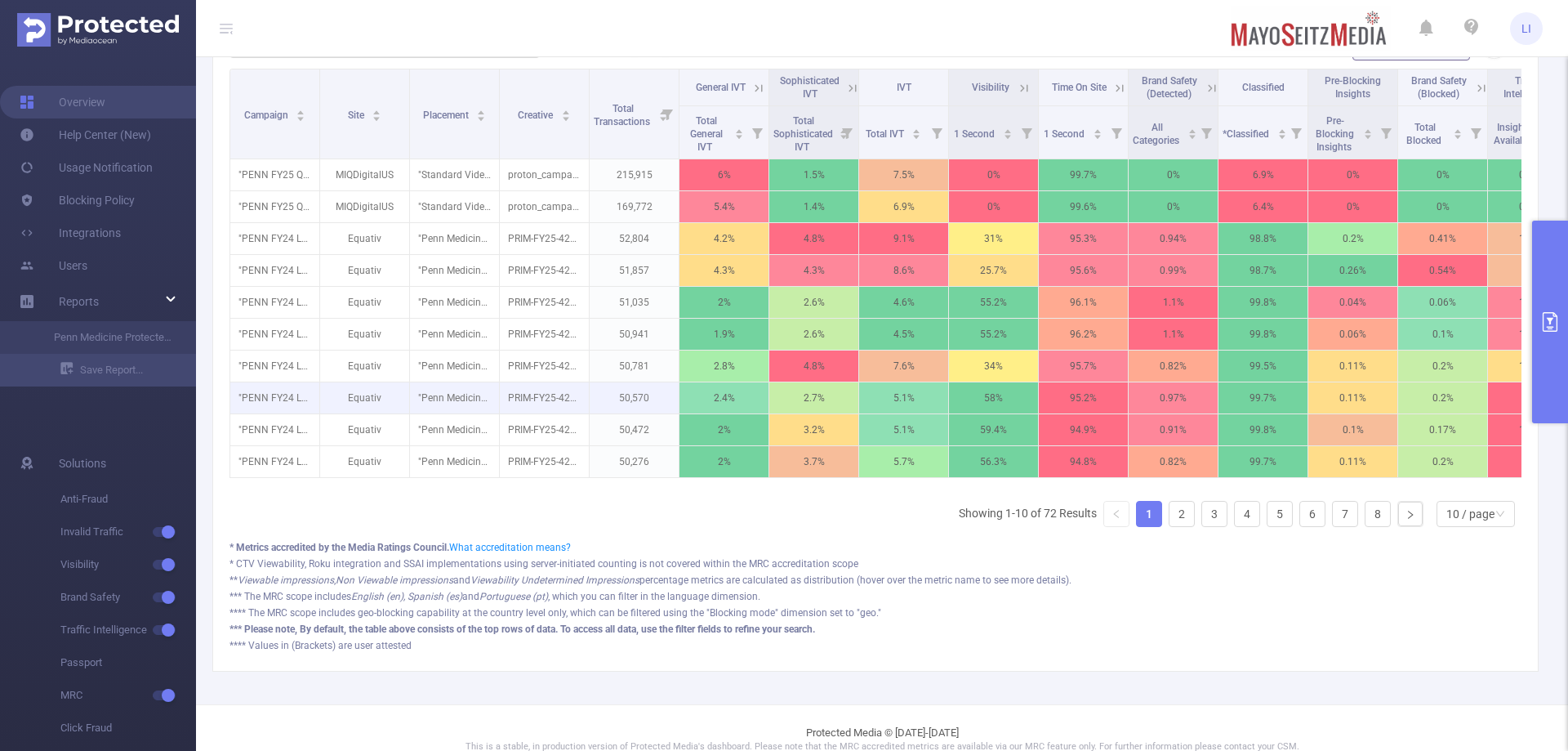 scroll, scrollTop: 484, scrollLeft: 0, axis: vertical 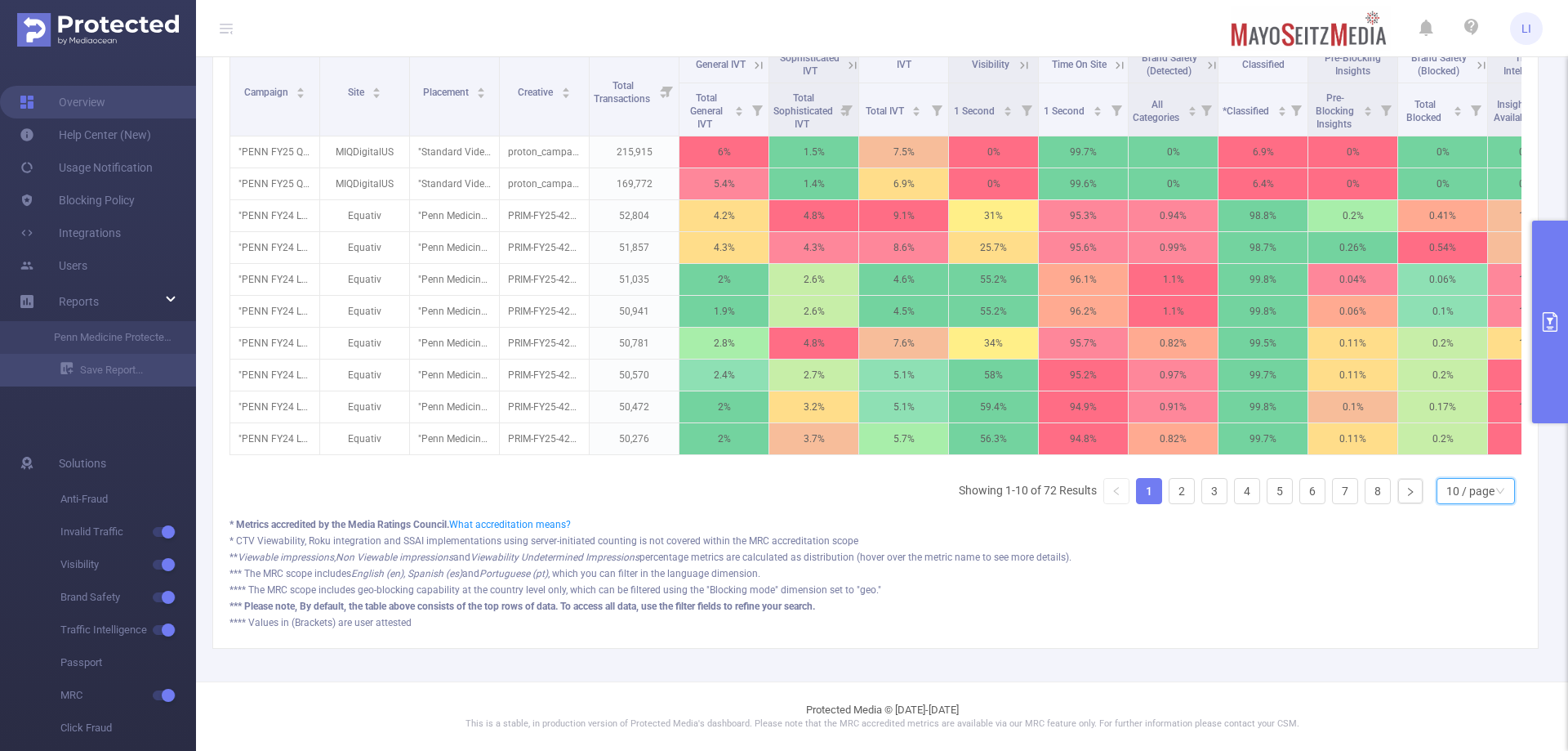 click on "10 / page" at bounding box center (1470, 491) 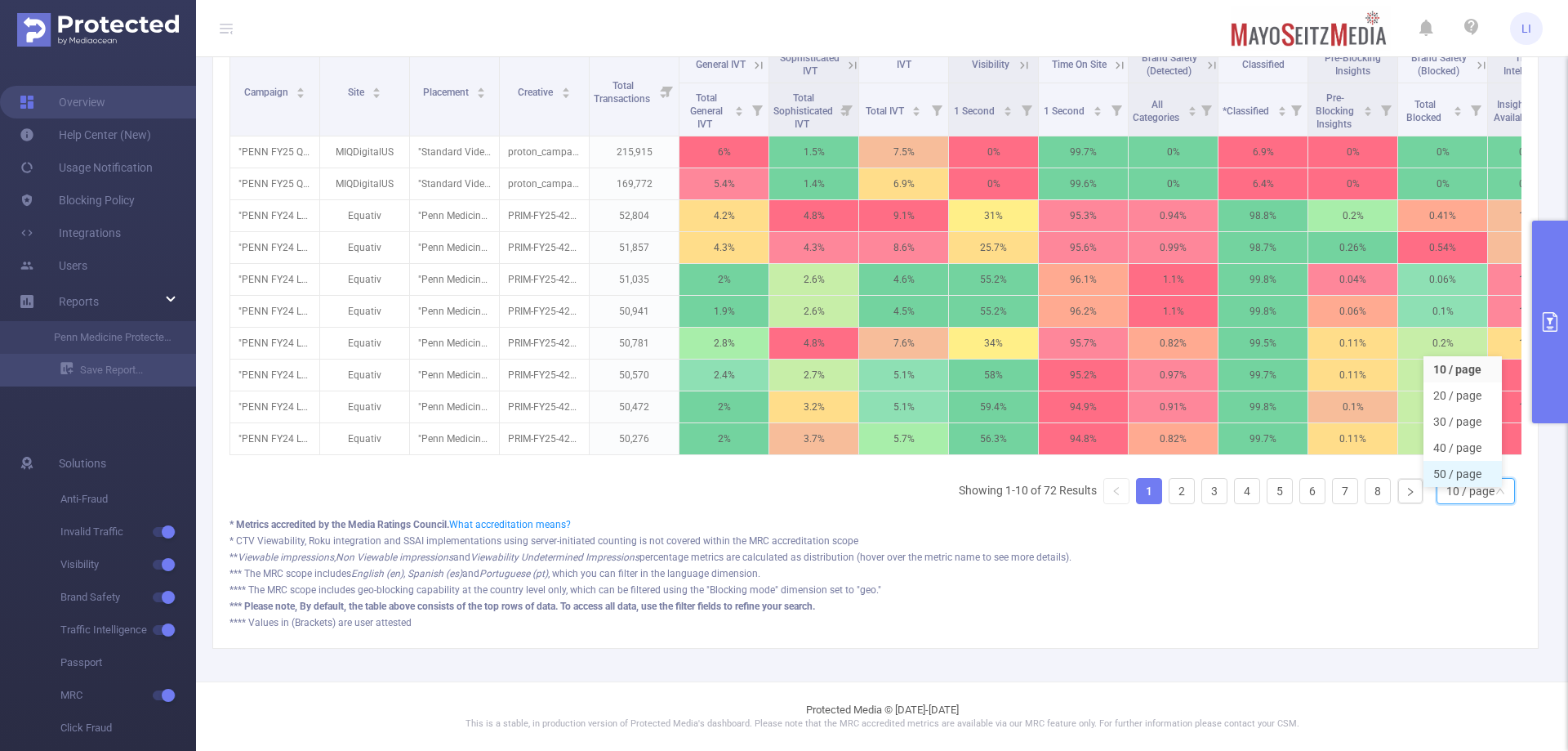 click on "50 / page" at bounding box center [1463, 474] 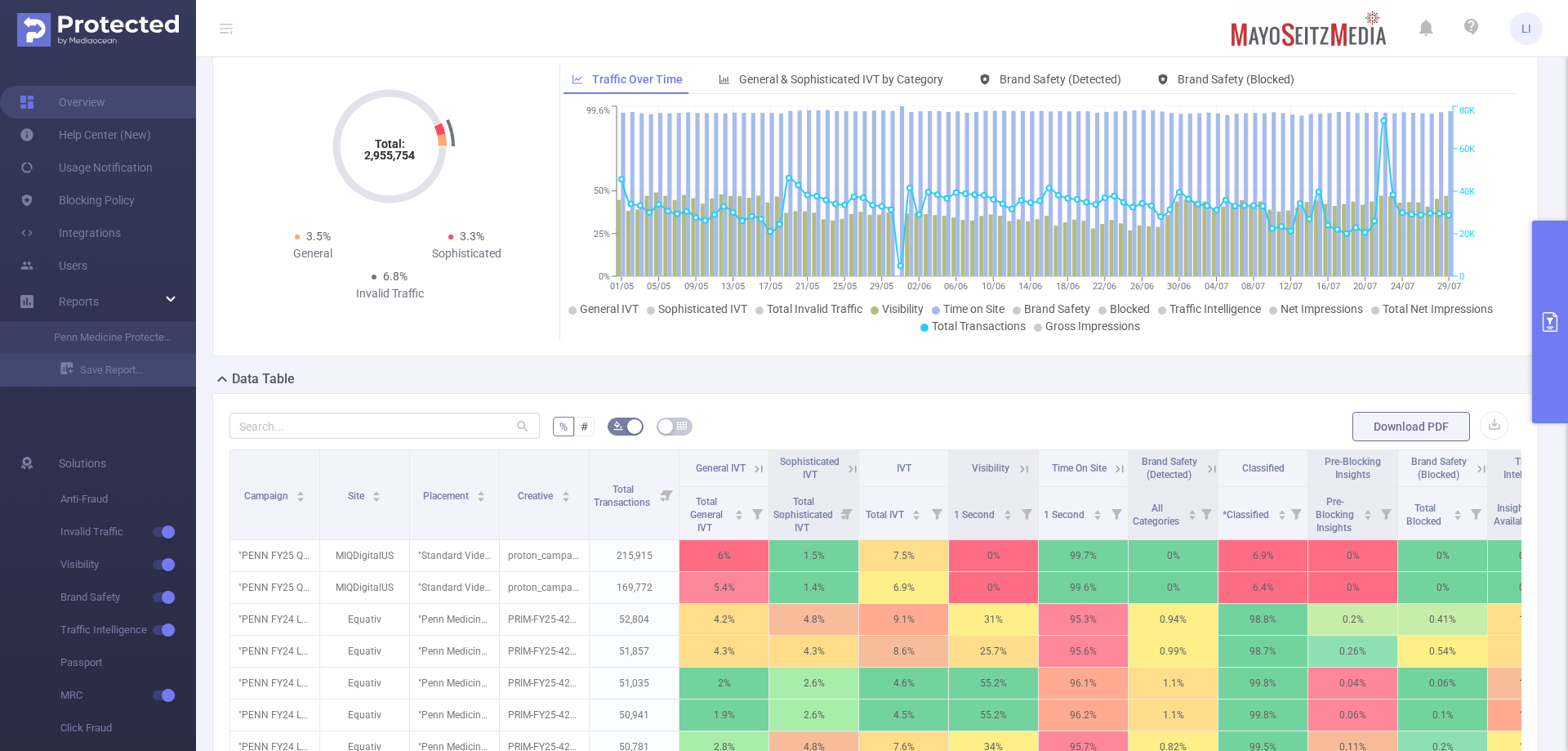 scroll, scrollTop: 0, scrollLeft: 0, axis: both 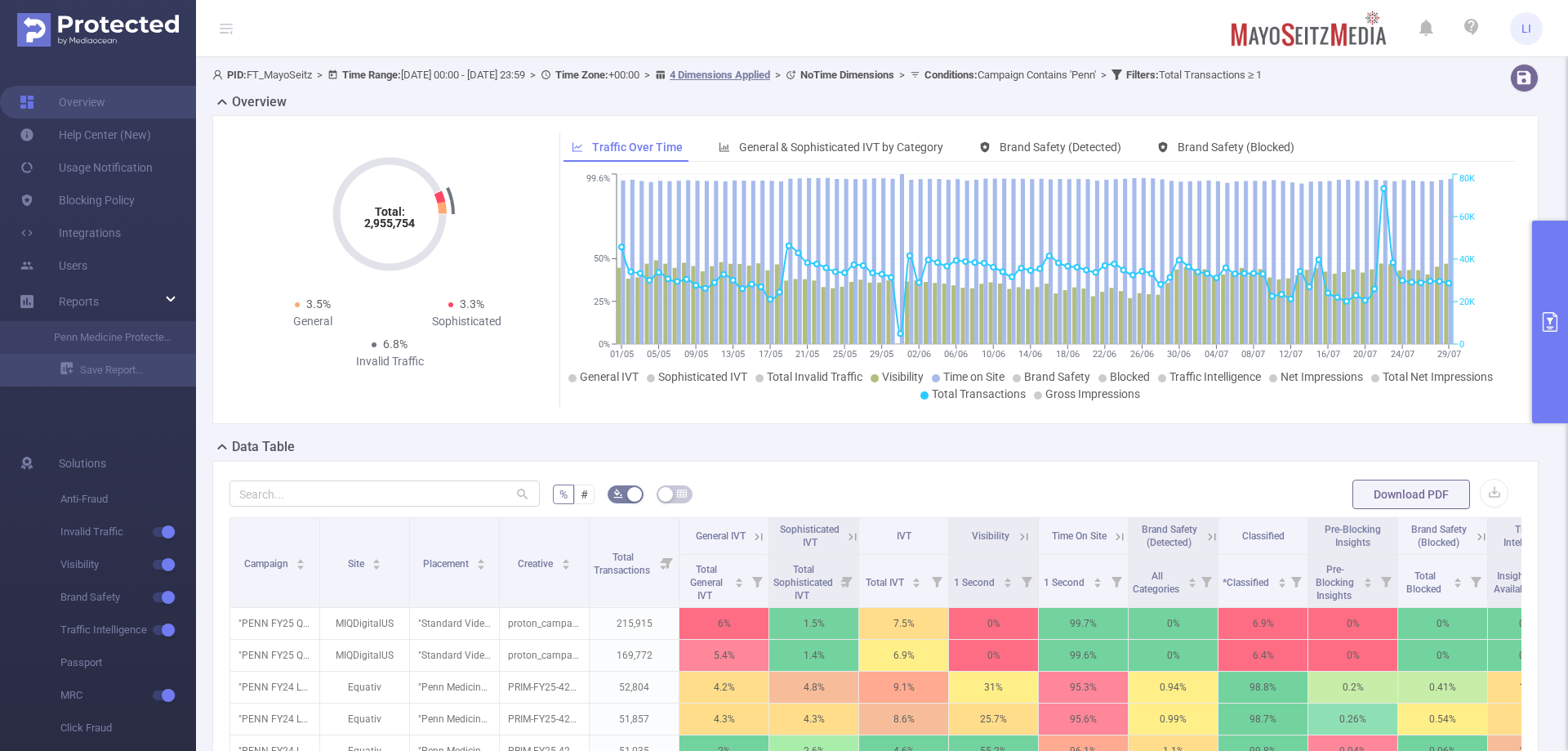 click on "% # Download PDF Campaign   Site   Placement   Creative   Total Transactions   General IVT Sophisticated IVT IVT Visibility Time On Site Brand Safety (Detected) Classified Pre-Blocking Insights Brand Safety (Blocked) Traffic Intelligence Traffic Source Clicks Tracked Ads *Gross Impressions *Net Impressions *Total Net Impressions Total General IVT   Total Sophisticated IVT   Total IVT   1 Second   1 Second   All Categories   *Classified   Pre-Blocking Insights   Total Blocked   Insights Available   Total   Detected Clicks   Tracked Ads   *Gross Impressions   *Net Impressions   *Total Net Impressions   "PENN FY25 Q3Q4 PPRO Proton - Flight 3" [278844] MIQDigitalUS "Standard Video_Penn Medicine_PENN FY25 Q3Q4 PPRO Proton_HLLY_LGH SA_A45+ MiQ Health Audiences for Oncology_Prospecting_streaming video (FEP)_1 x 1_Flight 3 15 placement" [9559016] proton_campaign_update_15_second_lgh_final_original.mp4 [5114813] 215,915 6% 1.5% 7.5% 0% 99.7% 0% 6.9% 0% 0% 0.36% 0% 0% N/A N/A  N/A   N/A  169,772 0%" at bounding box center [875, 1428] 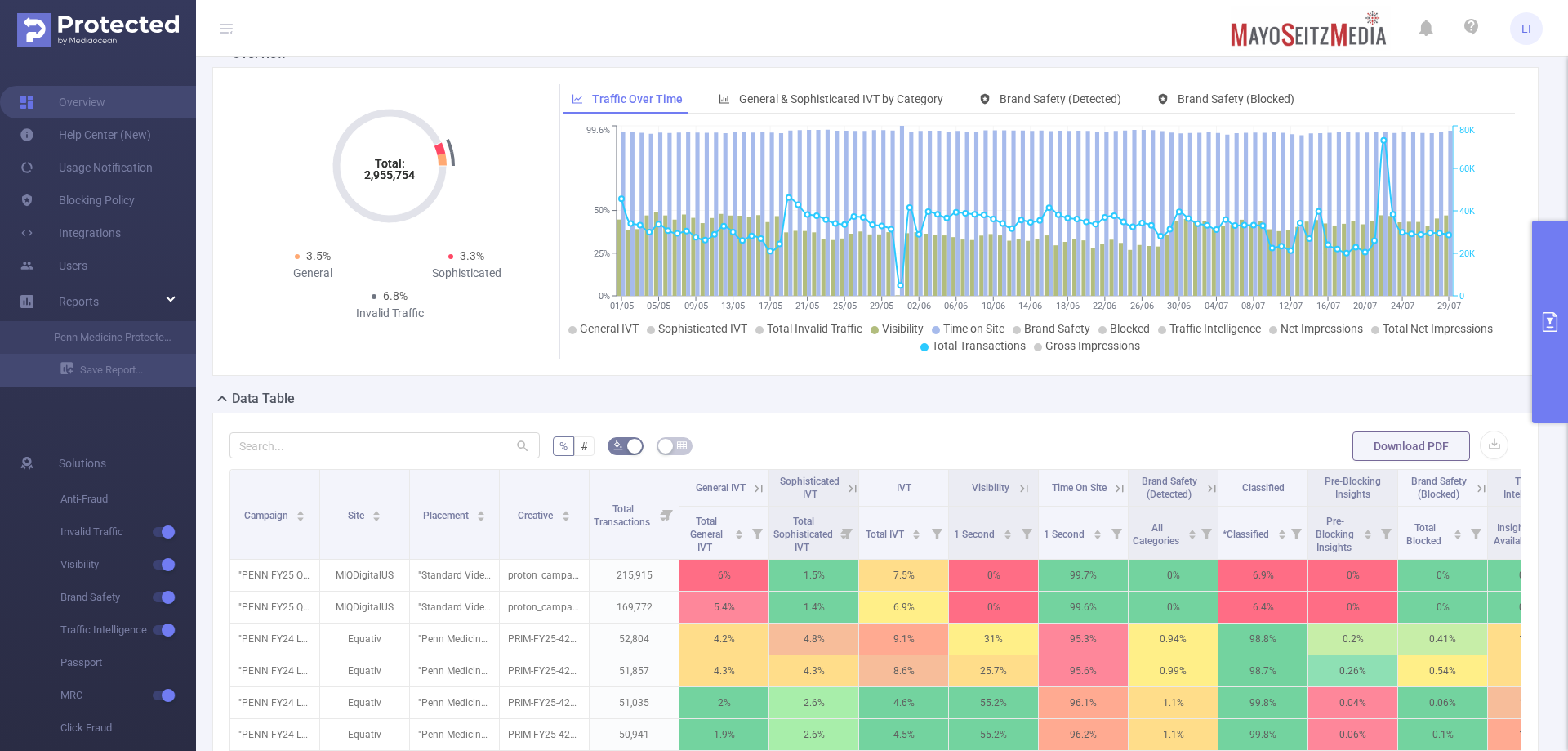 scroll, scrollTop: 0, scrollLeft: 0, axis: both 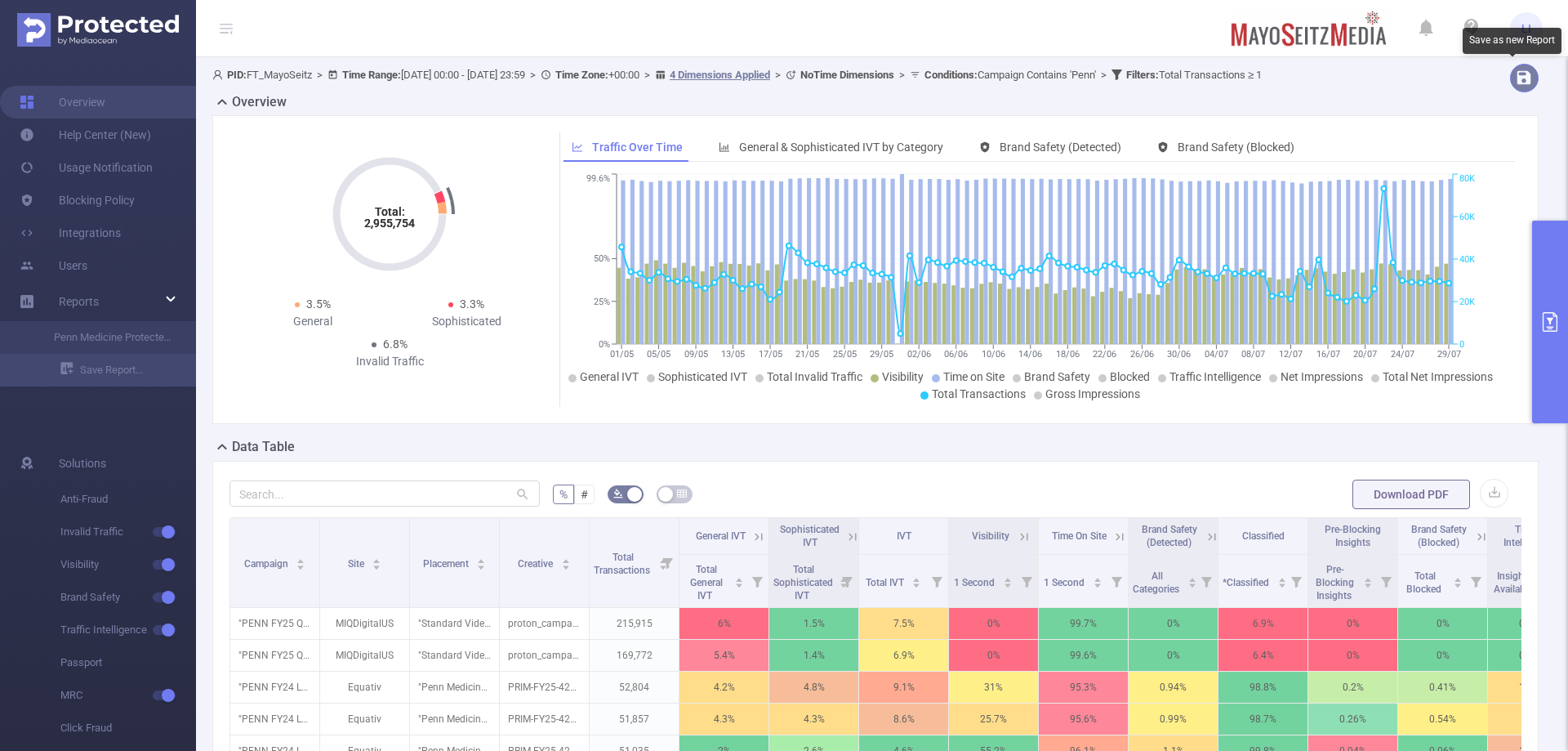 click at bounding box center (1524, 78) 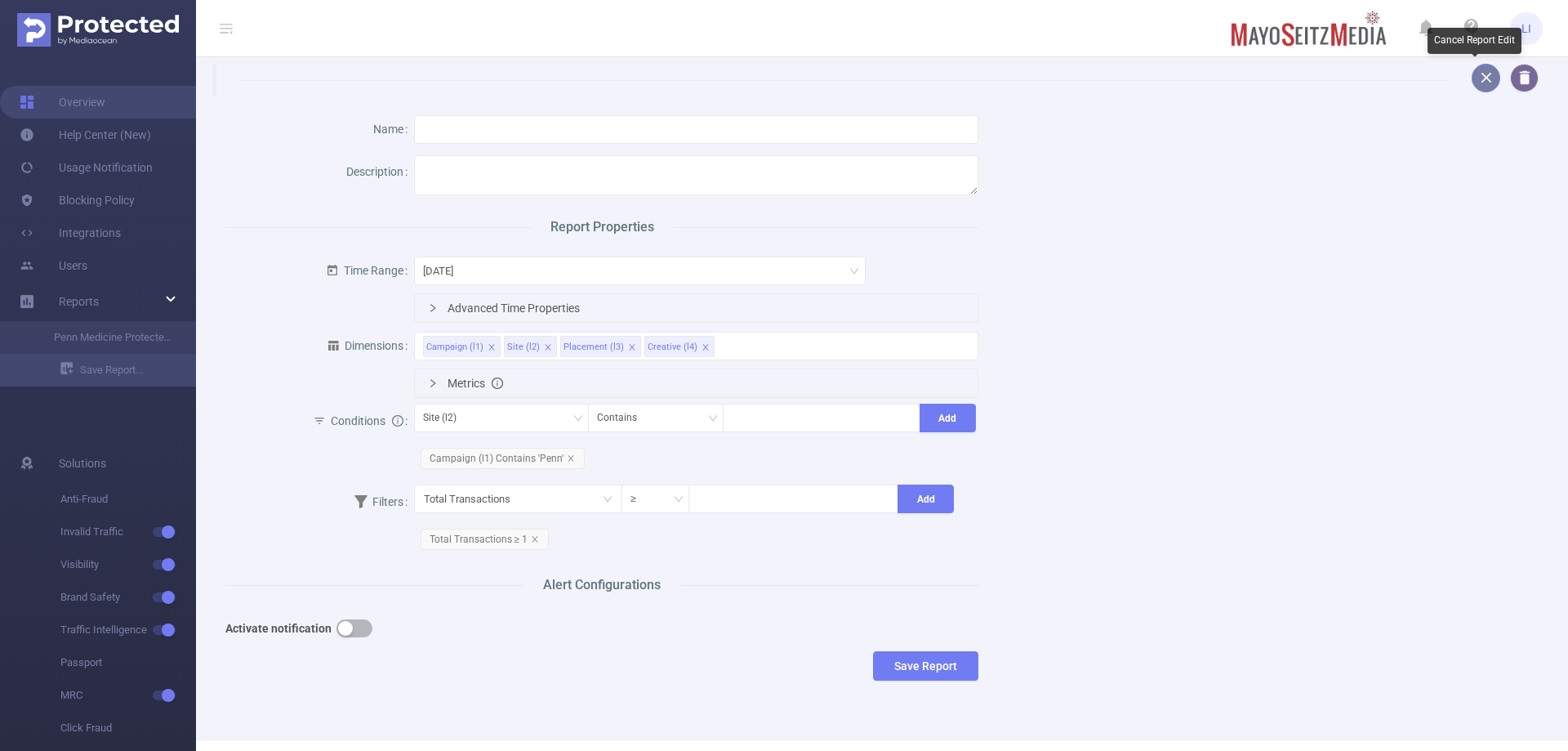 click at bounding box center [1486, 78] 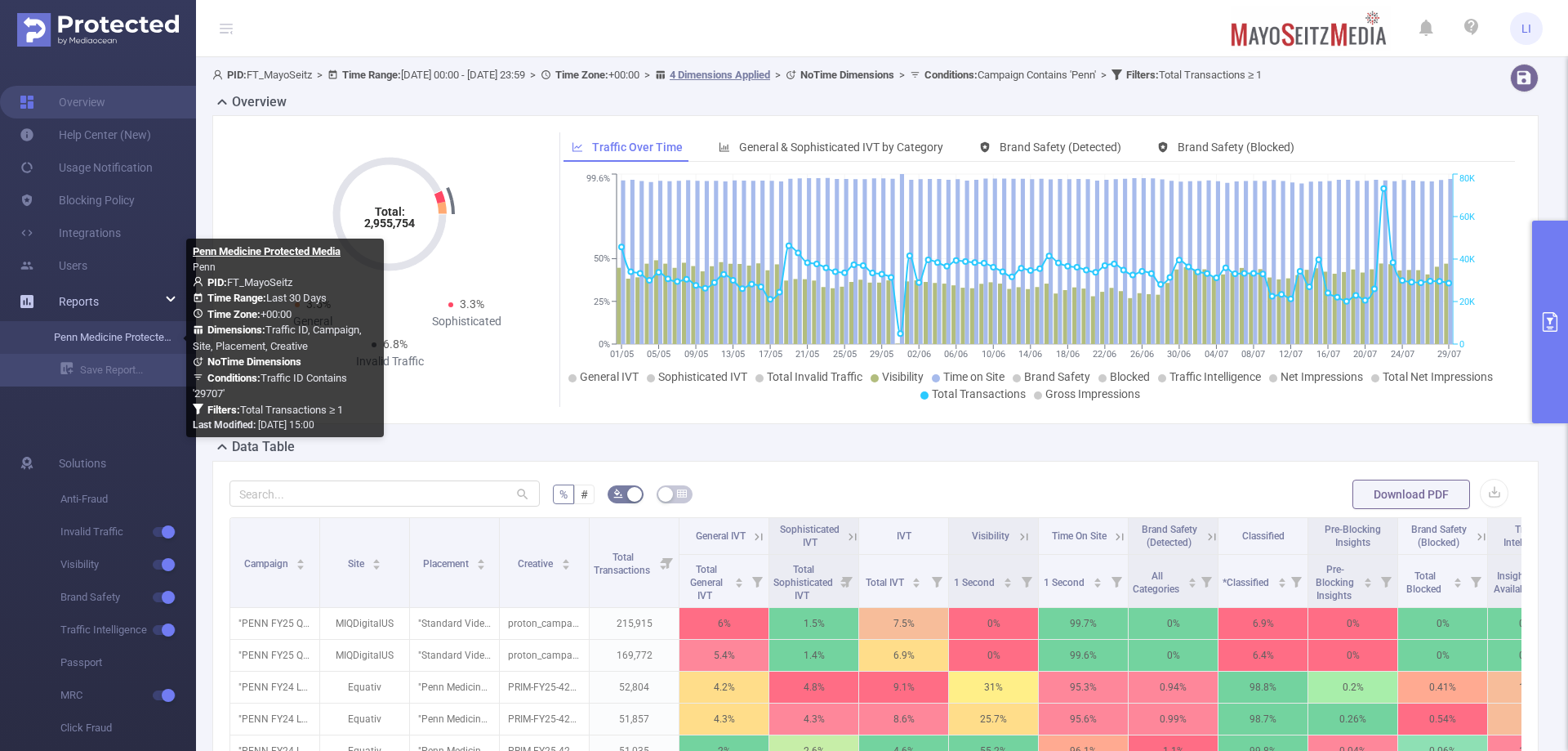 click on "Penn Medicine Protected Media" at bounding box center (105, 338) 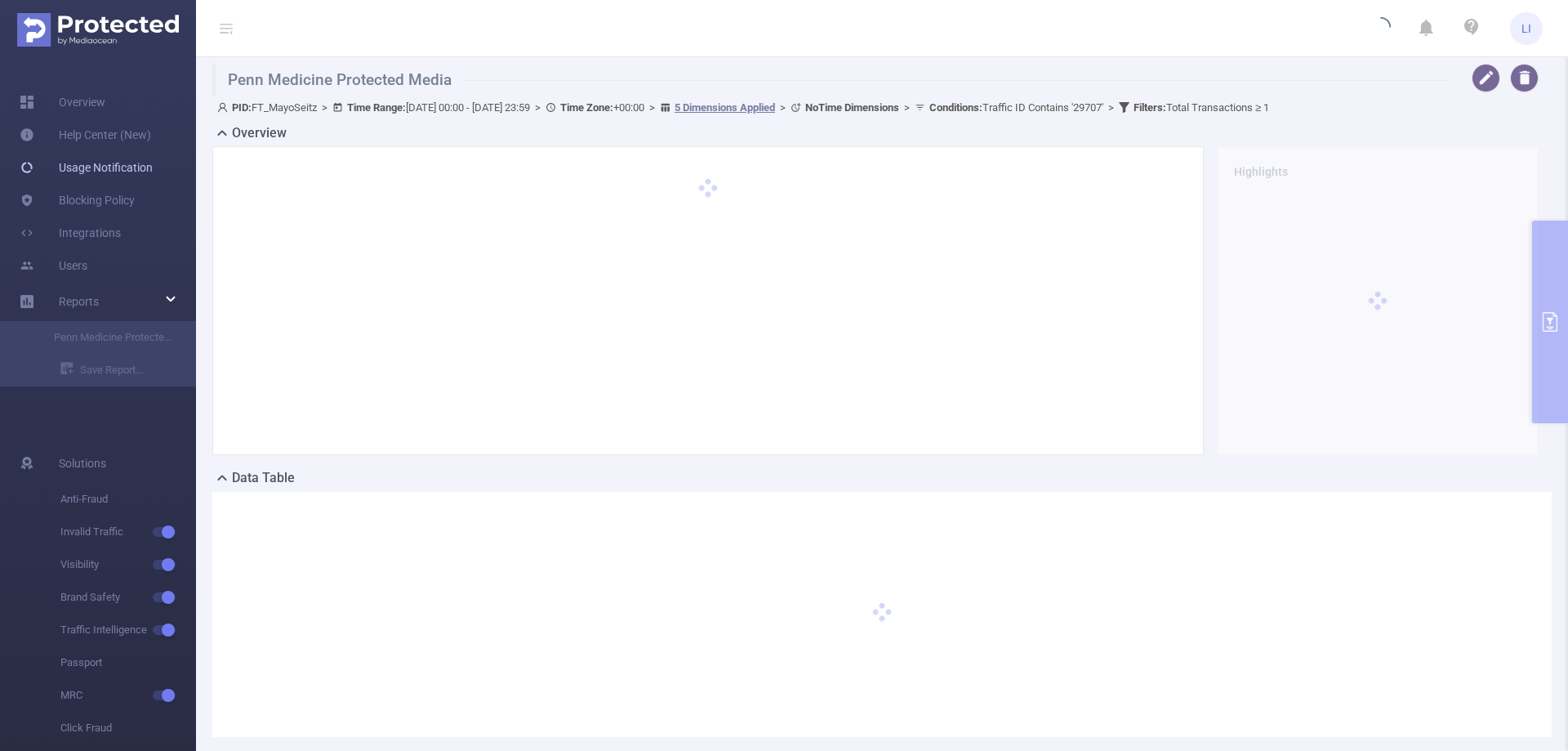 type on "[DATE] 00:00" 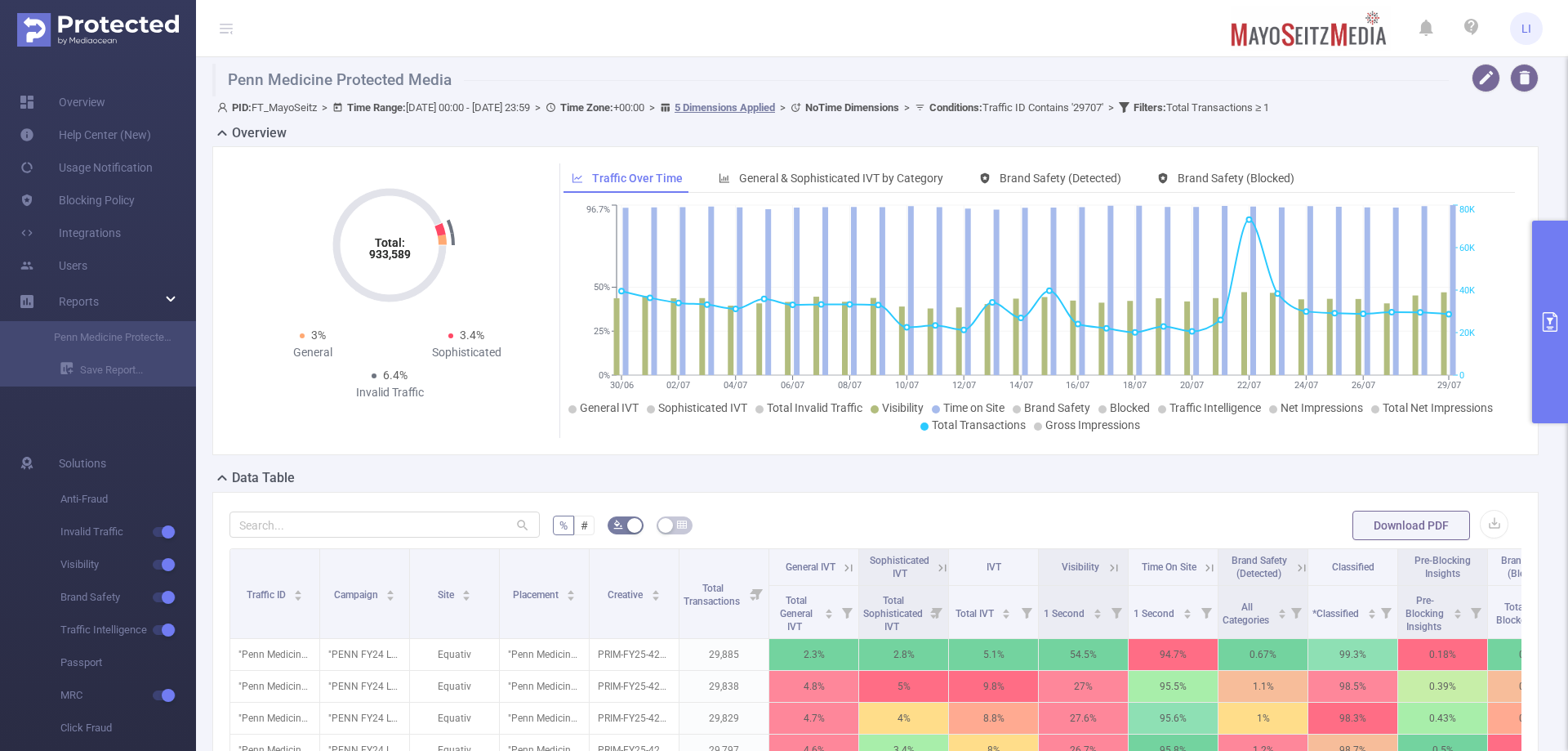 click on "LI" at bounding box center [784, 29] 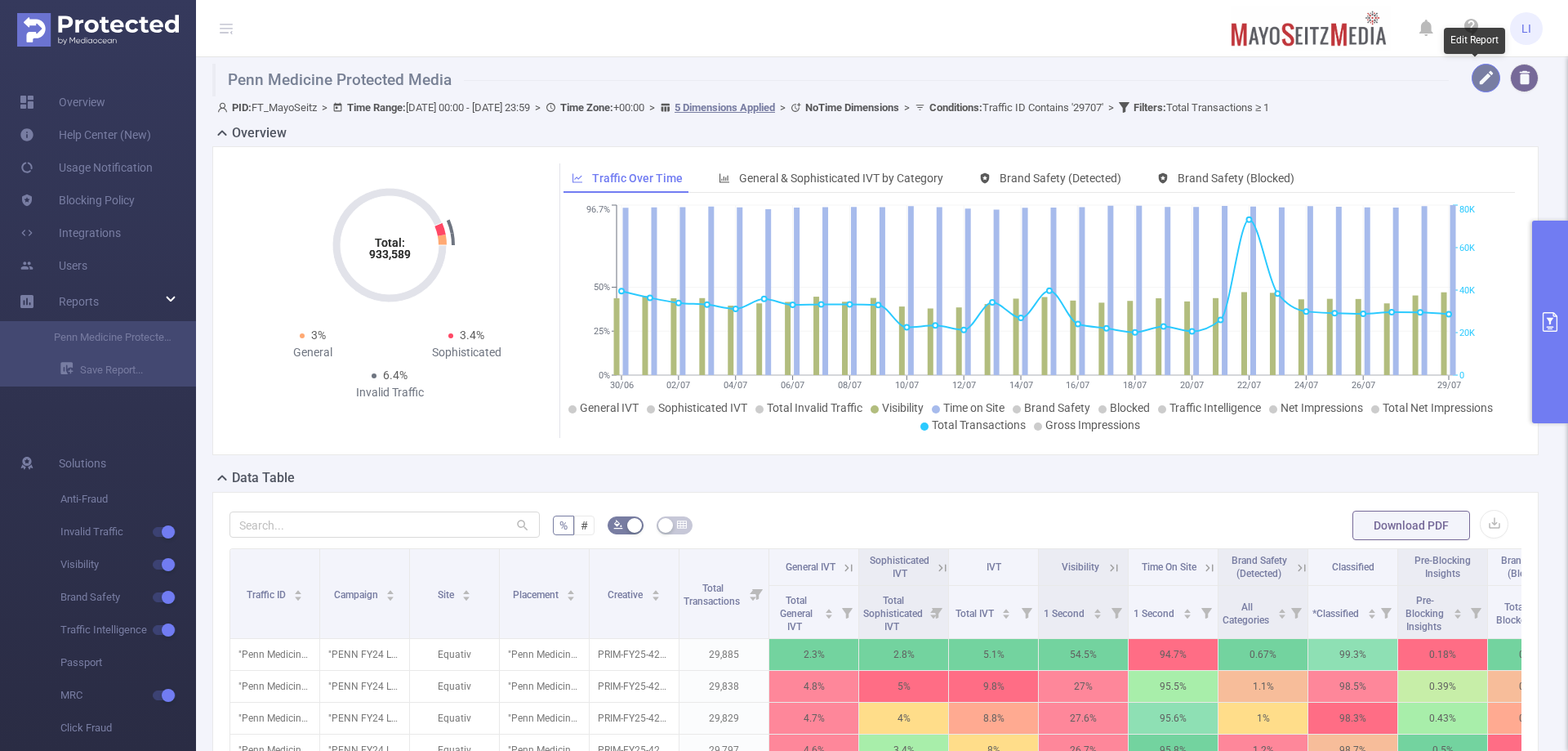 click at bounding box center (1486, 78) 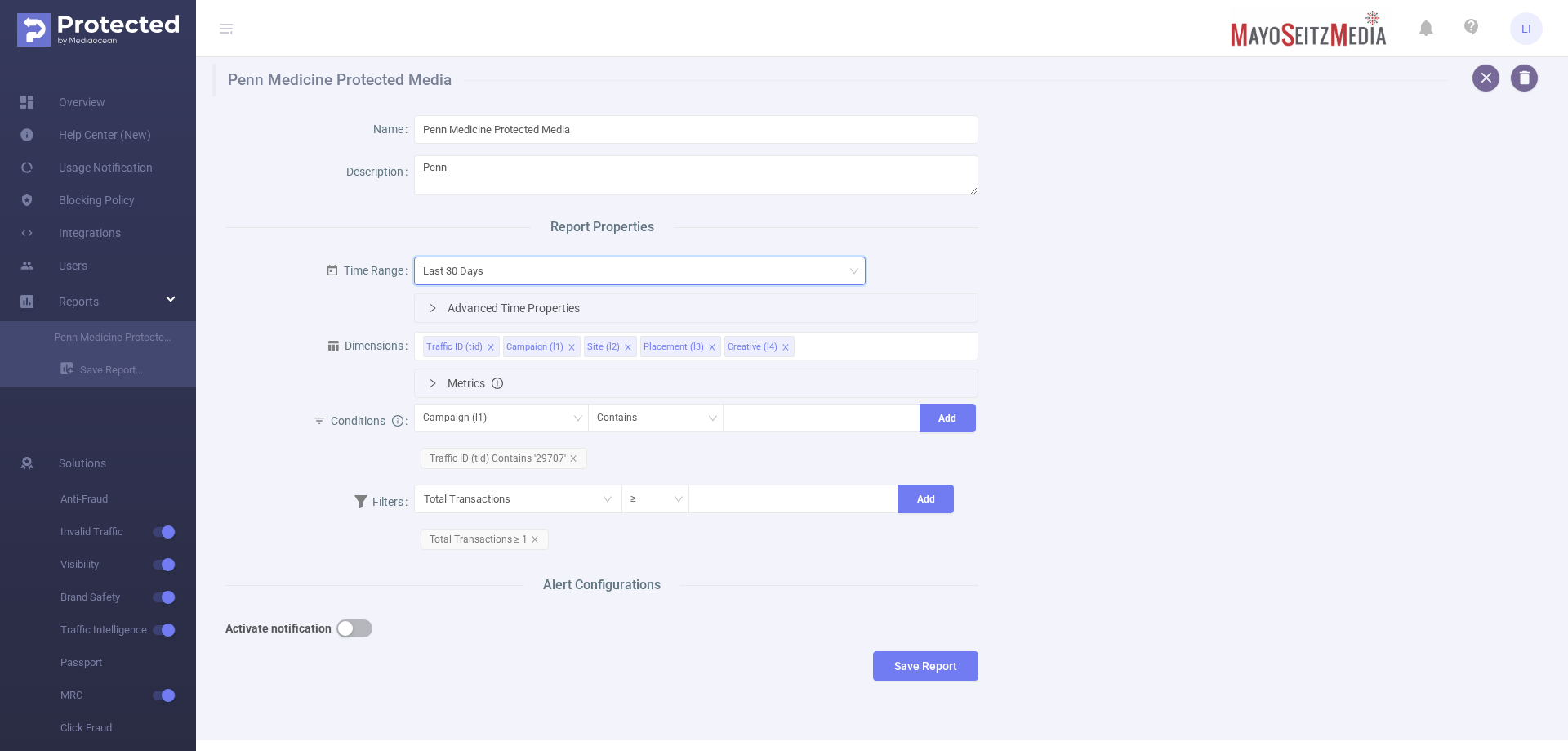click on "Last 30 Days" at bounding box center [639, 270] 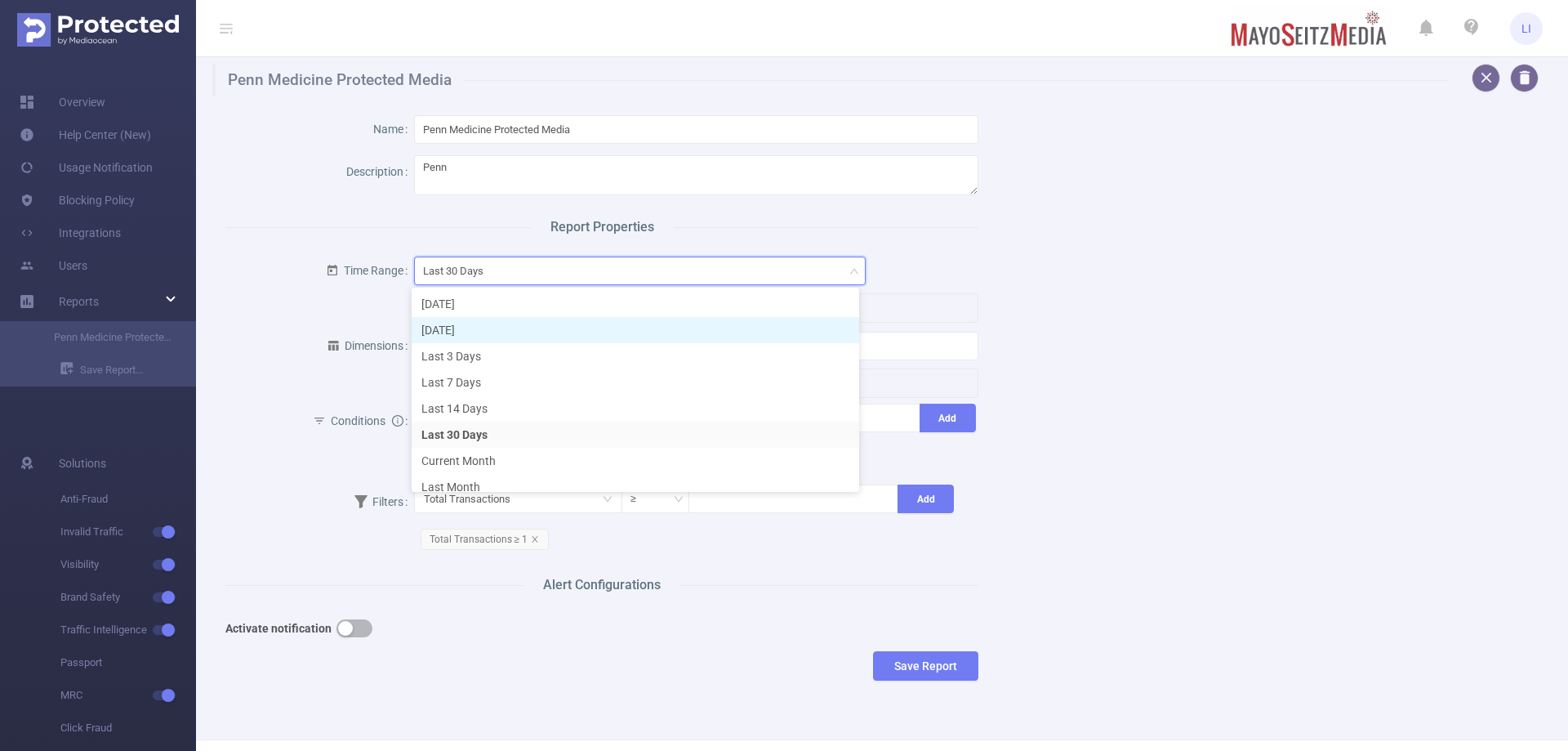 scroll, scrollTop: 38, scrollLeft: 0, axis: vertical 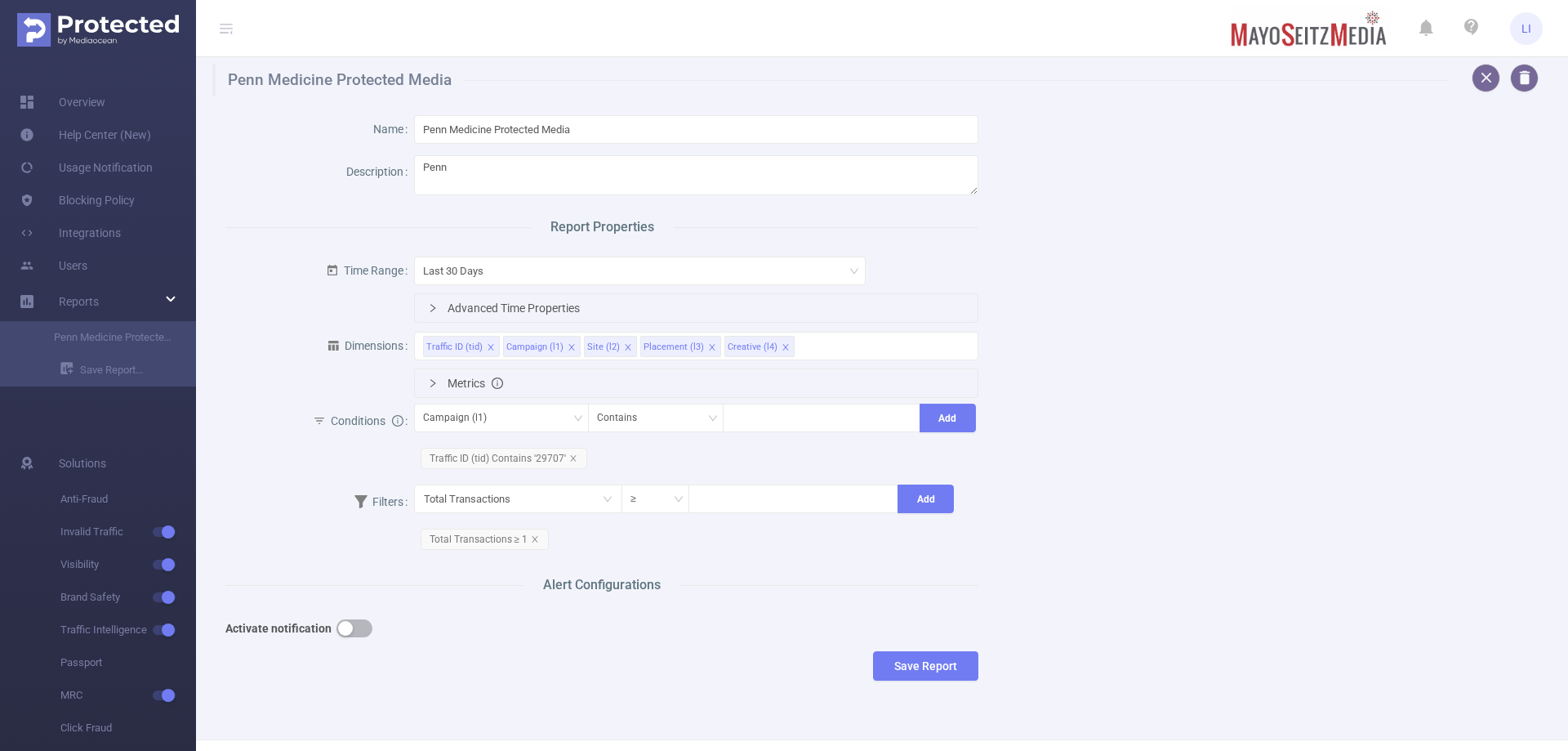 click on "Time Range" at bounding box center [319, 272] 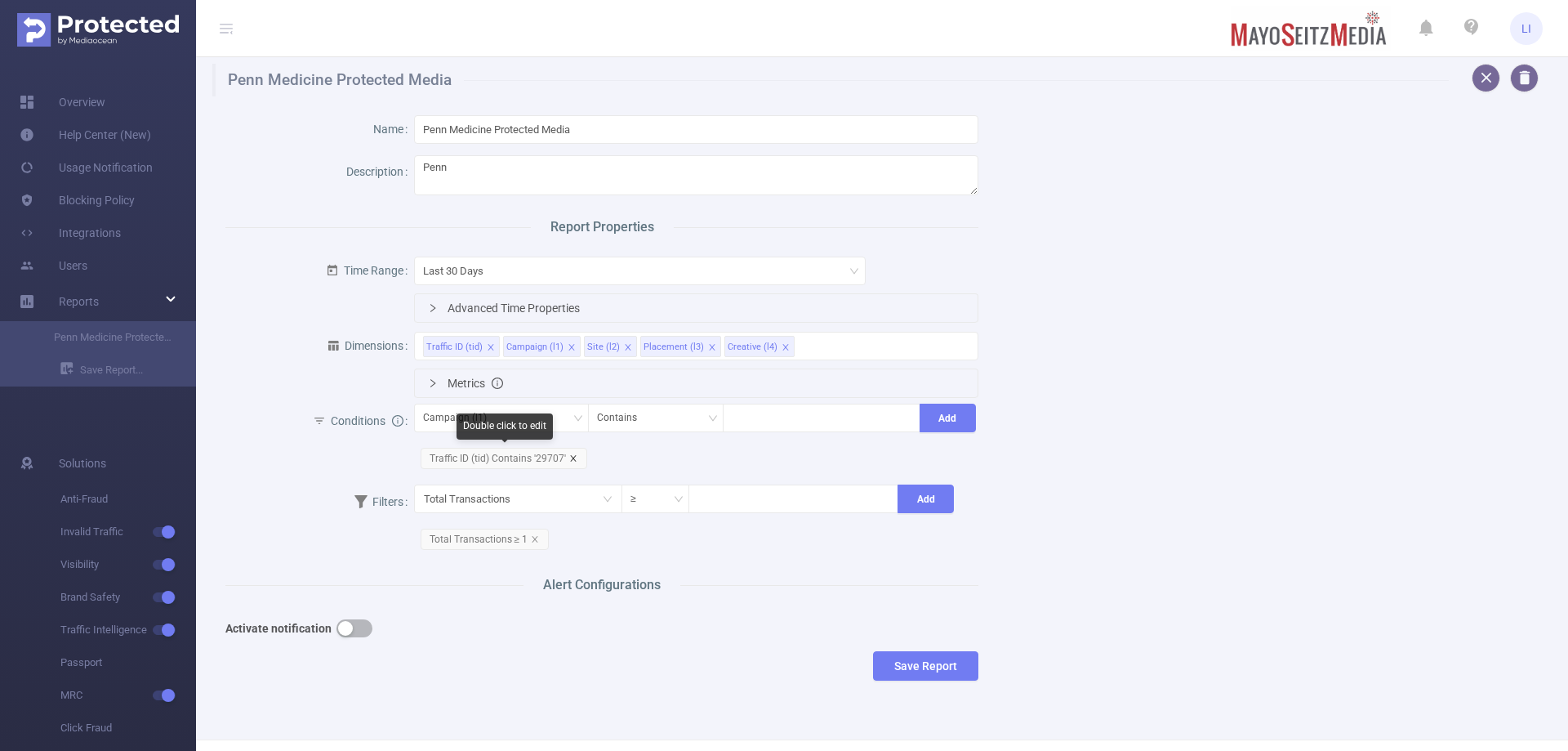 click 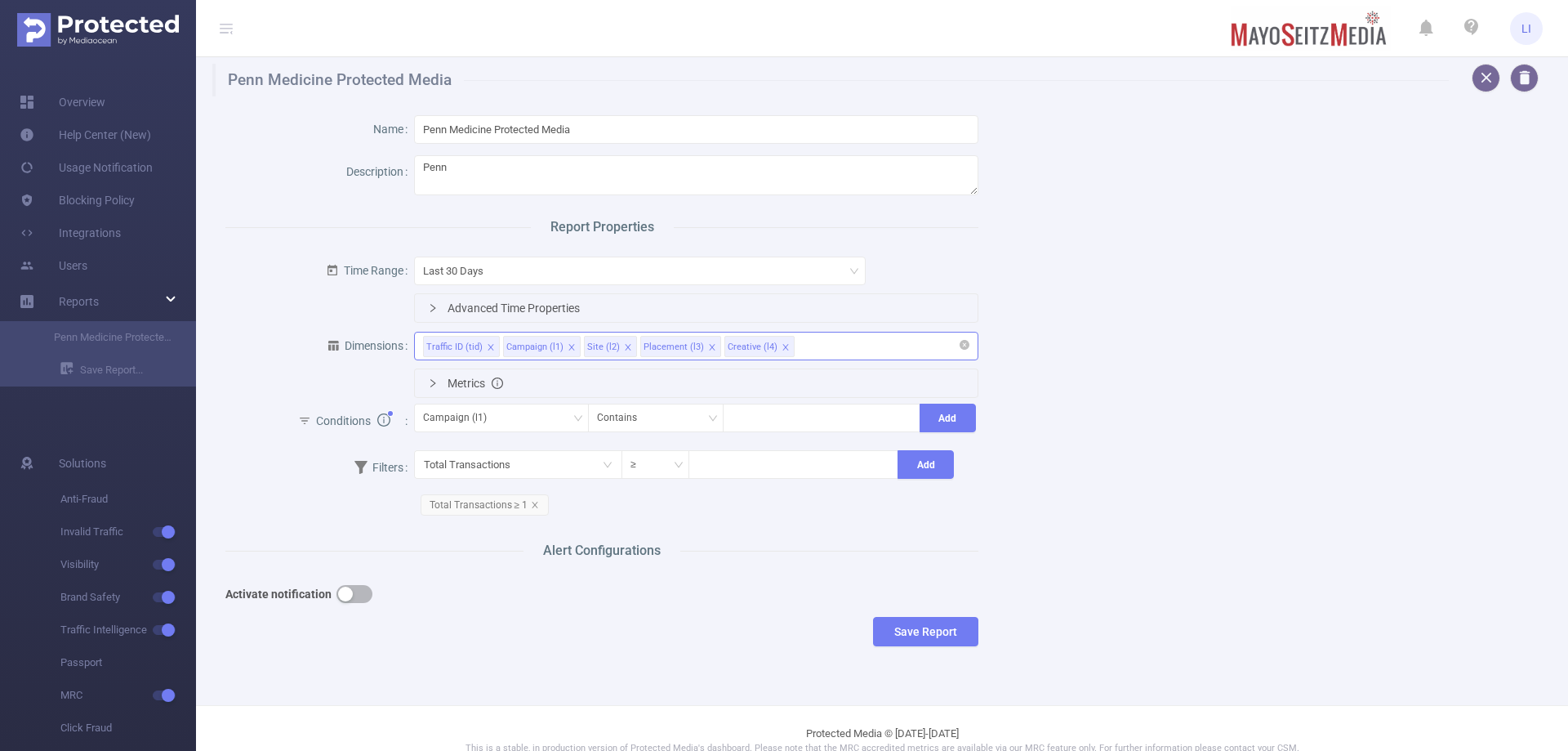 click 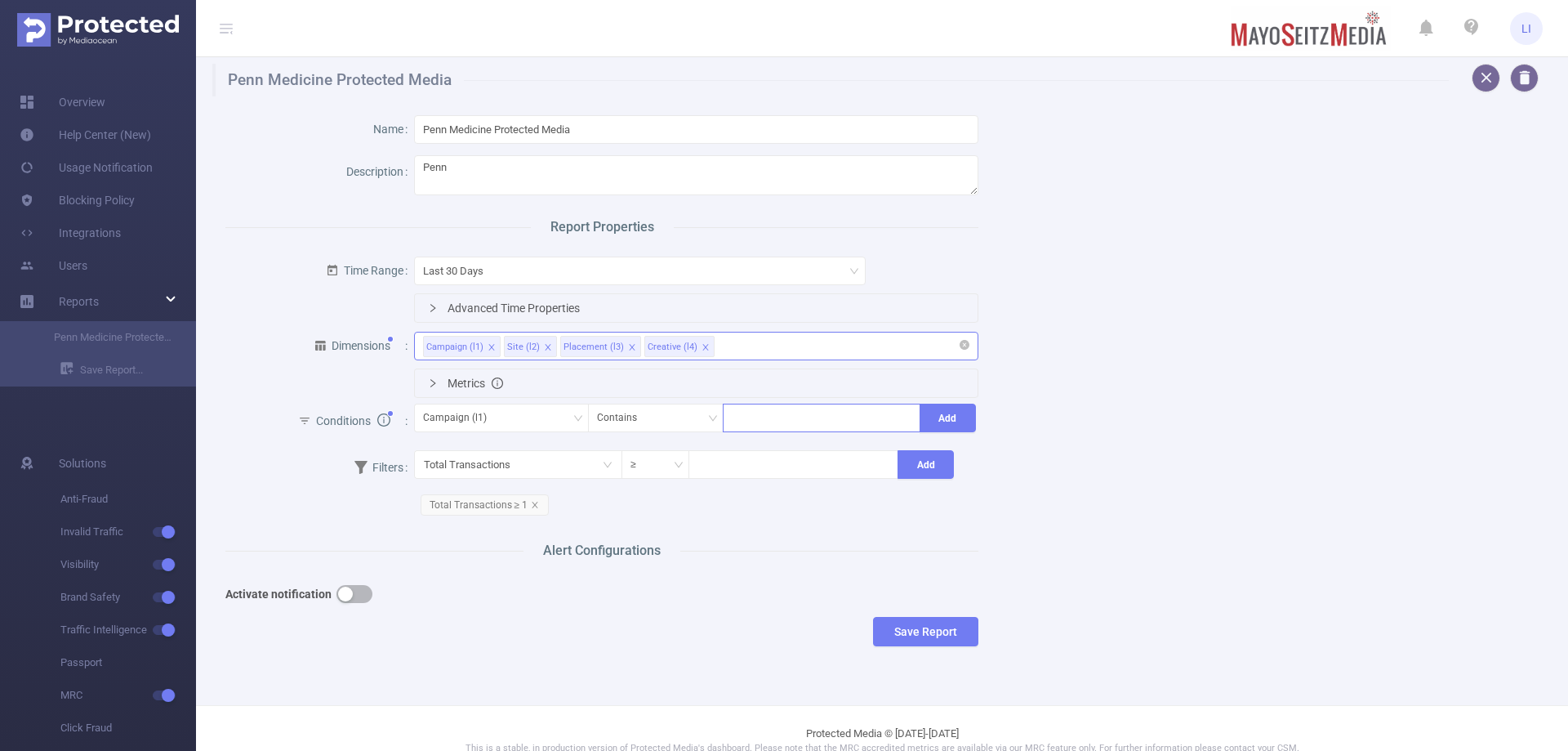 click at bounding box center [822, 418] 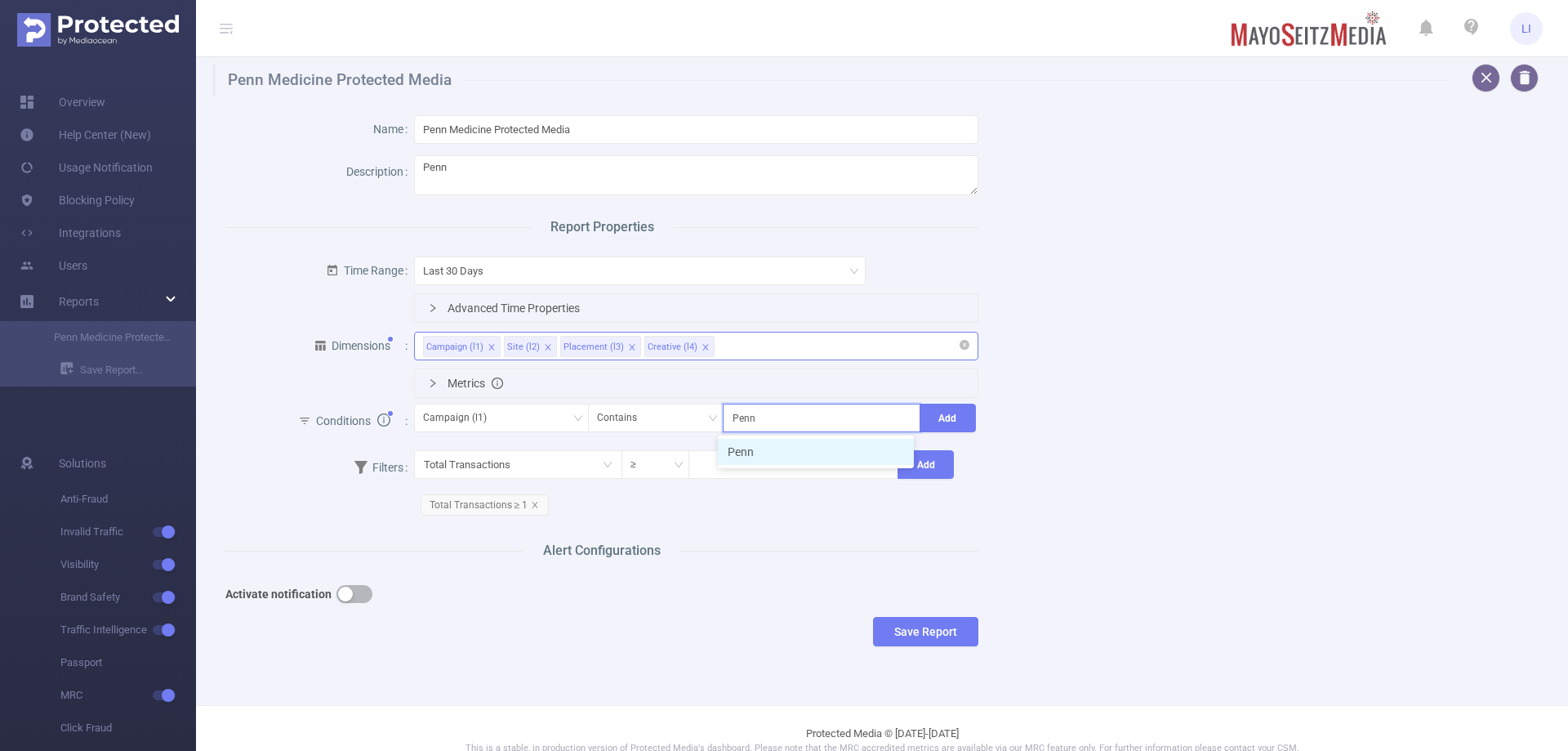 type on "Penn" 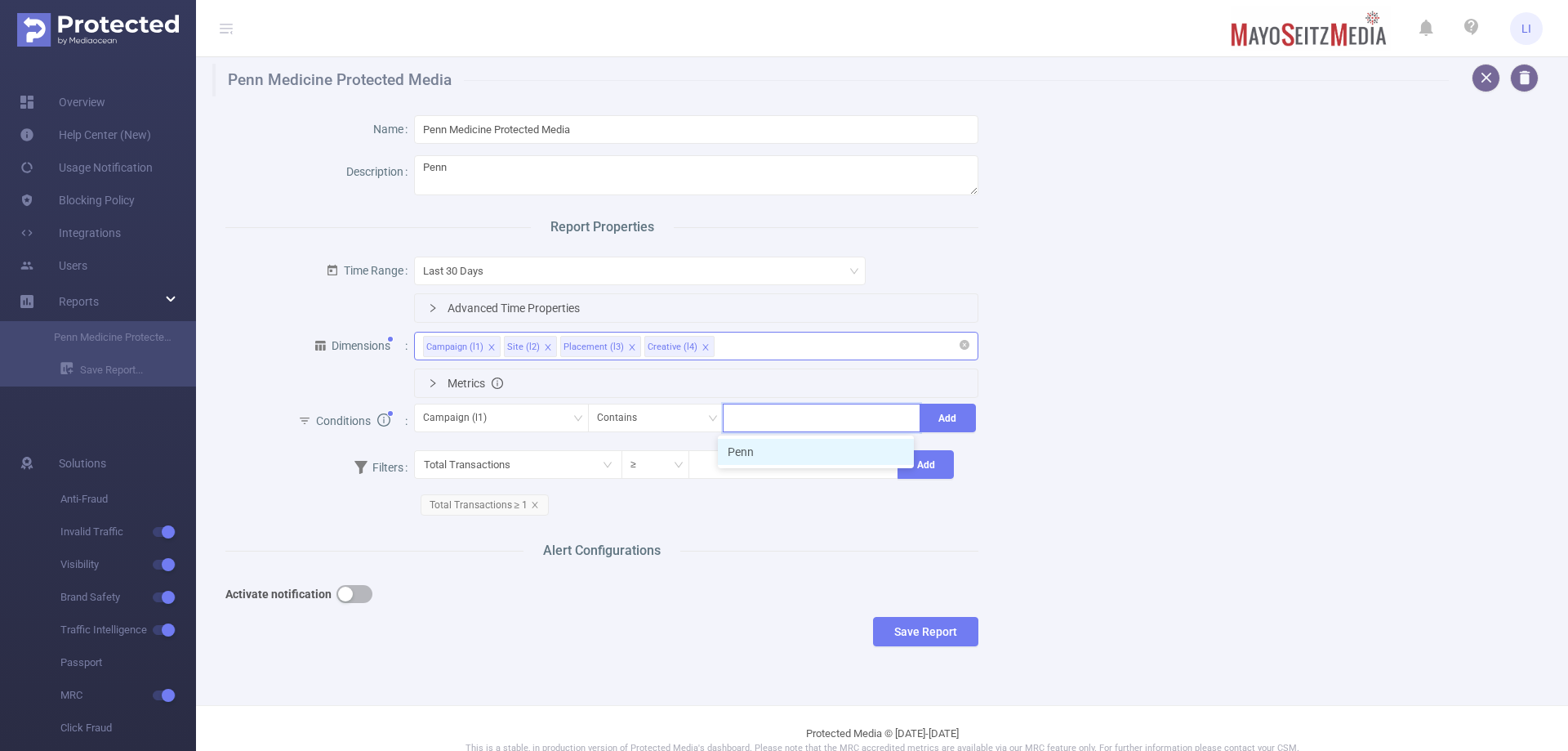 click on "Name Penn Medicine Protected Media Description Penn  Report Properties     Time Range Last 30 Days Advanced Time Properties    Dimensions Campaign (l1) Site (l2) Placement (l3) Creative (l4)   Metrics    Conditions  Campaign (l1) Contains Penn   Add    Filters Total Transactions ≥ Add Total Transactions ≥ 1  Alert Configurations  Activate notification Save Report" at bounding box center [875, 384] 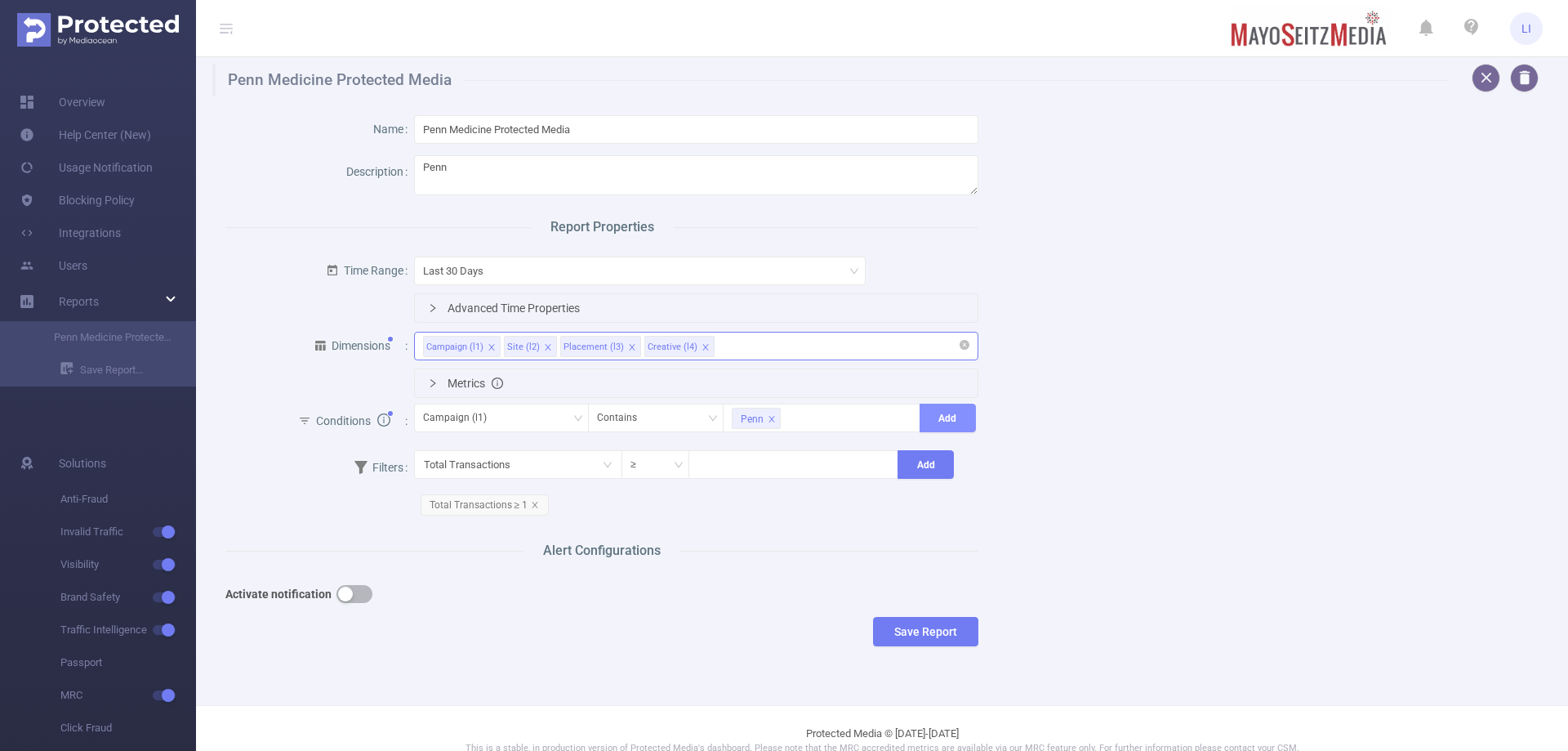 click on "Add" at bounding box center [947, 418] 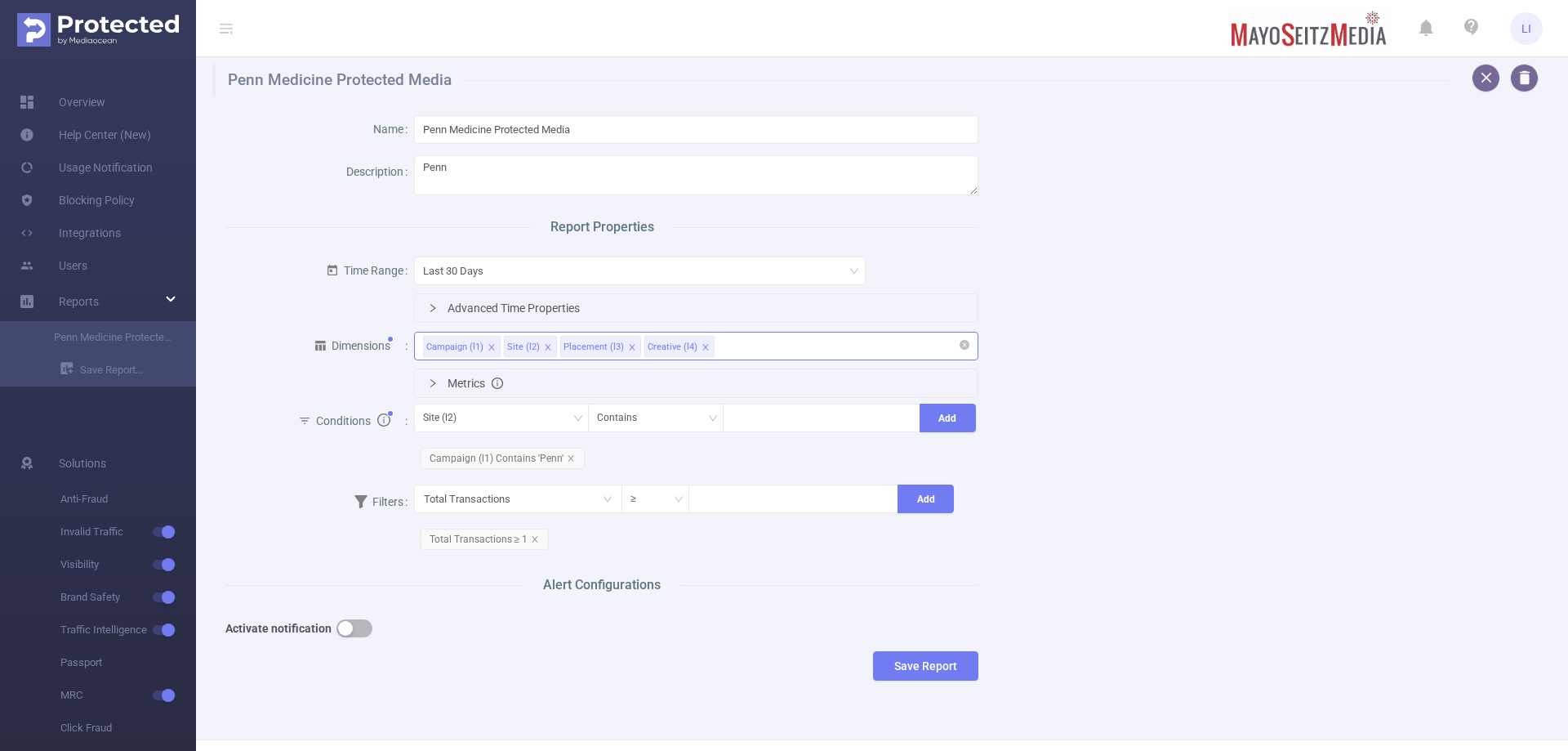 click on "Advanced Time Properties" at bounding box center (697, 308) 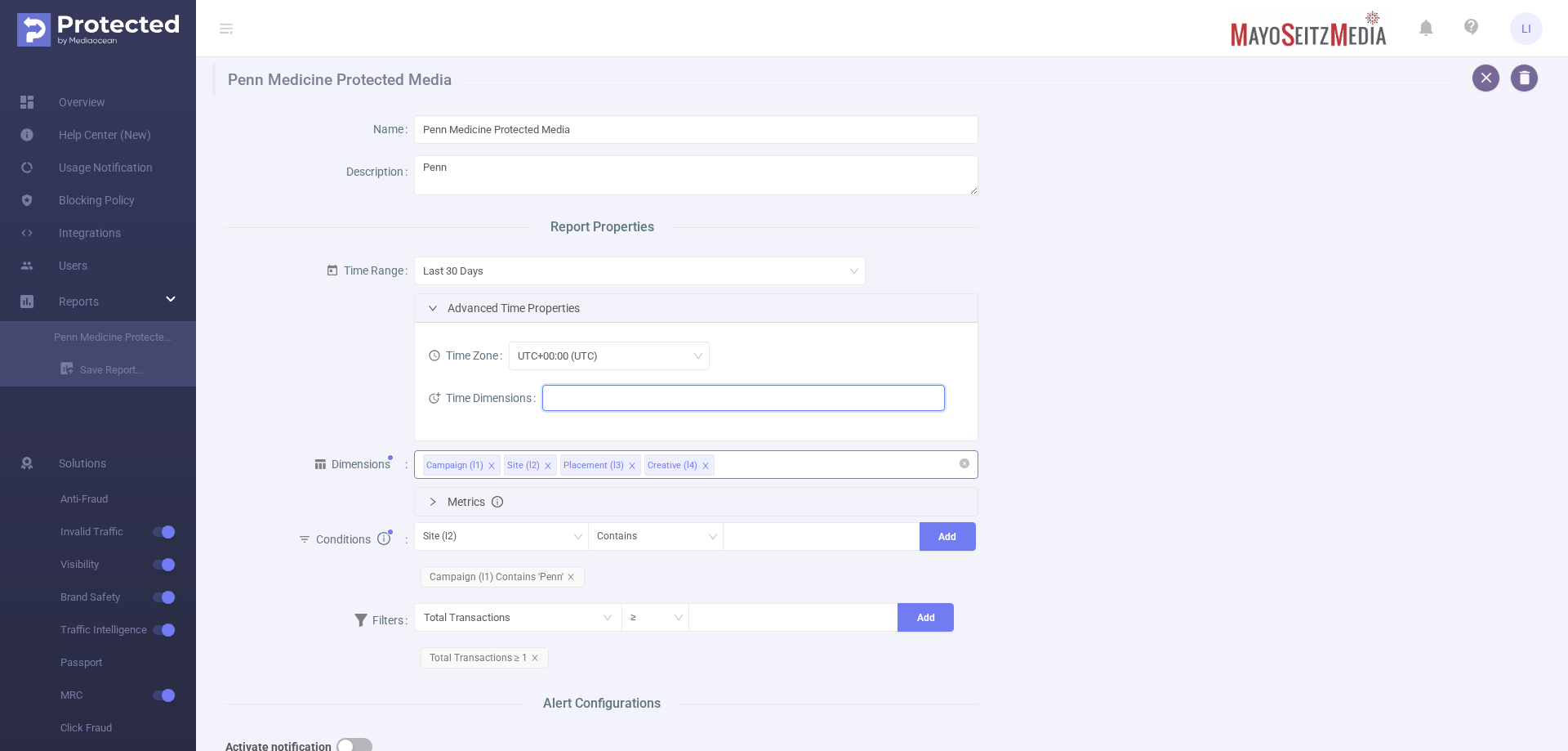 click at bounding box center [737, 398] 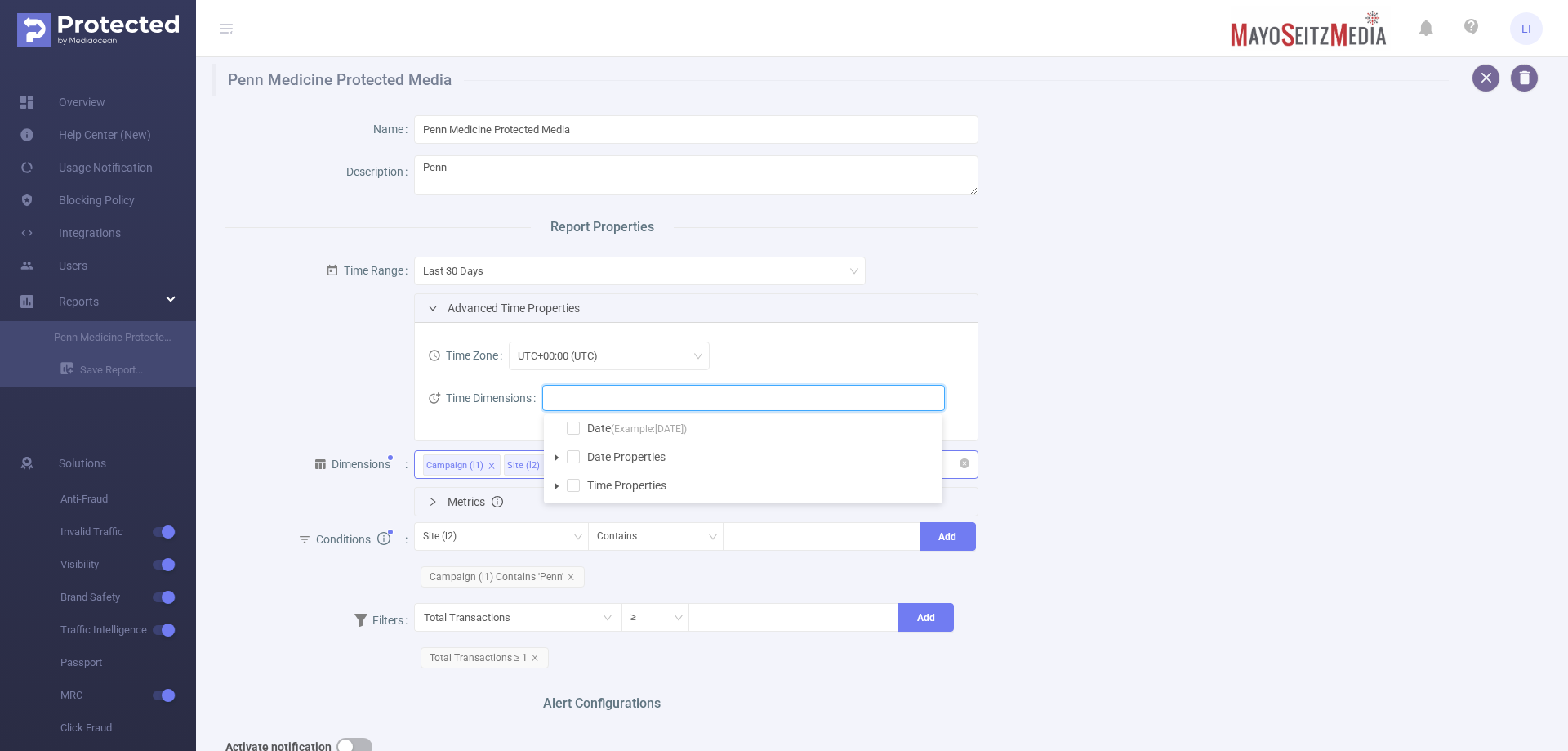 click 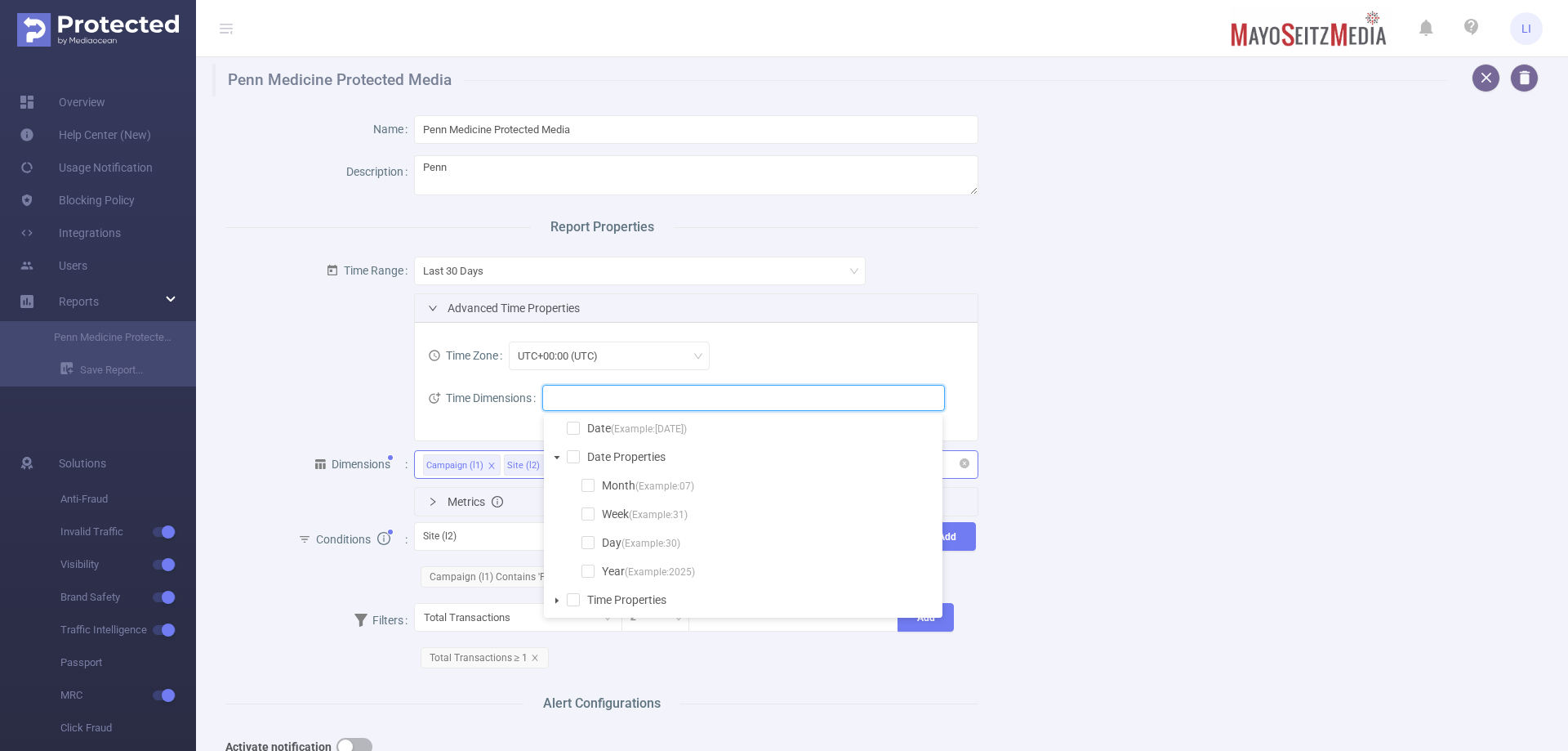 click at bounding box center [557, 458] 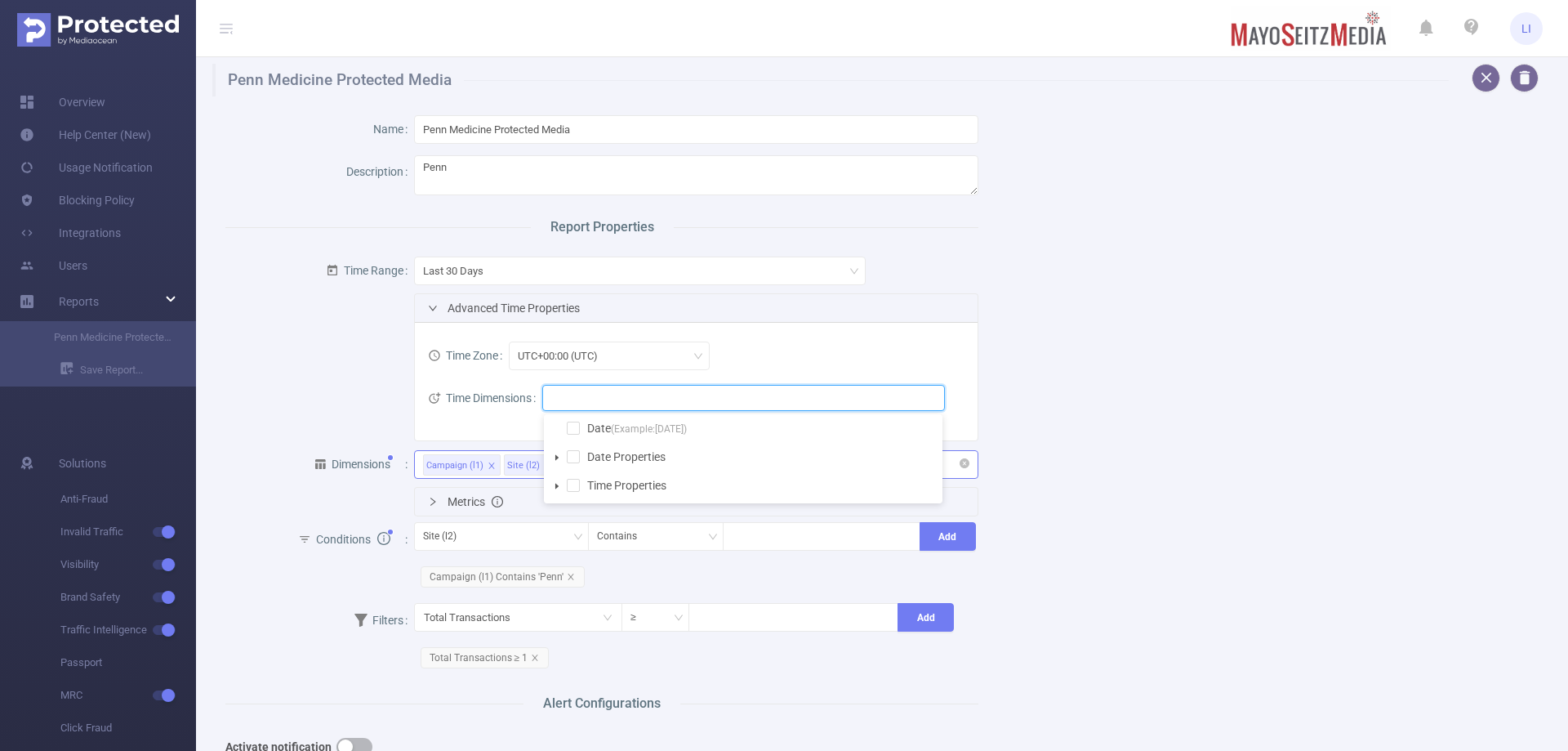 click at bounding box center (557, 486) 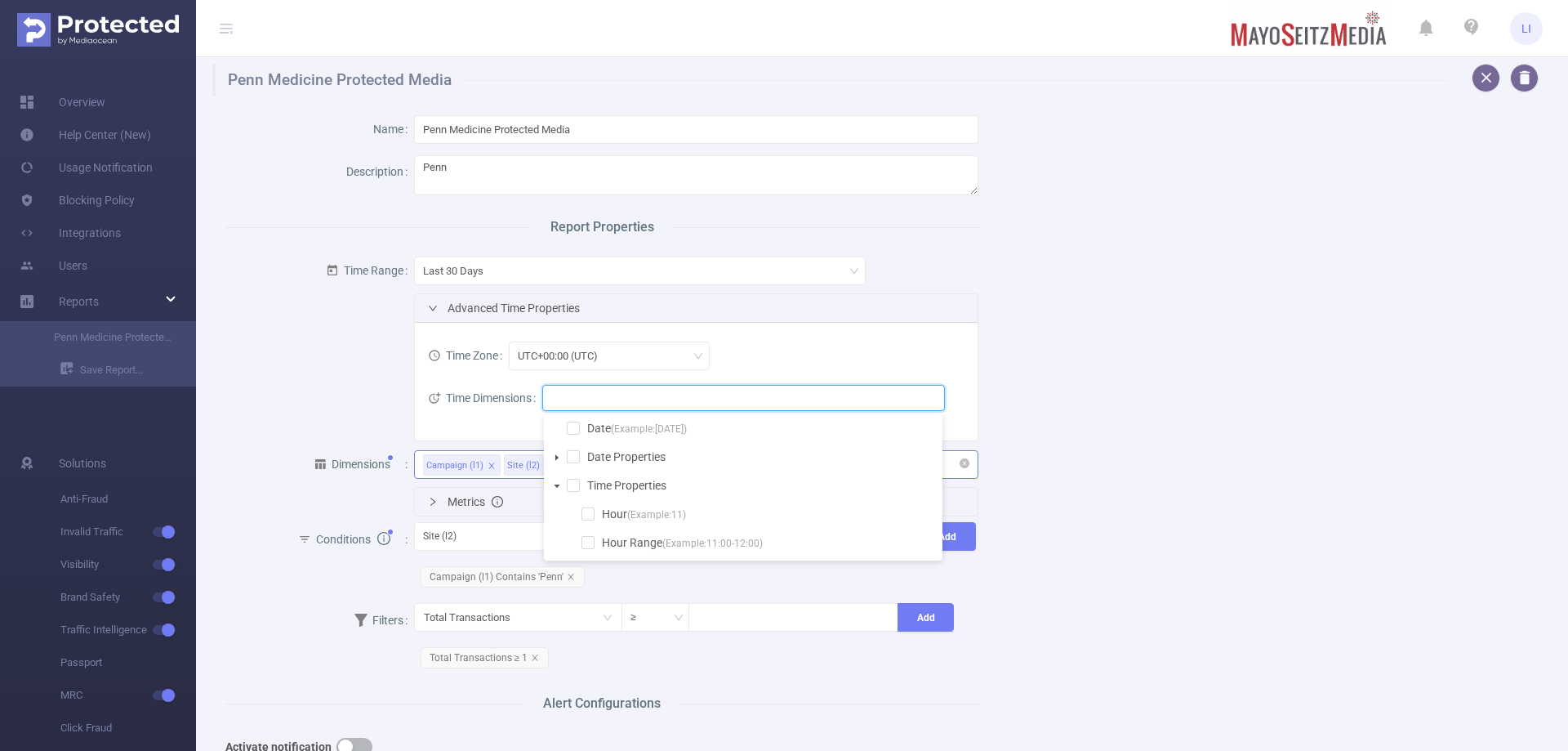 click 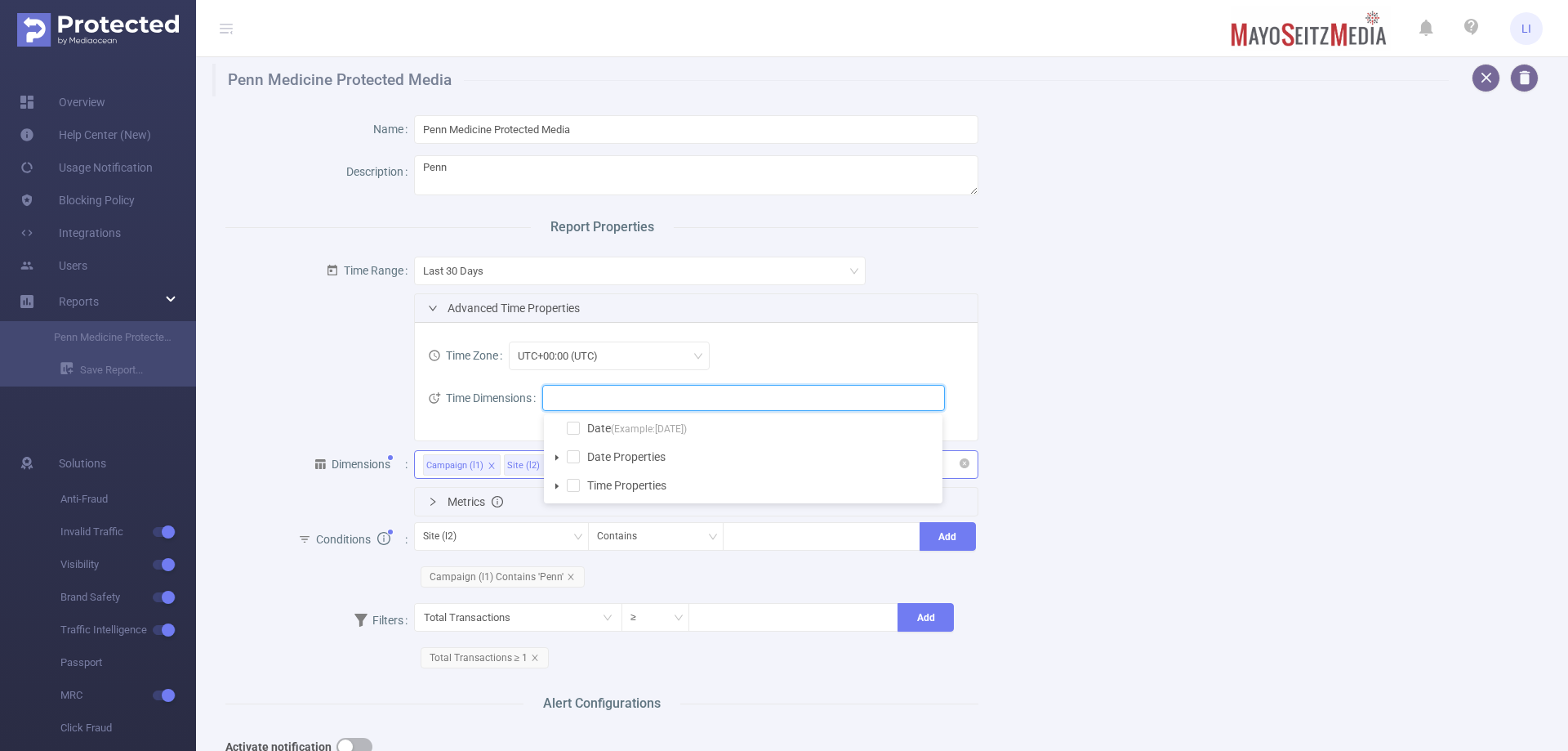click 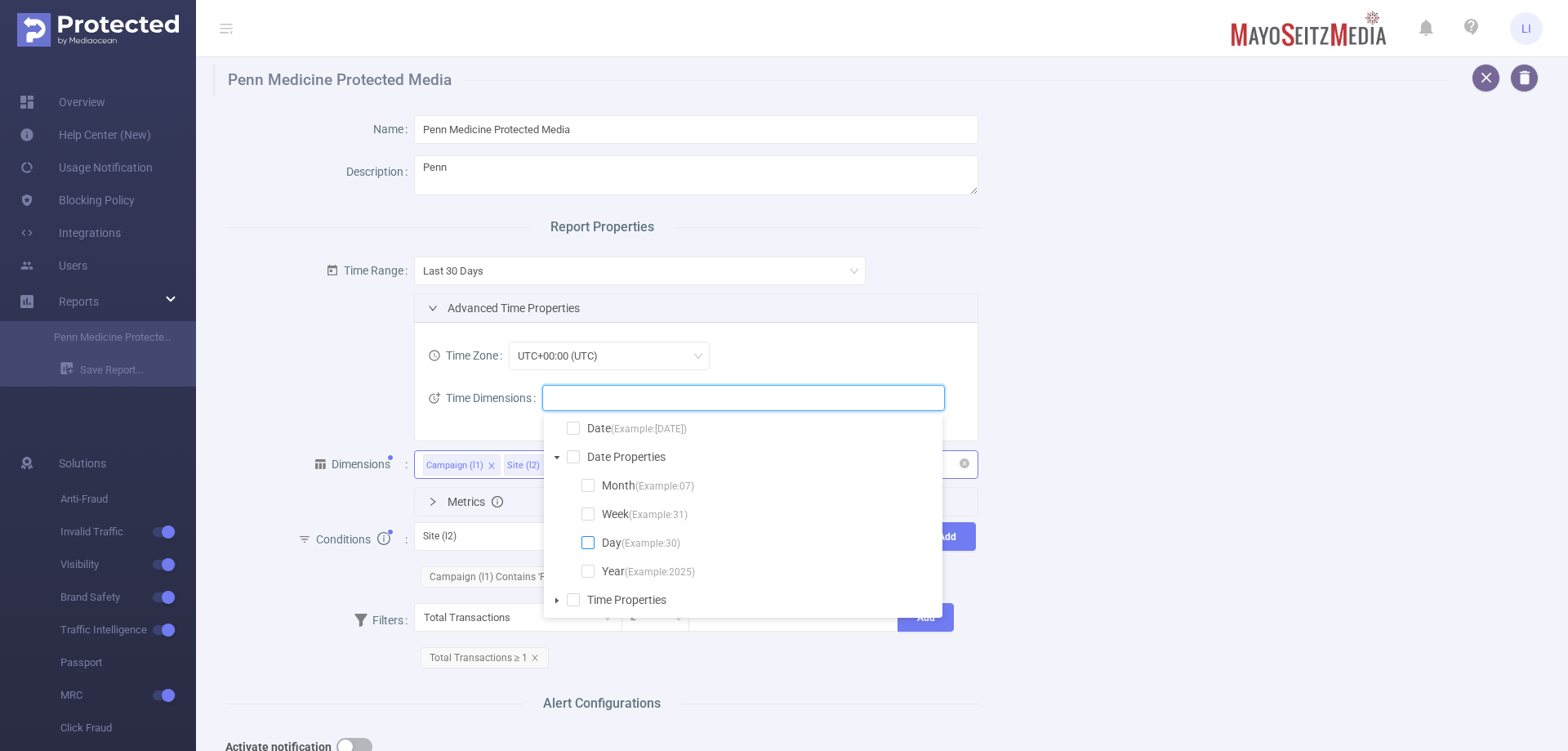 click at bounding box center [588, 543] 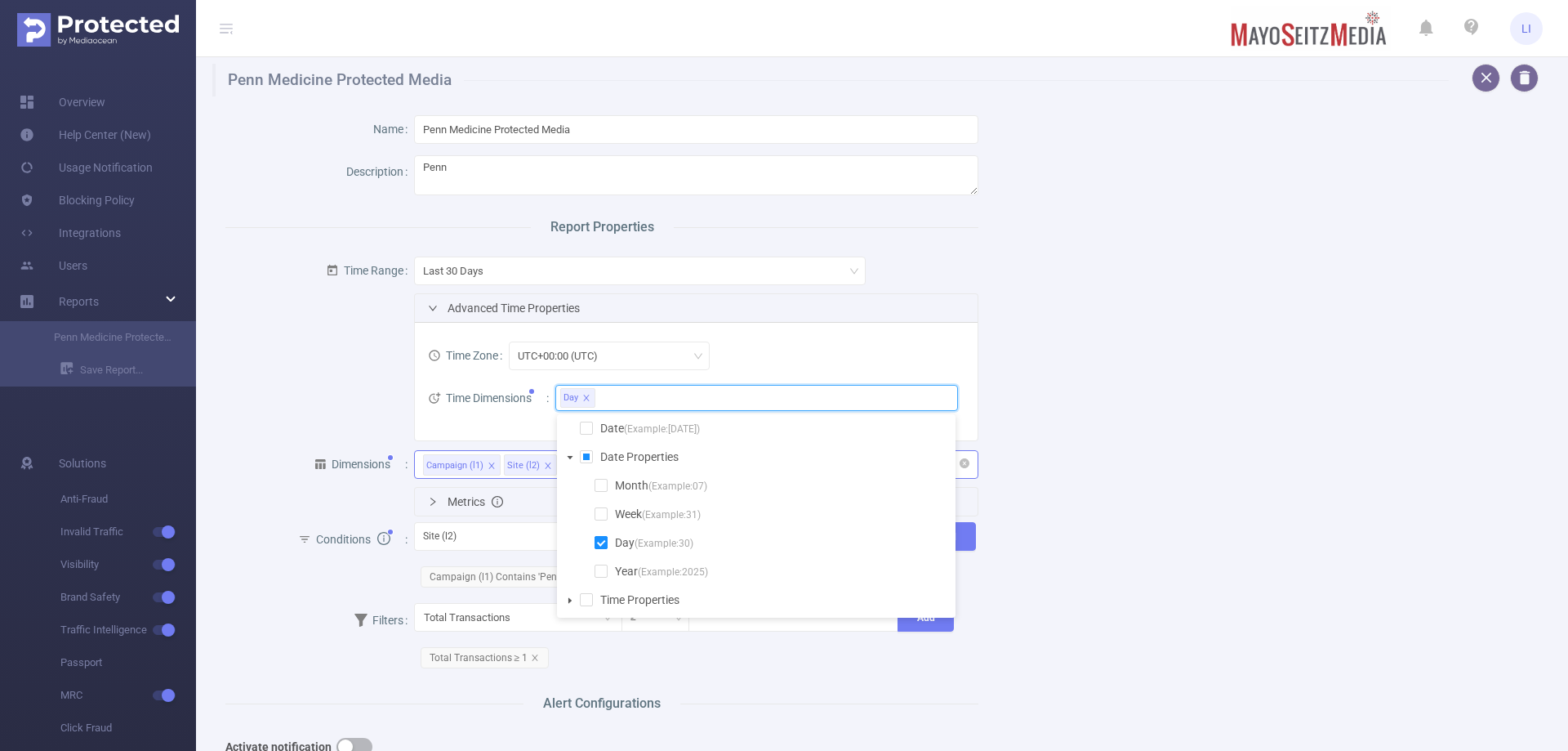 click at bounding box center [601, 543] 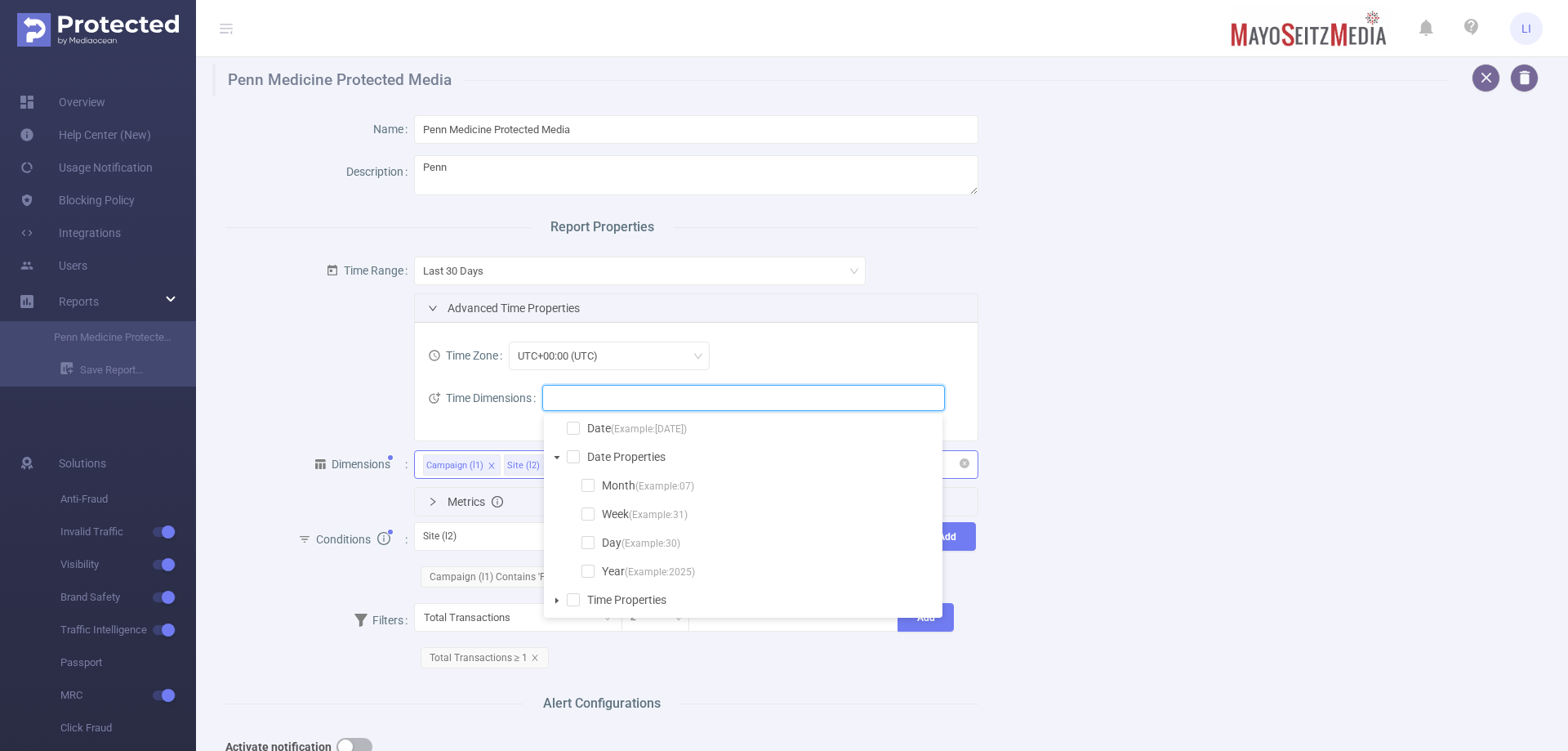 click 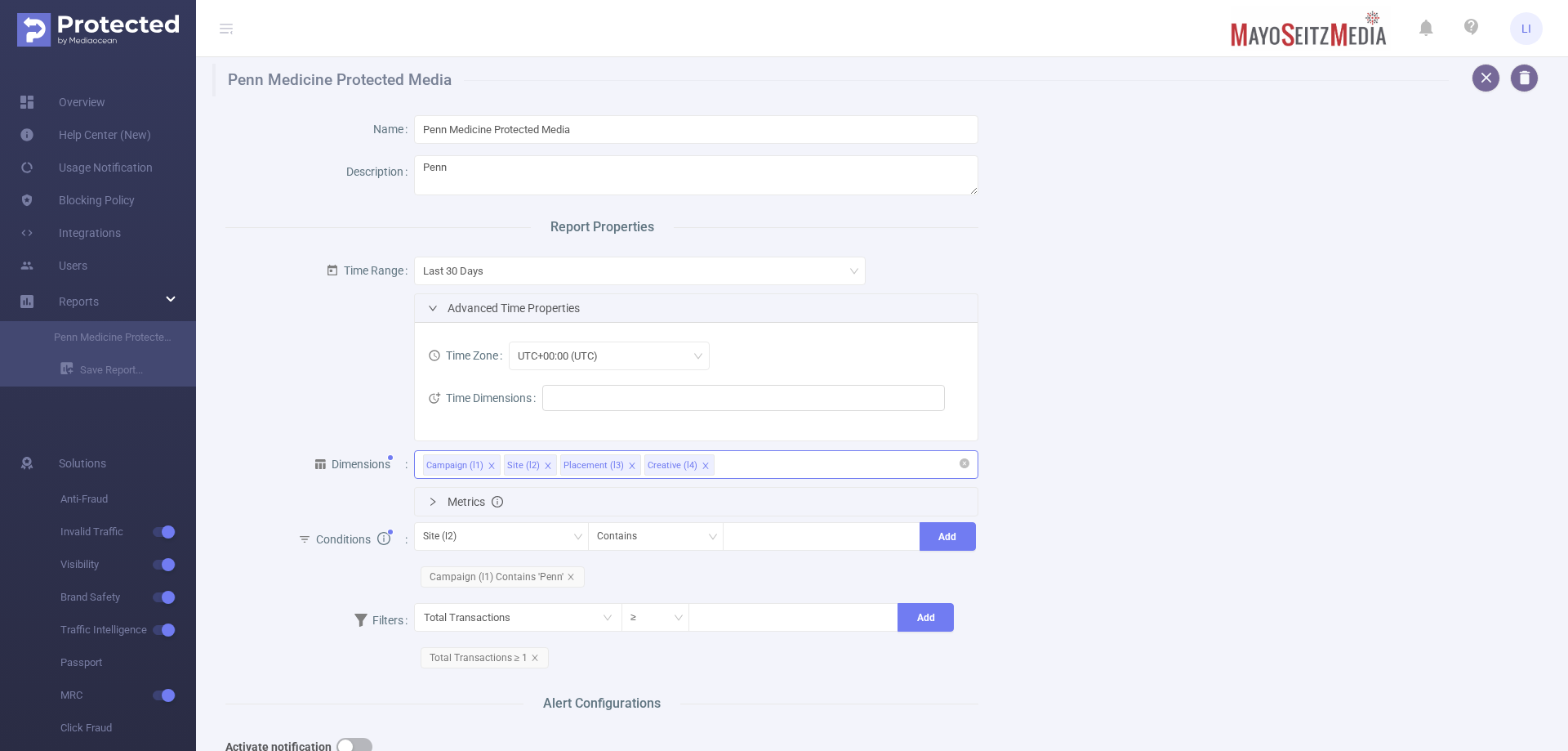 click 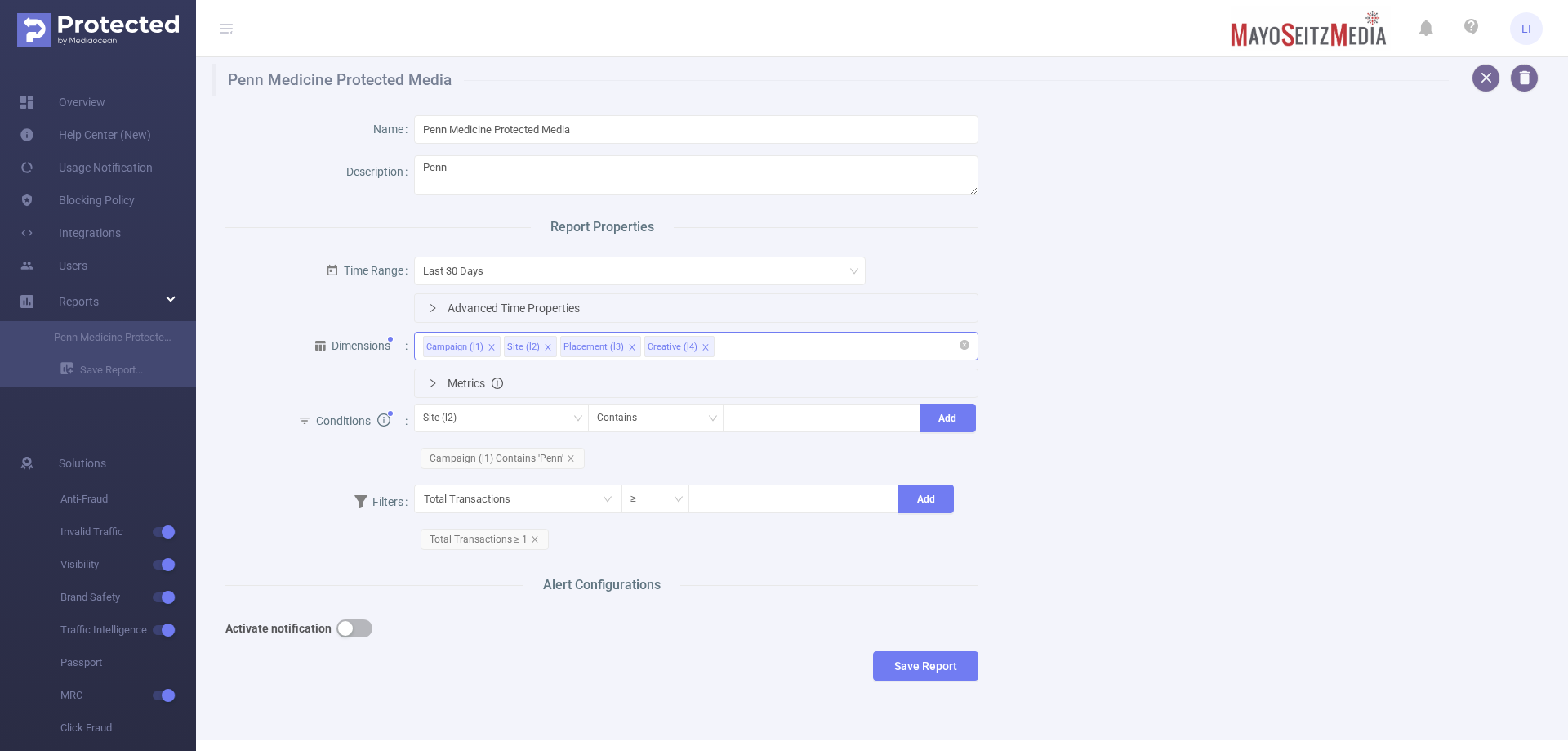 click on "Time Range Last 30 Days Advanced Time Properties    Time Zone UTC+00:00 (UTC)    Time Dimensions" at bounding box center [602, 287] 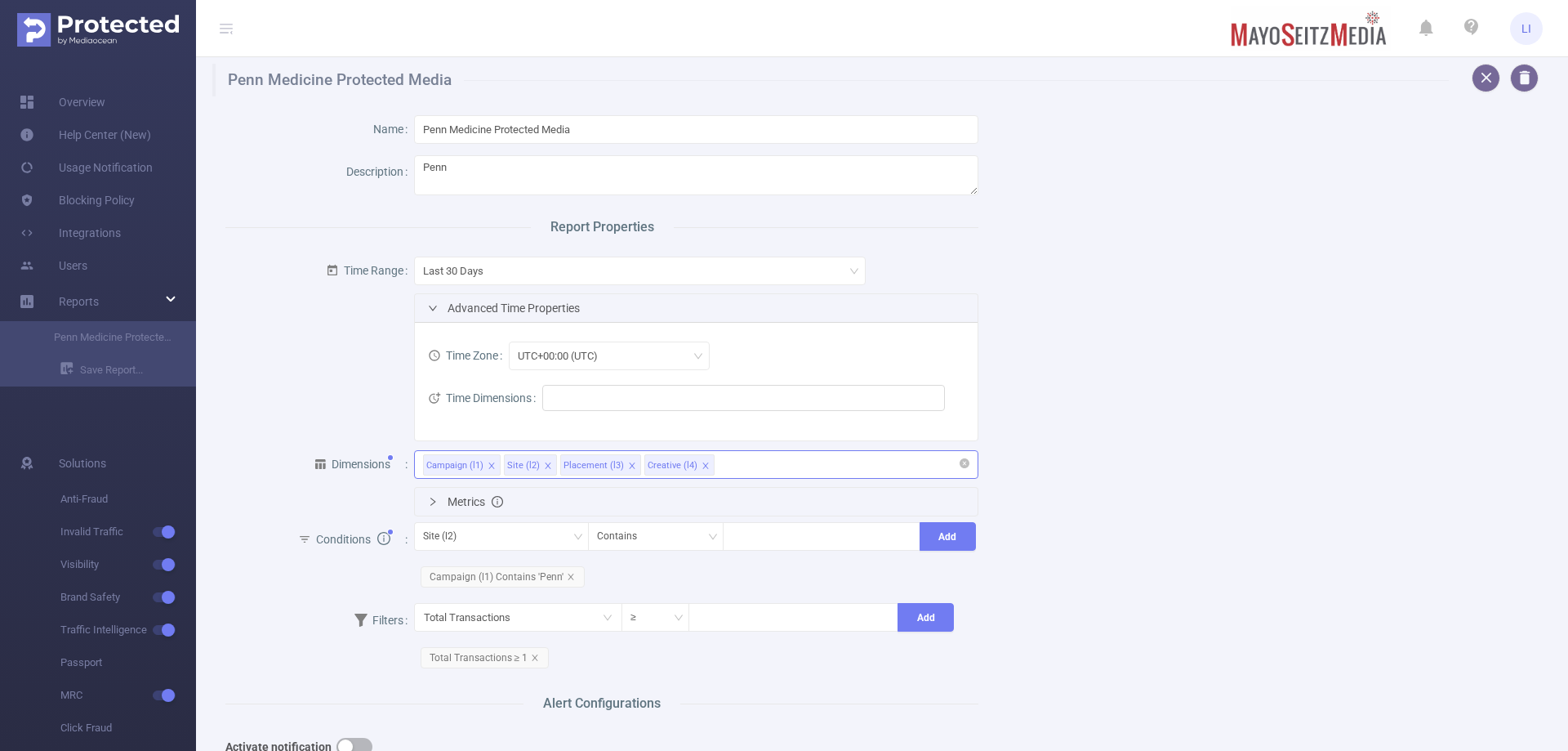 click 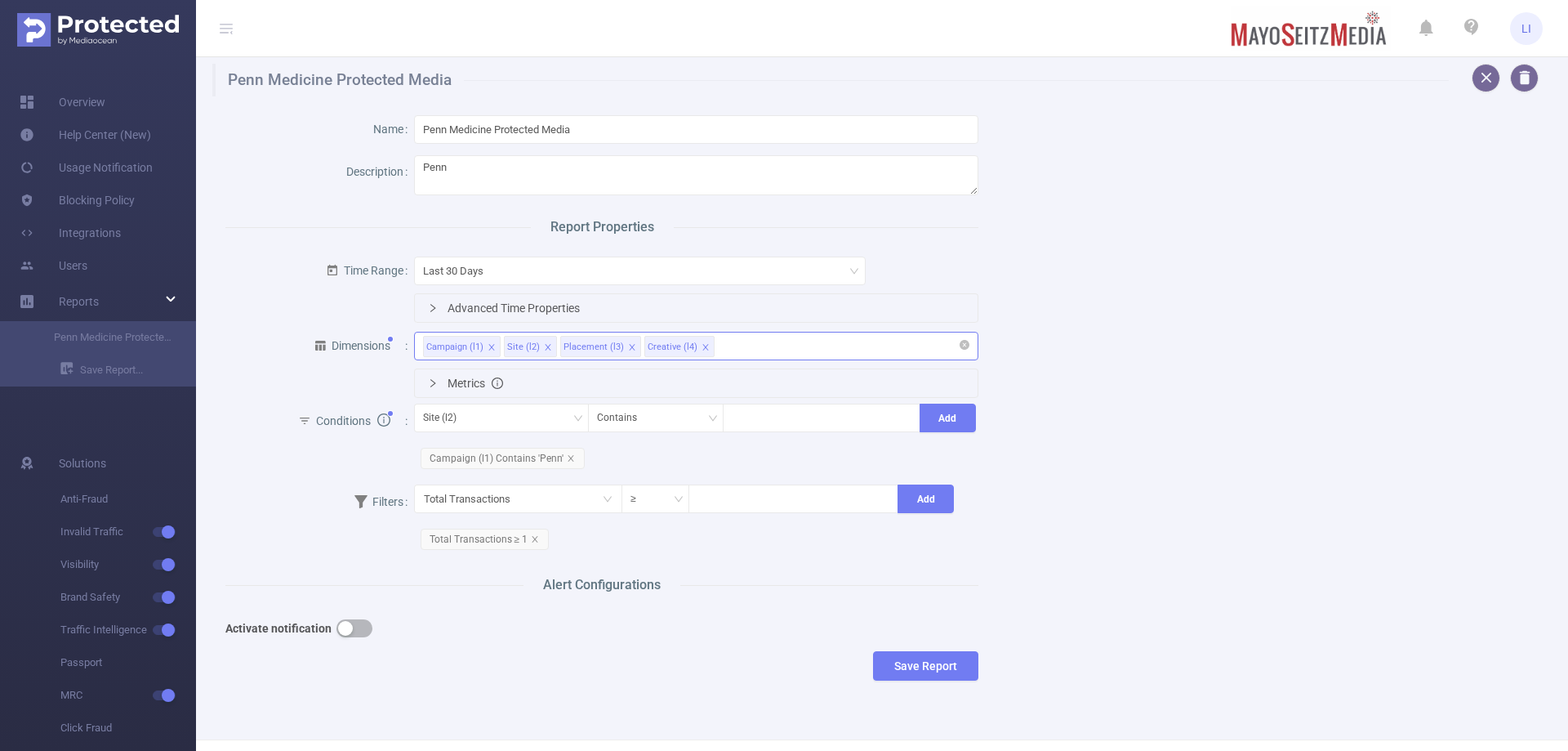 click on "Time Range" at bounding box center (319, 272) 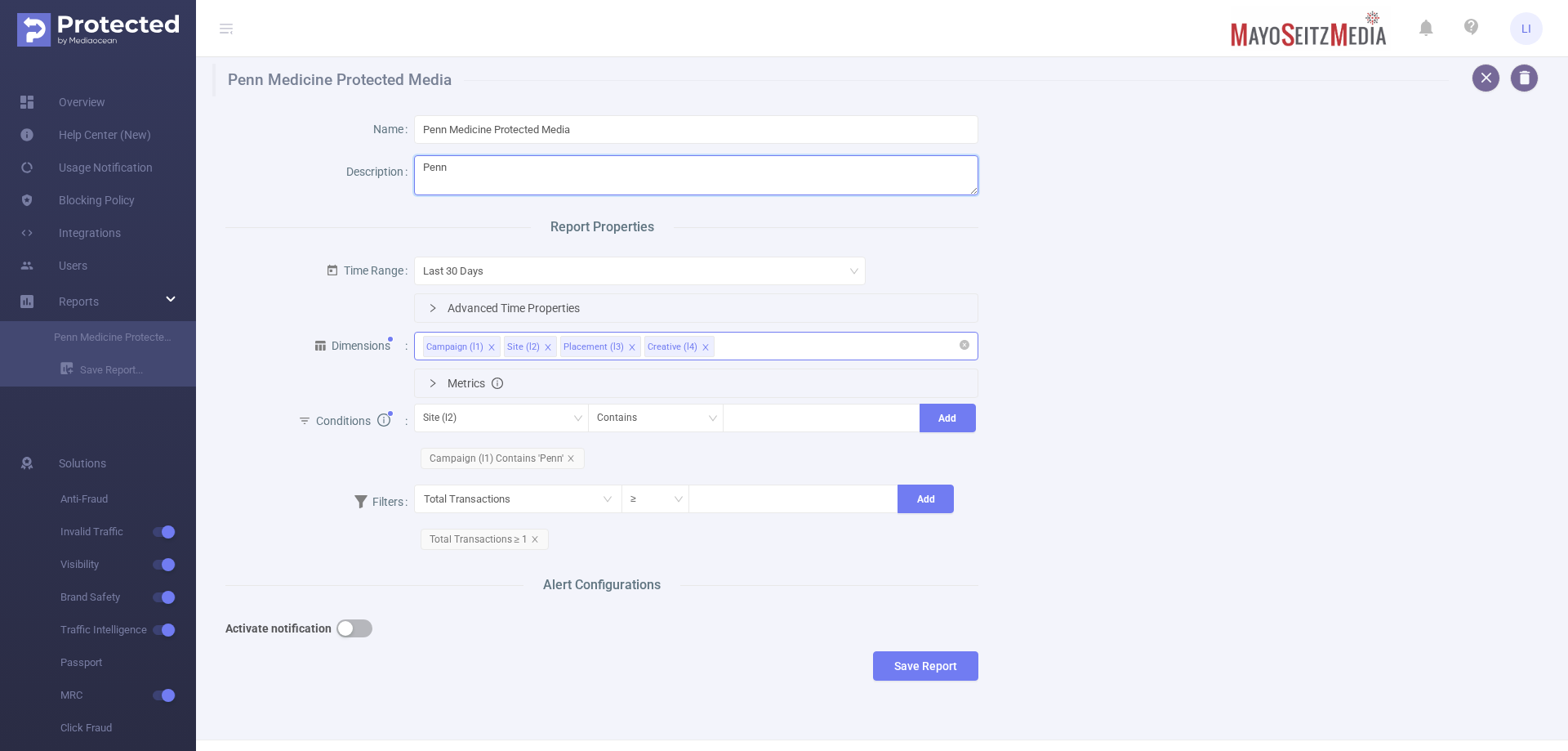 click on "Penn" at bounding box center [697, 175] 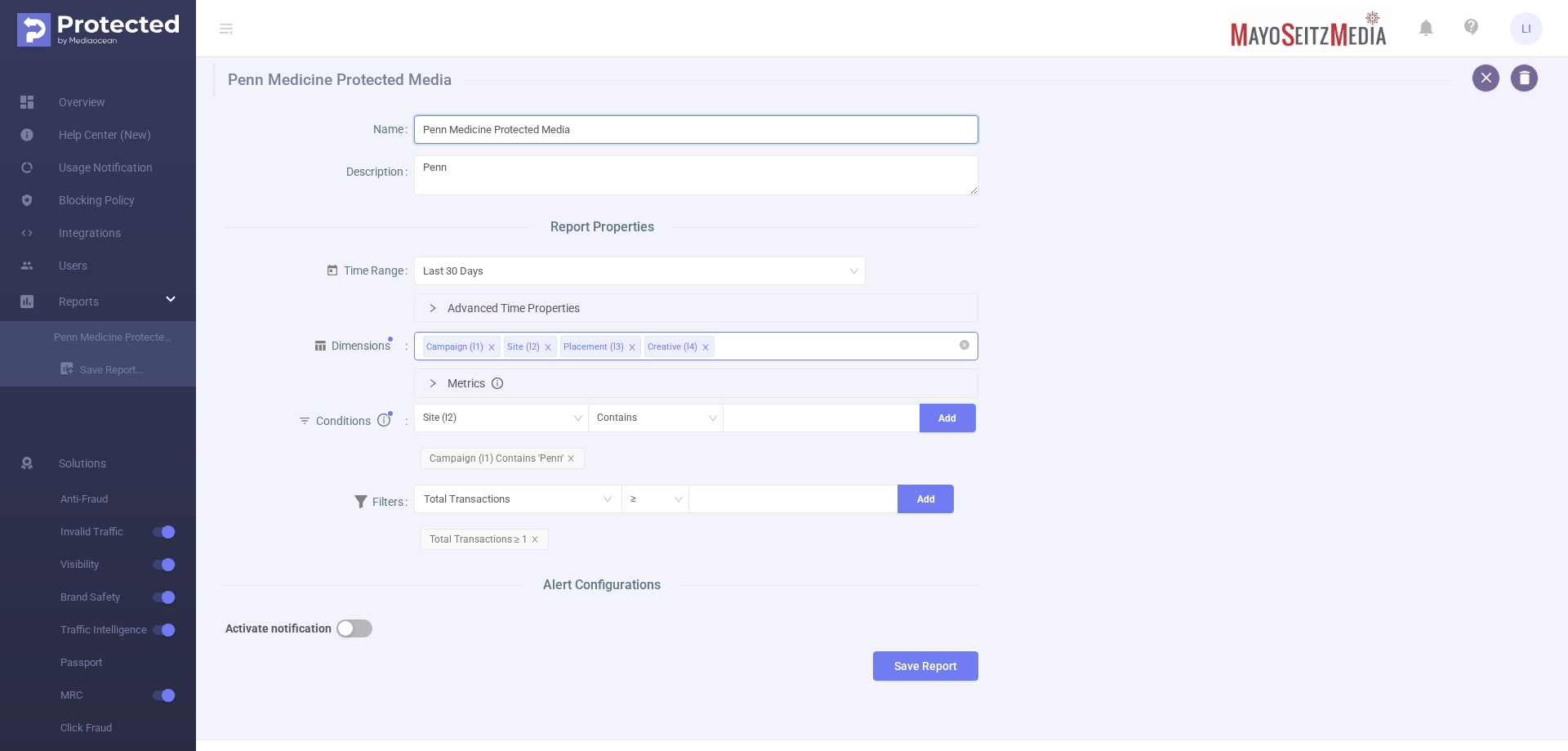 click on "Penn Medicine Protected Media" at bounding box center [697, 129] 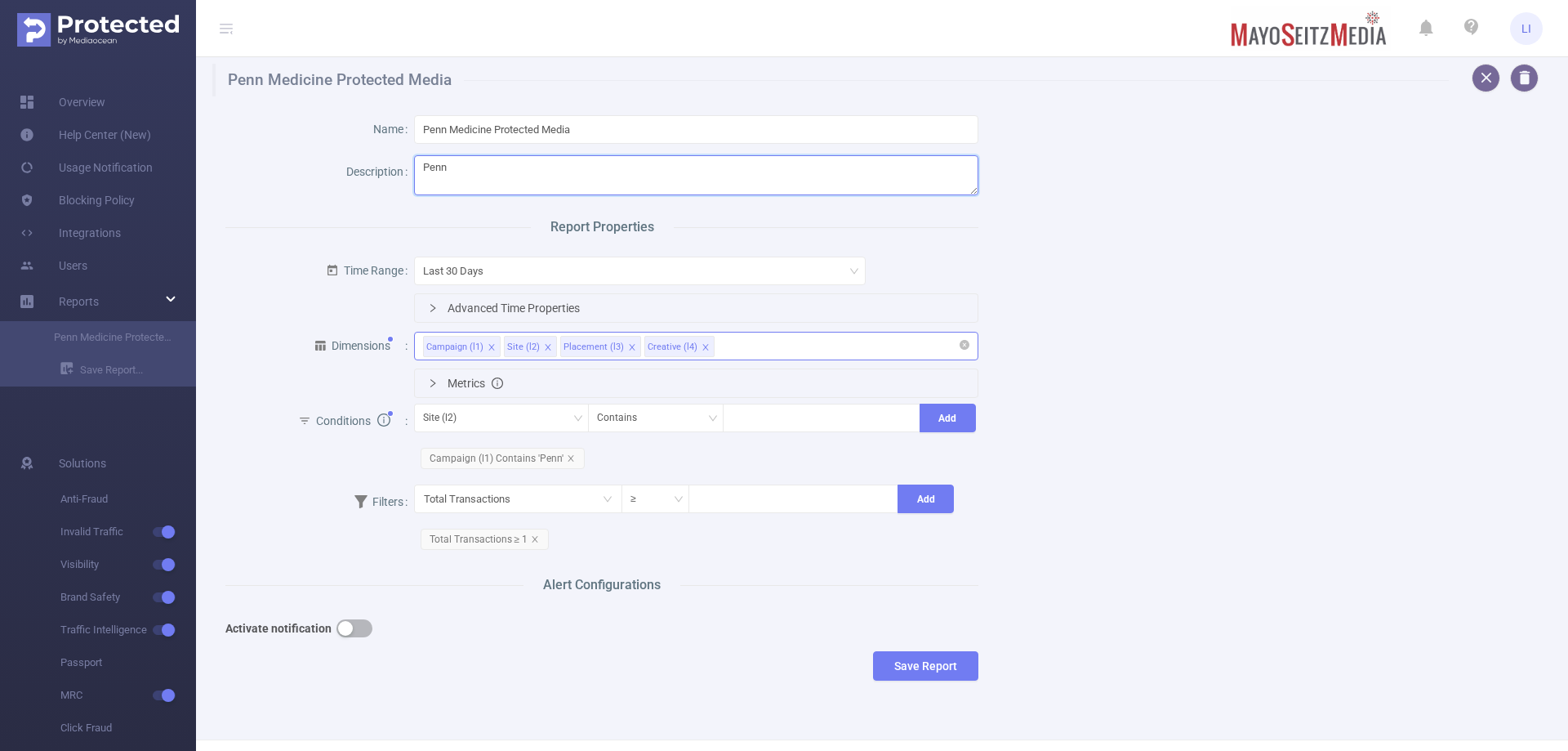 click on "Penn" at bounding box center (697, 175) 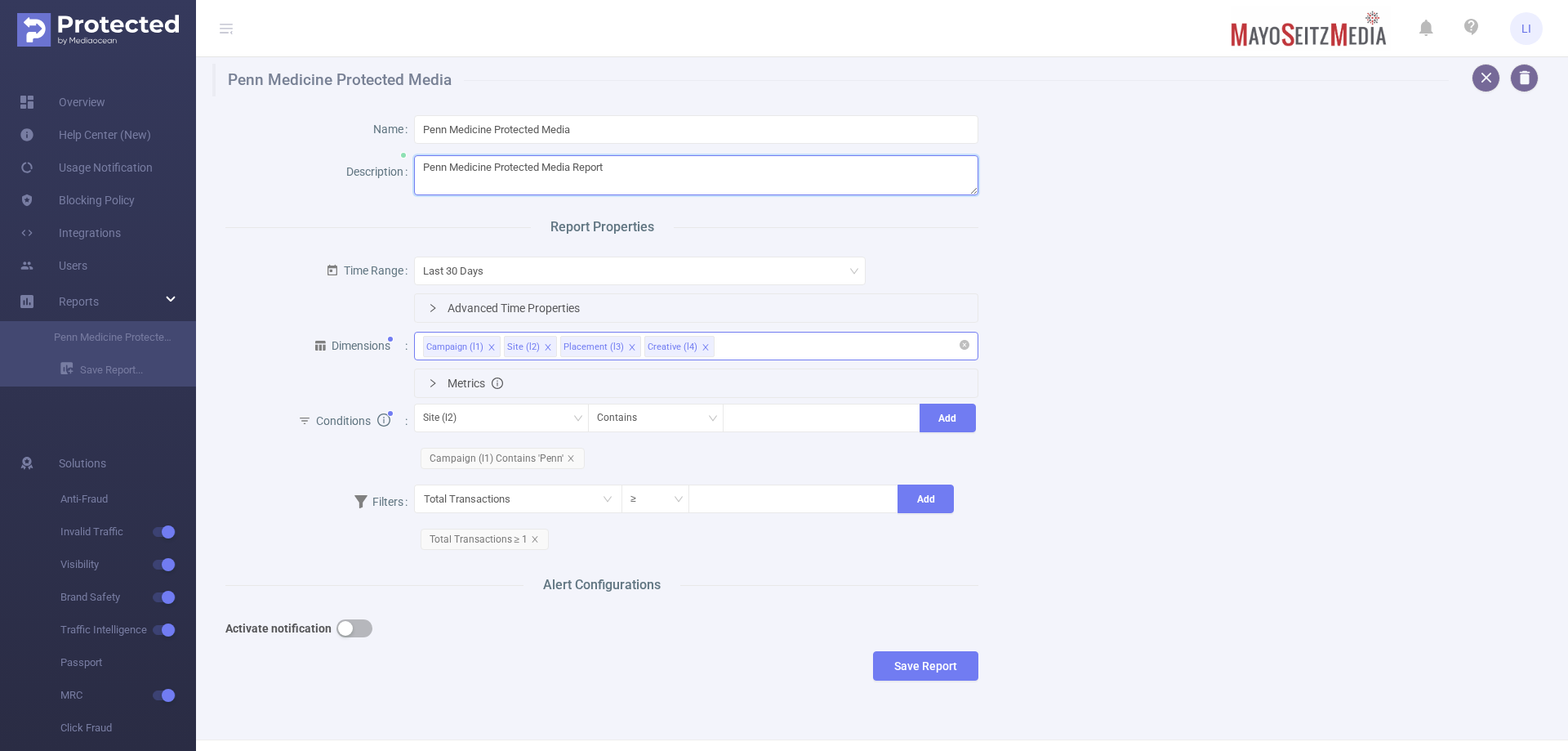 type on "Penn Medicine Protected Media Report" 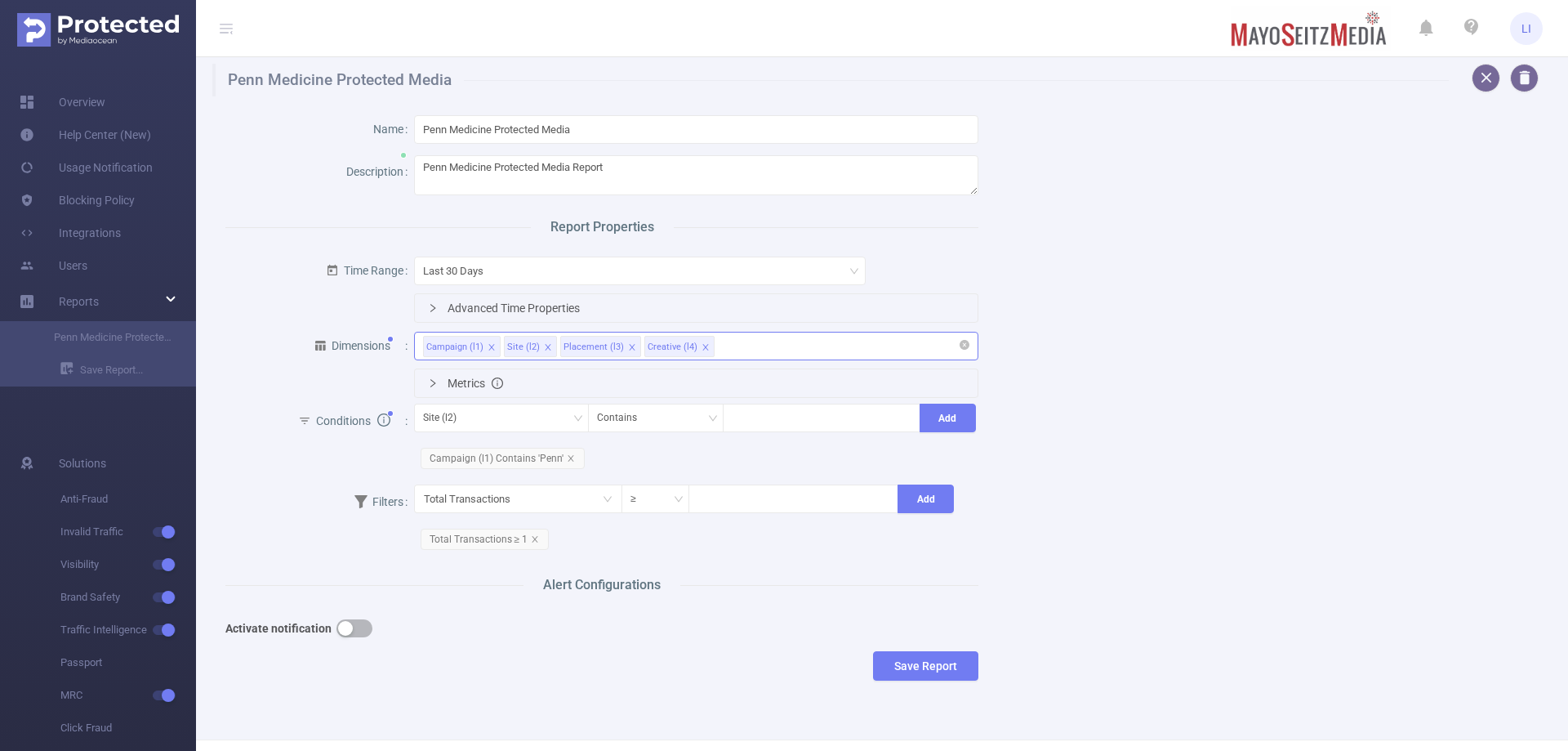 click on "Name Penn Medicine Protected Media Description Penn Medicine Protected Media Report  Report Properties     Time Range Last 30 Days Advanced Time Properties    Time Zone UTC+00:00 (UTC)    Time Dimensions      Dimensions Campaign (l1) Site (l2) Placement (l3) Creative (l4)   Metrics    Conditions  Site (l2) Contains   Add Campaign (l1) Contains 'Penn'    Filters Total Transactions ≥ Add Total Transactions ≥ 1  Alert Configurations  Activate notification Save Report" at bounding box center [875, 401] 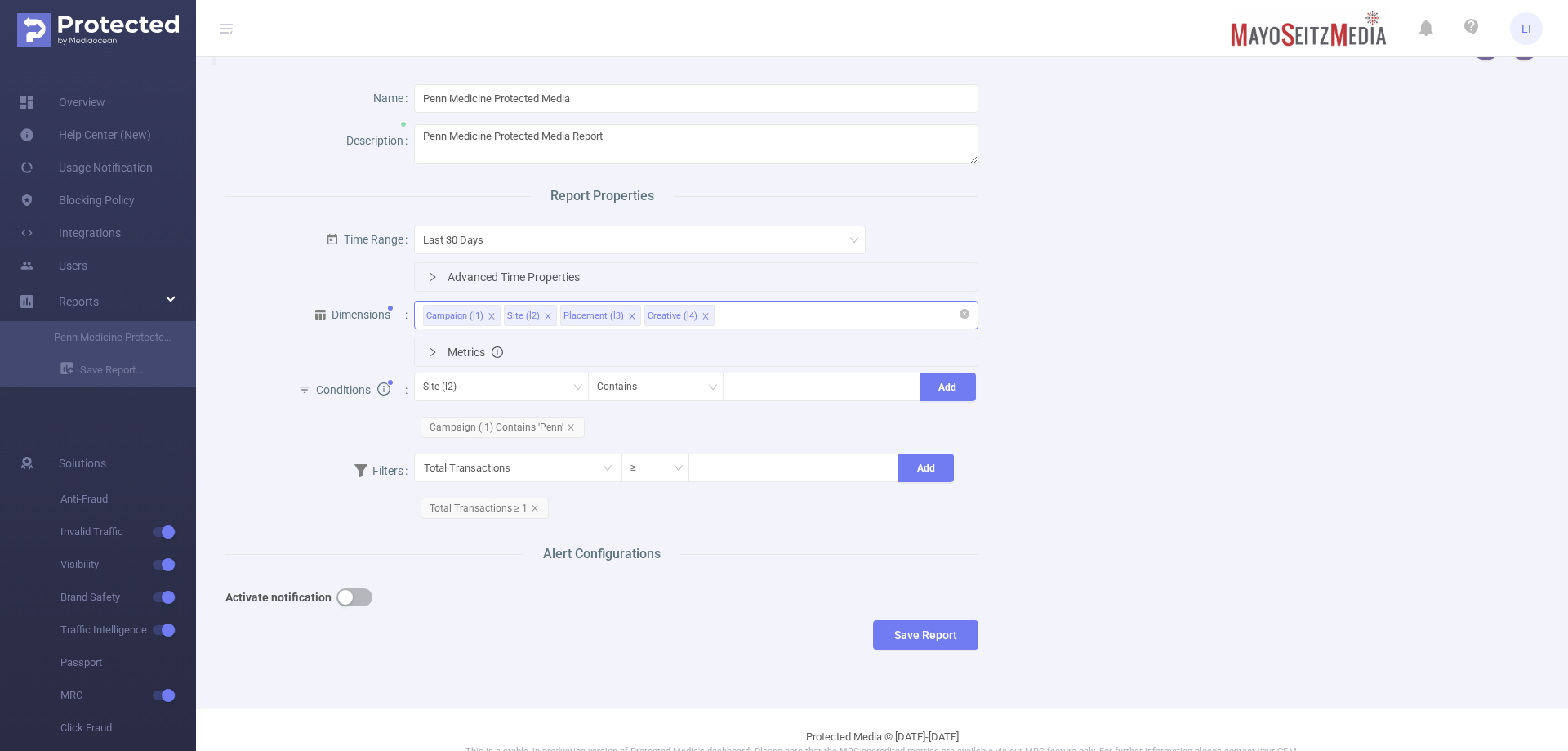 scroll, scrollTop: 56, scrollLeft: 0, axis: vertical 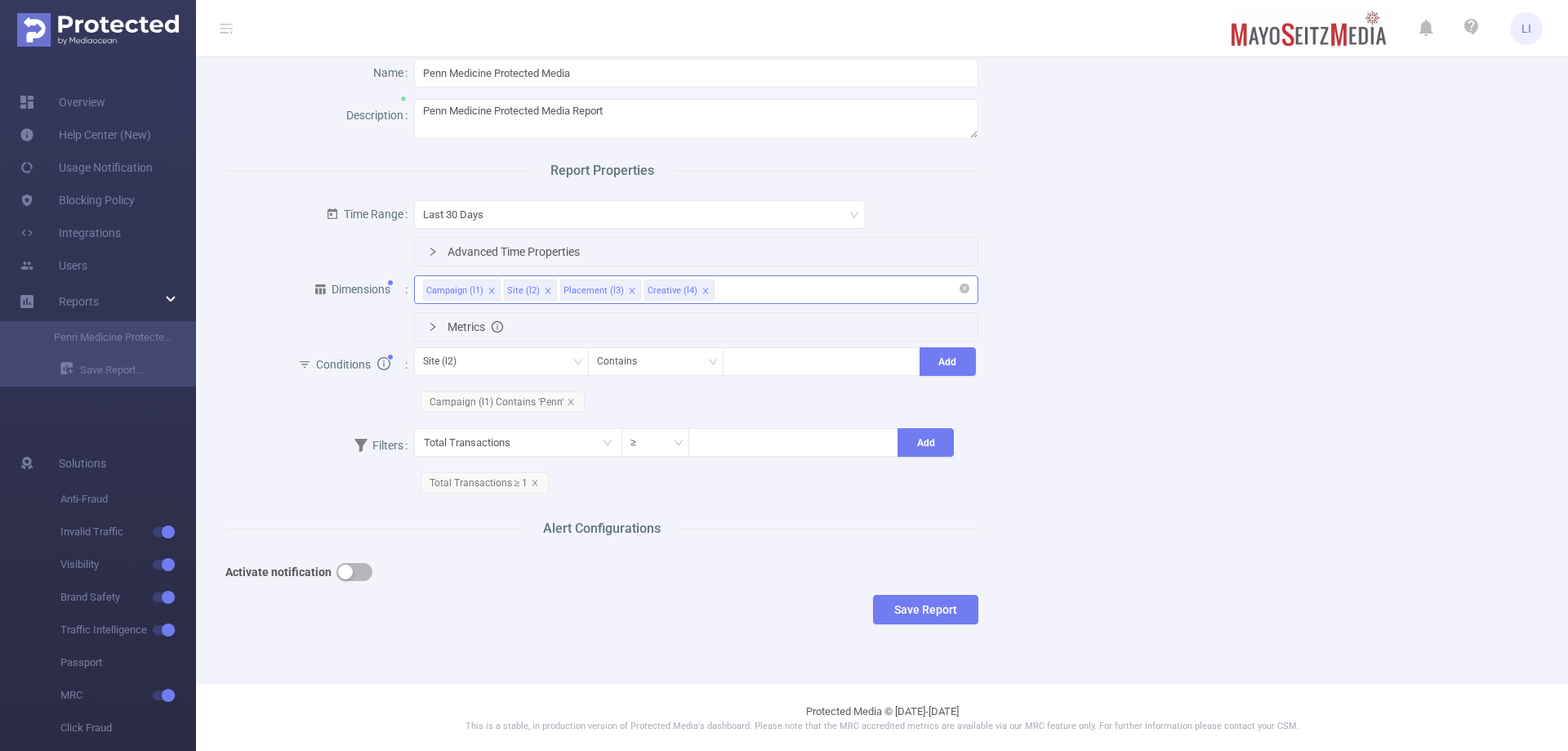 drag, startPoint x: 916, startPoint y: 610, endPoint x: 842, endPoint y: 485, distance: 145.26183 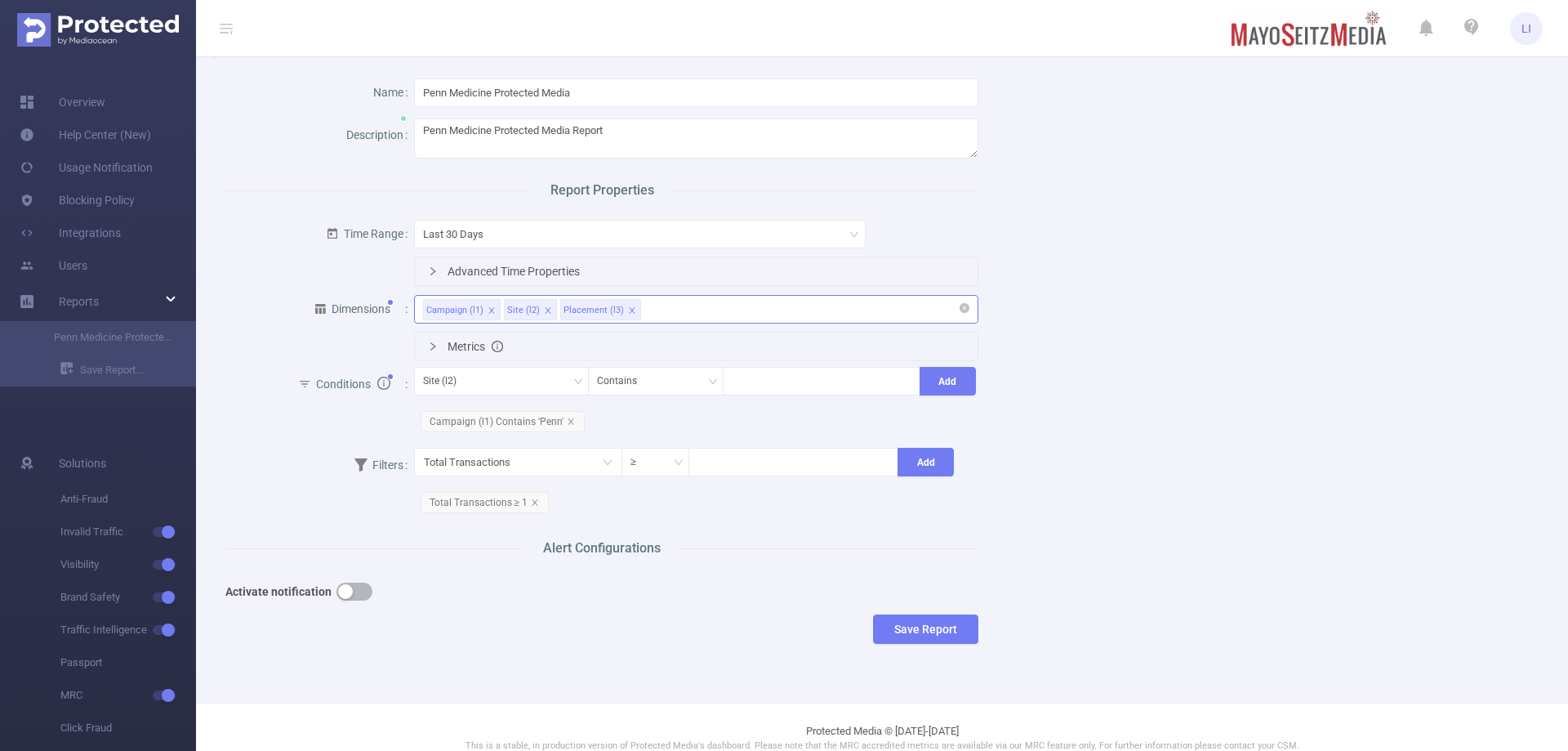 scroll, scrollTop: 56, scrollLeft: 0, axis: vertical 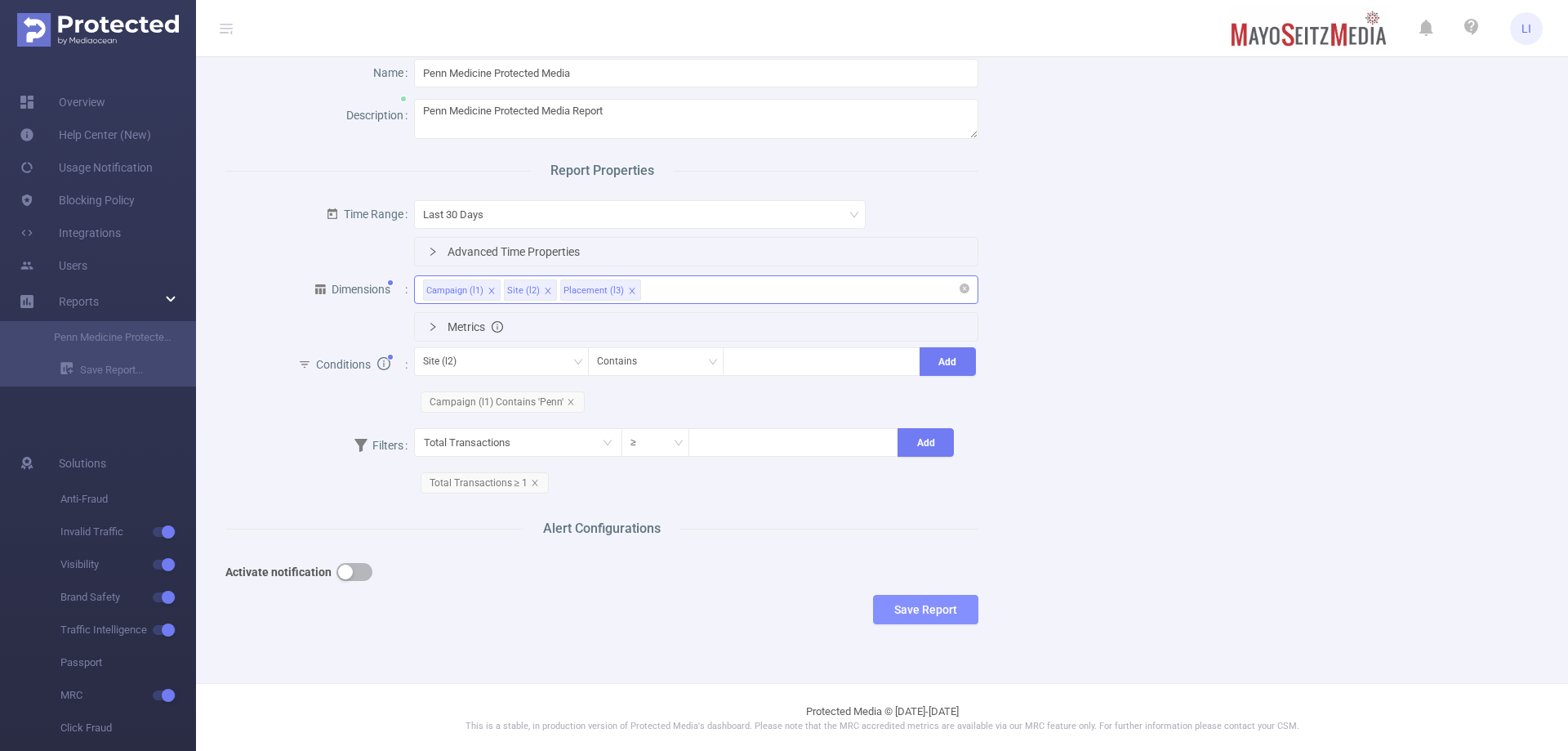 click on "Save Report" at bounding box center [925, 610] 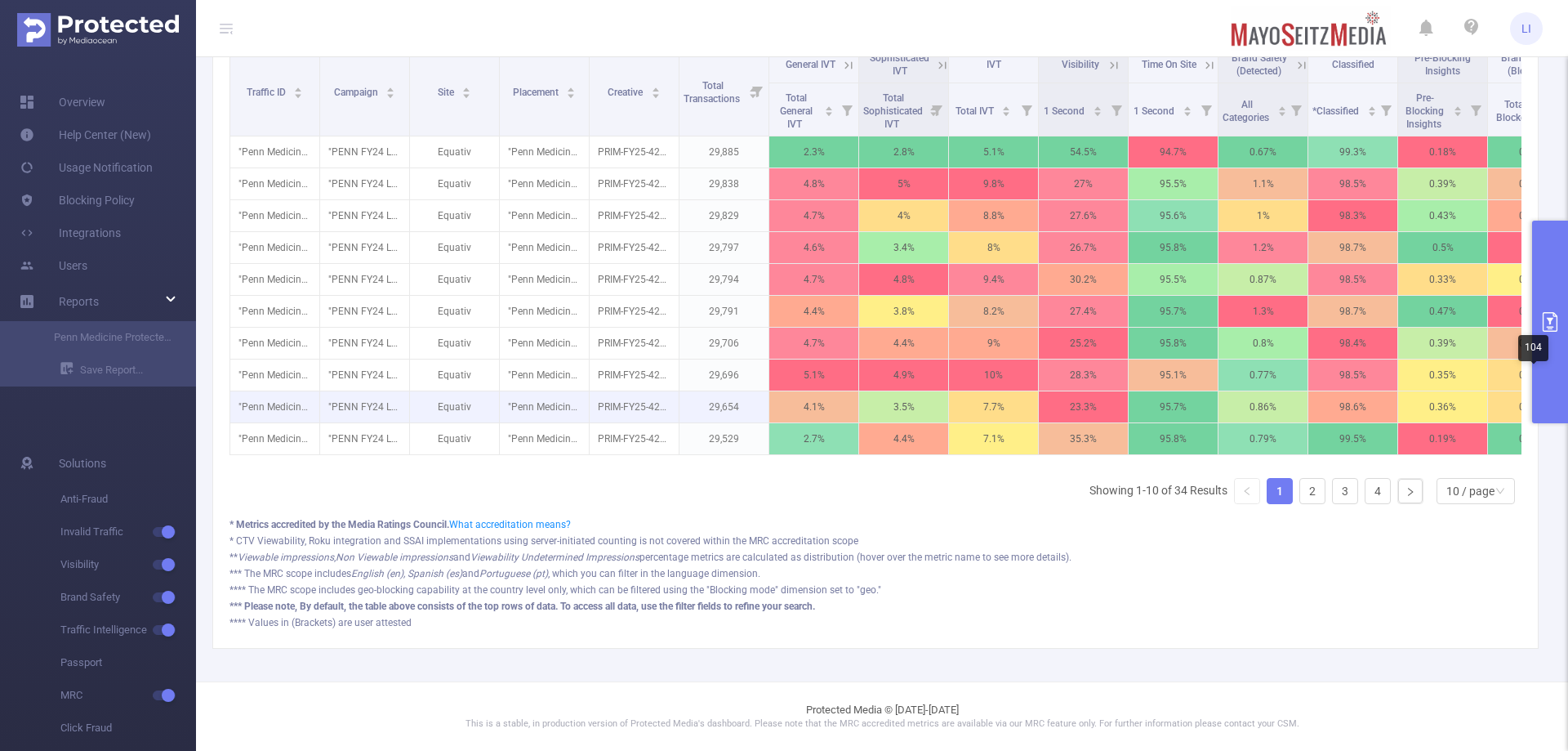 scroll, scrollTop: 515, scrollLeft: 0, axis: vertical 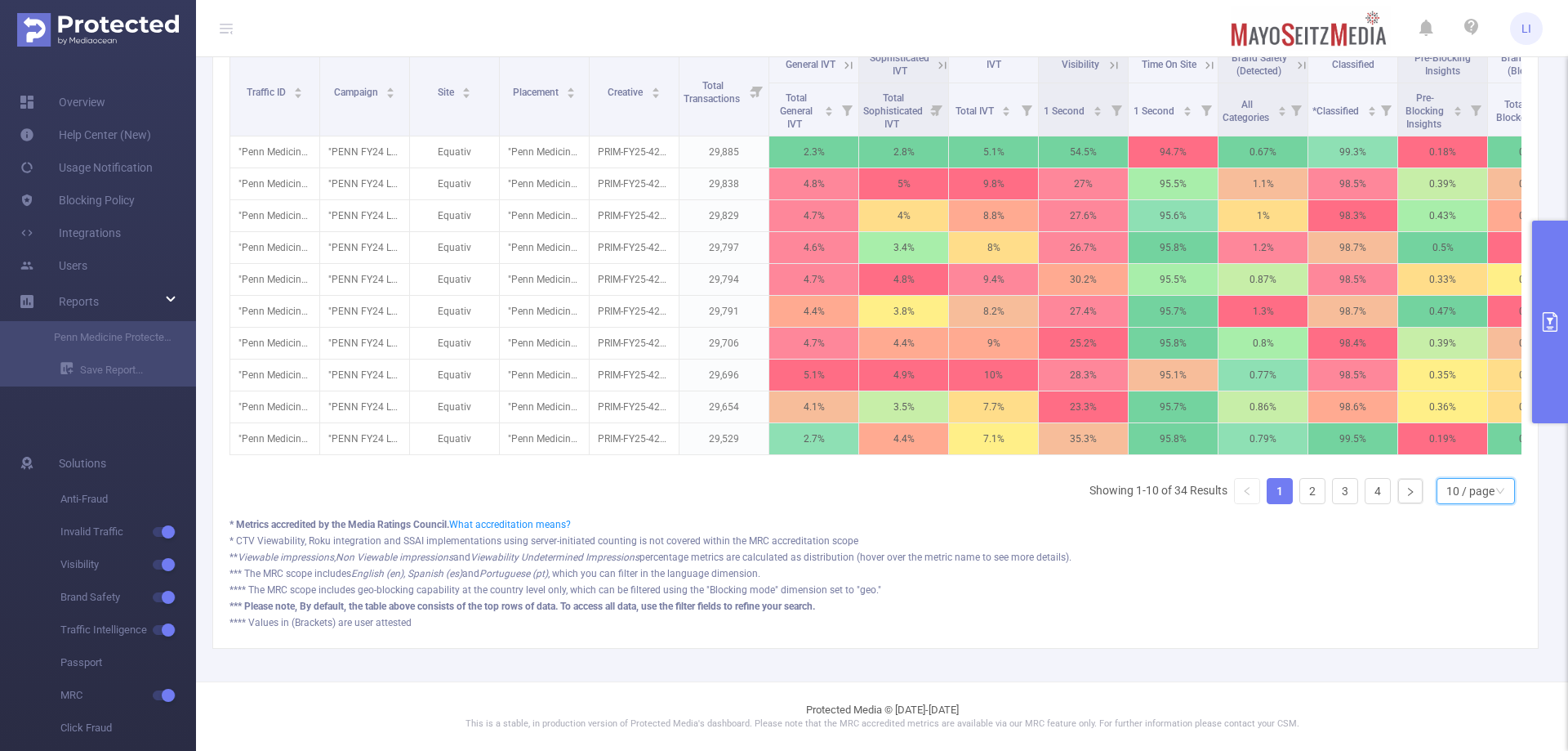 click on "10 / page" at bounding box center (1476, 491) 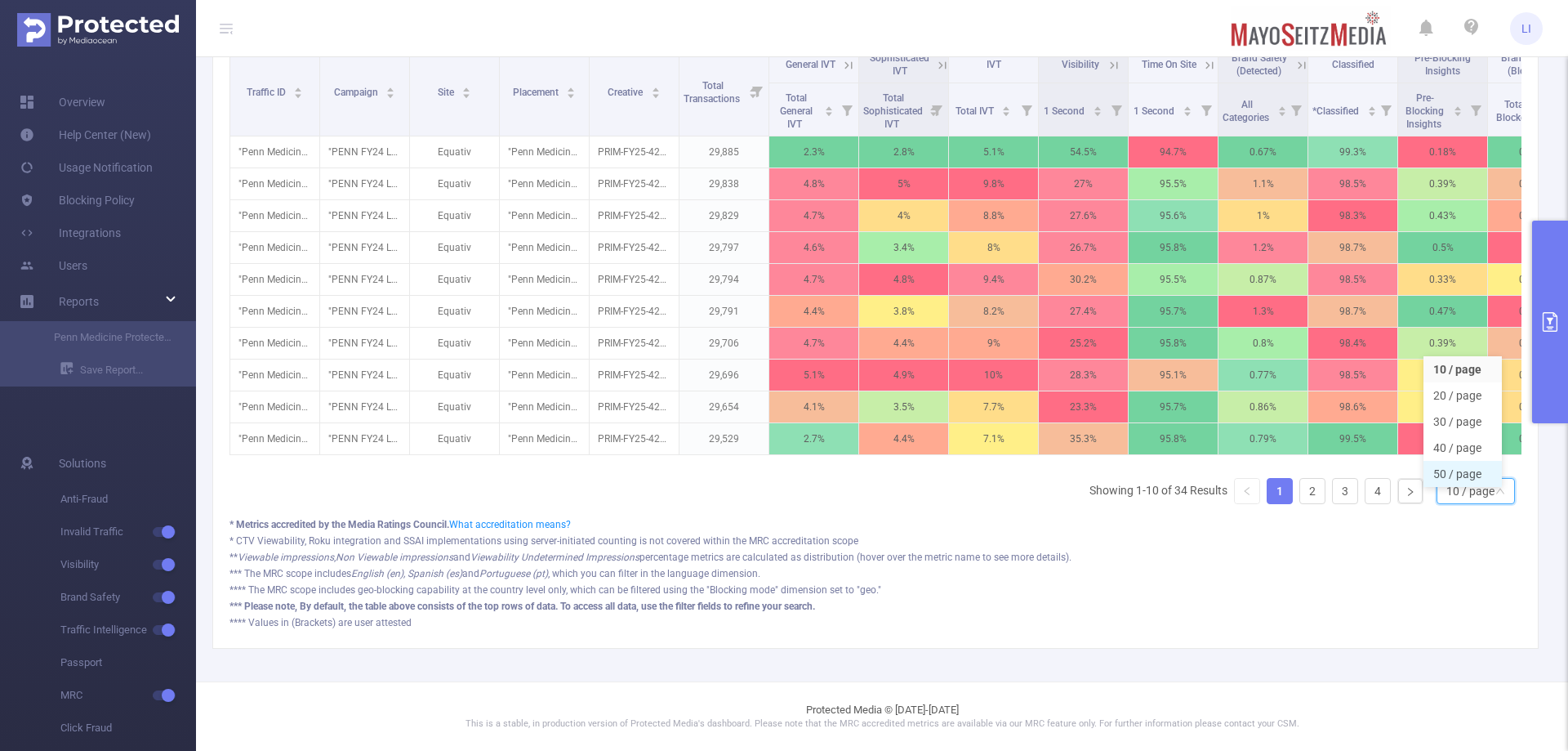 click on "50 / page" at bounding box center [1463, 474] 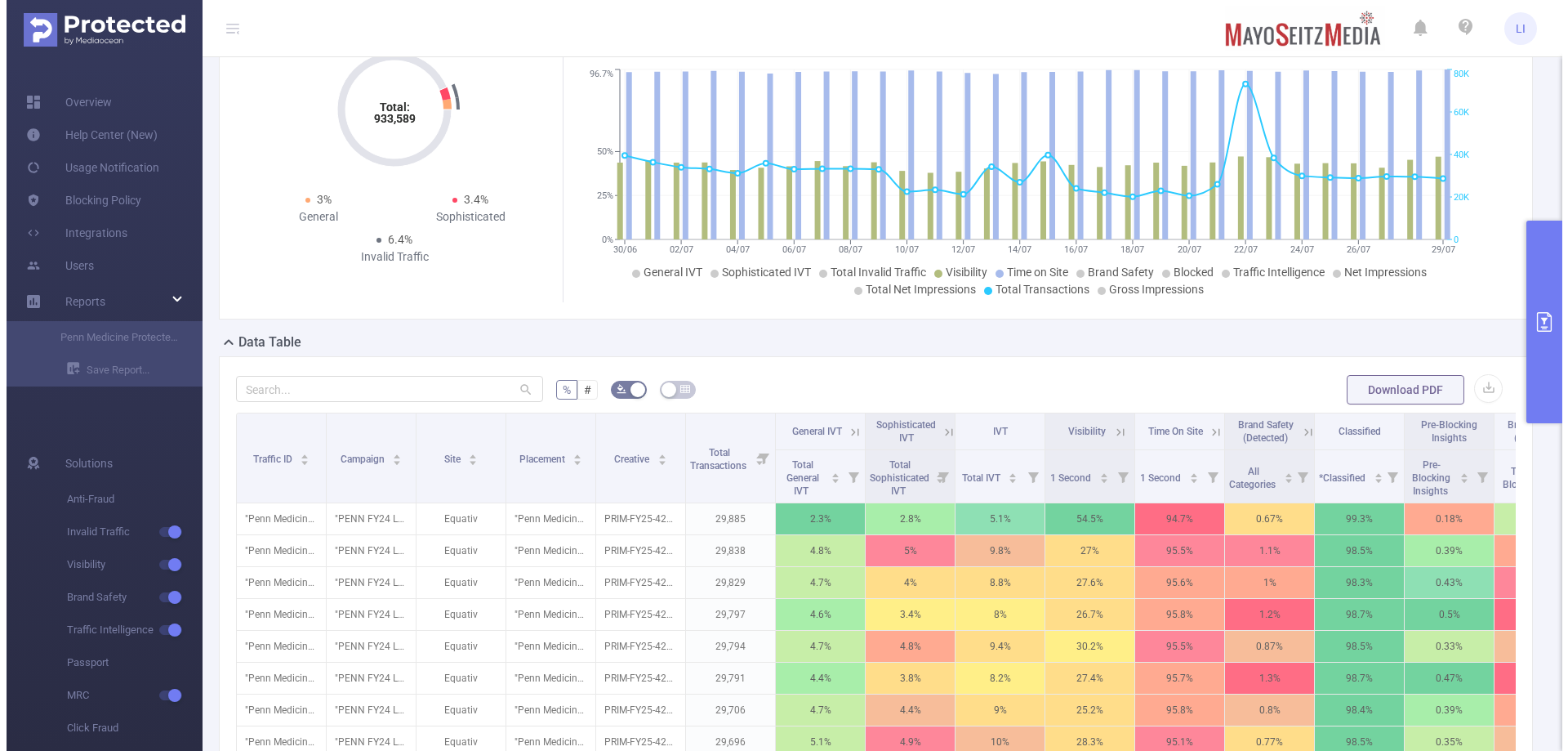 scroll, scrollTop: 0, scrollLeft: 0, axis: both 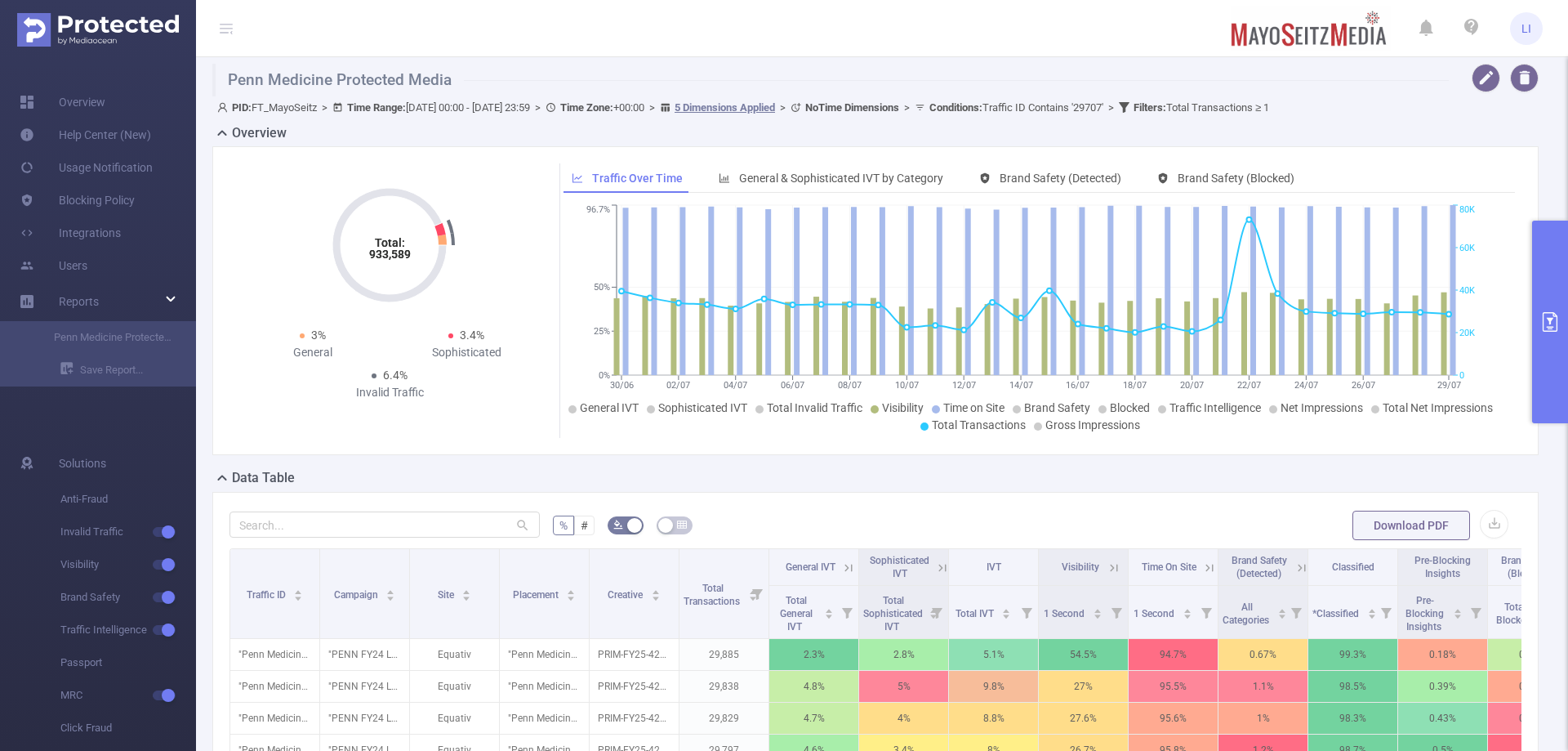 click at bounding box center [1550, 322] 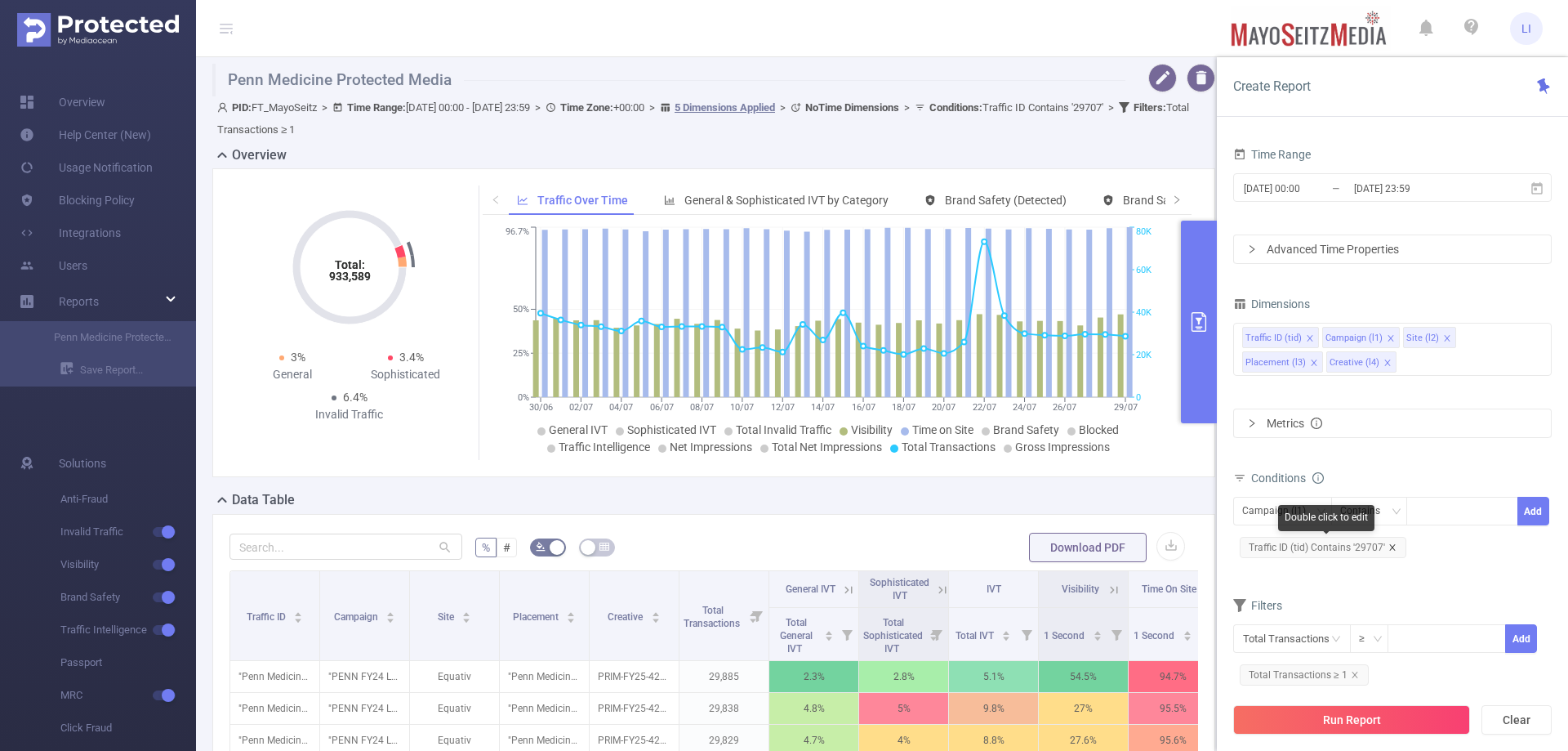 click 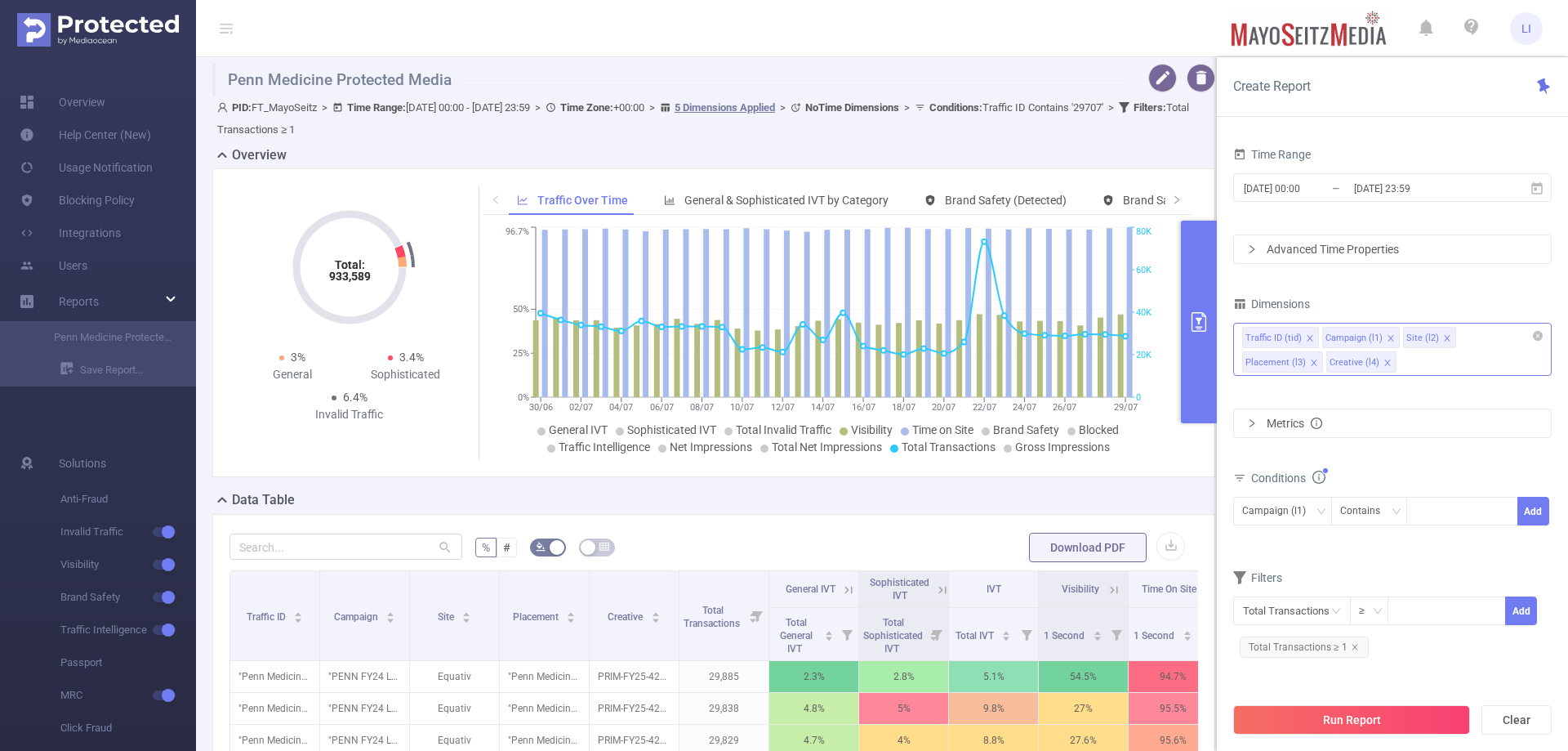 click 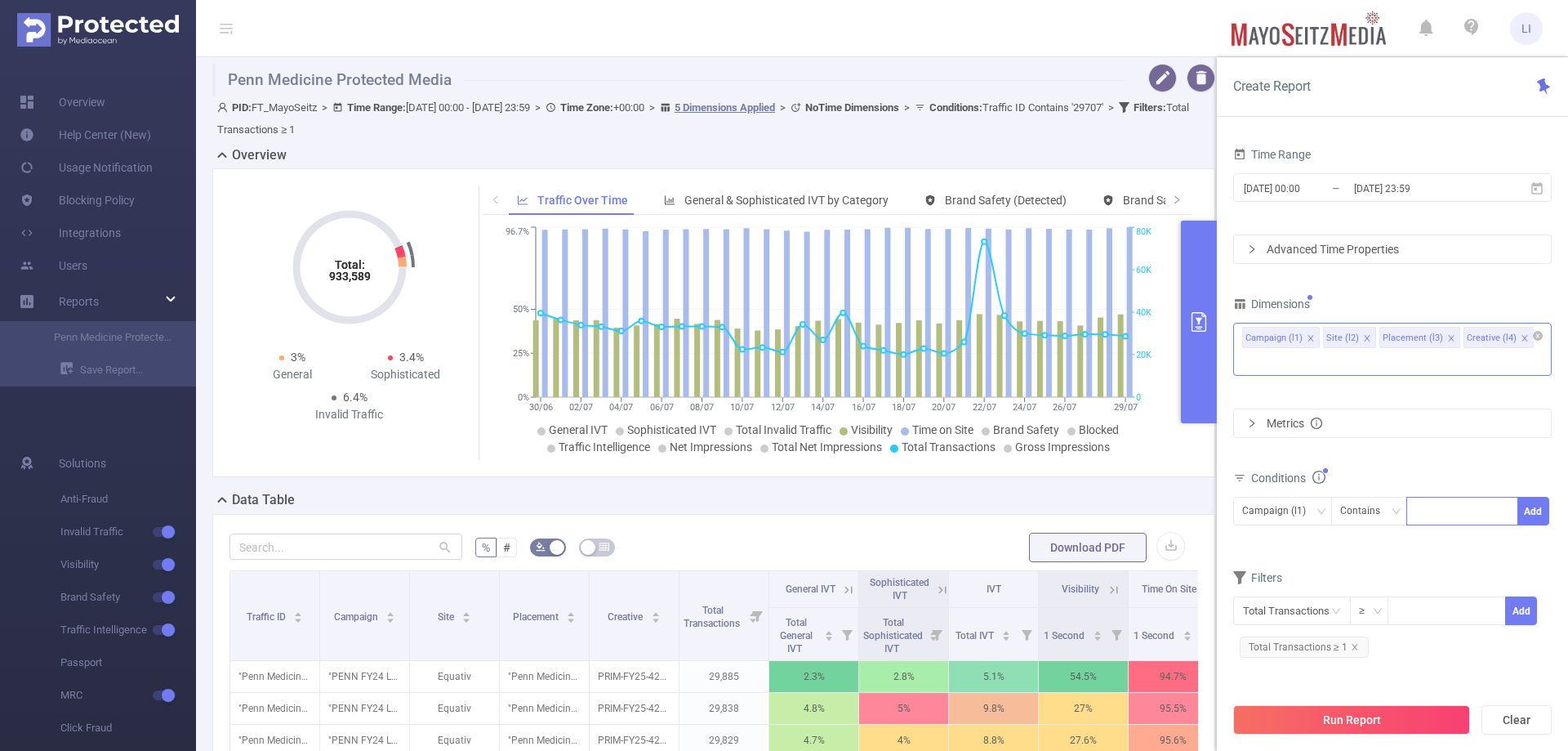 click at bounding box center [1462, 511] 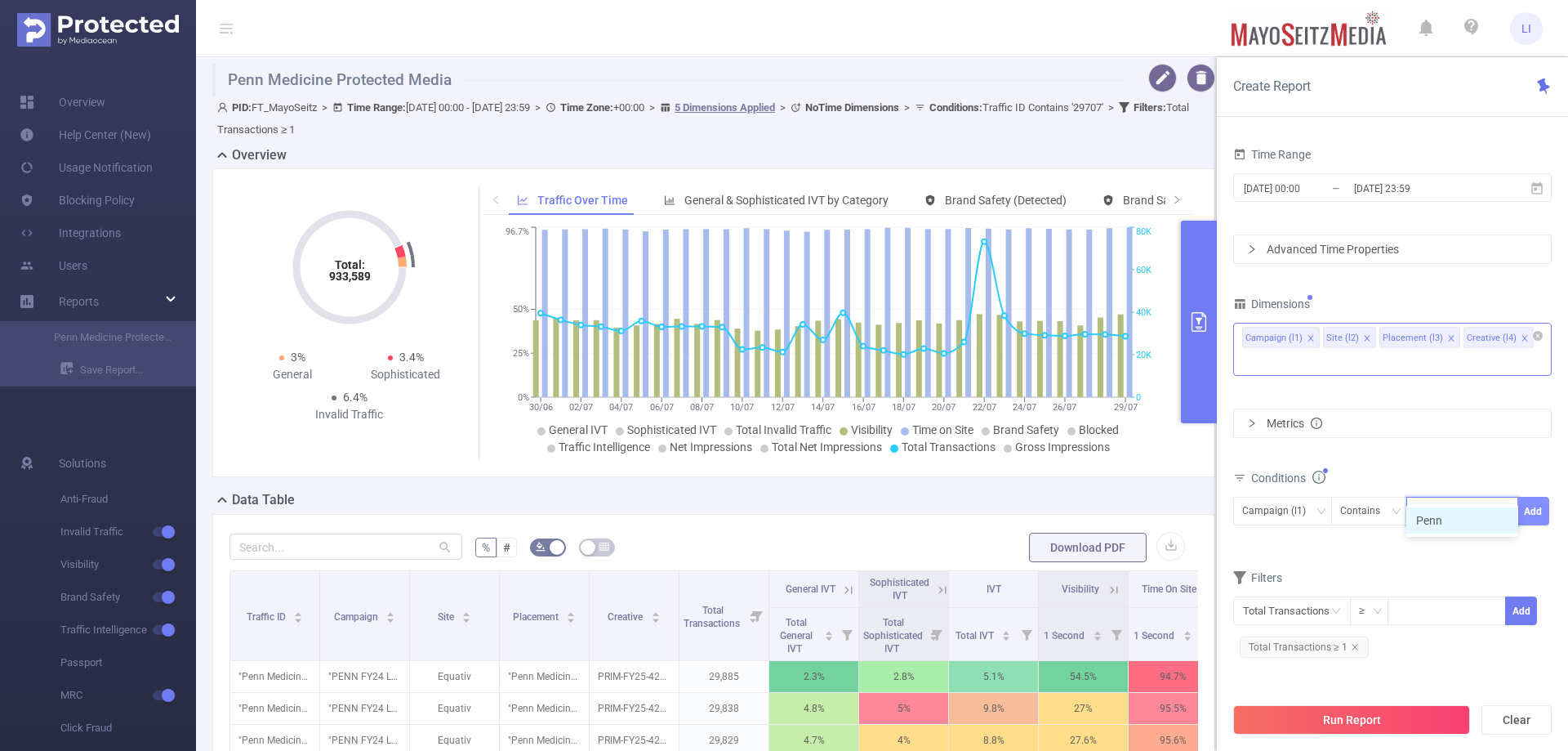 type on "Penn" 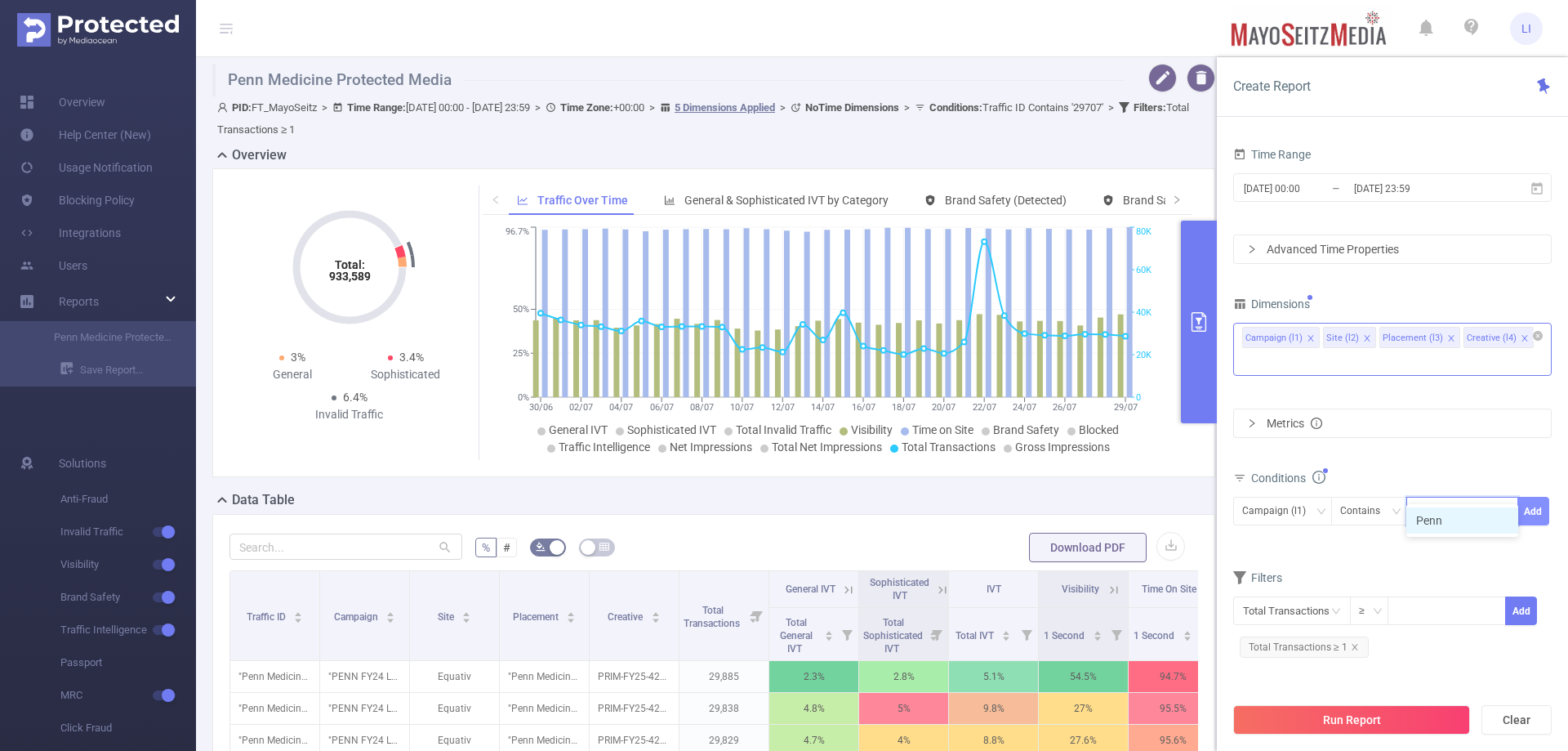 type 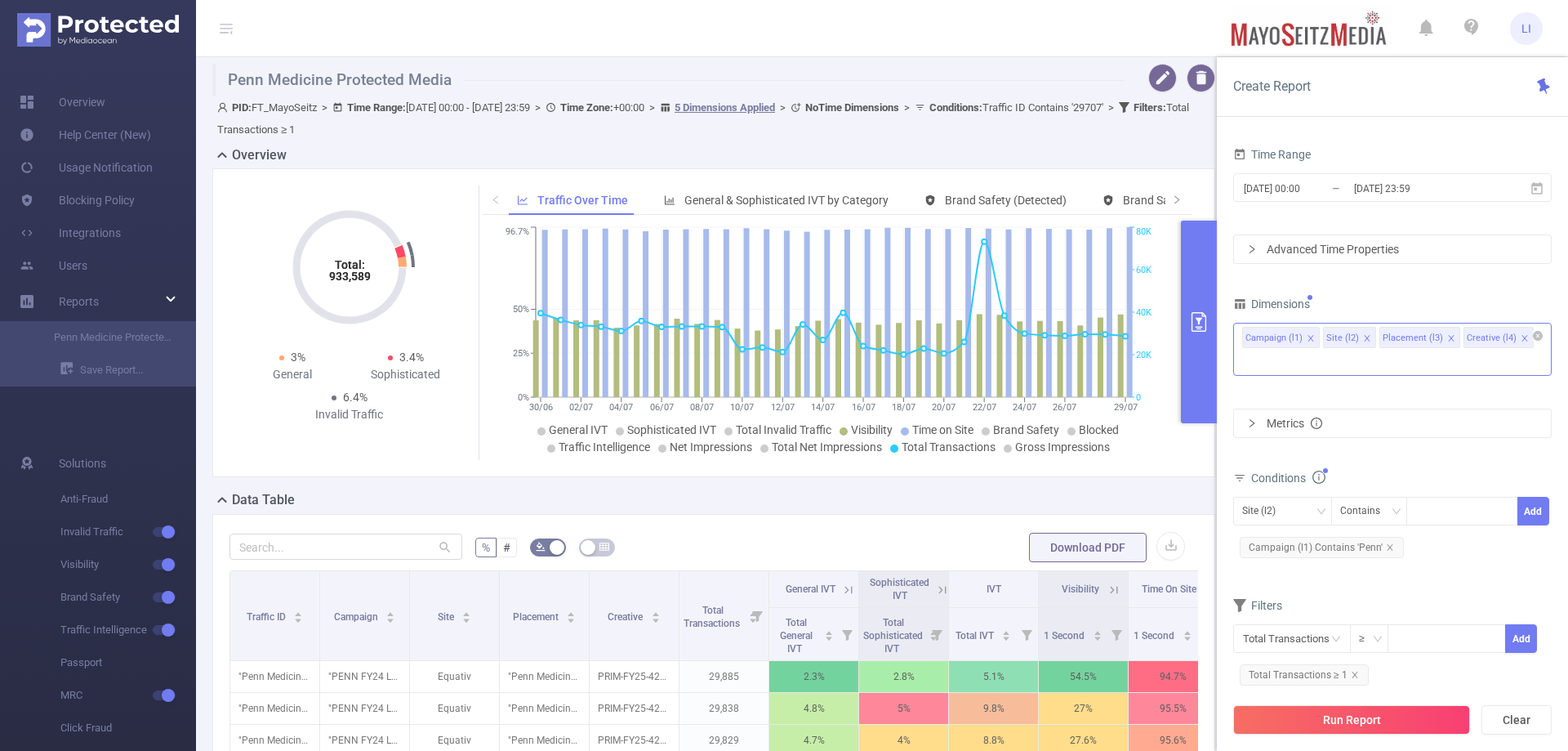 click 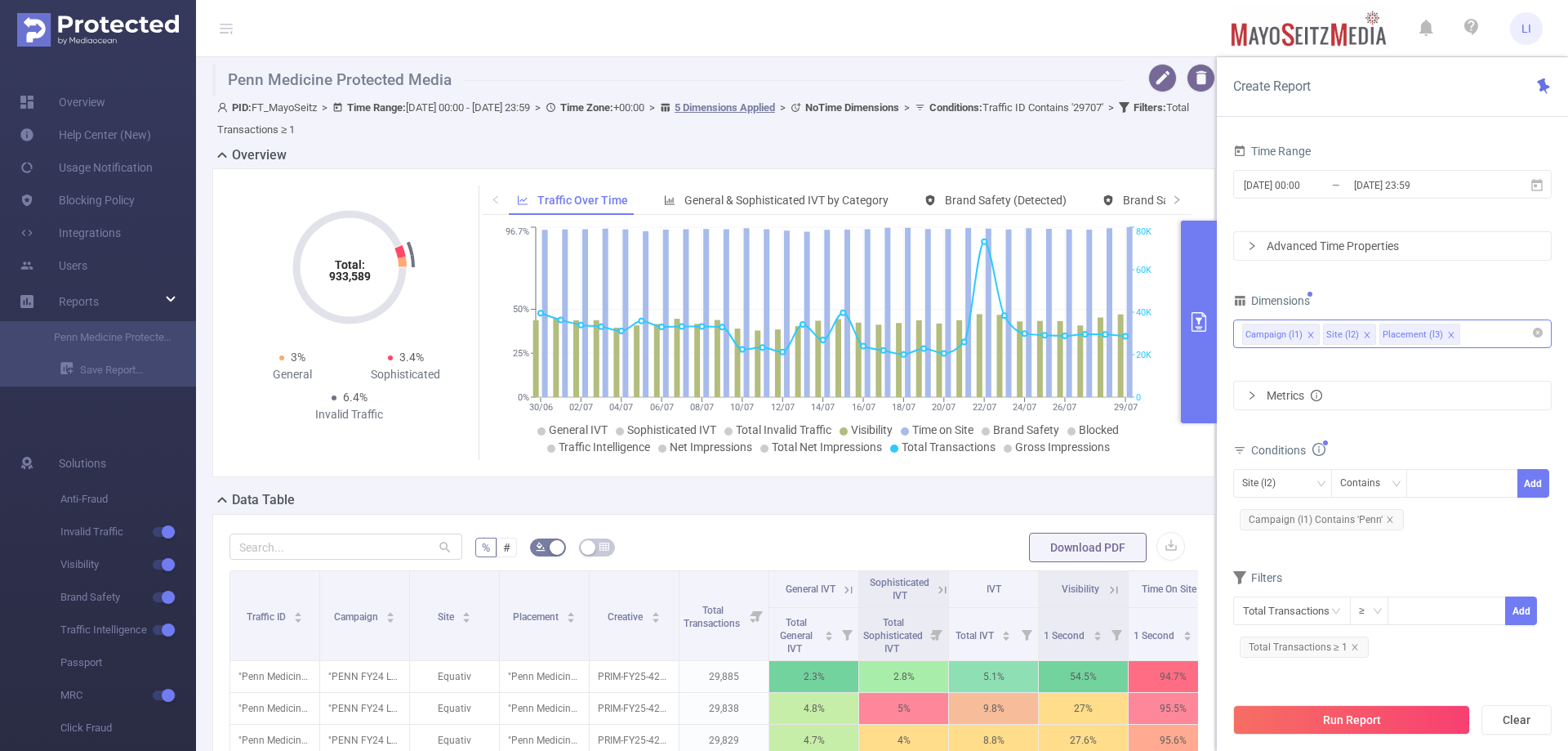 click 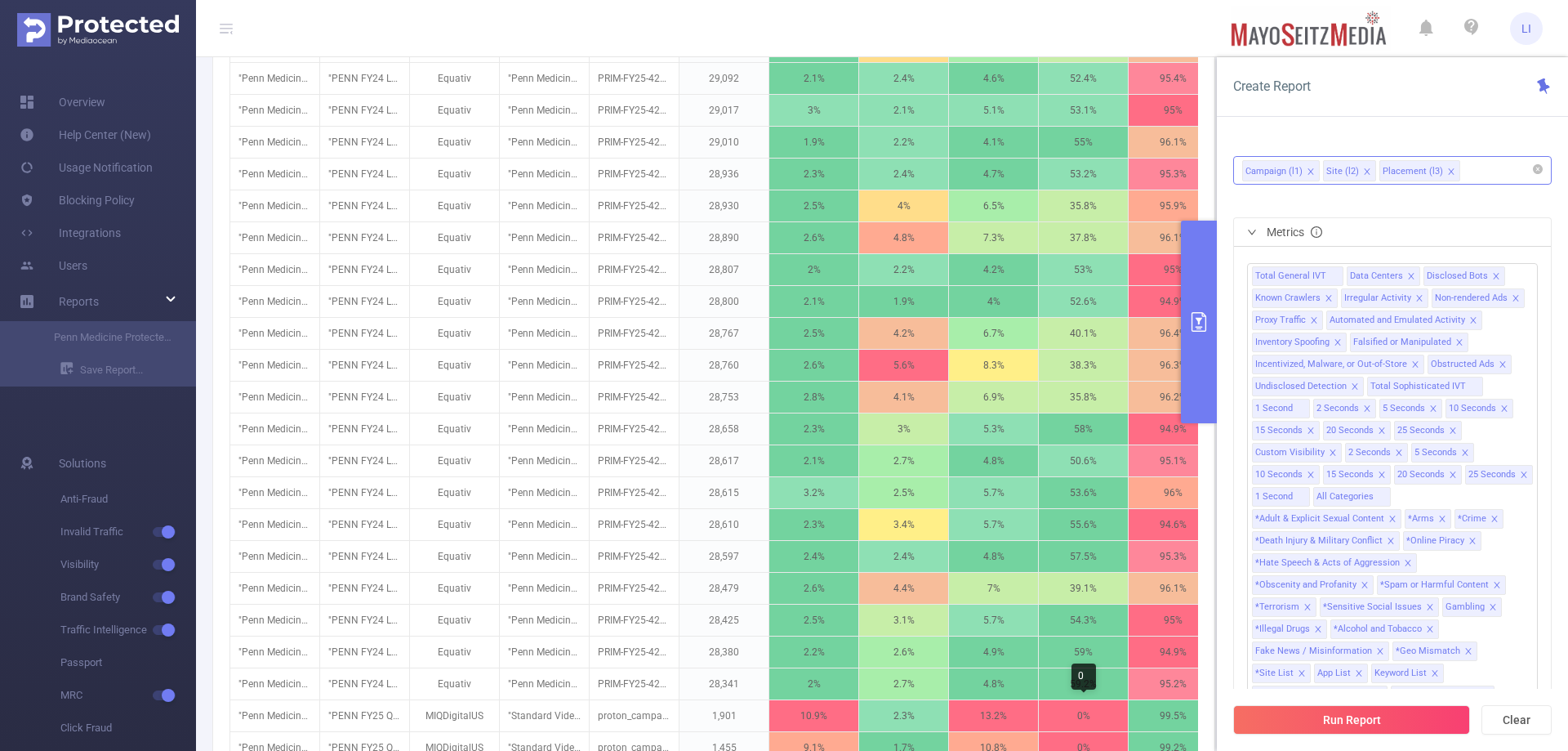 scroll, scrollTop: 1302, scrollLeft: 0, axis: vertical 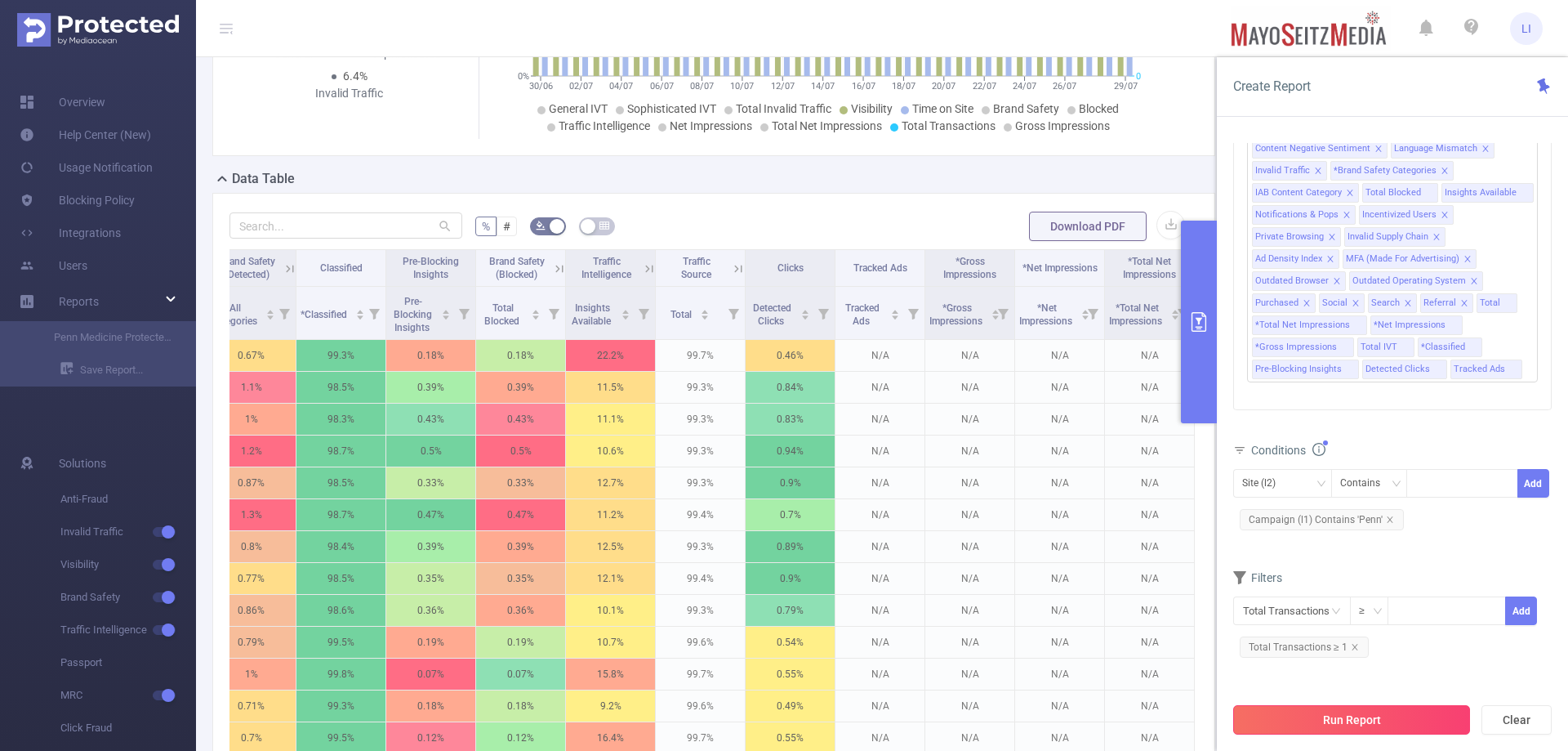 click on "Run Report" at bounding box center [1352, 720] 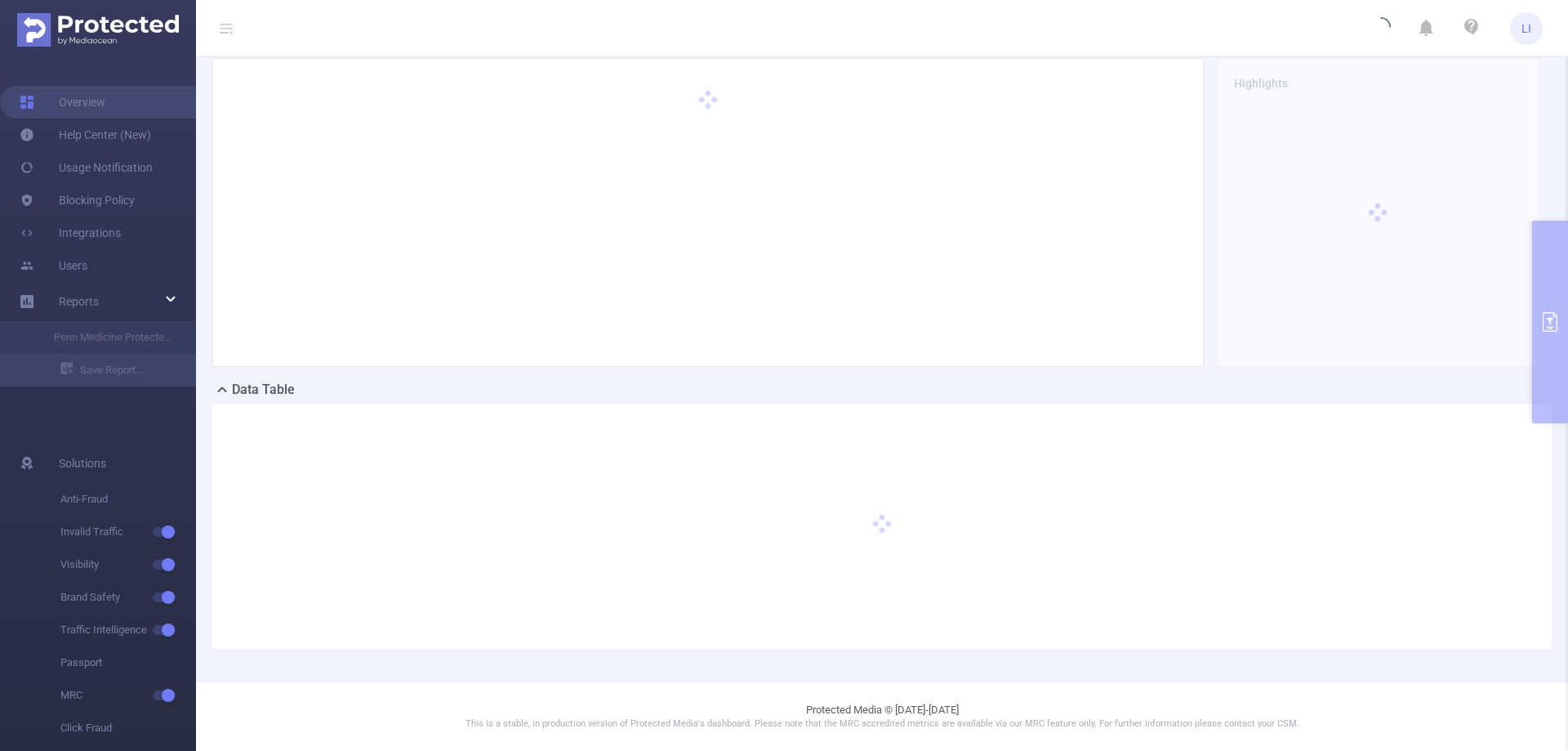 scroll, scrollTop: 57, scrollLeft: 0, axis: vertical 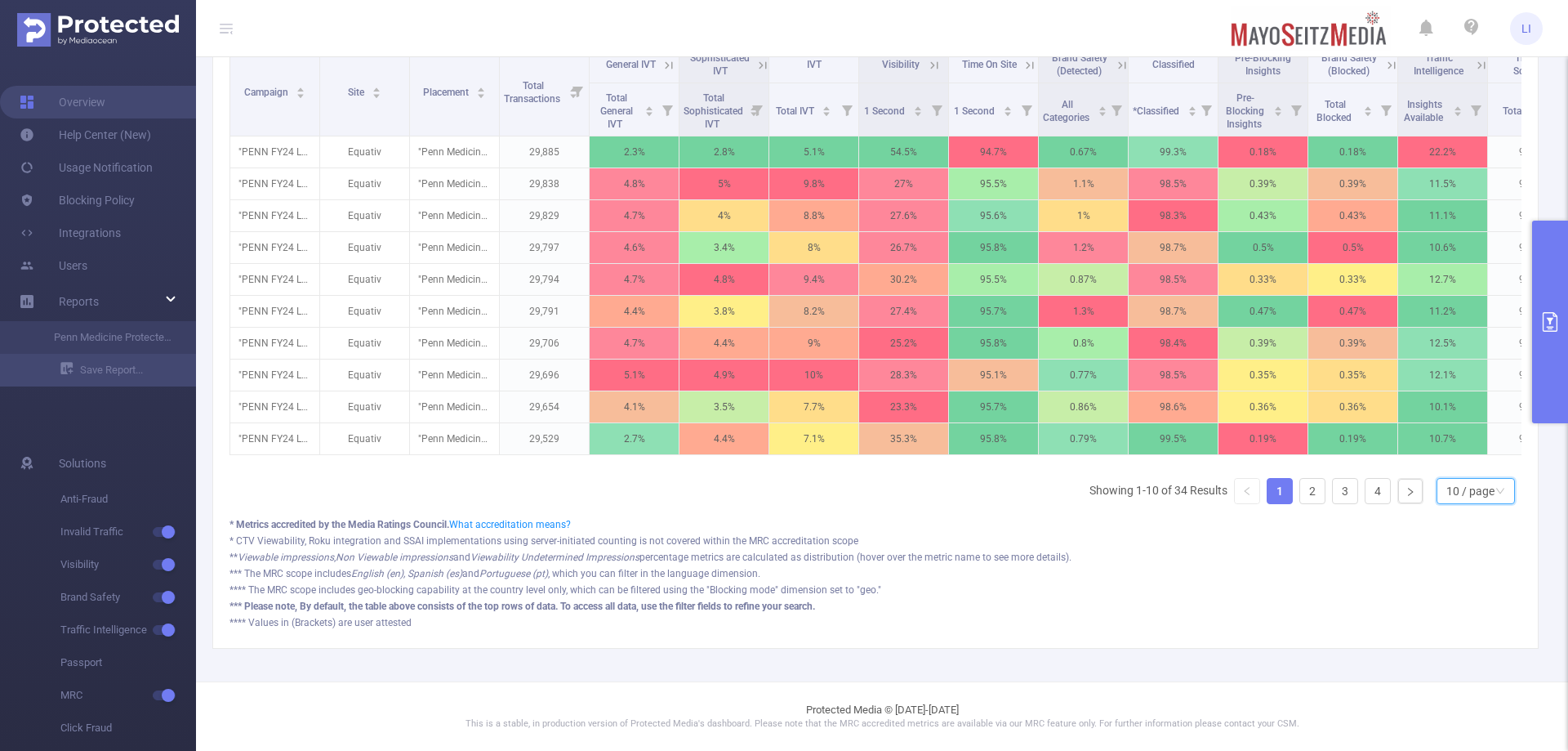click on "10 / page" at bounding box center (1470, 491) 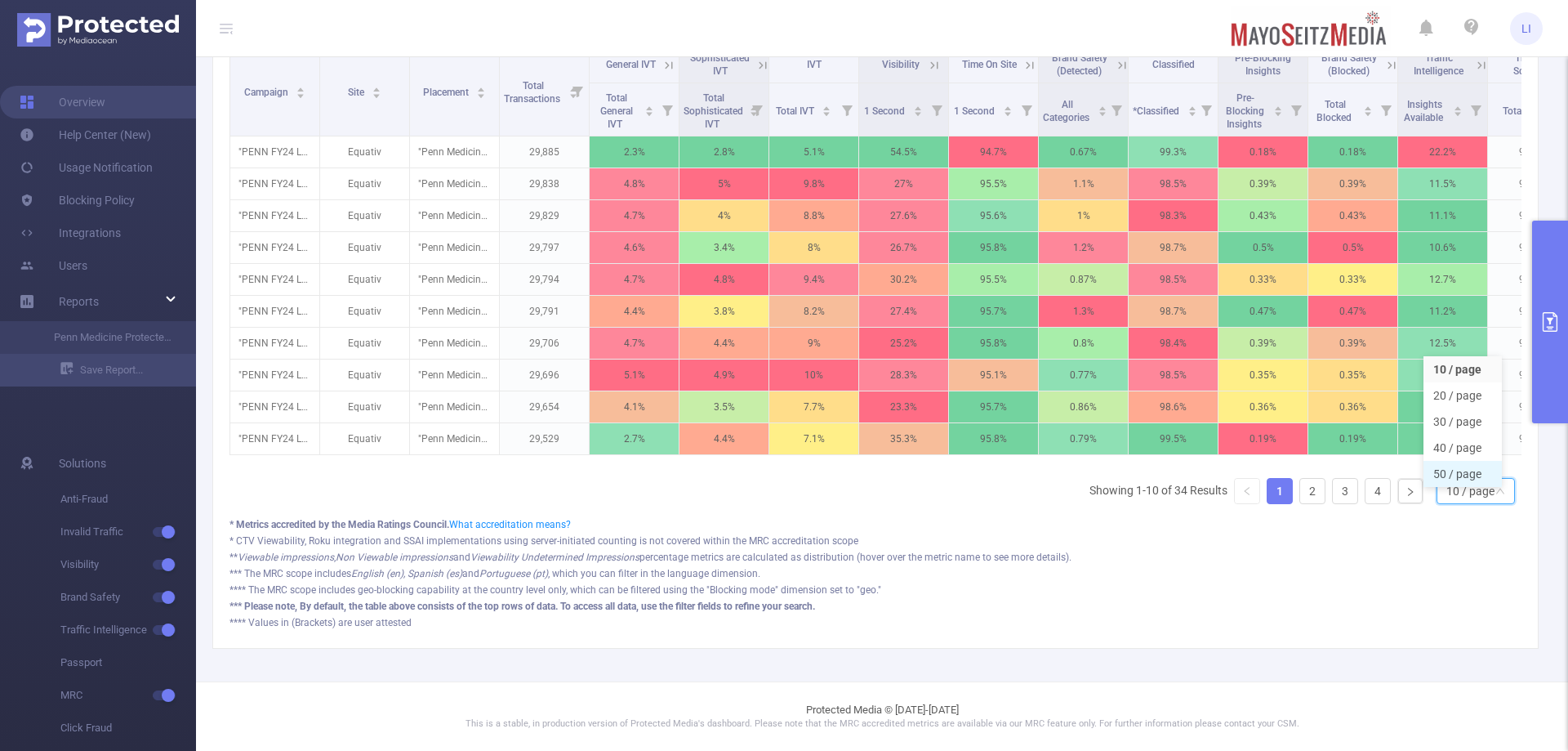 click on "50 / page" at bounding box center [1463, 474] 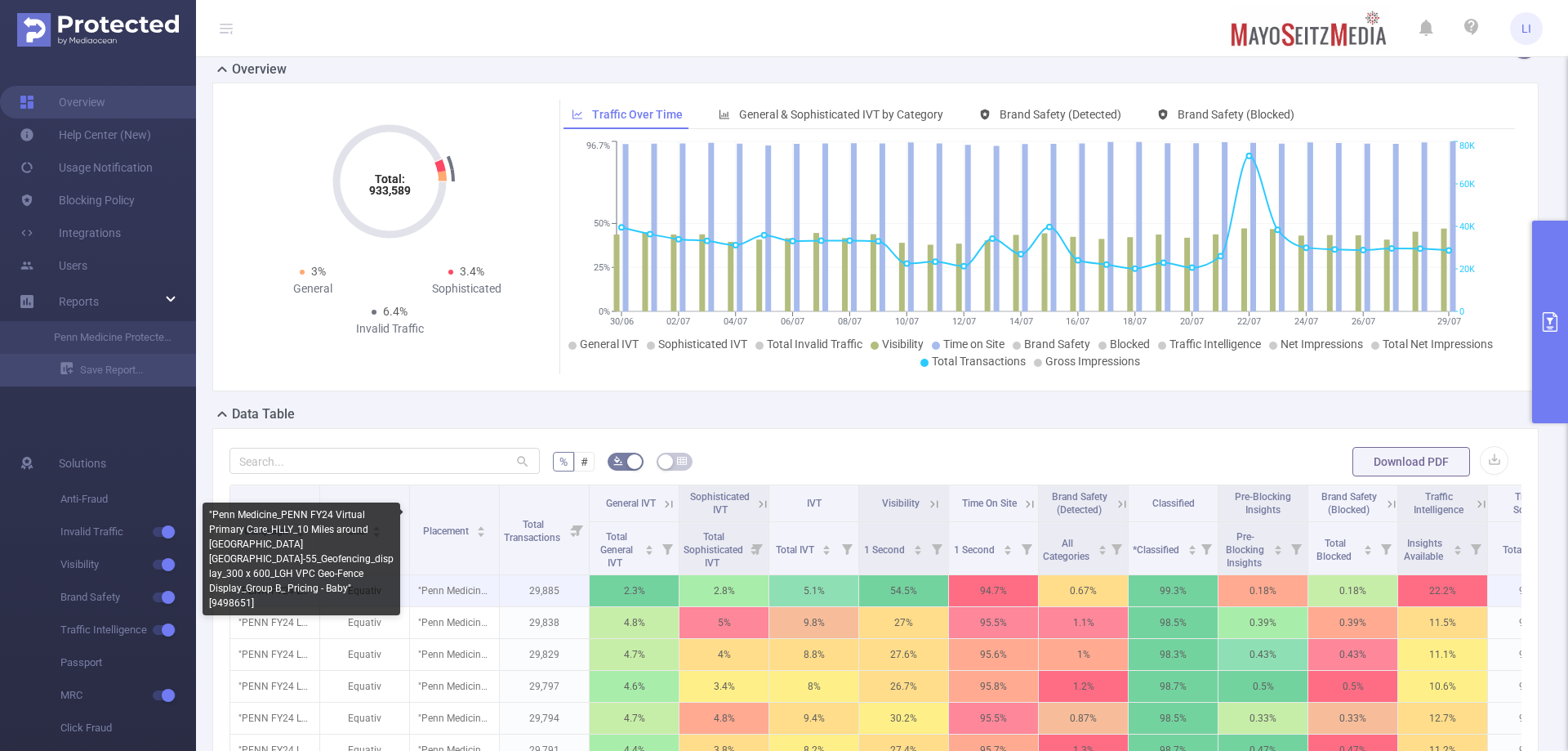 scroll, scrollTop: 0, scrollLeft: 0, axis: both 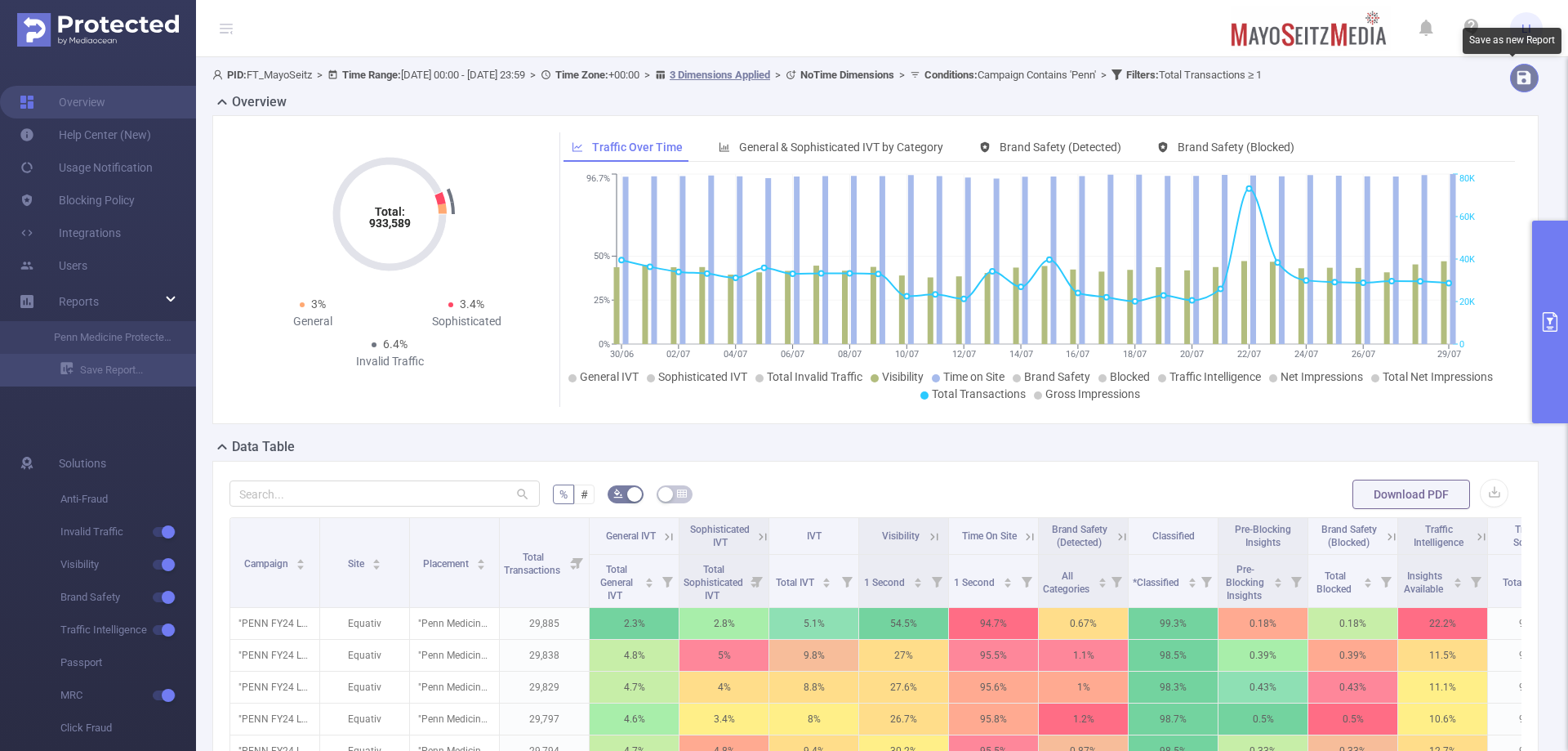 click at bounding box center (1524, 78) 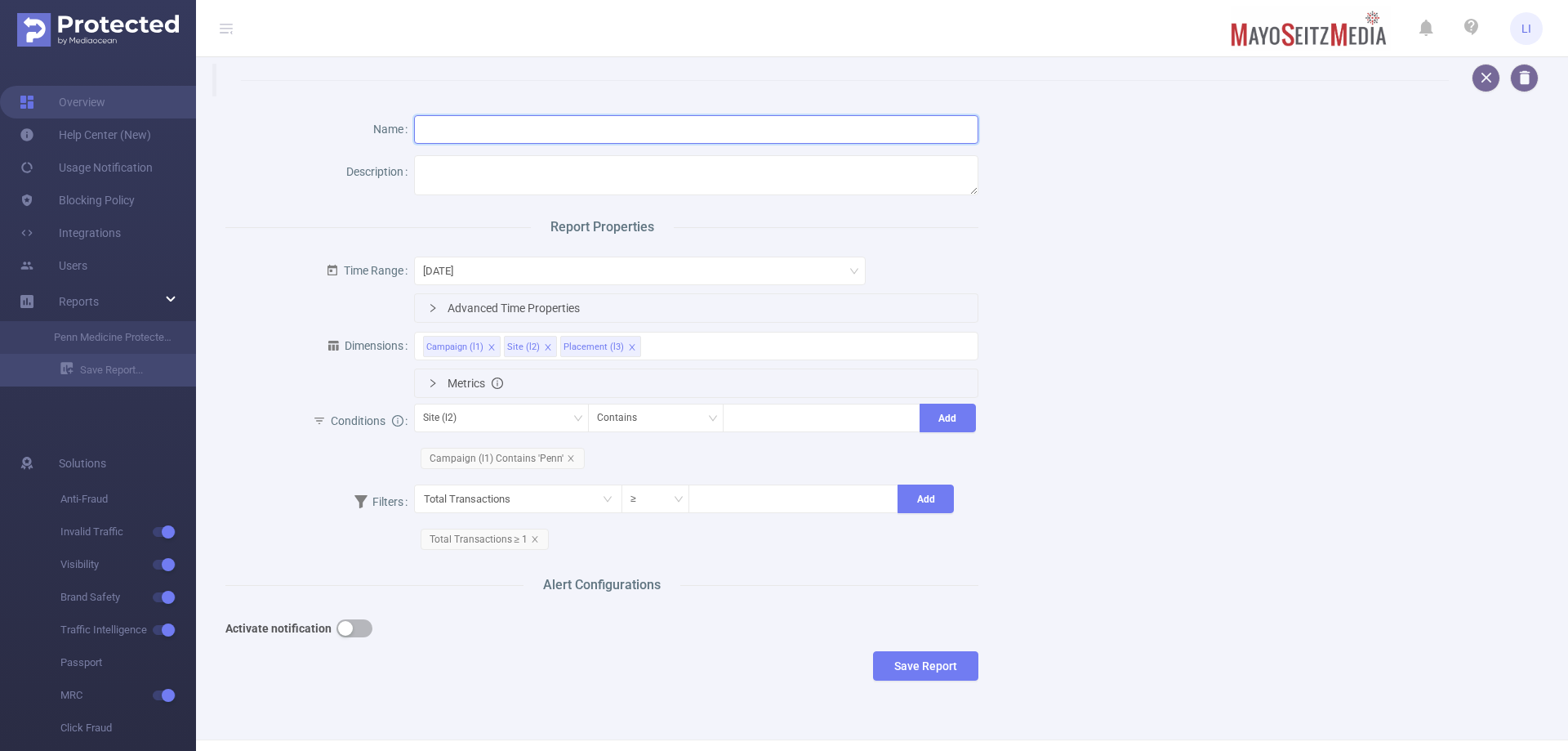 click at bounding box center (697, 129) 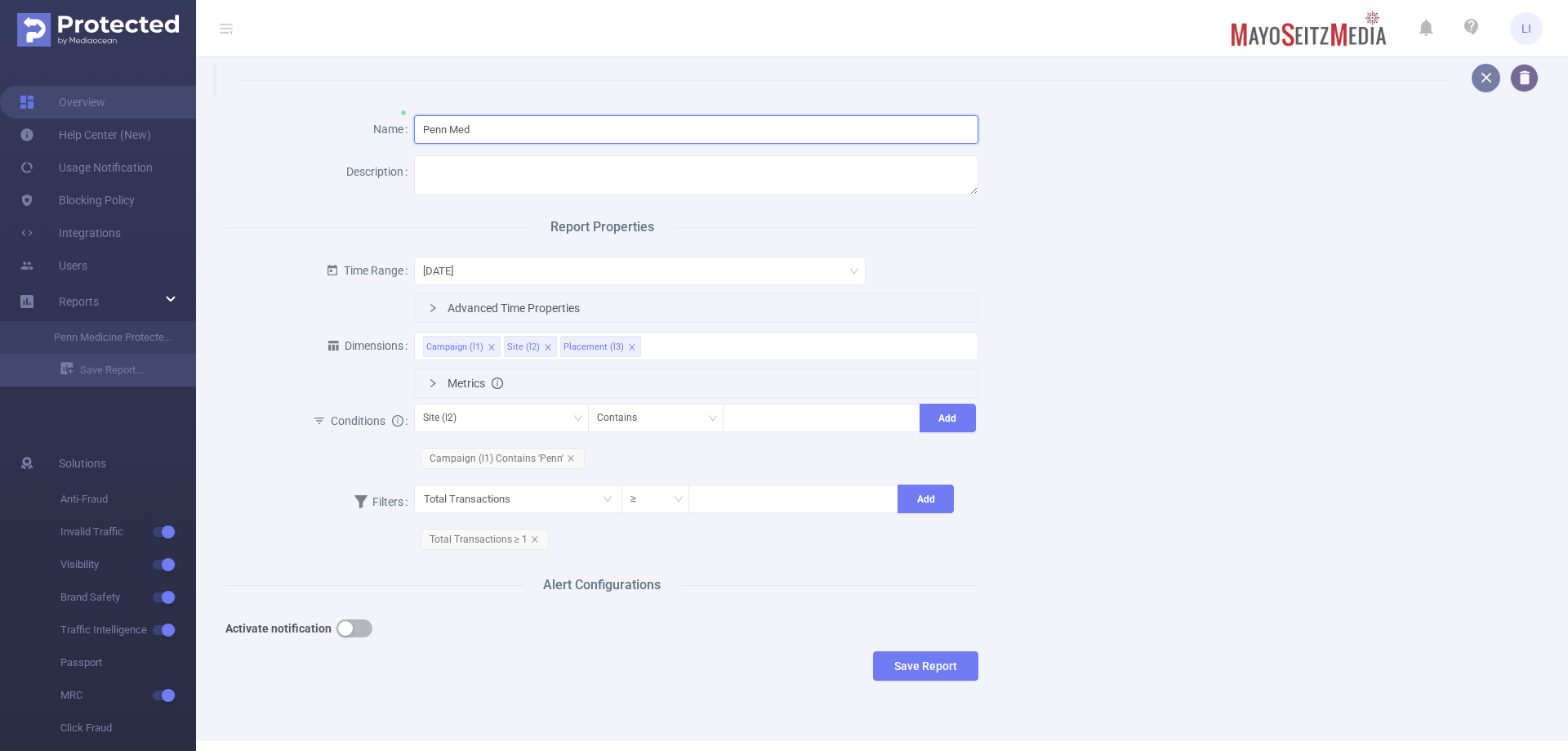 type on "Penn Med" 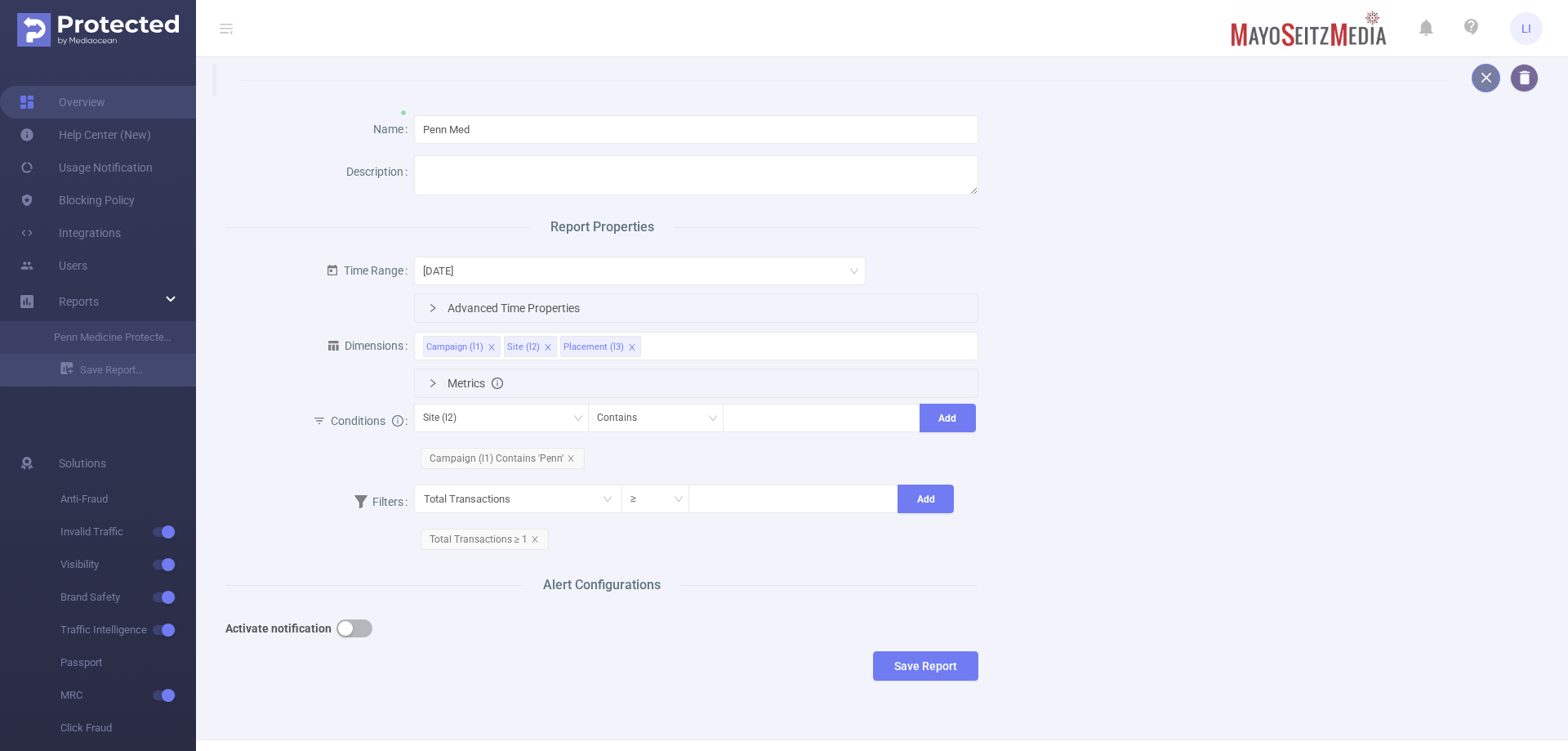 click at bounding box center (1486, 78) 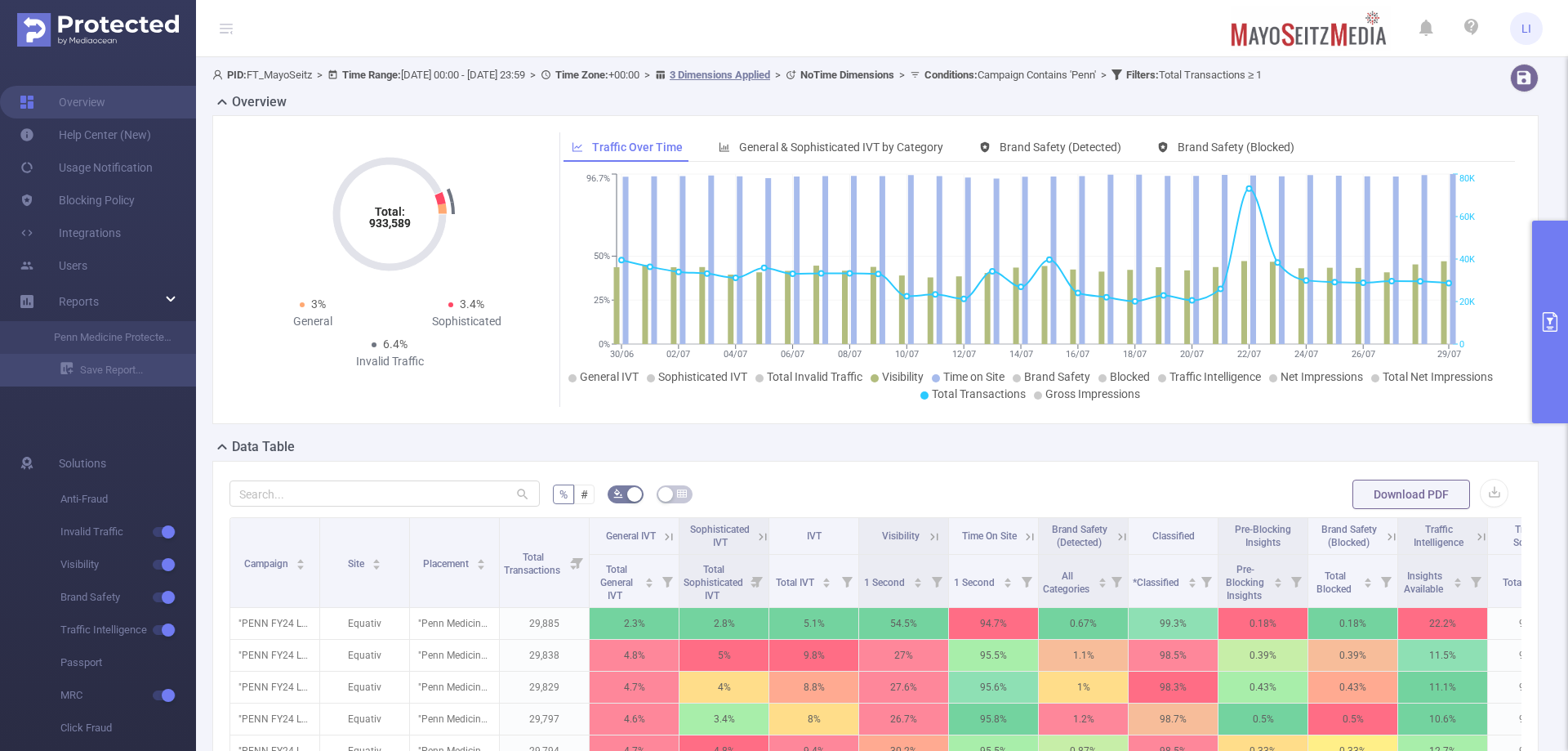 click on "% # Download PDF Campaign   Site   Placement   Total Transactions   General IVT Sophisticated IVT IVT Visibility Time On Site Brand Safety (Detected) Classified Pre-Blocking Insights Brand Safety (Blocked) Traffic Intelligence Traffic Source Clicks Tracked Ads *Gross Impressions *Net Impressions *Total Net Impressions Total General IVT   Total Sophisticated IVT   Total IVT   1 Second   1 Second   All Categories   *Classified   Pre-Blocking Insights   Total Blocked   Insights Available   Total   Detected Clicks   Tracked Ads   *Gross Impressions   *Net Impressions   *Total Net Impressions   "PENN FY24 LGH Virtual Primary Care - New Flight" [276949] Equativ "Penn Medicine_PENN FY24 Virtual Primary Care_HLLY_10 Miles around [GEOGRAPHIC_DATA] [GEOGRAPHIC_DATA]-55_Geofencing_display_300 x 600_LGH VPC Geo-Fence Display_Group B_ Pricing - Baby" [9498651] 29,885 2.3% 2.8% 5.1% 54.5% 94.7% 0.67% 99.3% 0.18% 0.18% 22.2% 99.7% 0.46% N/A N/A  N/A   N/A  "PENN FY24 LGH Virtual Primary Care - New Flight" [276949] Equativ" at bounding box center (875, 790) 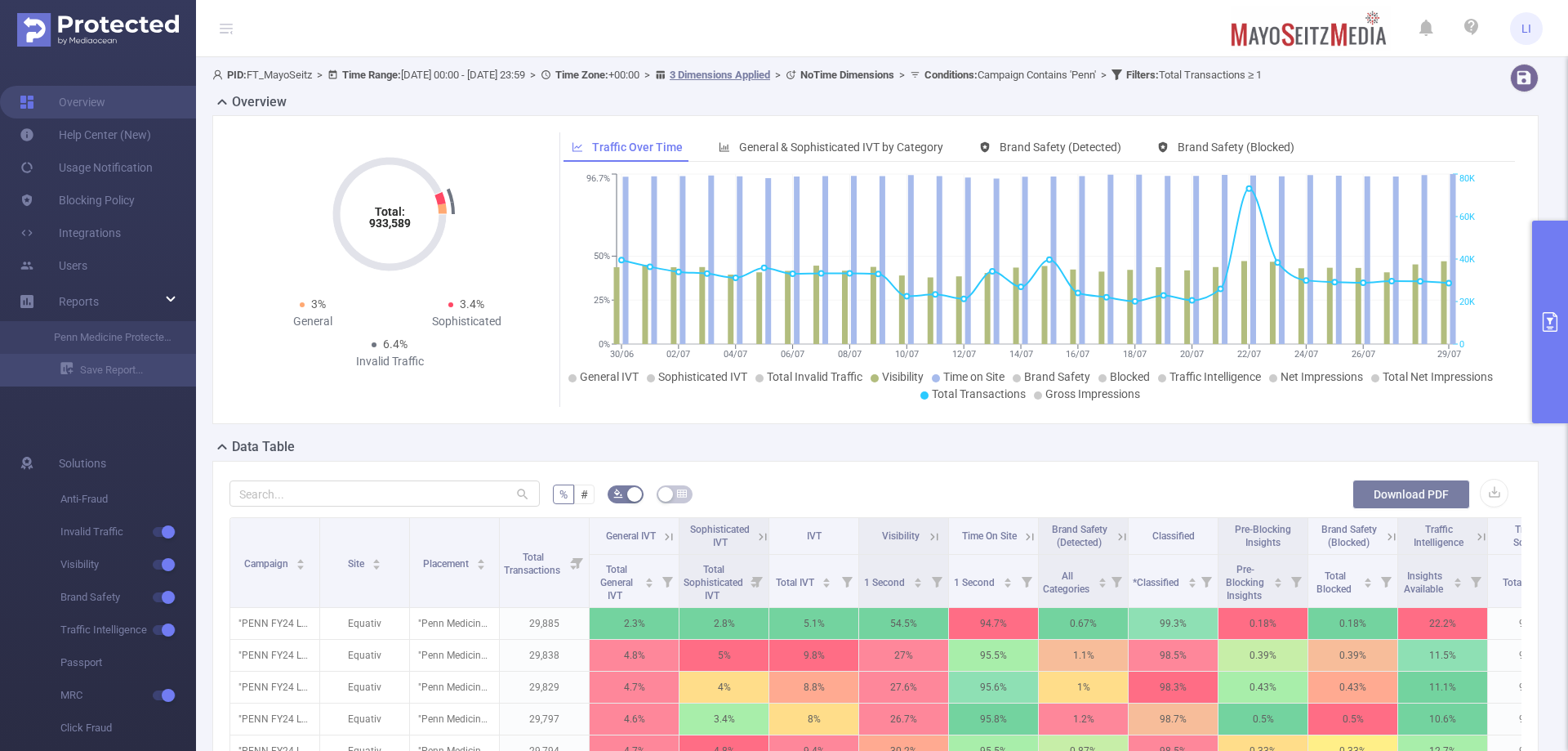 click on "Download PDF" at bounding box center [1411, 494] 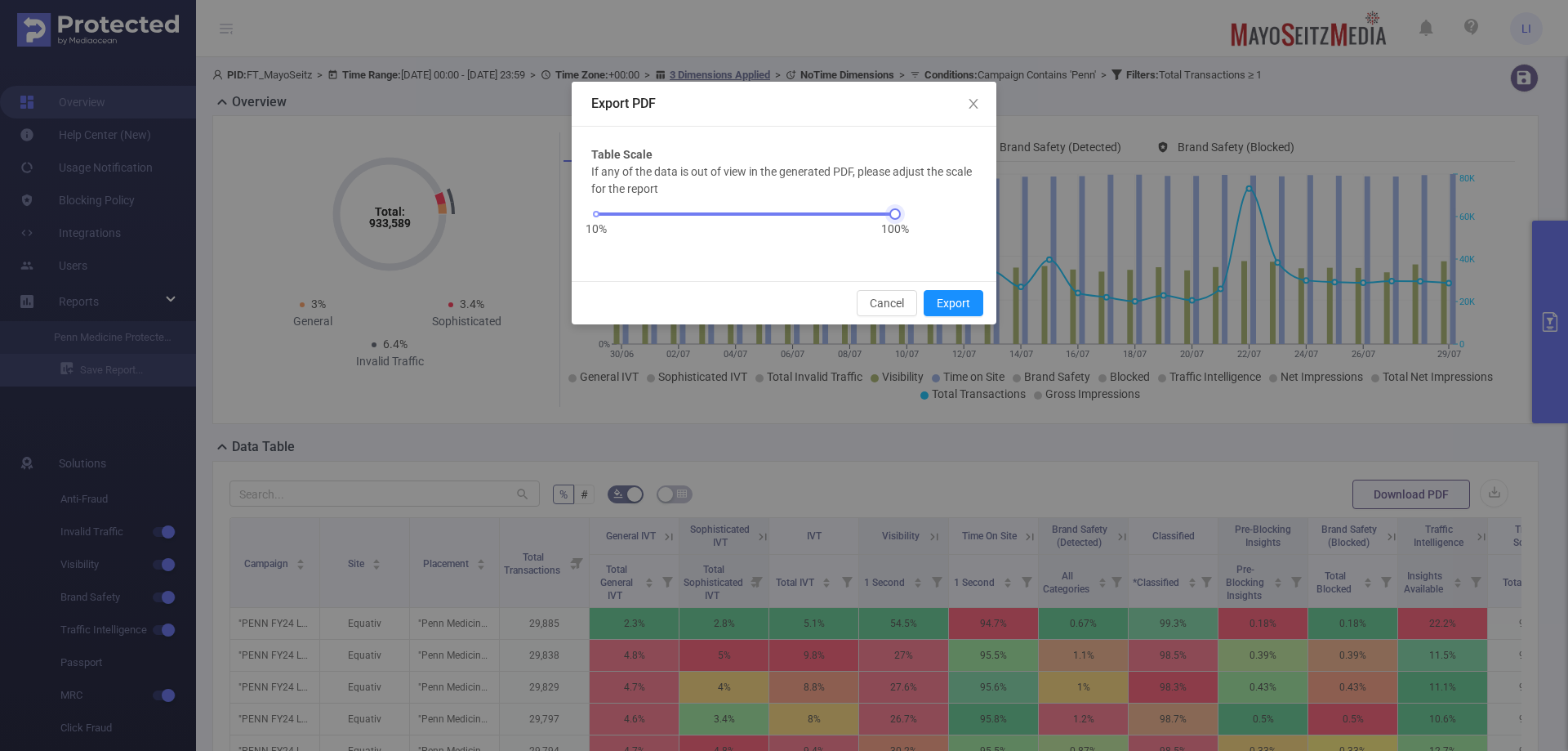 click on "10% 100%" at bounding box center [746, 214] 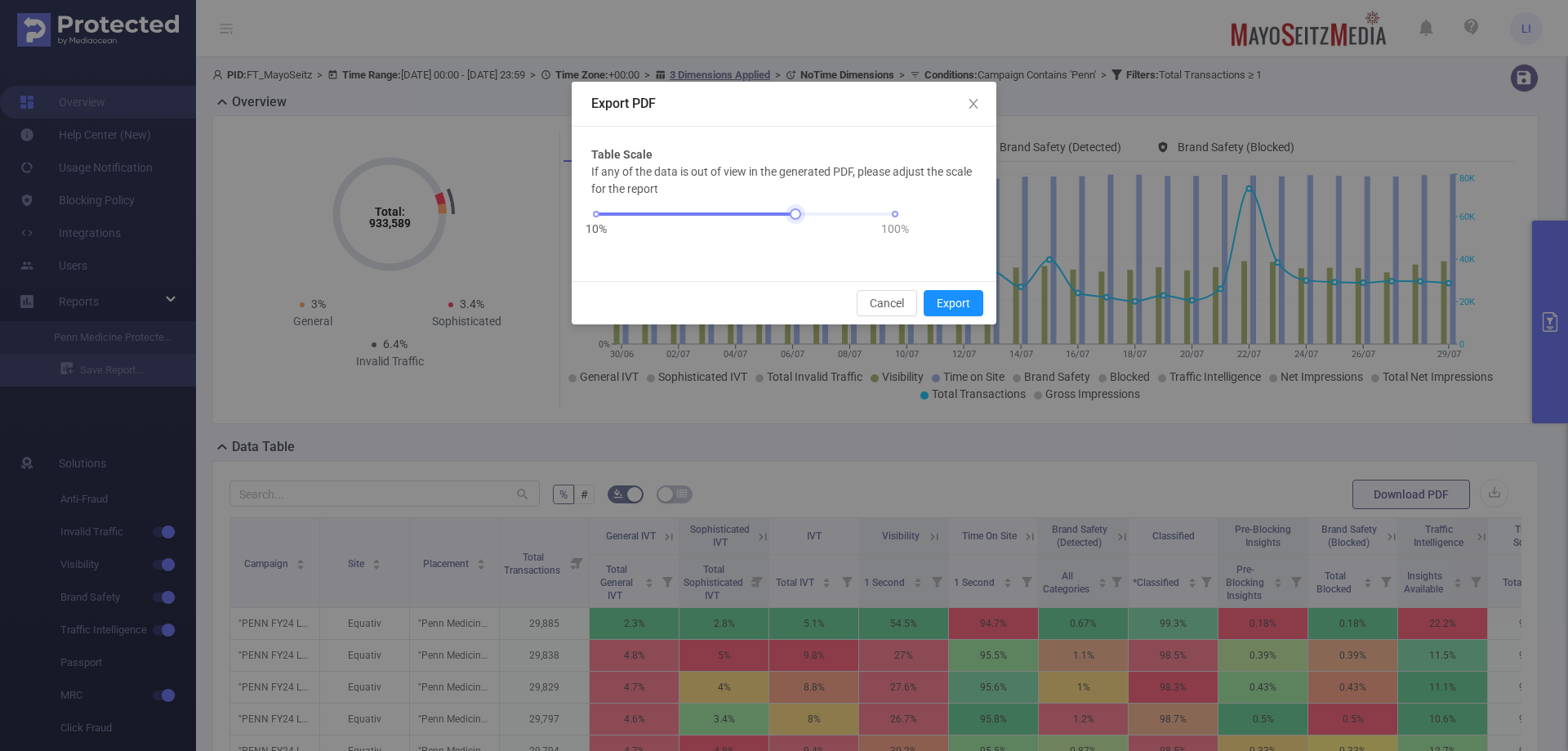click on "10% 100%" at bounding box center [746, 214] 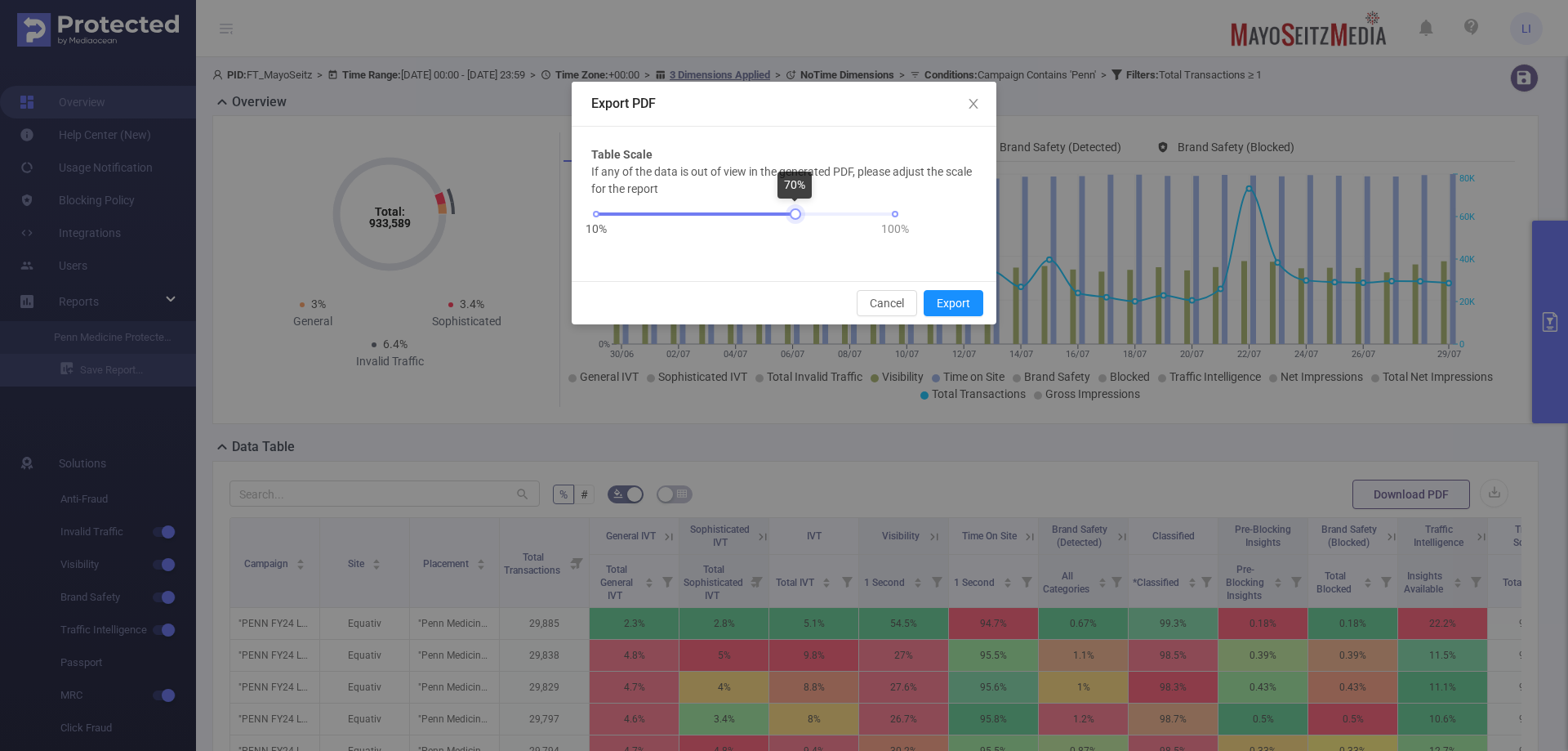 click at bounding box center [795, 214] 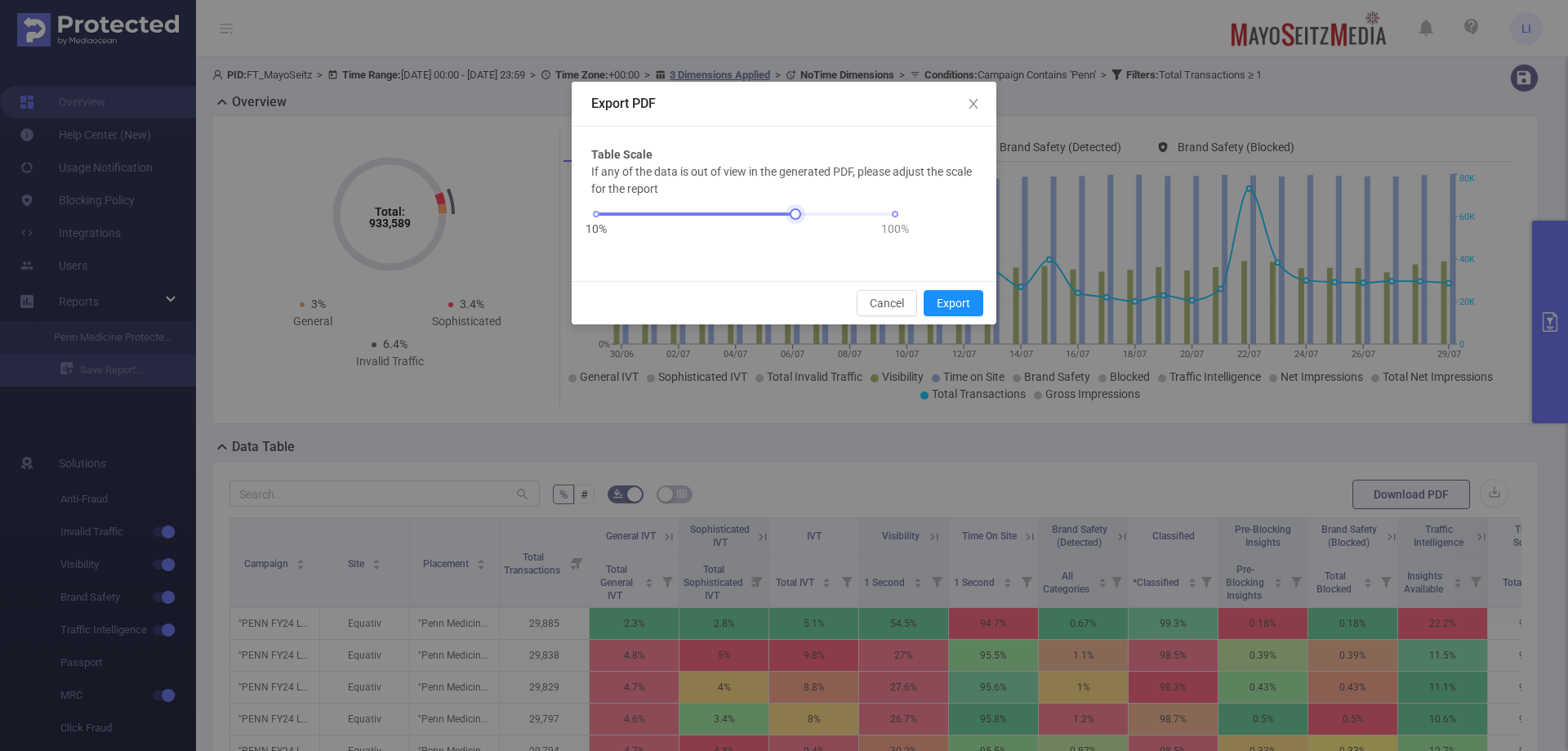 click on "10% 100%" at bounding box center (746, 214) 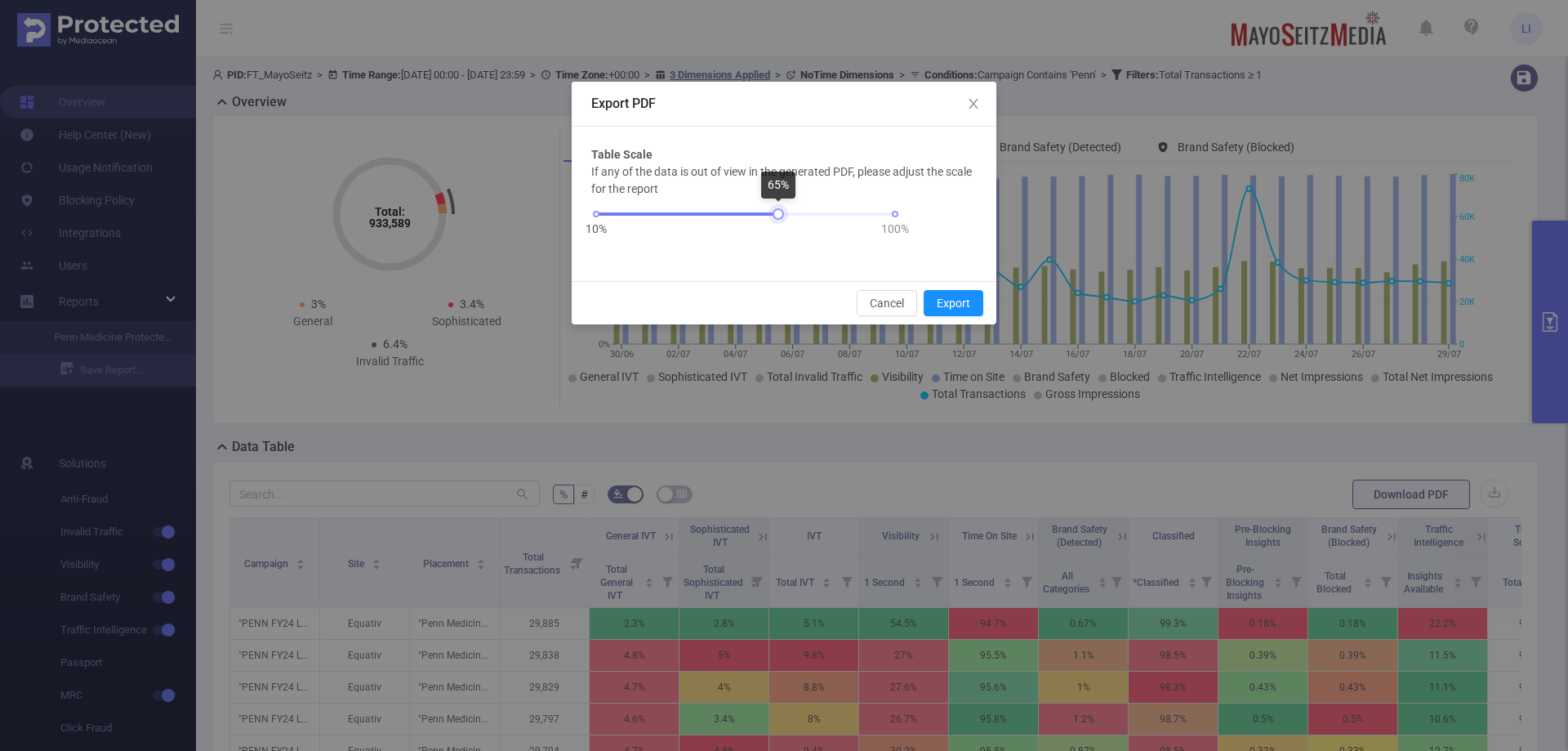 click at bounding box center [746, 214] 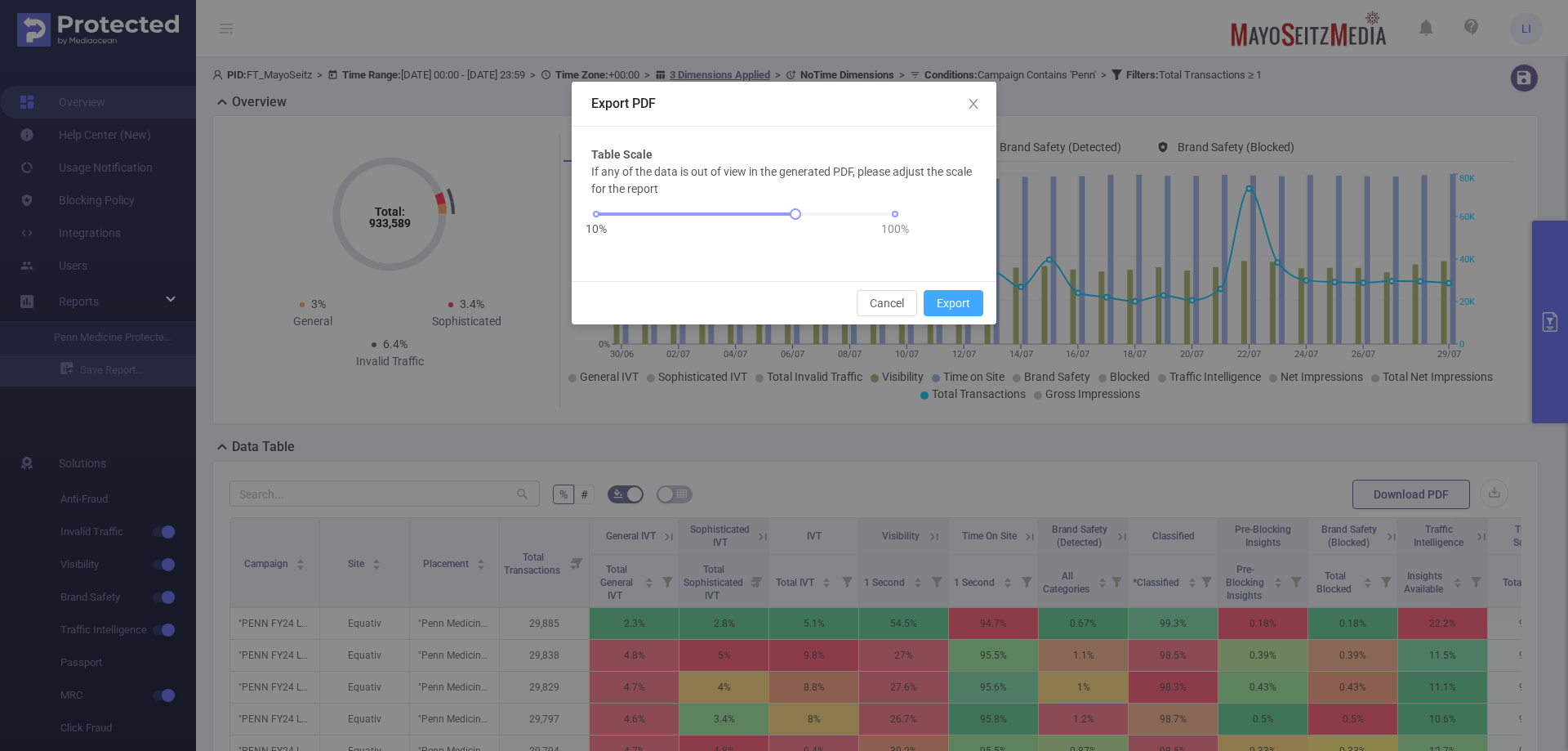 click on "Export" at bounding box center [953, 303] 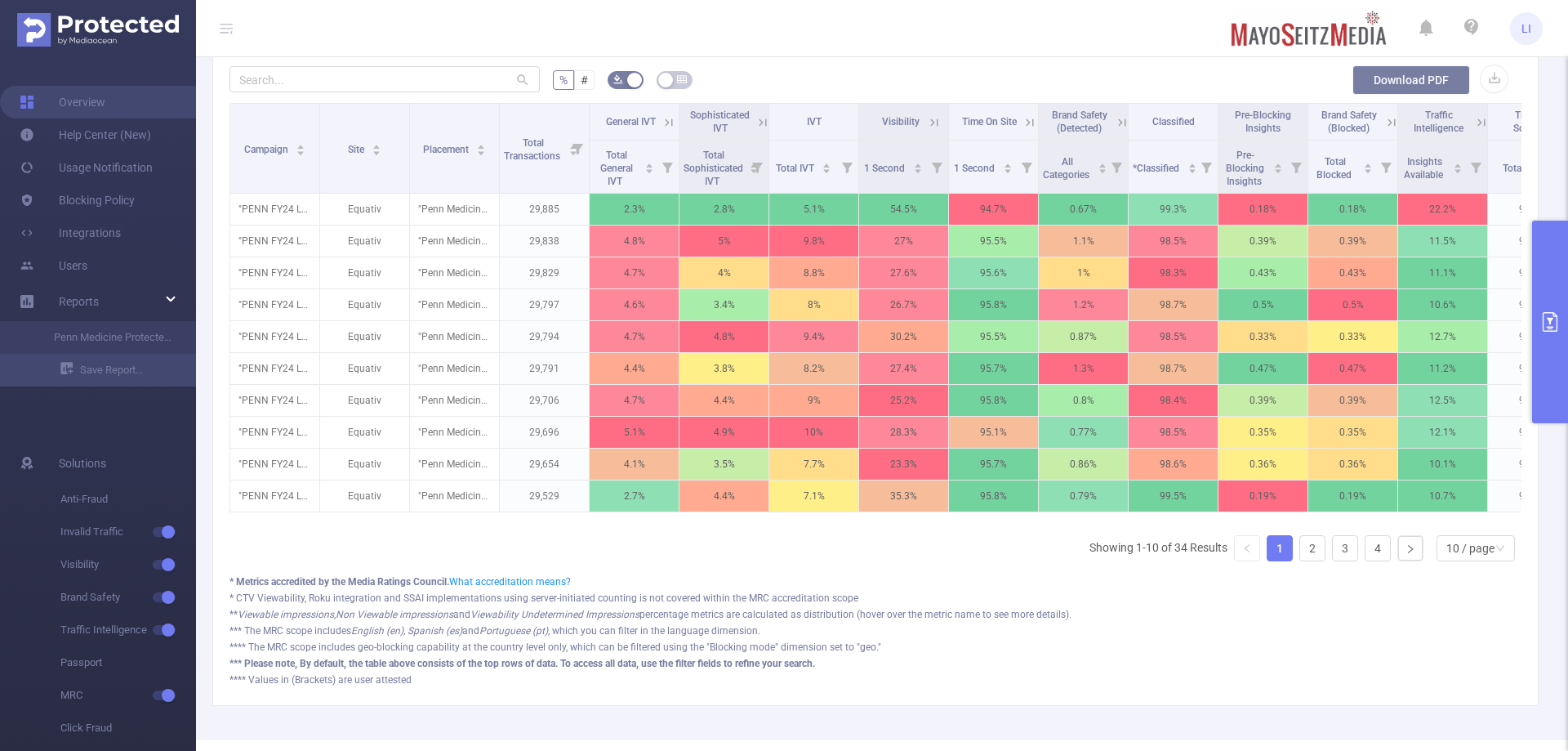 scroll, scrollTop: 484, scrollLeft: 0, axis: vertical 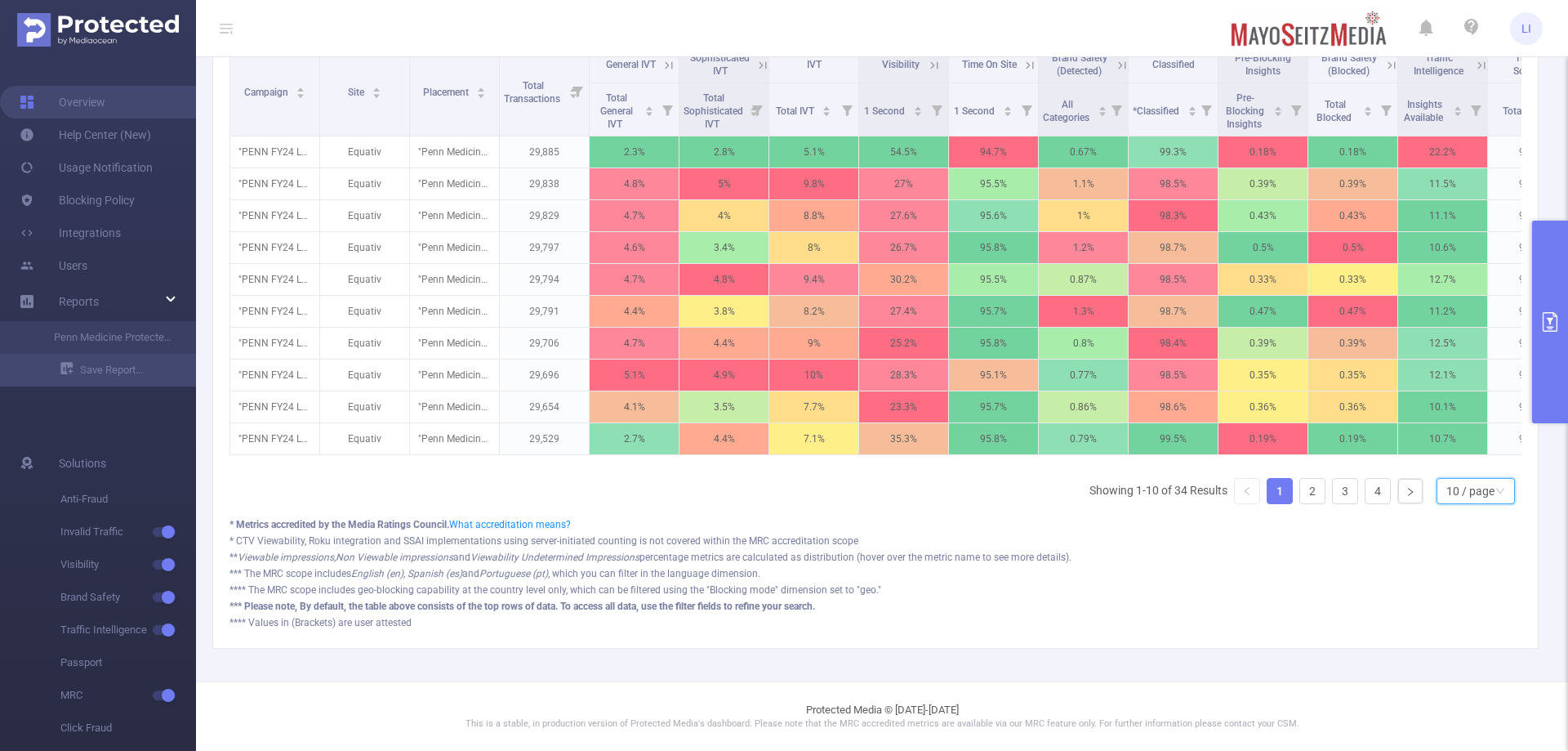 click on "10 / page" at bounding box center (1470, 491) 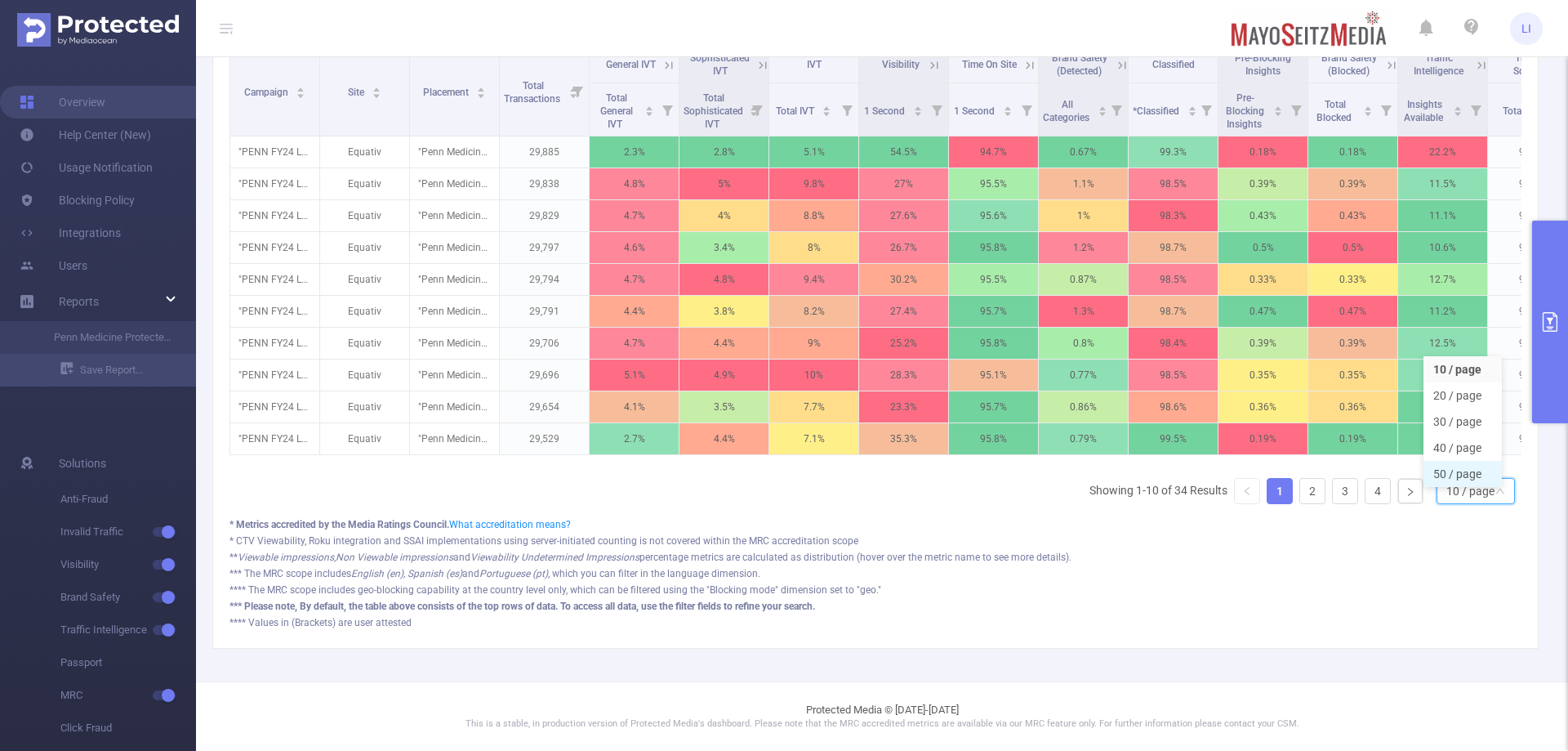 click on "50 / page" at bounding box center [1463, 474] 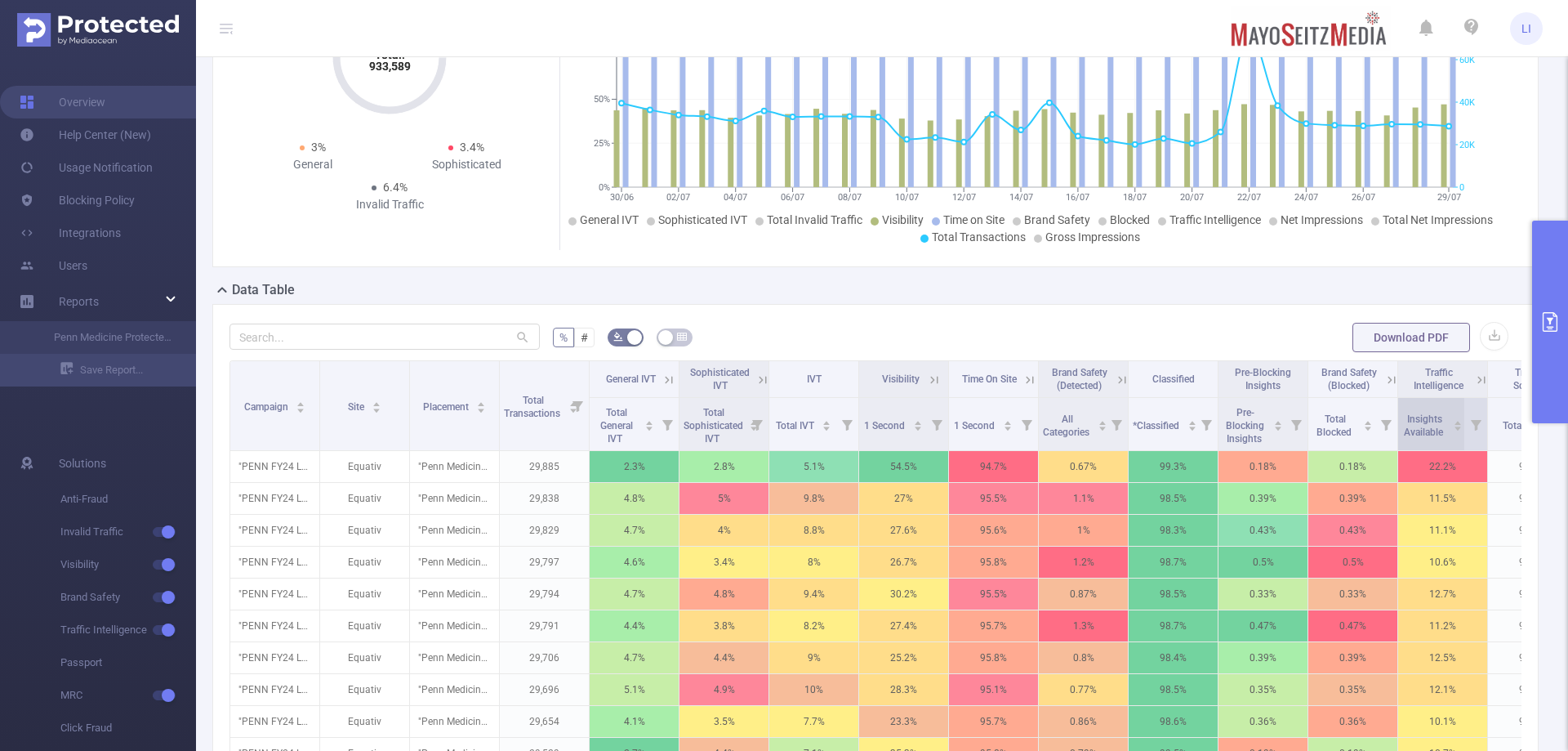 scroll, scrollTop: 0, scrollLeft: 0, axis: both 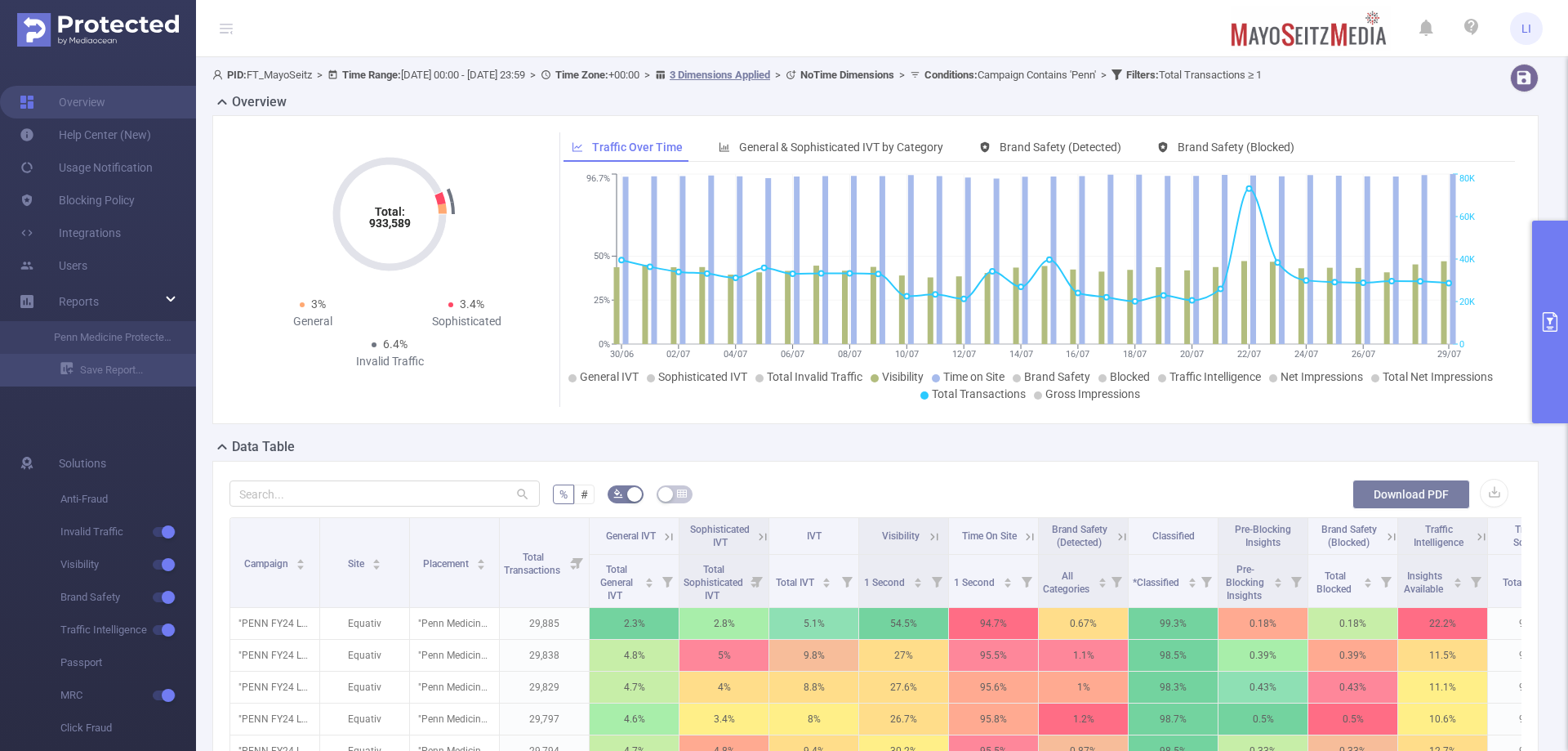 click on "Download PDF" at bounding box center [1411, 494] 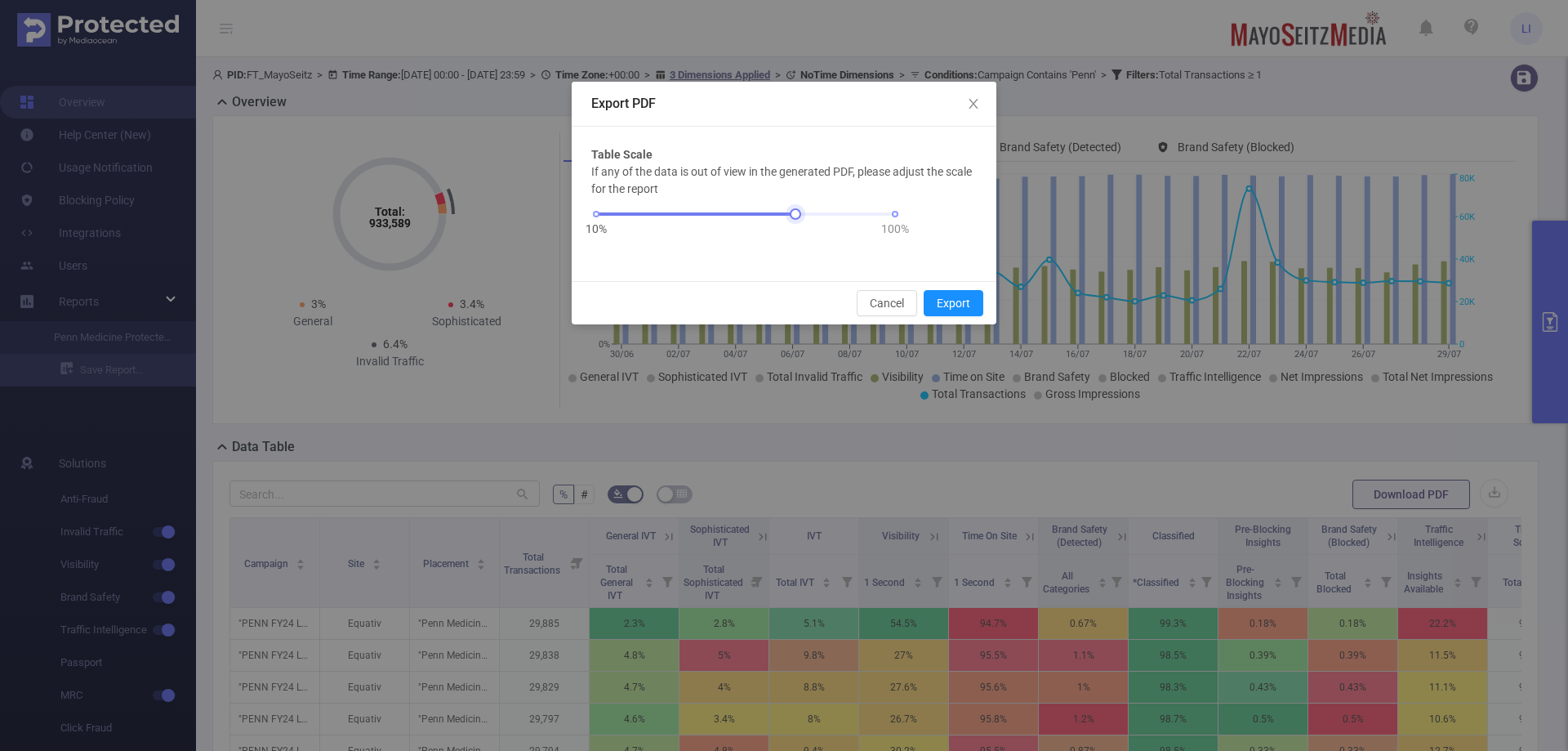 click on "10% 100%" at bounding box center (746, 214) 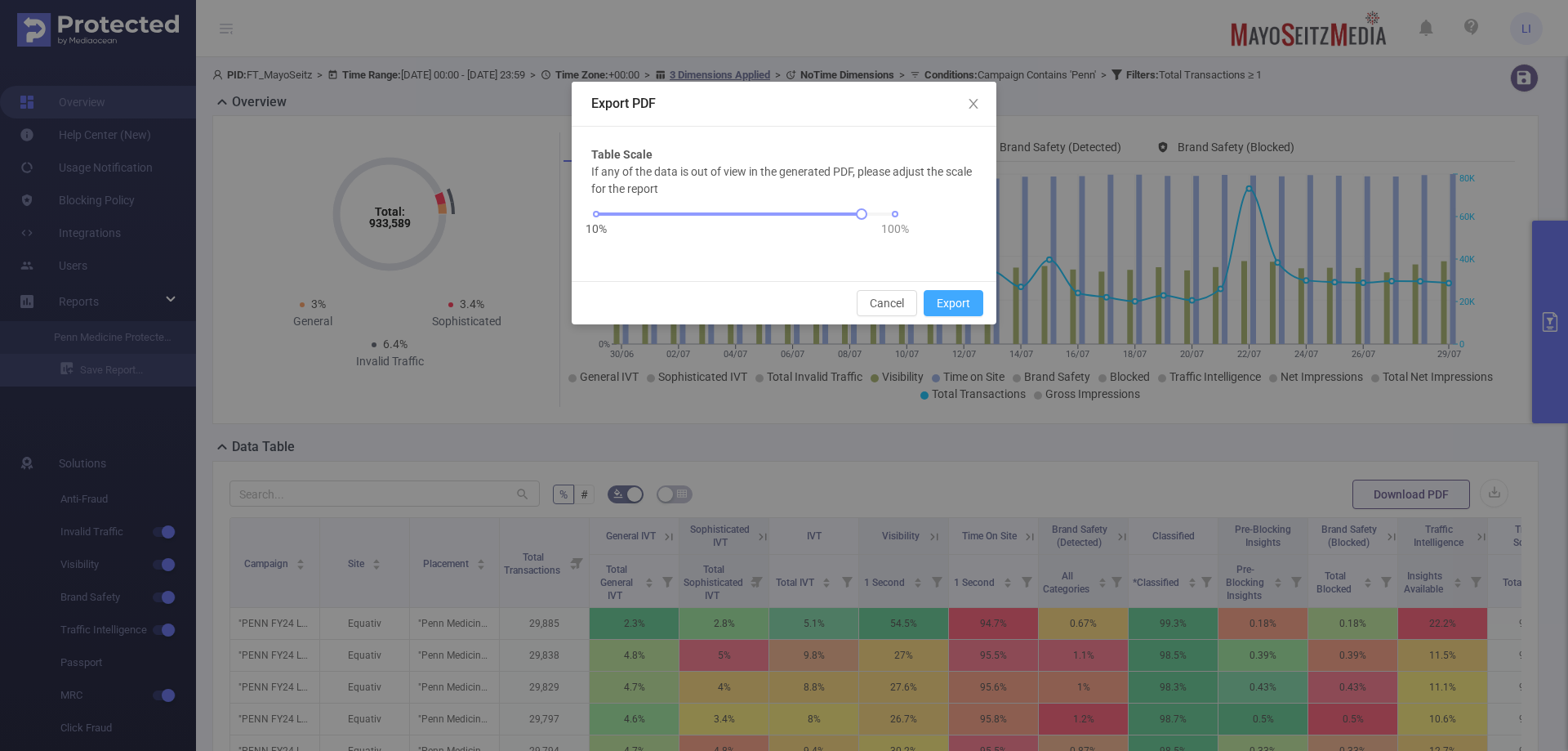 click on "Export" at bounding box center [953, 303] 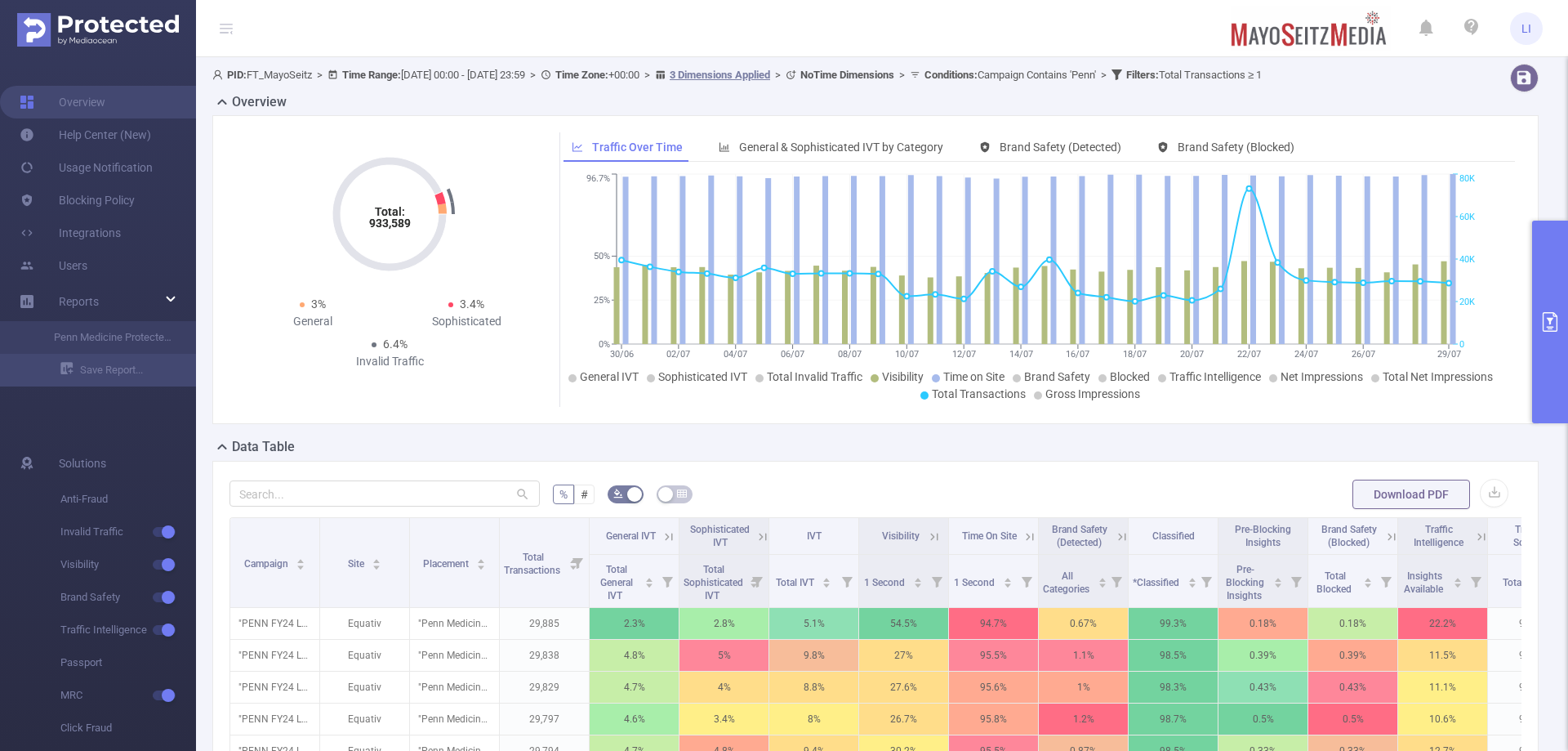 click on "LI   Overview Help Center (New) Usage Notification Blocking Policy Integrations Users  Reports  Penn Medicine Protected Media Save Report... Solutions Anti-Fraud Invalid Traffic Visibility Brand Safety Traffic Intelligence Passport MRC Click Fraud Unified Attention Engagement Video PID:  FT_MayoSeitz  >  Time Range:  [DATE] 00:00 -
[DATE] 23:59  >  Time Zone:  +00:00  >  3 Dimensions Applied  >  No  Time Dimensions  >  Conditions :  Campaign Contains 'Penn'  >  Filters :  Total Transactions ≥ 1  Overview Total: 933,589 Total: 933,589 3% General 3.4% Sophisticated 6.4% Invalid Traffic       Traffic Over Time           General & Sophisticated IVT by Category           Brand Safety (Detected)           Brand Safety (Blocked)     30/06 02/07 04/07 06/07 08/07 10/07 12/07 14/07 16/07 18/07 20/07 22/07 24/07 26/07 29/07 0% 25% 50% 96.7% 0 20K 40K 60K 80K General IVT Sophisticated IVT Total Invalid Traffic Visibility Time on Site Brand Safety Blocked Traffic Intelligence Net Impressions %" at bounding box center [784, 375] 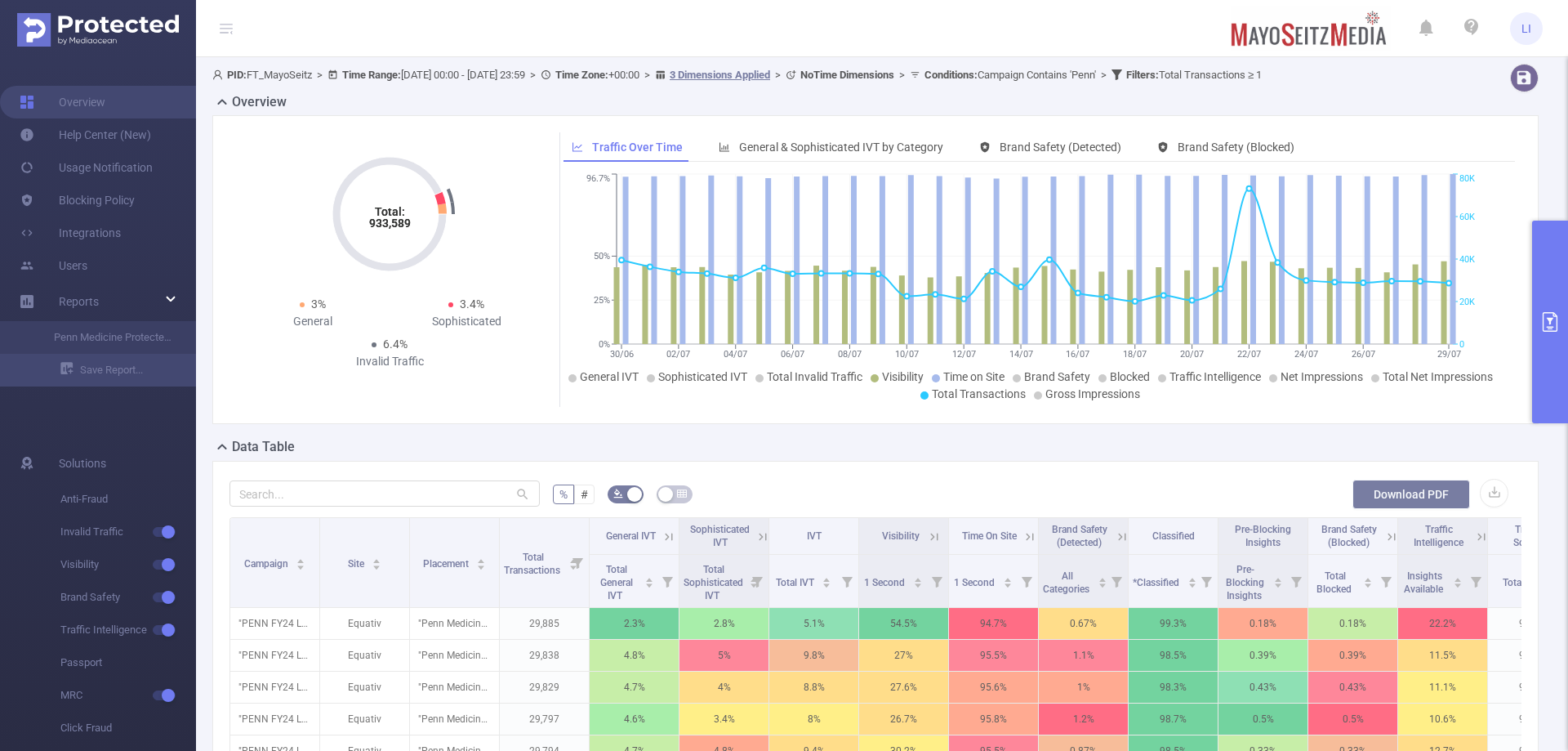 click on "Download PDF" at bounding box center [1411, 494] 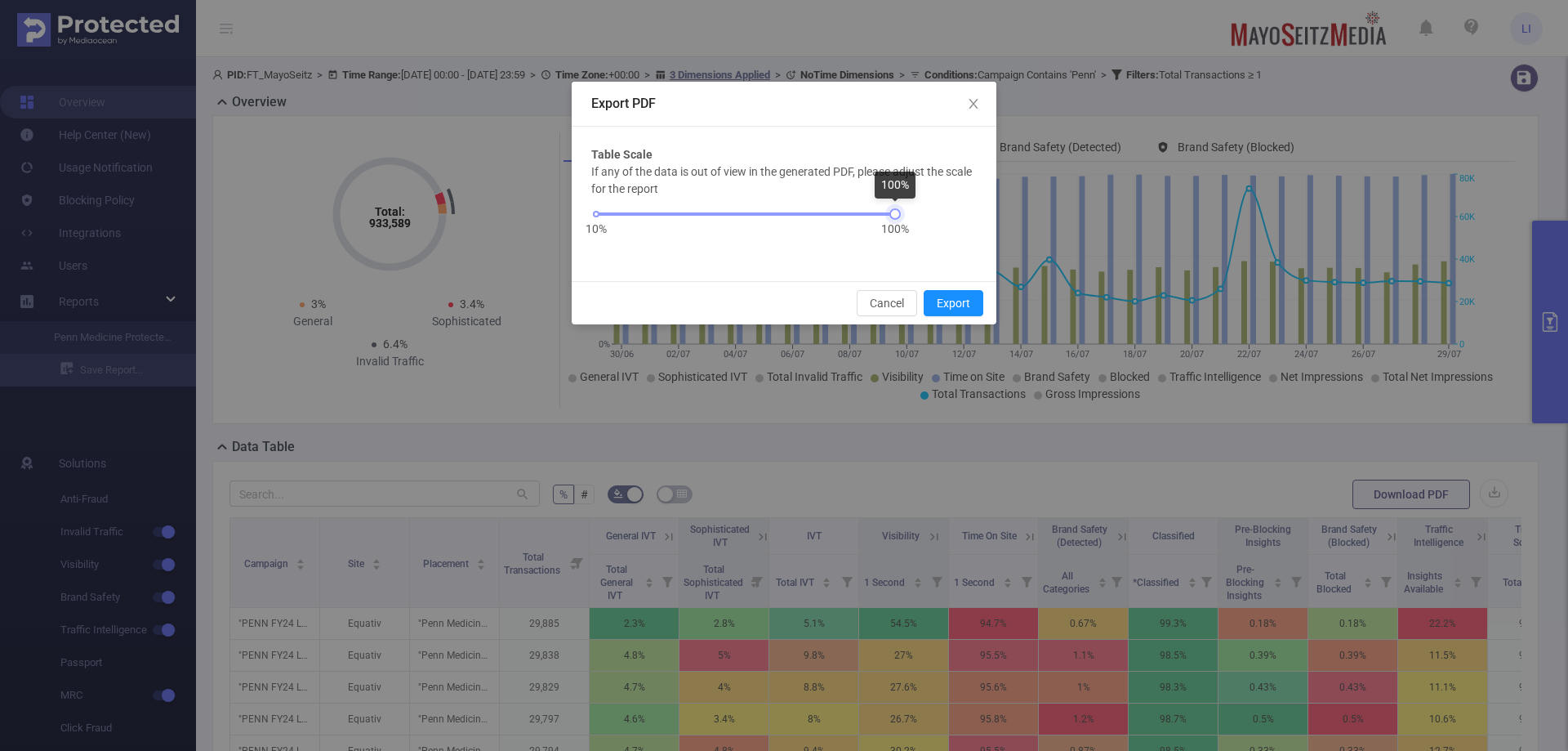 drag, startPoint x: 871, startPoint y: 212, endPoint x: 898, endPoint y: 212, distance: 27 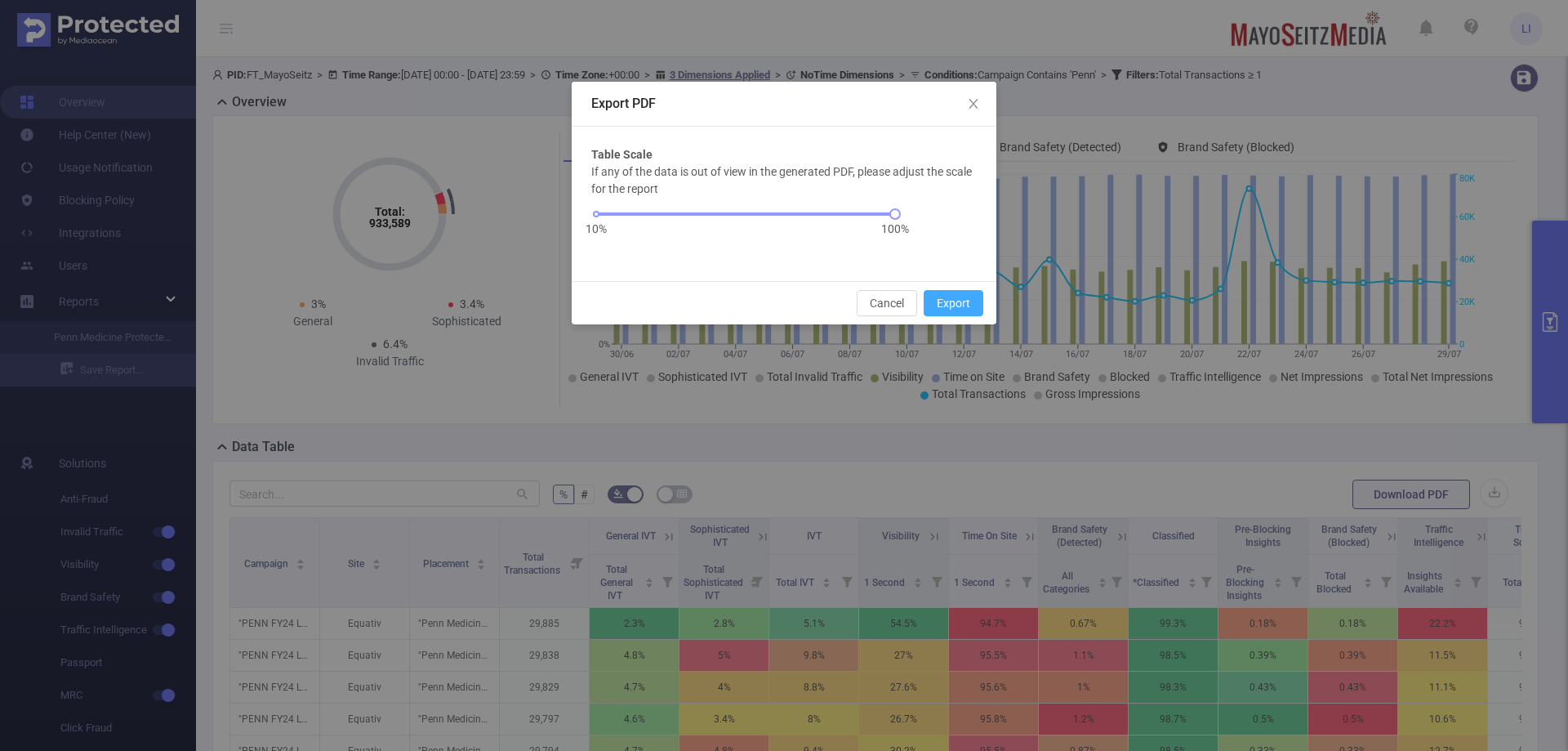 click on "Export" at bounding box center [953, 303] 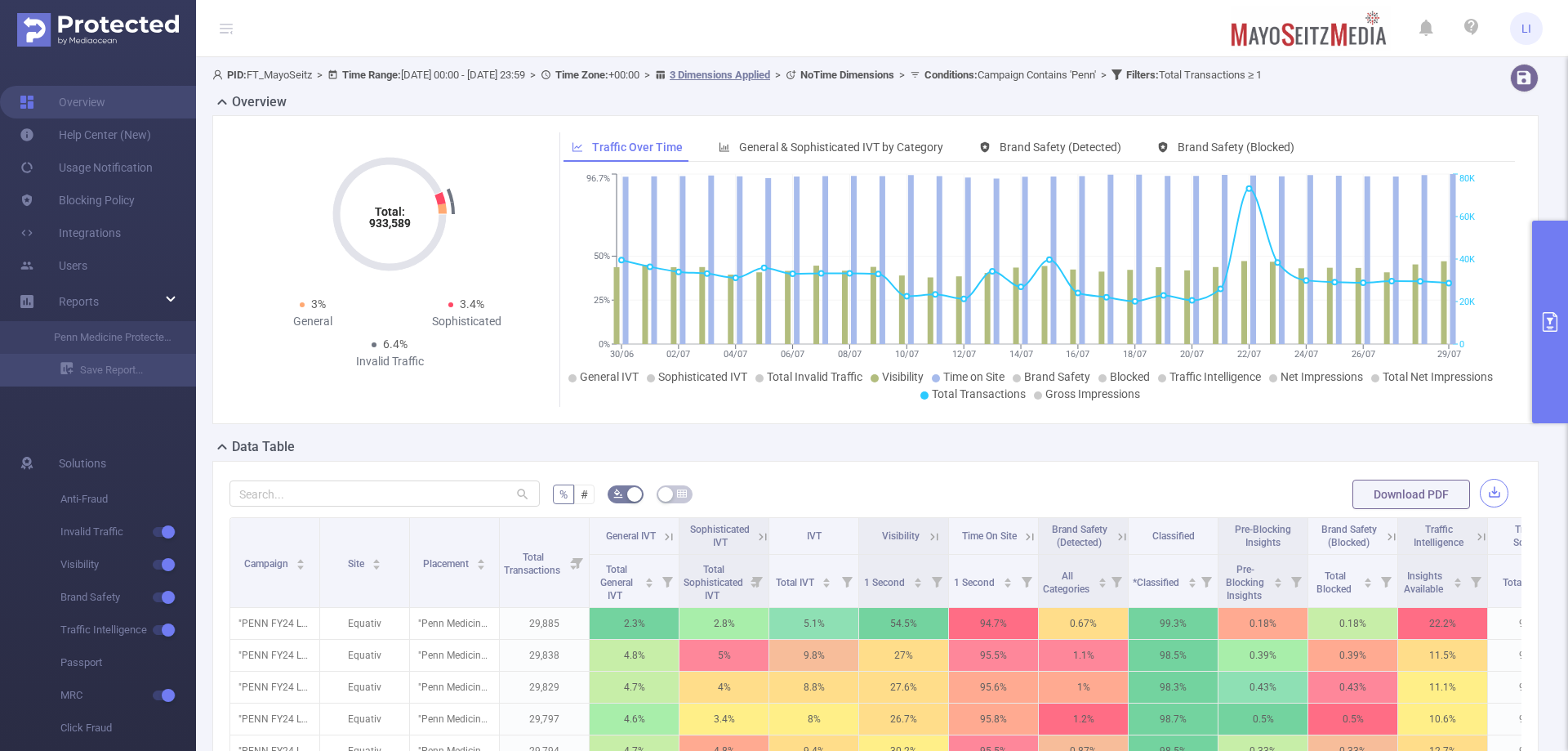 click at bounding box center [1494, 493] 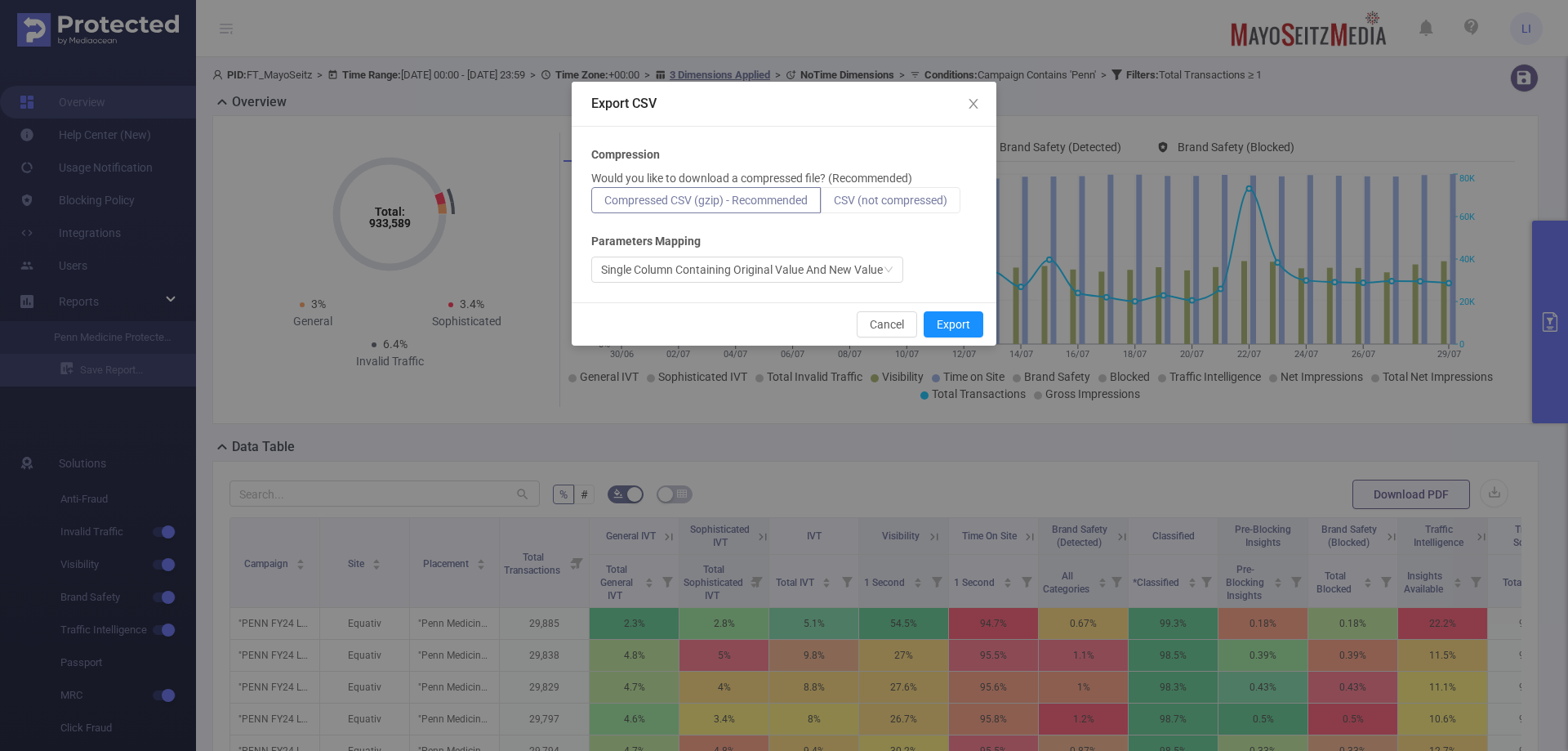 click on "CSV (not compressed)" at bounding box center [890, 200] 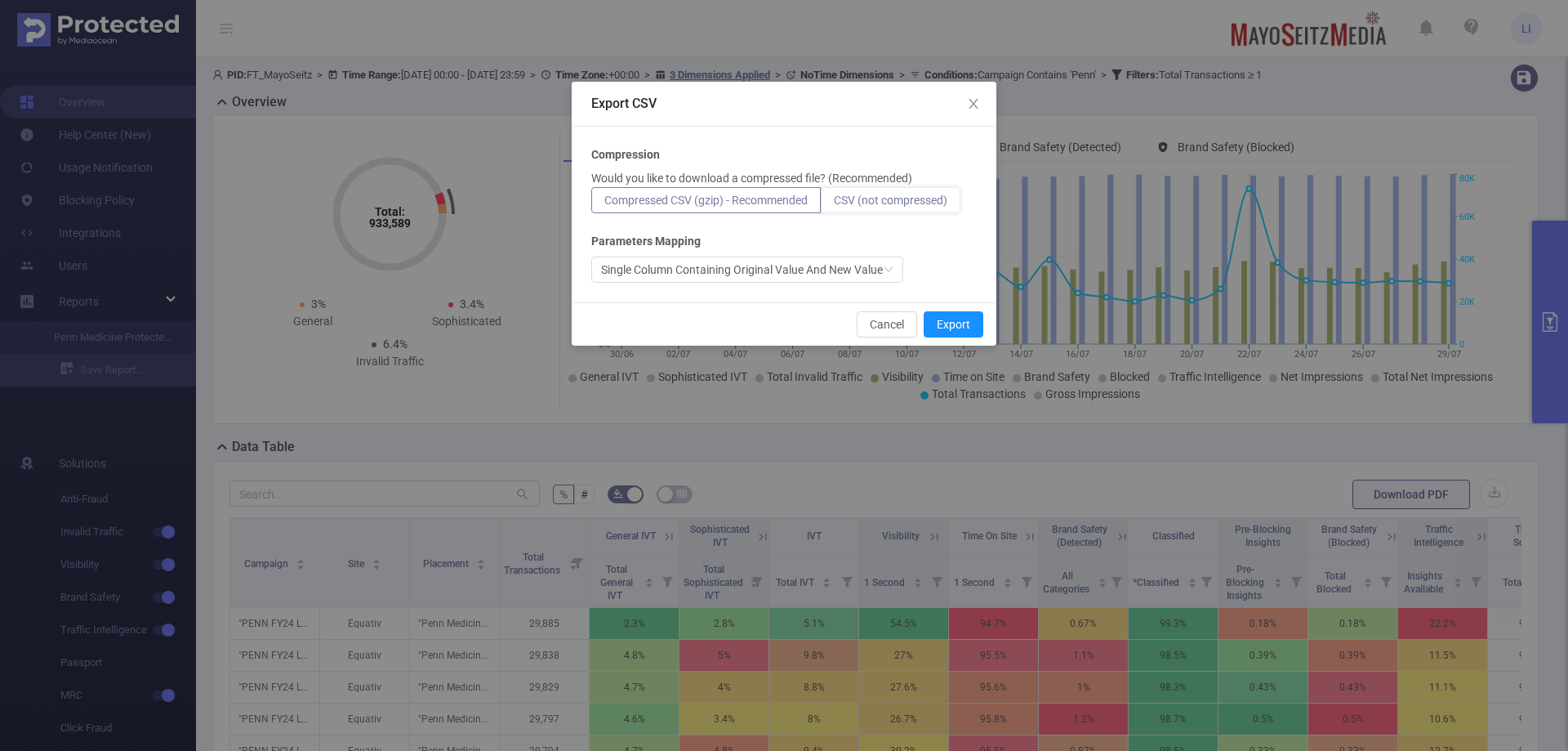 click on "CSV (not compressed)" at bounding box center [834, 204] 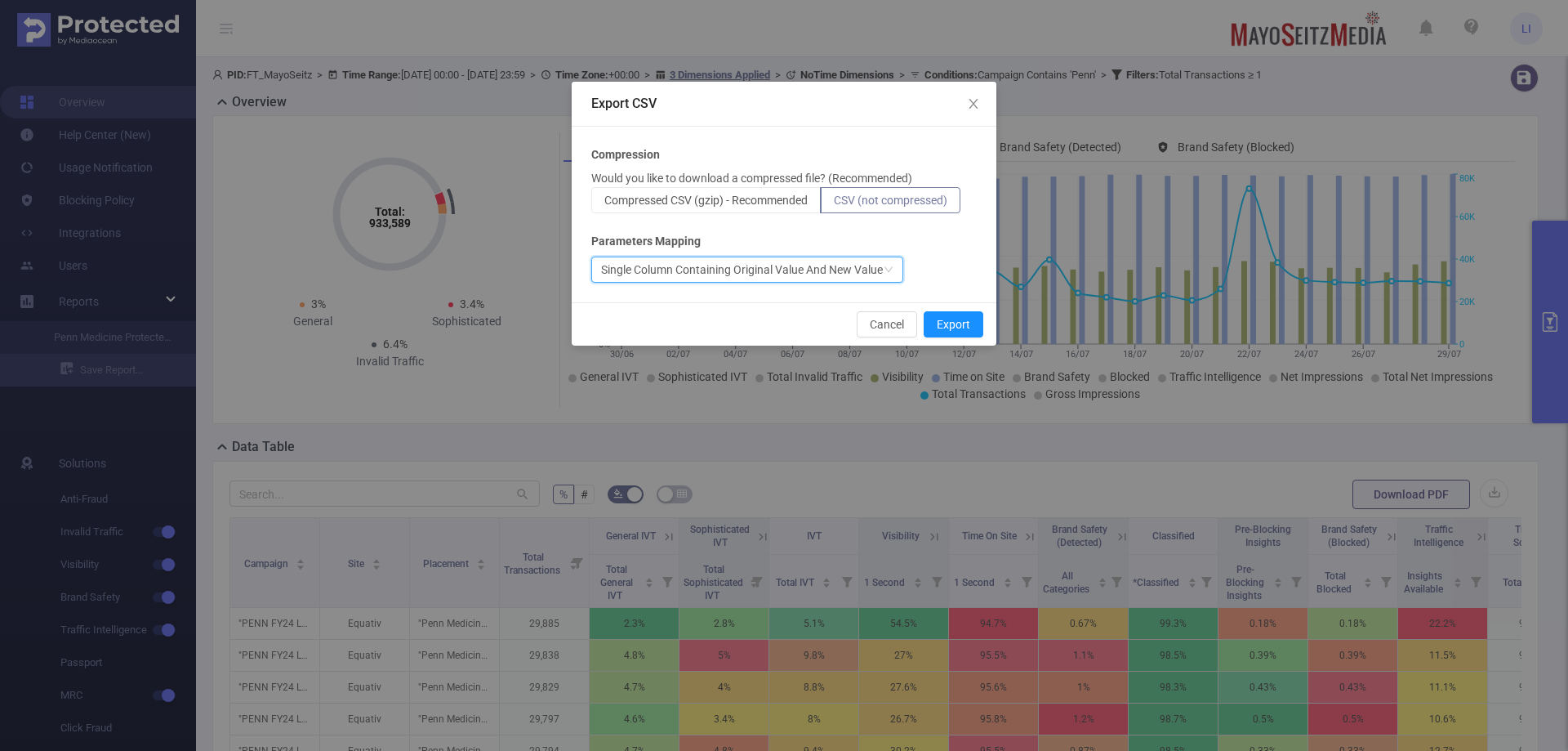 click on "Single Column Containing Original Value And New Value" at bounding box center [742, 270] 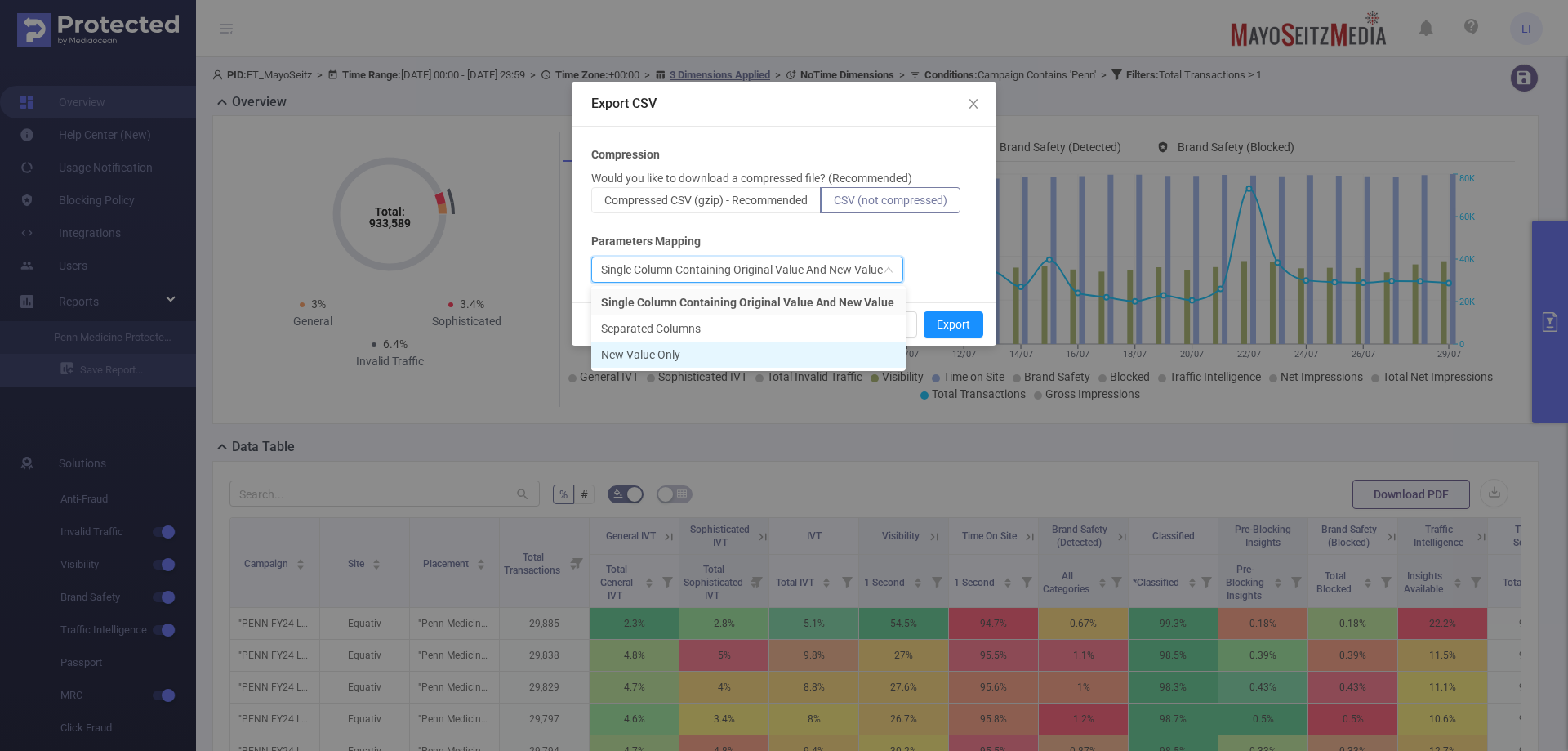 click on "New Value Only" at bounding box center [748, 355] 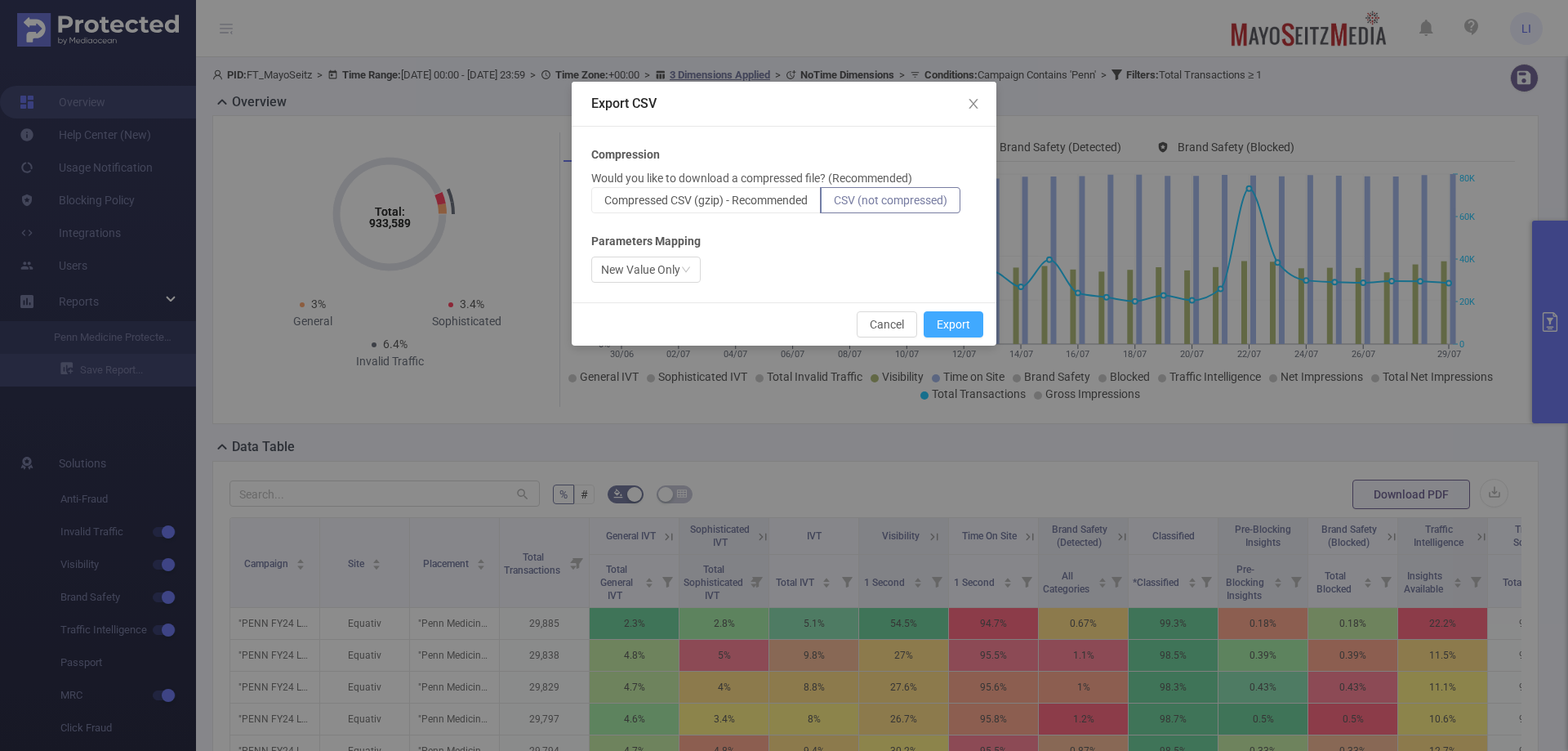 click on "Export" at bounding box center [953, 324] 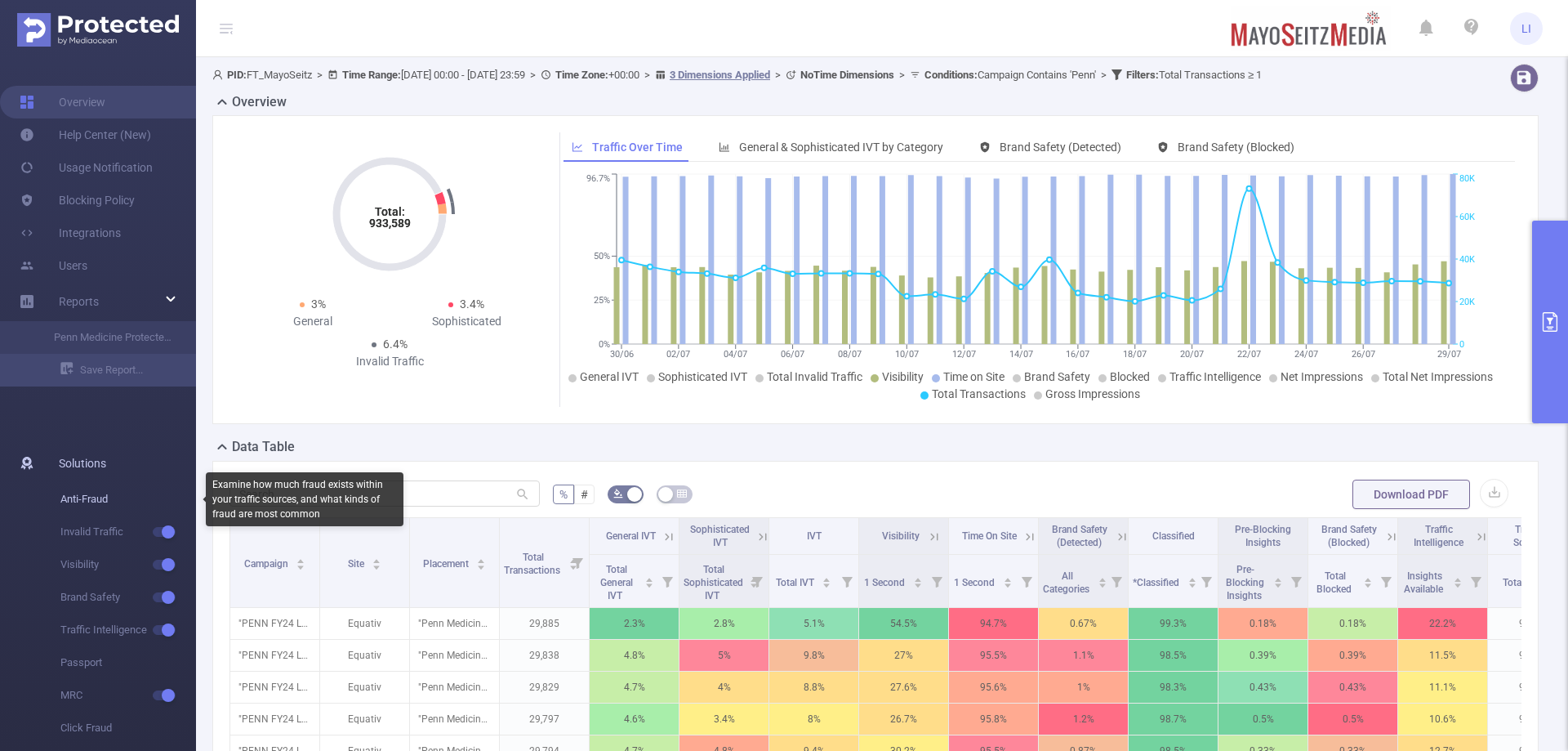 click on "Anti-Fraud" at bounding box center (128, 499) 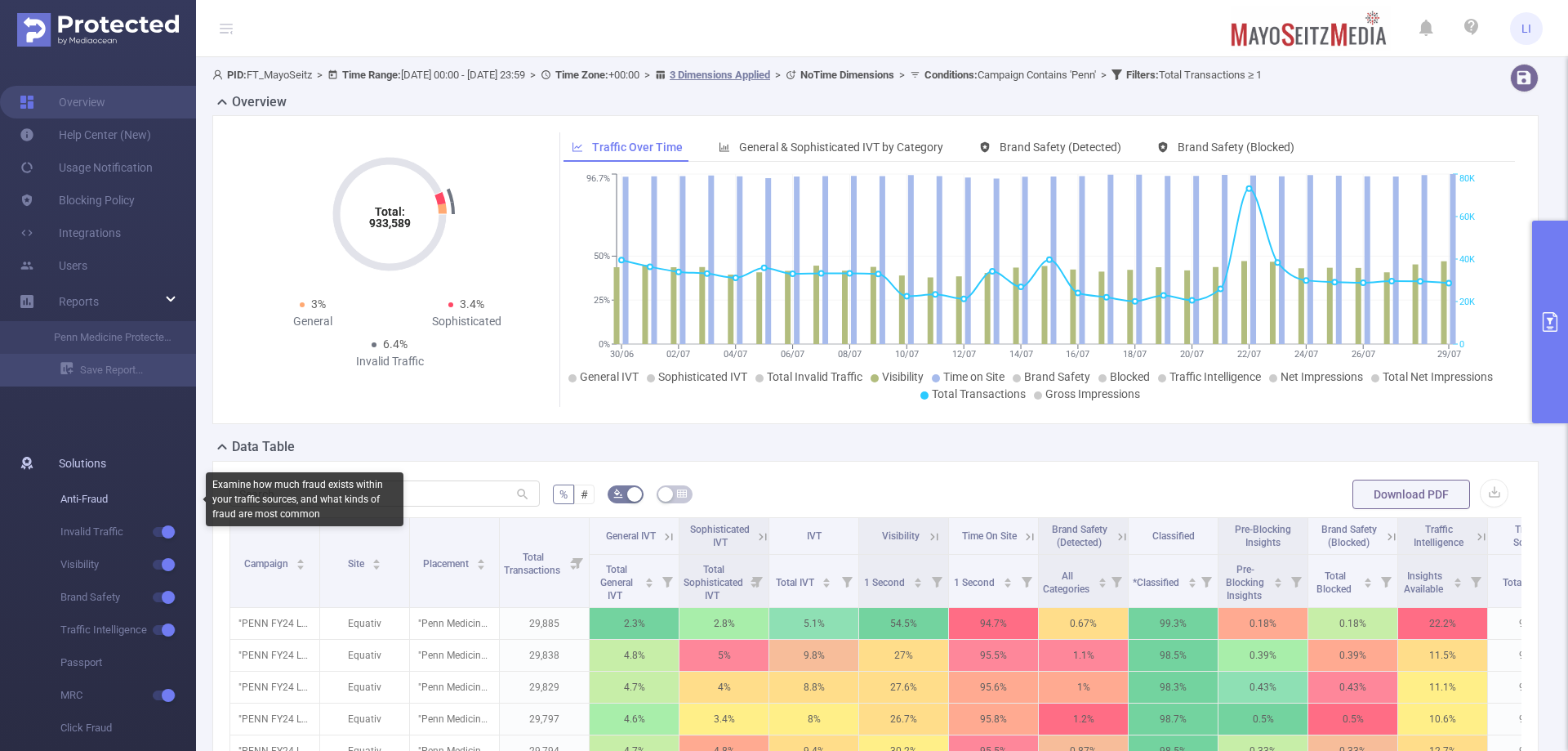 click on "Anti-Fraud" at bounding box center (128, 499) 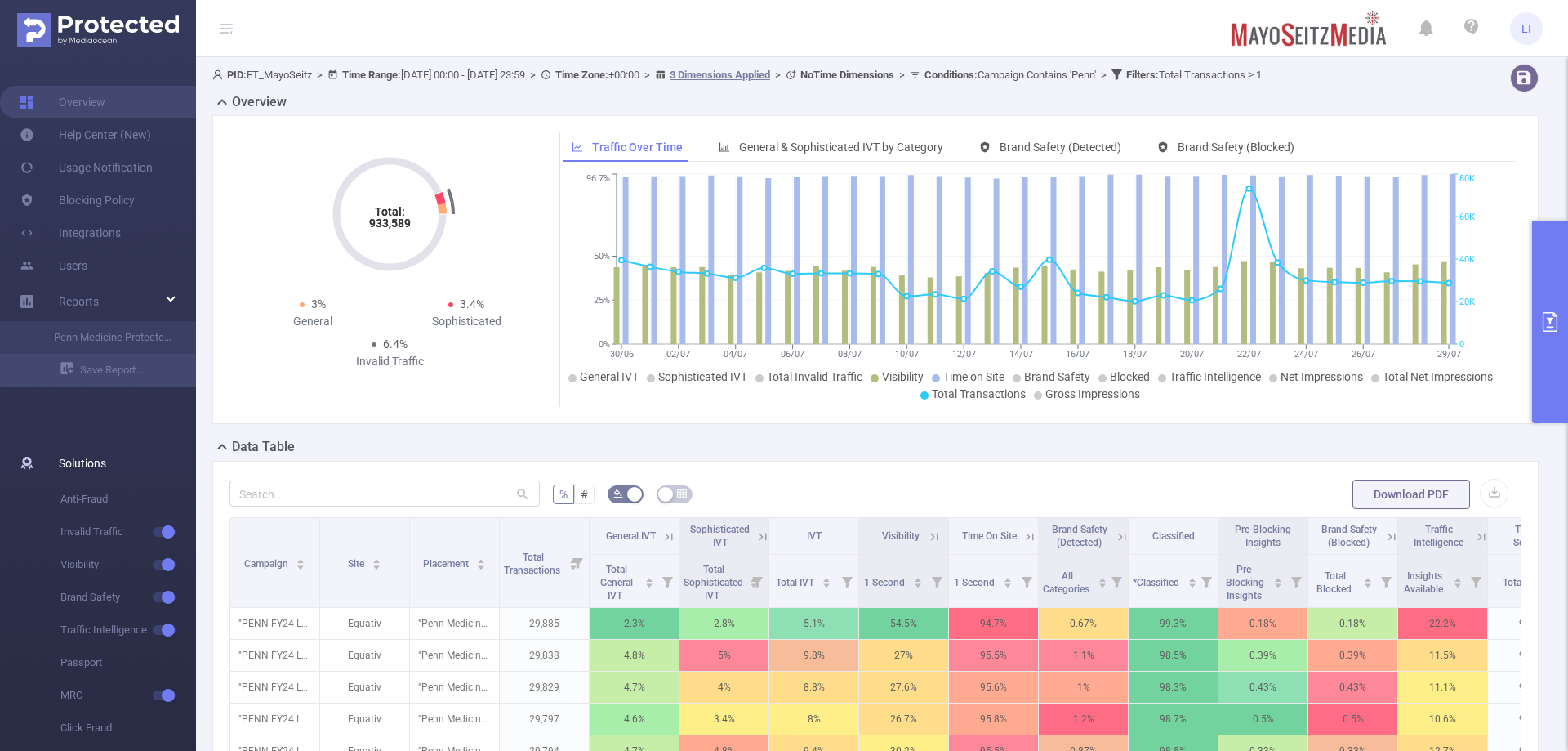 click on "Solutions" at bounding box center [82, 463] 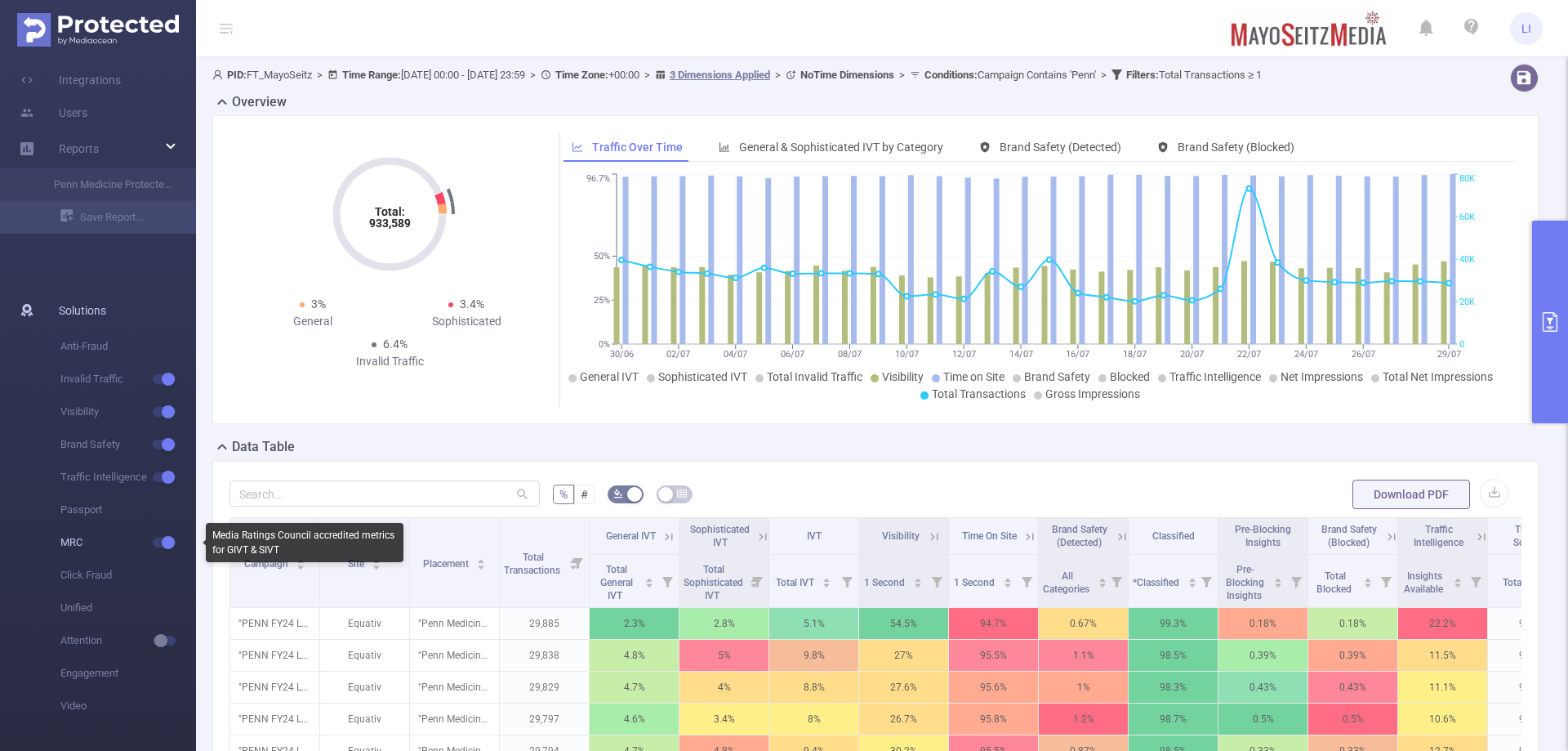 click at bounding box center [164, 543] 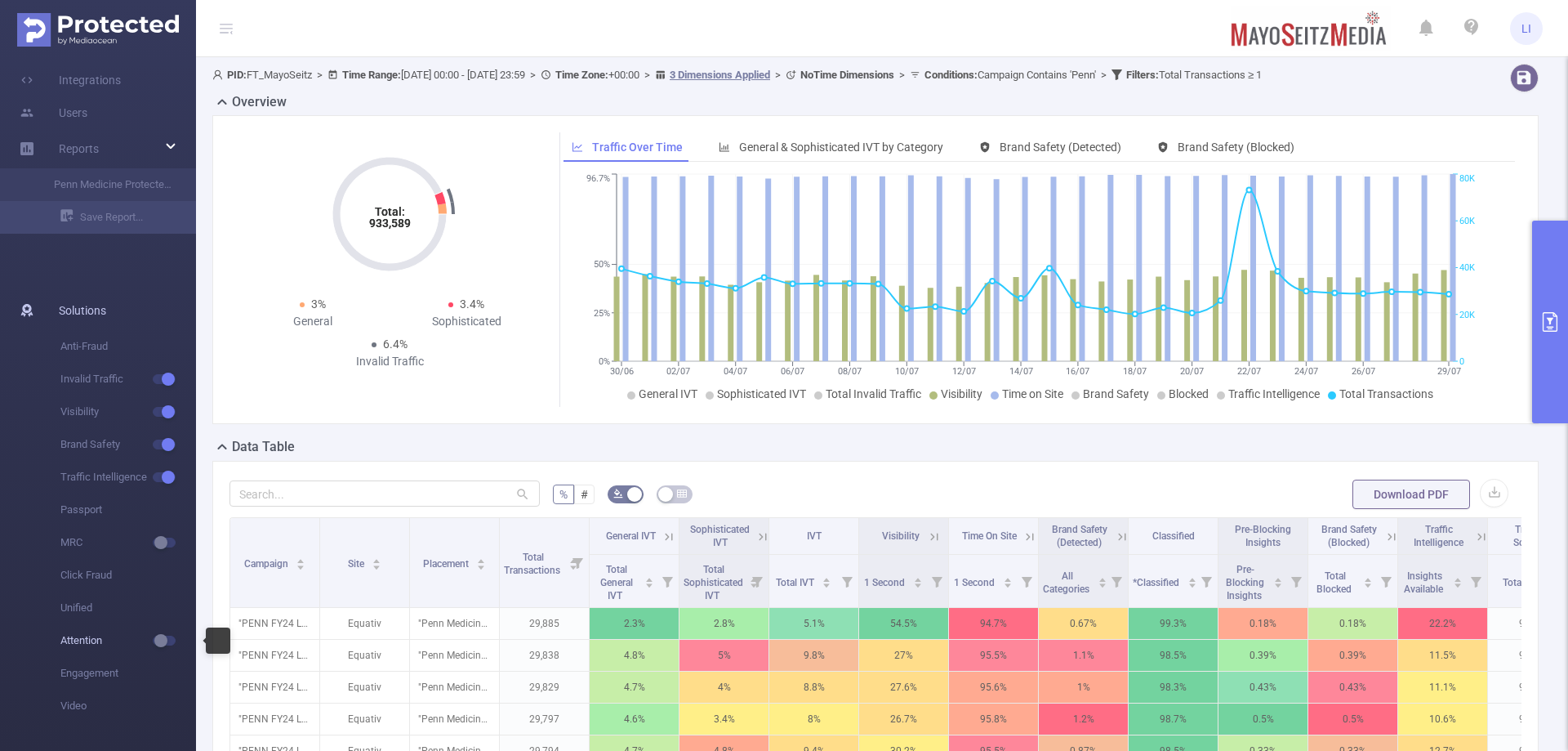 click at bounding box center (164, 641) 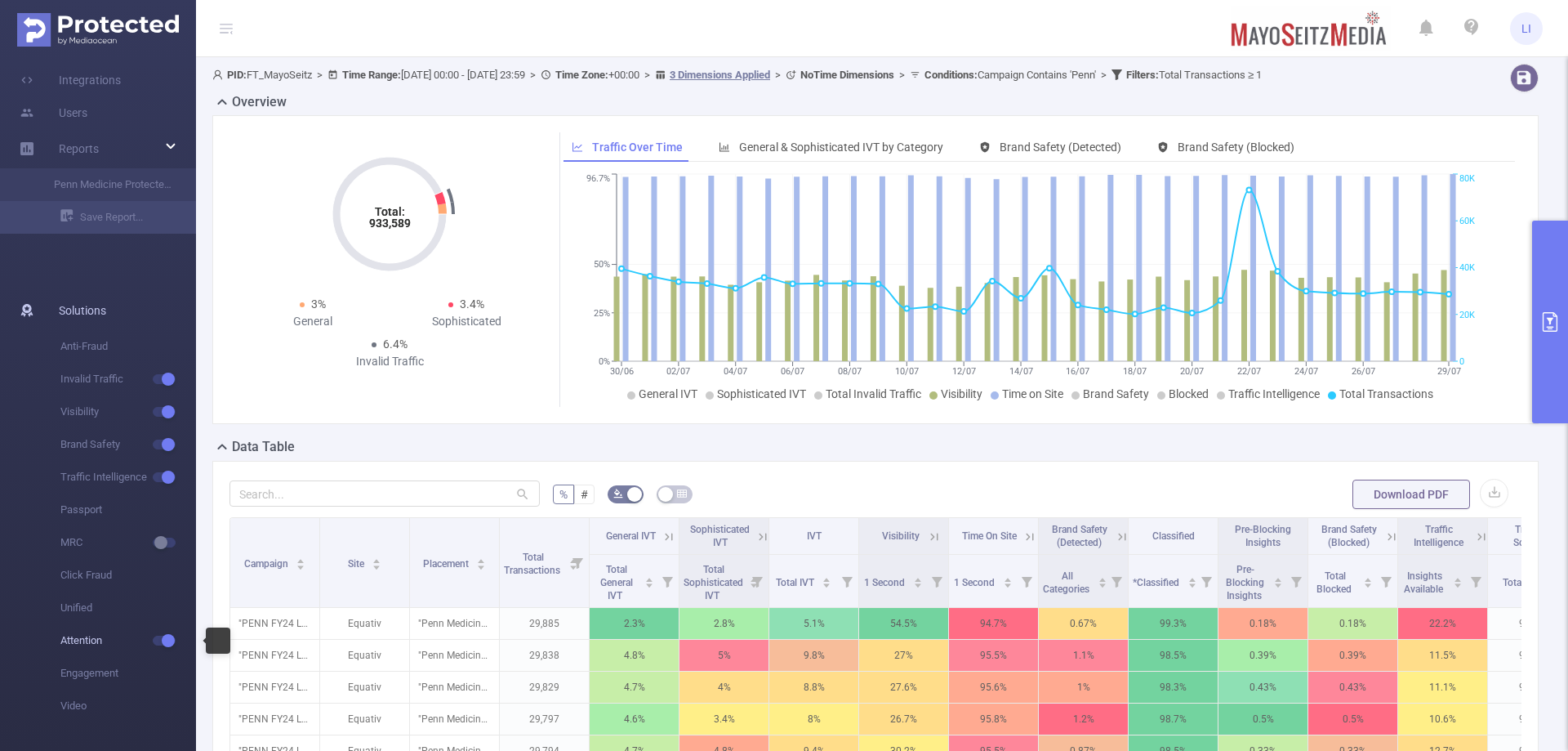 click at bounding box center [164, 641] 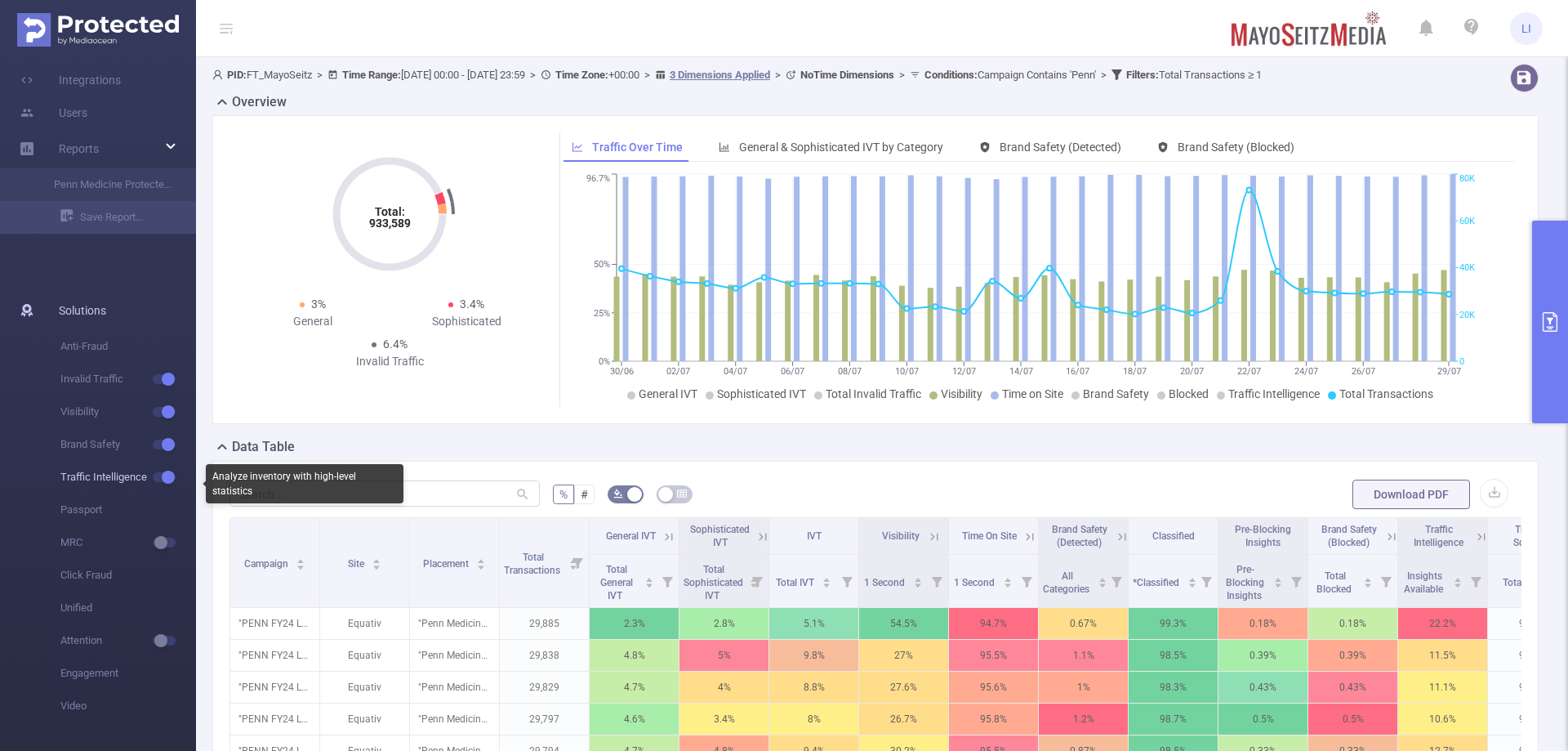 click at bounding box center (164, 477) 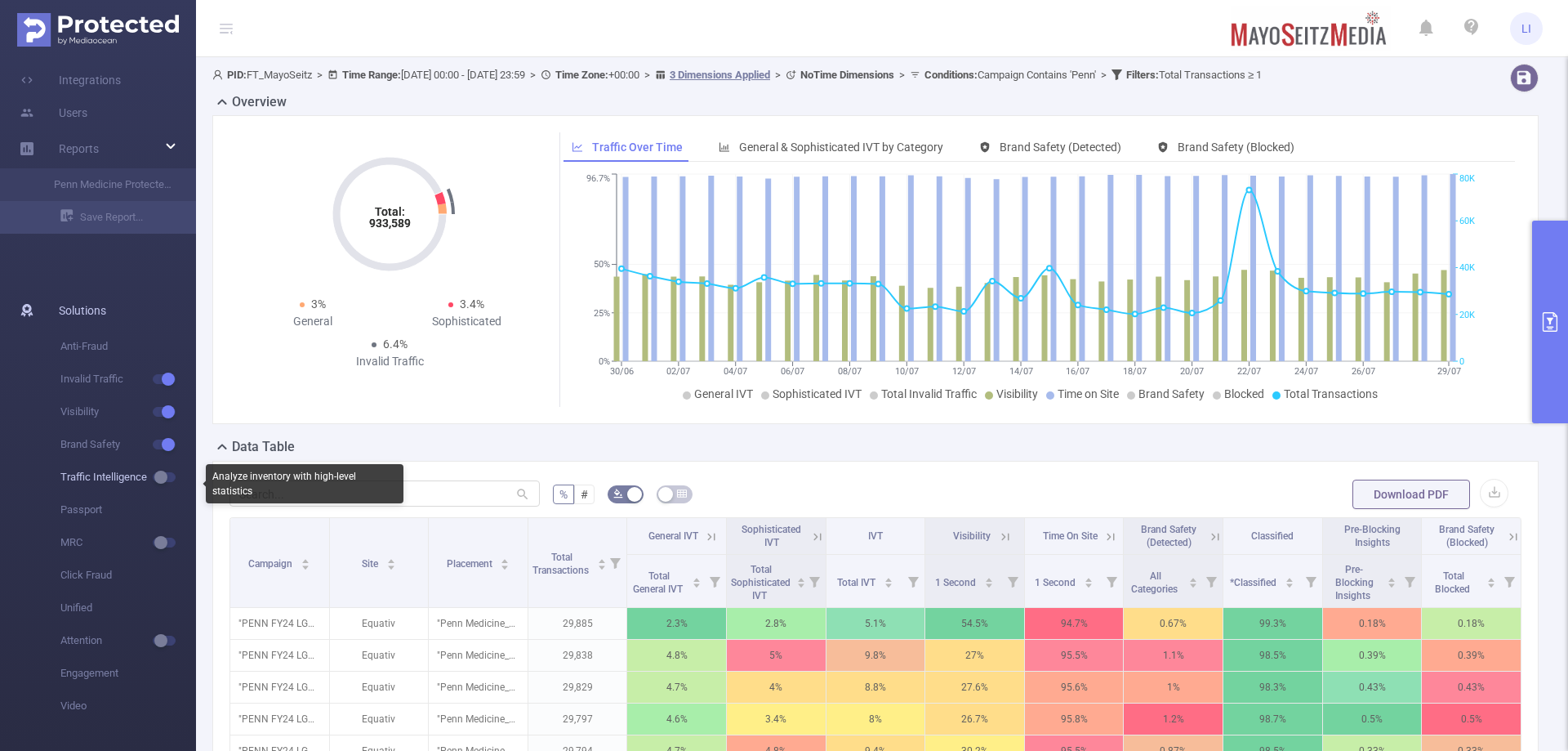 click at bounding box center [164, 477] 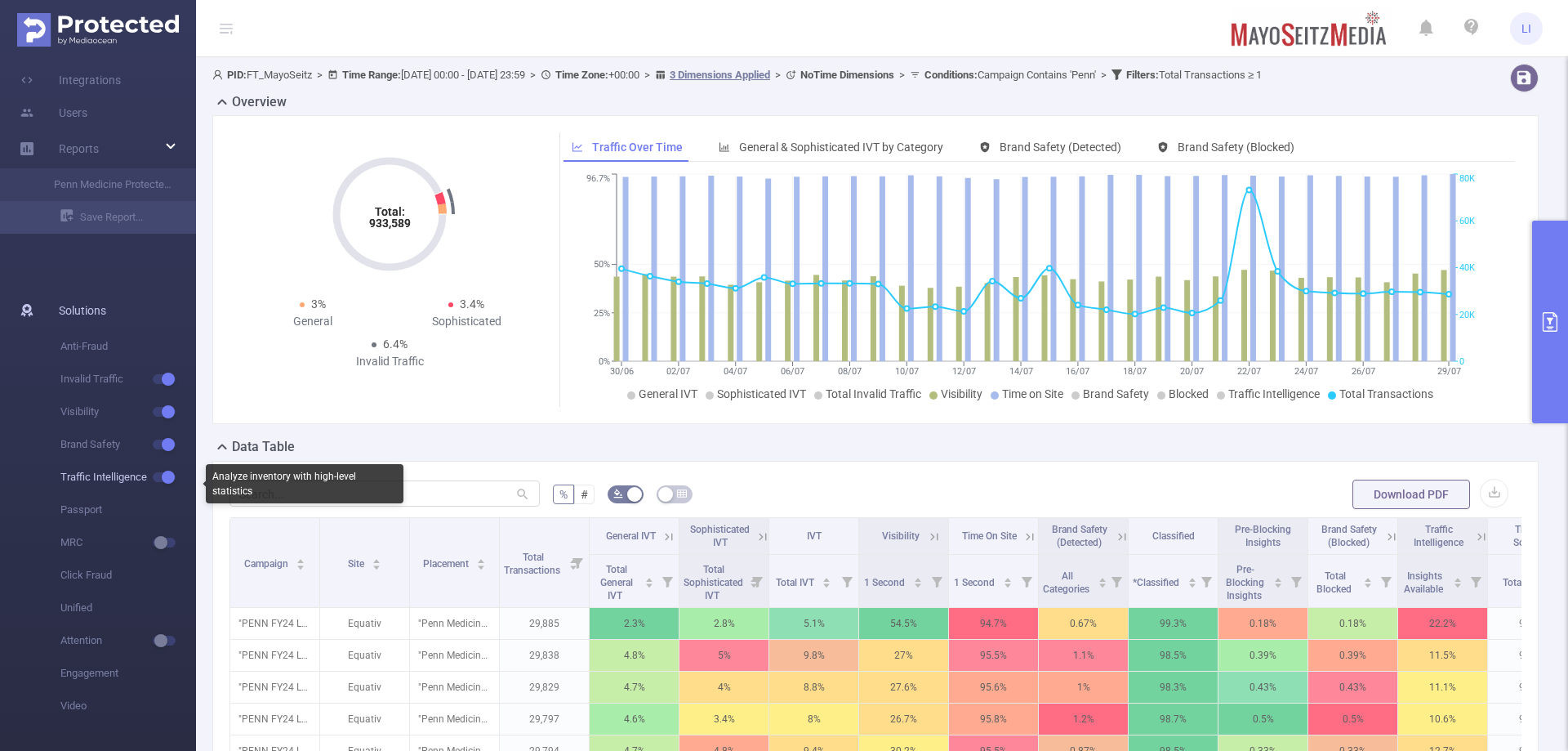 click at bounding box center (164, 477) 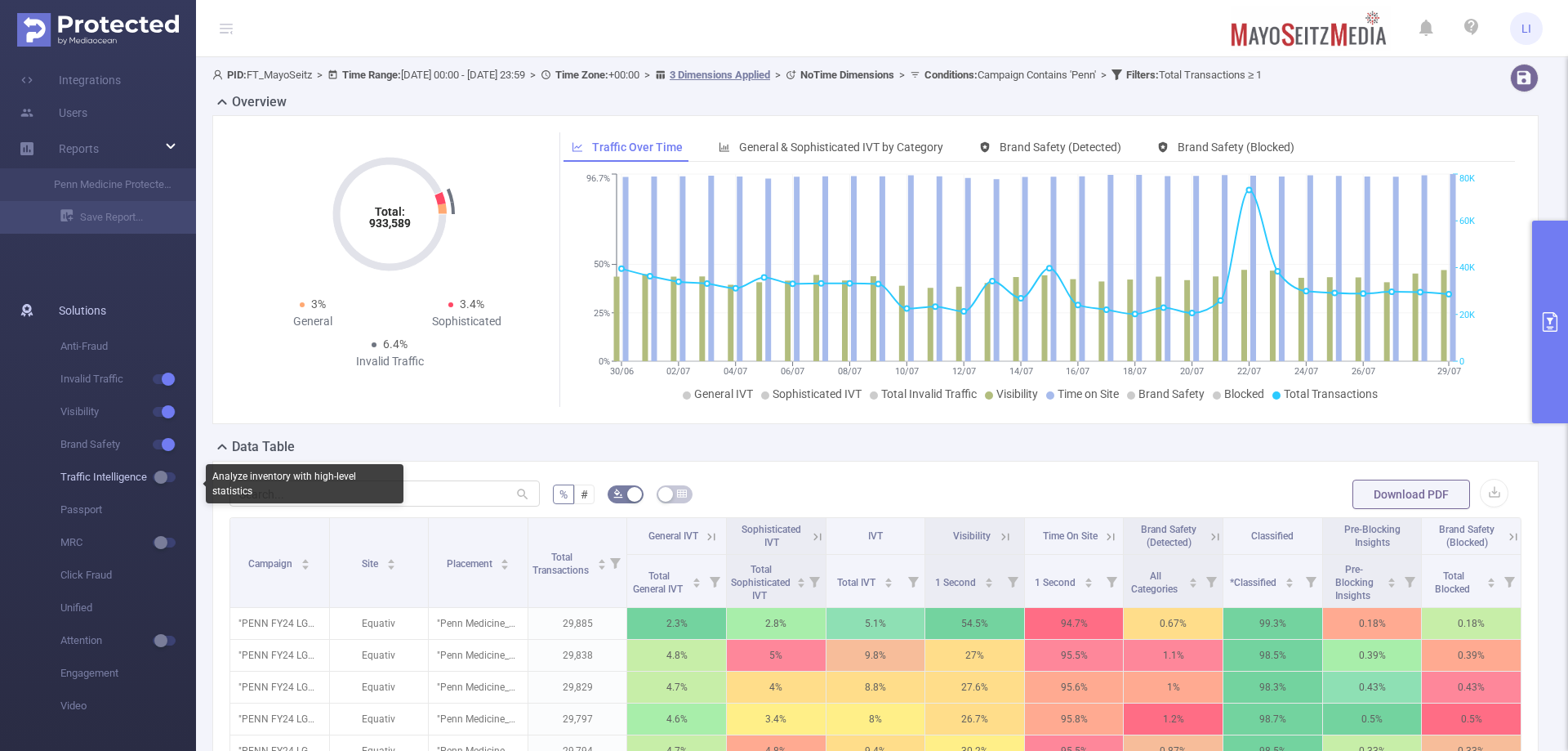 click at bounding box center [164, 477] 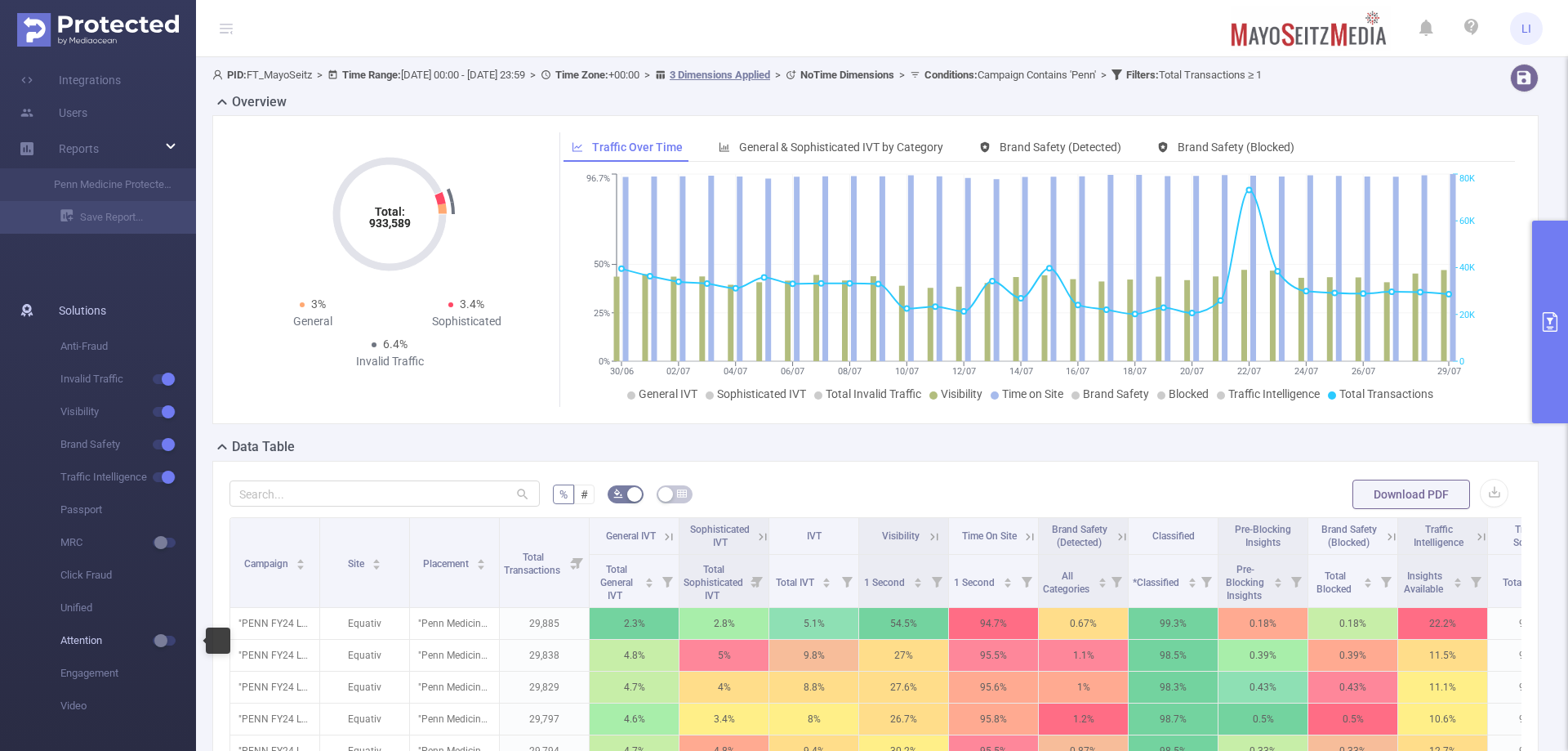 click at bounding box center (164, 641) 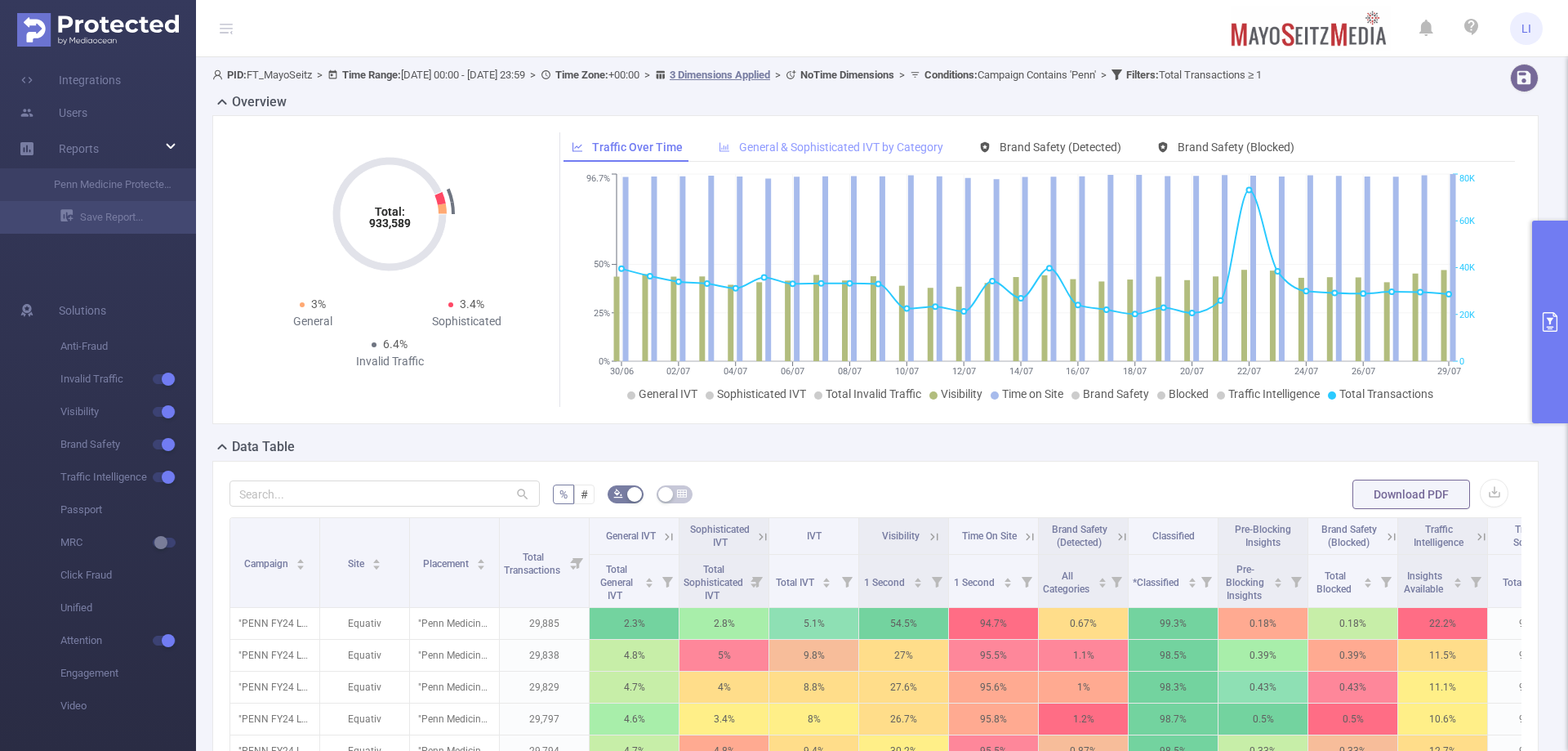 click on "General & Sophisticated IVT by Category" at bounding box center (841, 147) 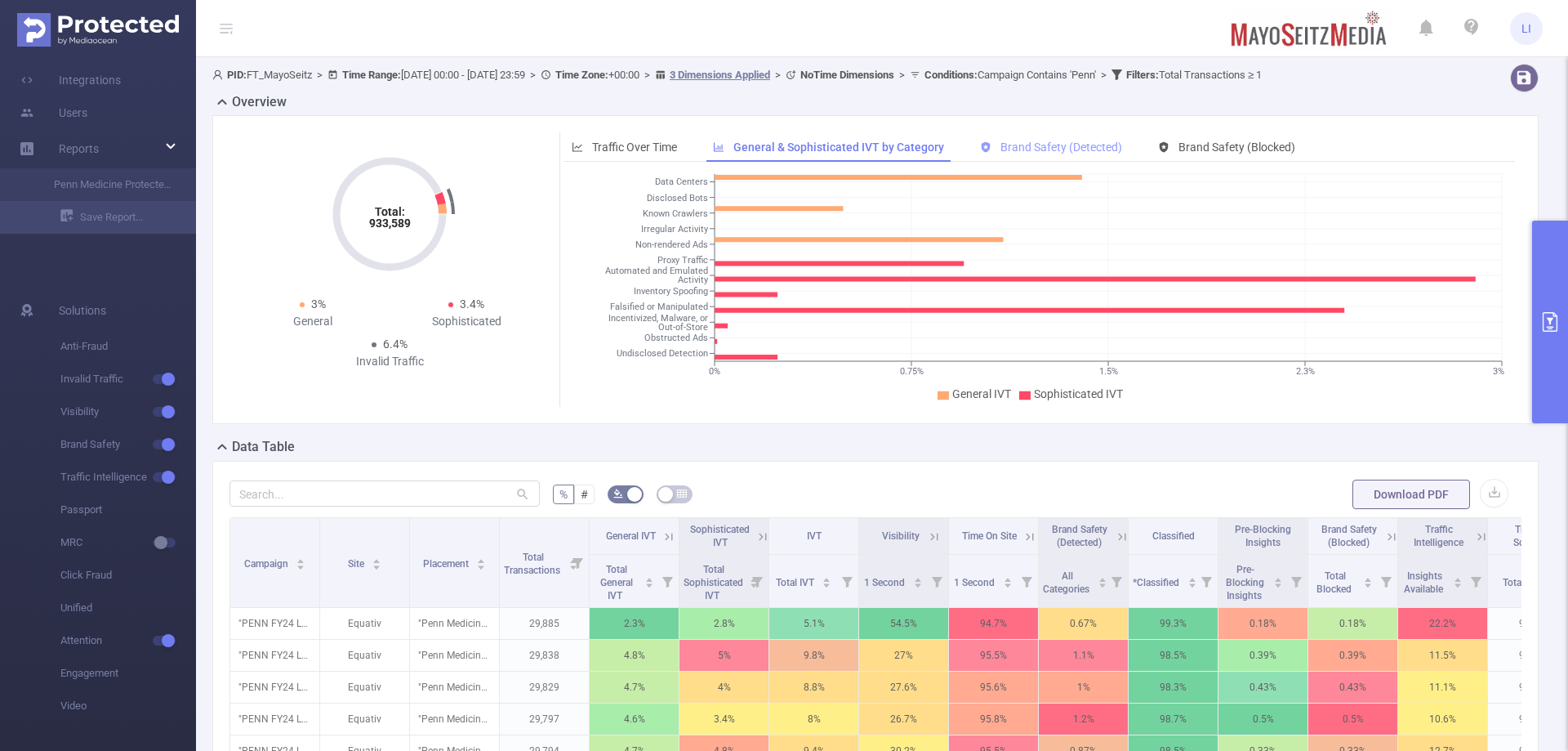 click on "Brand Safety (Detected)" at bounding box center (1061, 147) 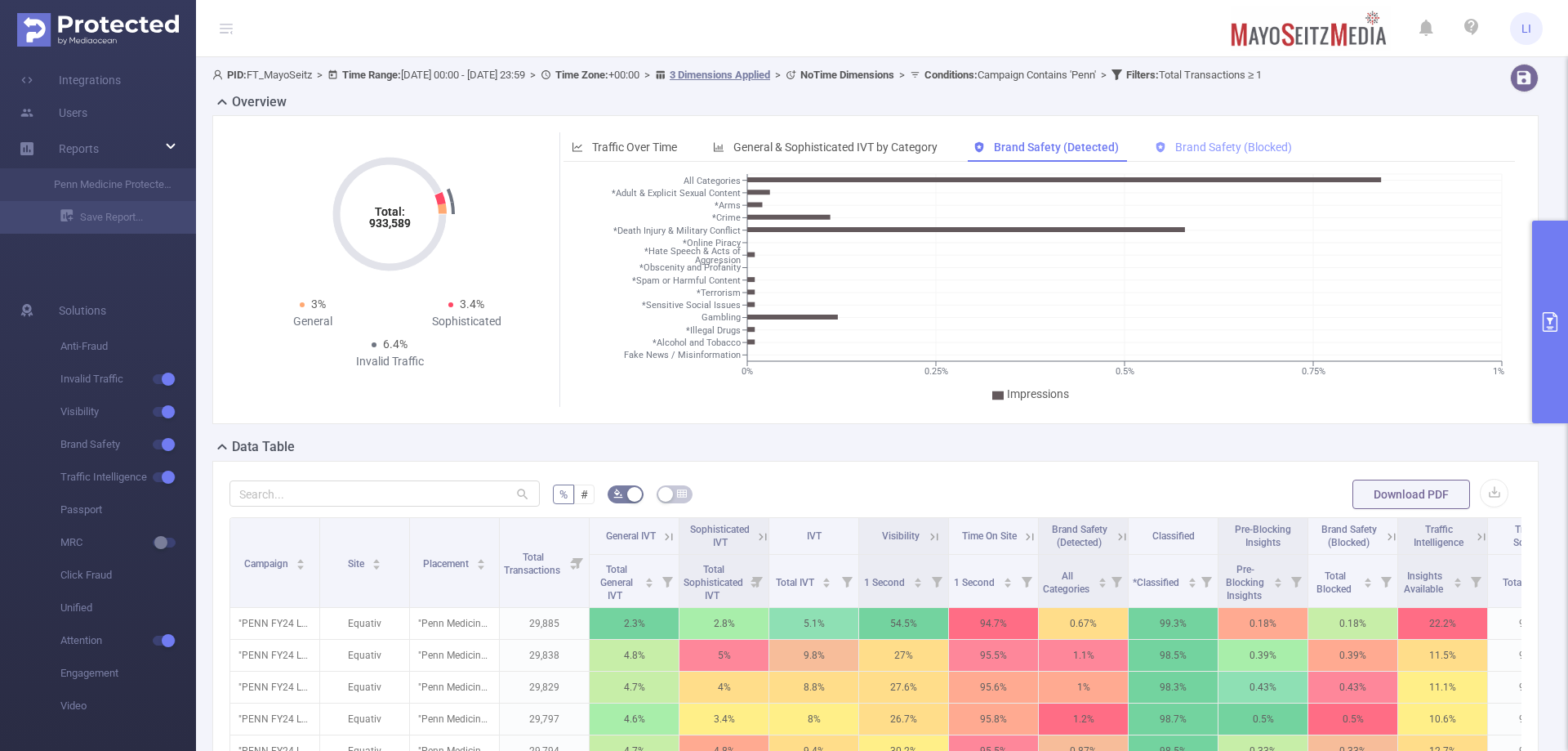 click on "Brand Safety (Blocked)" at bounding box center [1233, 147] 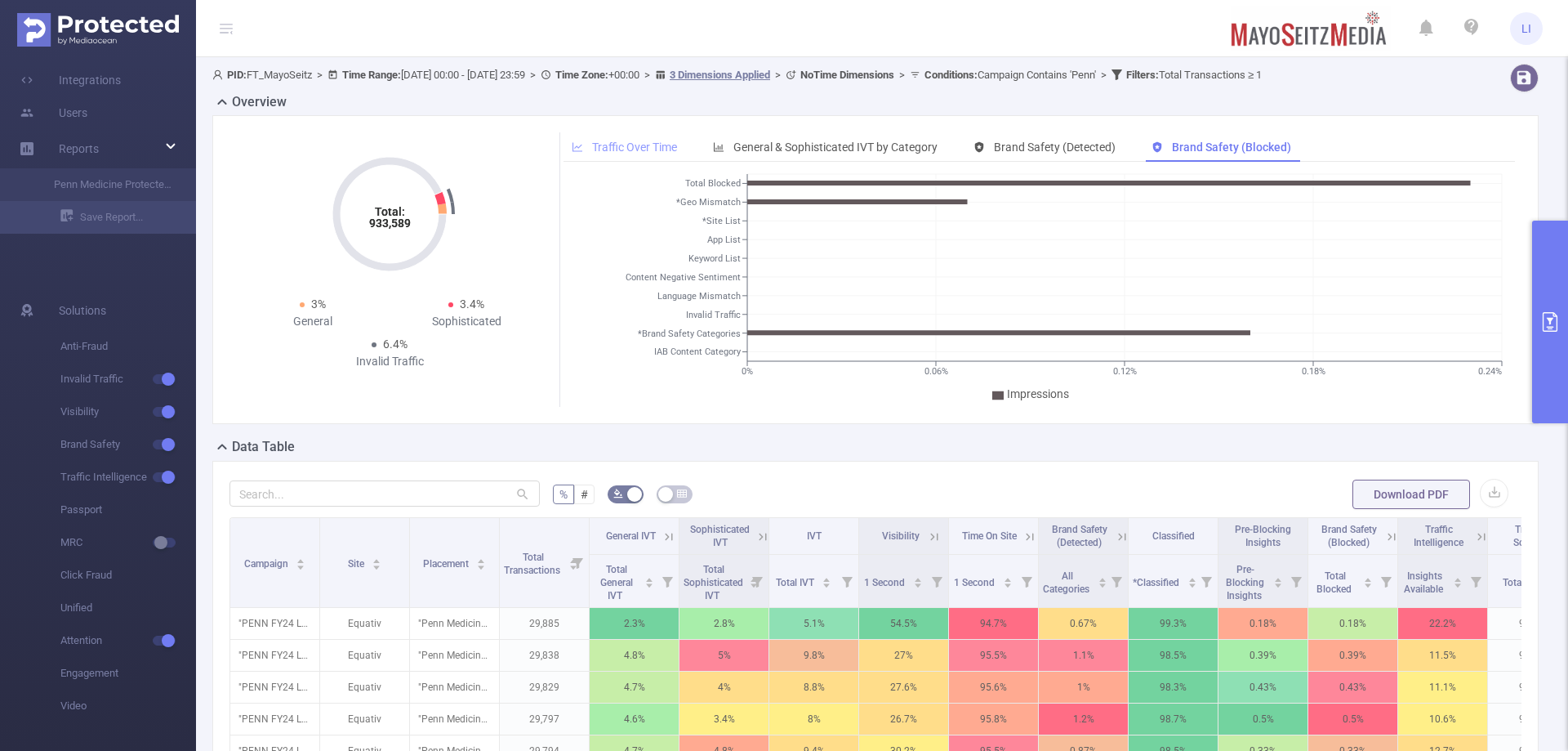 click on "Traffic Over Time" at bounding box center (635, 147) 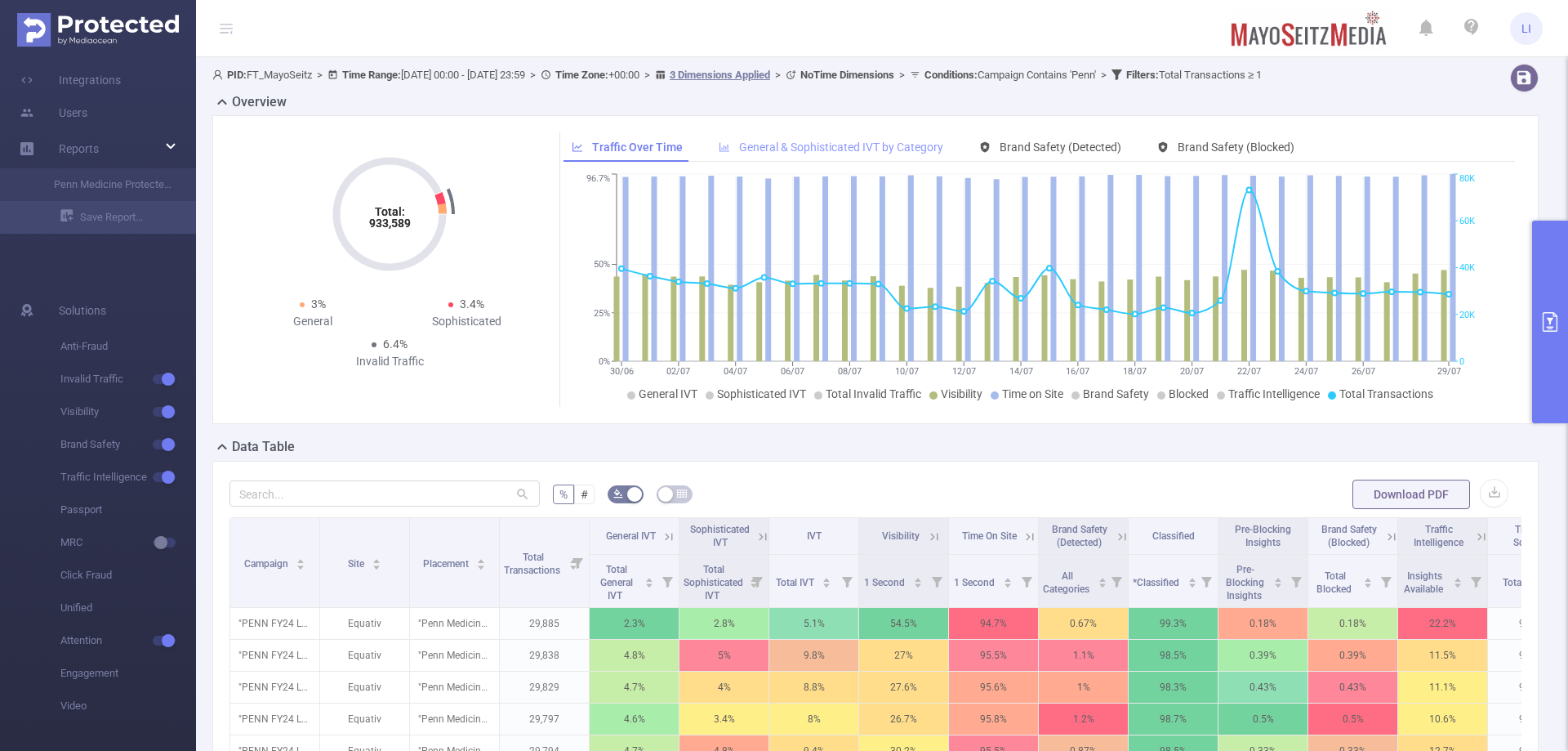 click on "General & Sophisticated IVT by Category" at bounding box center (841, 147) 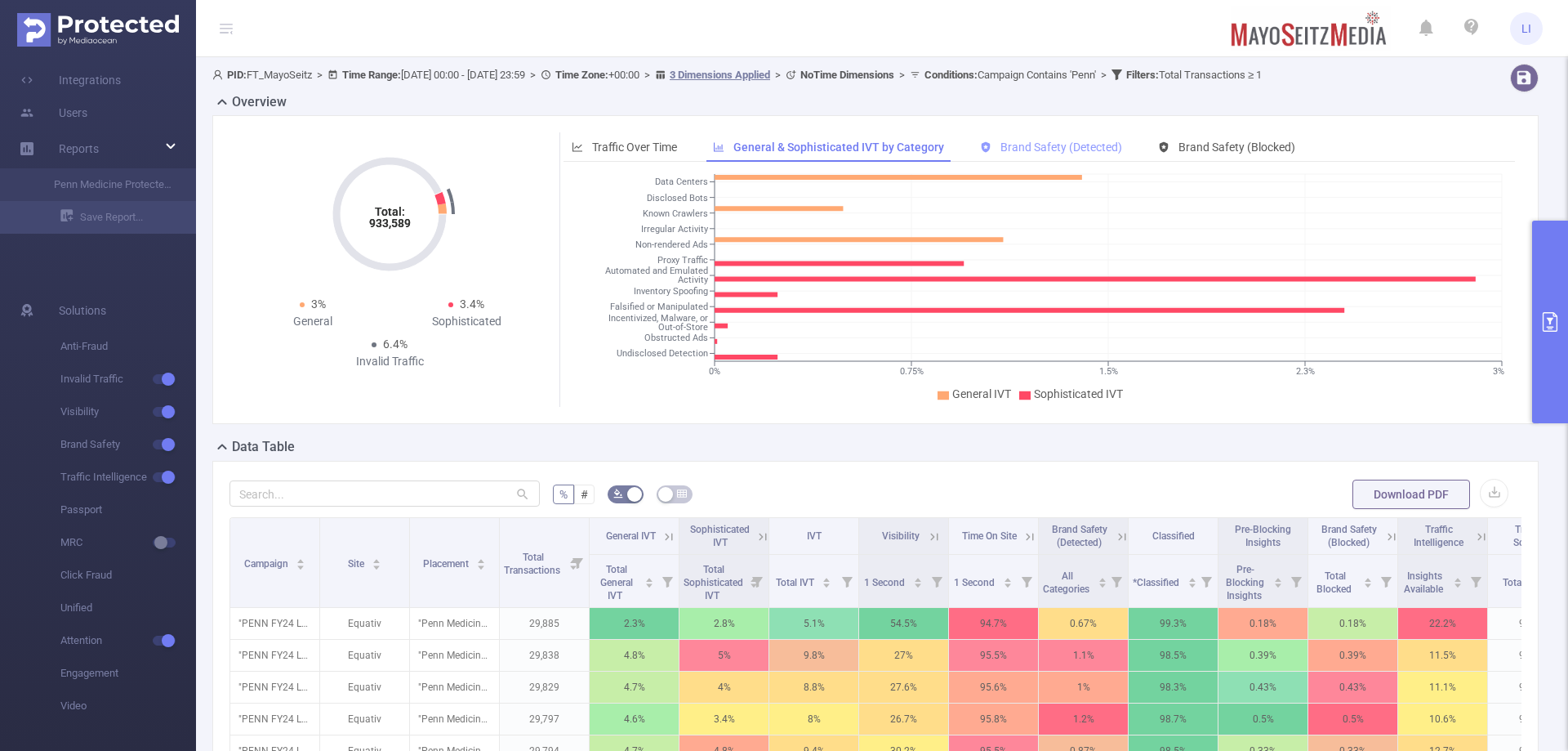 click on "Brand Safety (Detected)" at bounding box center [1061, 147] 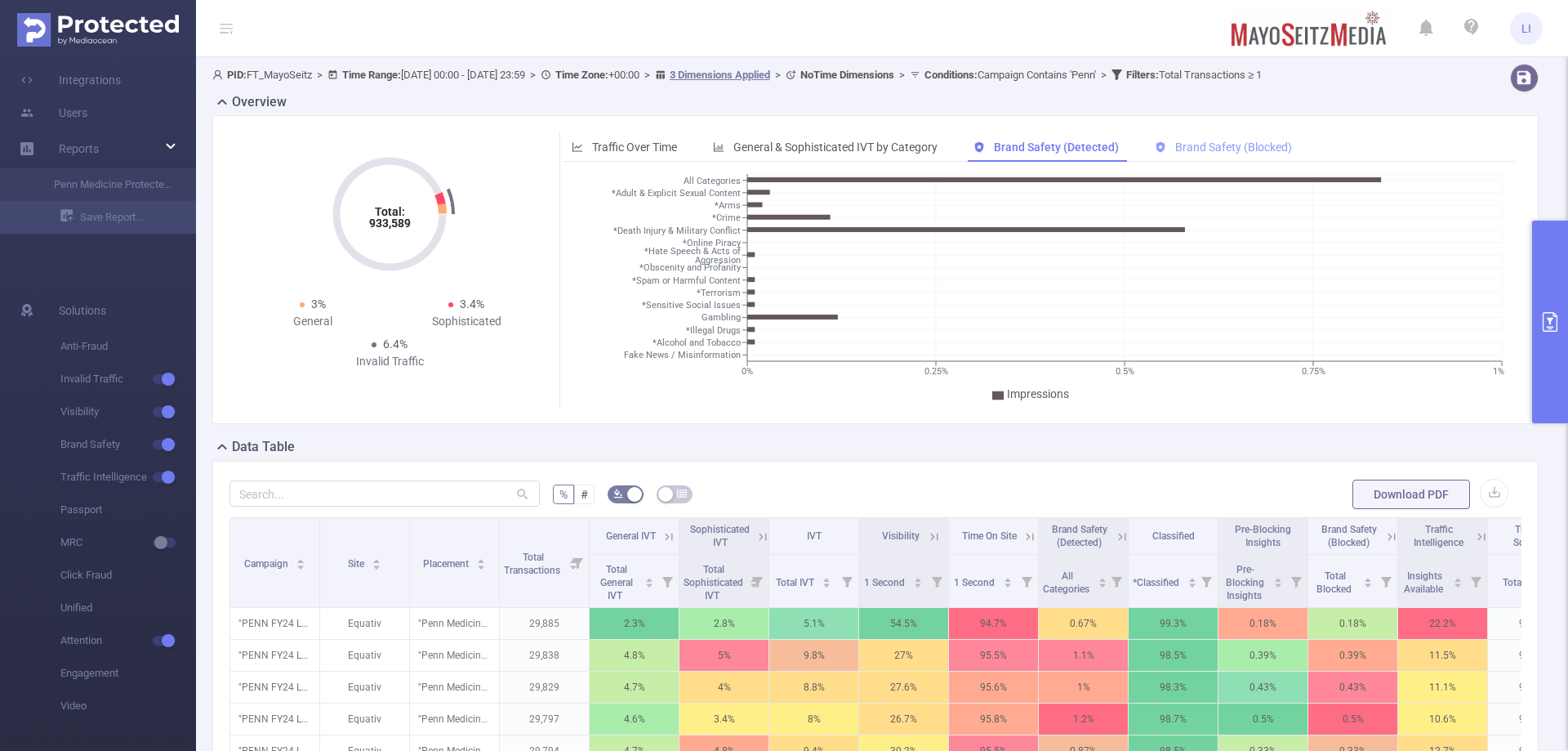 click on "Brand Safety (Blocked)" at bounding box center (1233, 147) 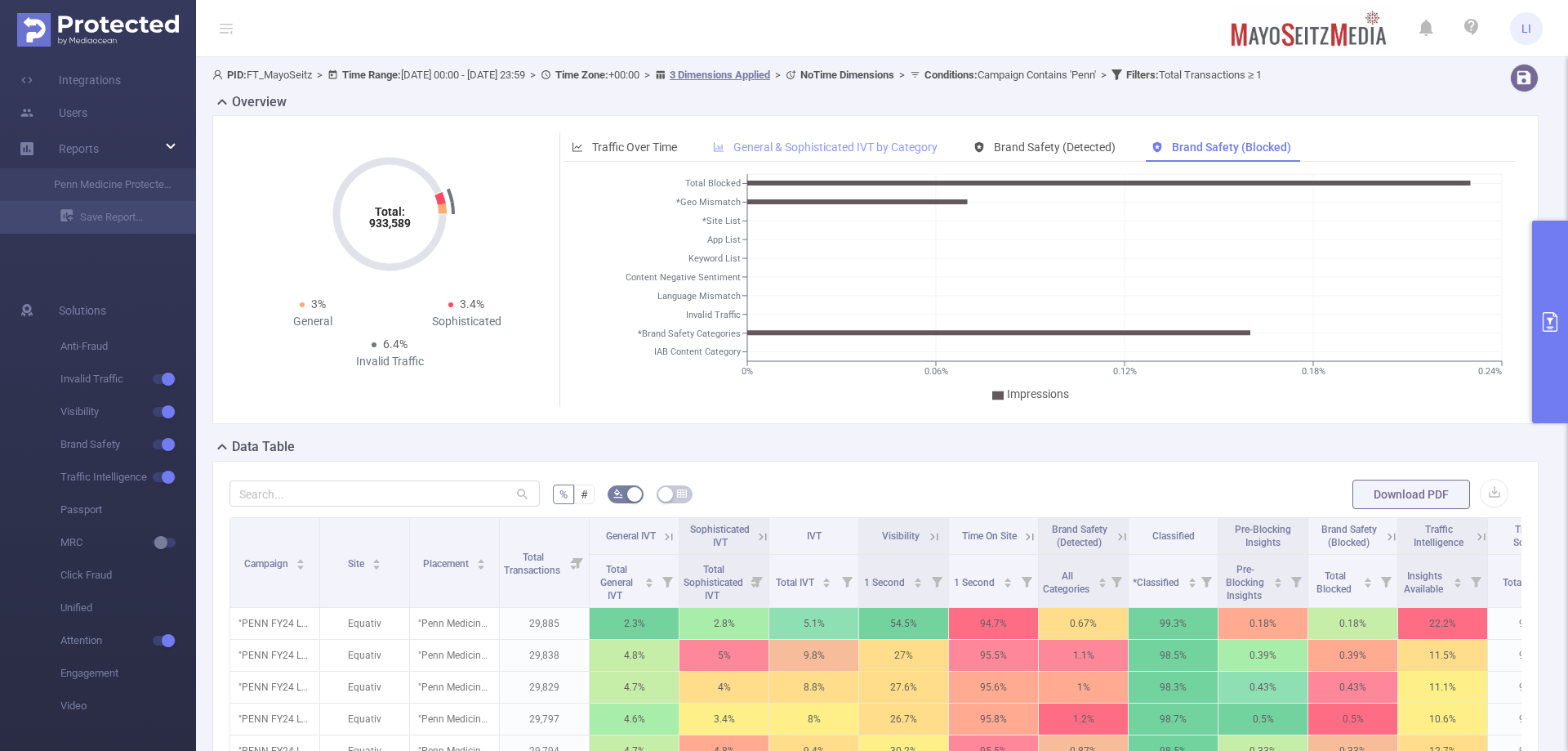 click on "General & Sophisticated IVT by Category" at bounding box center (835, 147) 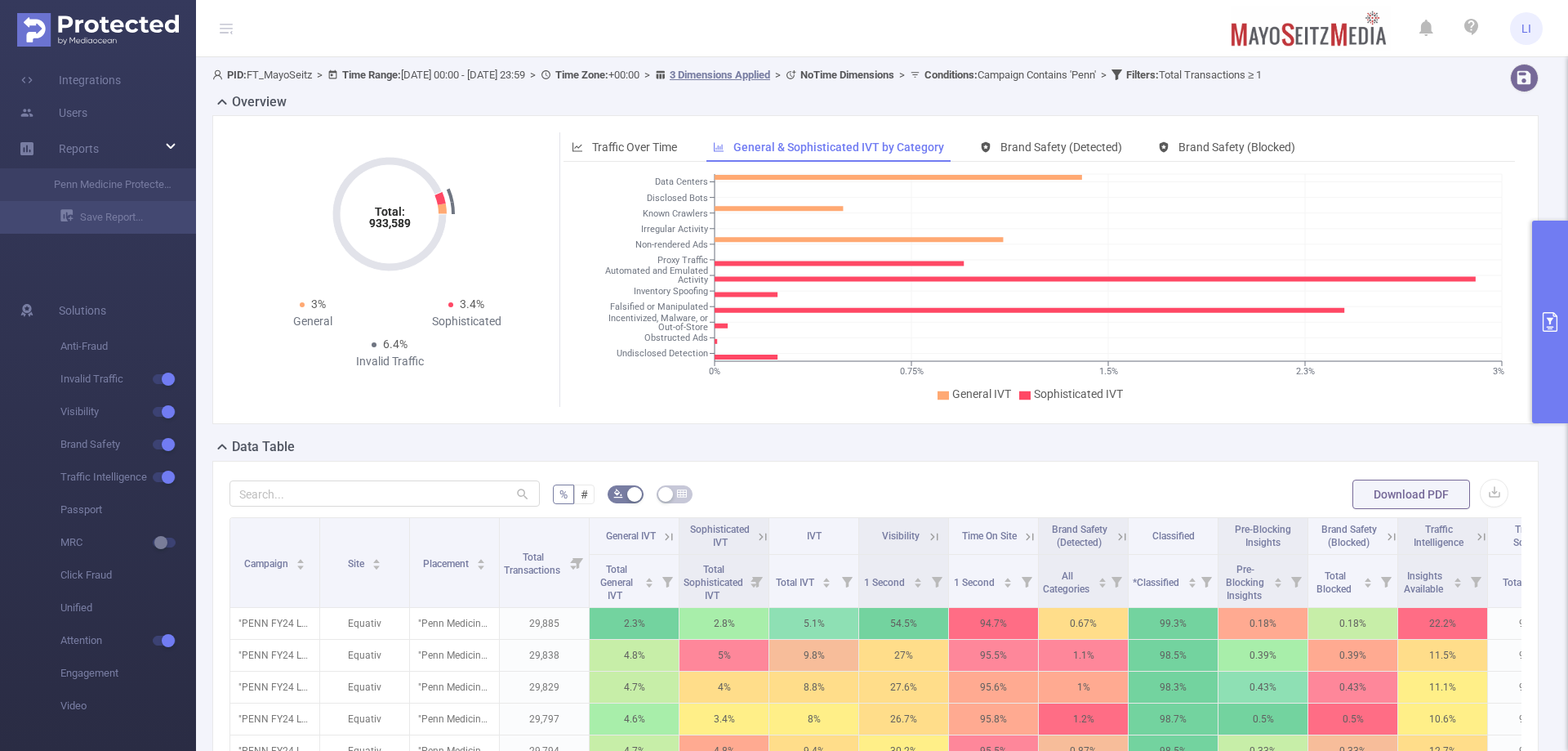 click on "*** The MRC scope includes  English (en), Spanish (es)  and  Portuguese (pt) , which you can filter in the language dimension." 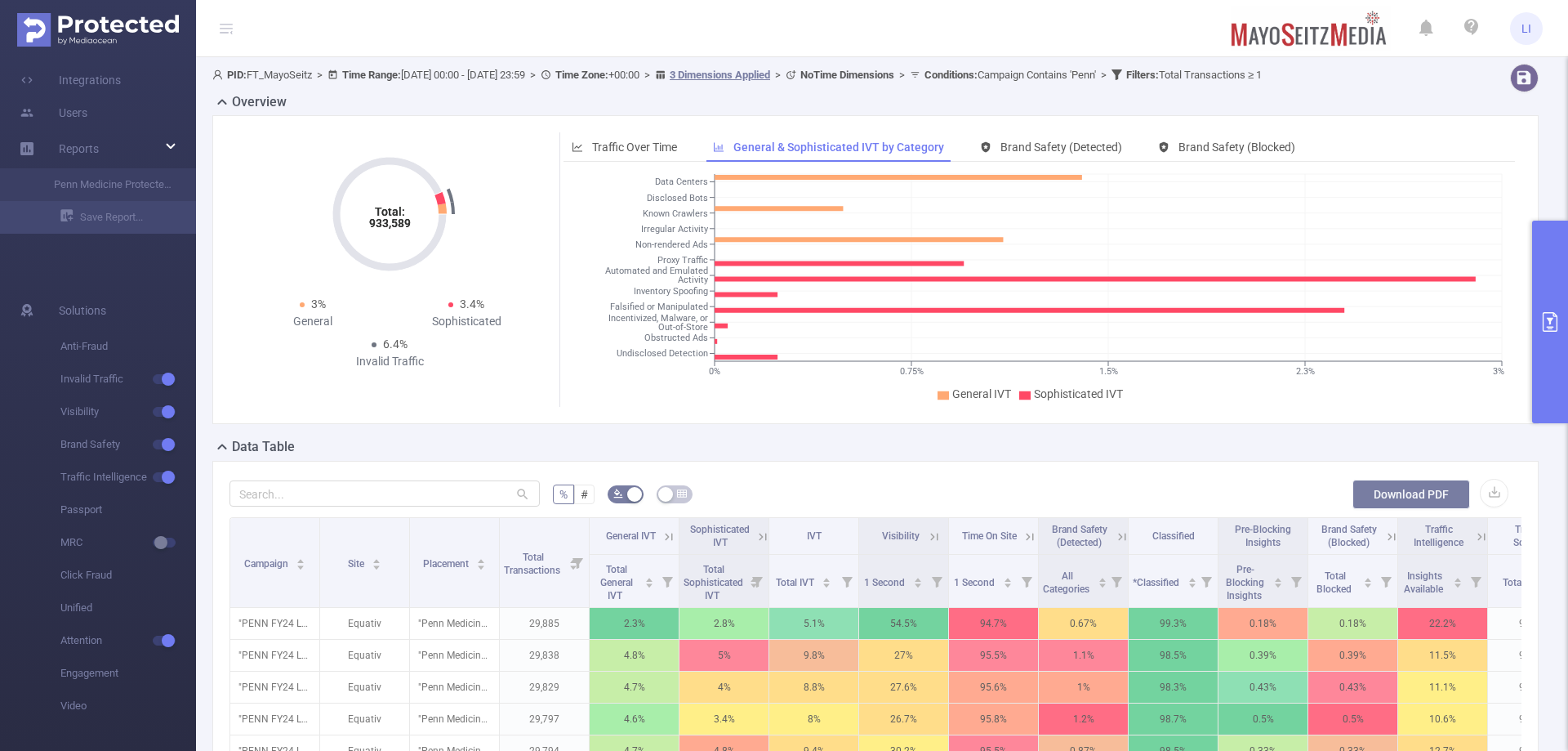 click on "Download PDF" at bounding box center (1411, 494) 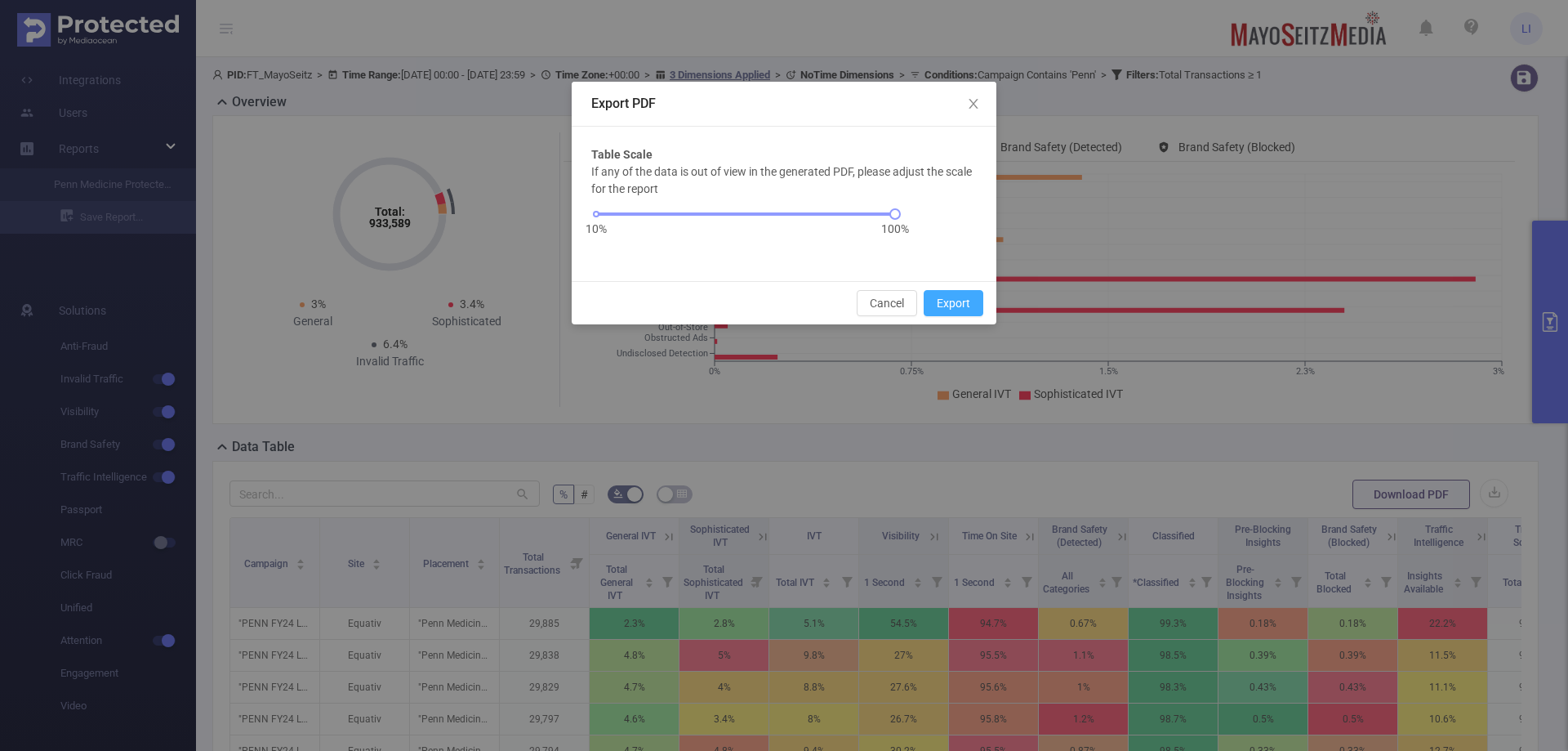 click on "Export" at bounding box center [953, 303] 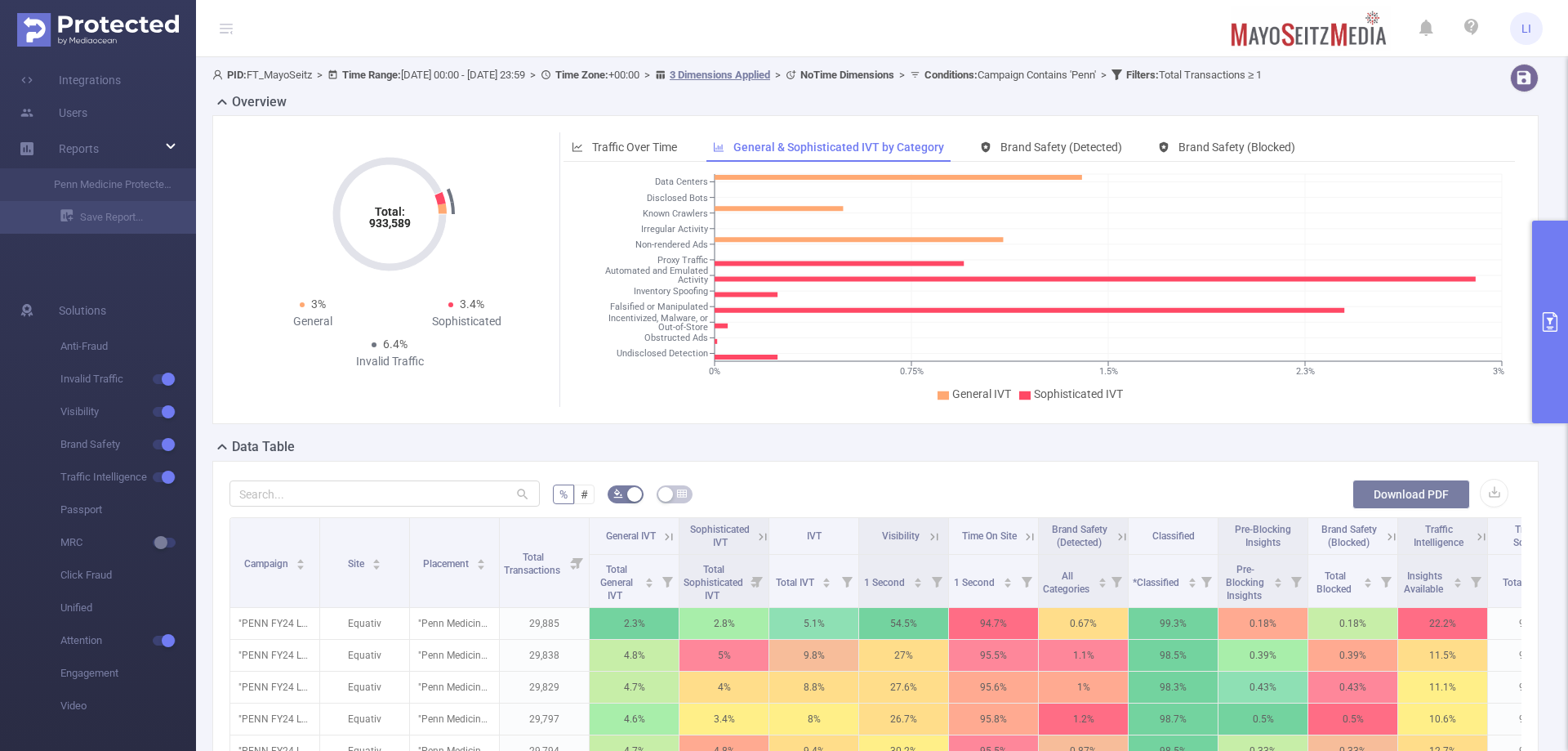 click on "Download PDF" at bounding box center (1411, 494) 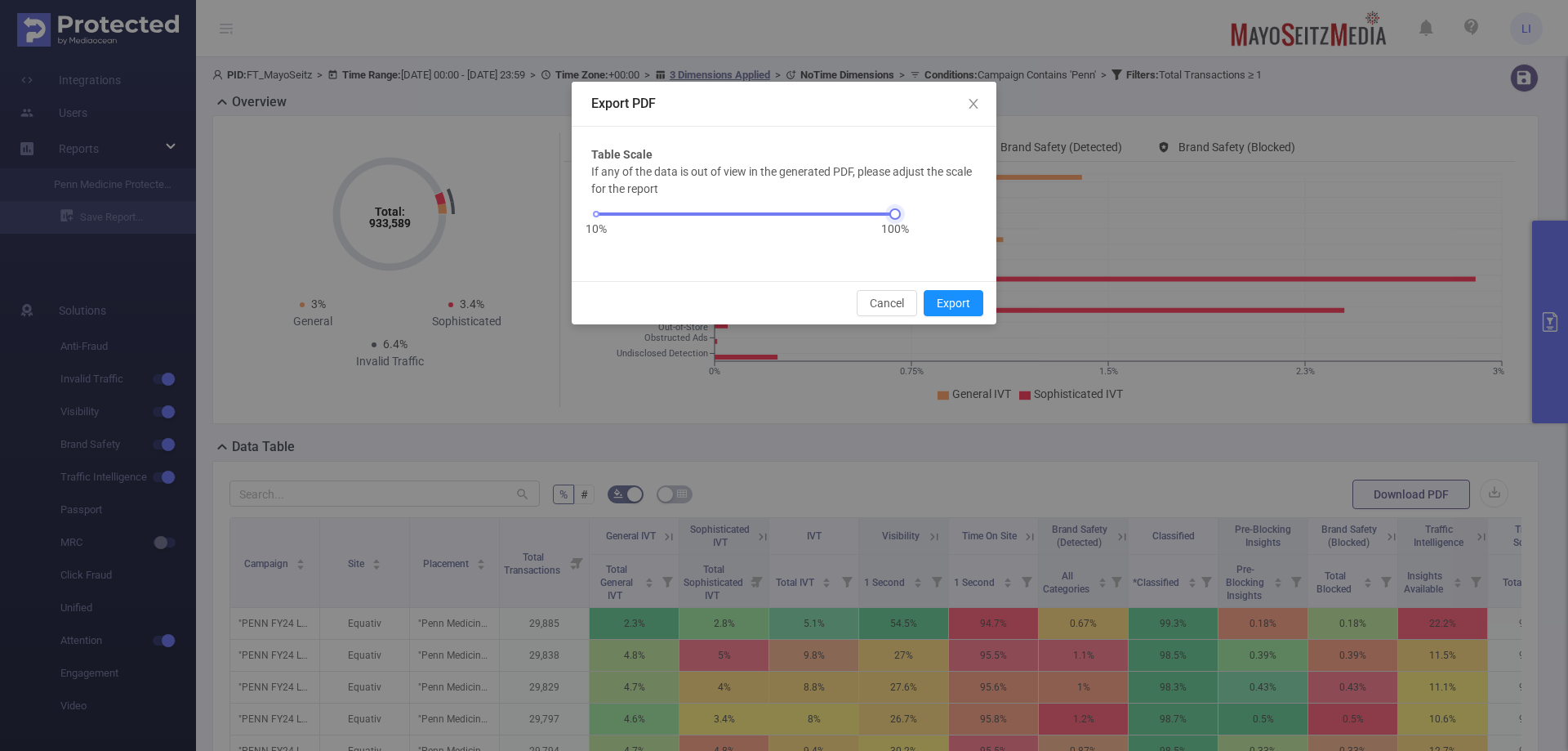 click on "10% 100%" at bounding box center (746, 214) 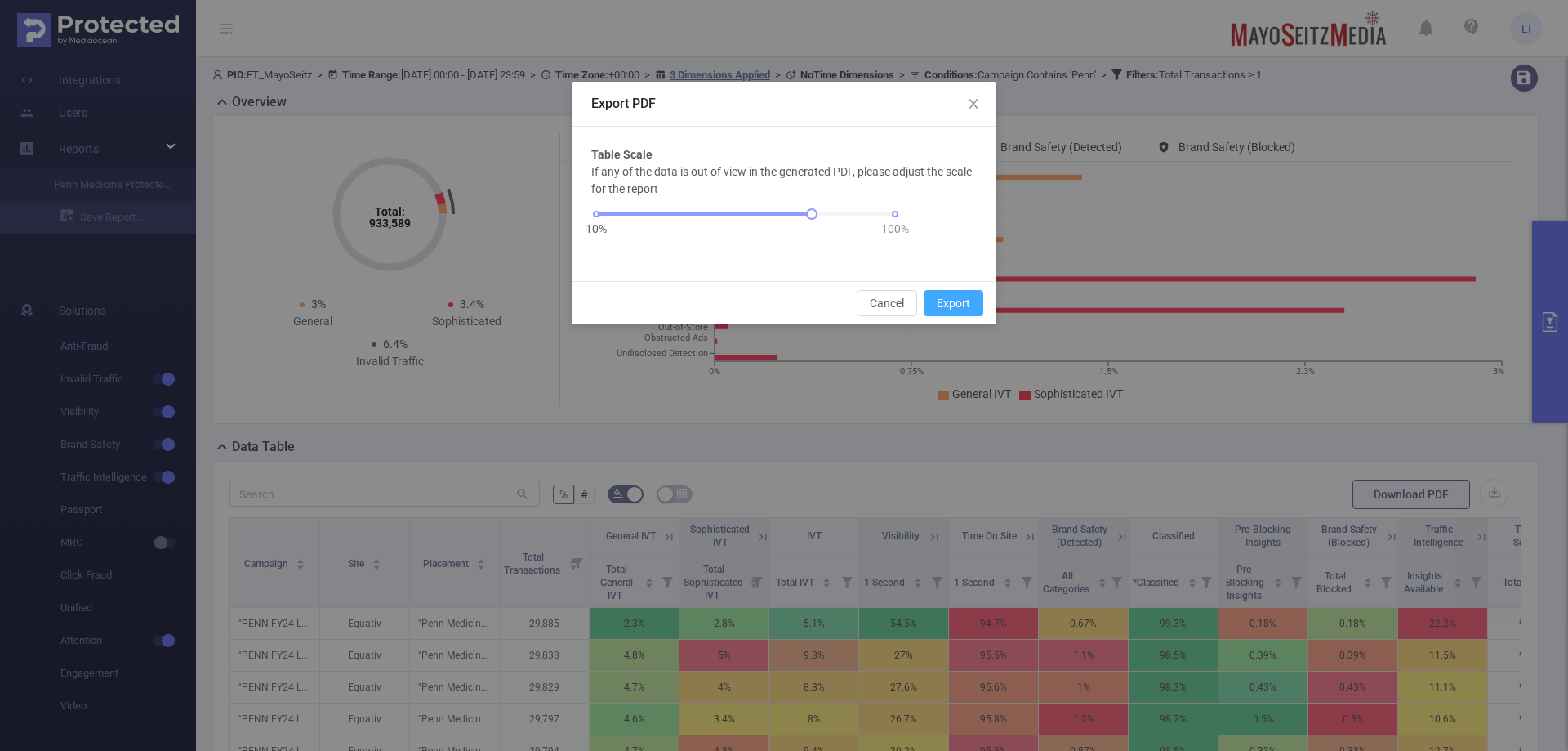 click on "Export" at bounding box center [953, 303] 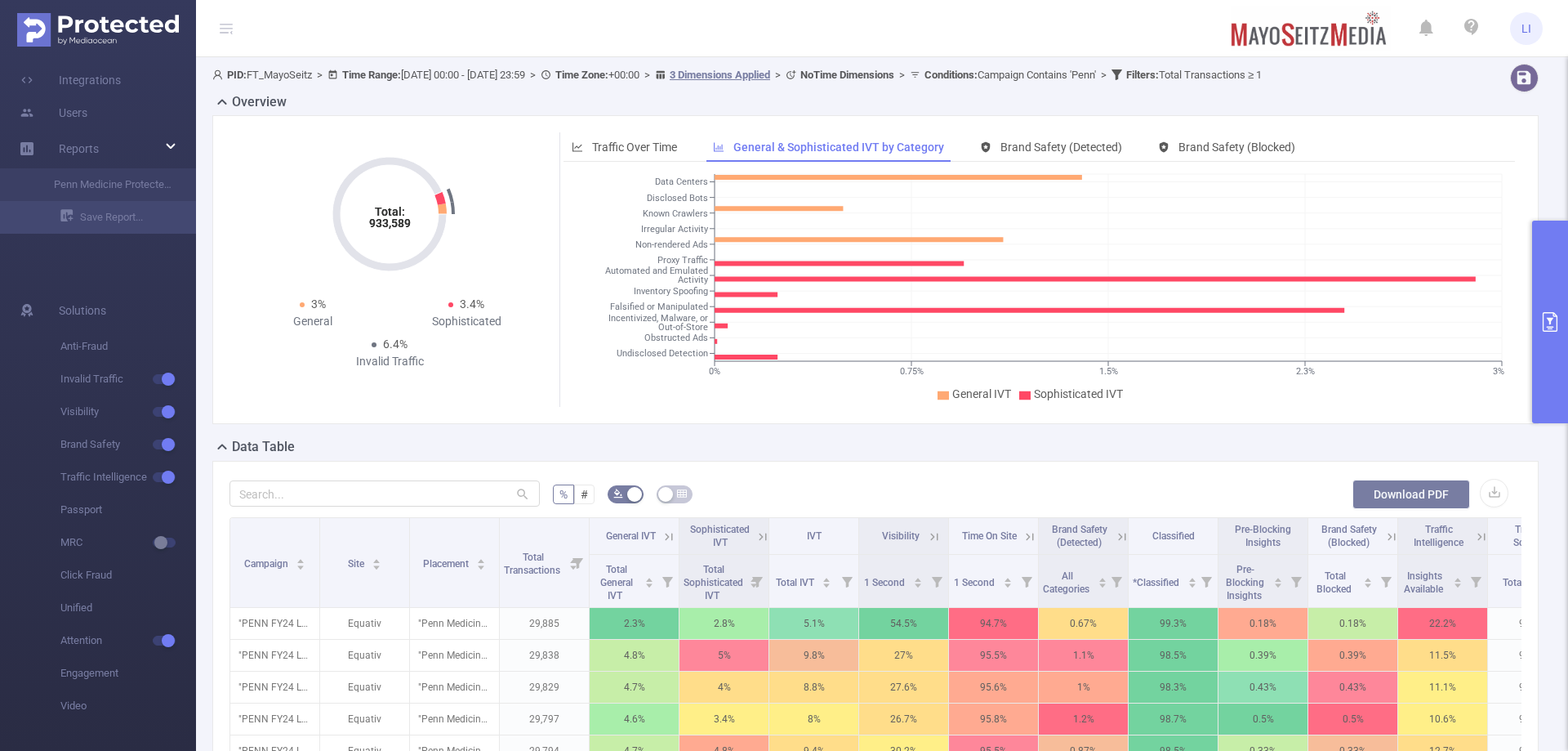 click on "Download PDF" at bounding box center [1411, 494] 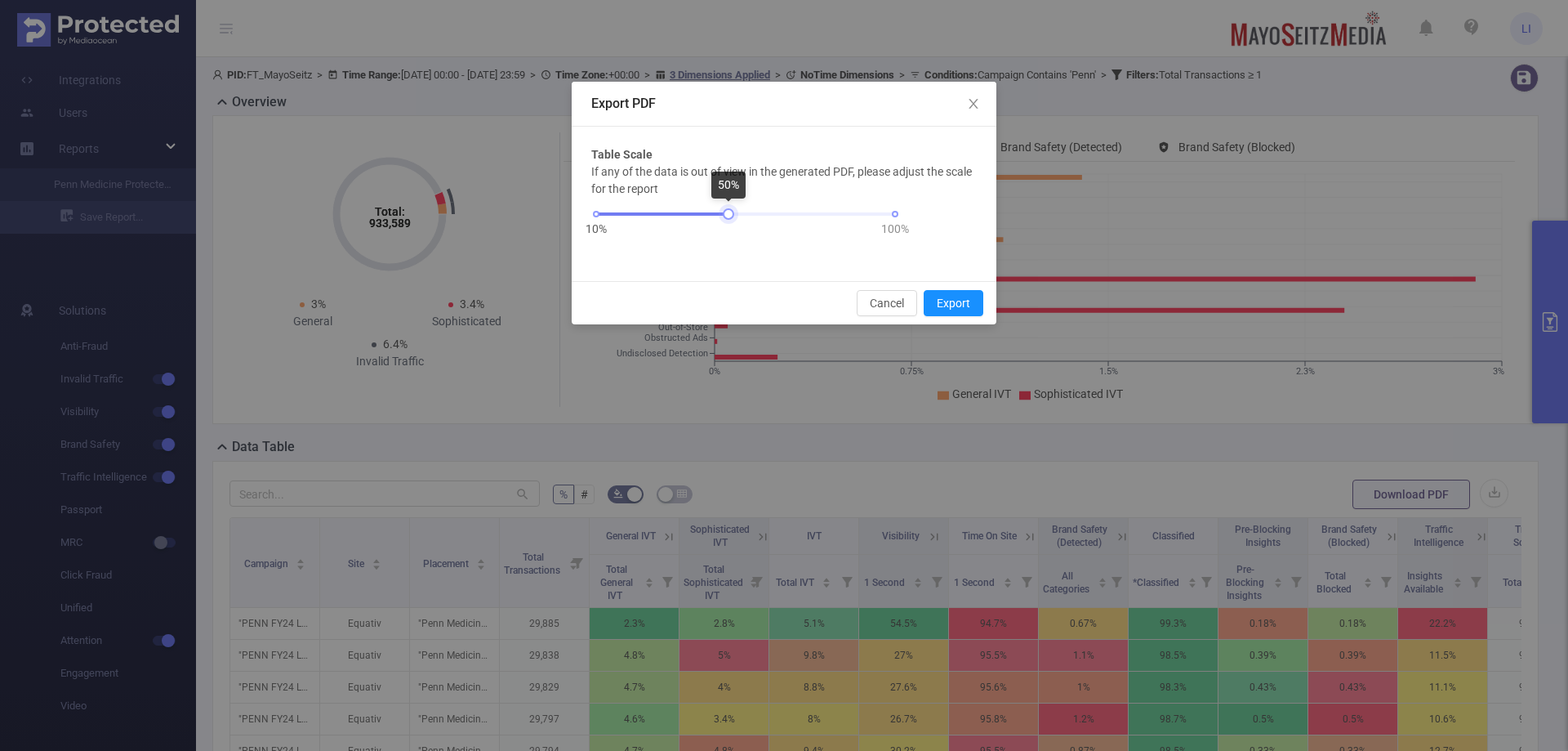 click on "10% 100%" at bounding box center (746, 214) 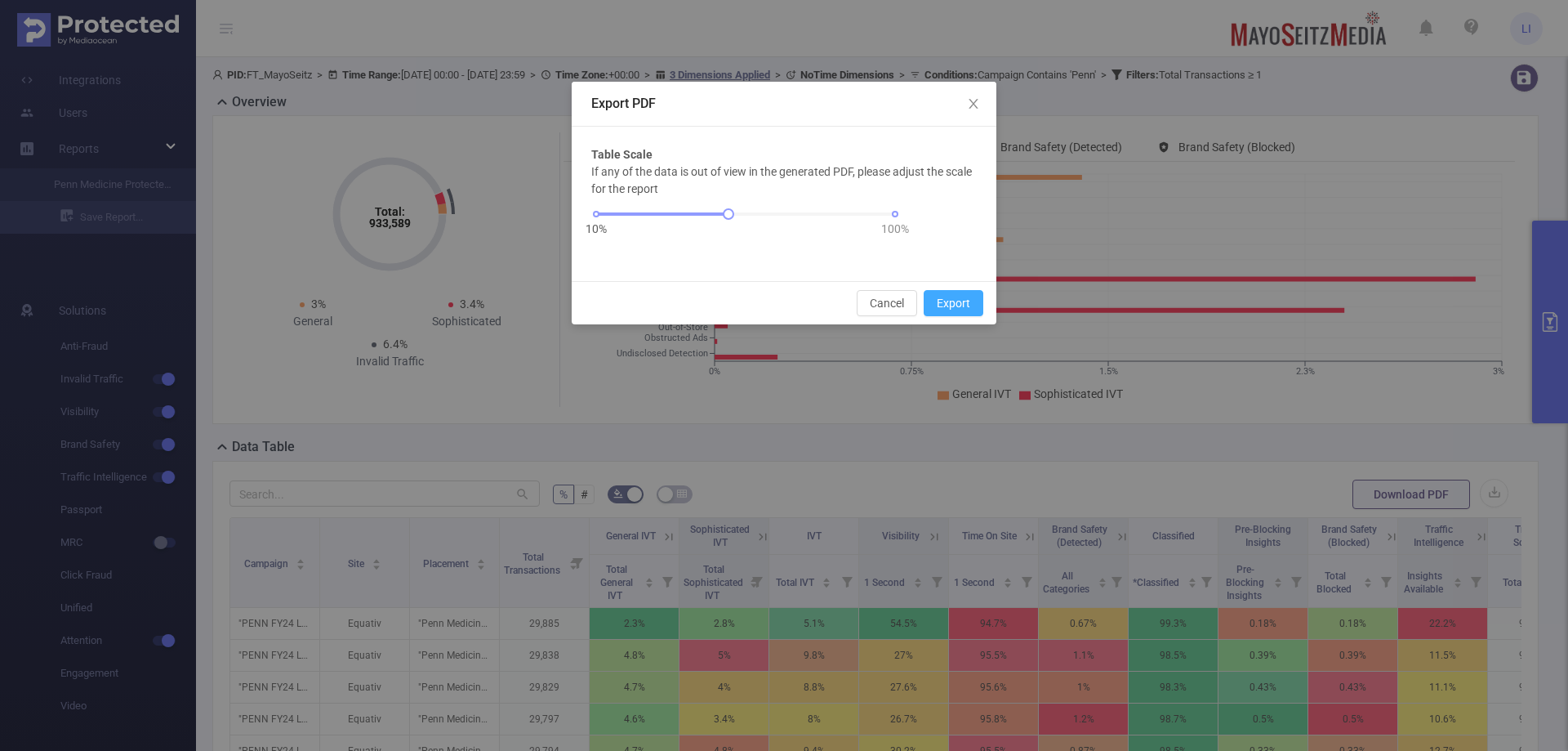 click on "Export" at bounding box center [953, 303] 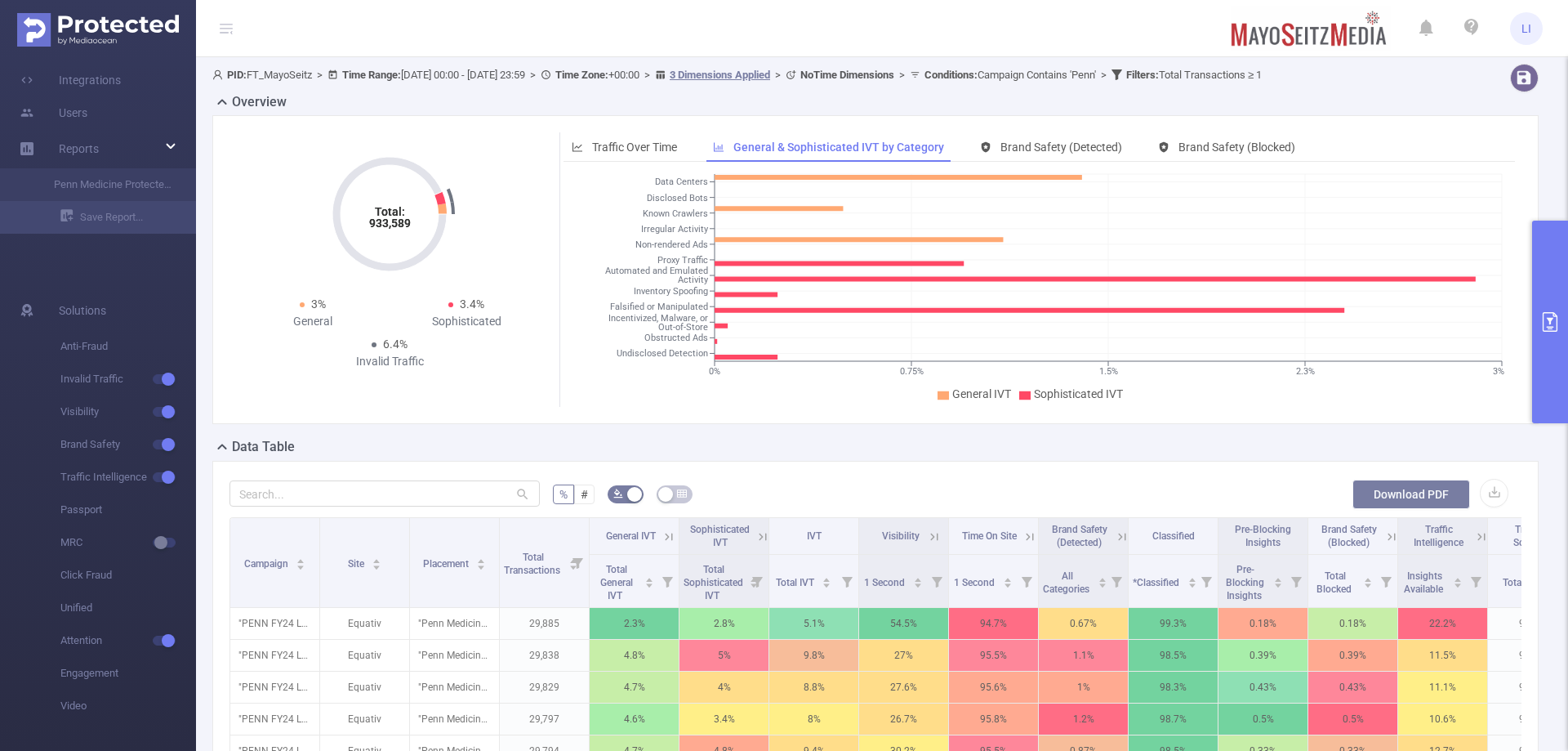 click on "Download PDF" at bounding box center [1411, 494] 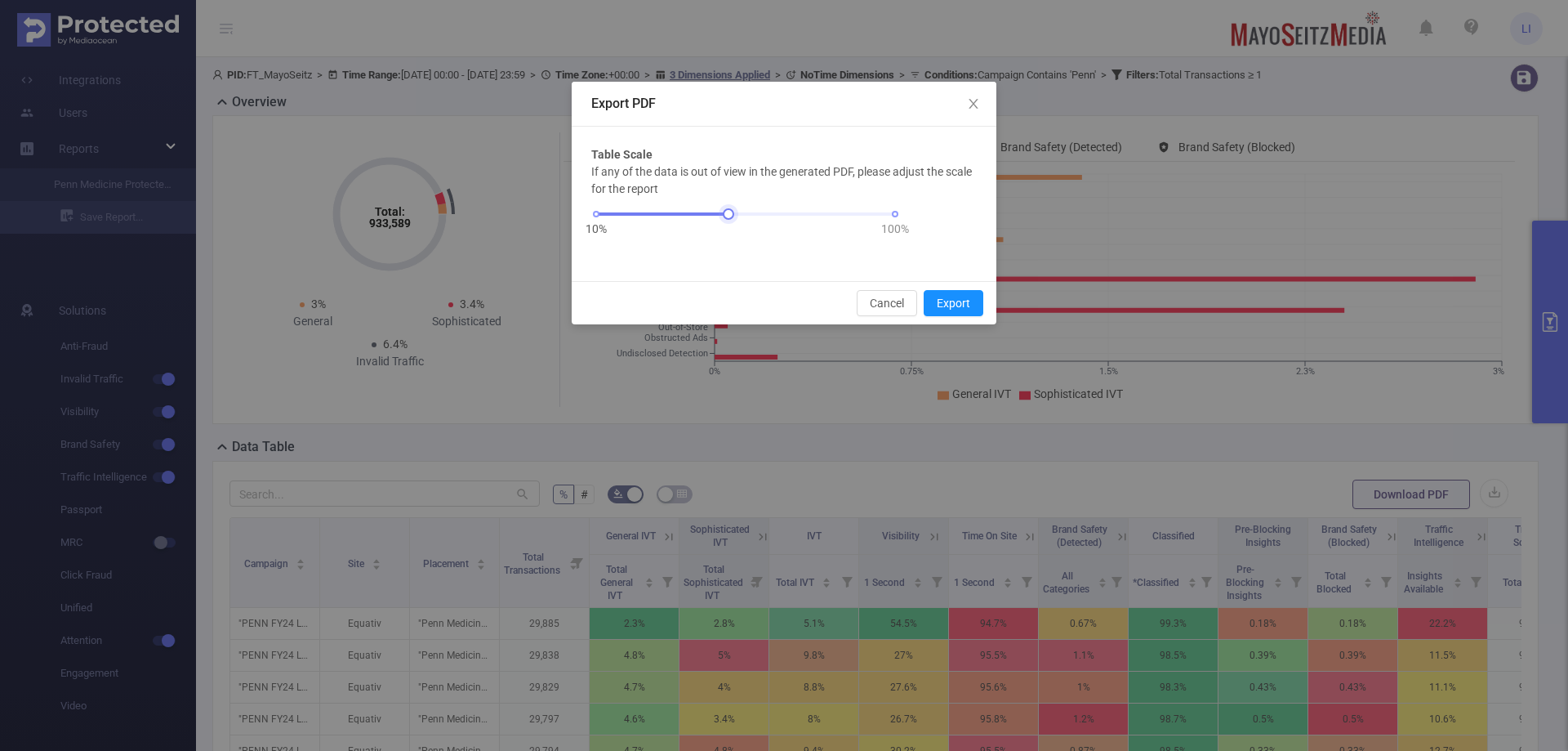 click on "10% 100%" at bounding box center [746, 214] 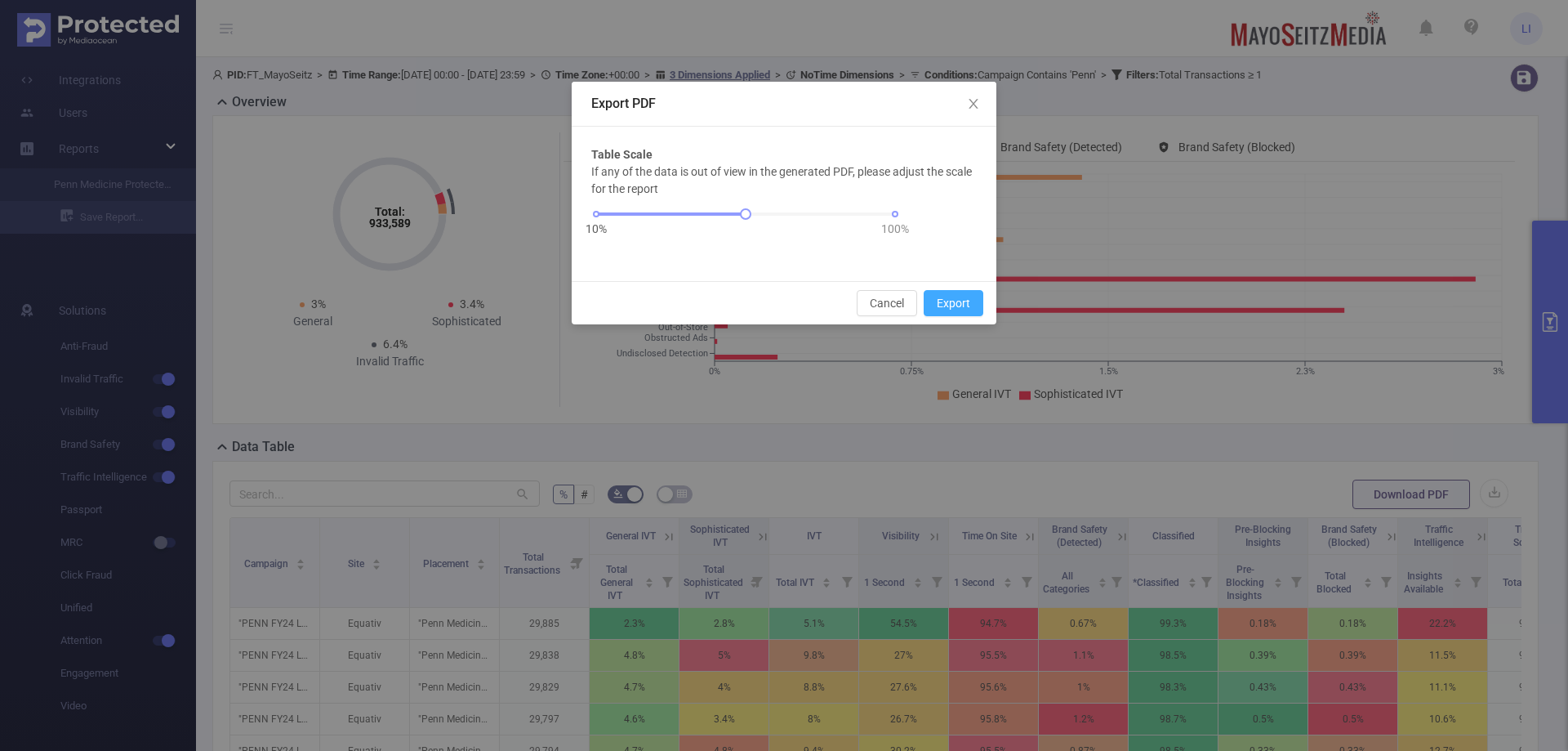 click on "Export" at bounding box center [953, 303] 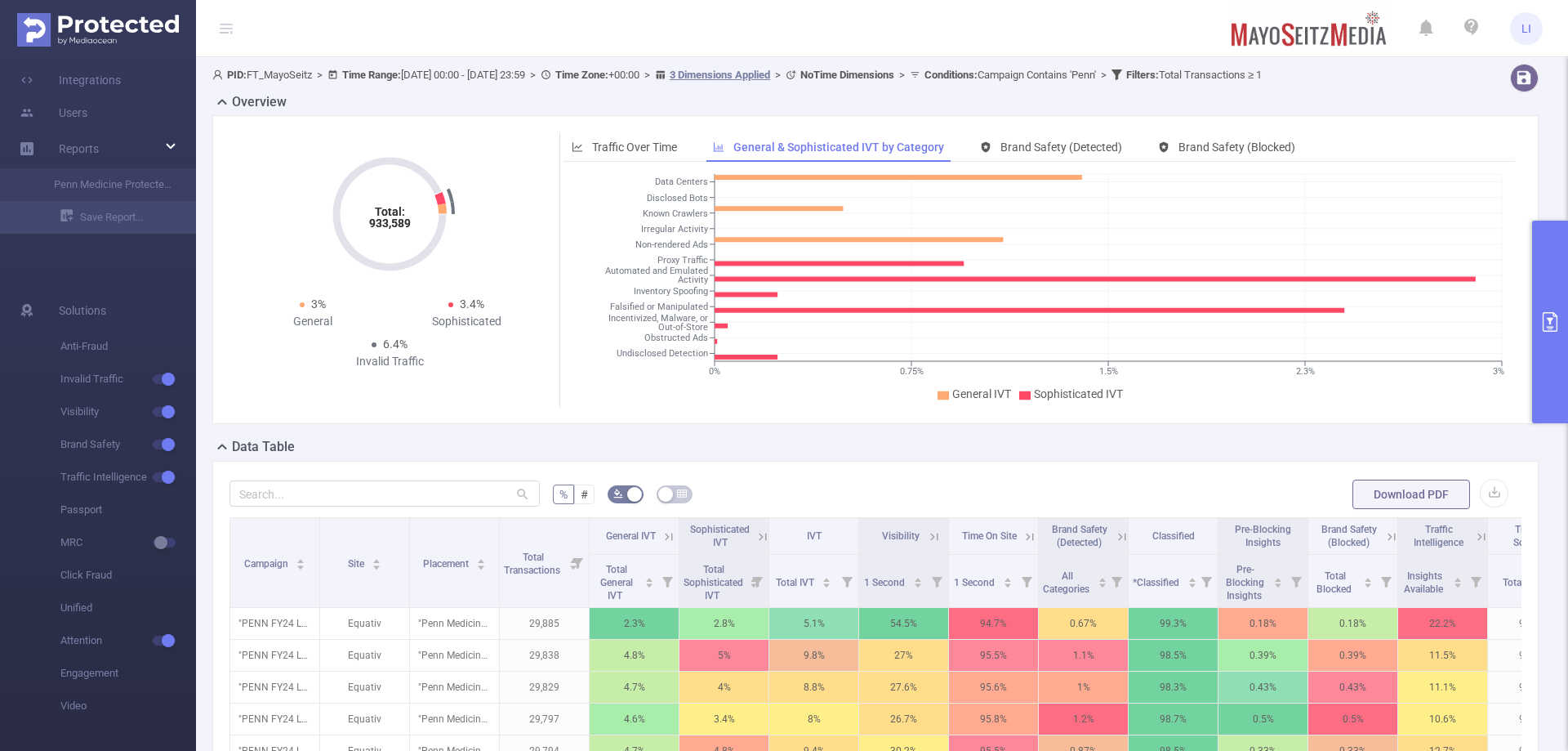 click at bounding box center [1550, 322] 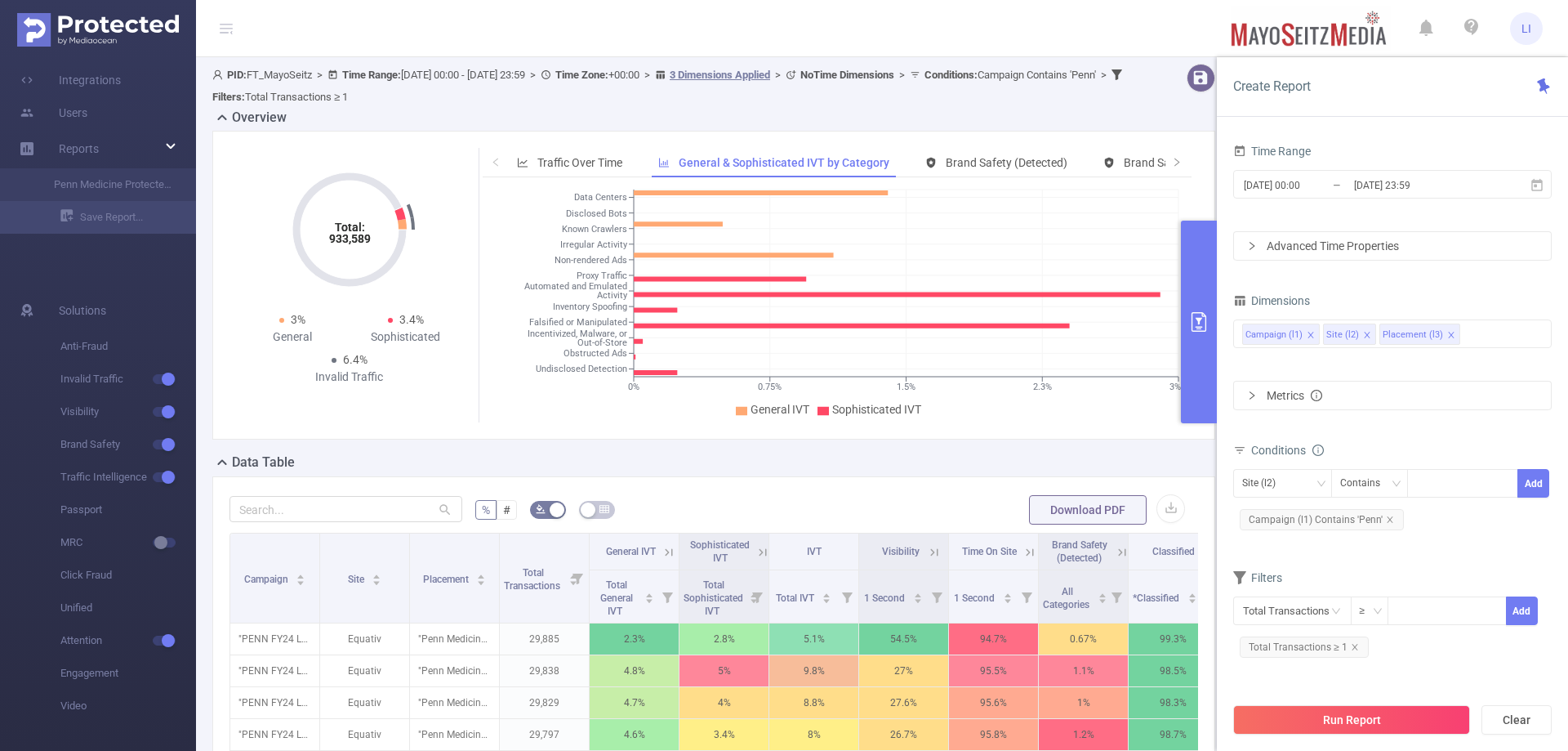 click on "Metrics" at bounding box center (1392, 396) 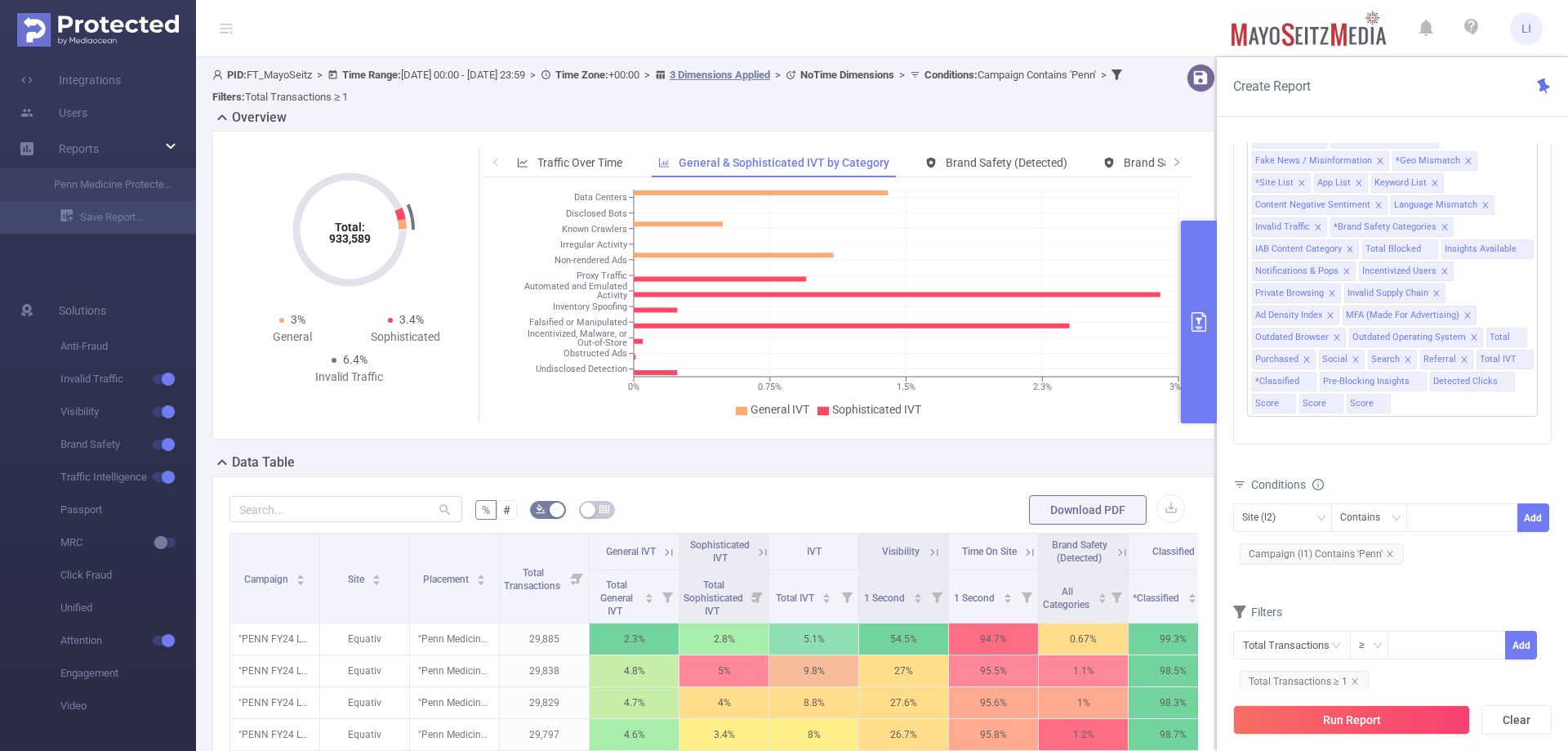 click on "Dimensions Campaign (l1) Site (l2) Placement (l3)   Metrics Total General IVT Data Centers Disclosed Bots Known Crawlers Irregular Activity Non-rendered Ads Proxy Traffic Automated and Emulated Activity Inventory Spoofing Falsified or Manipulated Incentivized, Malware, or Out-of-Store Obstructed Ads Undisclosed Detection Total Sophisticated IVT 1 Second 2 Seconds 5 Seconds 10 Seconds 15 Seconds 20 Seconds 25 Seconds Custom Visibility 2 Seconds 5 Seconds 10 Seconds 15 Seconds 20 Seconds 25 Seconds 1 Second All Categories *Adult & Explicit Sexual Content *Arms *Crime *Death Injury & Military Conflict *Online Piracy *Hate Speech & Acts of Aggression *Obscenity and Profanity *Spam or Harmful Content *Terrorism *Sensitive Social Issues Gambling *Illegal Drugs *Alcohol and Tobacco Fake News / Misinformation *Geo Mismatch *Site List App List Keyword List Content Negative Sentiment Language Mismatch Invalid Traffic *Brand Safety Categories IAB Content Category Total Blocked Insights Available Incentivized Users" at bounding box center (1392, 172) 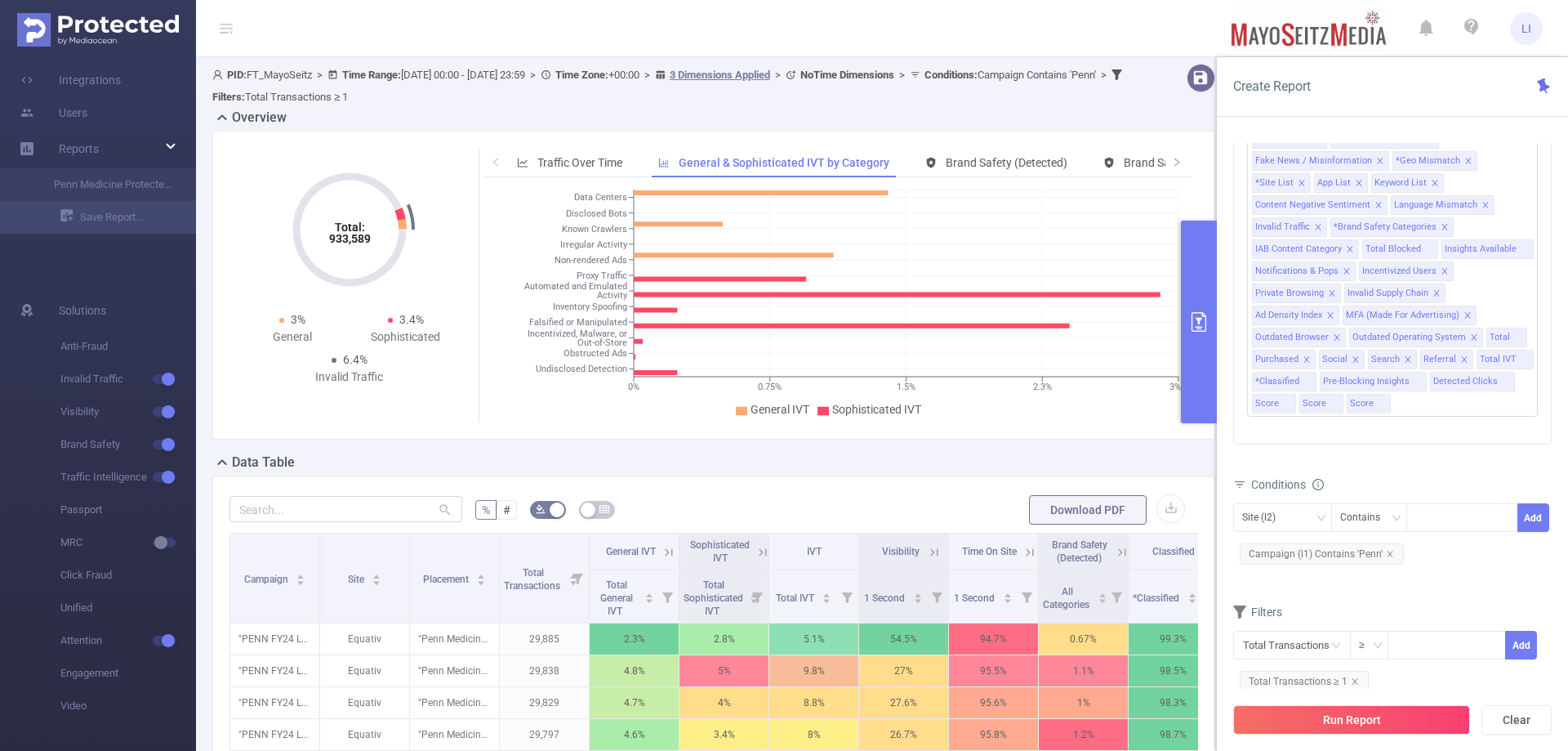 click 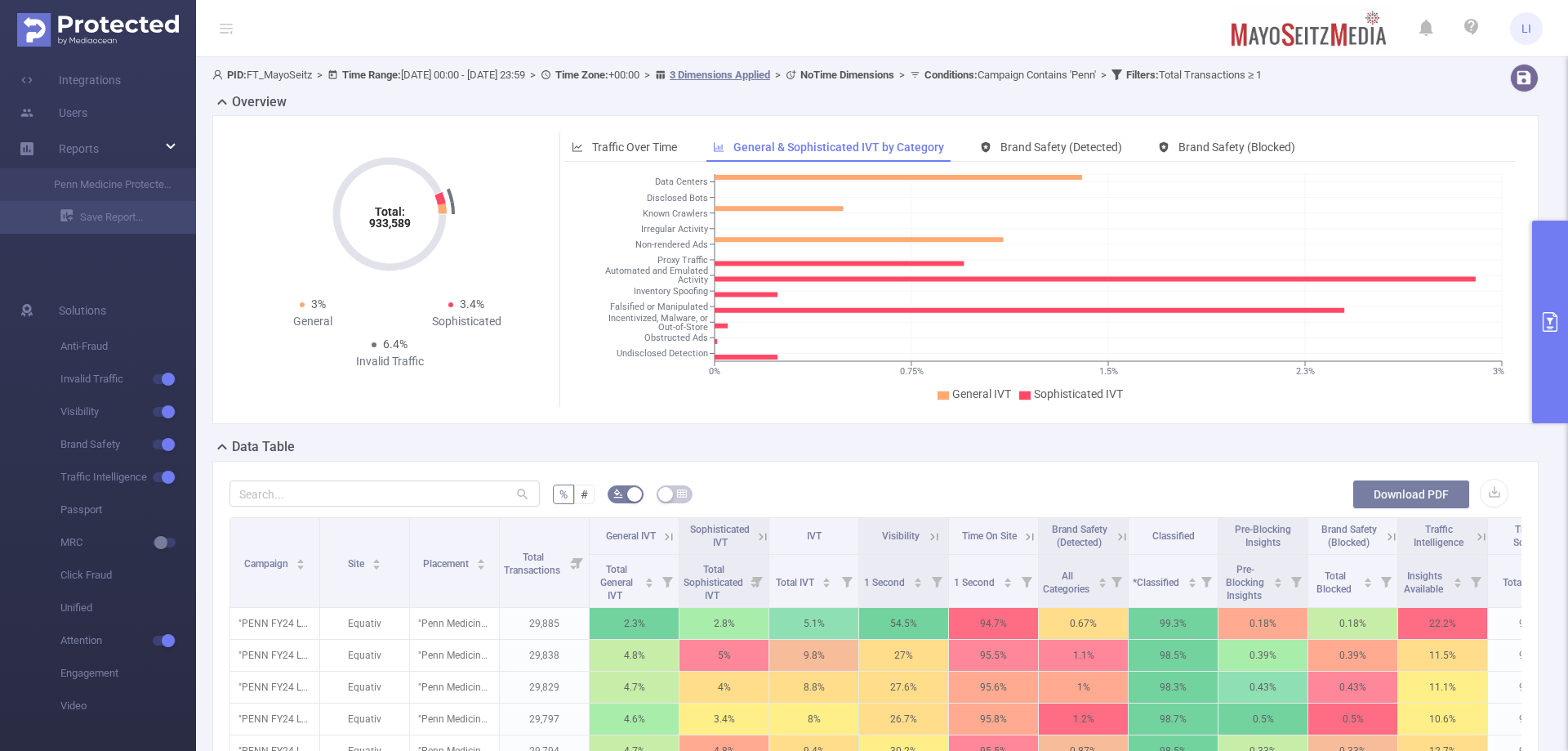 click on "Download PDF" at bounding box center [1411, 494] 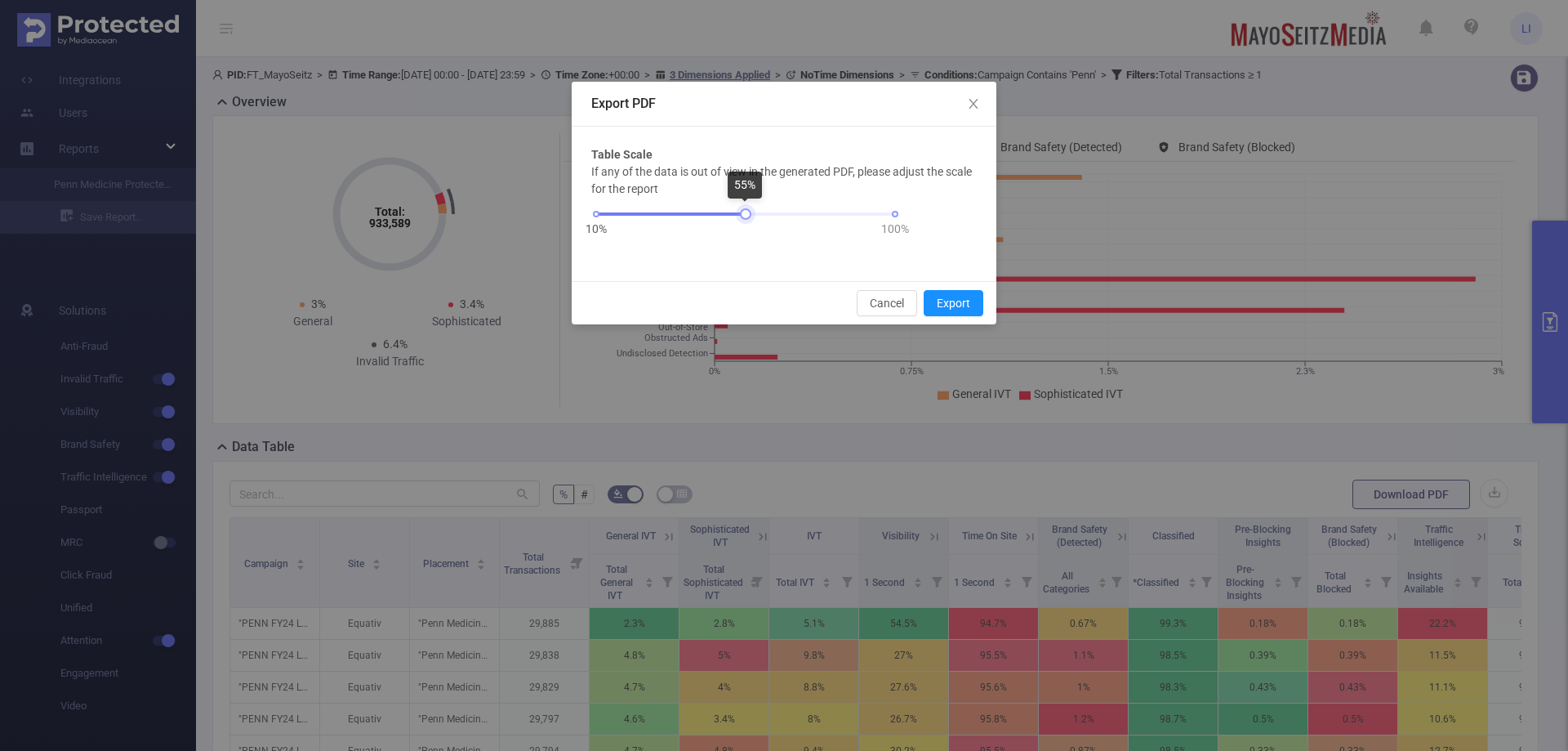 click at bounding box center (746, 214) 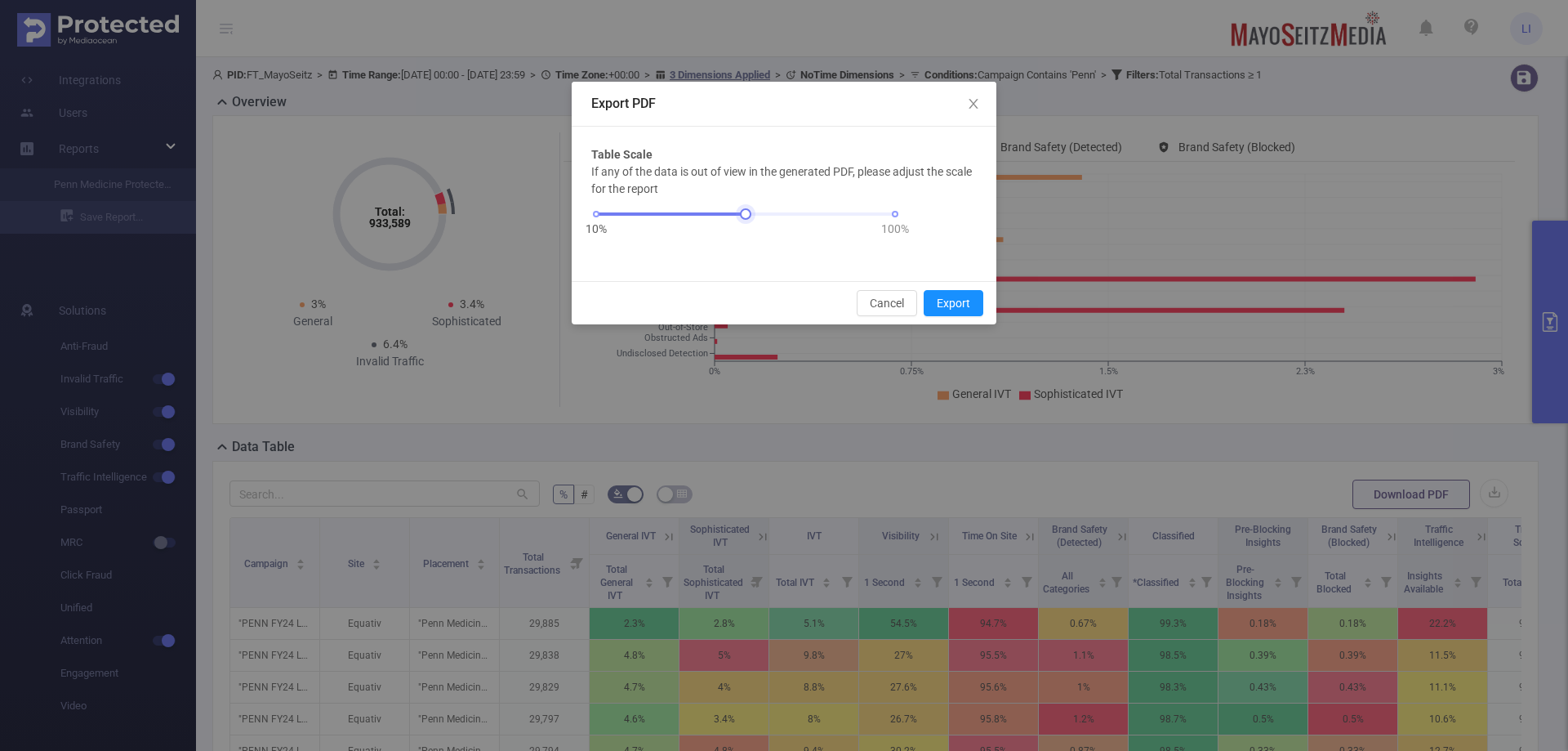 click at bounding box center [746, 214] 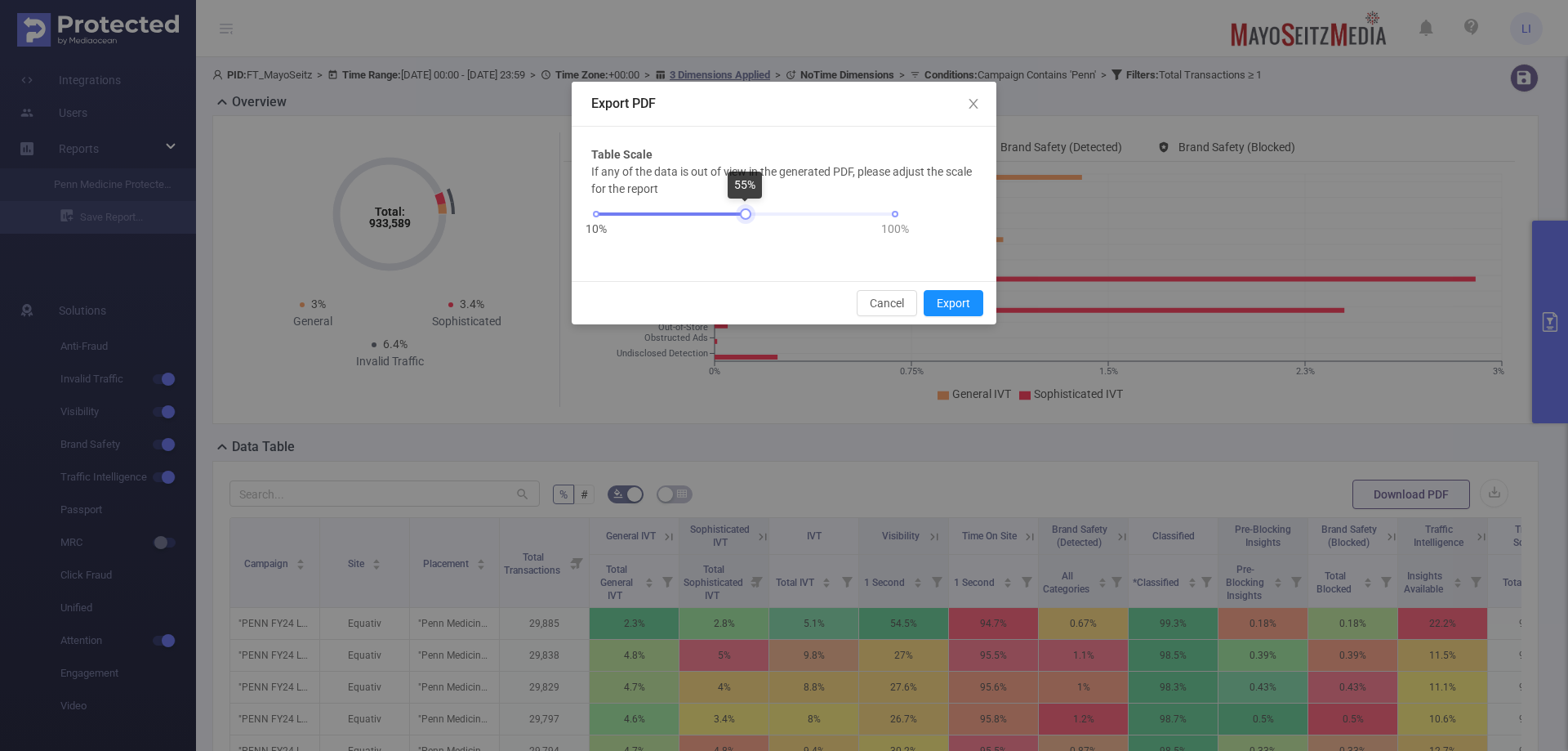 click on "10% 100%" at bounding box center (746, 214) 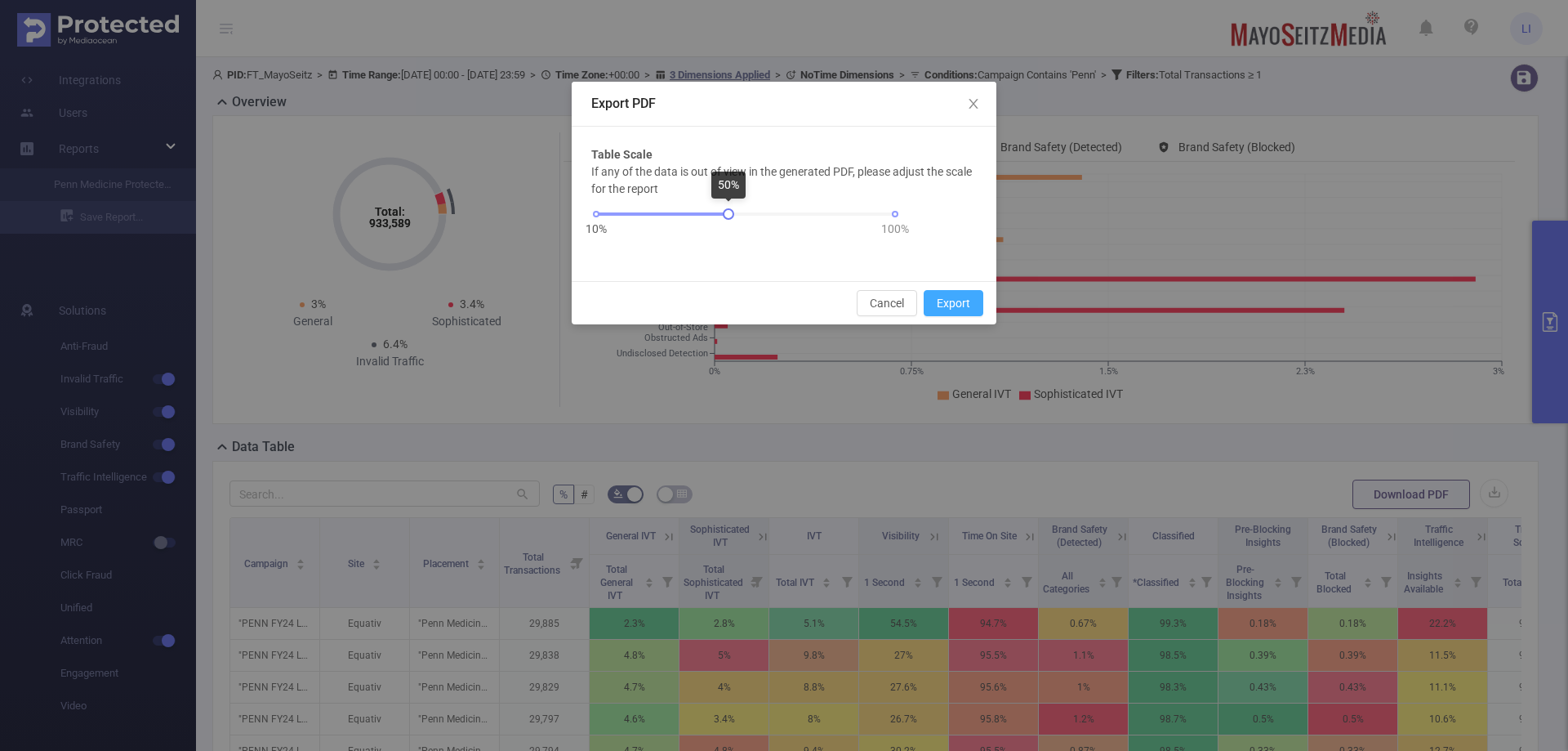 click on "Export" at bounding box center [953, 303] 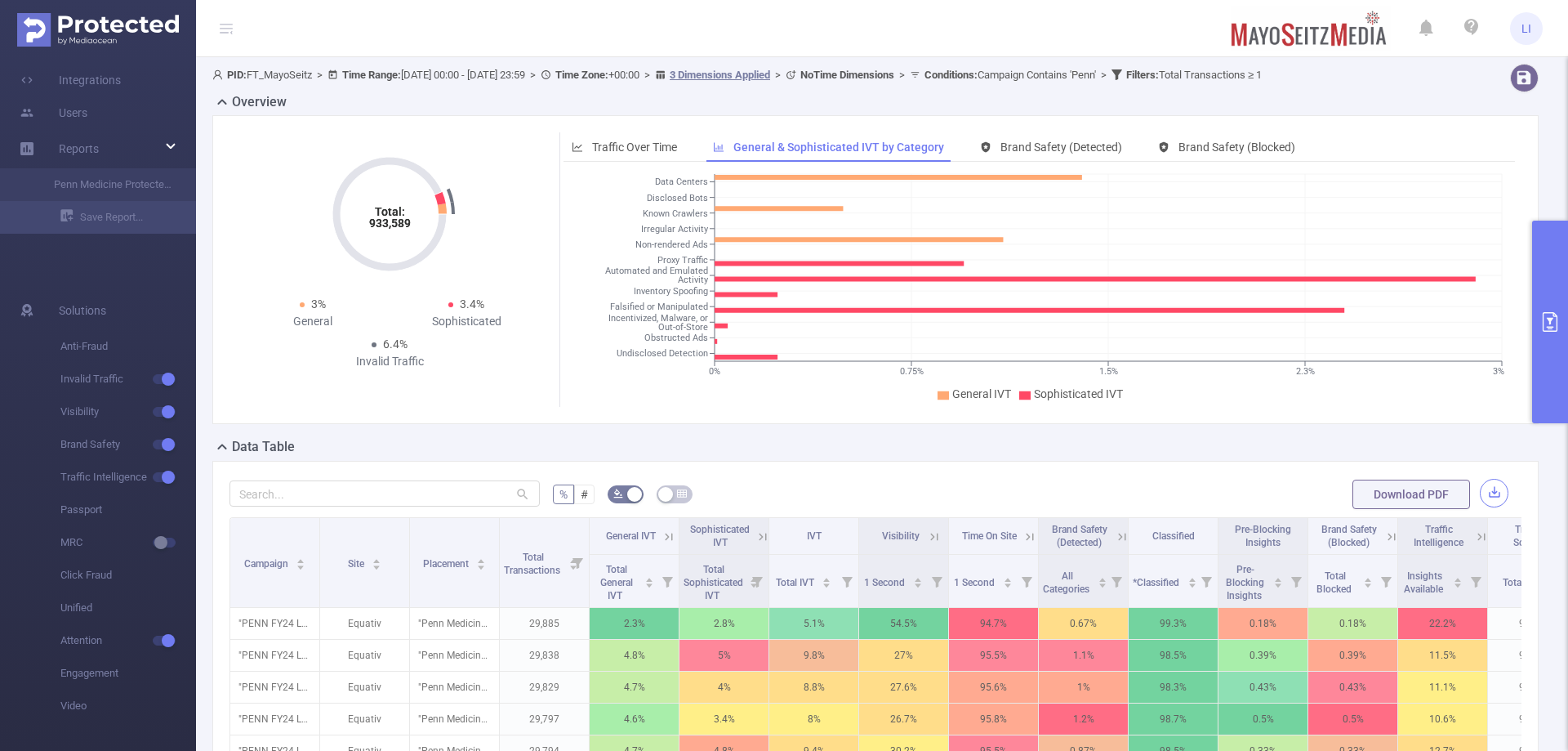 click at bounding box center (1494, 493) 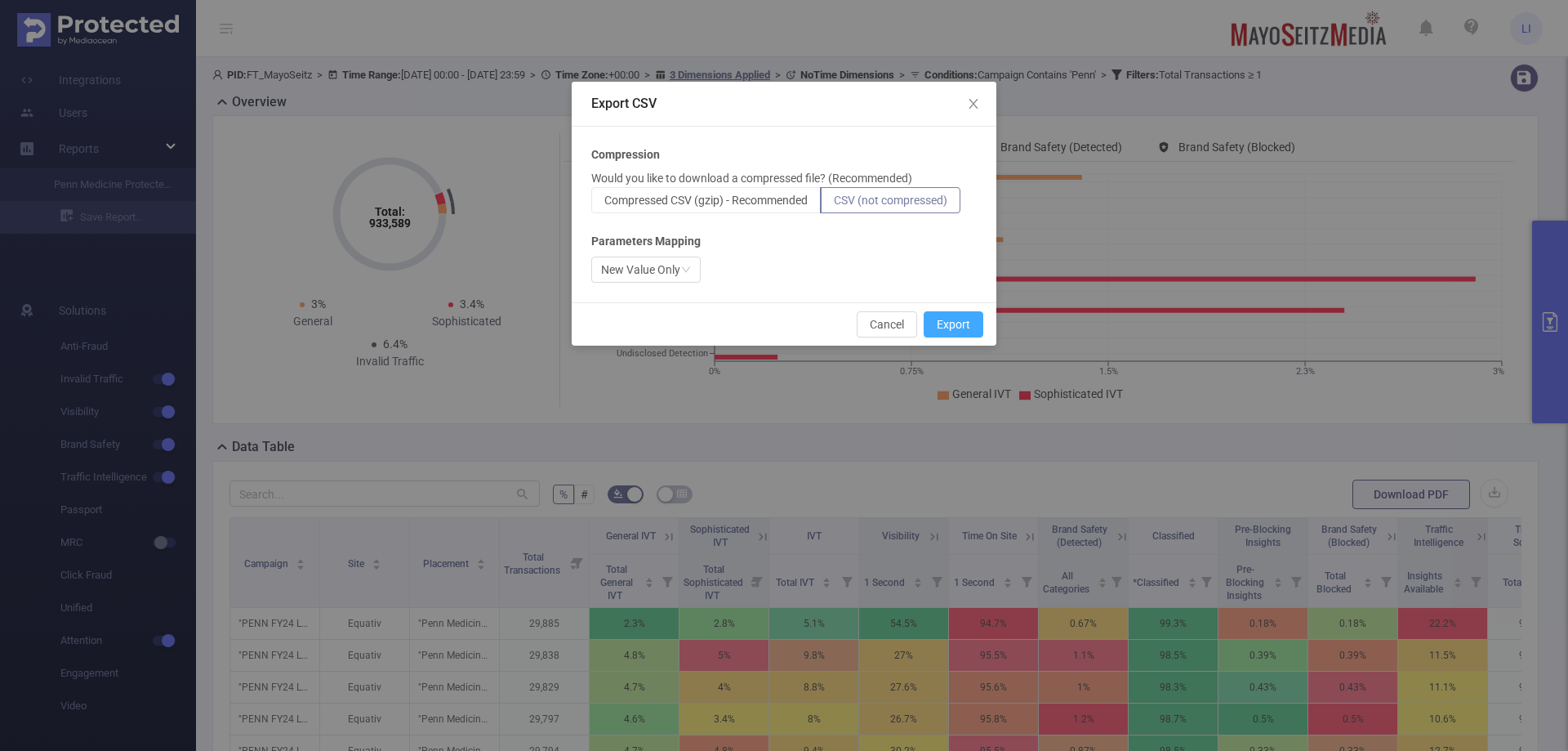 click on "Export" at bounding box center [953, 324] 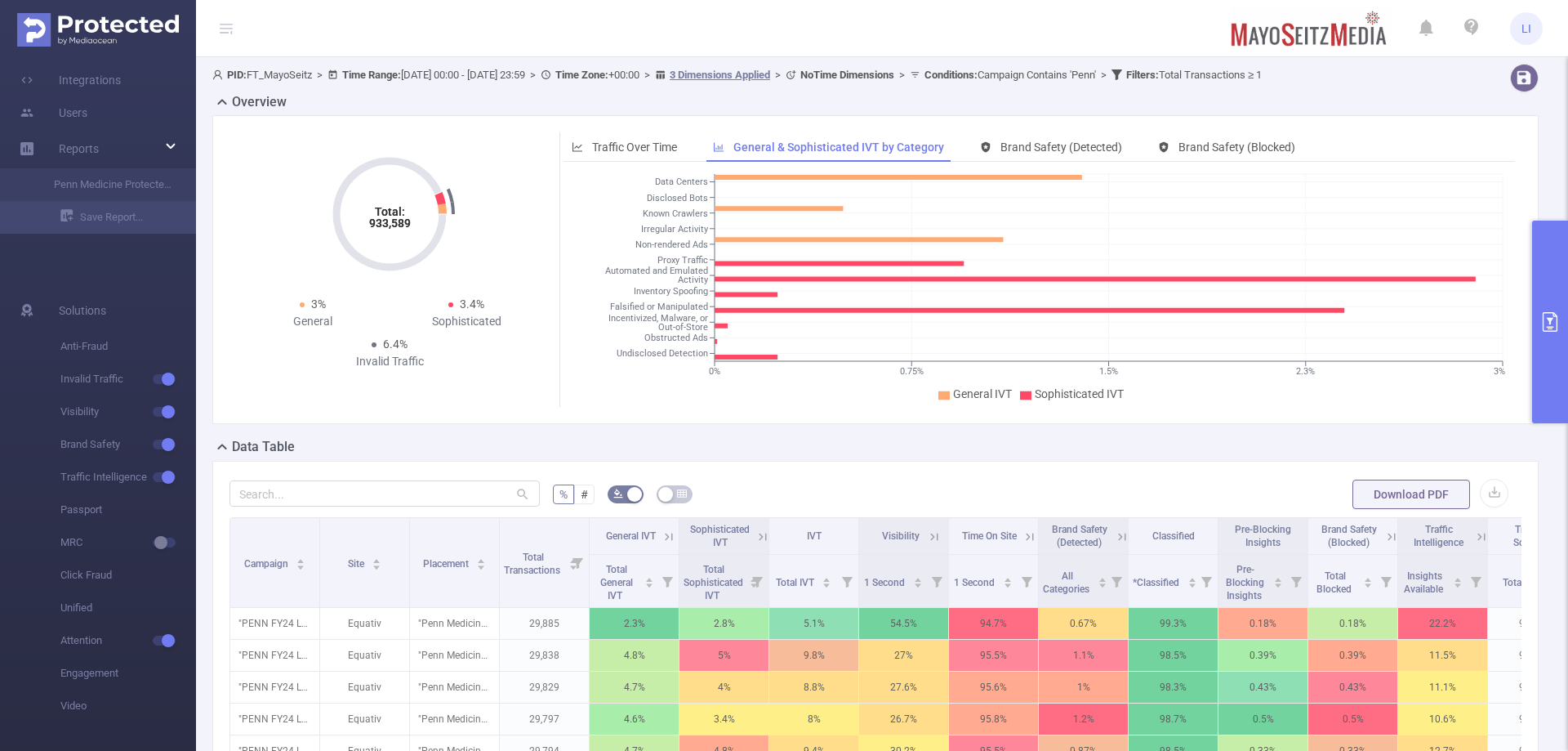 scroll, scrollTop: 235, scrollLeft: 0, axis: vertical 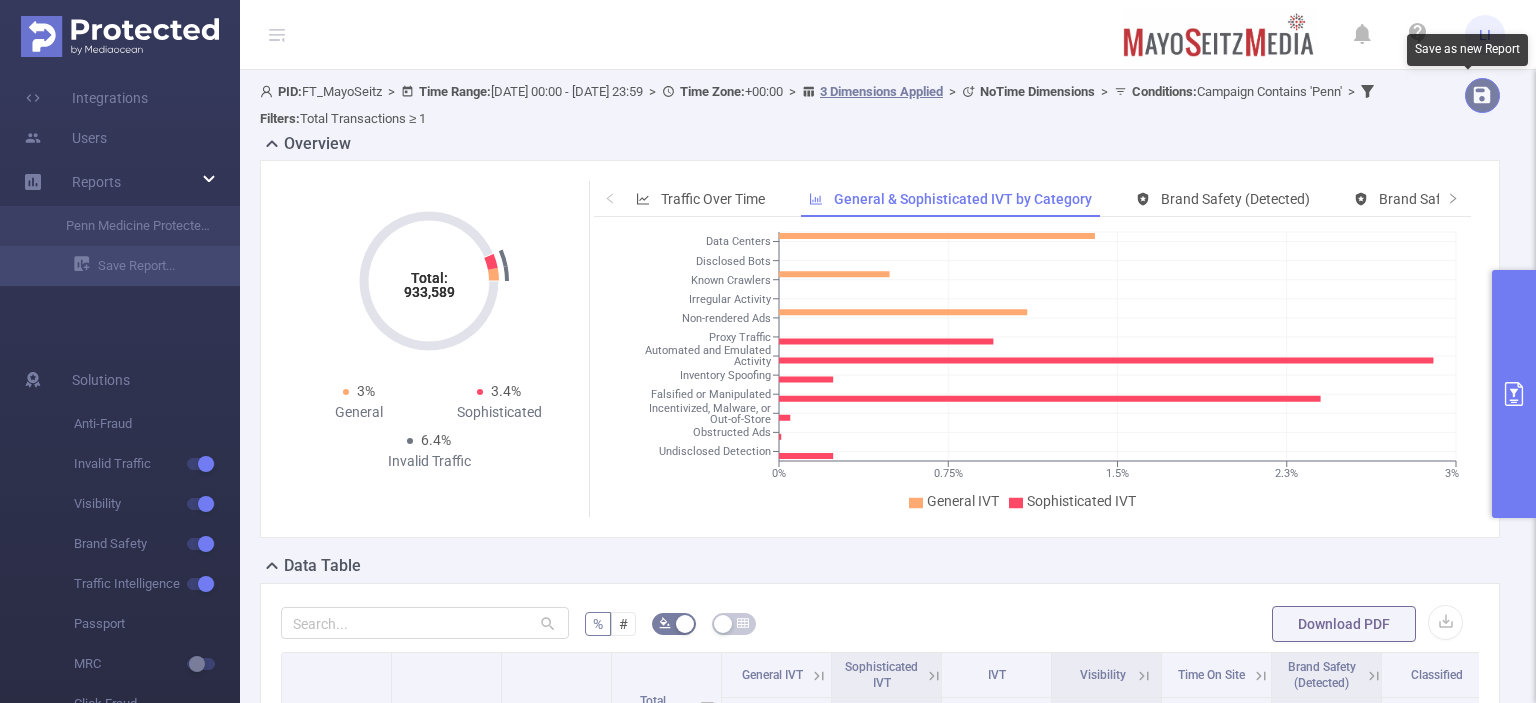 click at bounding box center (1482, 95) 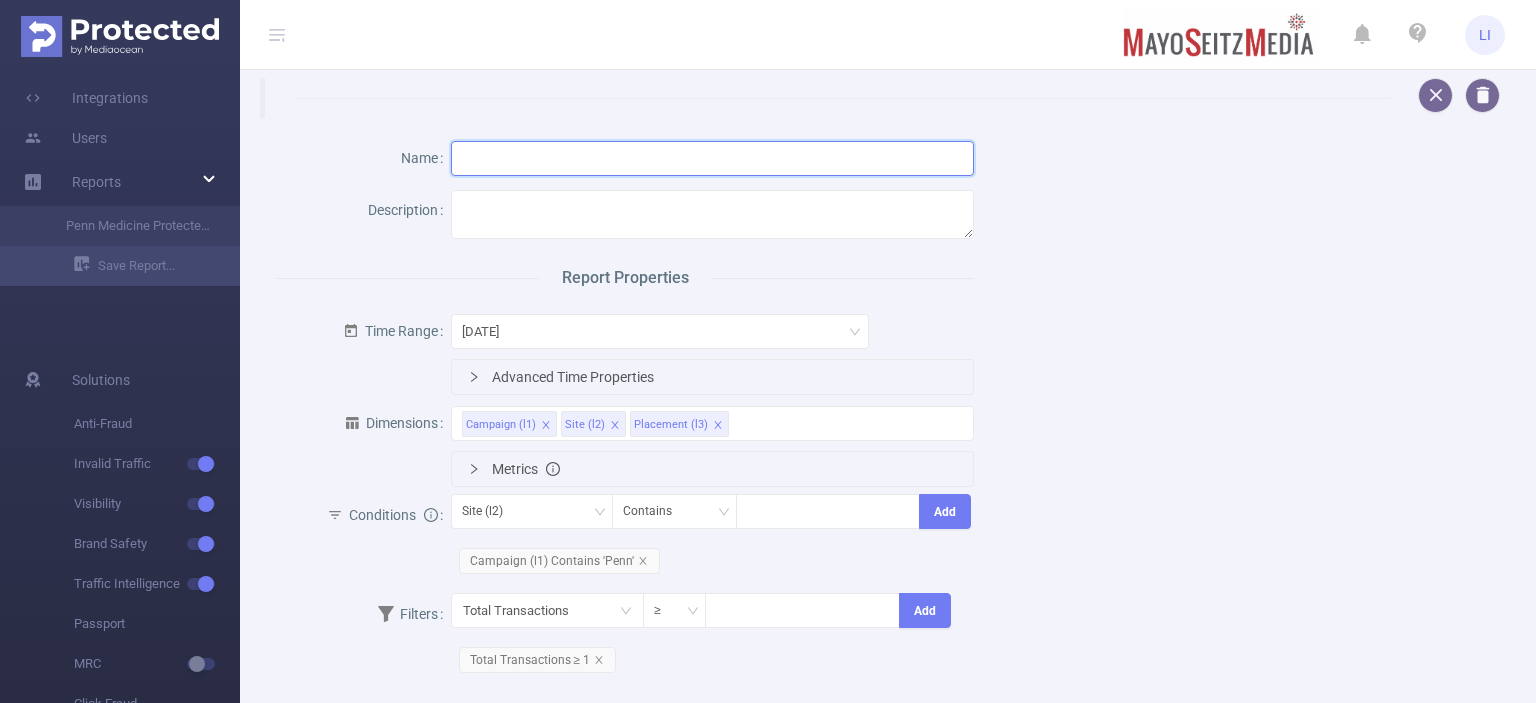 click at bounding box center [713, 158] 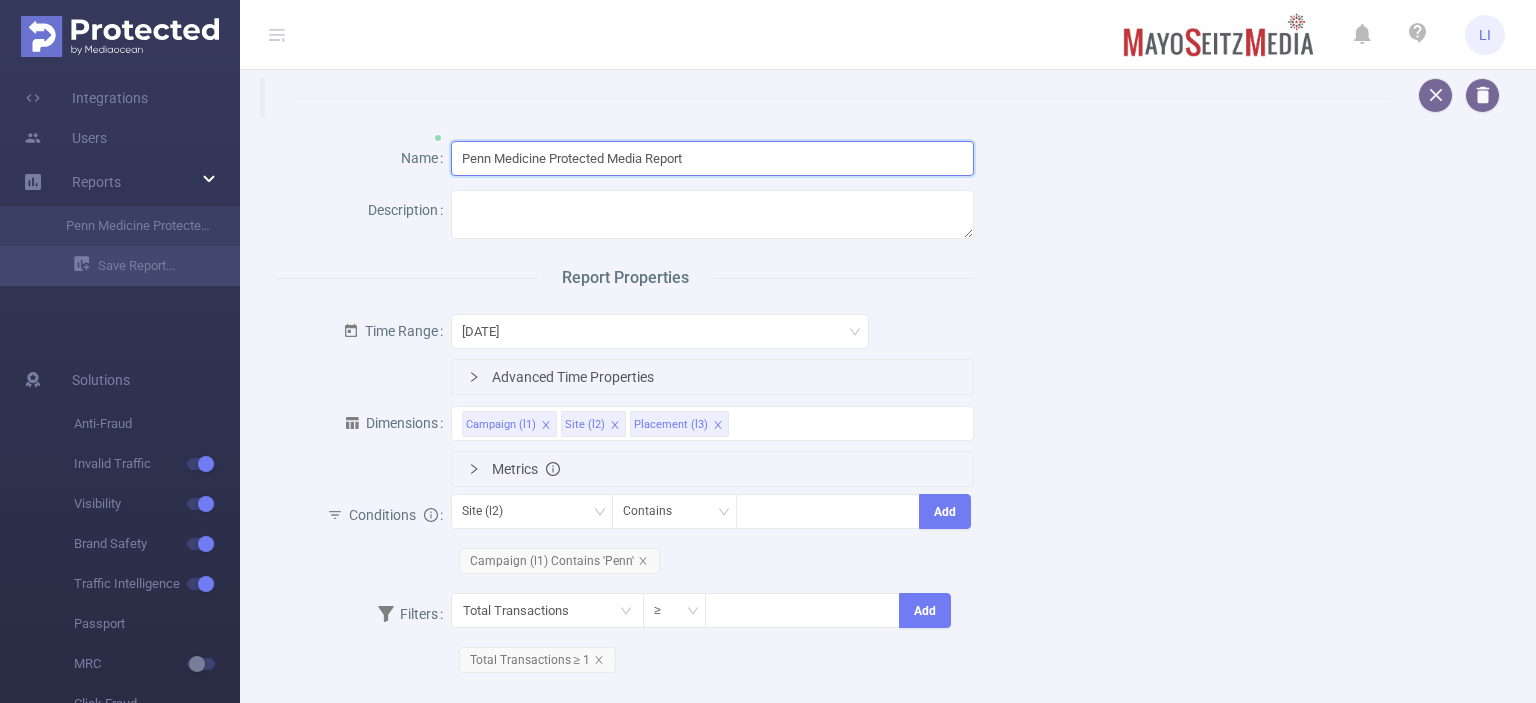 type on "Penn Medicine Protected Media Report" 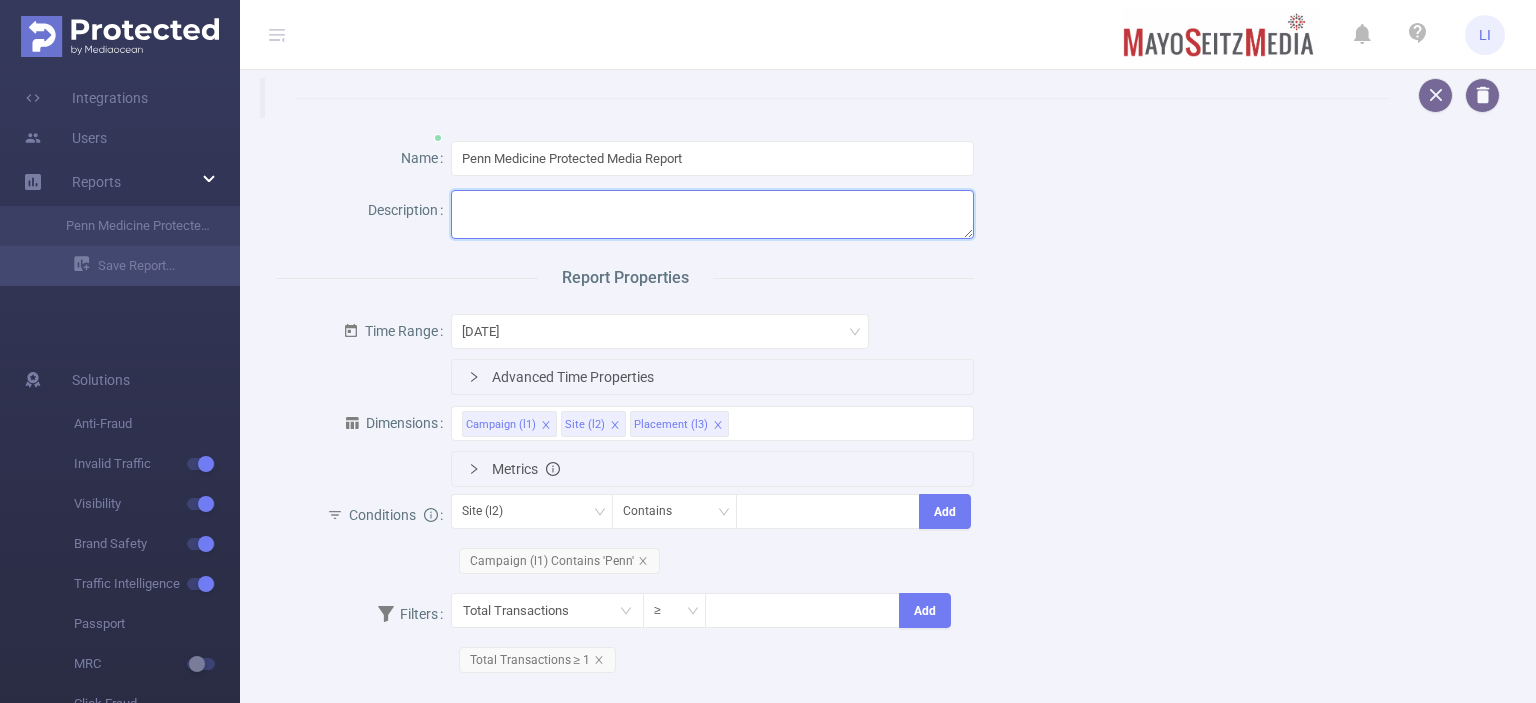 paste on "Penn Medicine Protected Media Report" 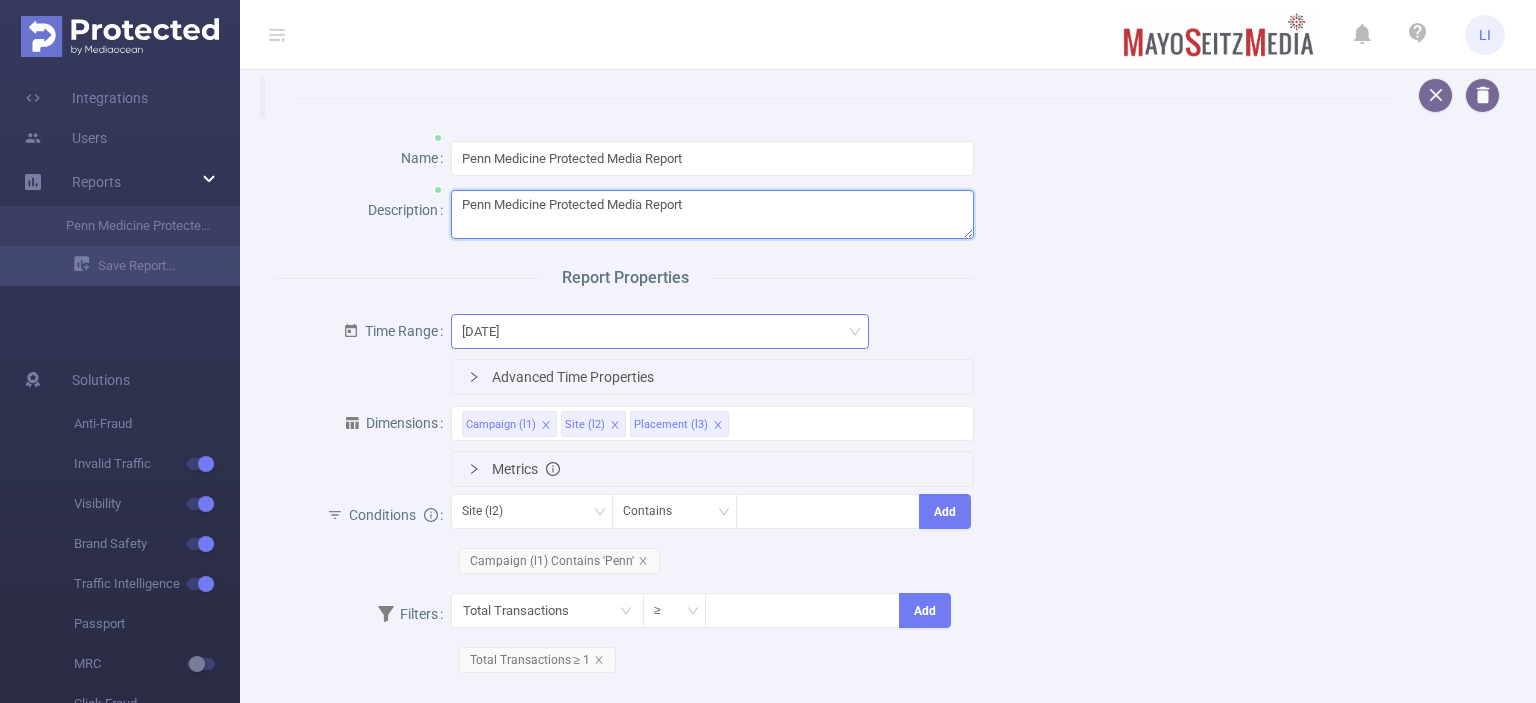 type on "Penn Medicine Protected Media Report" 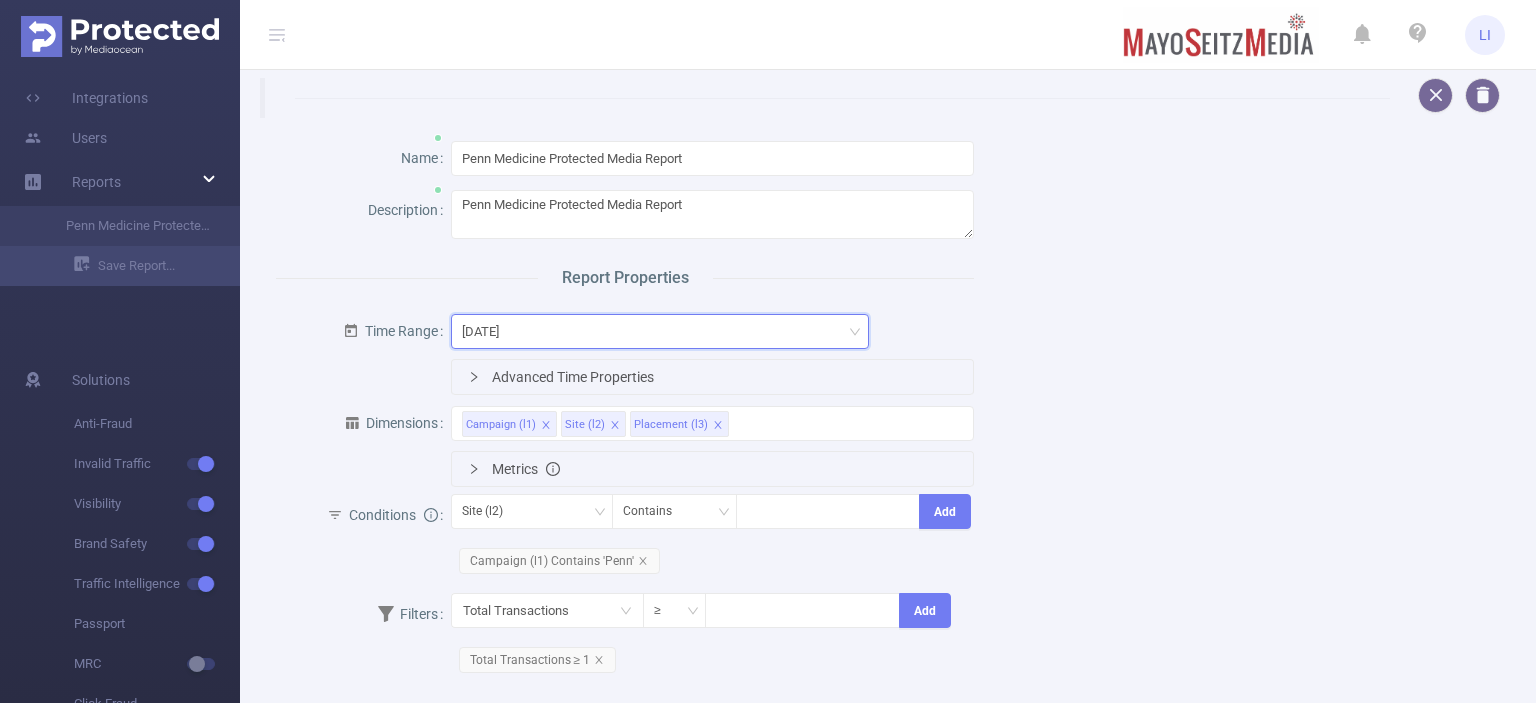 click on "[DATE]" at bounding box center (487, 331) 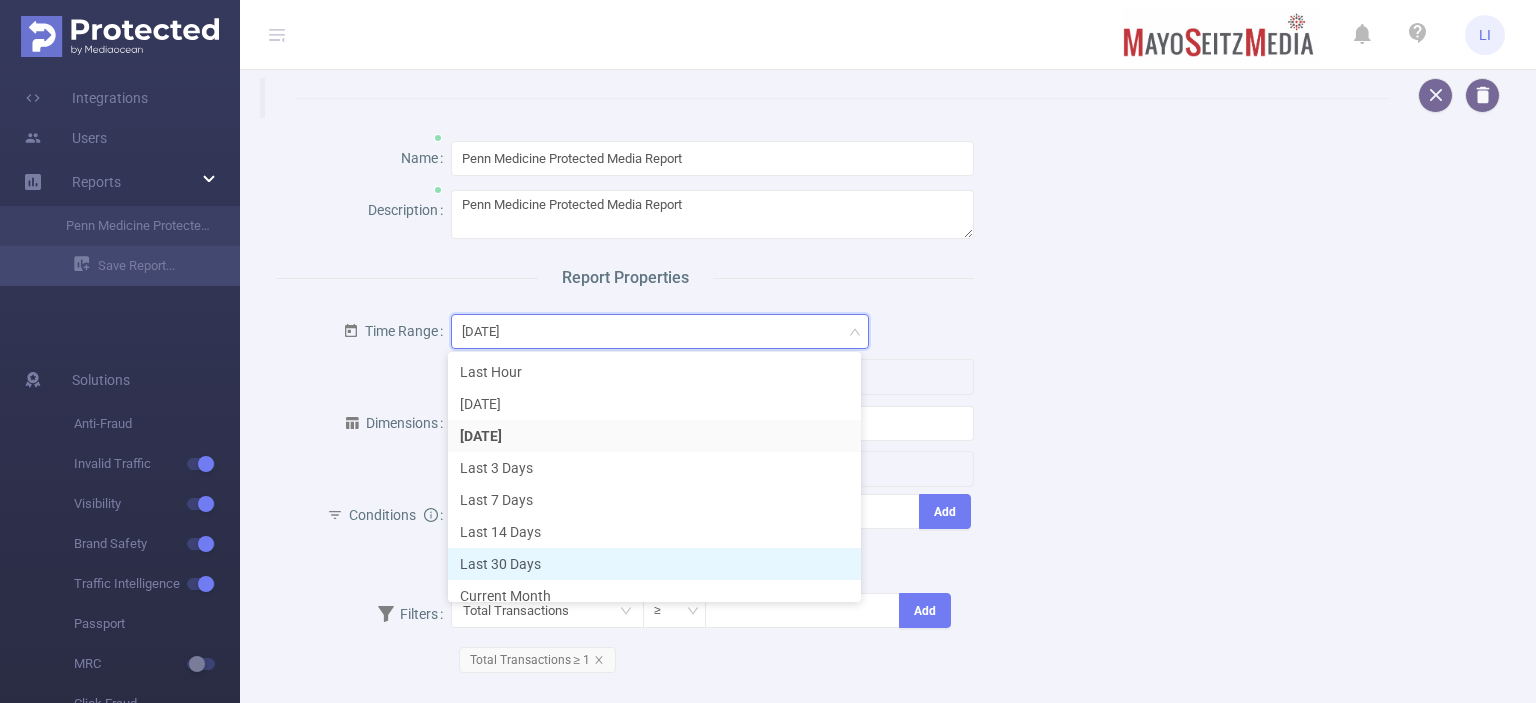 click on "Last 30 Days" at bounding box center (654, 564) 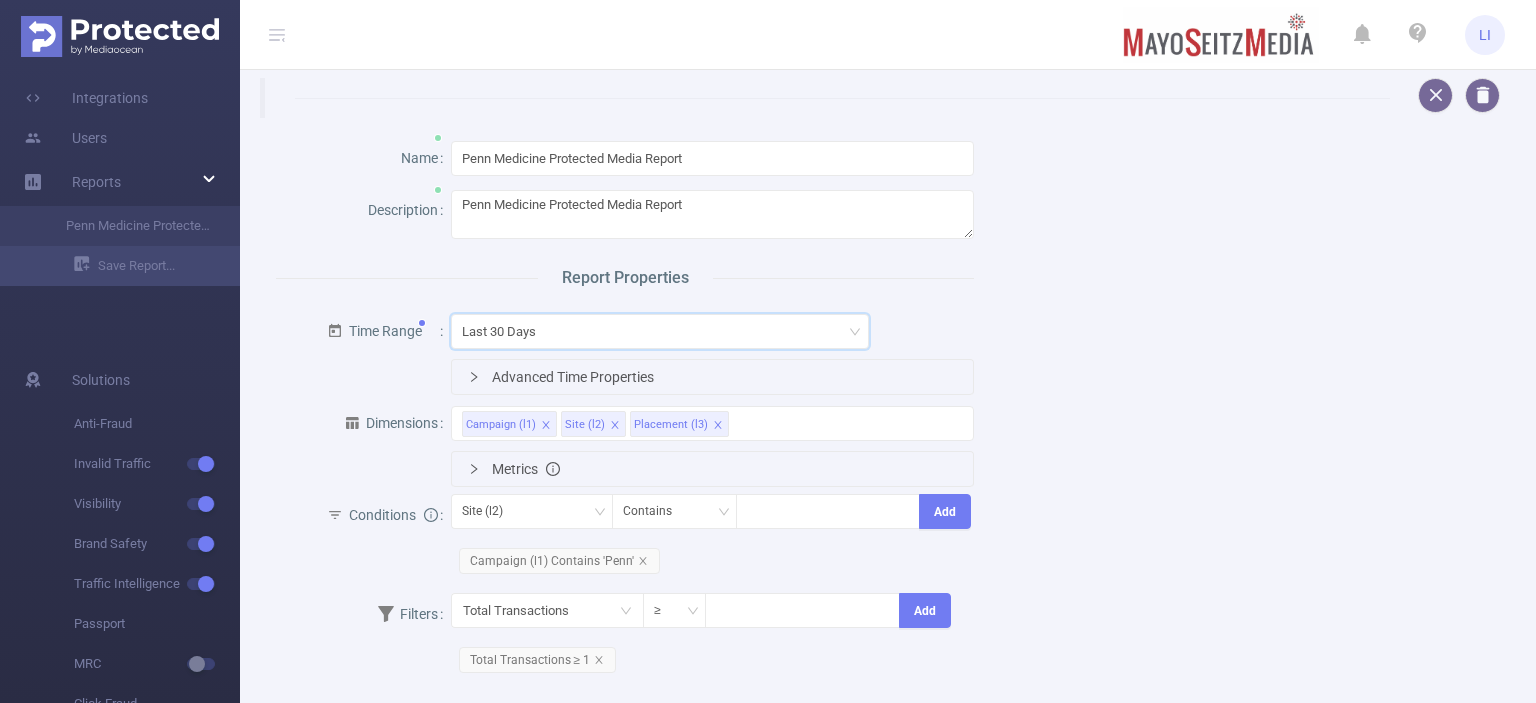 click on "Name Penn Medicine Protected Media Report Description Penn Medicine Protected Media Report  Report Properties     Time Range Last 30 Days Advanced Time Properties    Dimensions Campaign (l1) Site (l2) Placement (l3)   Metrics    Conditions  Site (l2) Contains   Add Campaign (l1) Contains 'Penn'    Filters Total Transactions ≥ Add Total Transactions ≥ 1  Alert Configurations  Activate notification Save Report" at bounding box center [880, 491] 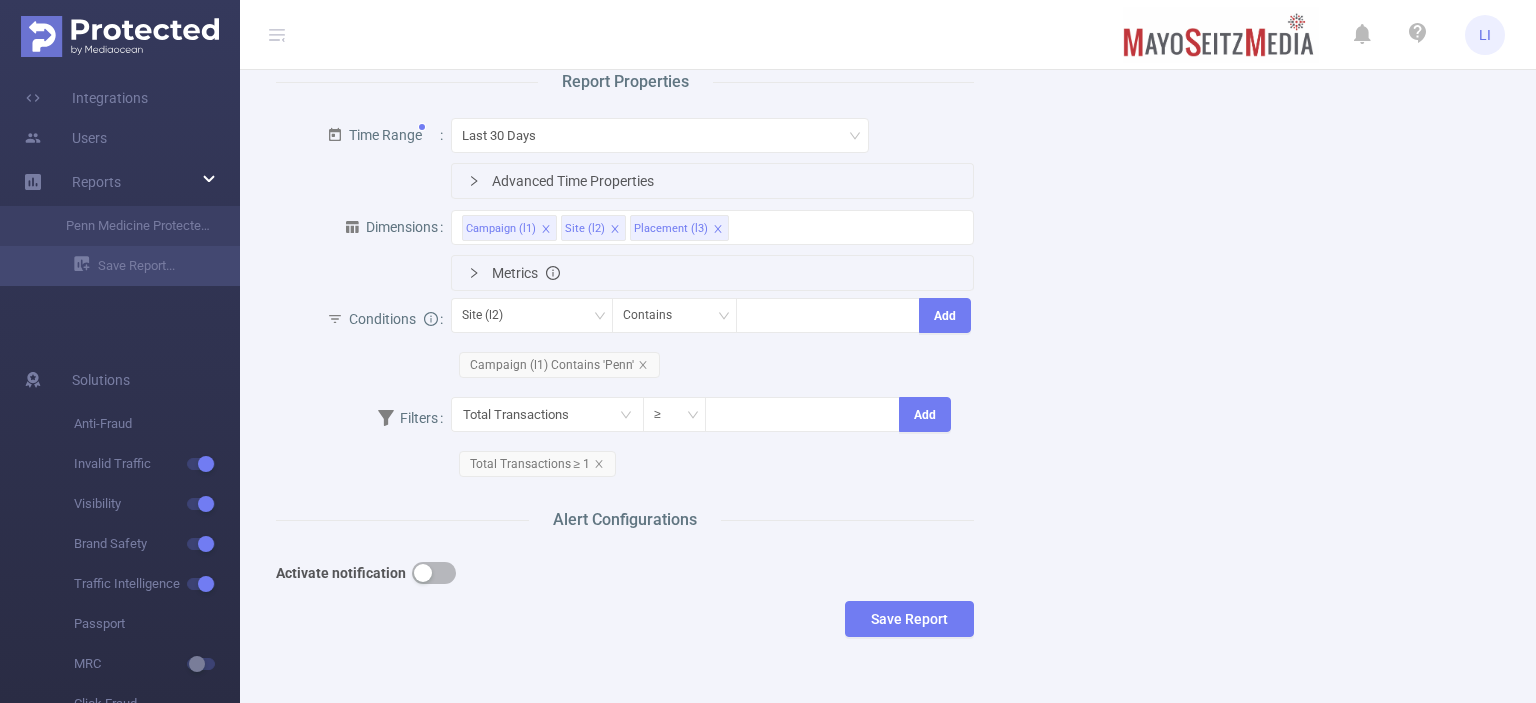 scroll, scrollTop: 207, scrollLeft: 0, axis: vertical 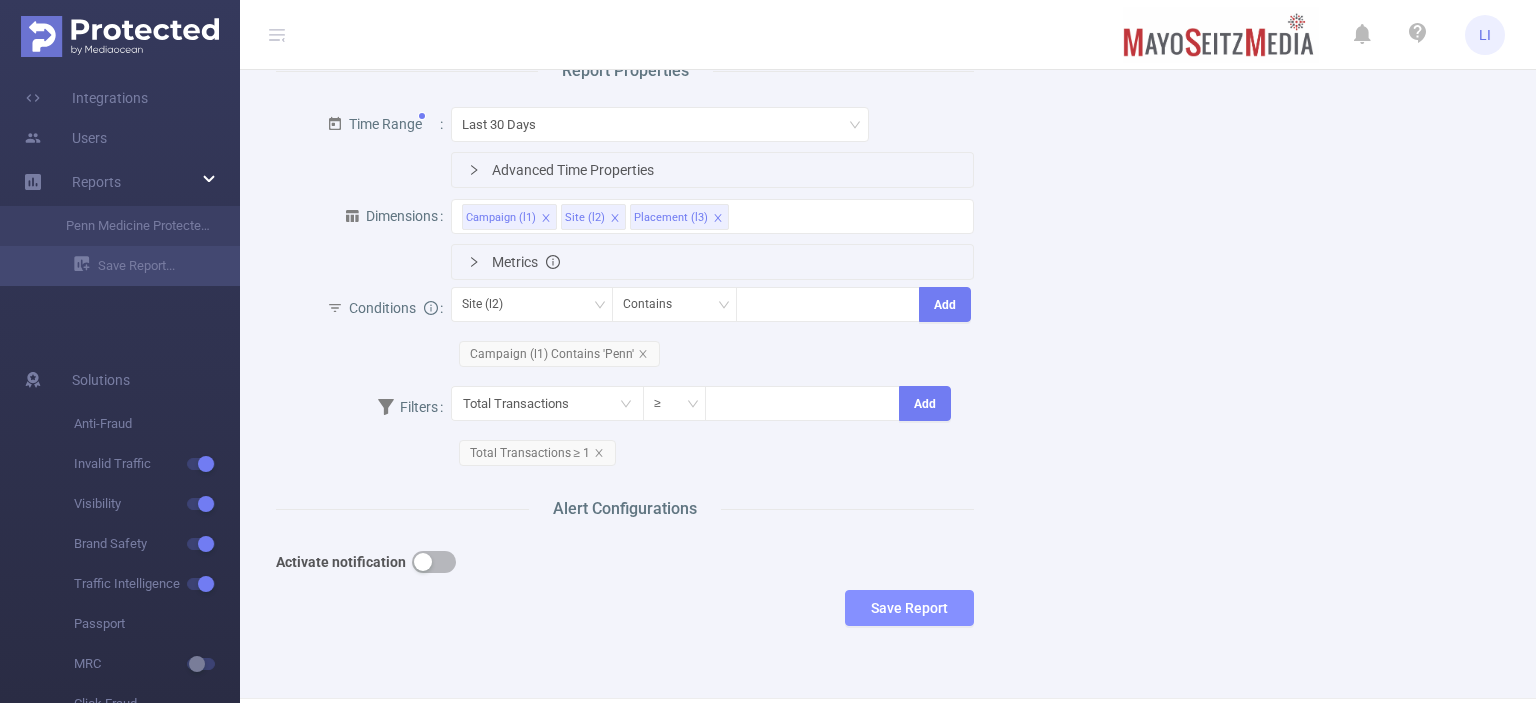 click on "Save Report" at bounding box center [909, 608] 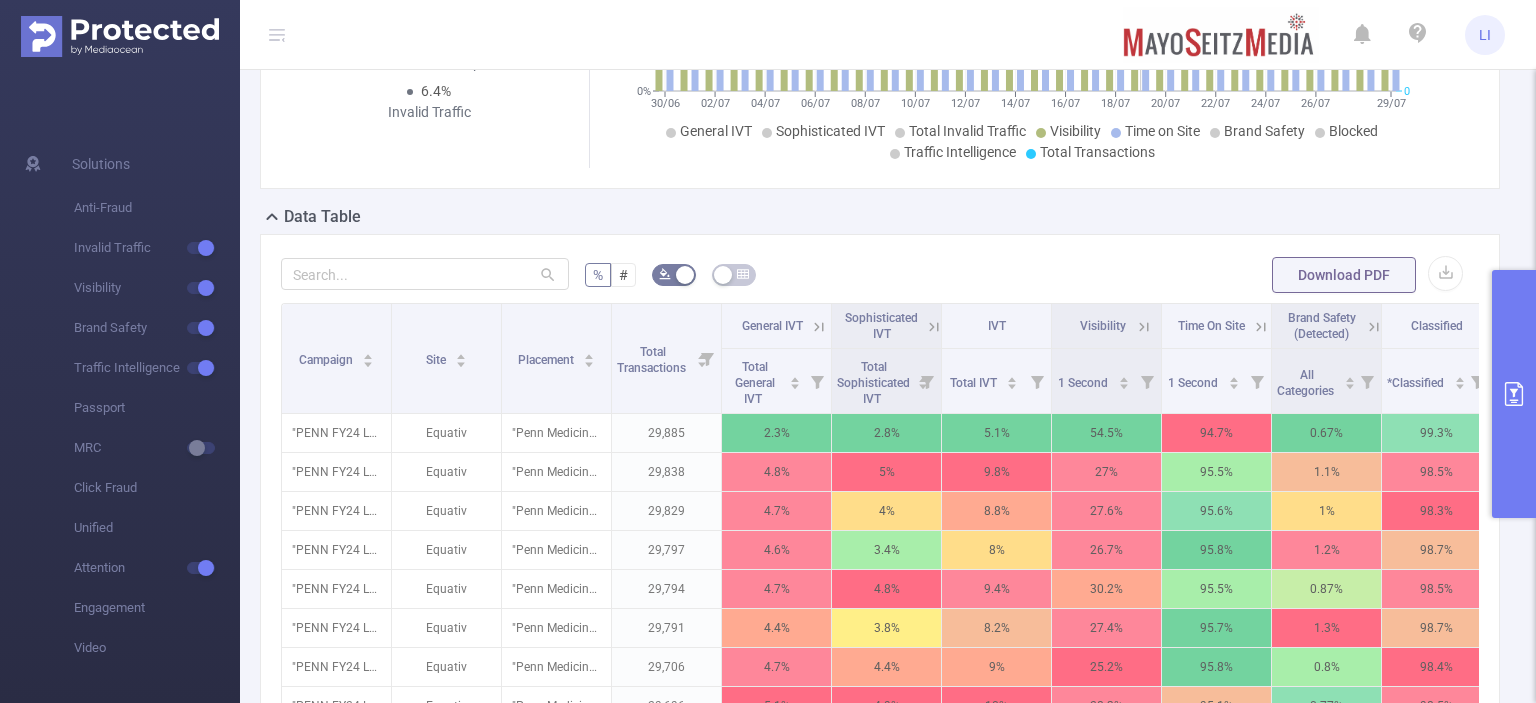 scroll, scrollTop: 396, scrollLeft: 0, axis: vertical 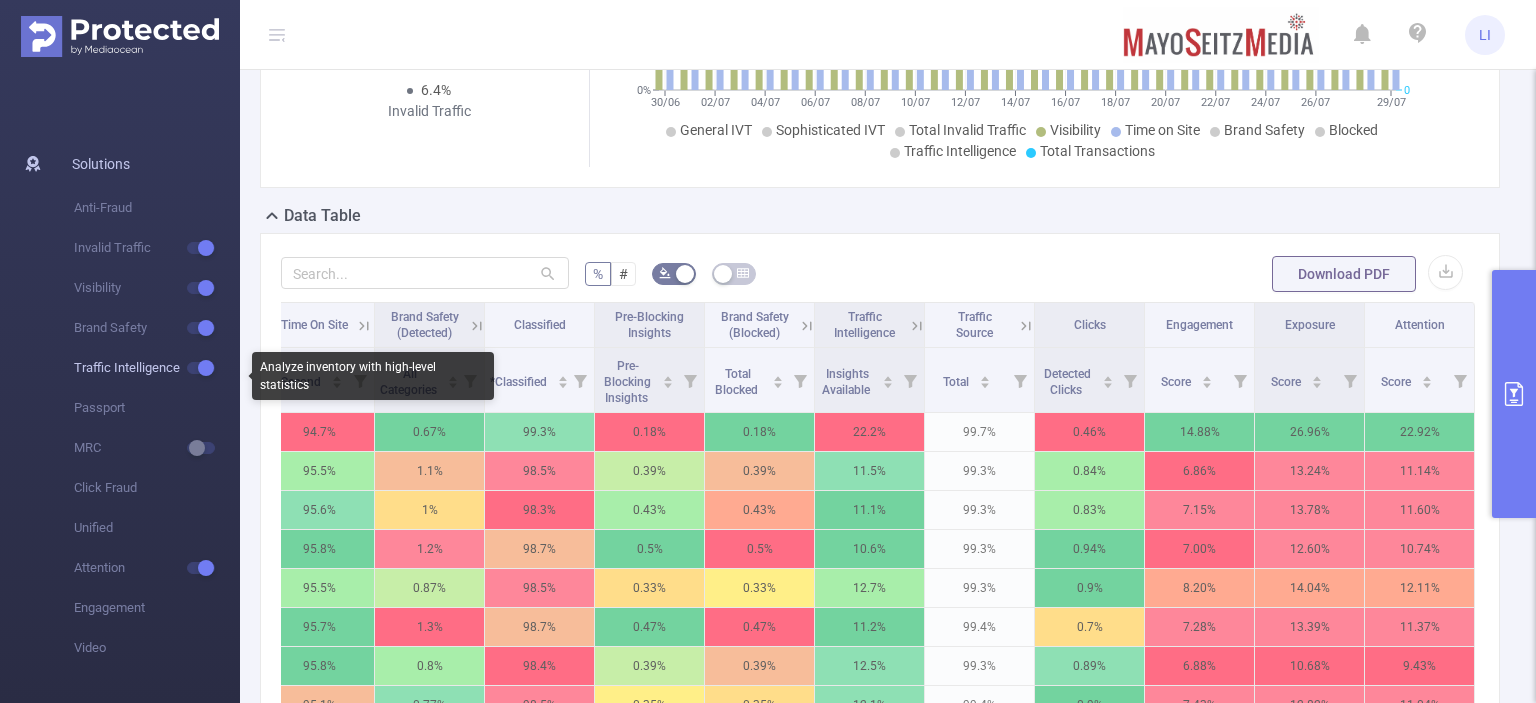 click at bounding box center [201, 368] 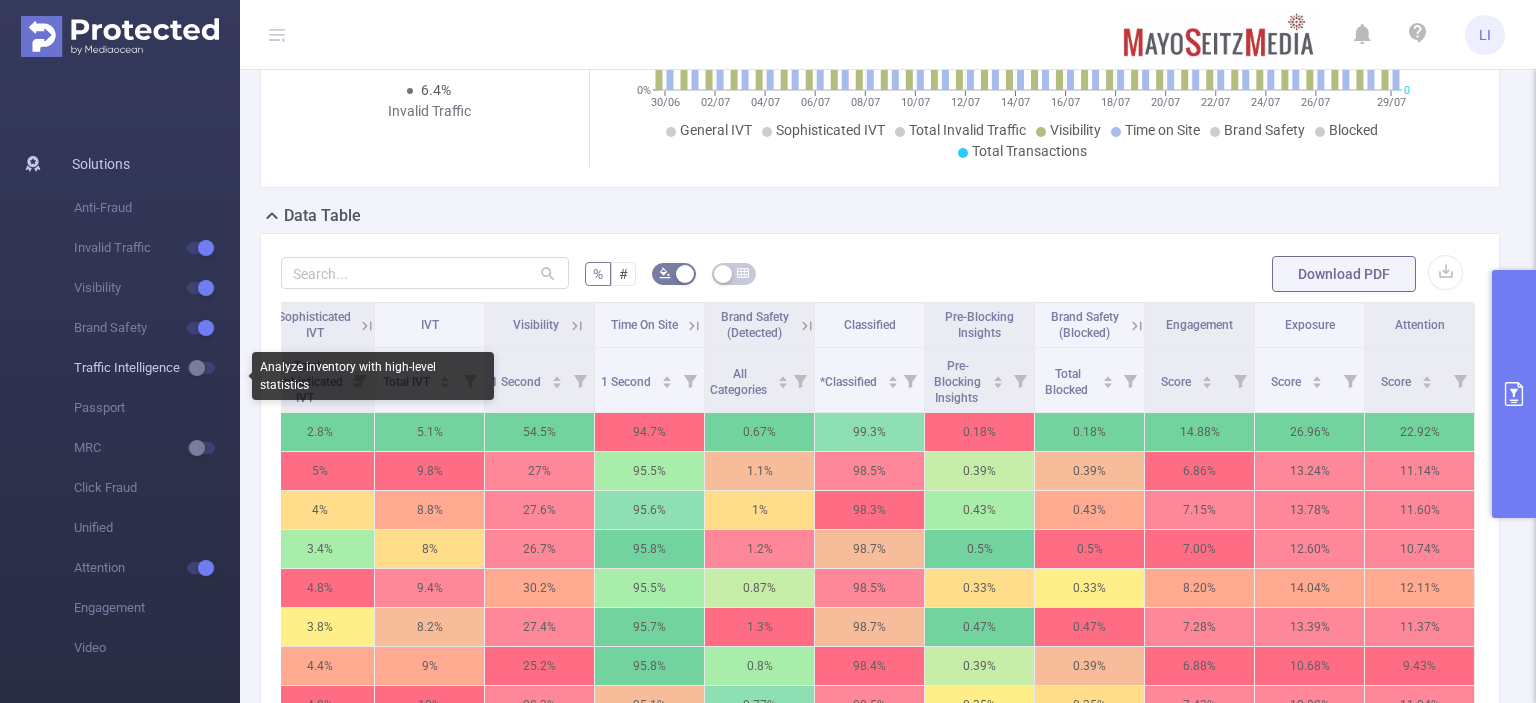 scroll, scrollTop: 0, scrollLeft: 581, axis: horizontal 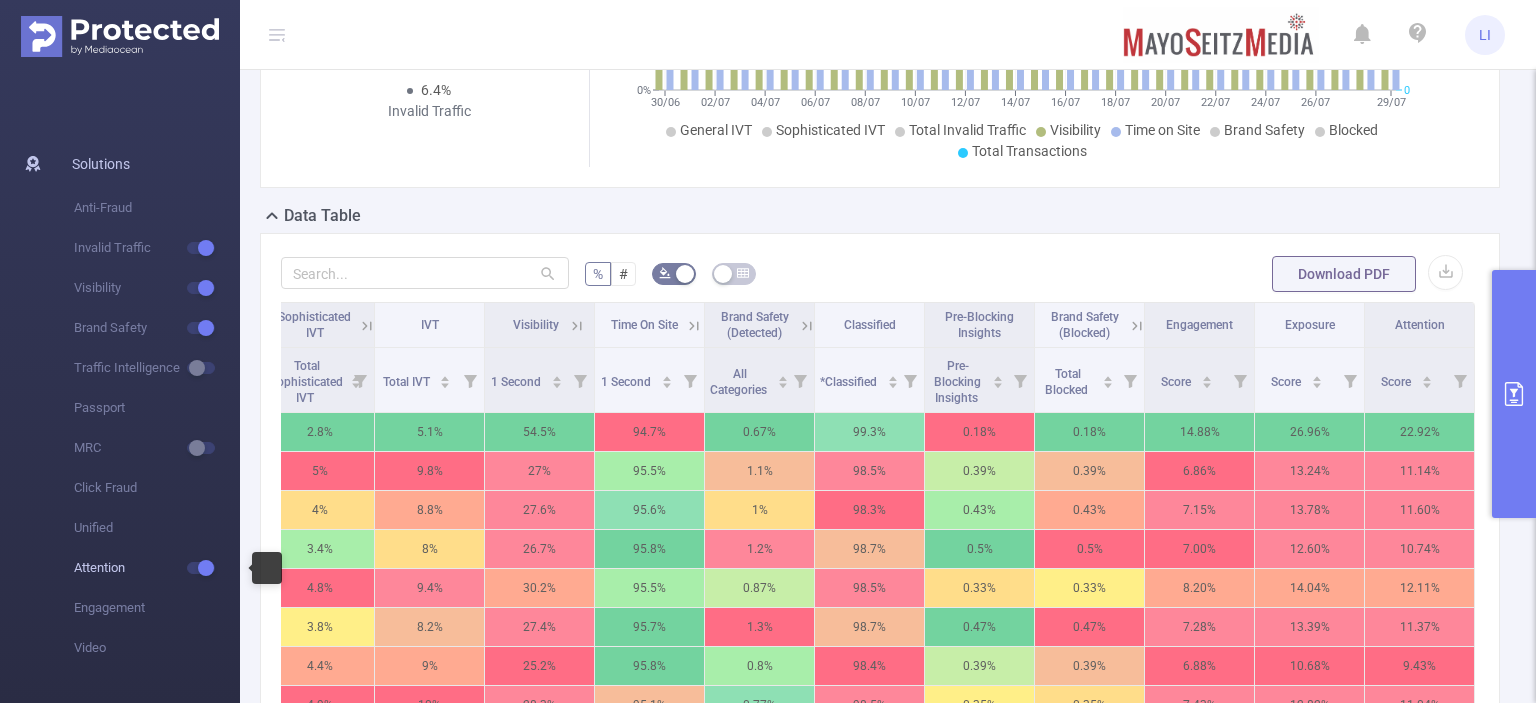 click at bounding box center (201, 568) 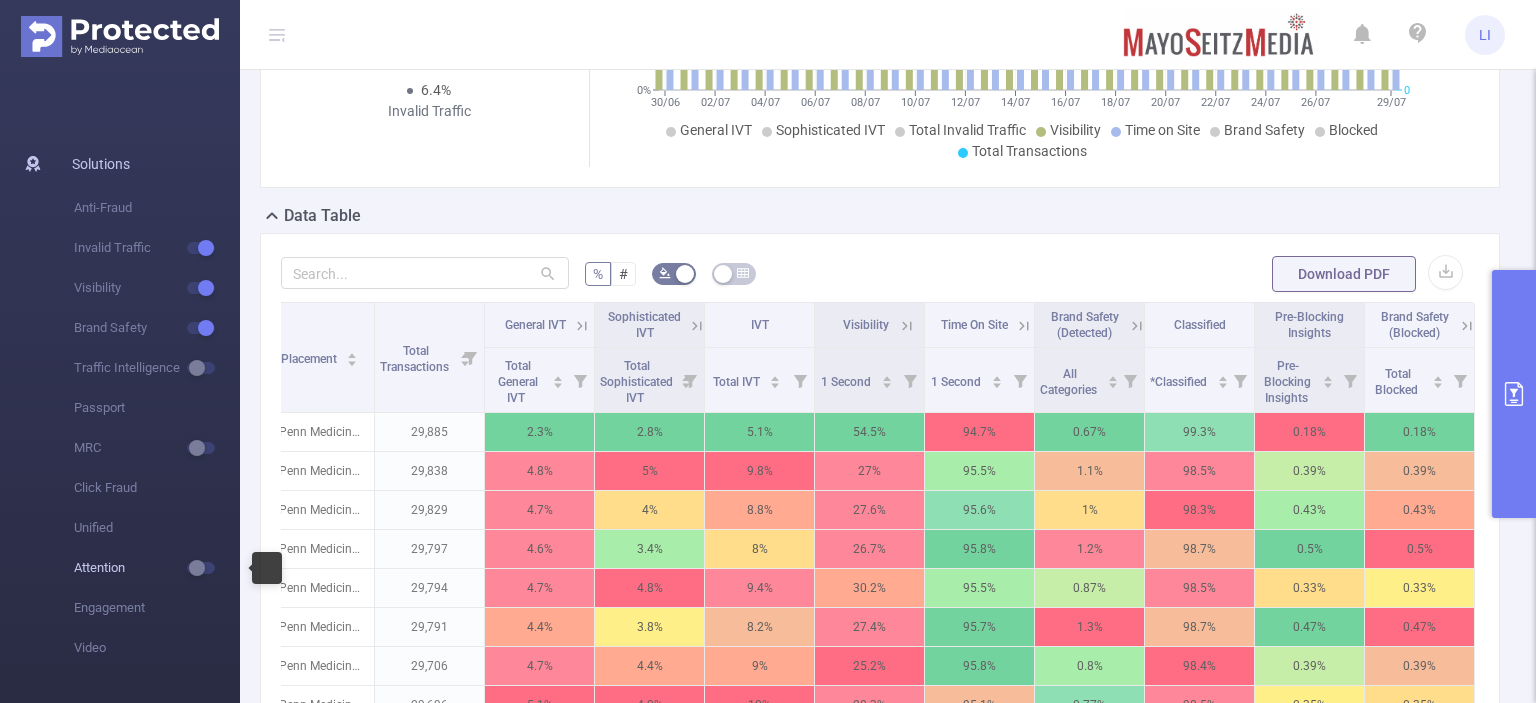 scroll, scrollTop: 0, scrollLeft: 252, axis: horizontal 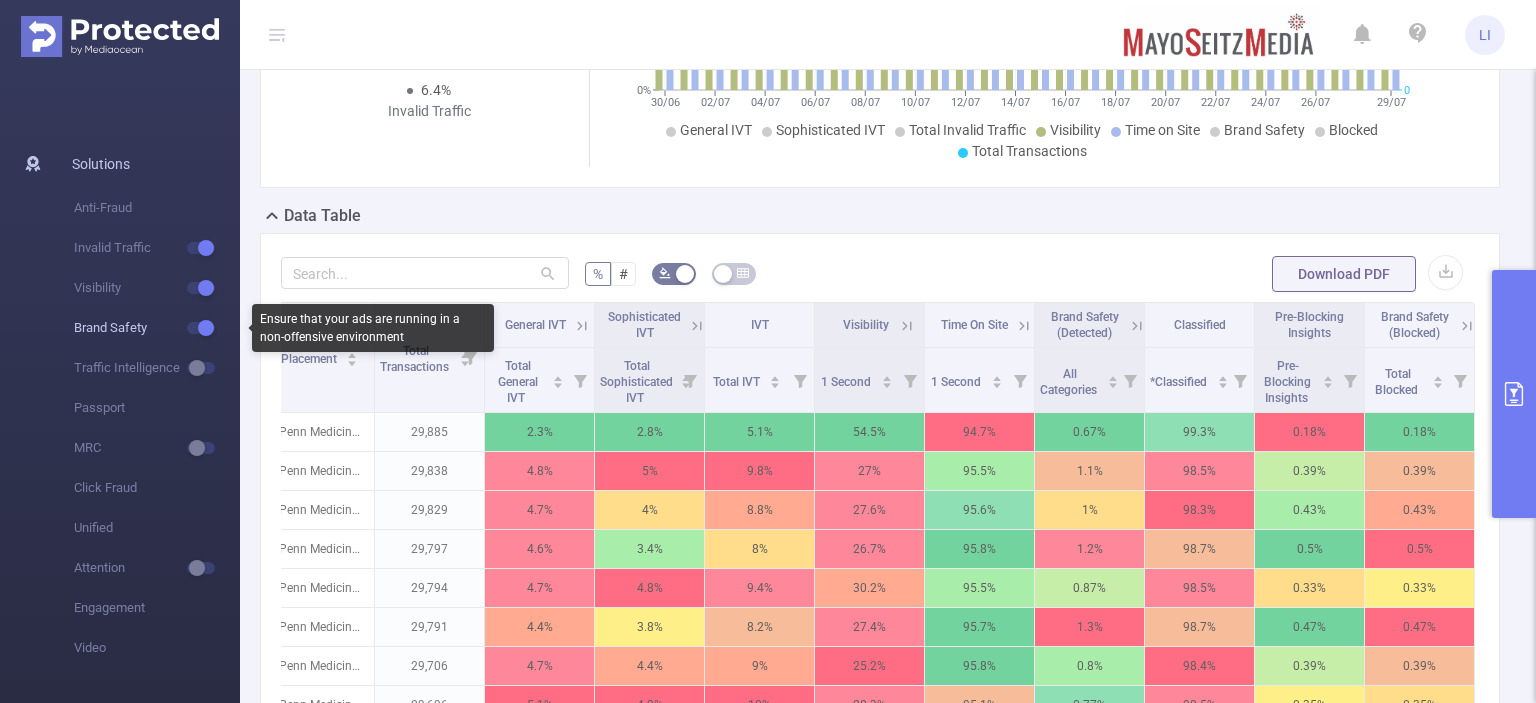 click at bounding box center (201, 328) 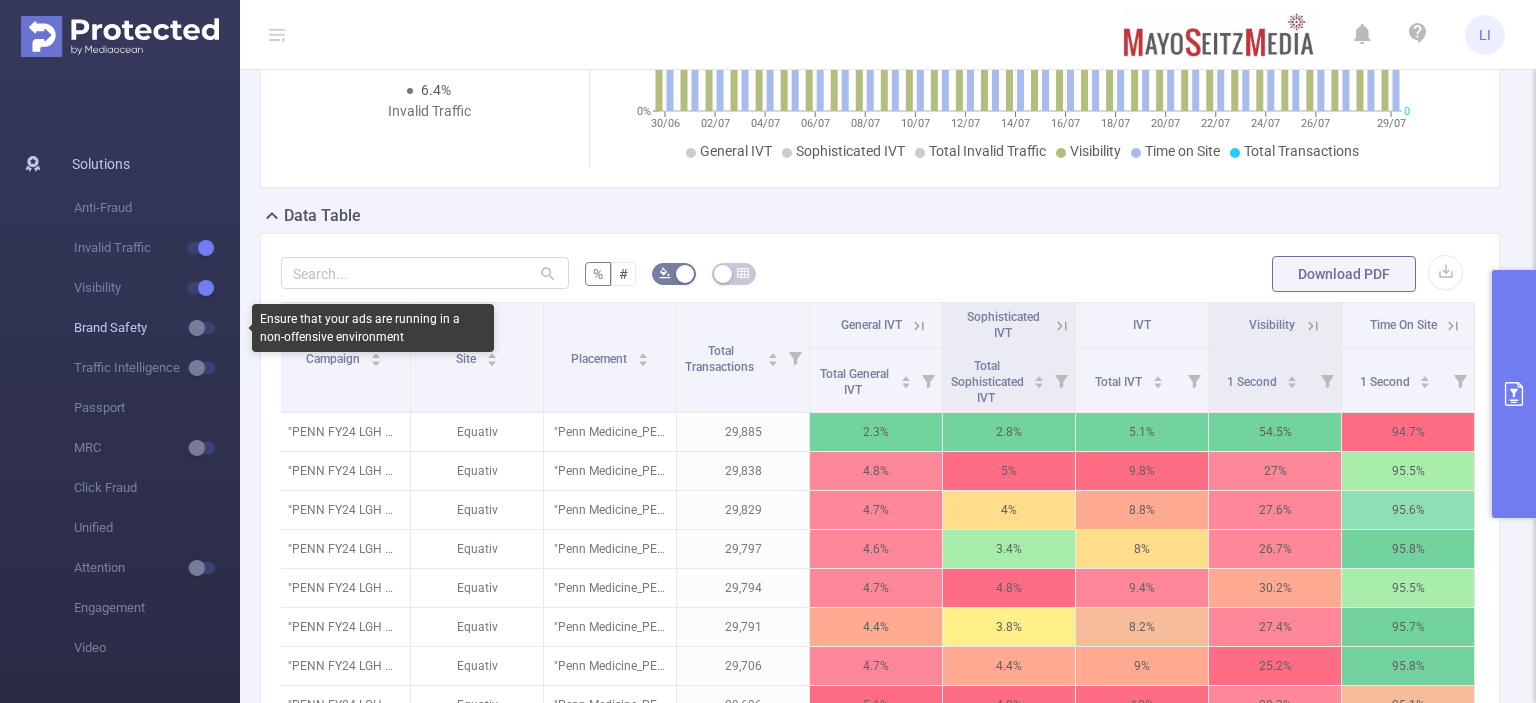 scroll, scrollTop: 0, scrollLeft: 4, axis: horizontal 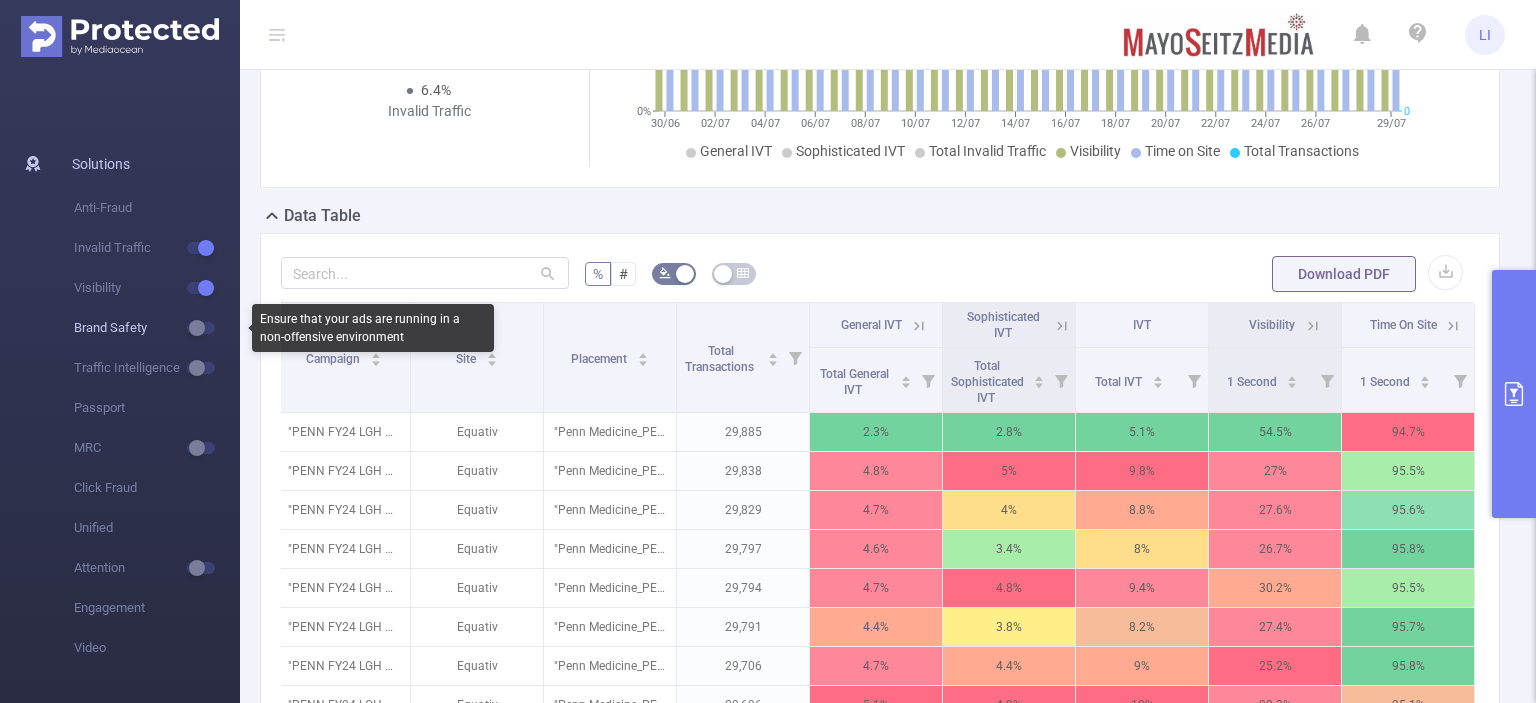 click at bounding box center [201, 328] 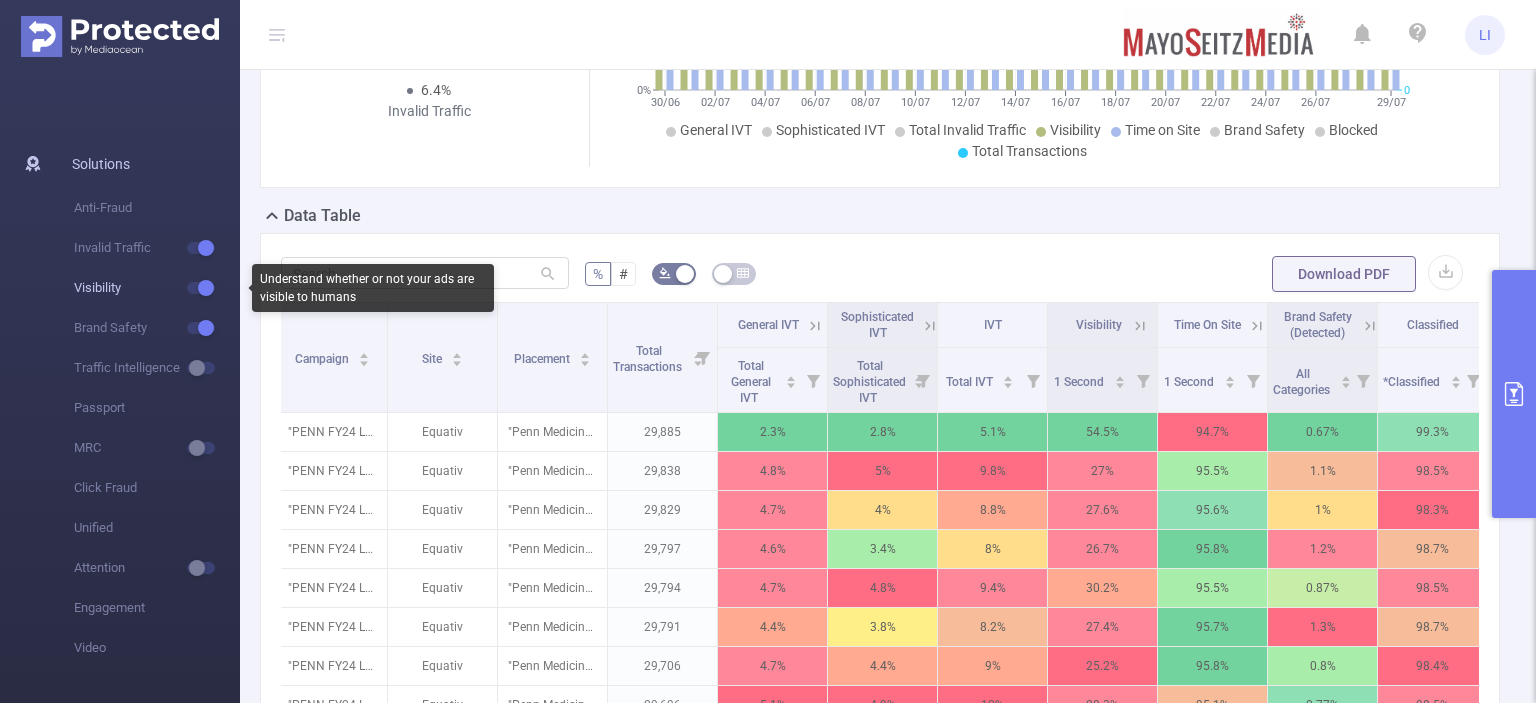 click at bounding box center (201, 288) 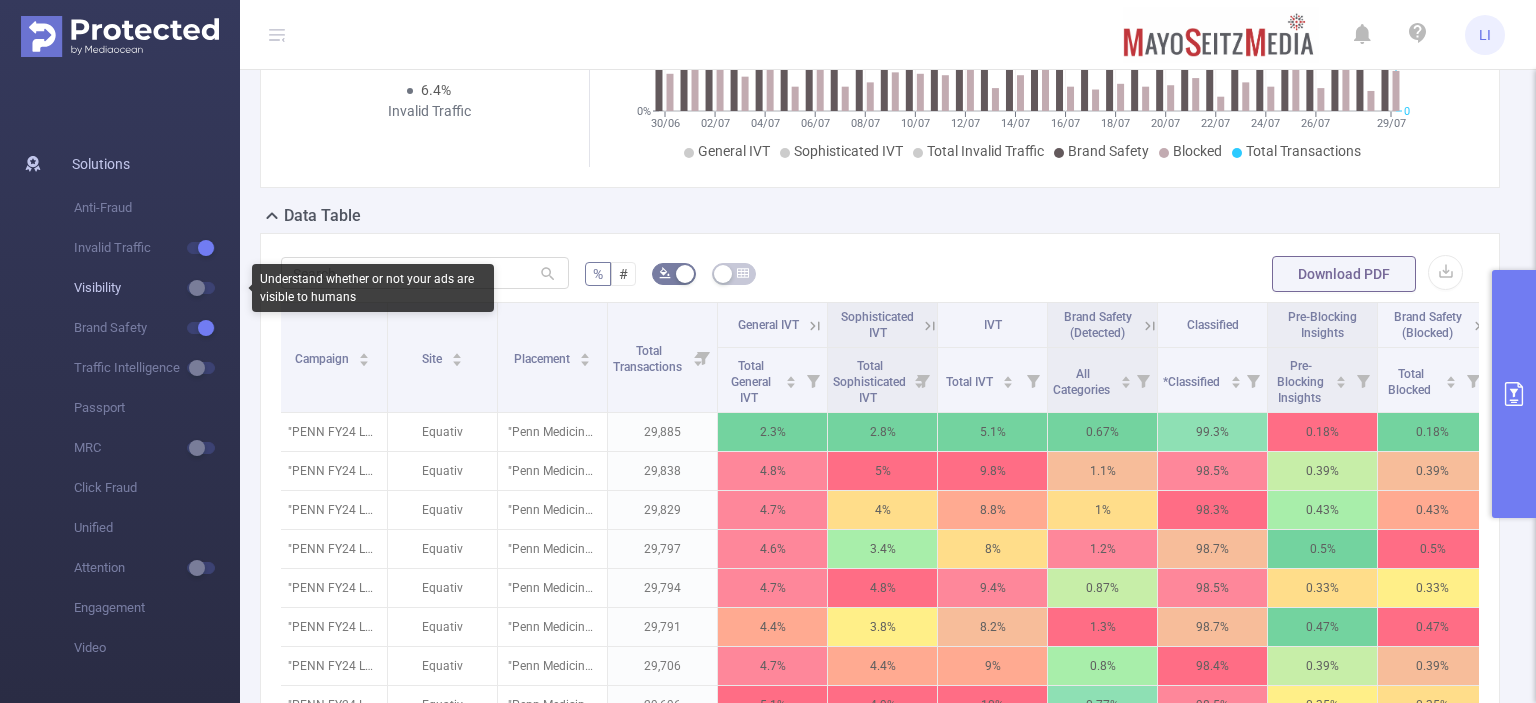 click at bounding box center [201, 288] 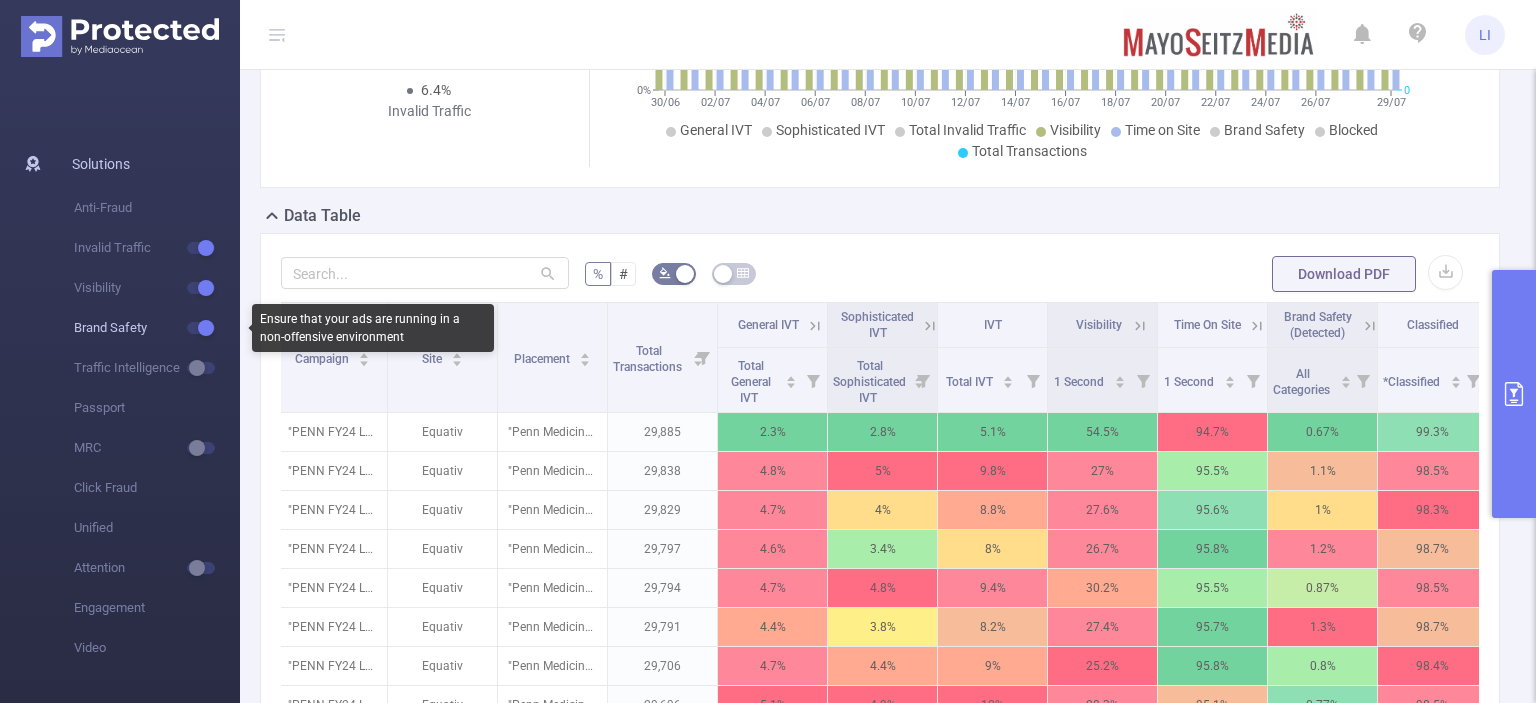 click at bounding box center [201, 328] 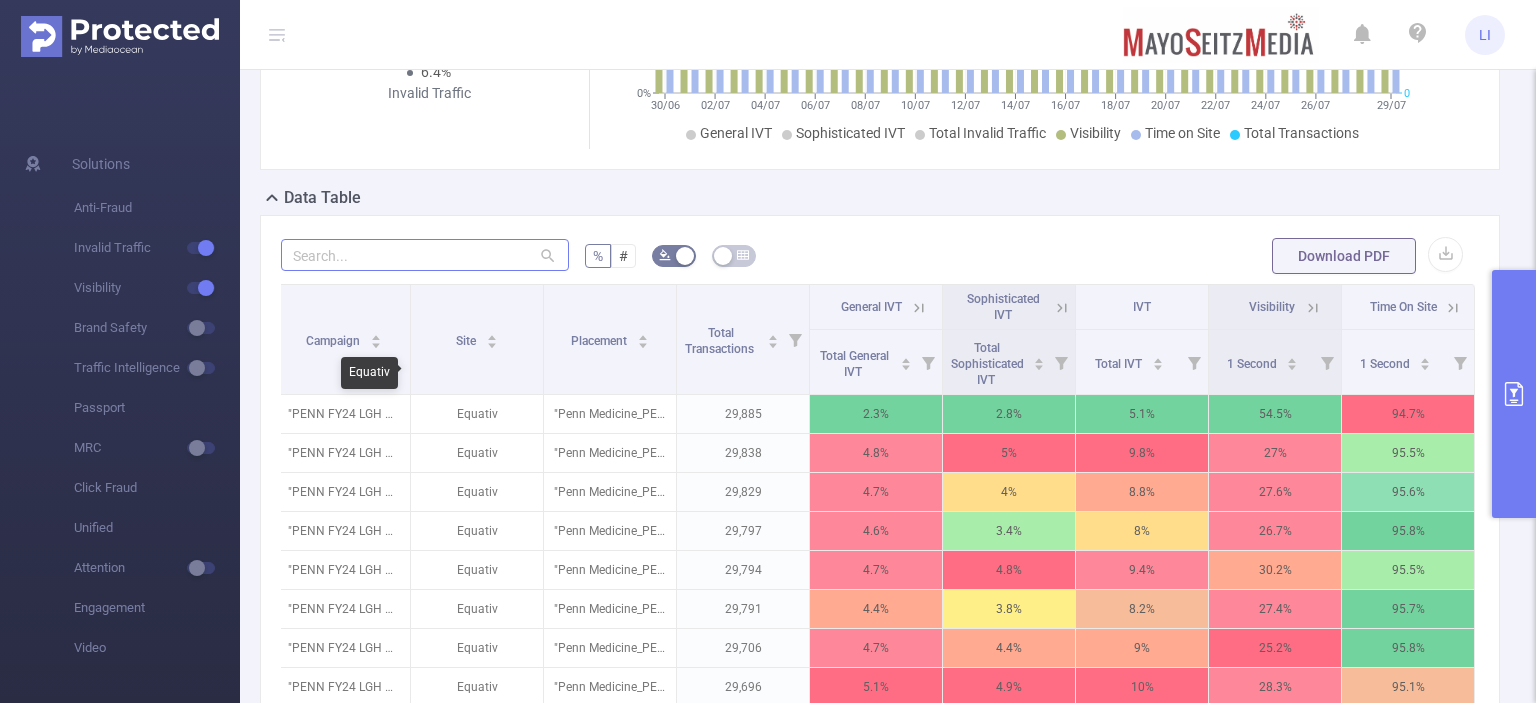 scroll, scrollTop: 412, scrollLeft: 0, axis: vertical 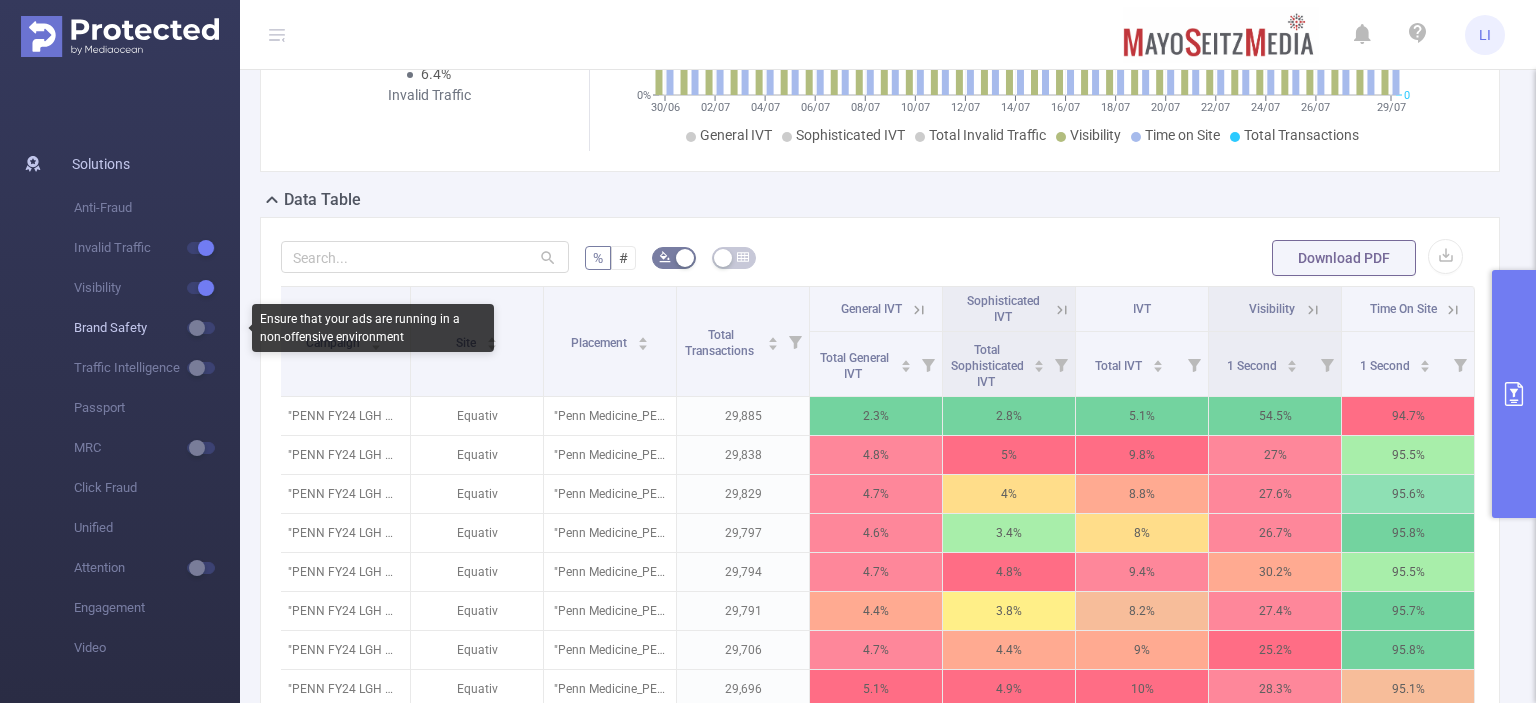 click at bounding box center (201, 328) 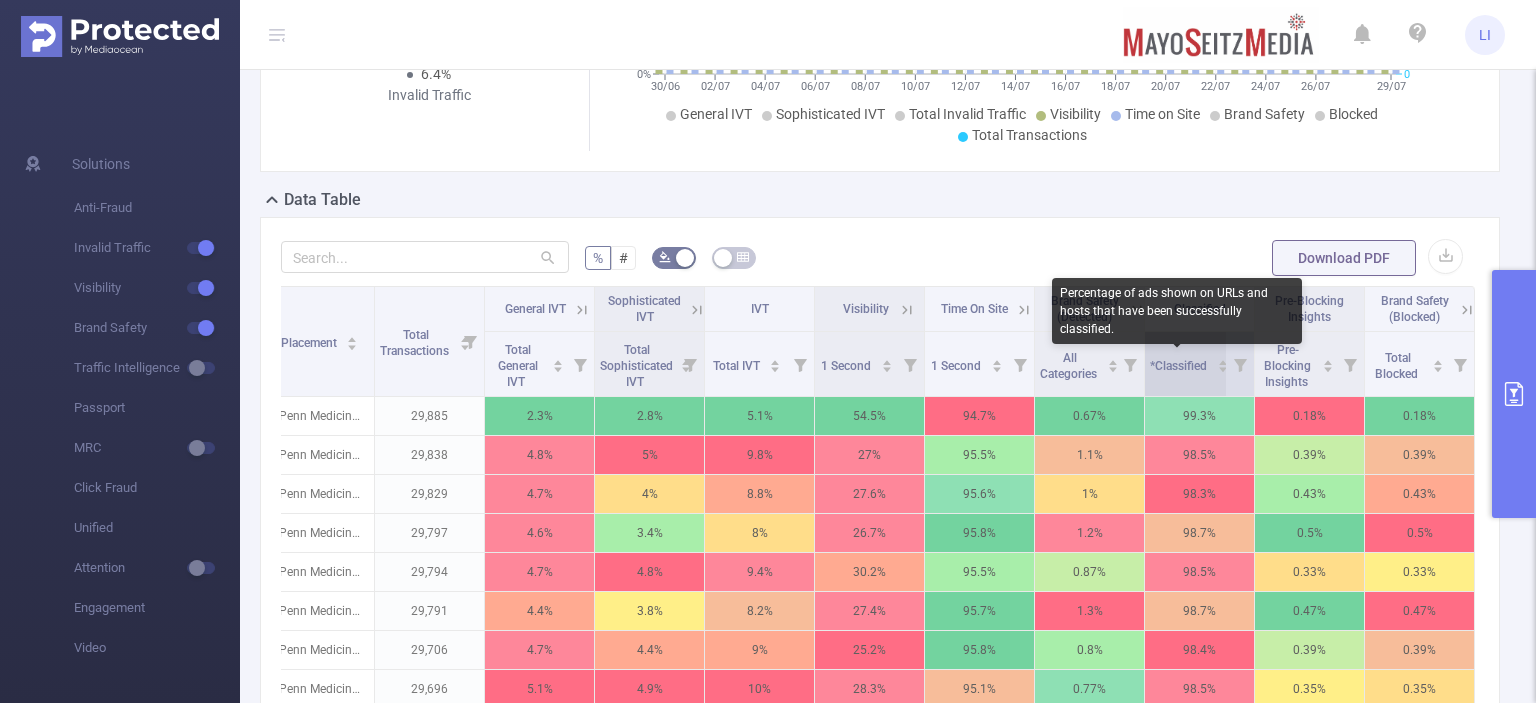 scroll, scrollTop: 0, scrollLeft: 252, axis: horizontal 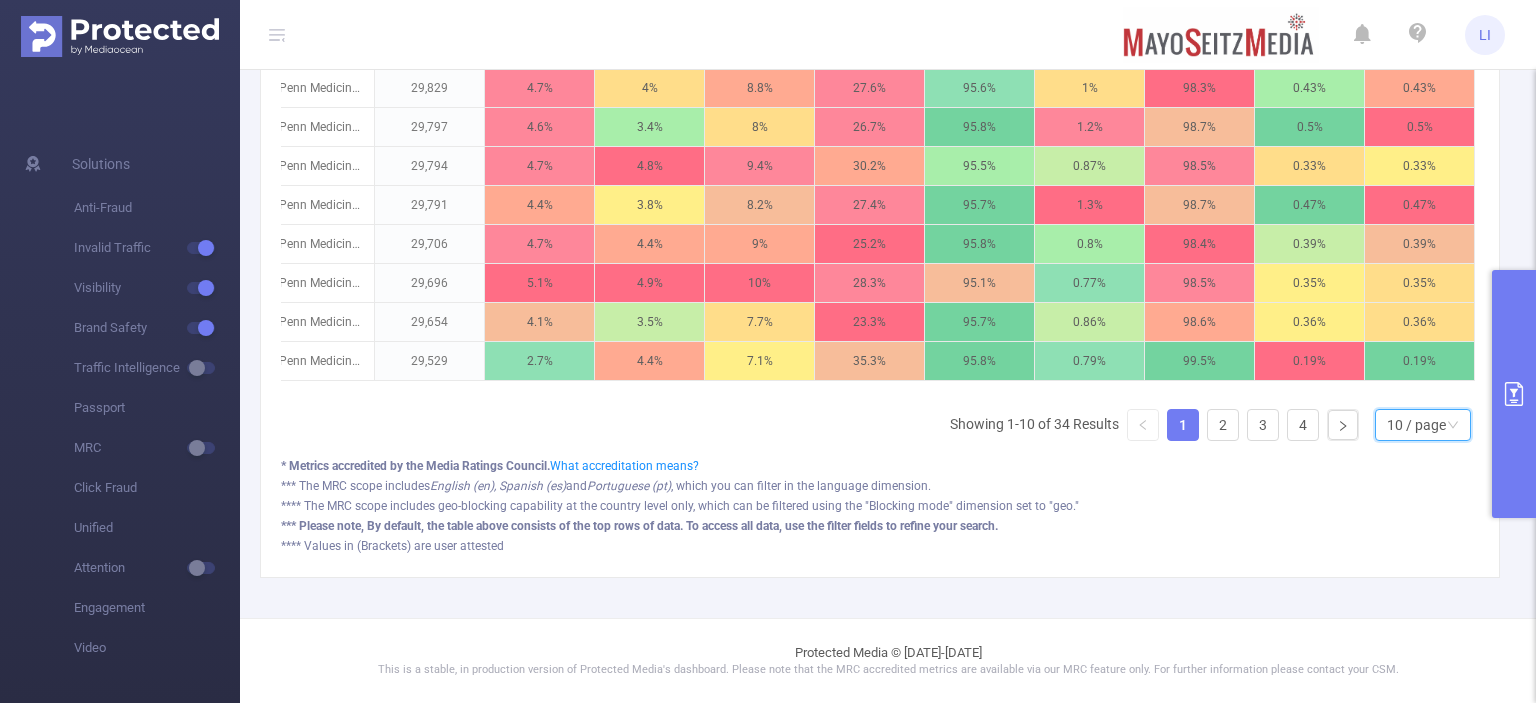 click on "10 / page" at bounding box center (1416, 425) 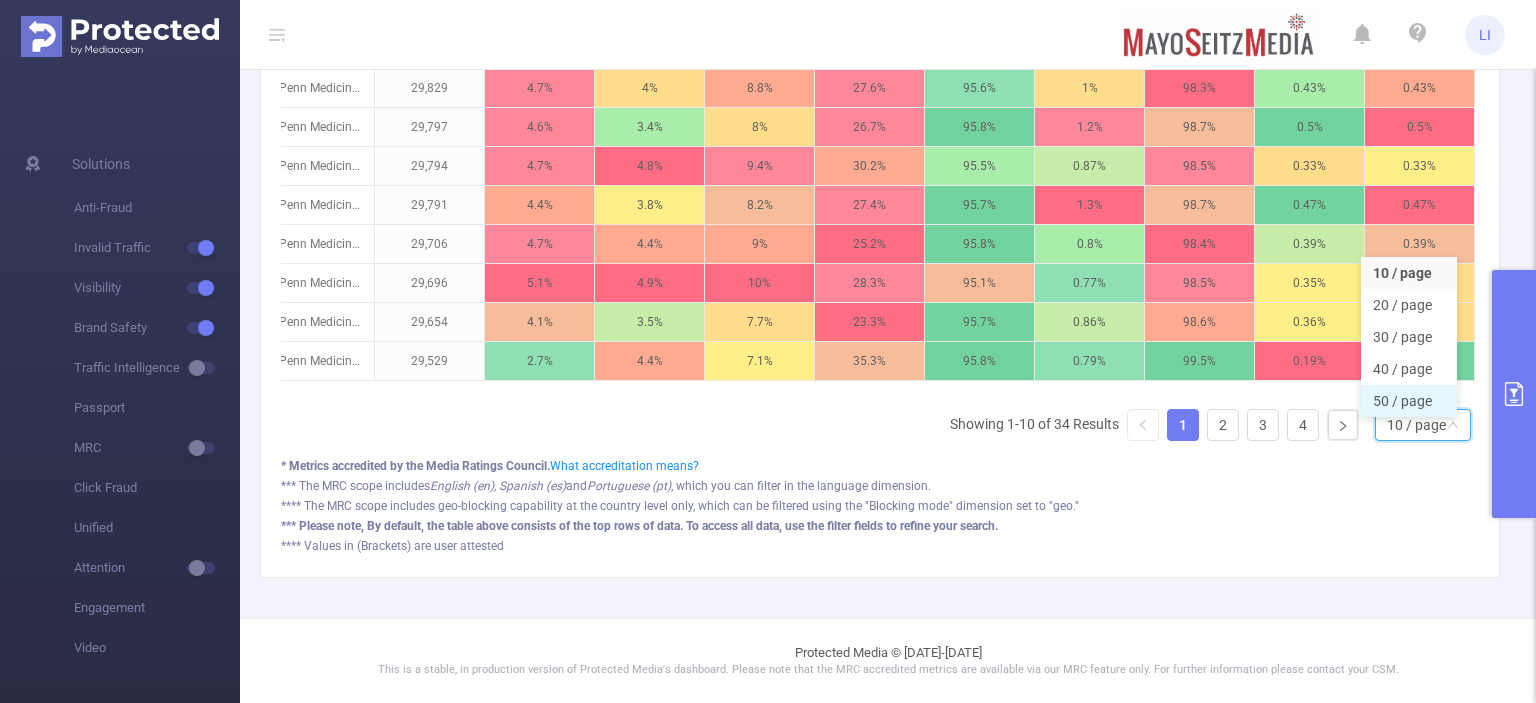 click on "50 / page" at bounding box center (1409, 401) 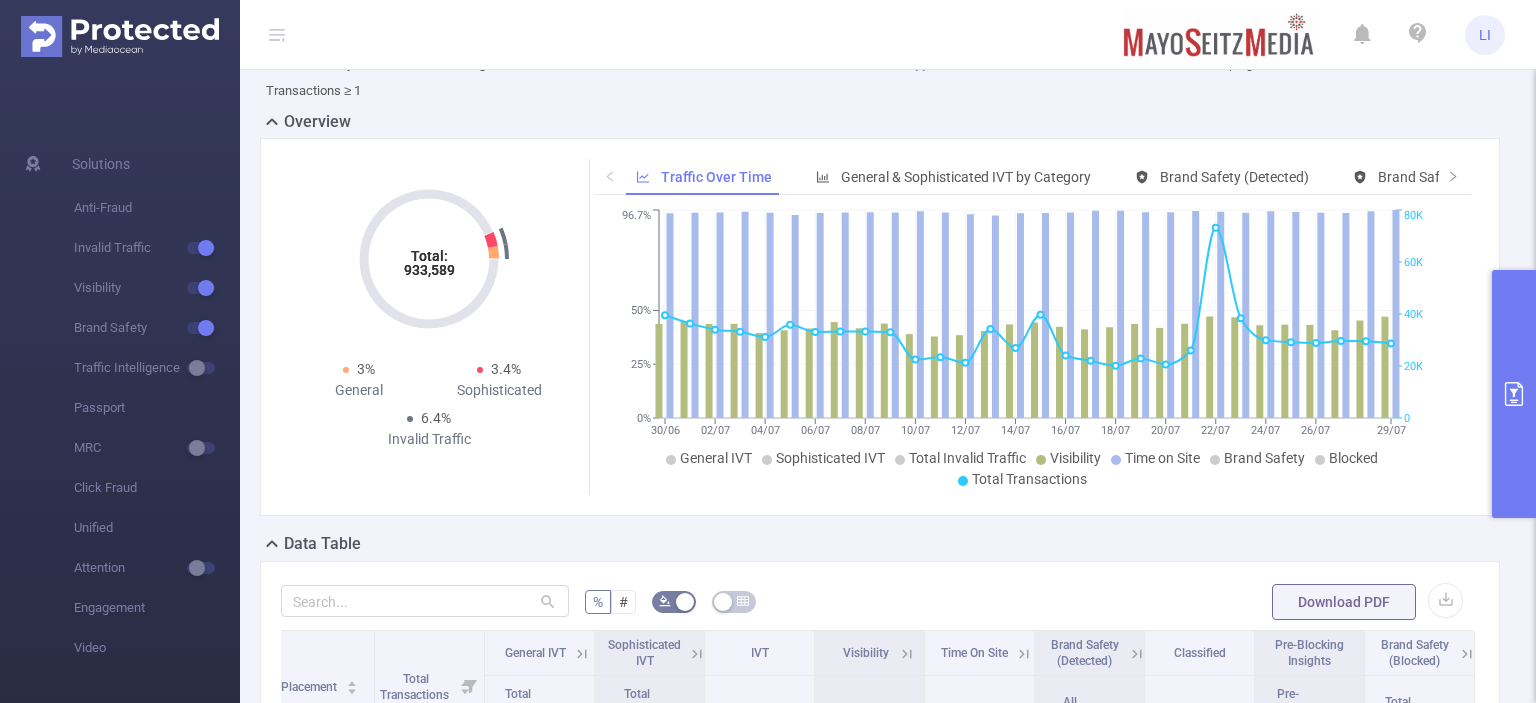 scroll, scrollTop: 76, scrollLeft: 0, axis: vertical 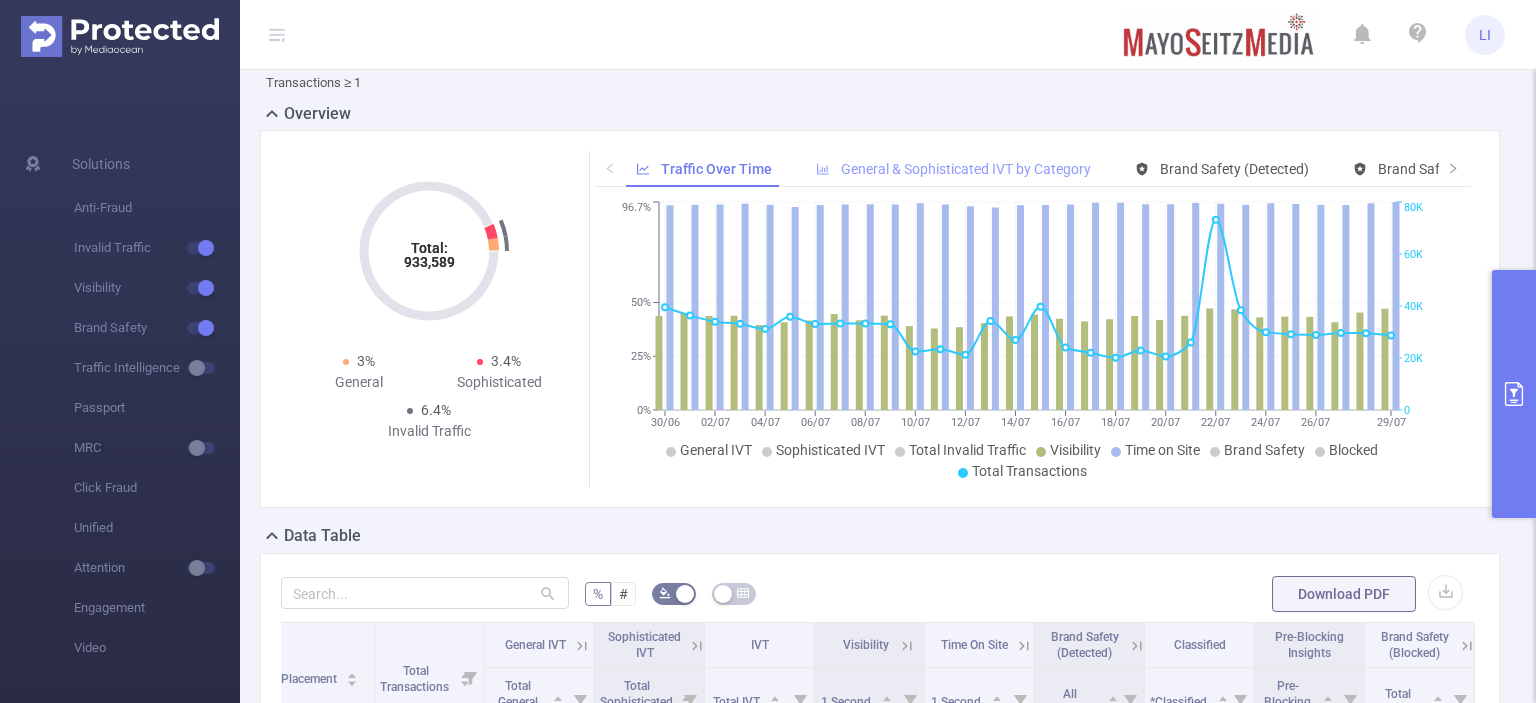 click on "General & Sophisticated IVT by Category" at bounding box center [966, 169] 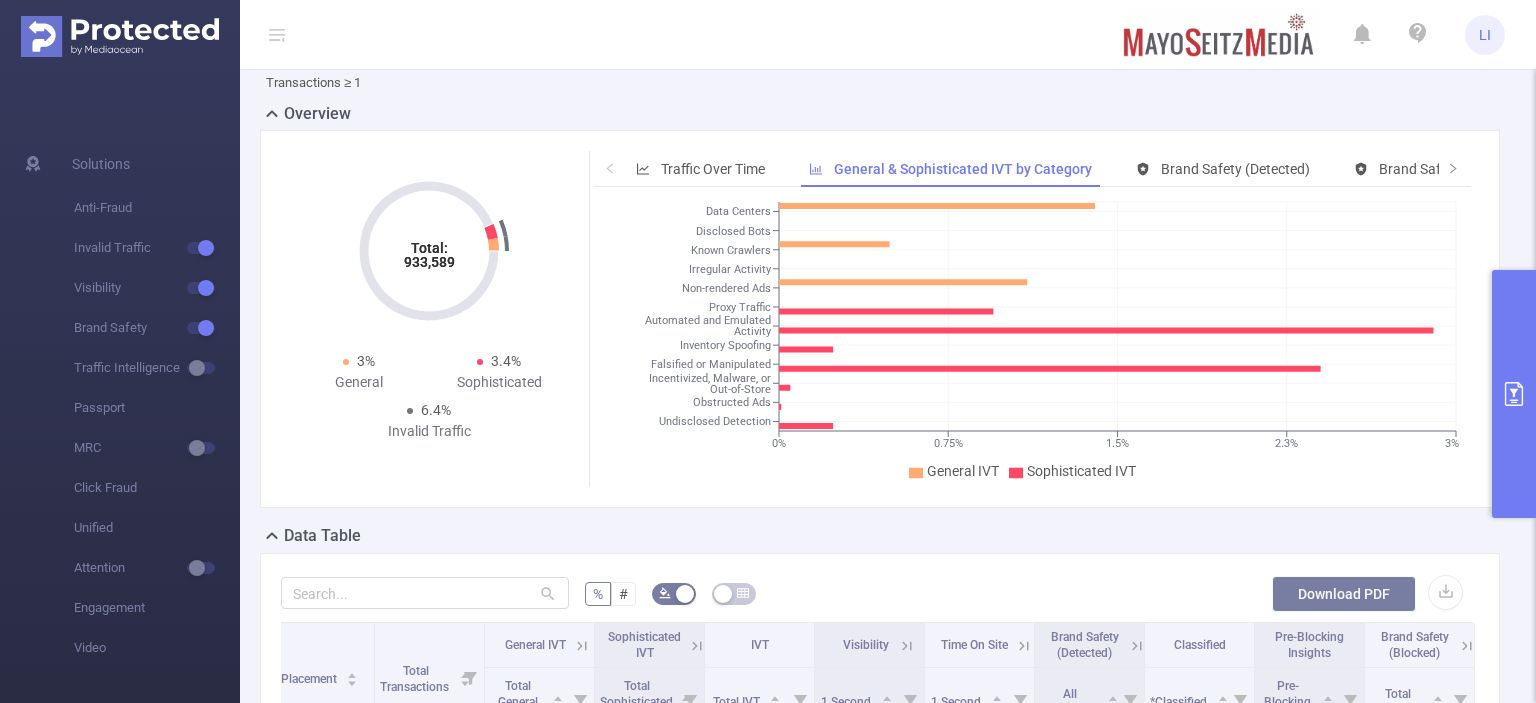 click on "Download PDF" at bounding box center (1344, 594) 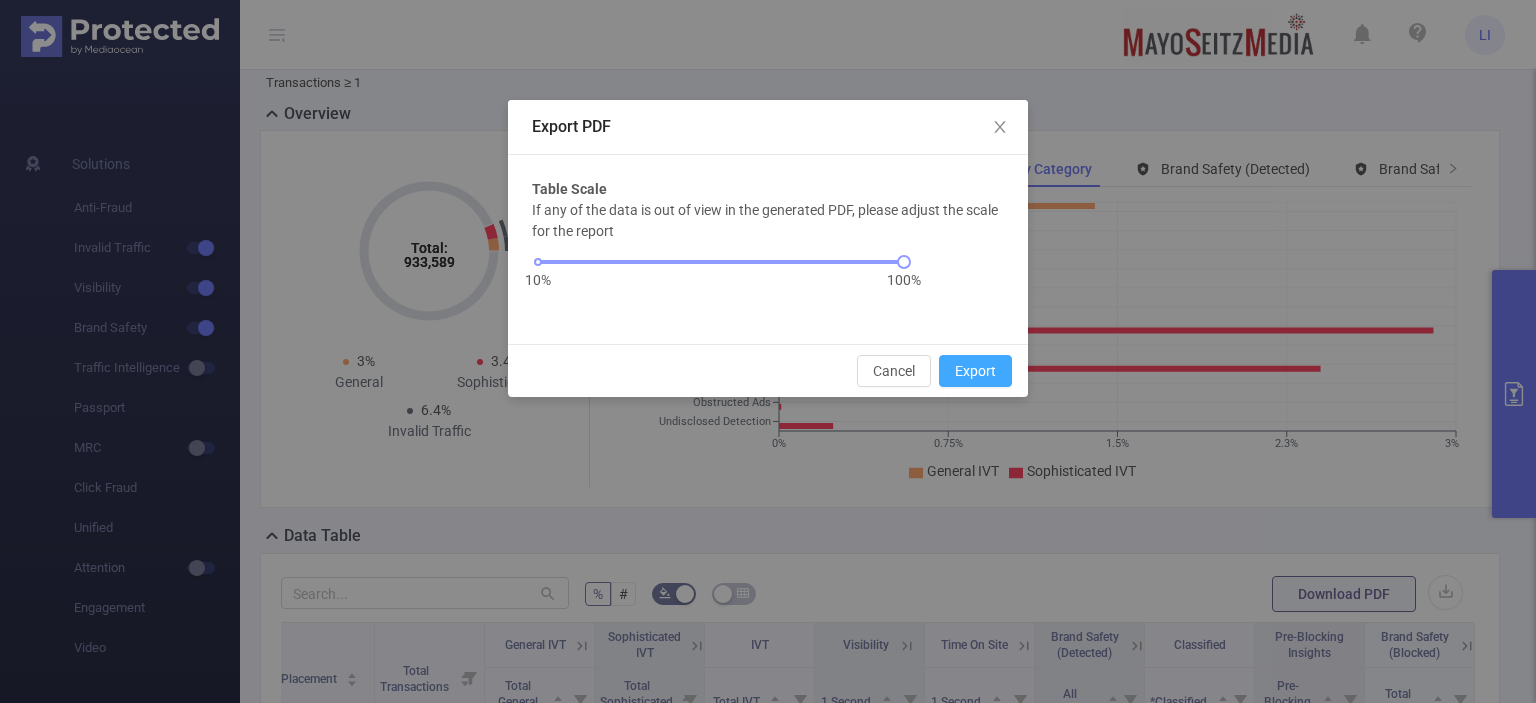 click on "Export" at bounding box center [975, 371] 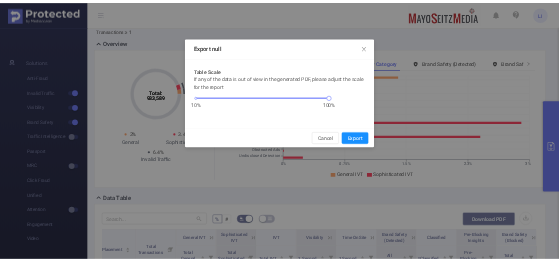 scroll, scrollTop: 95, scrollLeft: 0, axis: vertical 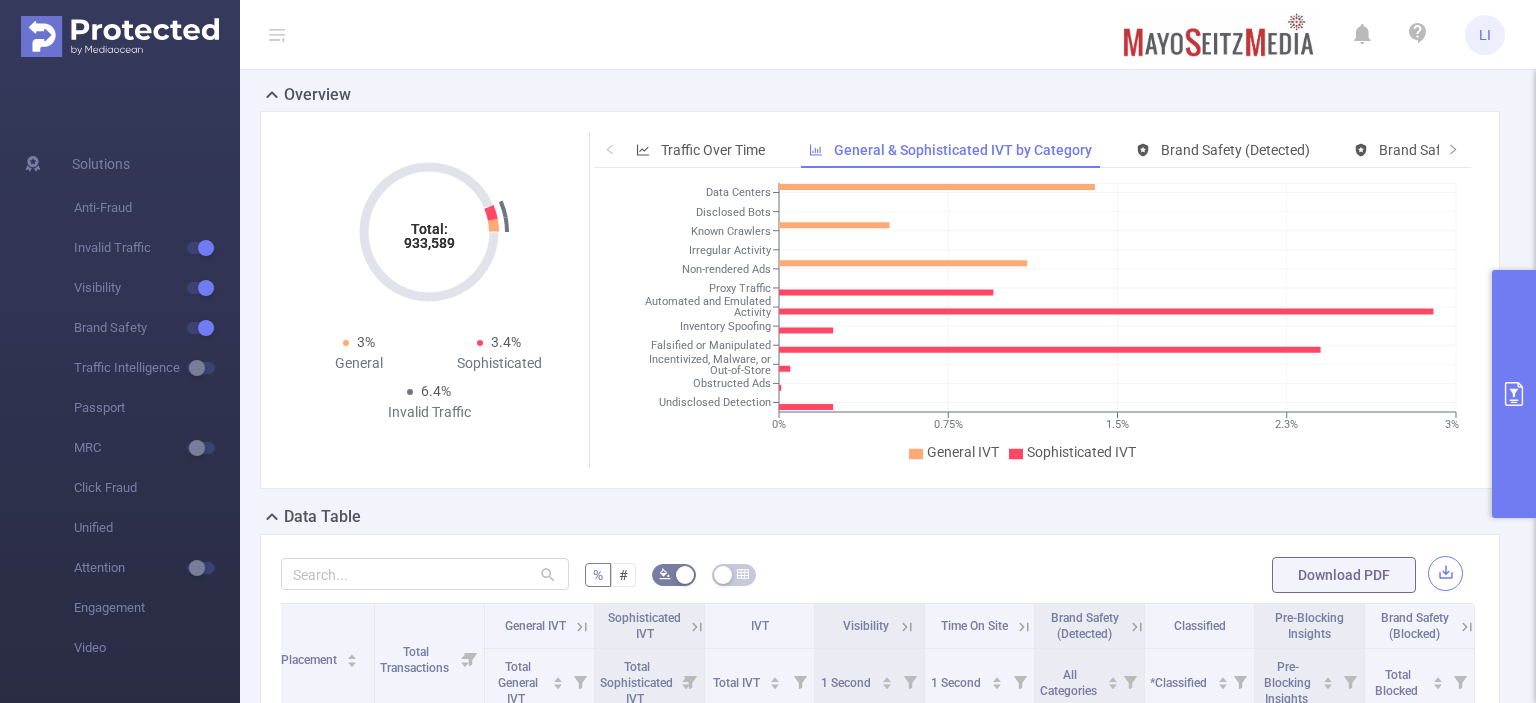click at bounding box center (1445, 573) 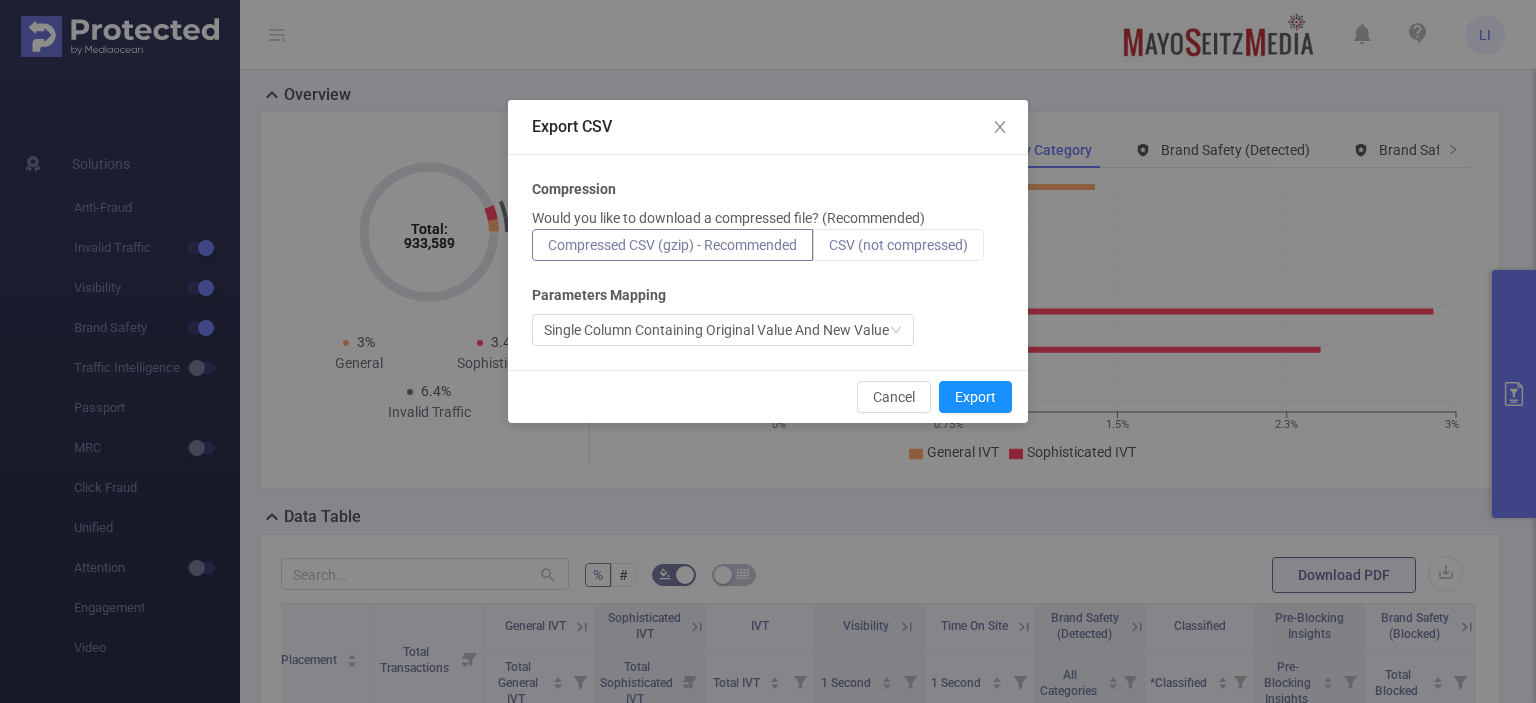click on "CSV (not compressed)" at bounding box center (898, 245) 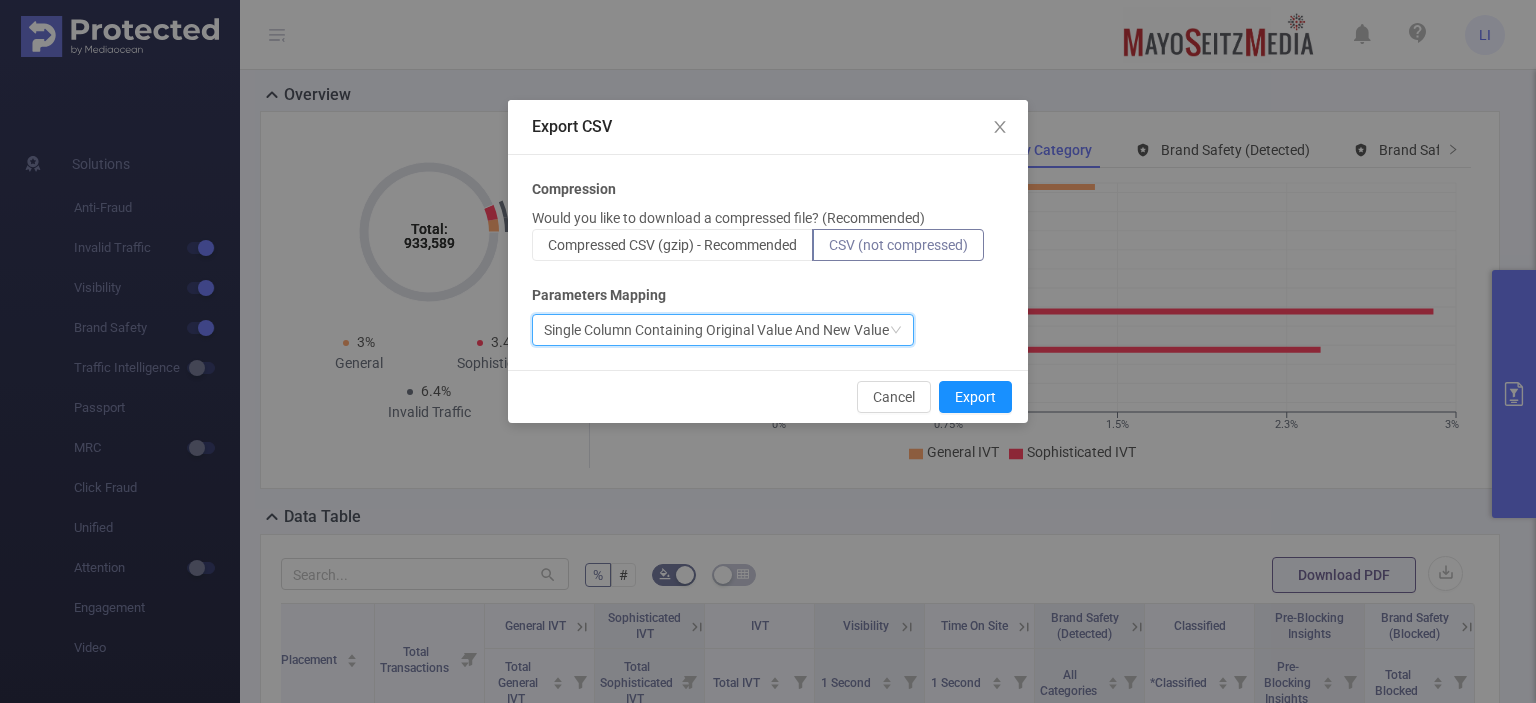 click on "Single Column Containing Original Value And New Value" at bounding box center [716, 330] 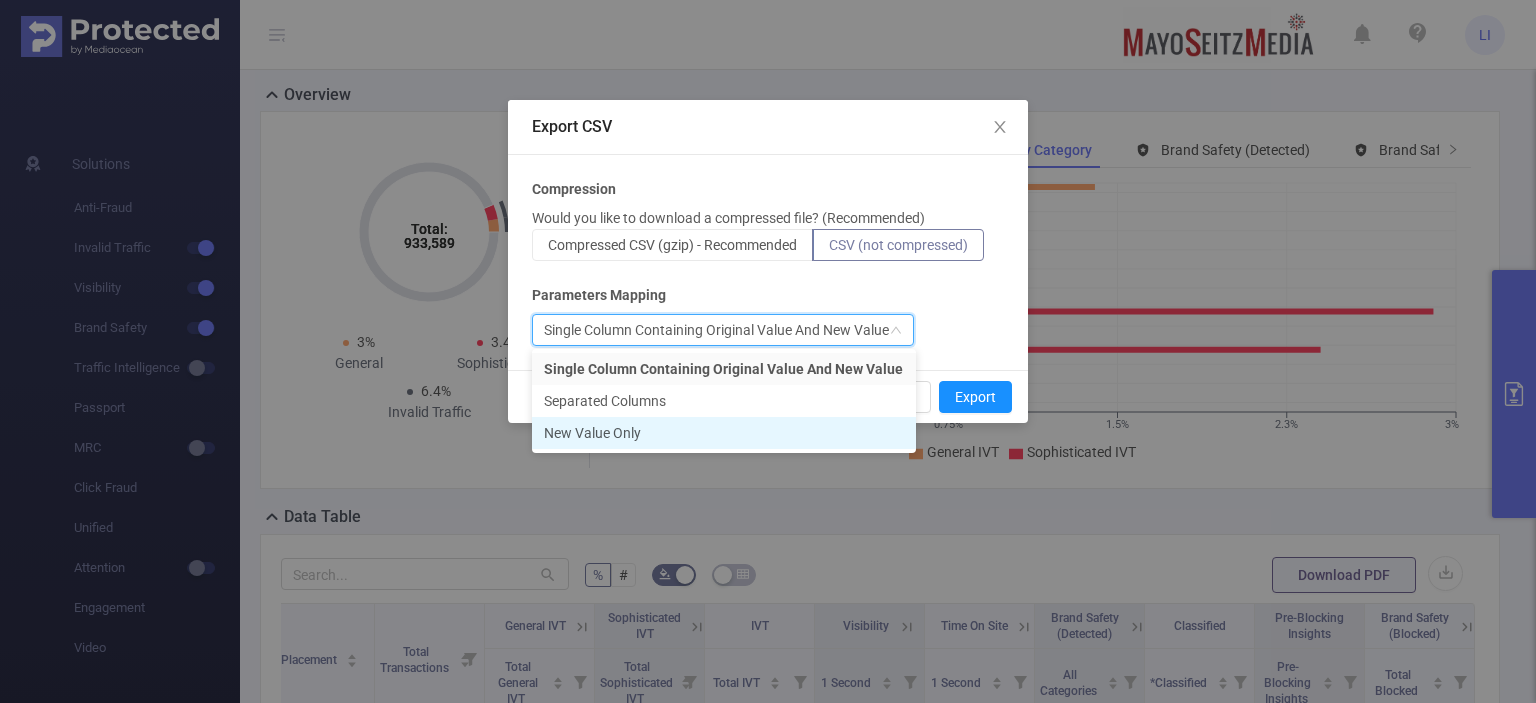 click on "New Value Only" at bounding box center (724, 433) 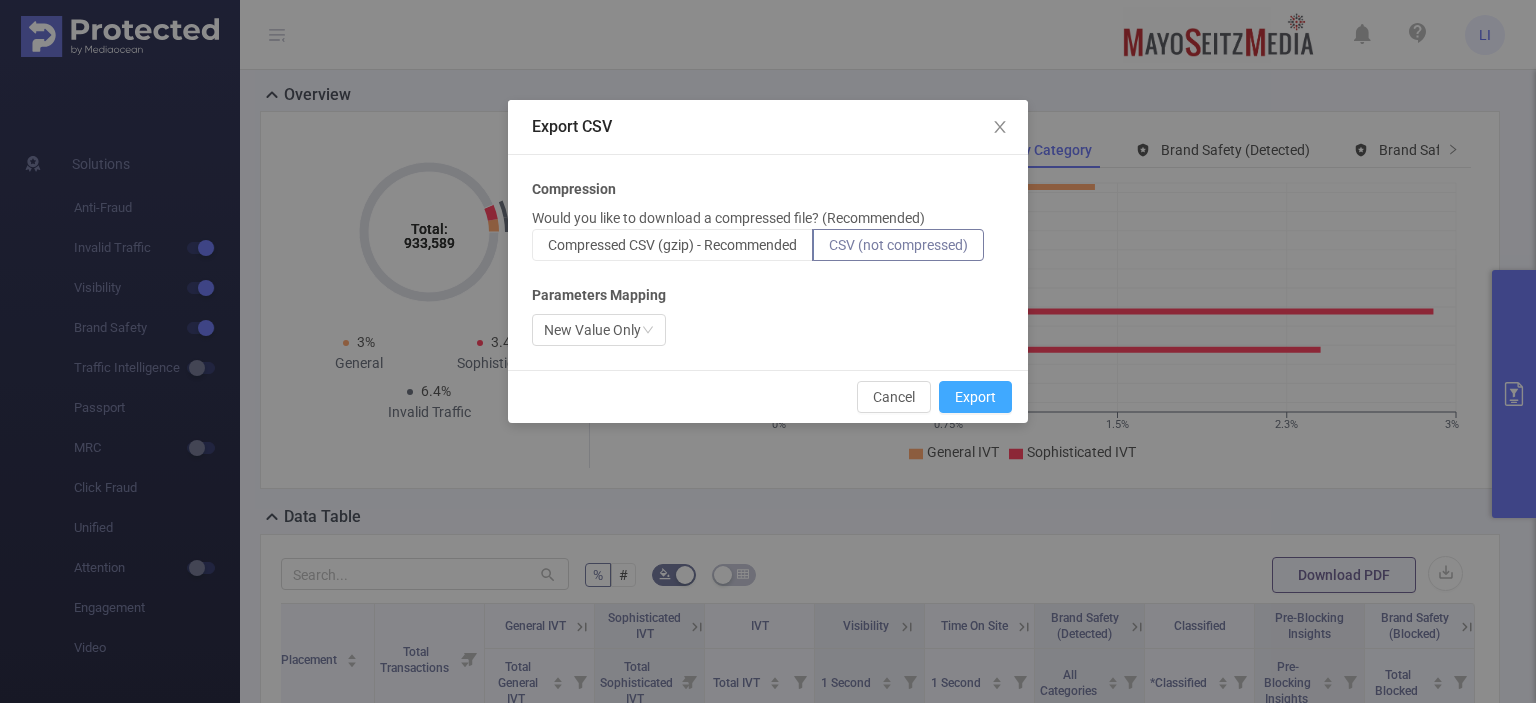 click on "Export" at bounding box center [975, 397] 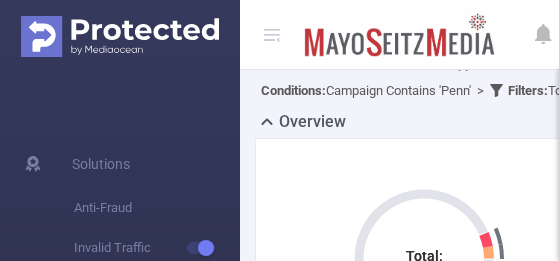 scroll, scrollTop: 95, scrollLeft: 0, axis: vertical 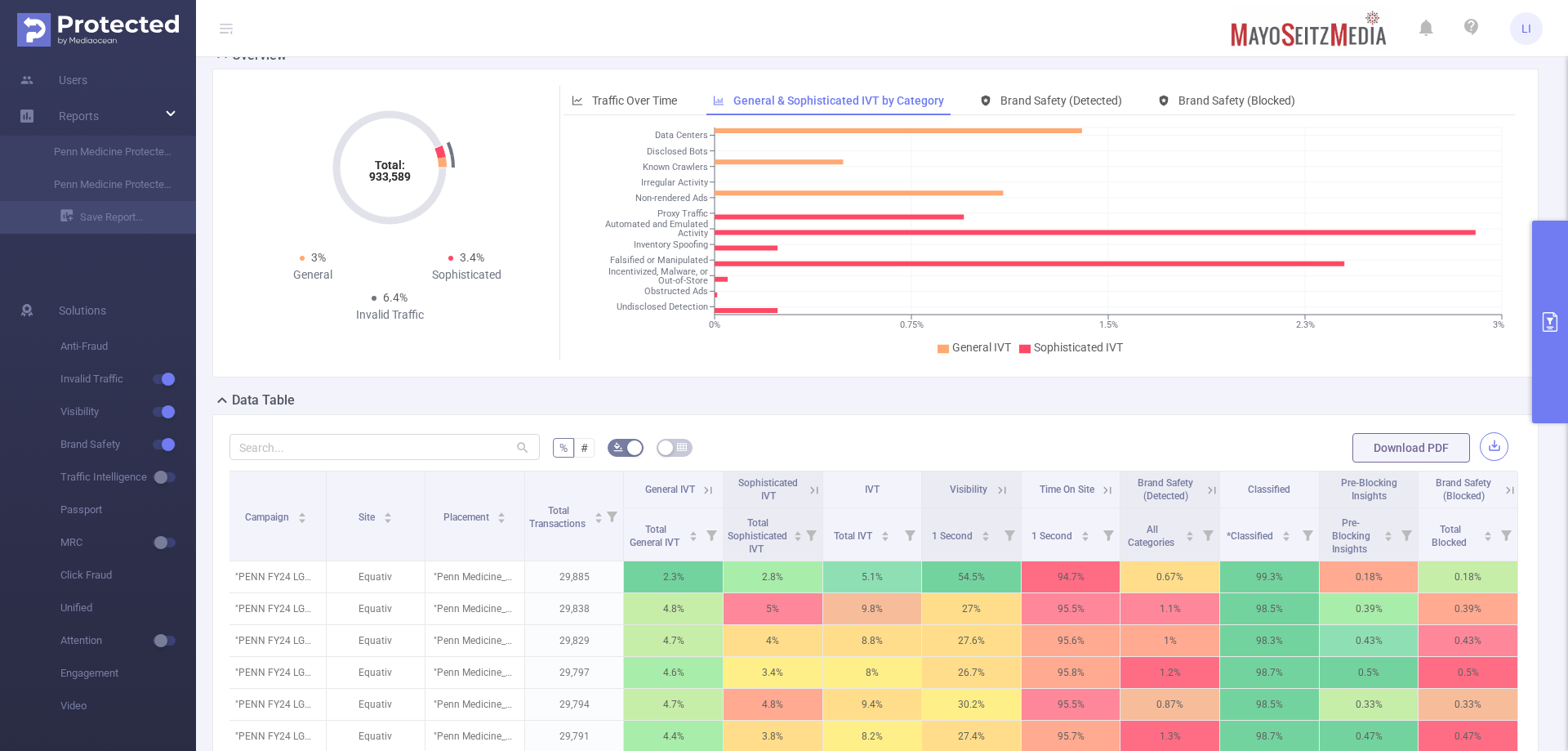 click at bounding box center (1494, 446) 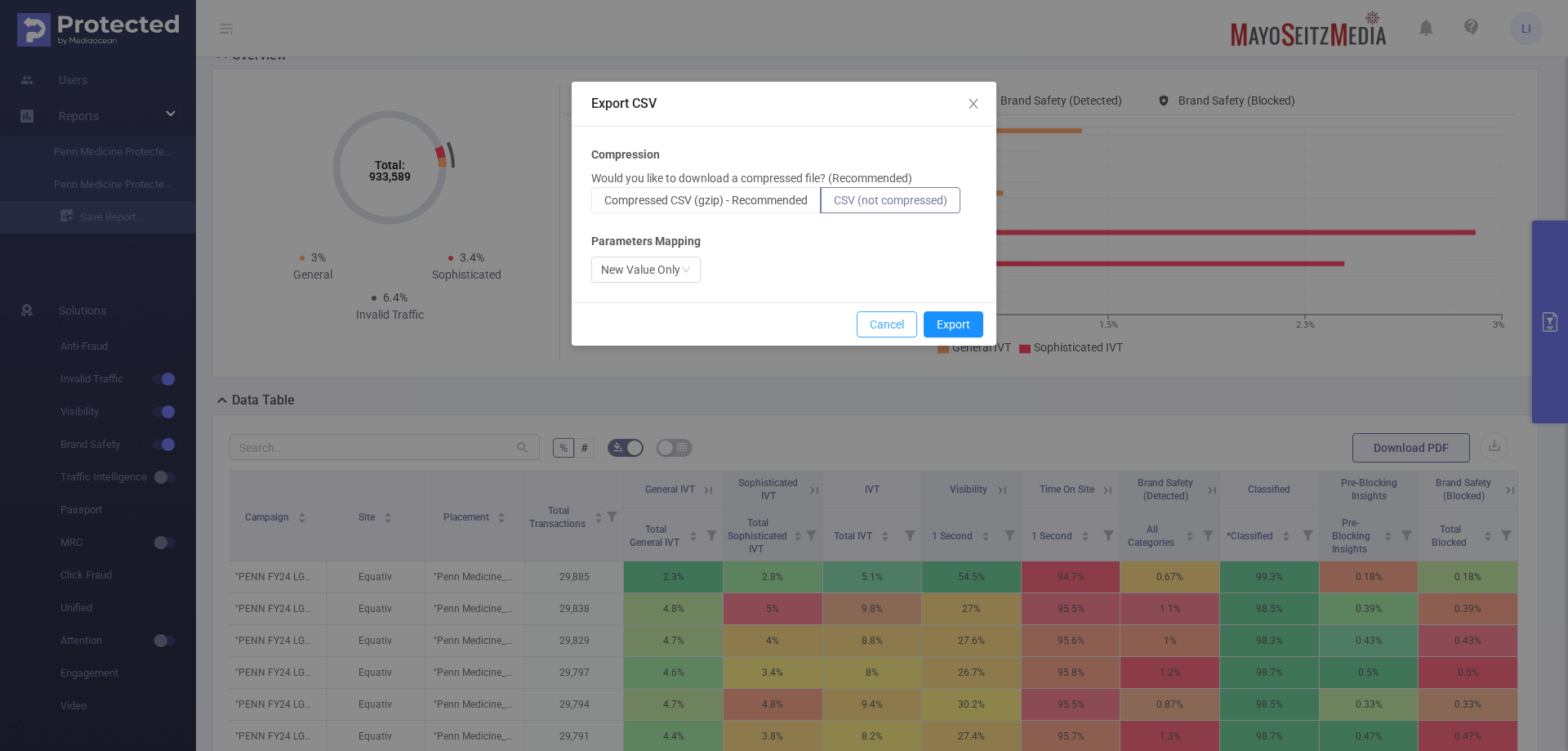 click on "Cancel" at bounding box center [887, 324] 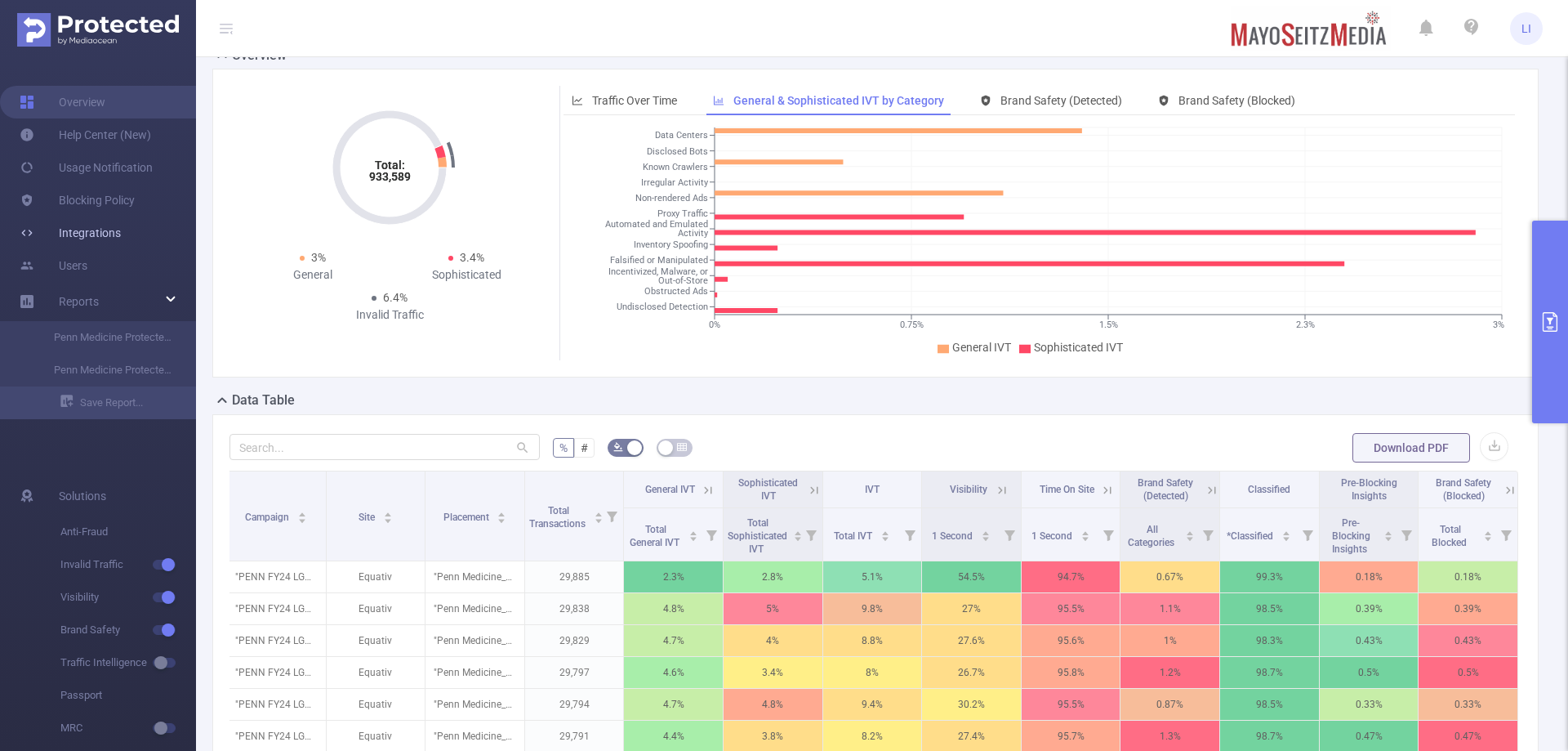 click on "Integrations" at bounding box center (70, 233) 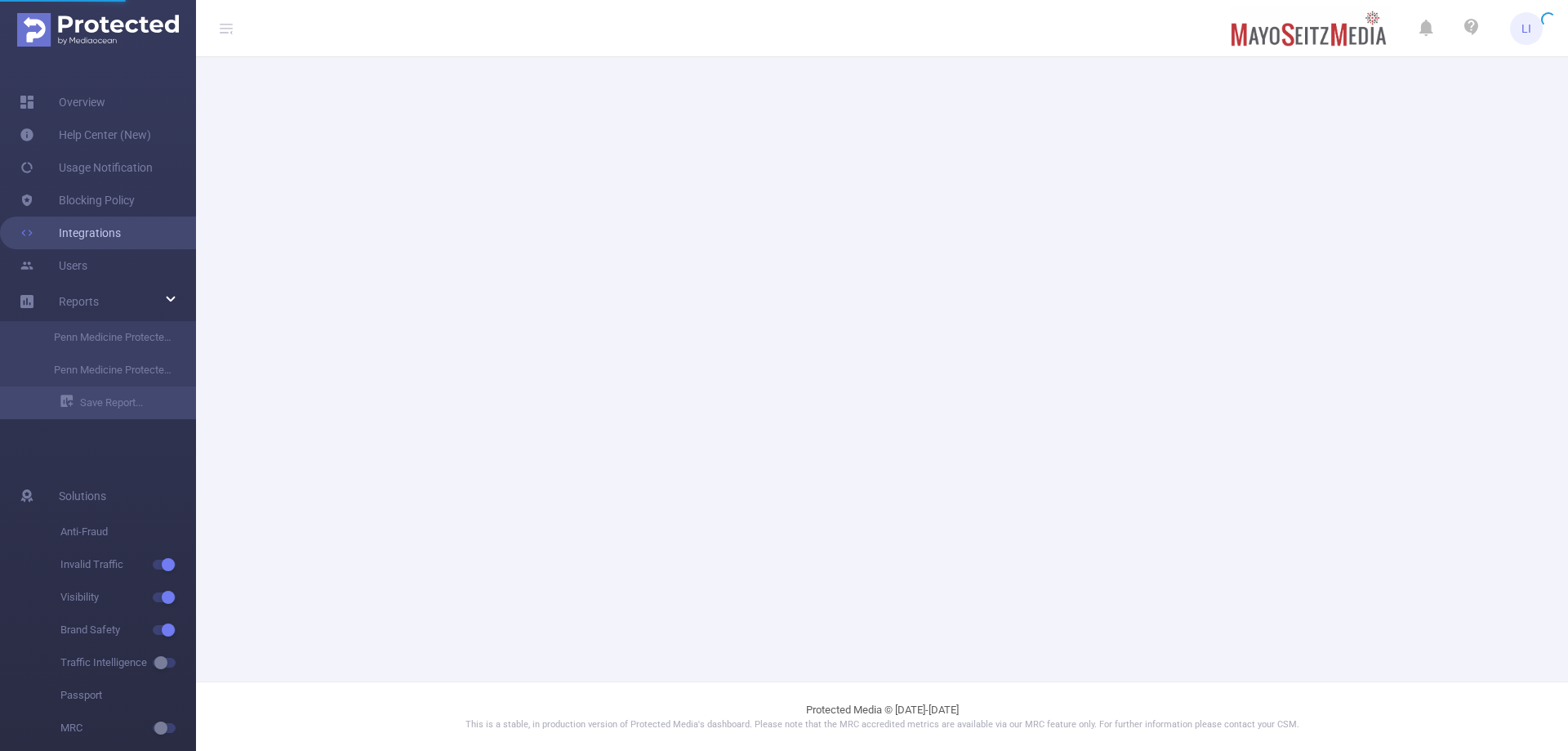 scroll, scrollTop: 0, scrollLeft: 0, axis: both 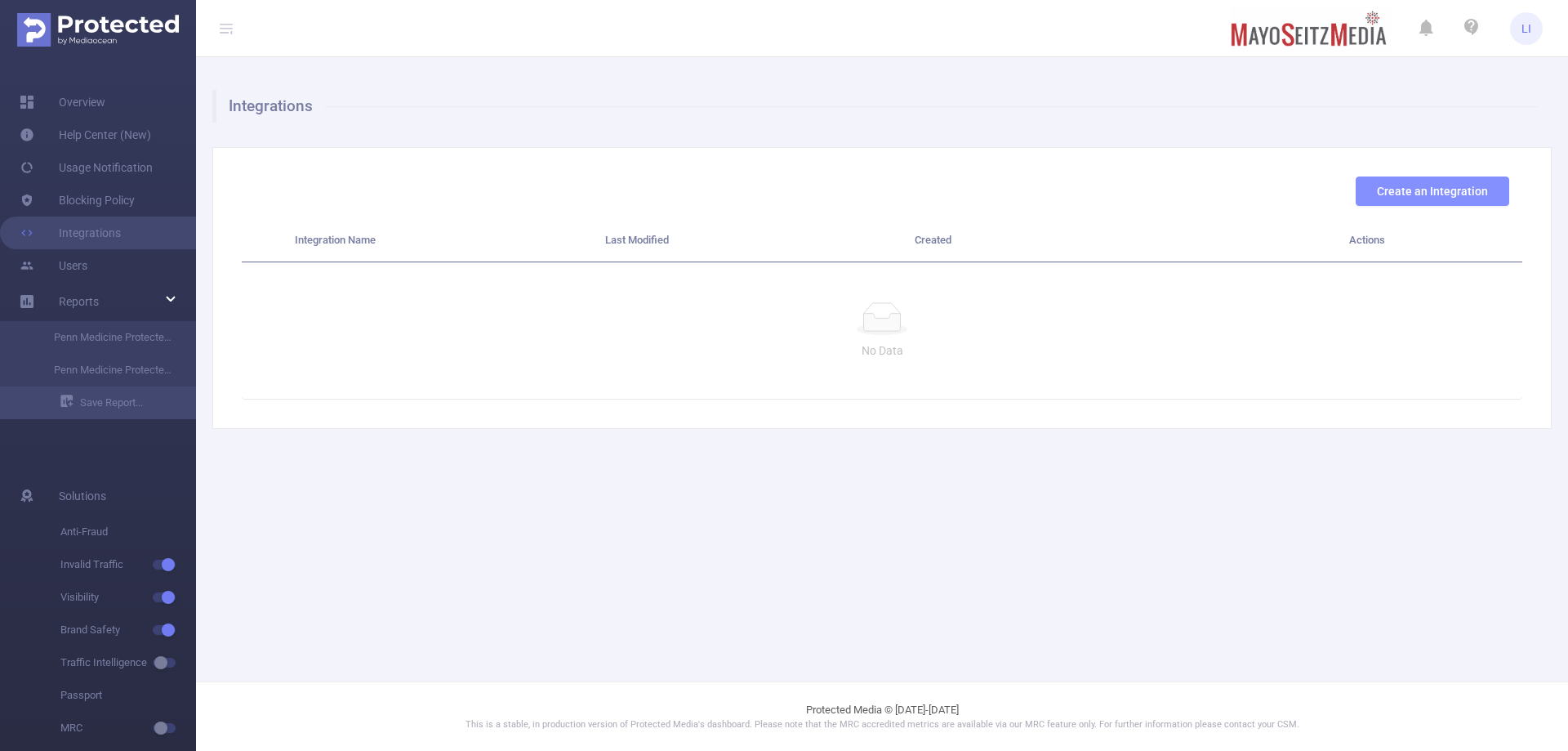 click on "Create an Integration" at bounding box center [1432, 191] 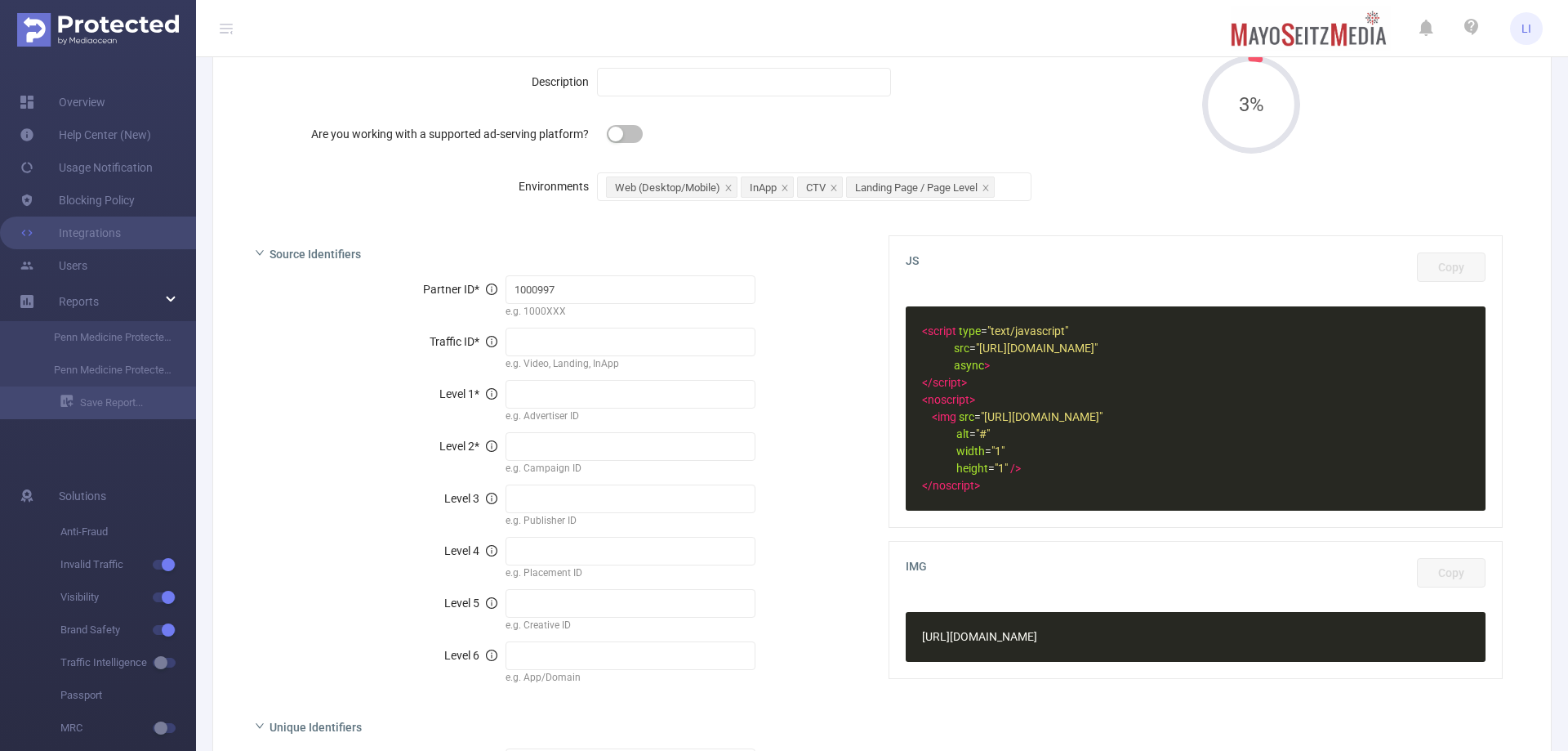 scroll, scrollTop: 0, scrollLeft: 0, axis: both 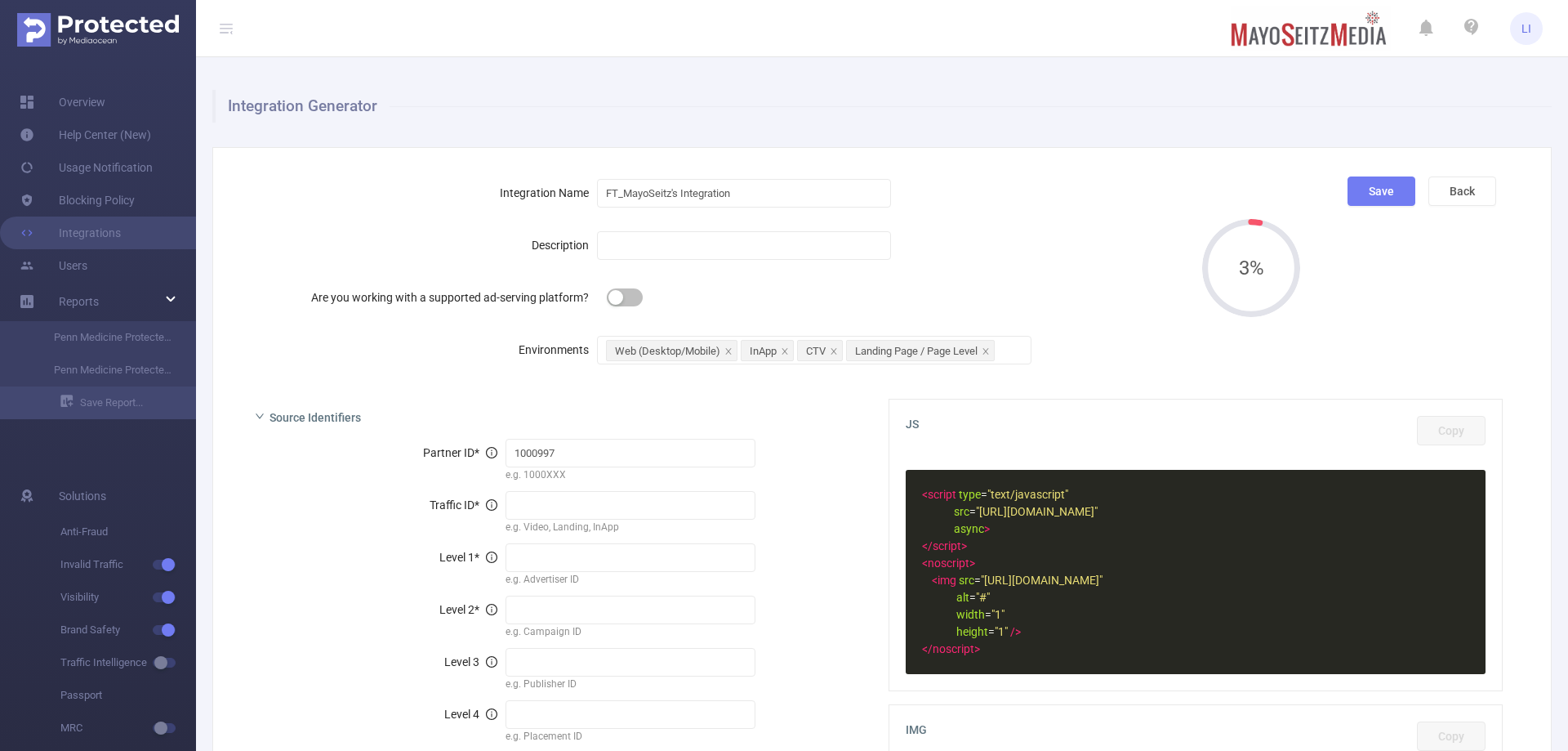 click at bounding box center (625, 297) 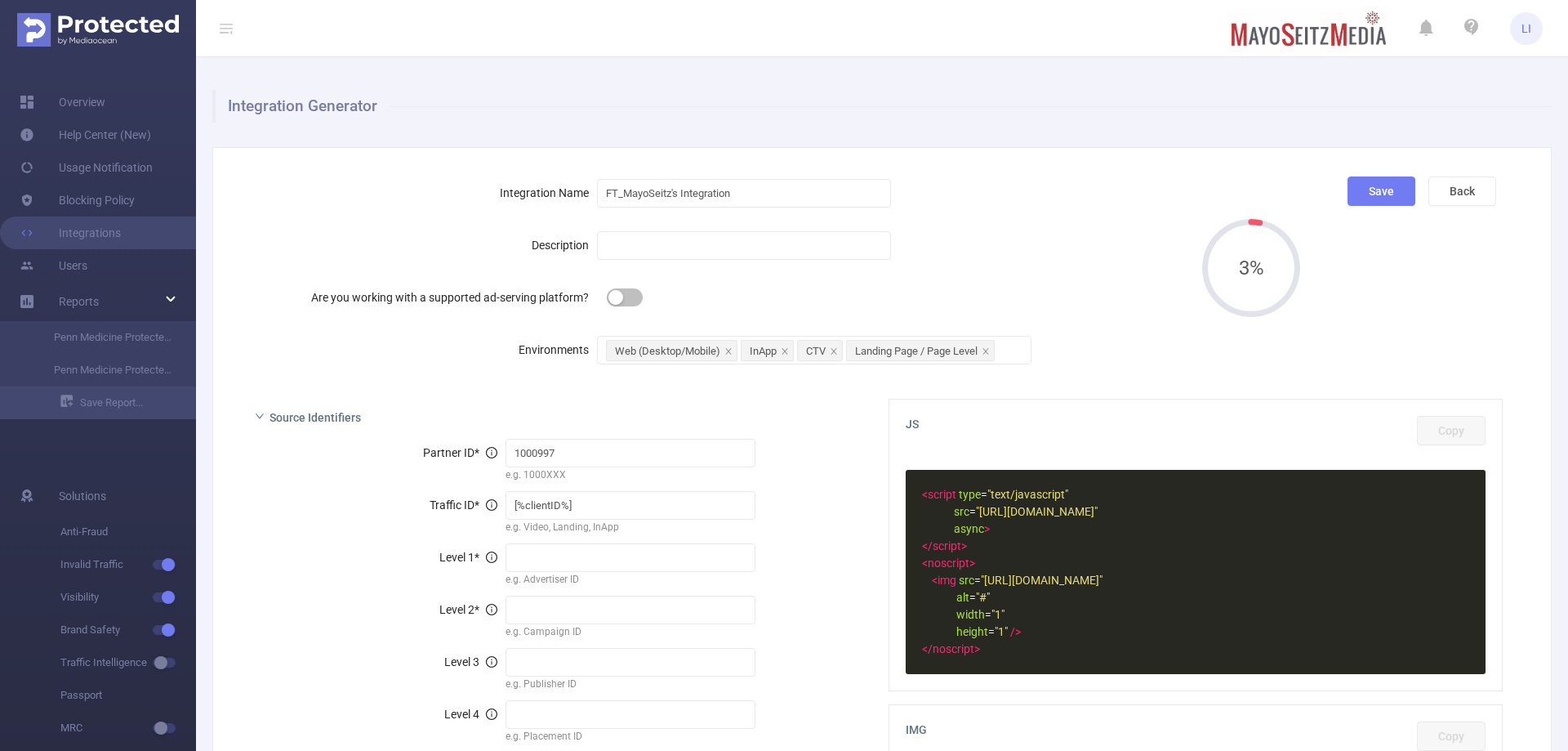 type on "[%campaignID%]" 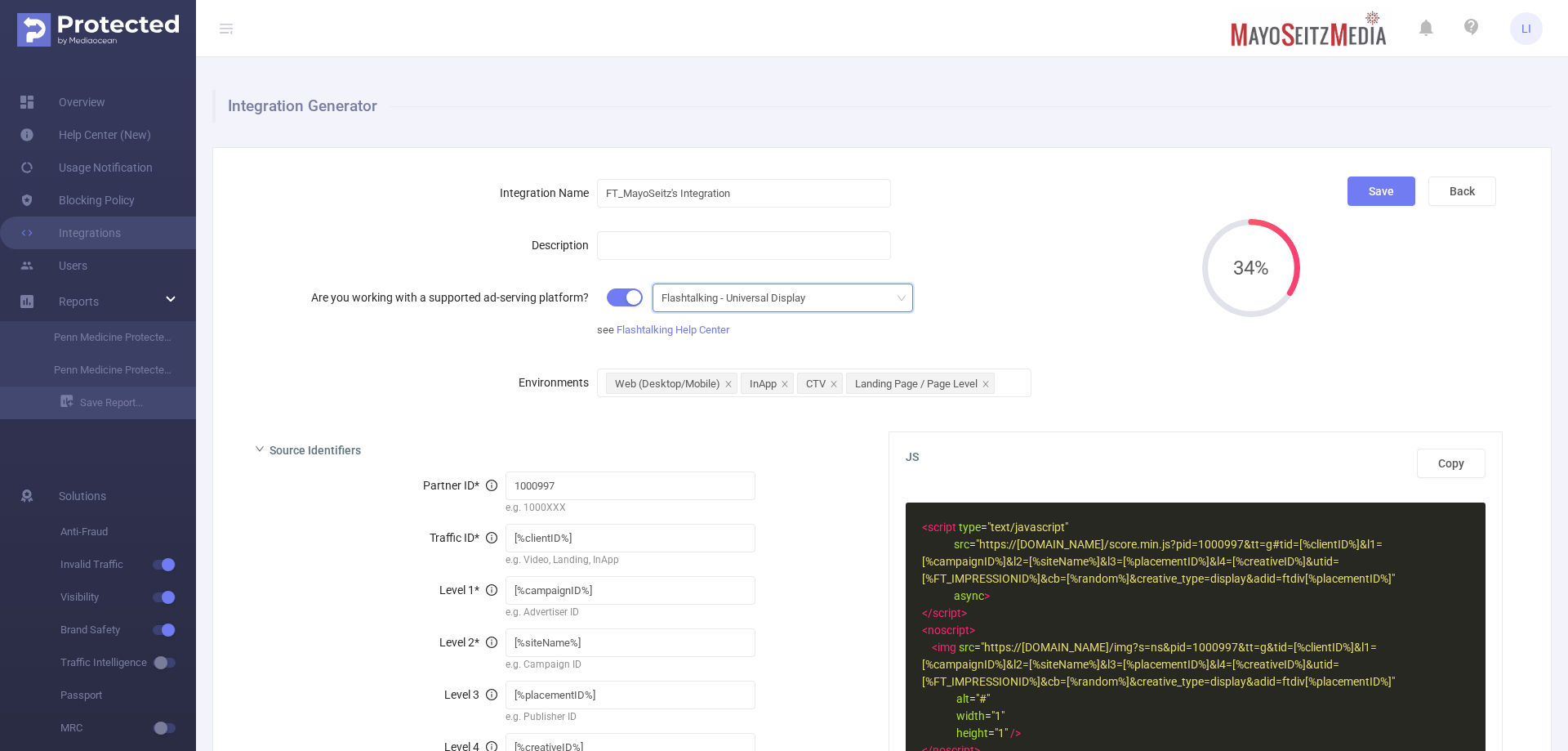 click on "Flashtalking - Universal Display" at bounding box center [739, 297] 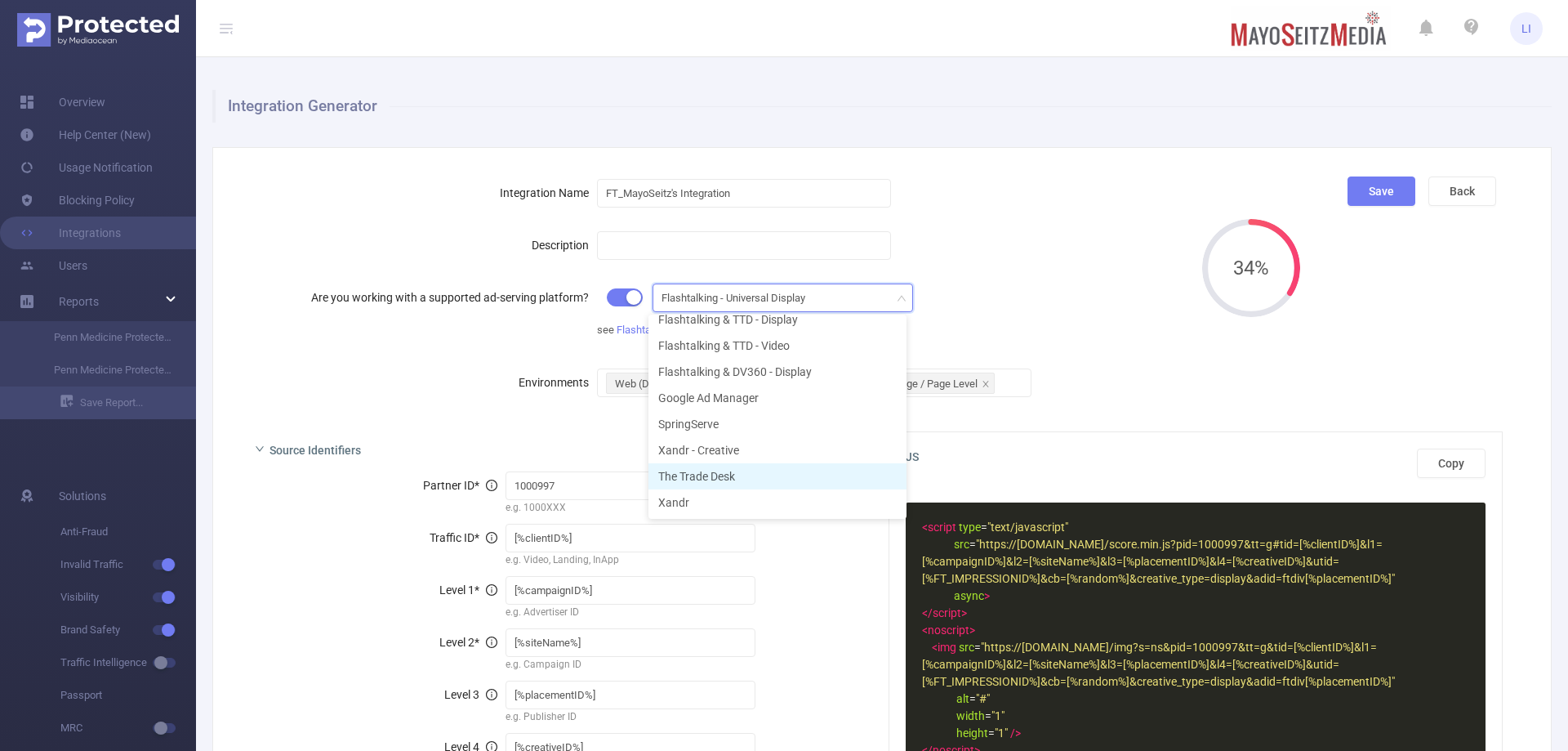 scroll, scrollTop: 0, scrollLeft: 0, axis: both 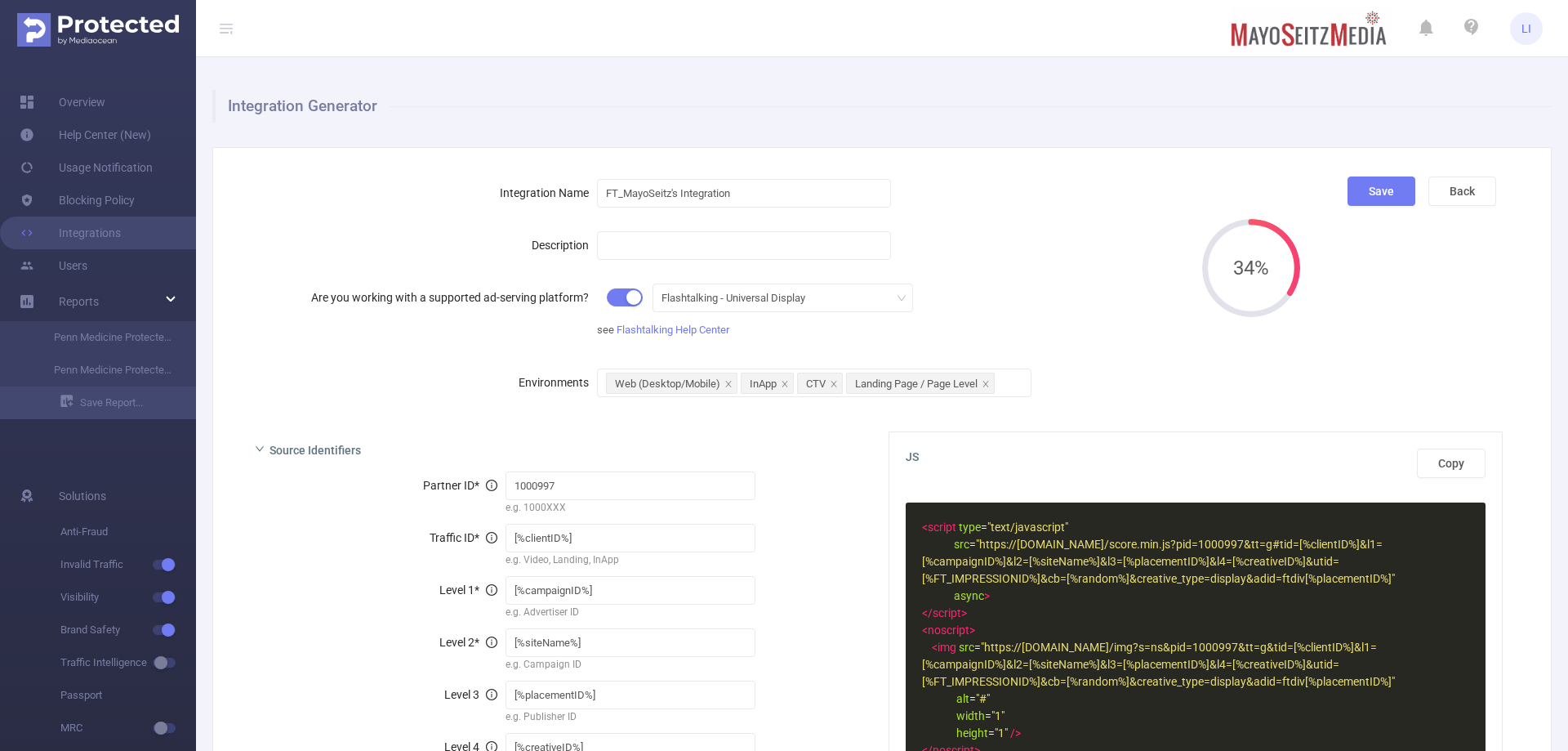 click at bounding box center (625, 297) 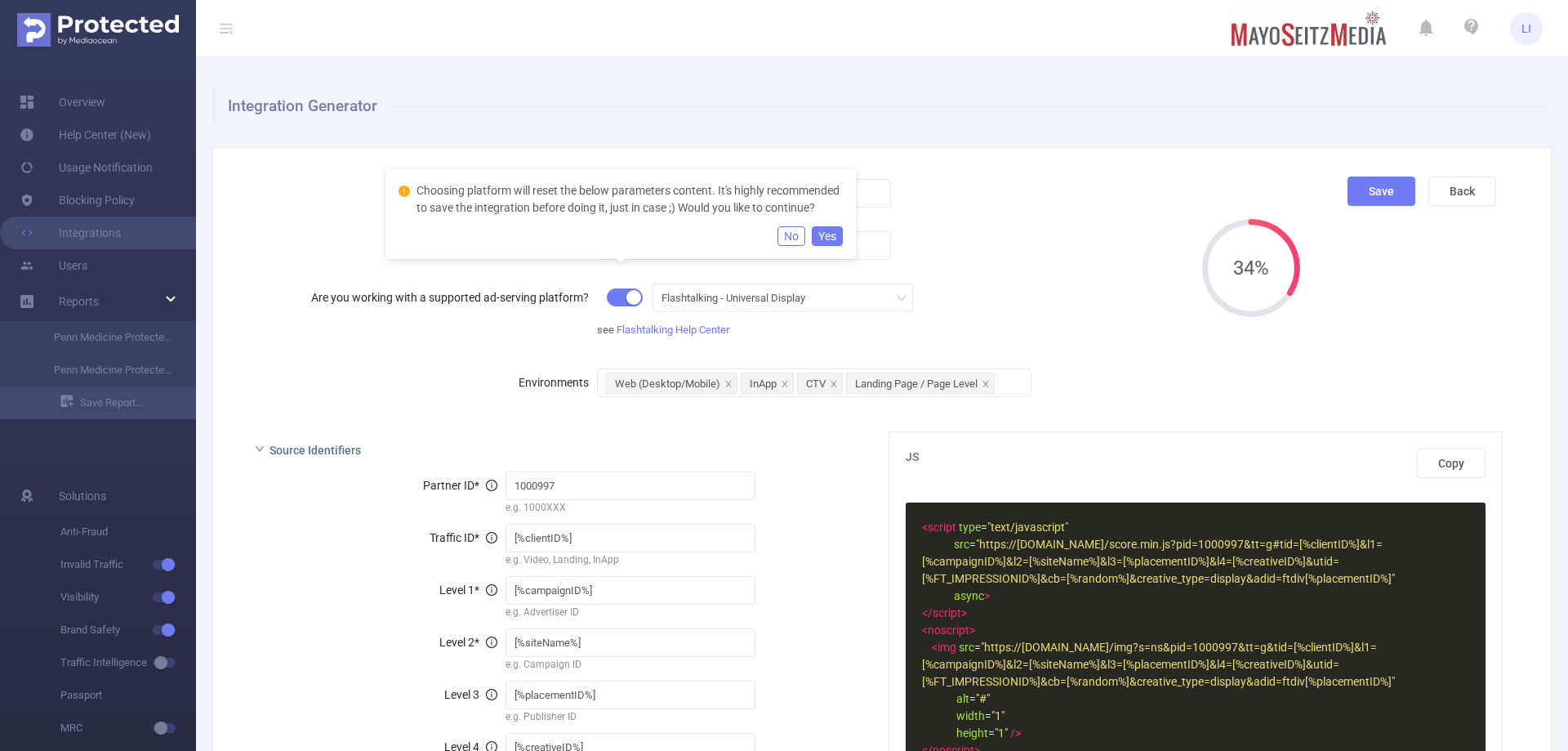click on "Yes" at bounding box center (827, 236) 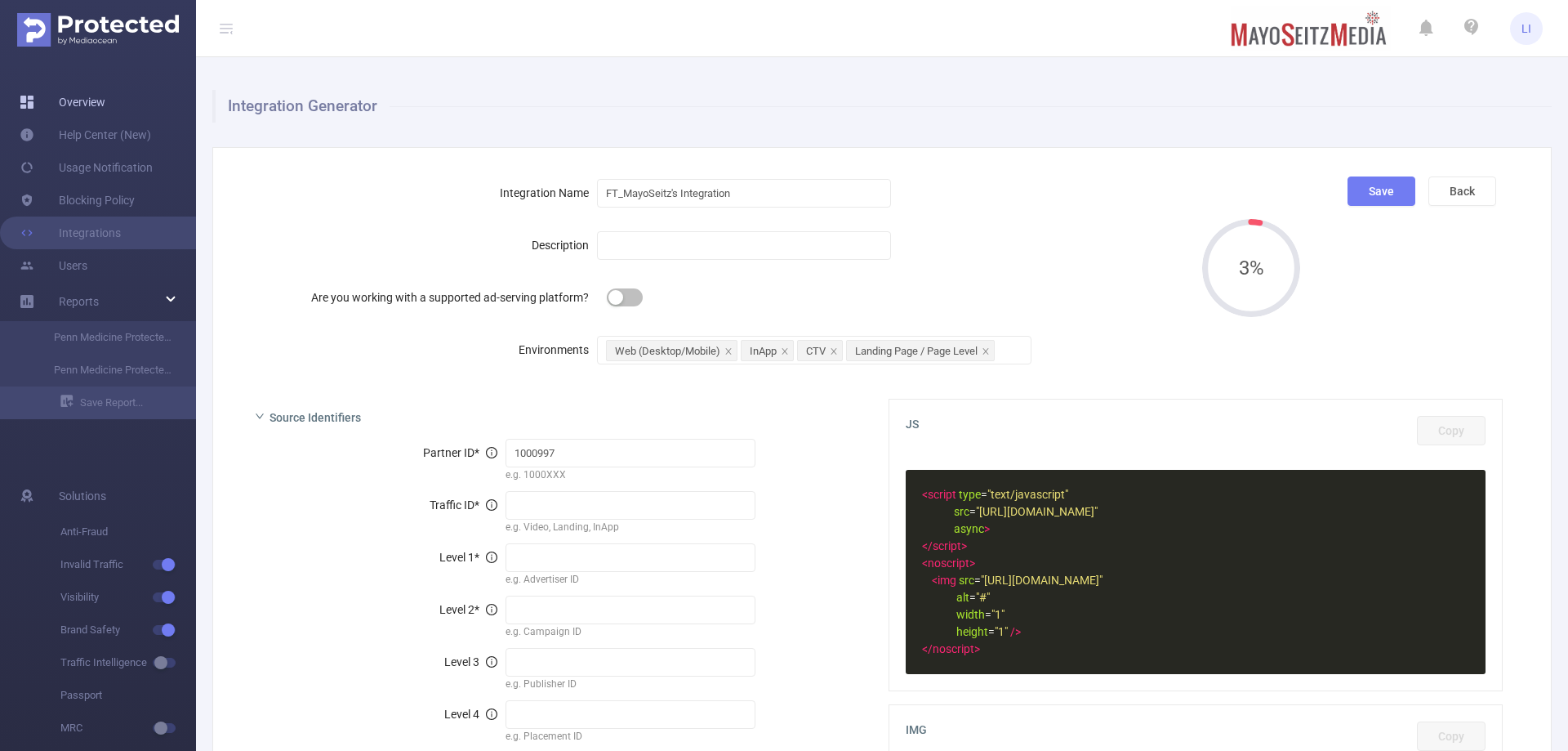 click on "Overview" at bounding box center [62, 102] 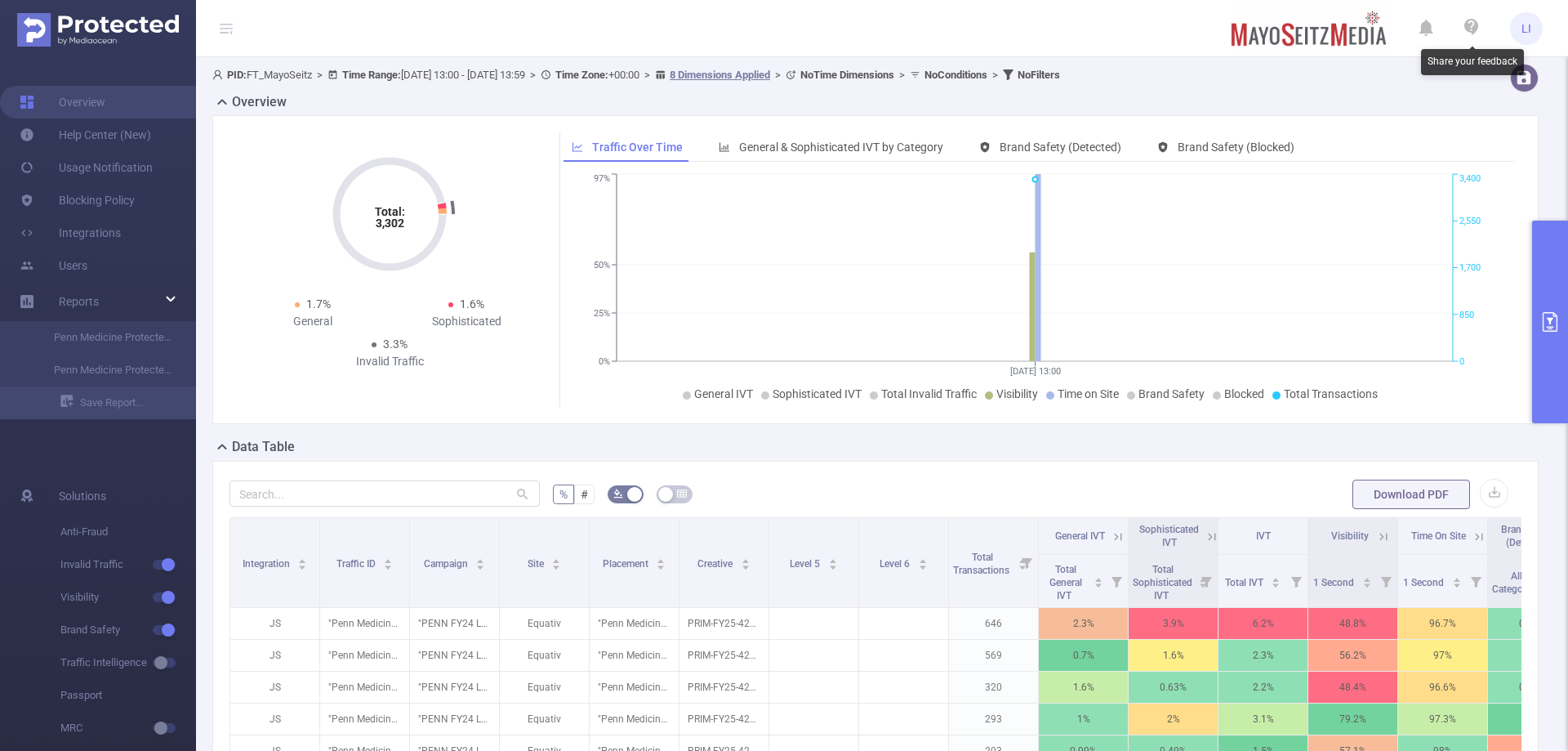 click 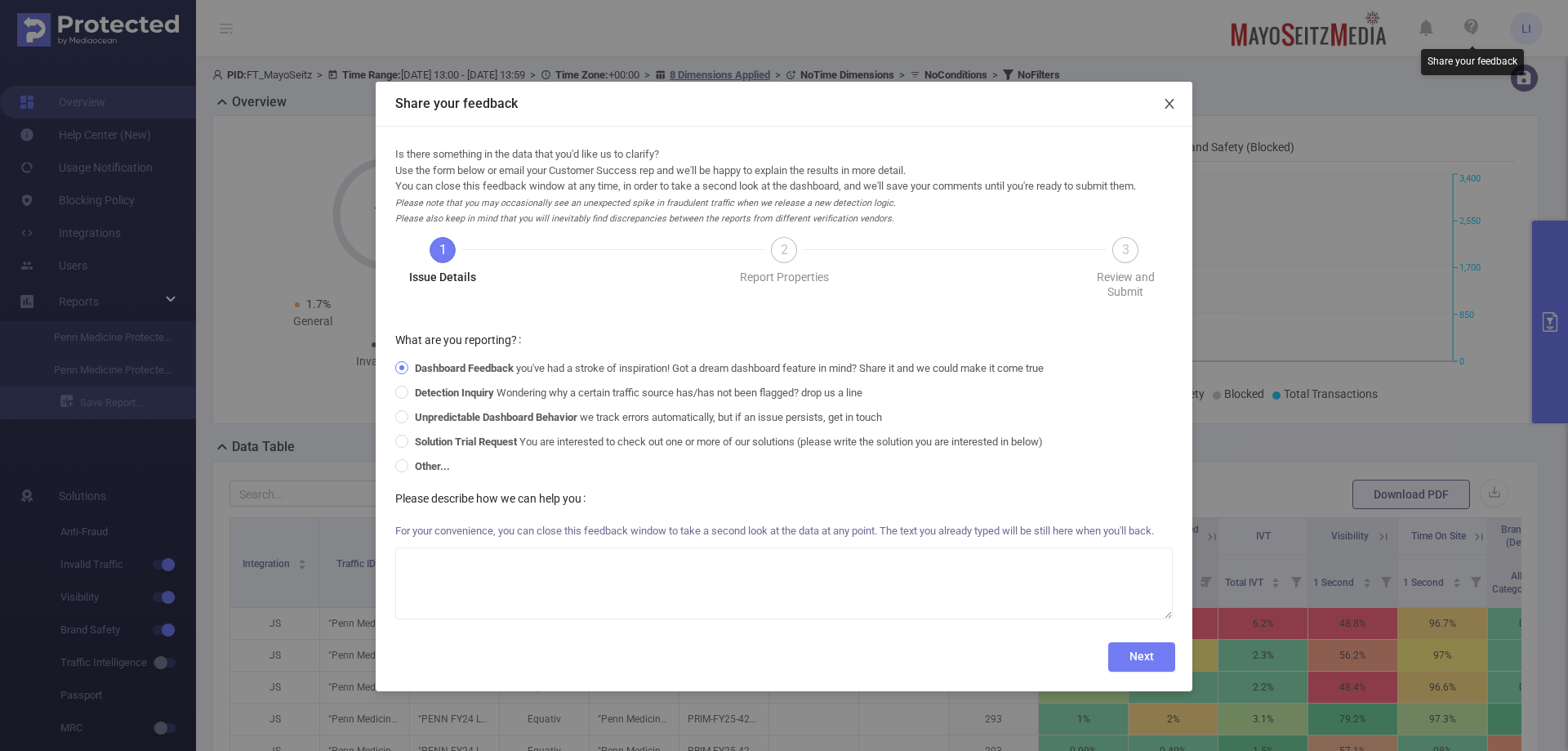 click at bounding box center (1169, 105) 